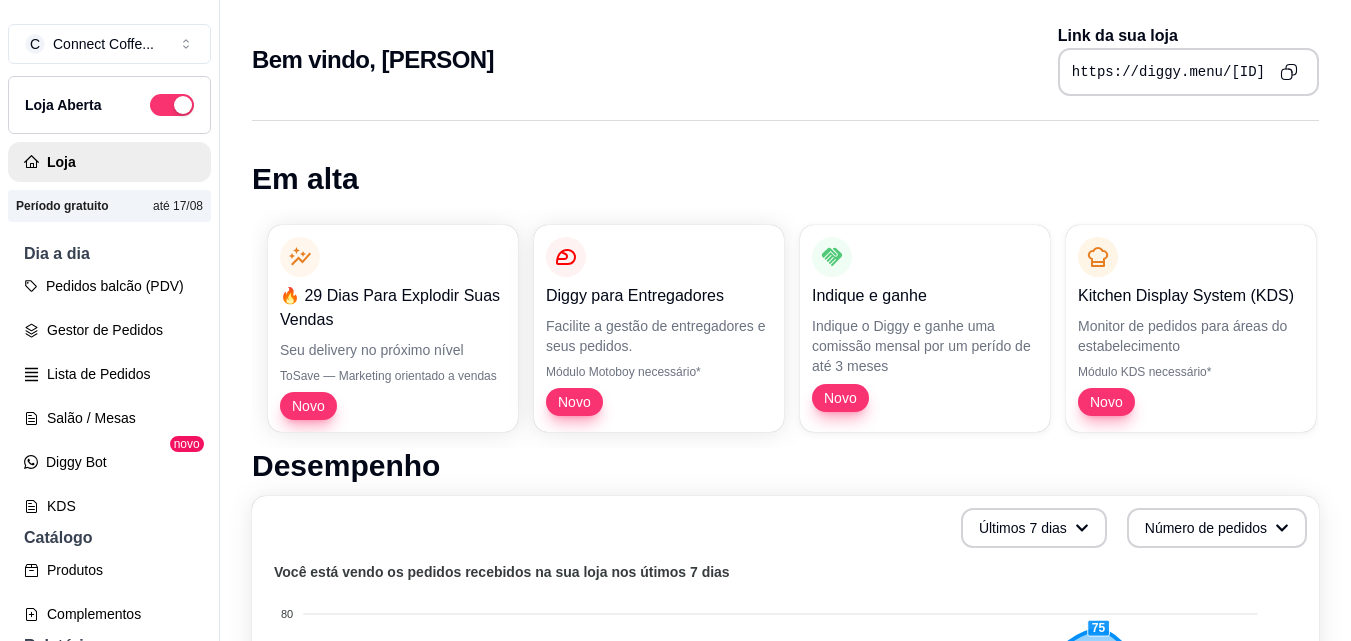 scroll, scrollTop: 0, scrollLeft: 0, axis: both 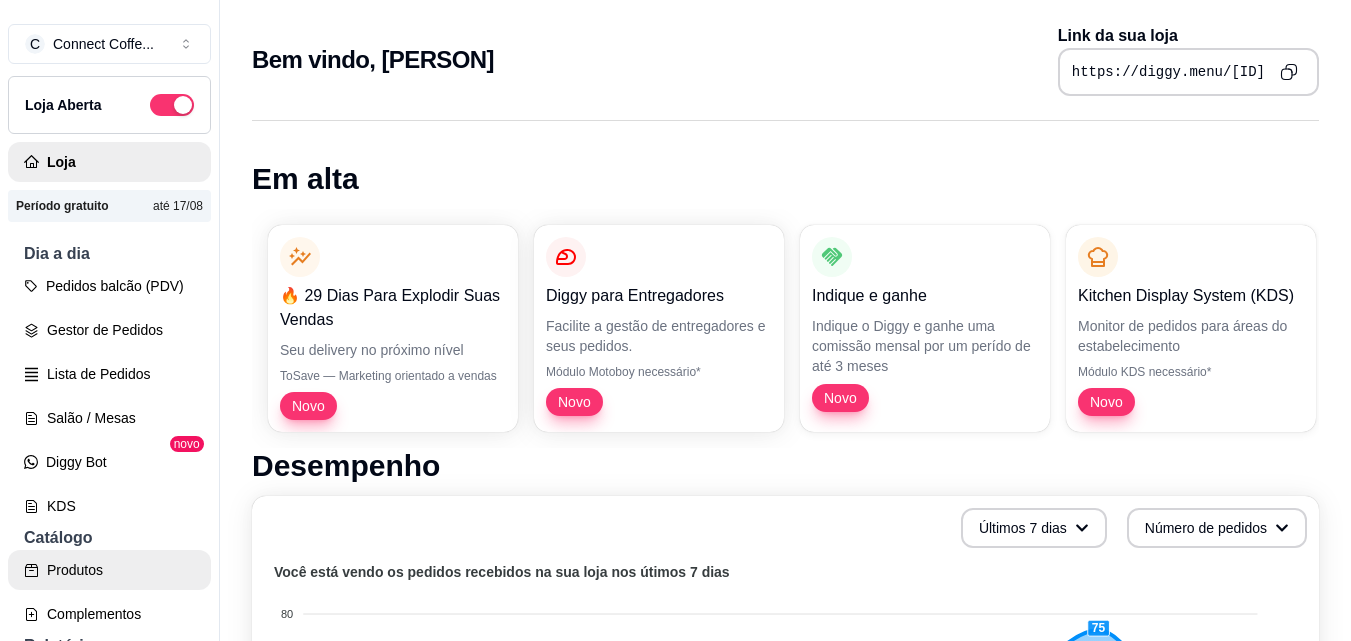 click on "Produtos" at bounding box center [109, 570] 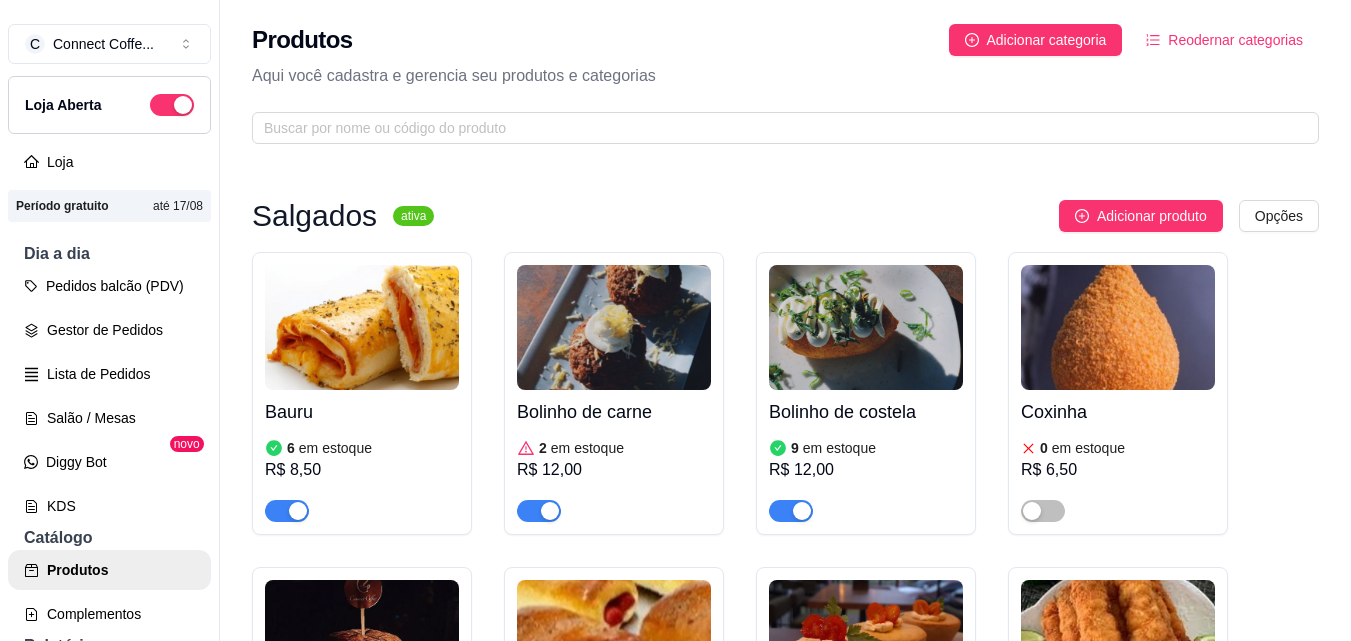 click at bounding box center (362, 327) 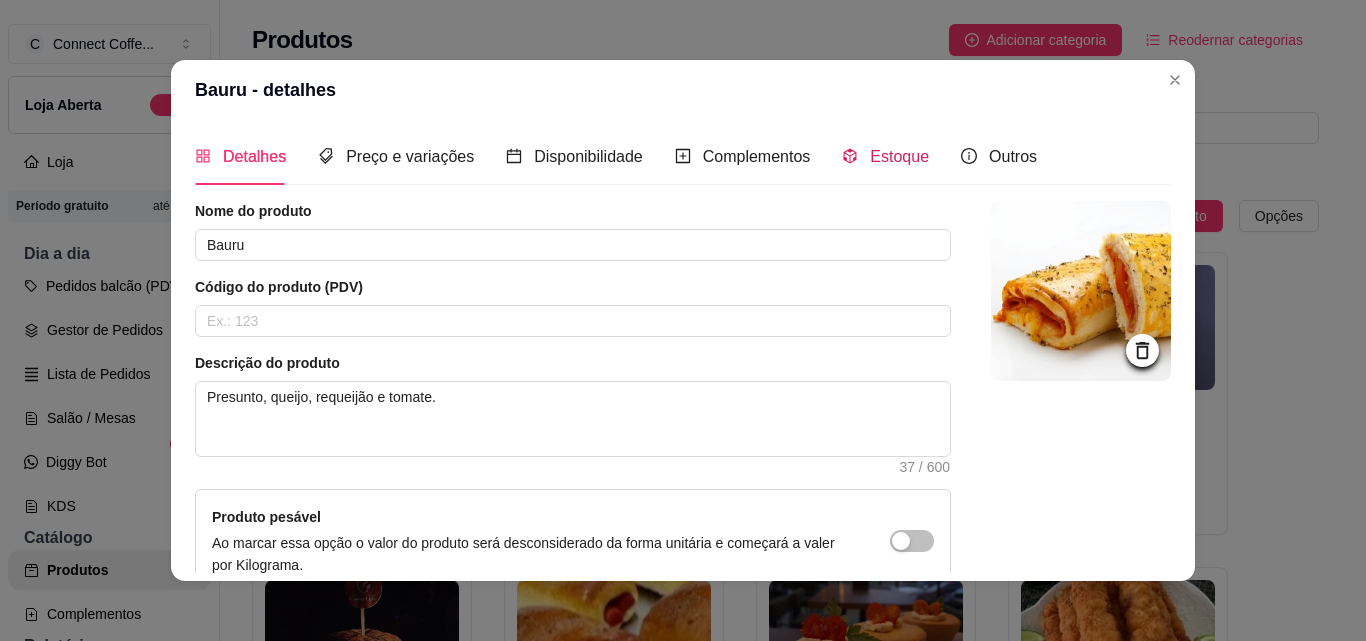 click on "Estoque" at bounding box center (899, 156) 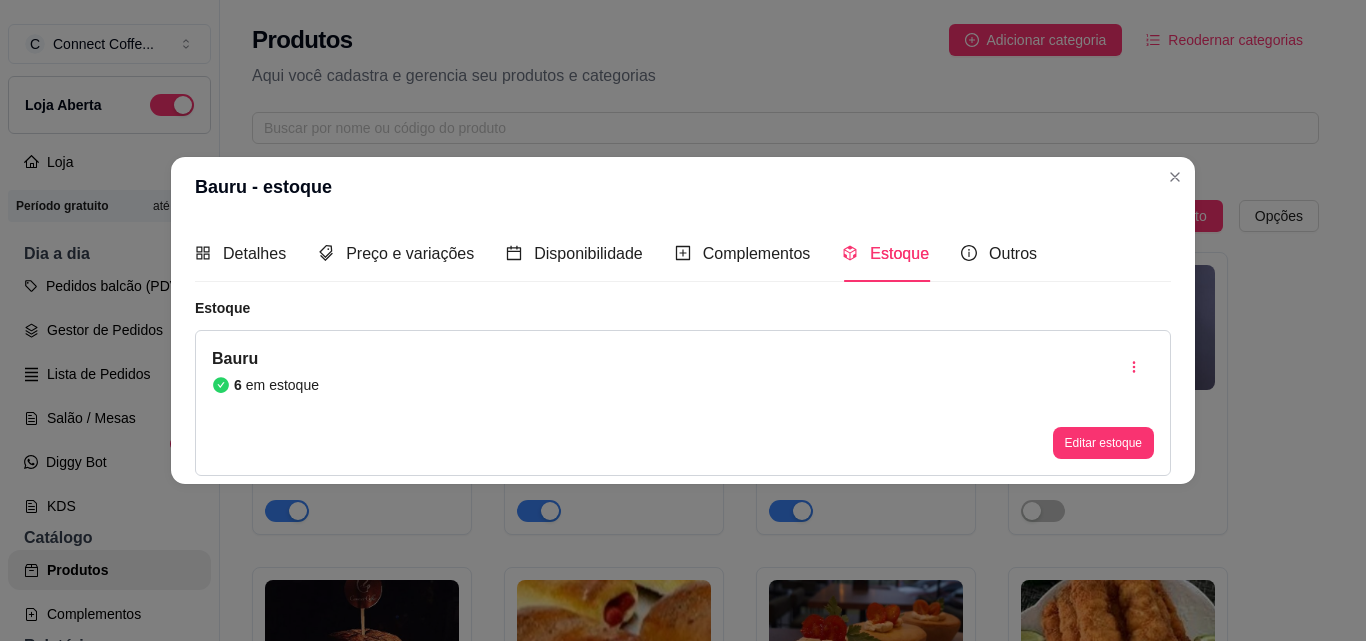 type 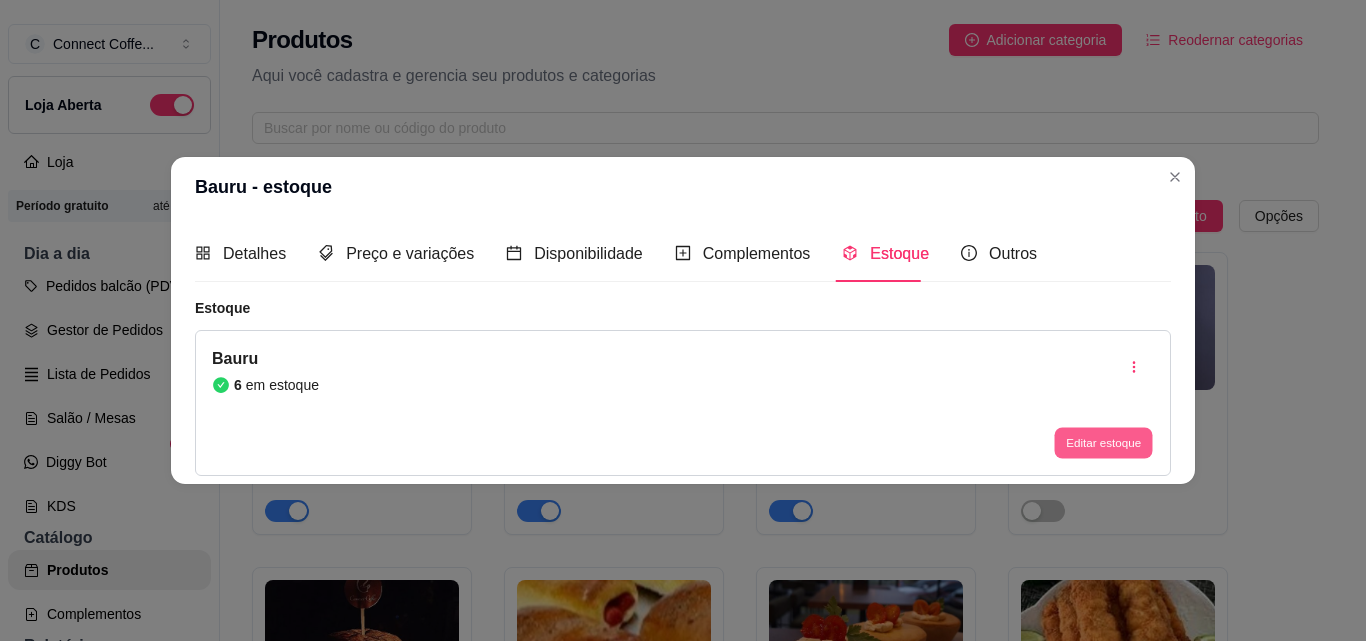 click on "Editar estoque" at bounding box center (1103, 443) 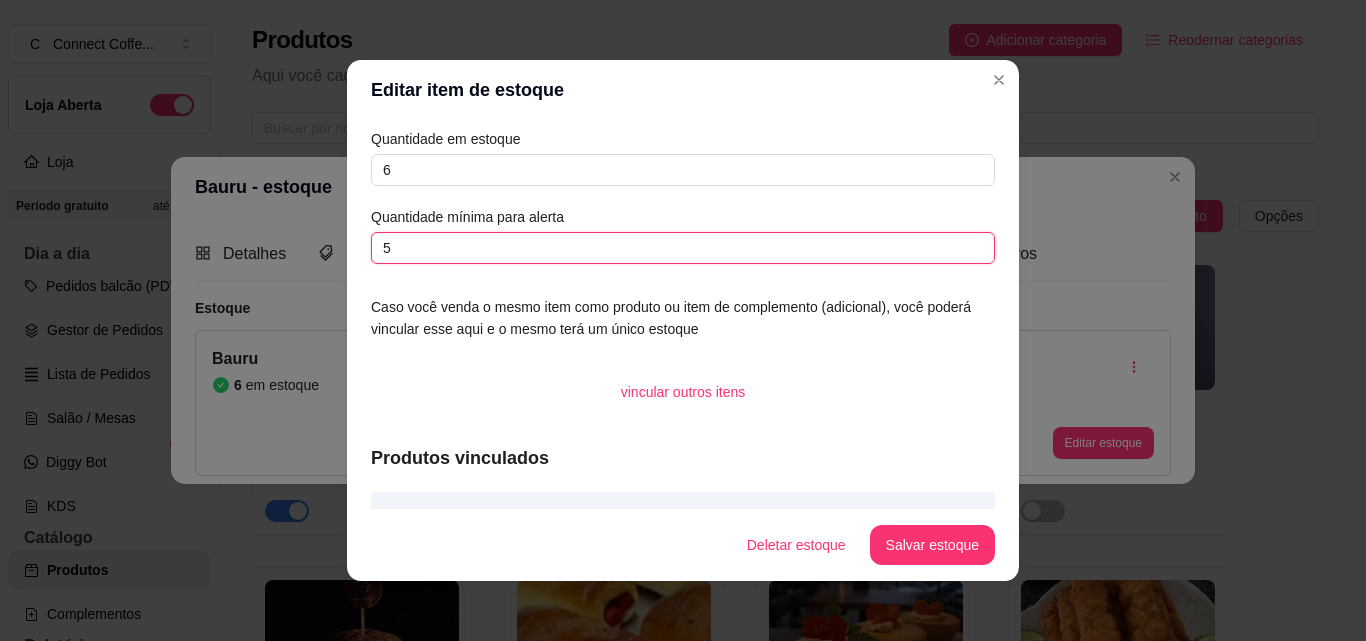 drag, startPoint x: 394, startPoint y: 254, endPoint x: 365, endPoint y: 252, distance: 29.068884 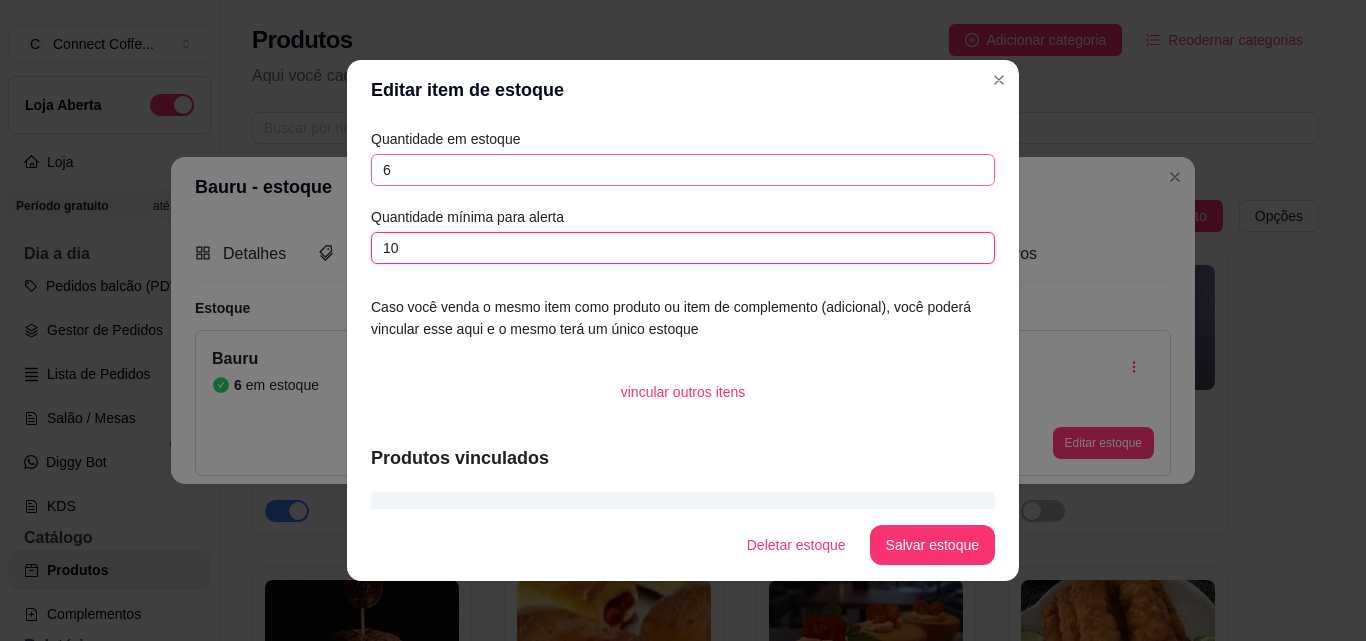 type on "10" 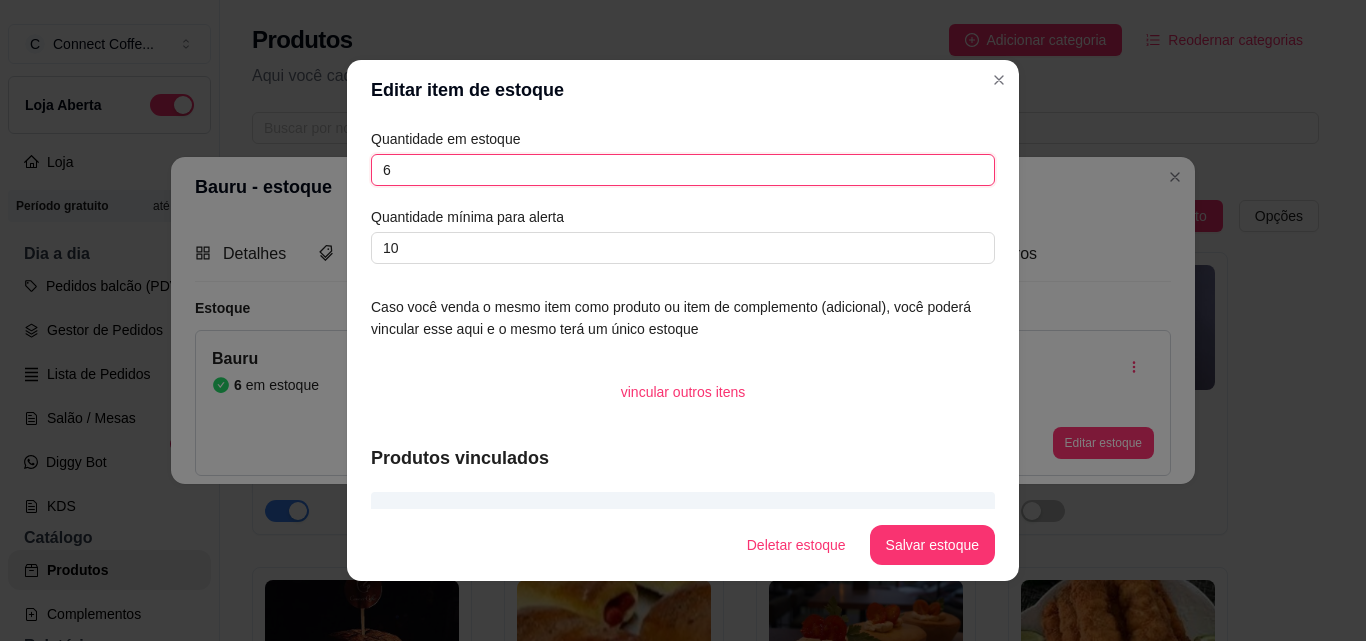 drag, startPoint x: 396, startPoint y: 172, endPoint x: 337, endPoint y: 165, distance: 59.413803 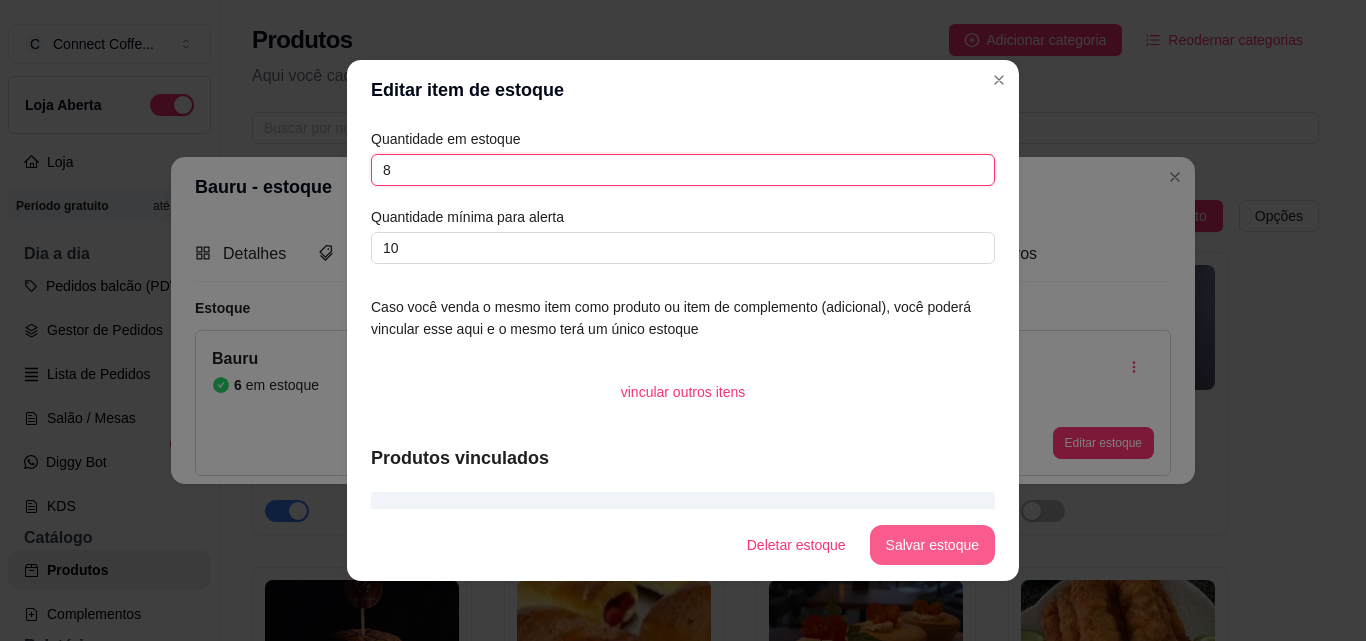type on "8" 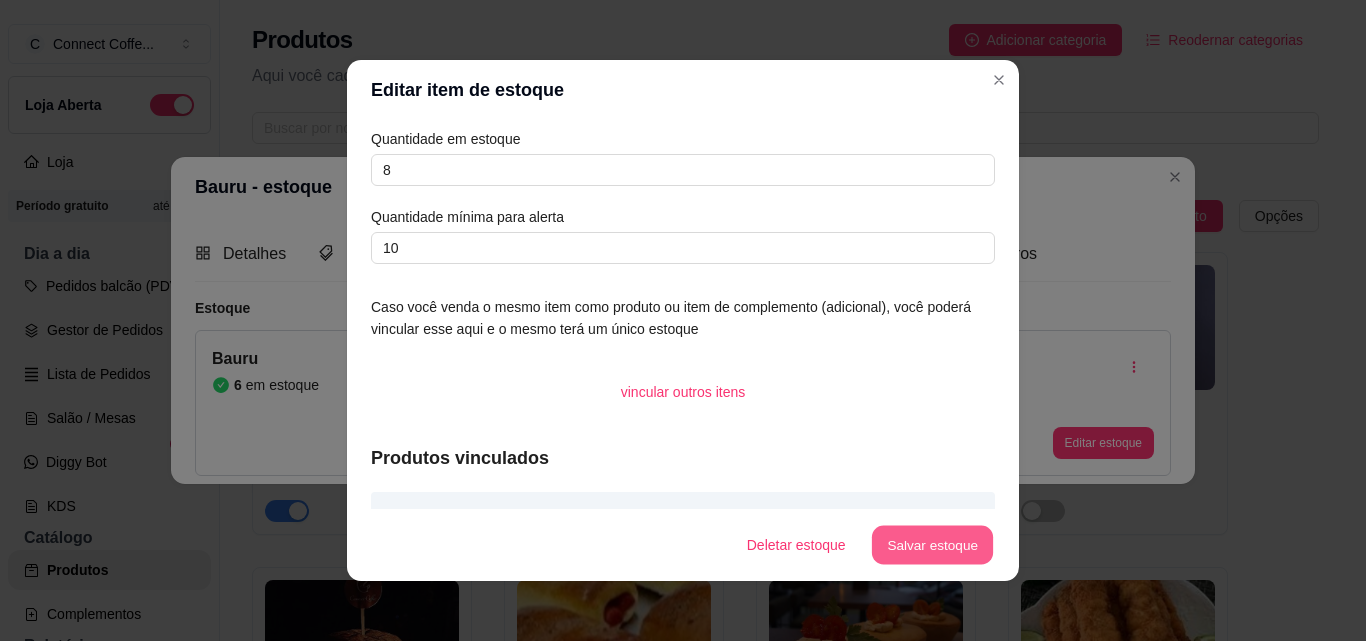 click on "Salvar estoque" at bounding box center (932, 545) 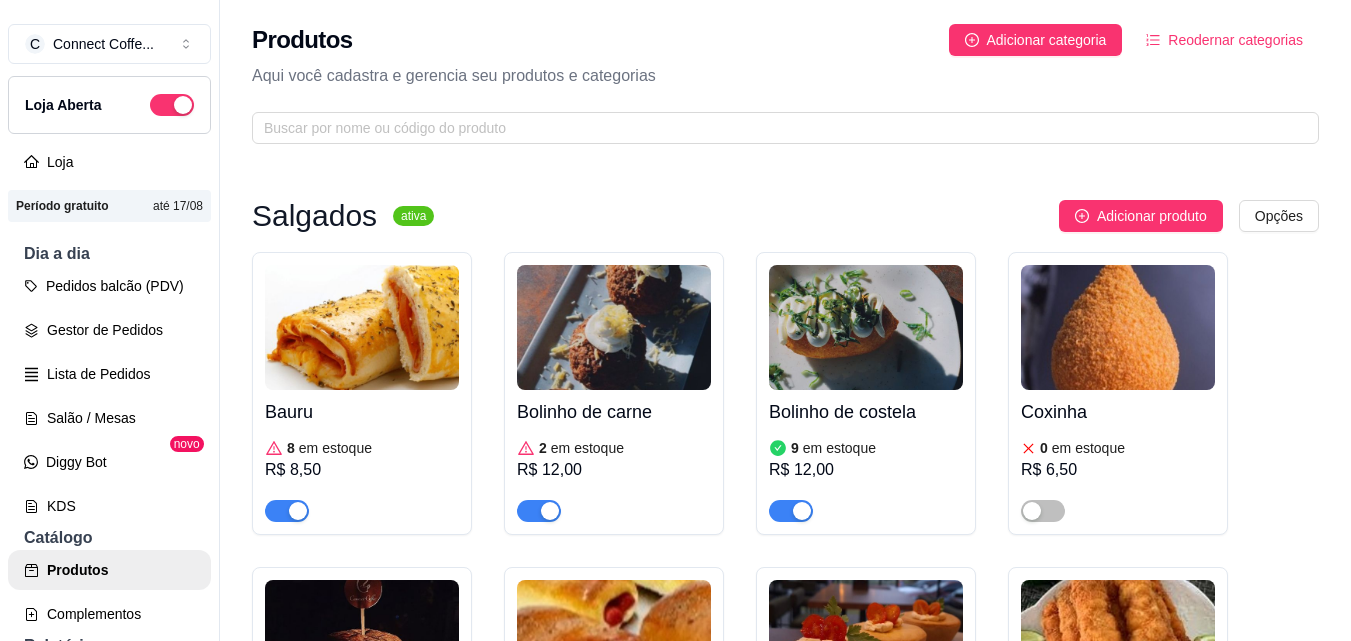 click at bounding box center [866, 327] 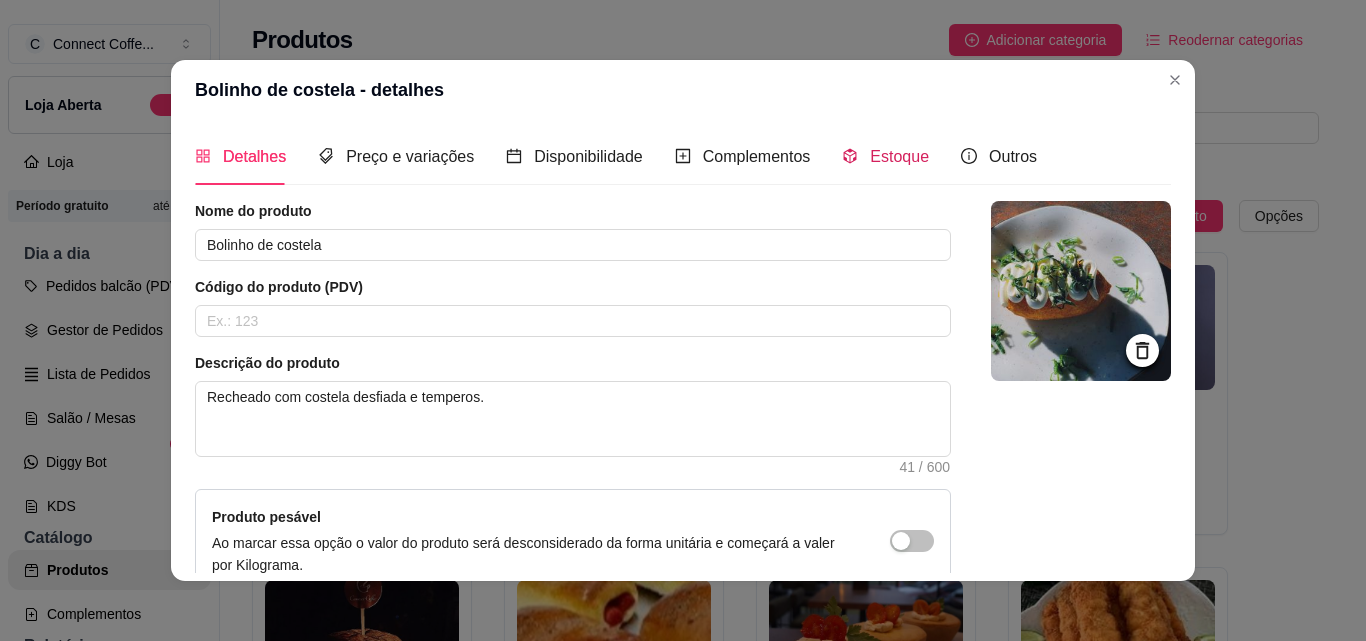 click on "Estoque" at bounding box center (899, 156) 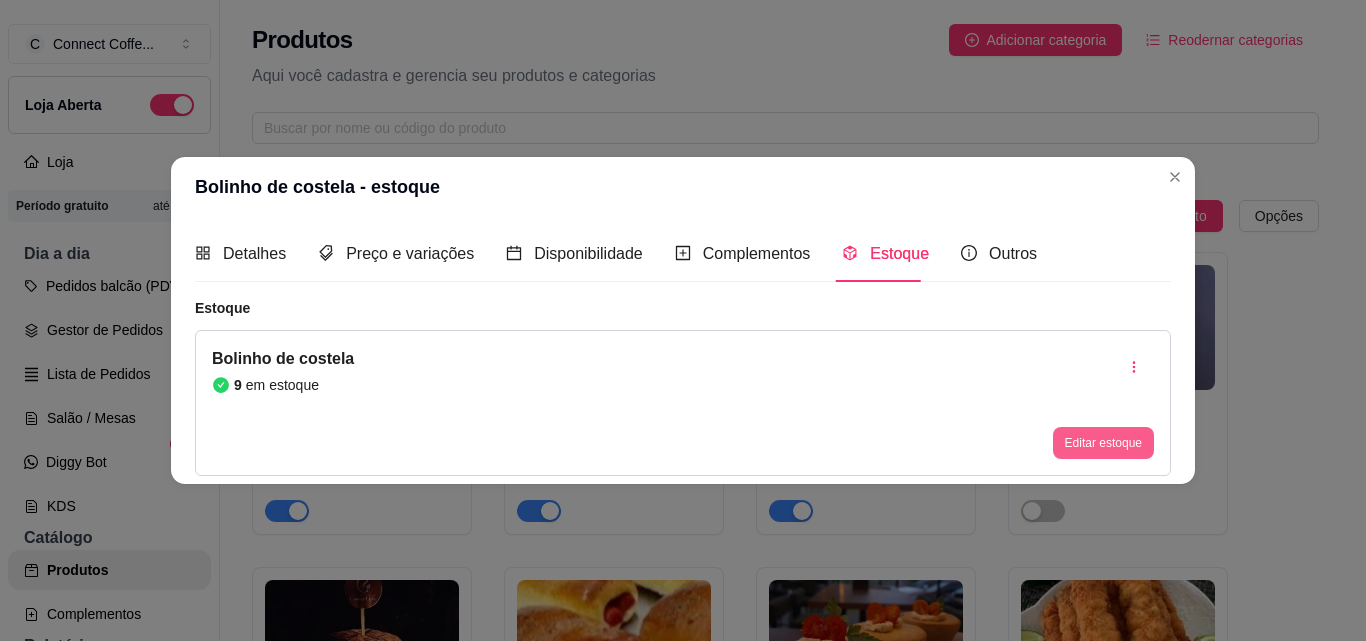 click on "Editar estoque" at bounding box center (1103, 443) 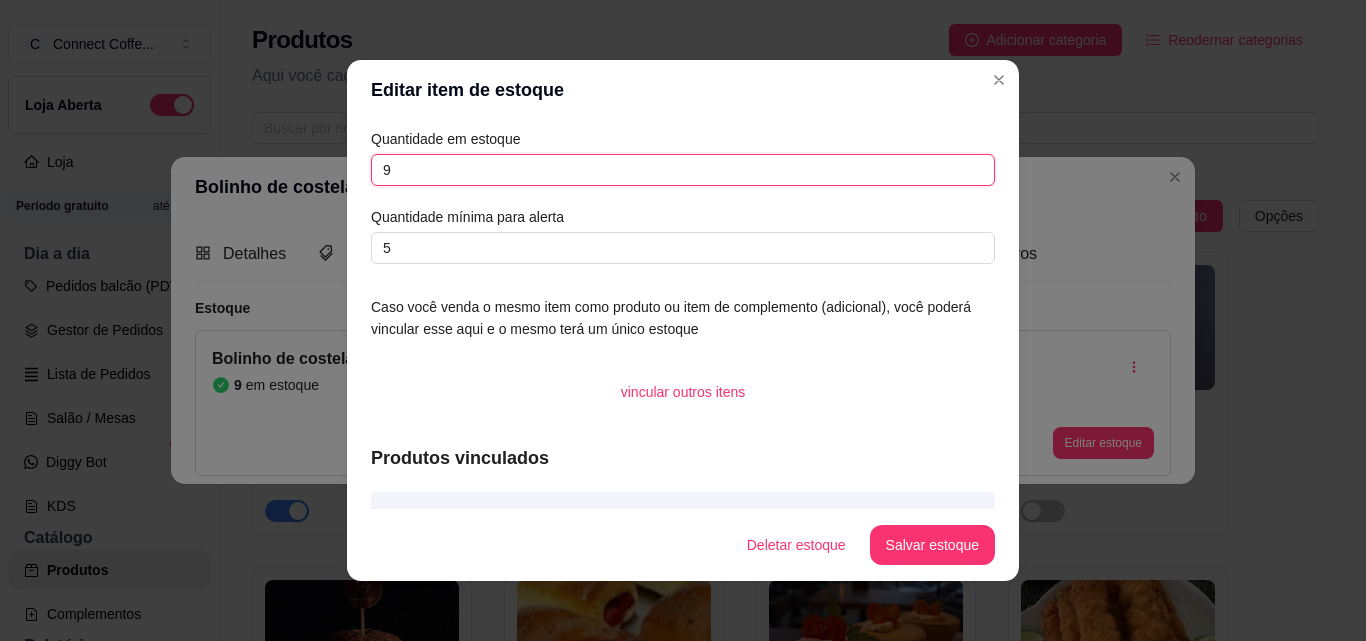 click on "Editar item de estoque Quantidade   em estoque 9 Quantidade   mínima para alerta 5 Caso você venda o mesmo item como produto ou item de complemento (adicional), você poderá vincular esse aqui e o mesmo terá um único estoque vincular outros itens Produtos vinculados Bolinho de costela Deletar estoque Salvar estoque" at bounding box center [683, 320] 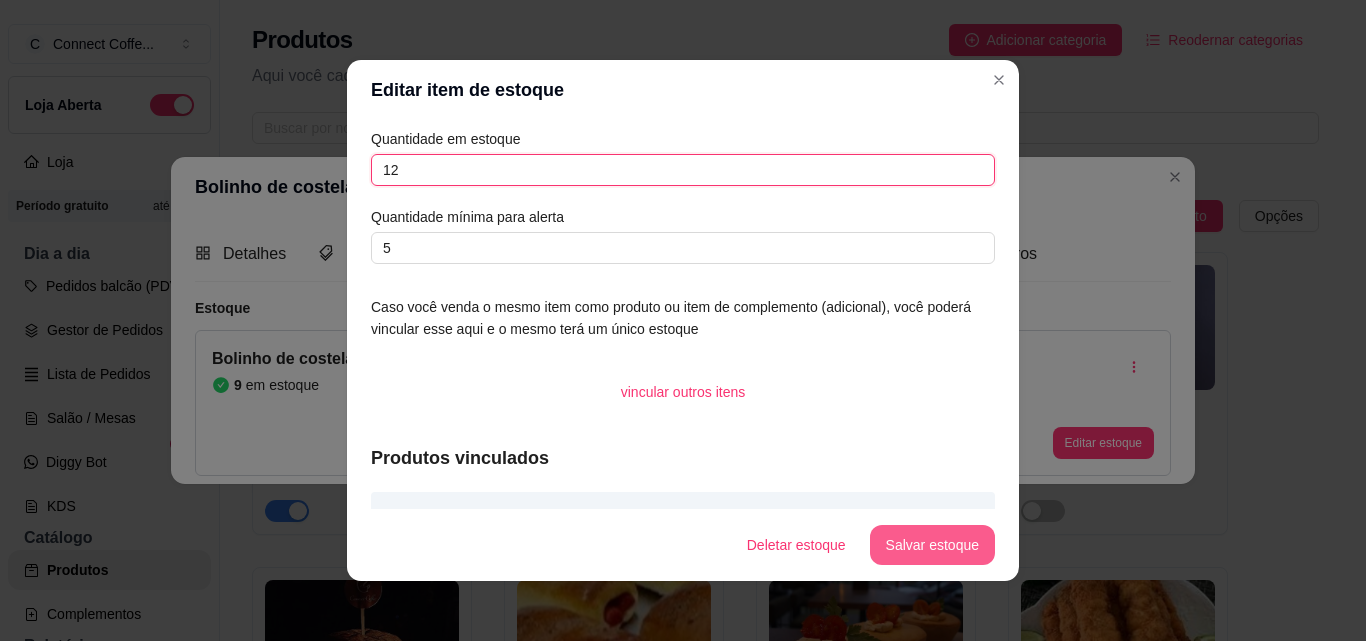 type on "12" 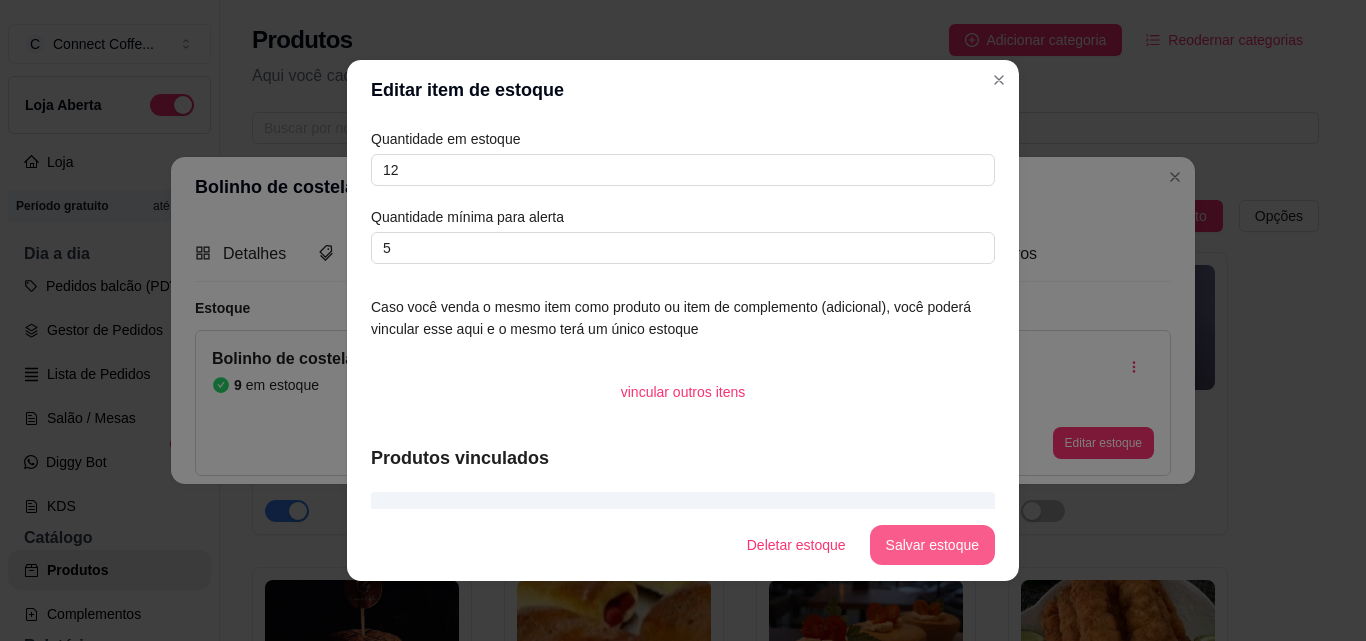 click on "Salvar estoque" at bounding box center (932, 545) 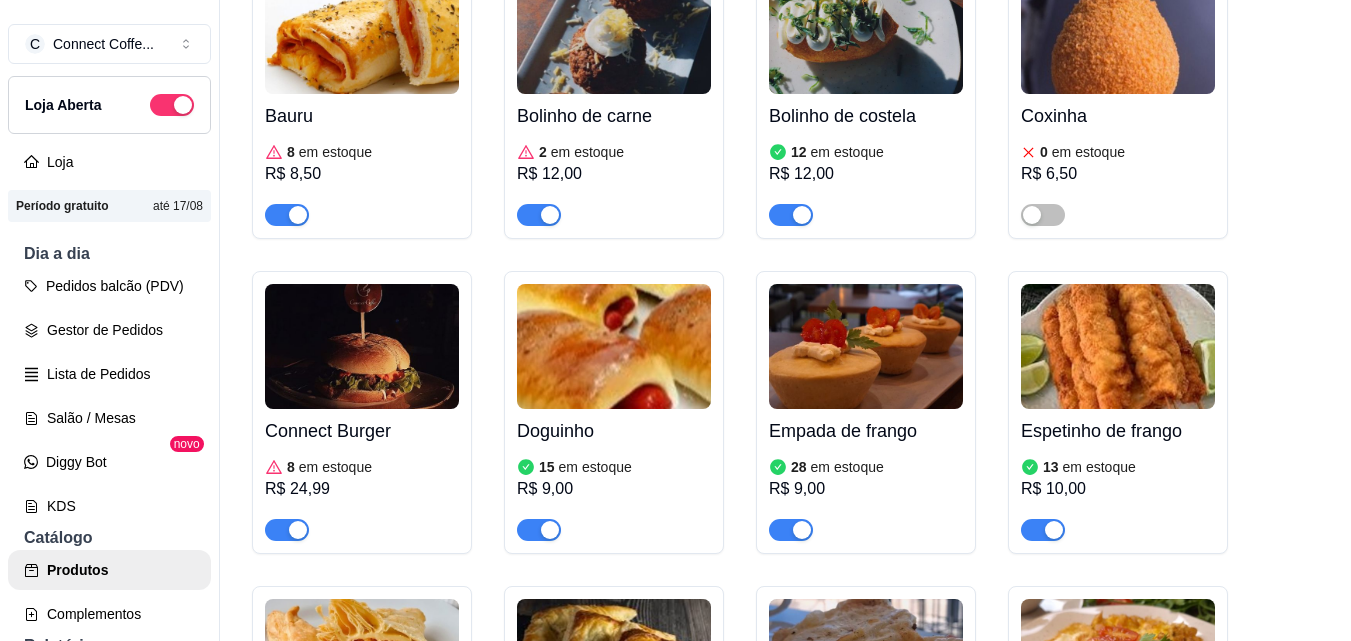 scroll, scrollTop: 300, scrollLeft: 0, axis: vertical 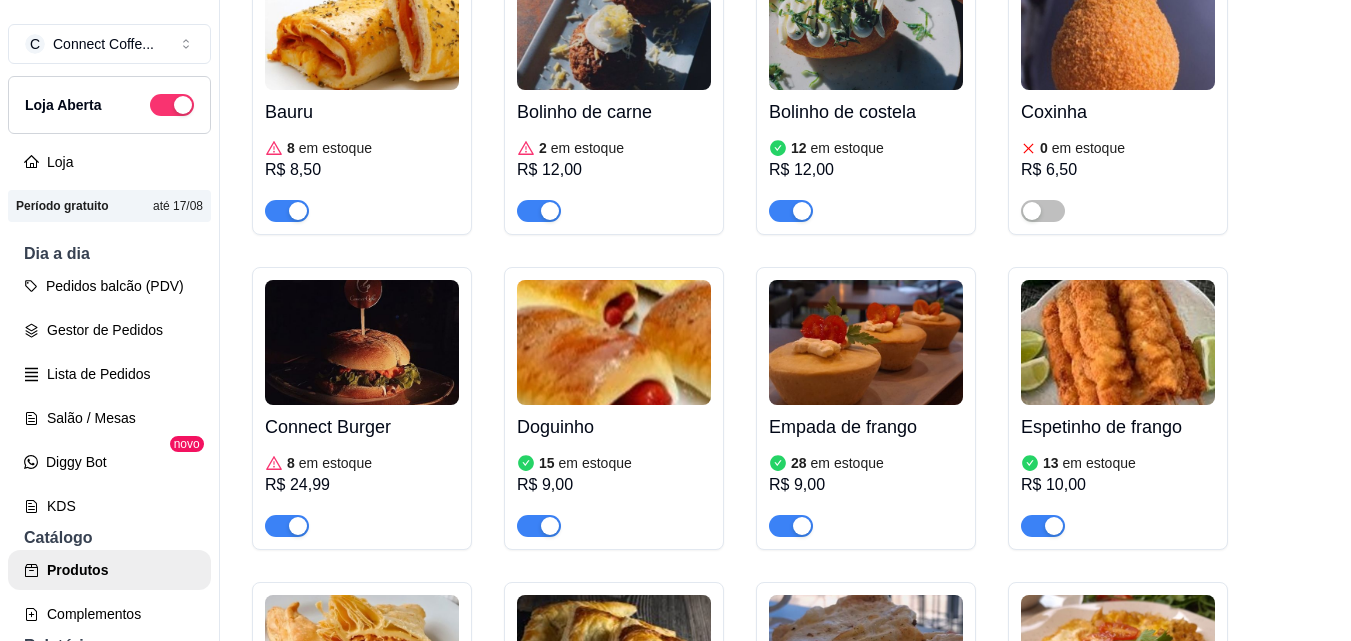 click at bounding box center [362, 342] 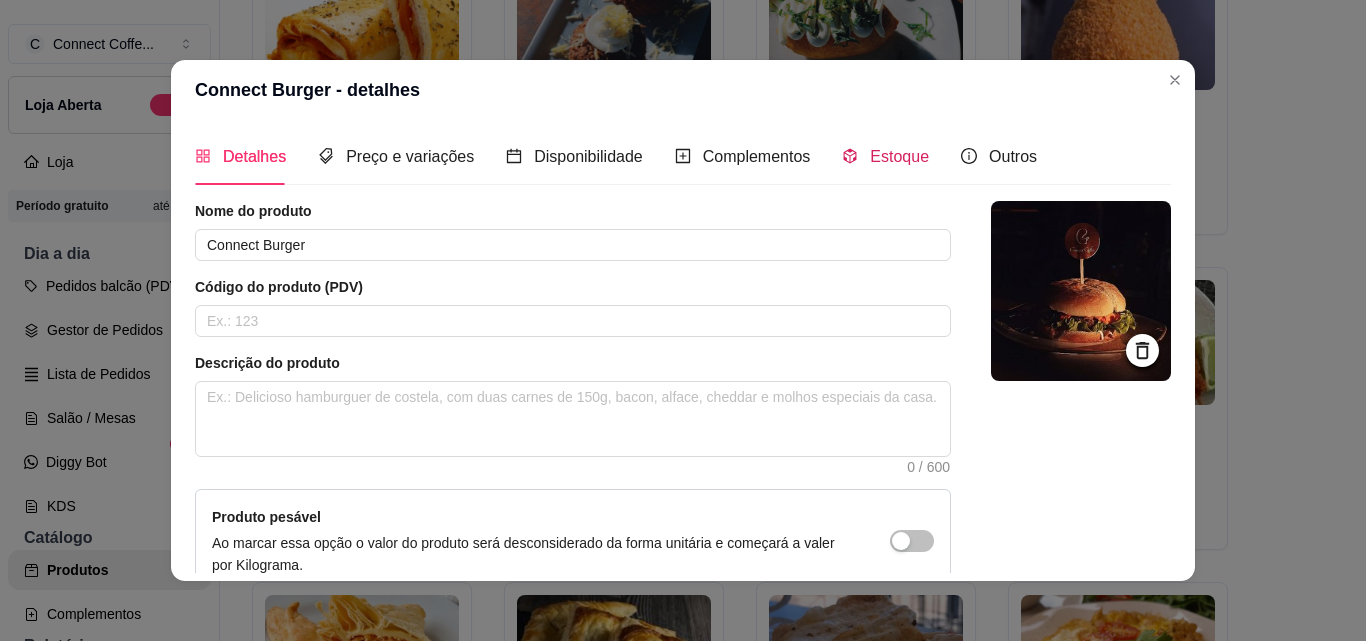 click on "Estoque" at bounding box center (899, 156) 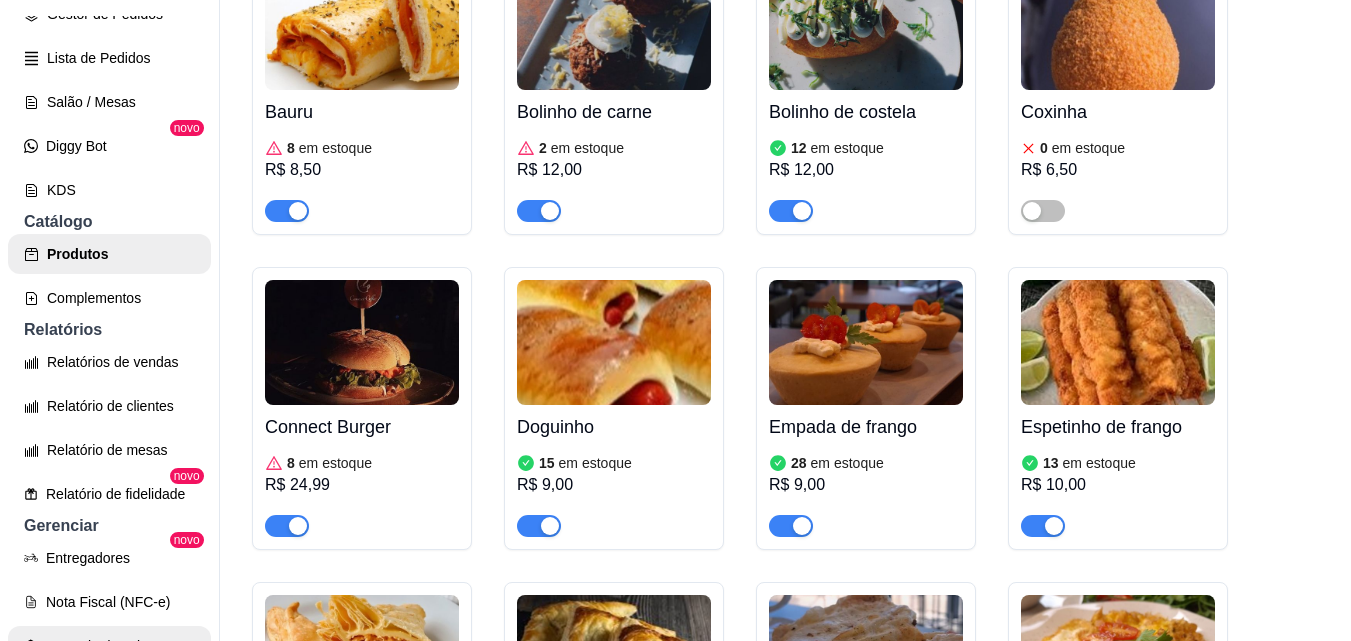 scroll, scrollTop: 300, scrollLeft: 0, axis: vertical 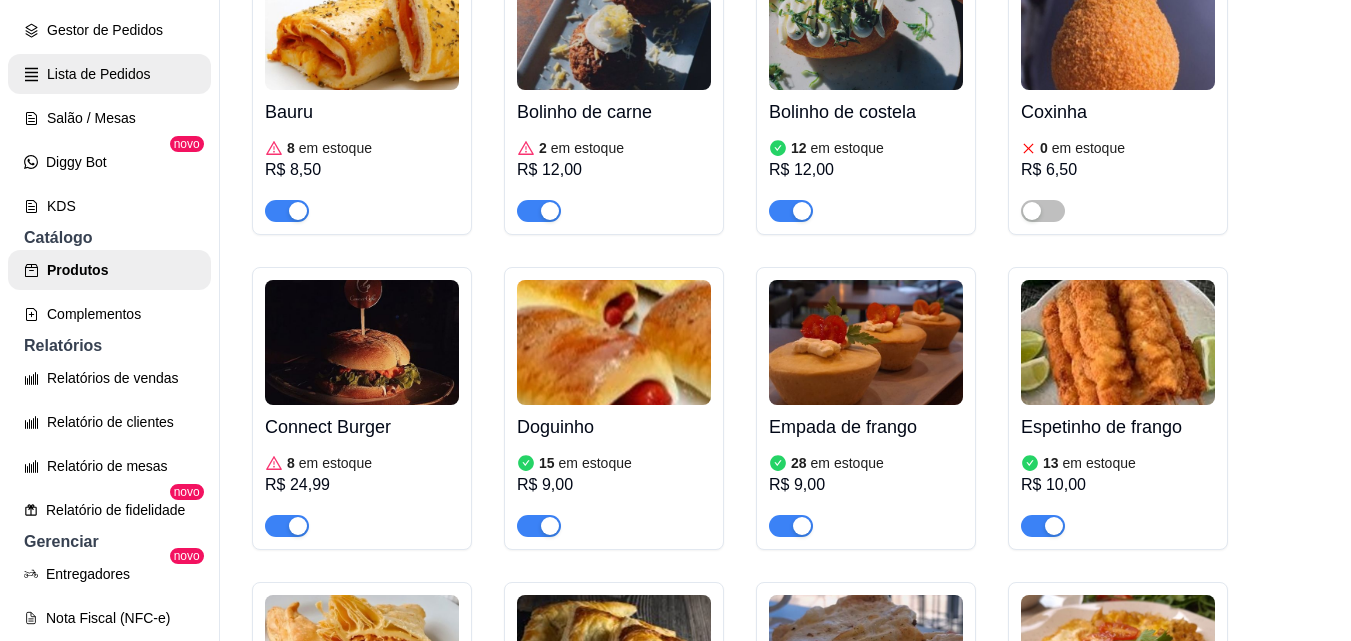 click on "Lista de Pedidos" at bounding box center [109, 74] 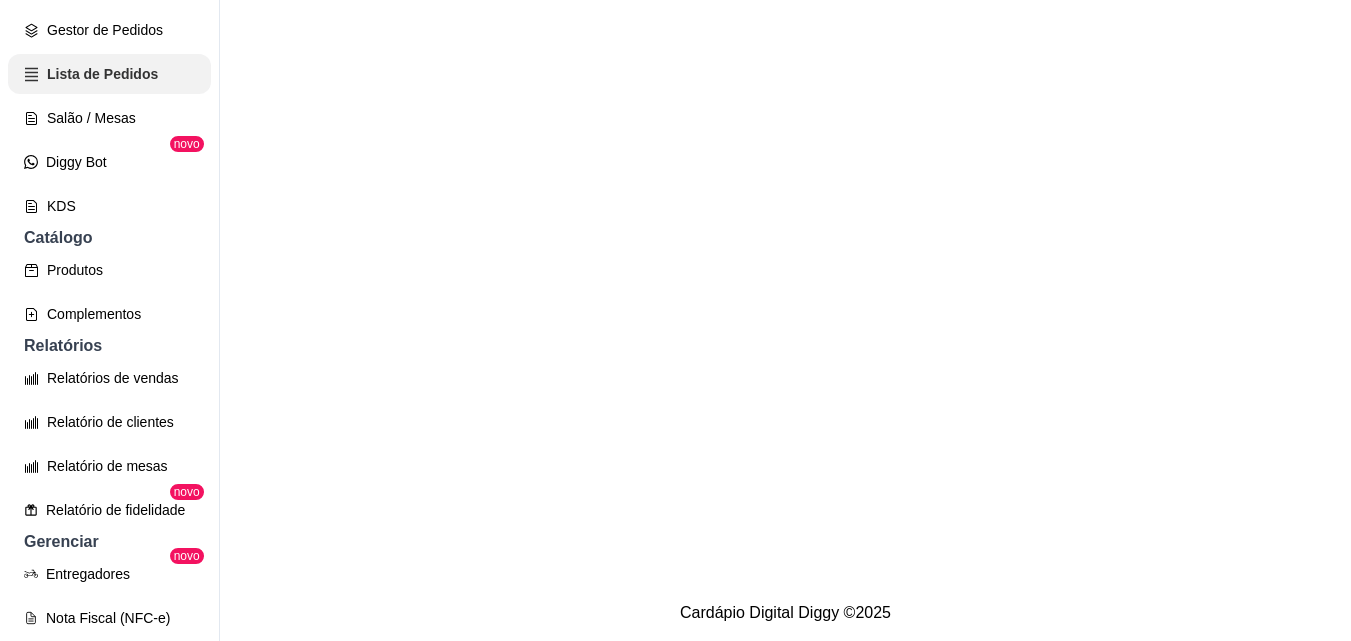 scroll, scrollTop: 0, scrollLeft: 0, axis: both 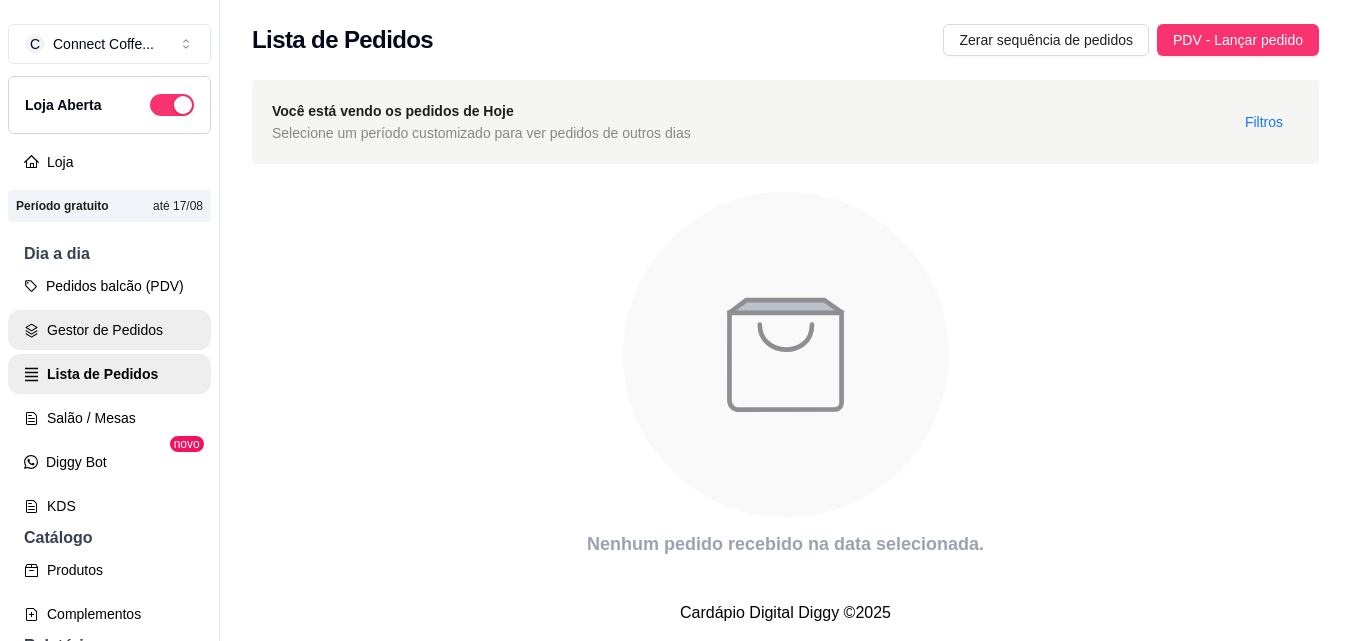 click on "Gestor de Pedidos" at bounding box center [109, 330] 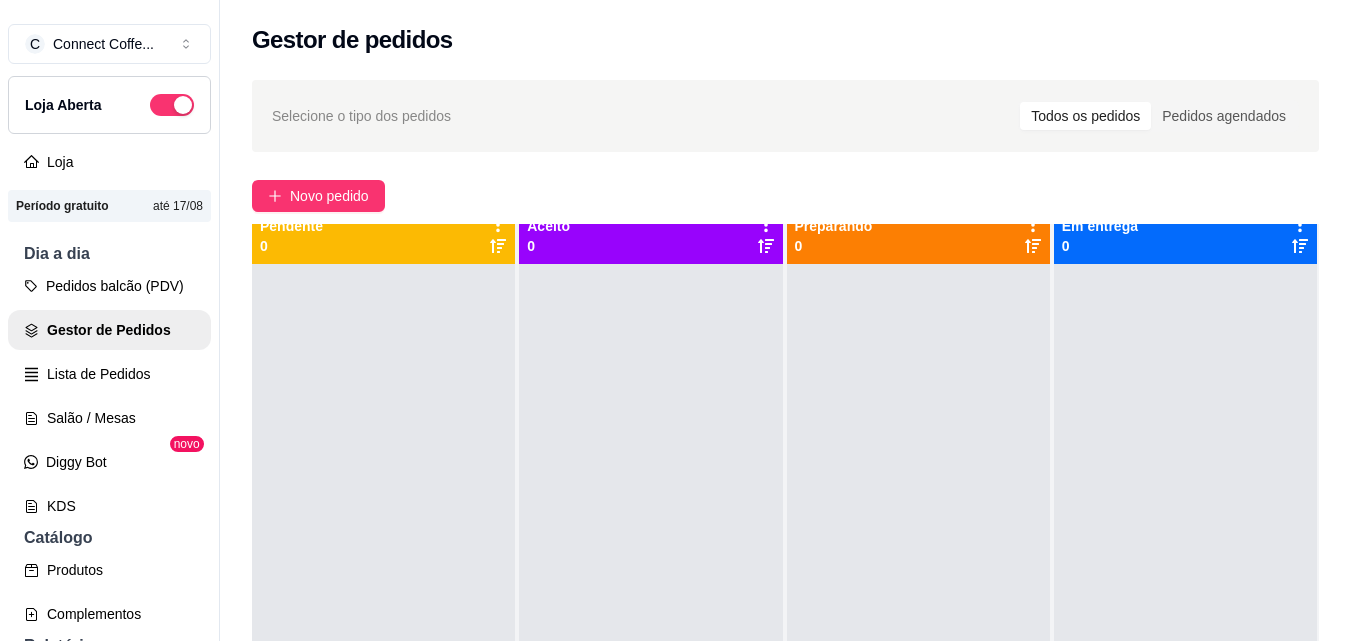 scroll, scrollTop: 0, scrollLeft: 0, axis: both 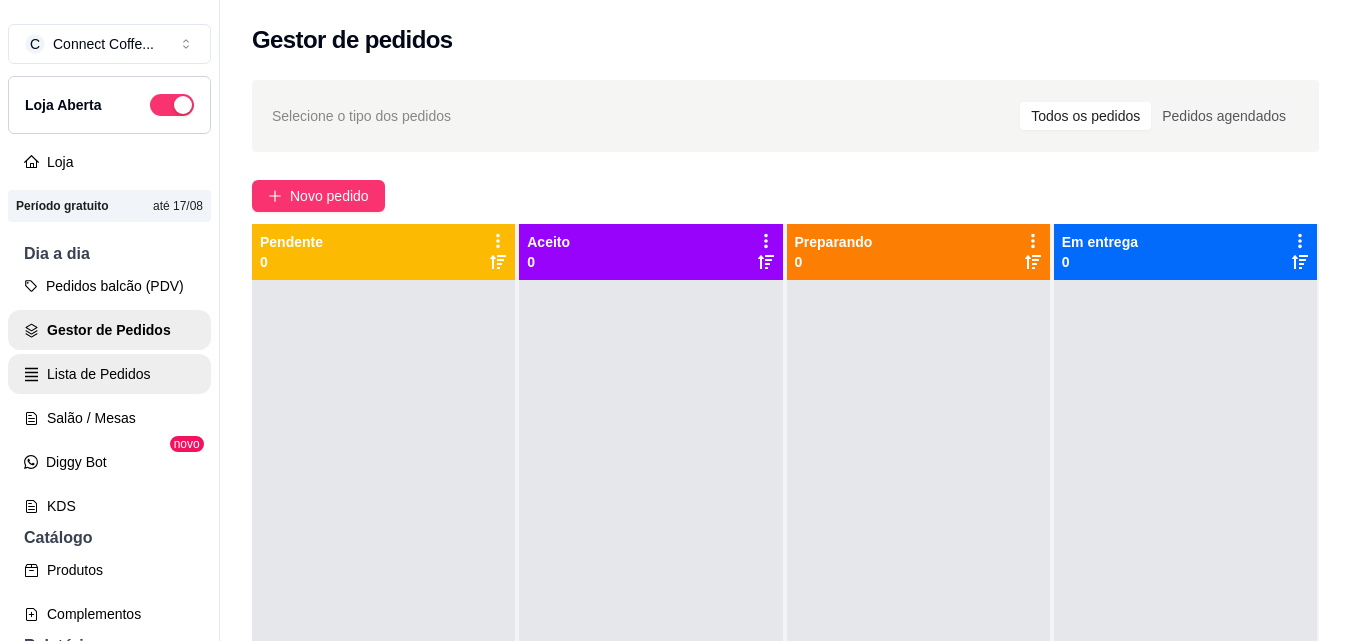 click on "Lista de Pedidos" at bounding box center [109, 374] 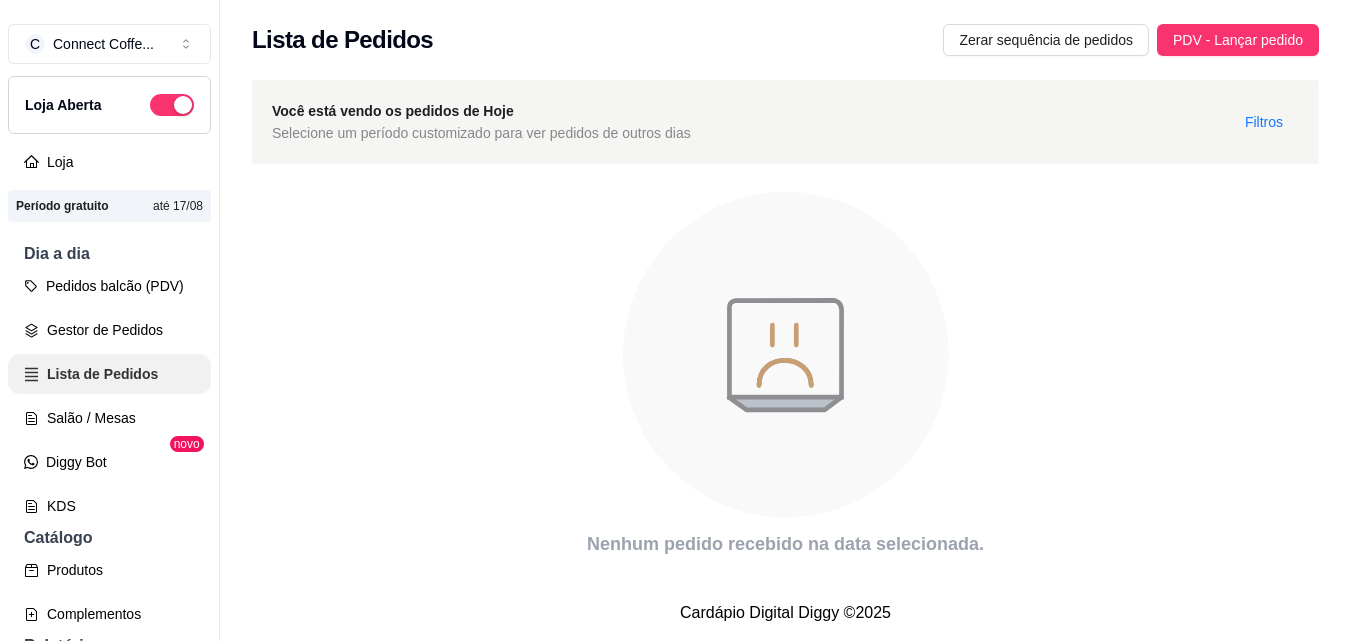 scroll, scrollTop: 100, scrollLeft: 0, axis: vertical 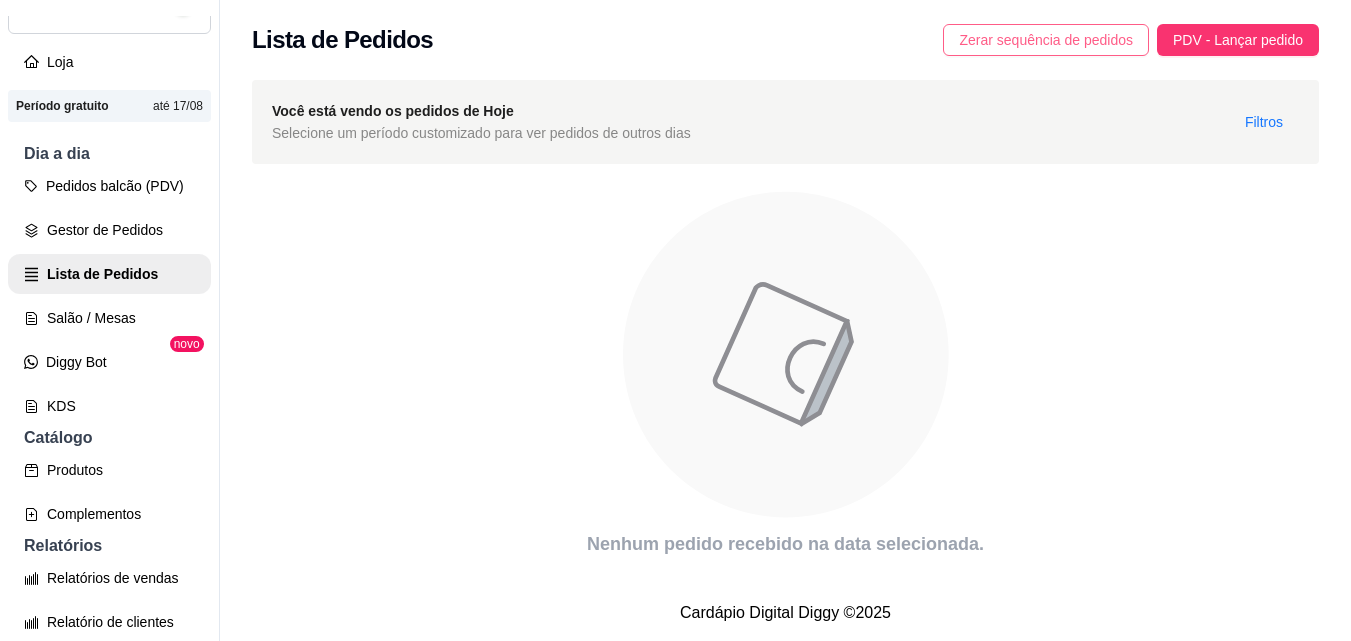 click on "Zerar sequência de pedidos" at bounding box center (1046, 40) 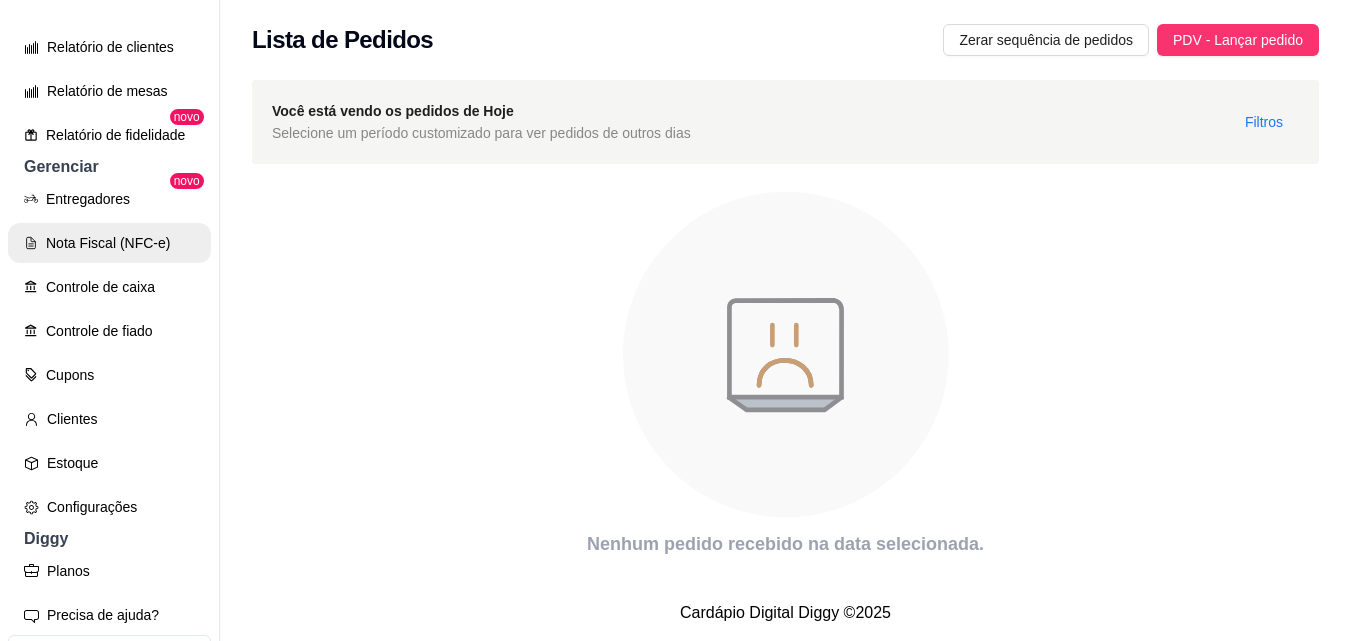 scroll, scrollTop: 773, scrollLeft: 0, axis: vertical 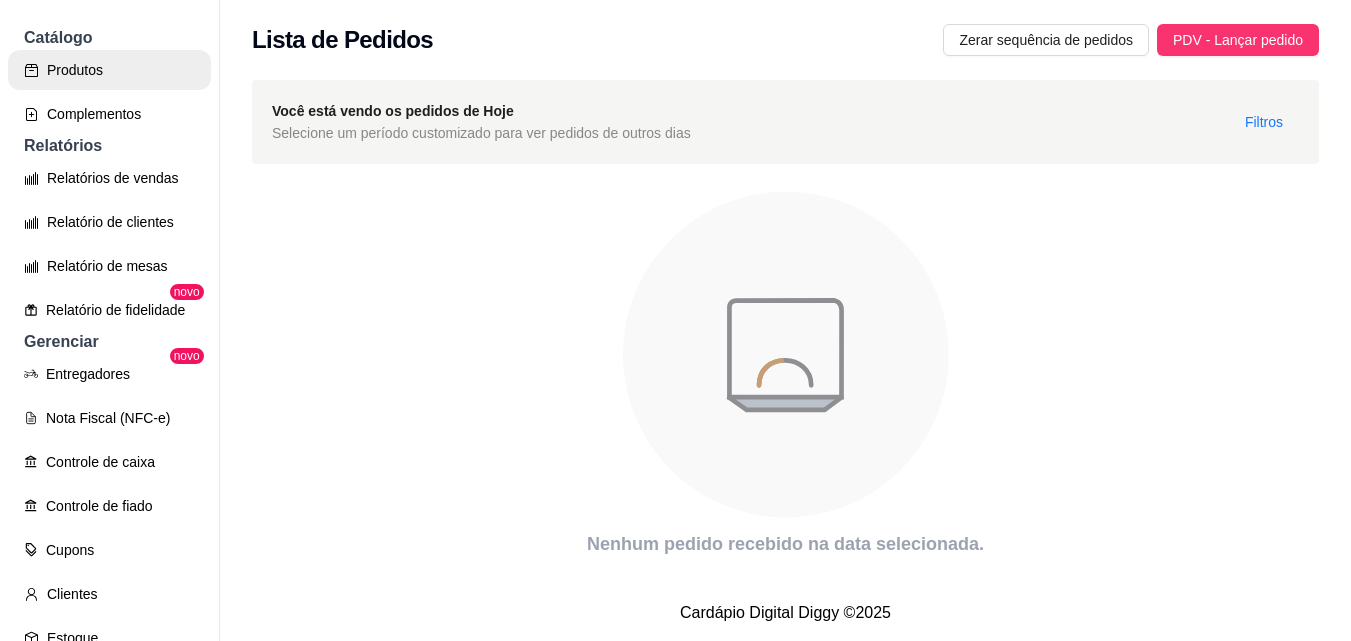 click on "Produtos" at bounding box center (109, 70) 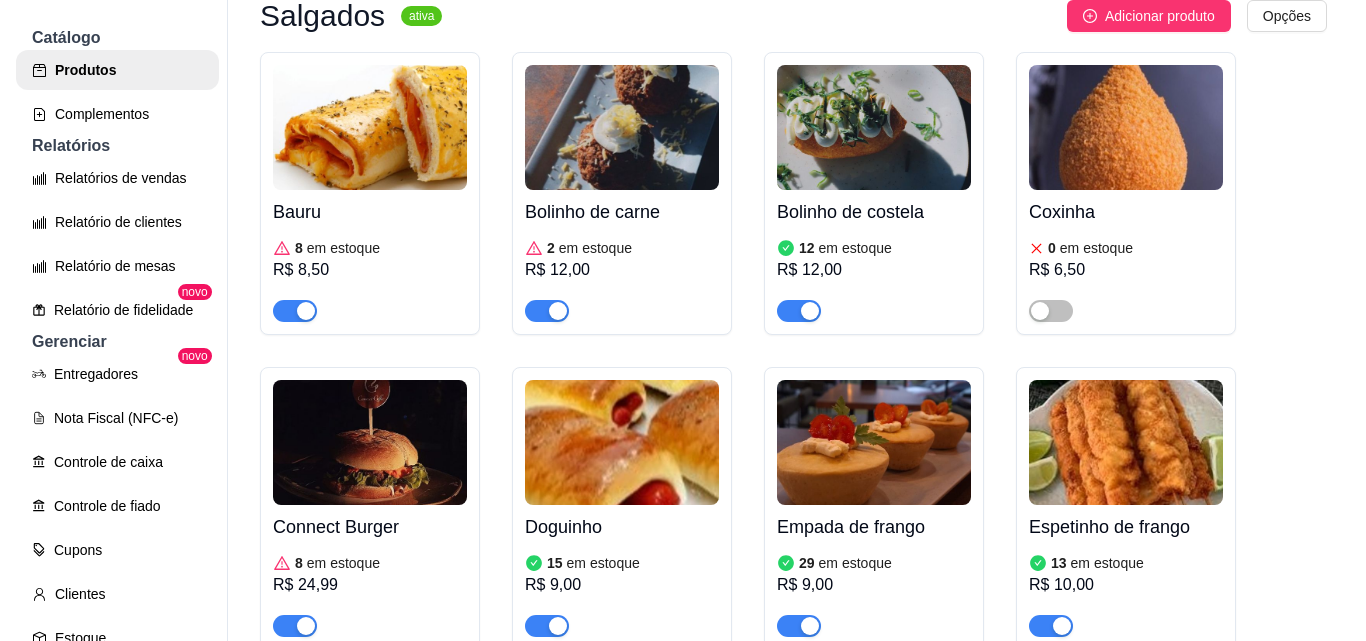 scroll, scrollTop: 300, scrollLeft: 0, axis: vertical 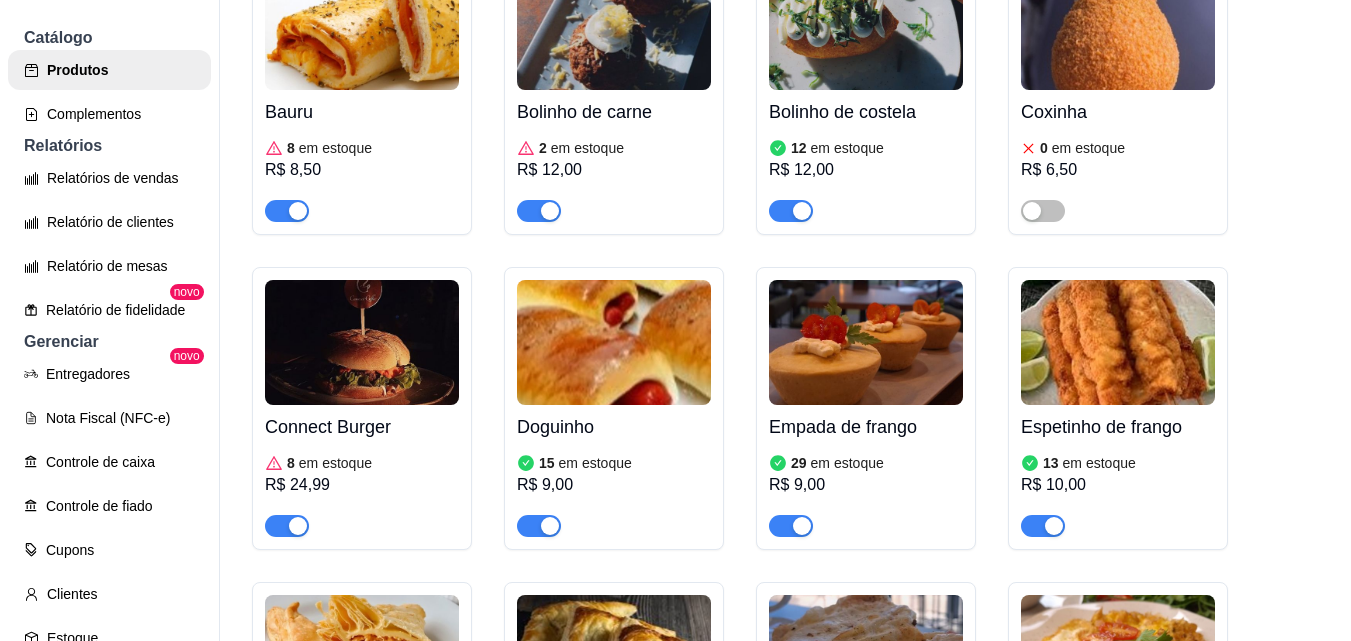 click at bounding box center [362, 342] 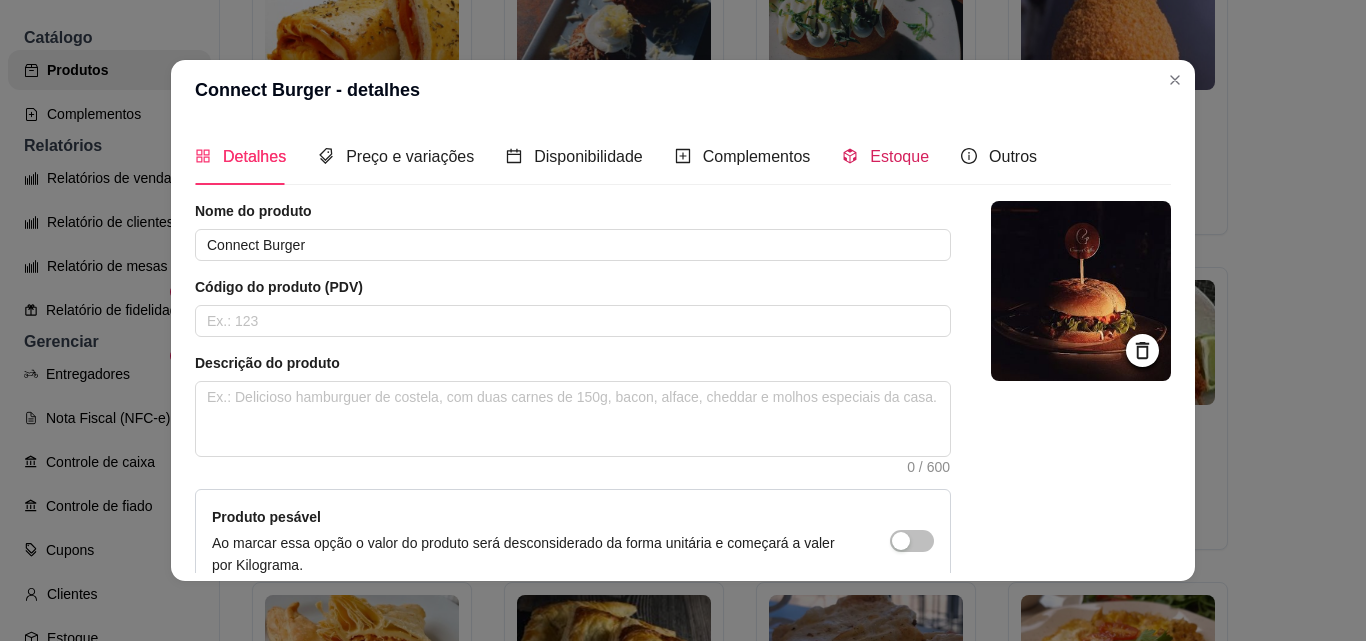 click on "Estoque" at bounding box center (899, 156) 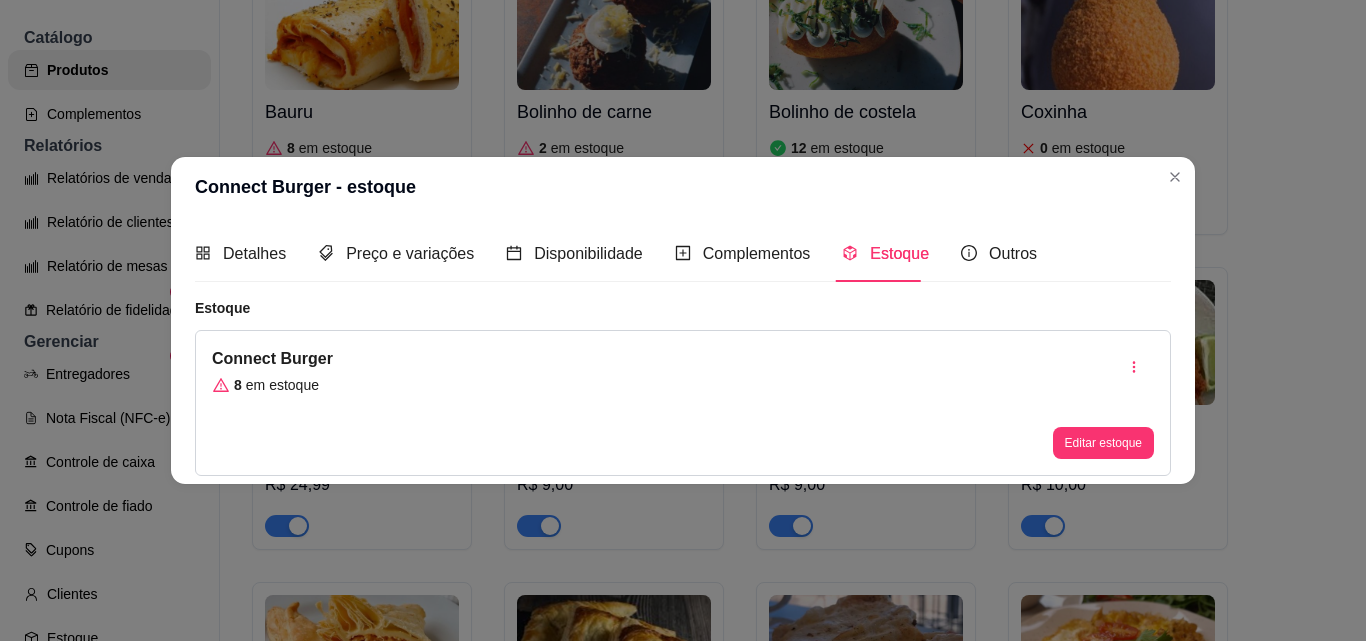 type 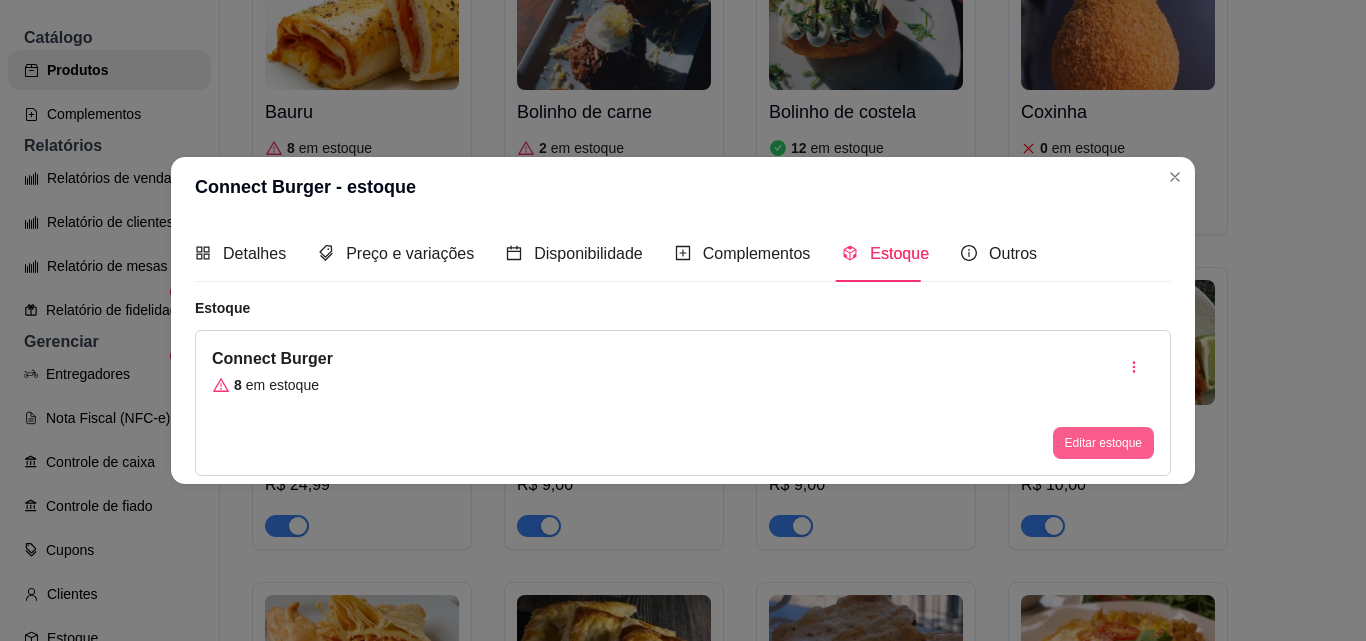 click on "Editar estoque" at bounding box center [1103, 443] 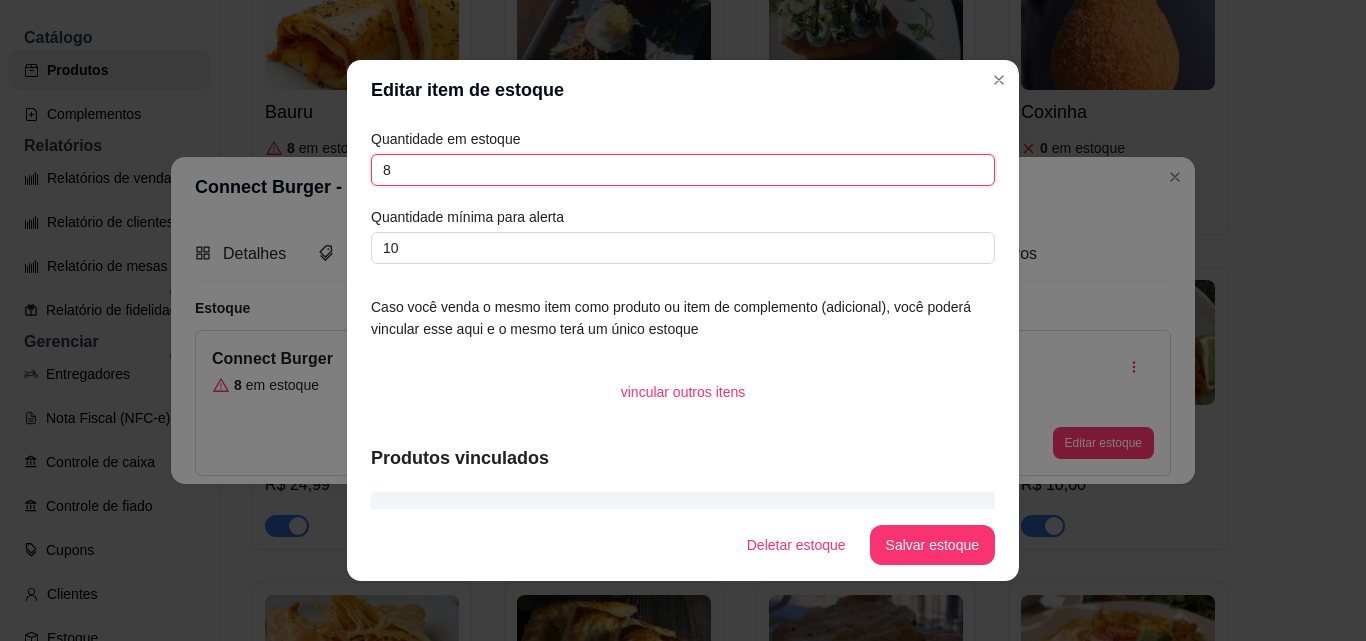 drag, startPoint x: 401, startPoint y: 169, endPoint x: 316, endPoint y: 170, distance: 85.00588 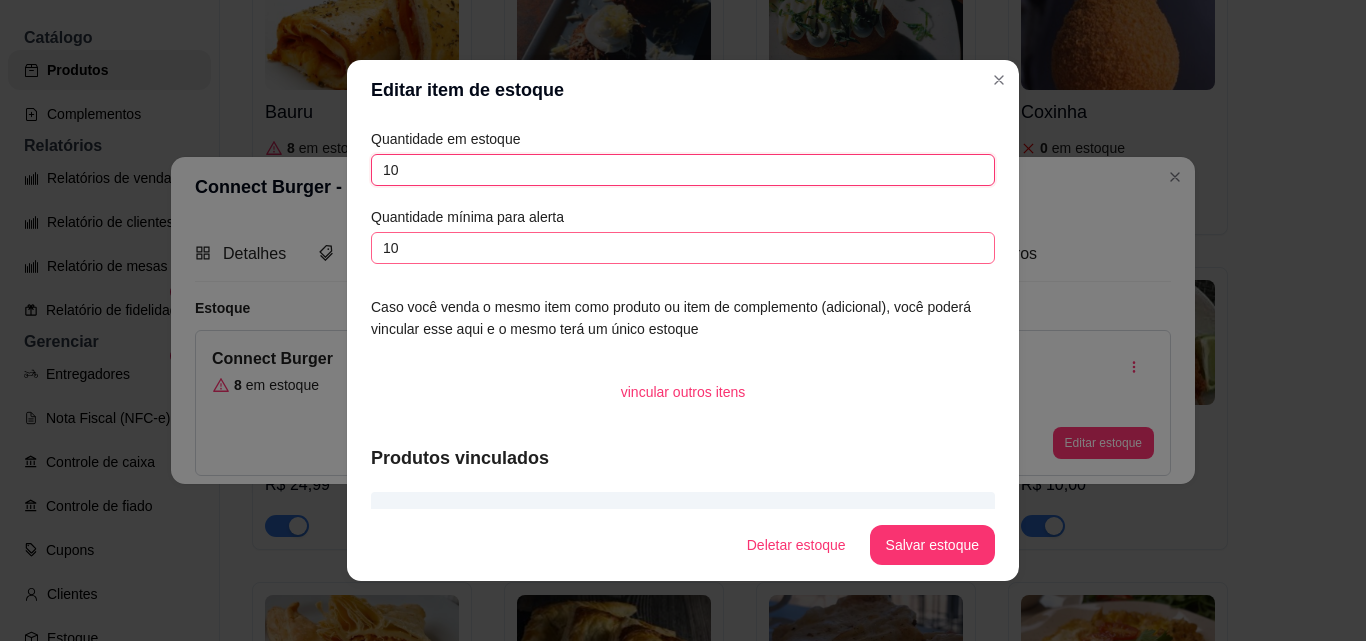 type on "10" 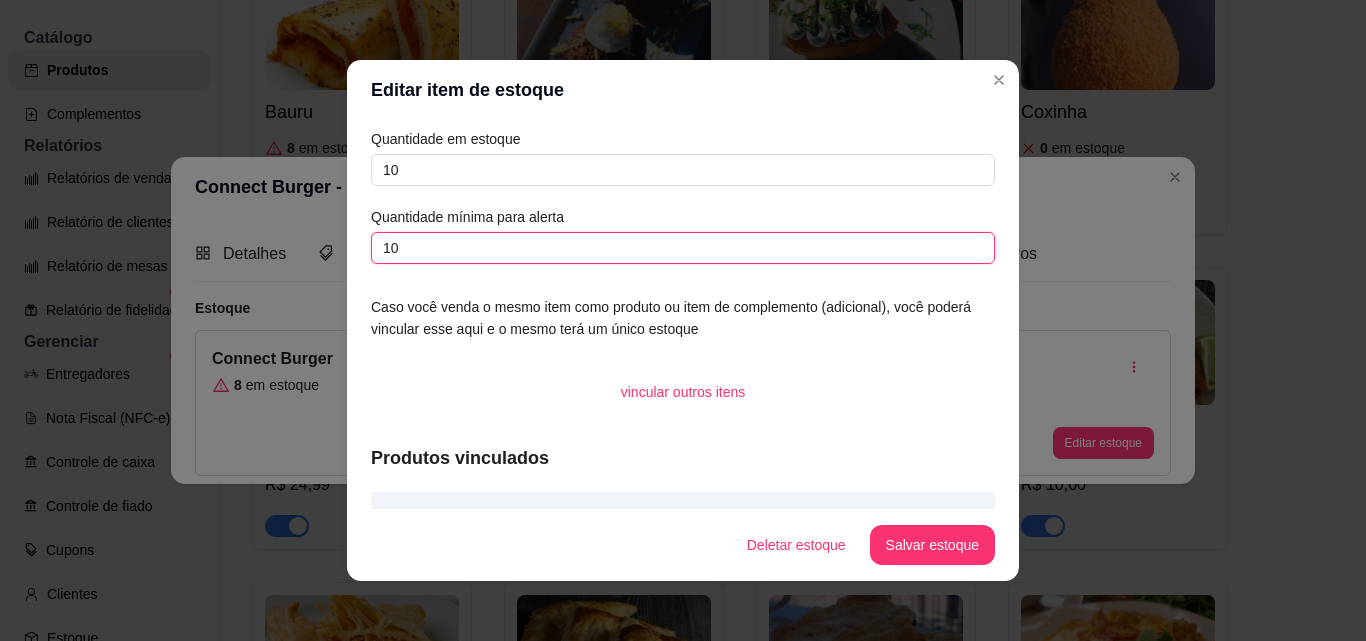 drag, startPoint x: 403, startPoint y: 249, endPoint x: 334, endPoint y: 243, distance: 69.260376 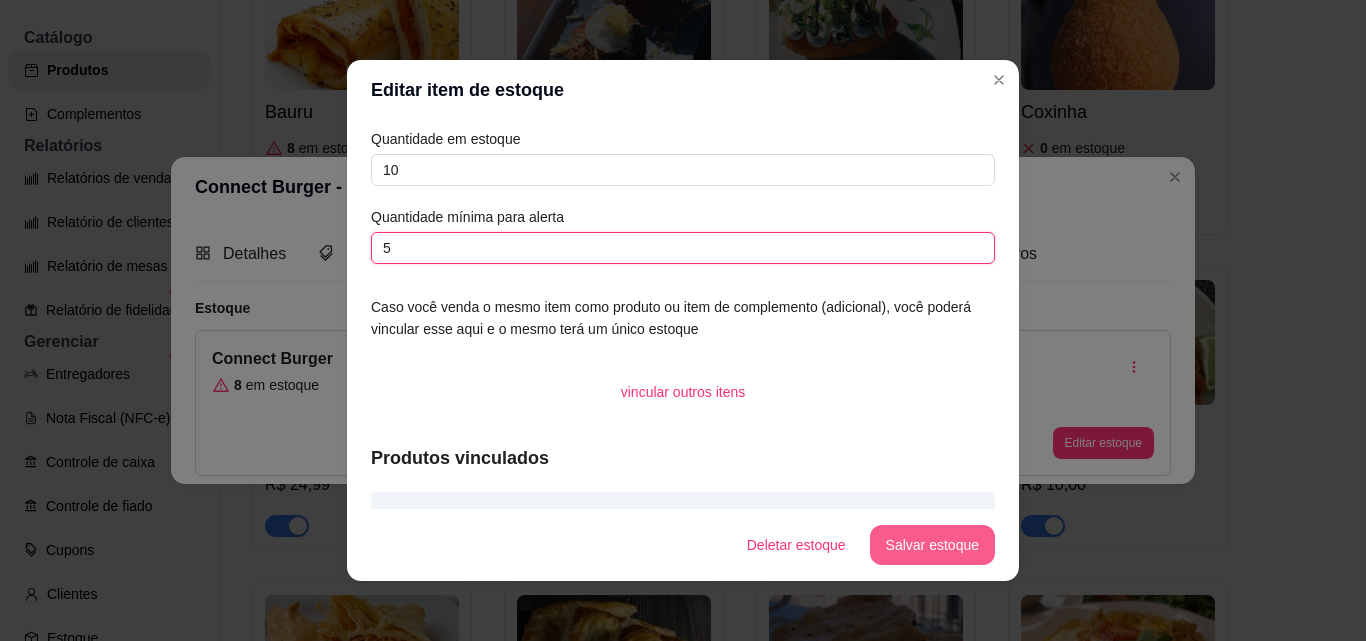 type on "5" 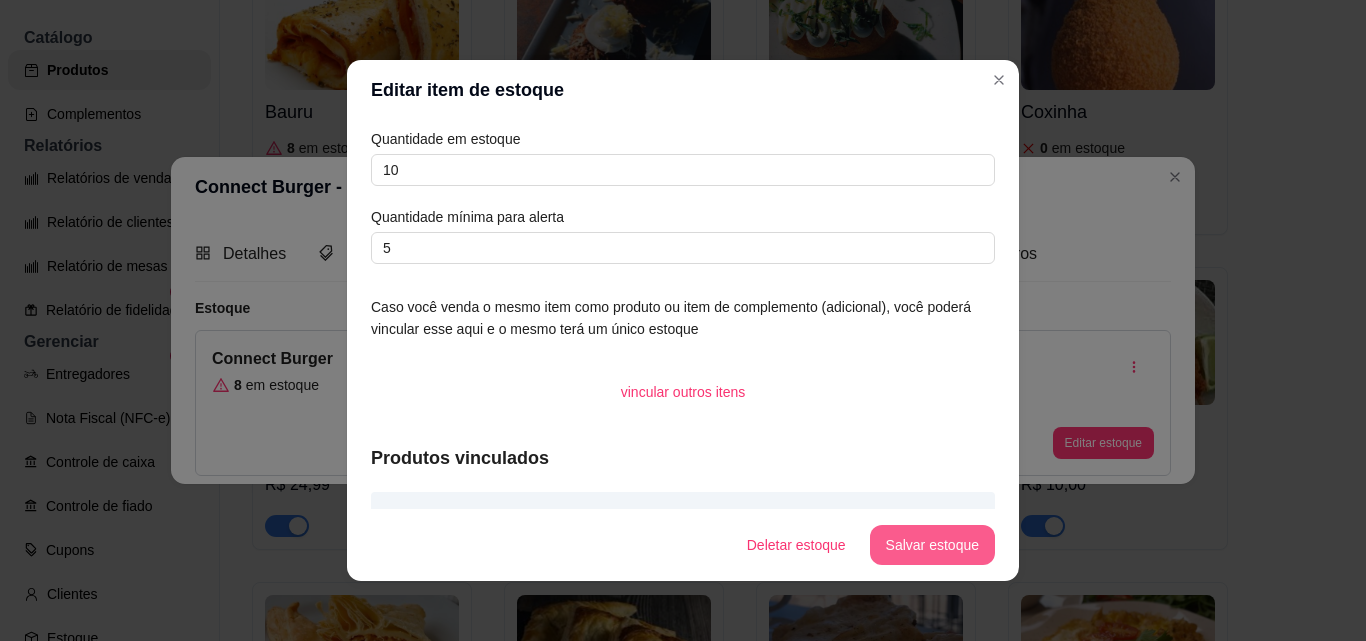 click on "Salvar estoque" at bounding box center [932, 545] 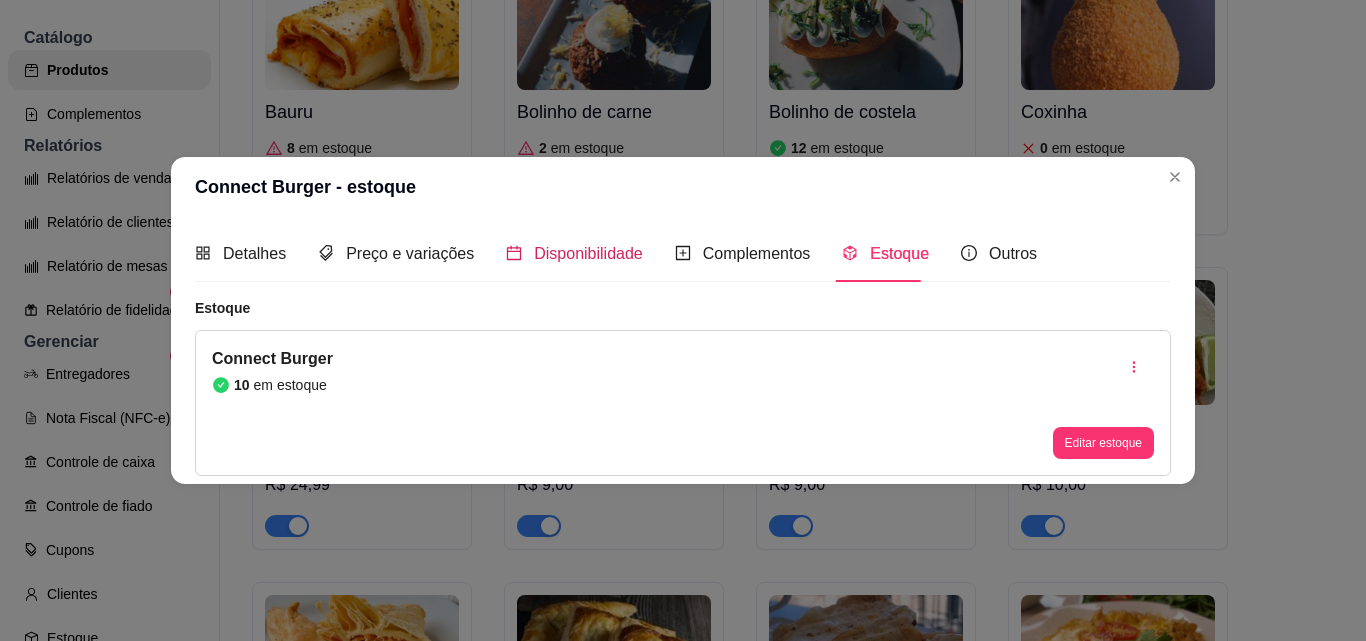 click on "Disponibilidade" at bounding box center (588, 253) 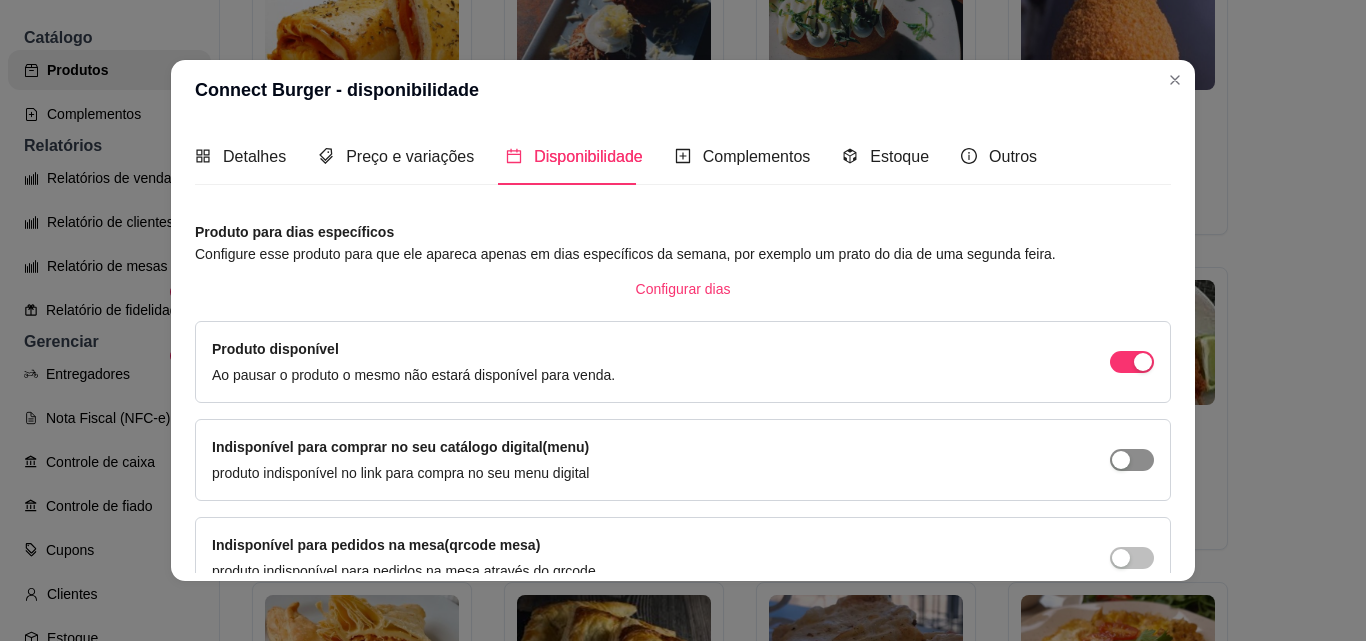 click at bounding box center (1132, 362) 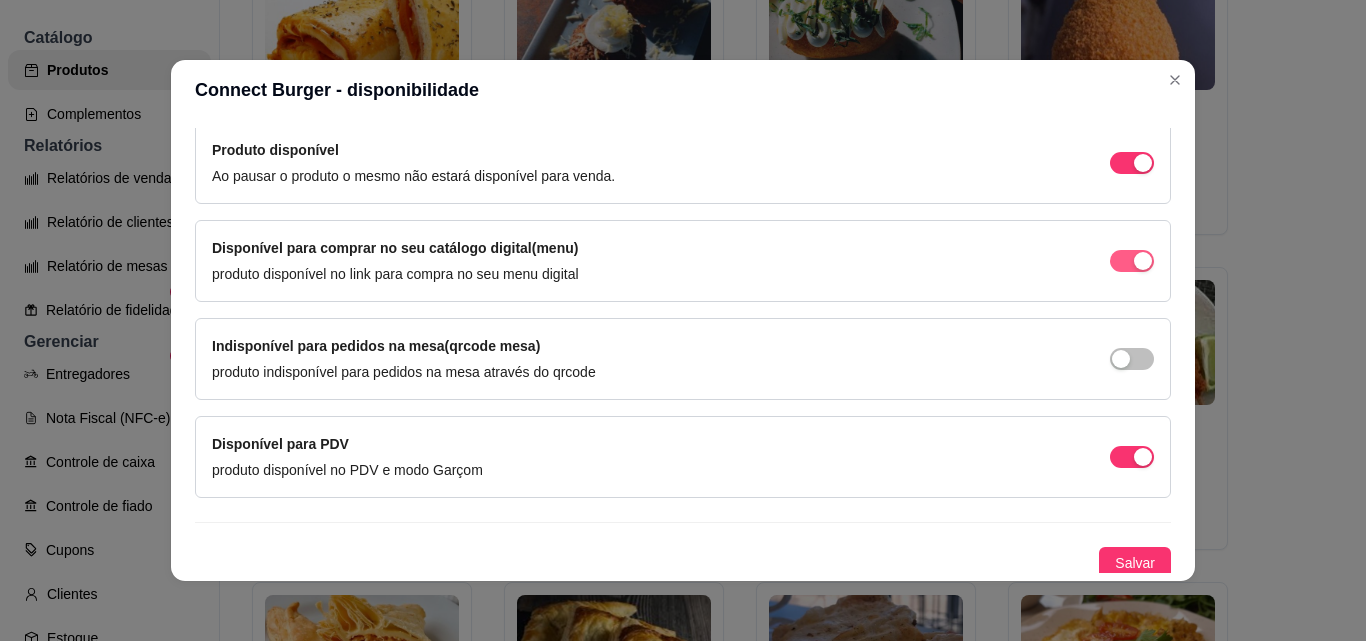 scroll, scrollTop: 200, scrollLeft: 0, axis: vertical 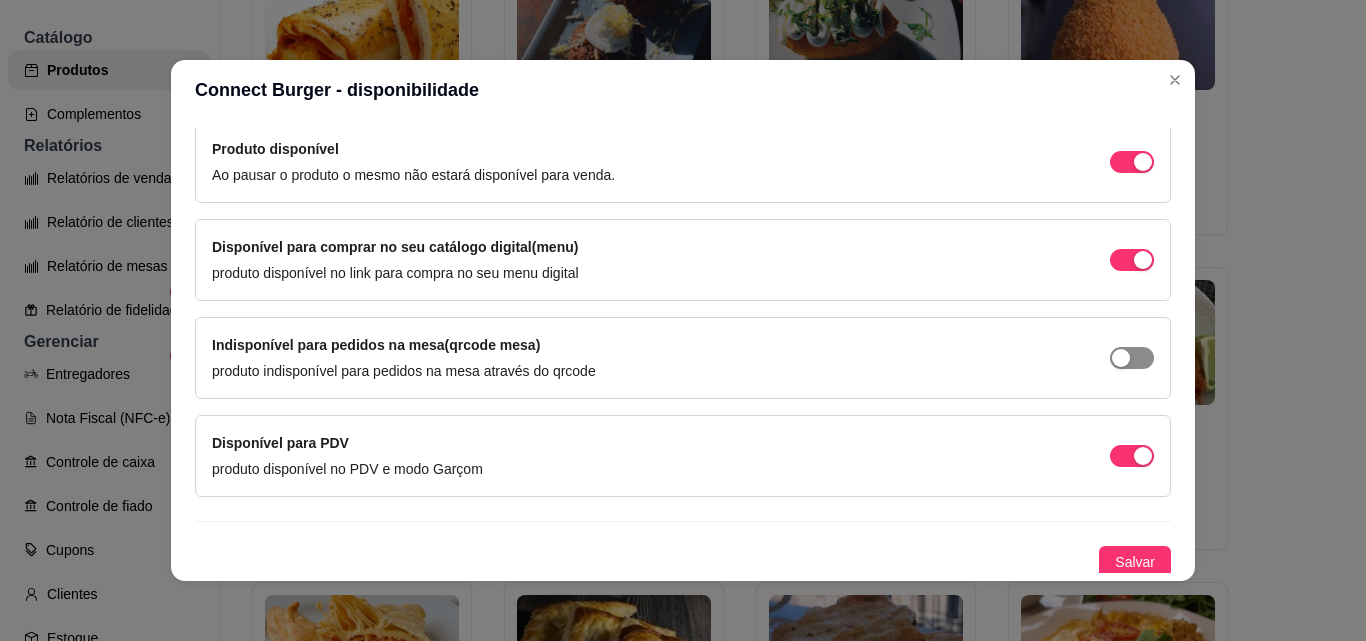 click at bounding box center [1143, 162] 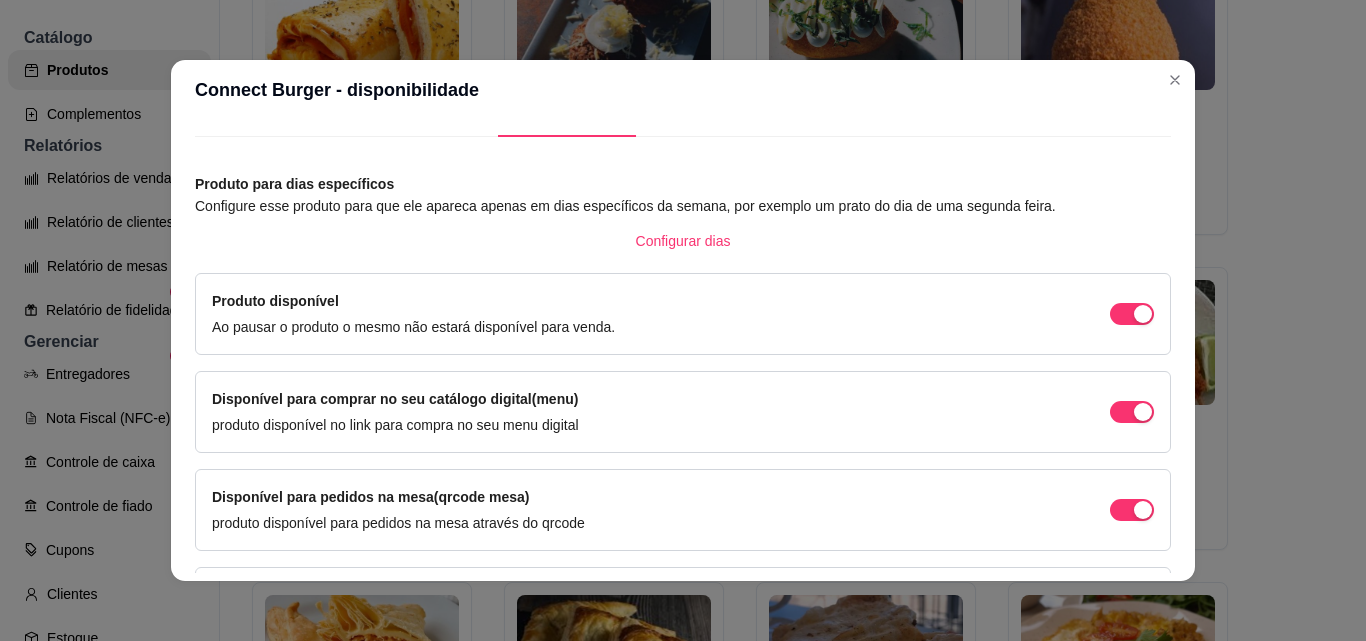 scroll, scrollTop: 5, scrollLeft: 0, axis: vertical 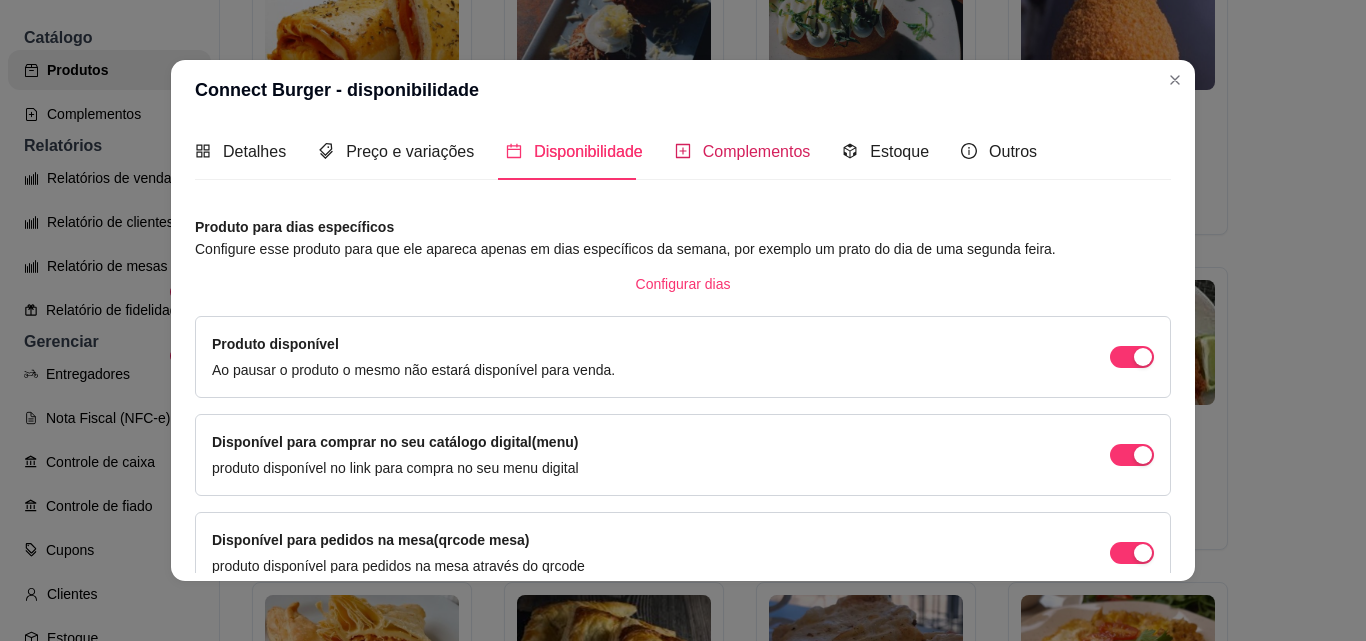 click on "Complementos" at bounding box center (757, 151) 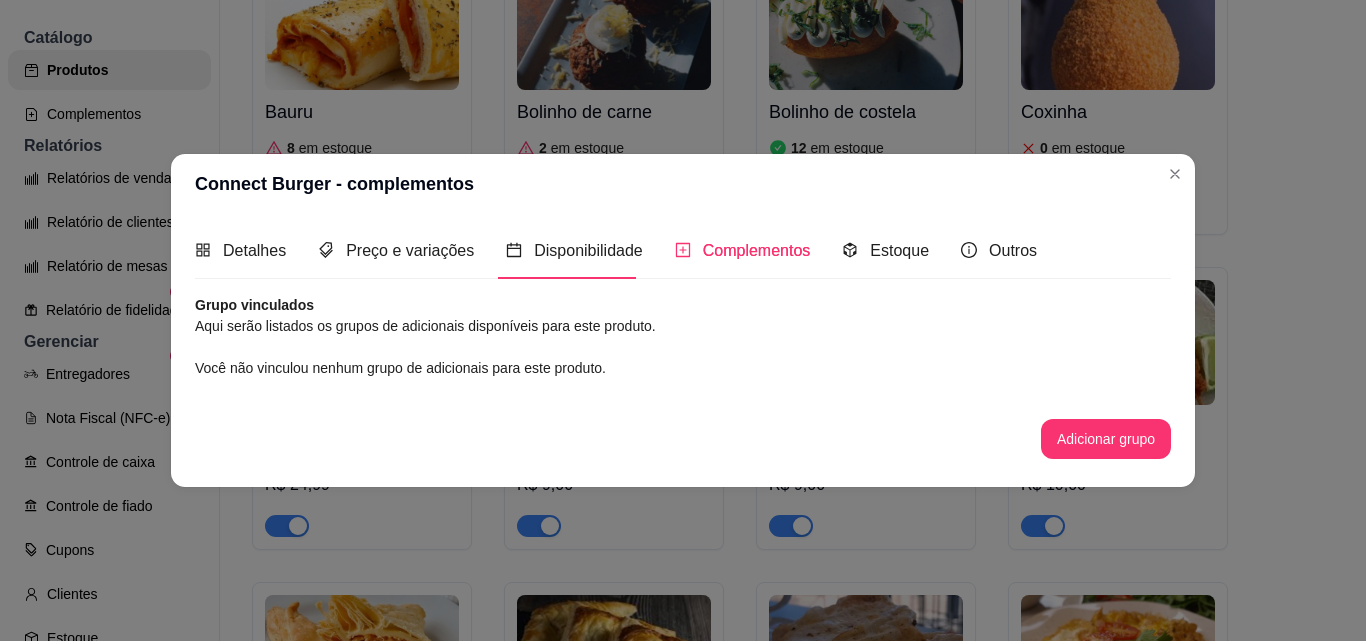 scroll, scrollTop: 0, scrollLeft: 0, axis: both 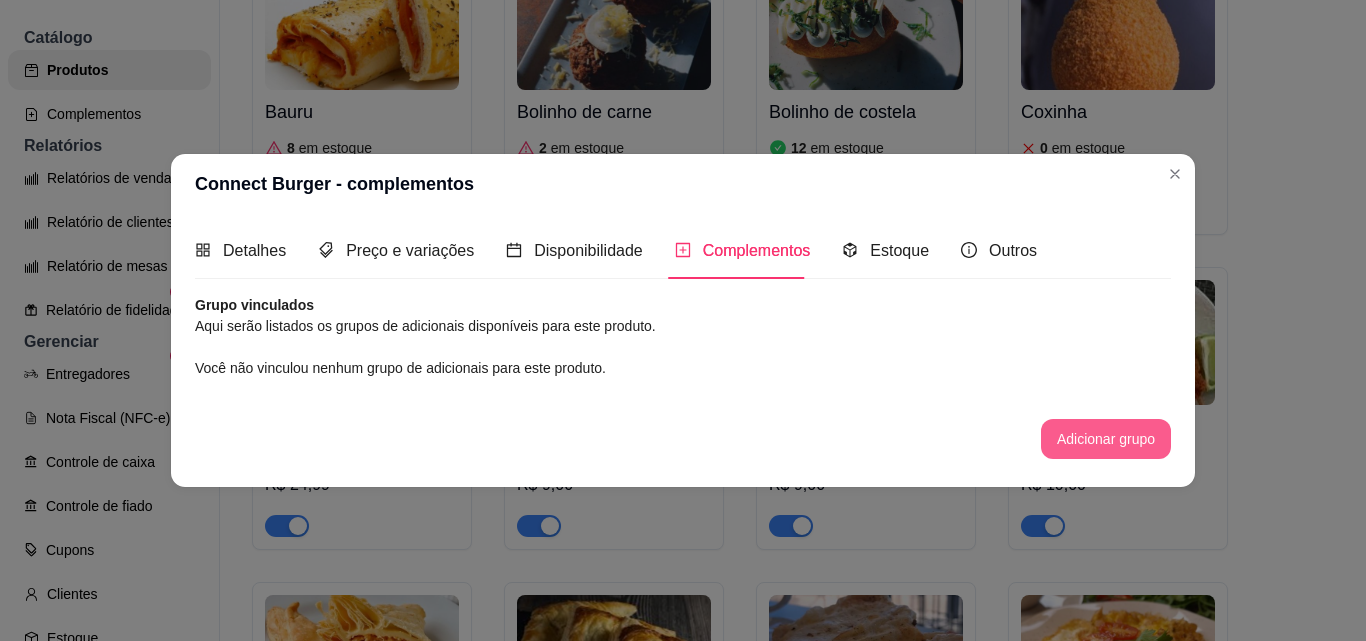 click on "Adicionar grupo" at bounding box center [1106, 439] 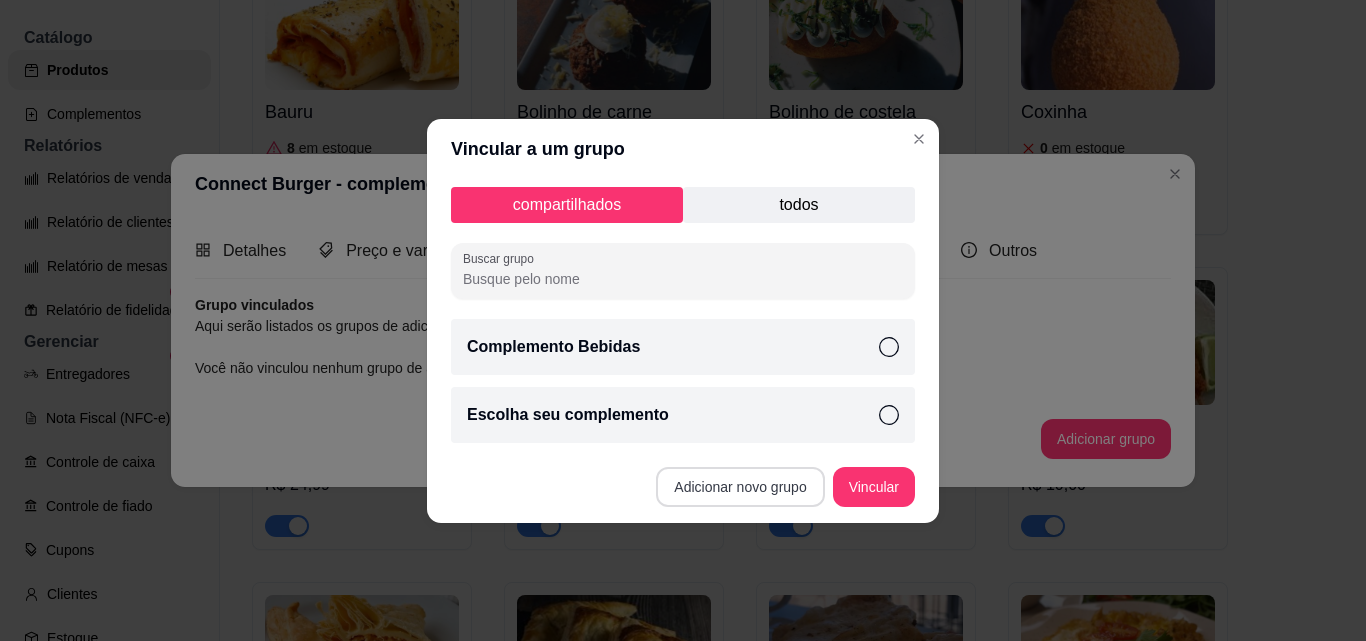 click on "Adicionar novo grupo" at bounding box center (740, 487) 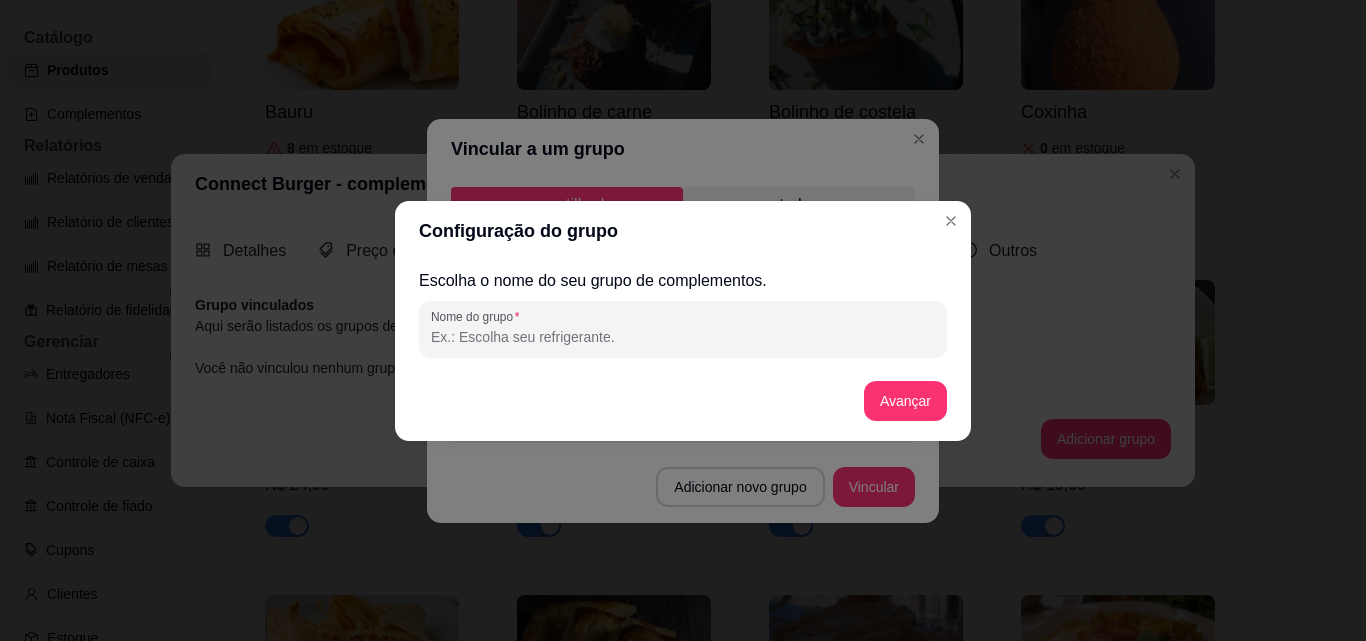 click on "Nome do grupo" at bounding box center (683, 337) 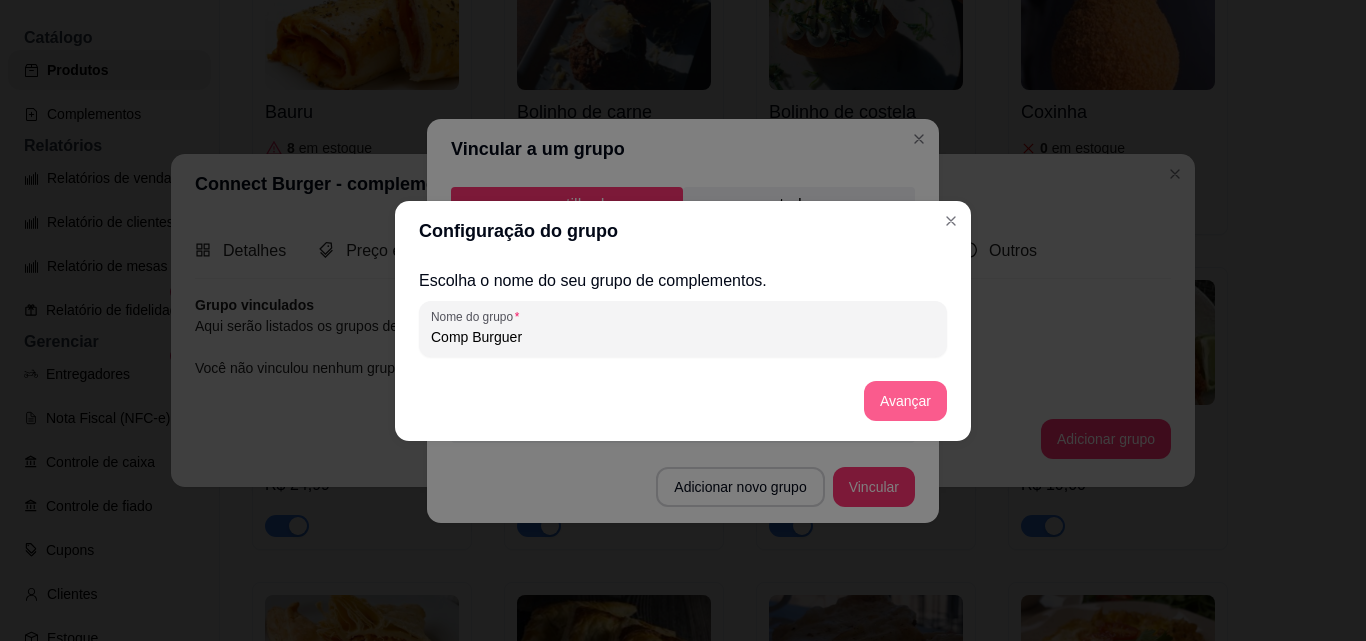 type on "Comp Burguer" 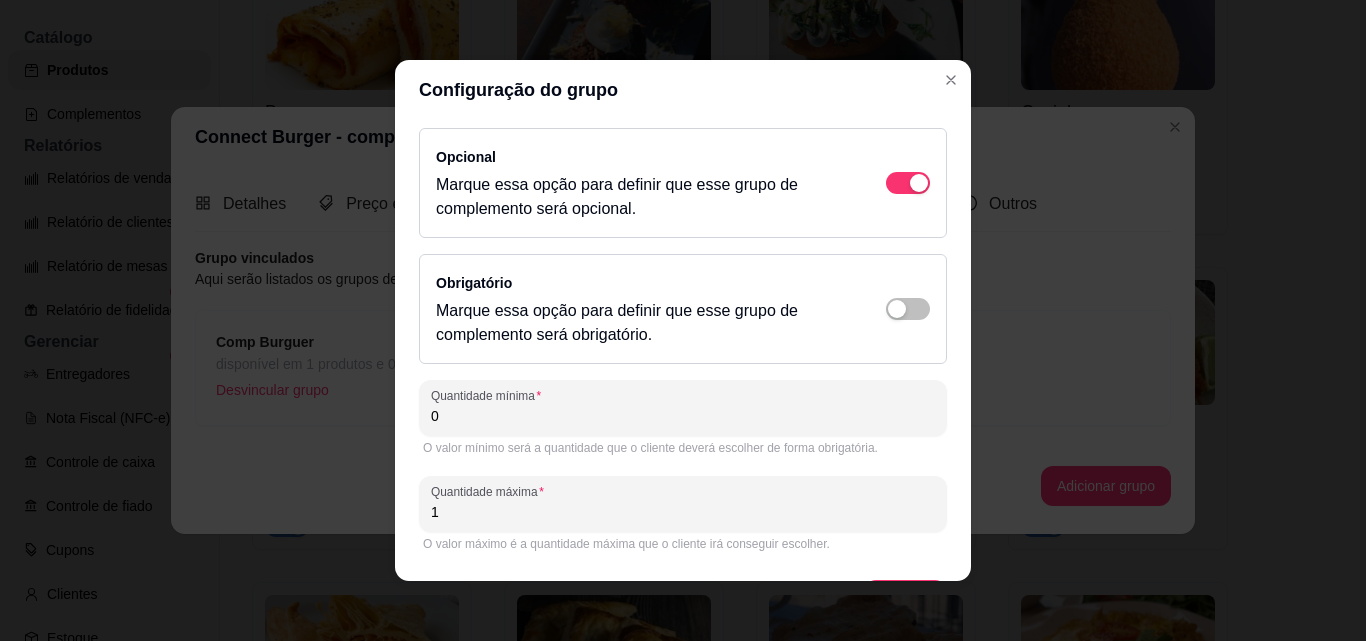 scroll, scrollTop: 59, scrollLeft: 0, axis: vertical 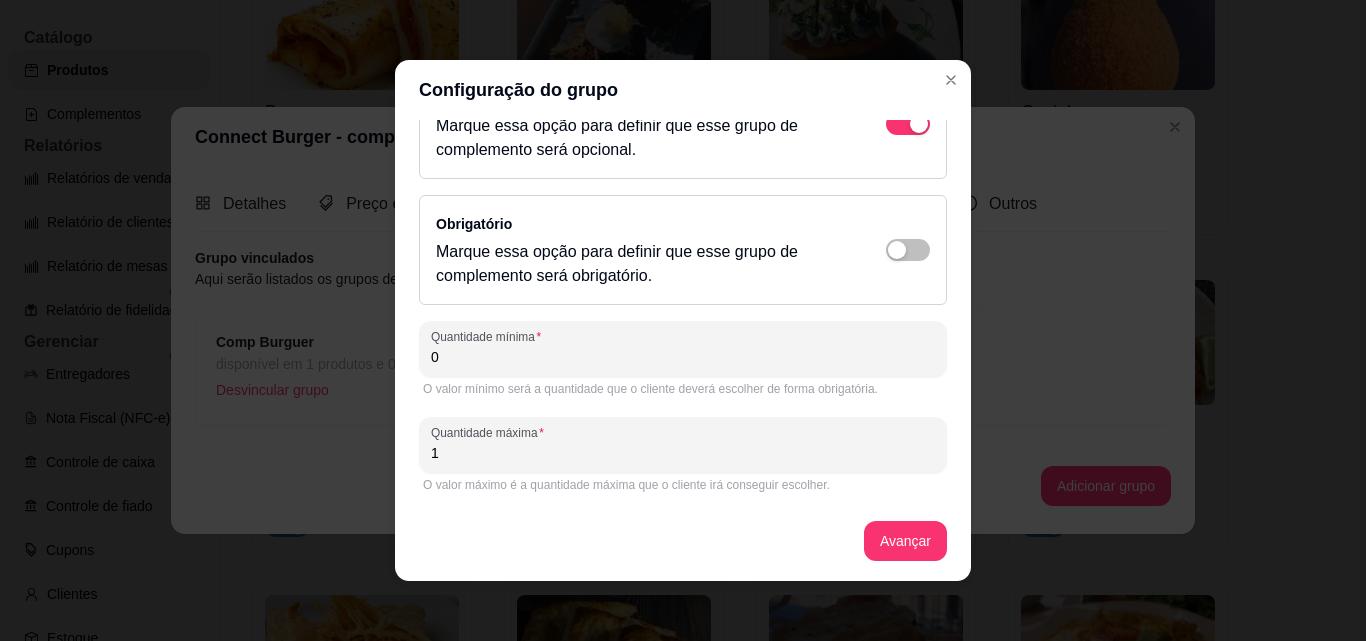 drag, startPoint x: 438, startPoint y: 359, endPoint x: 399, endPoint y: 360, distance: 39.012817 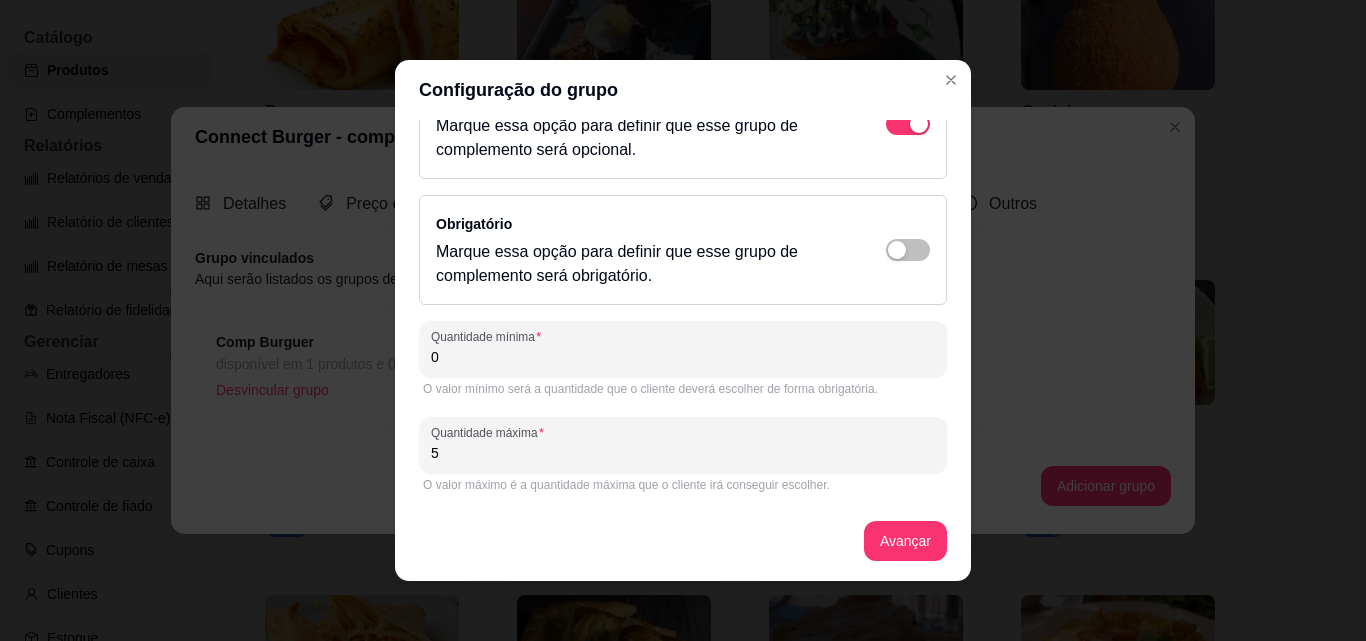 scroll, scrollTop: 4, scrollLeft: 0, axis: vertical 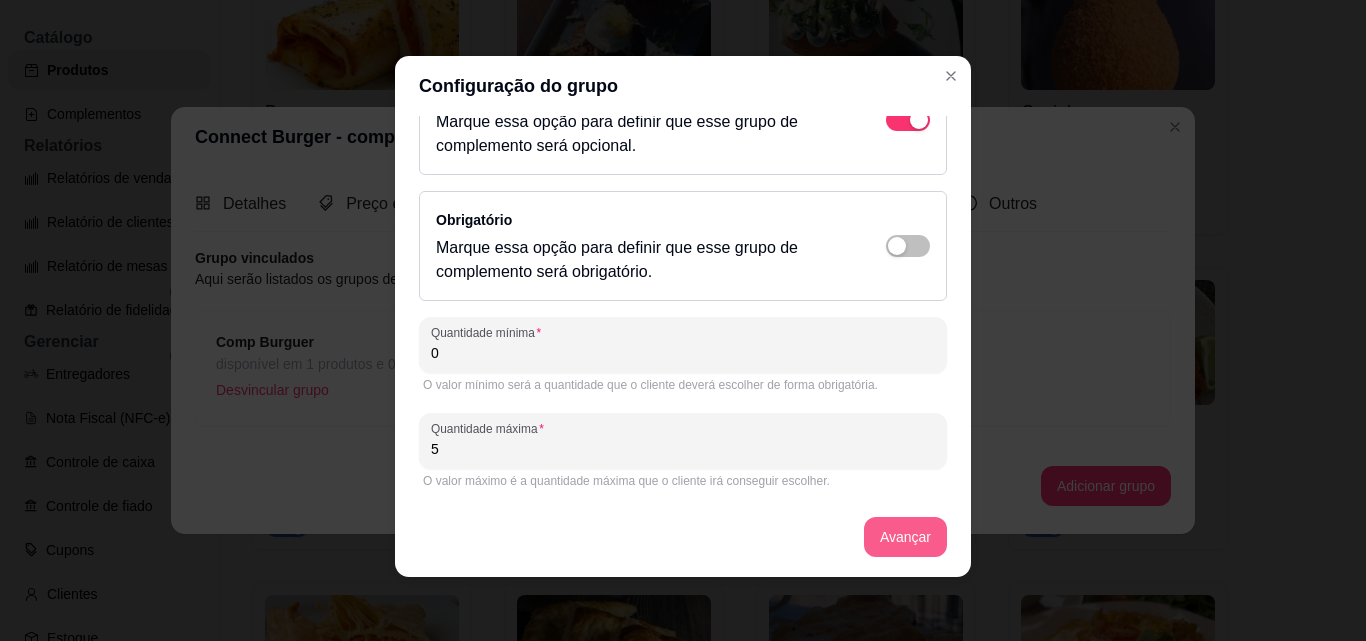 type on "5" 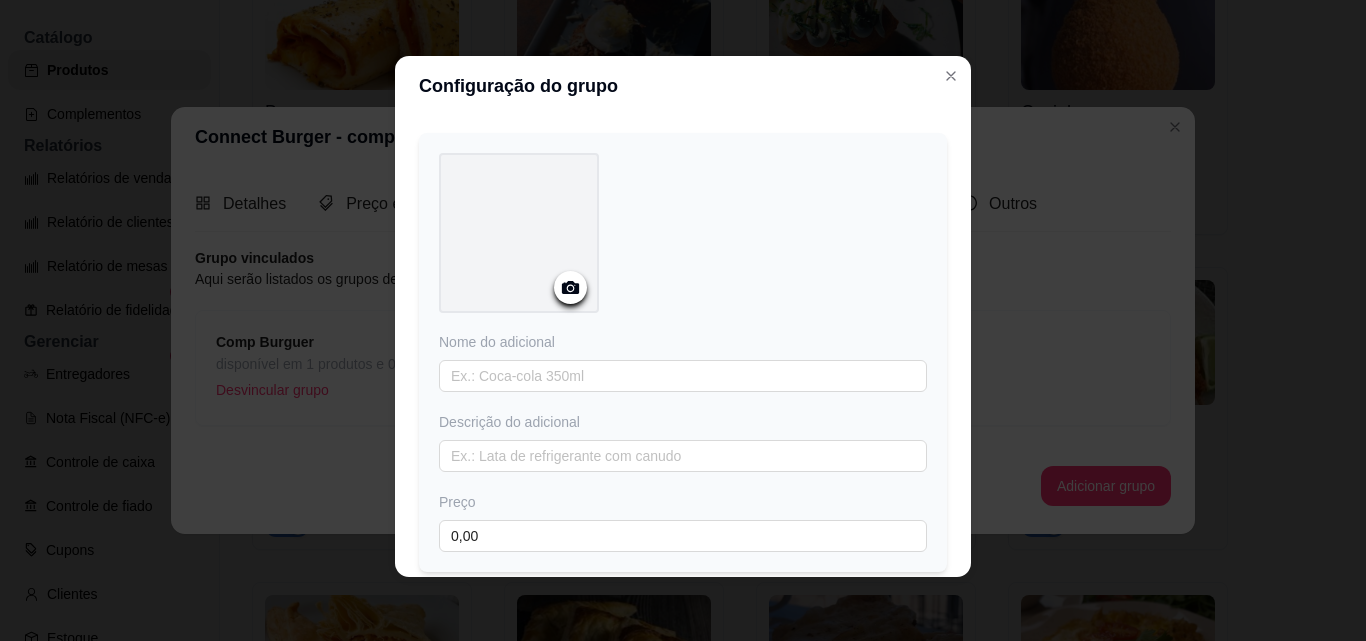 click 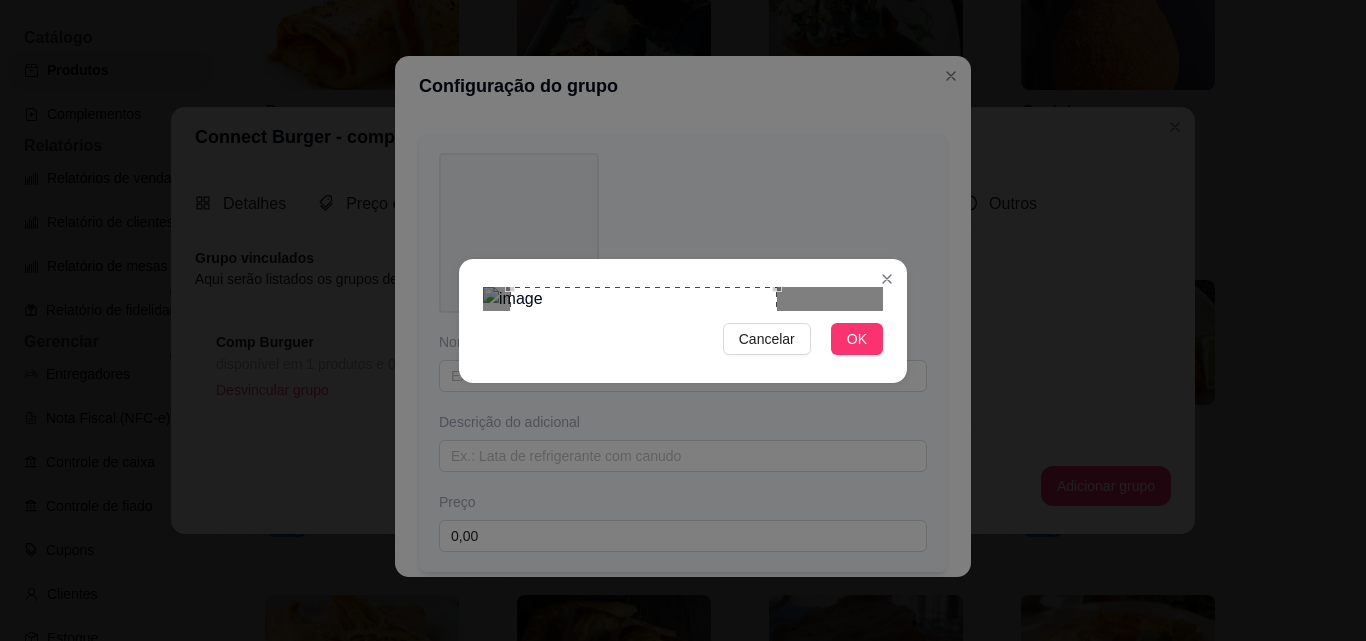 click at bounding box center [643, 420] 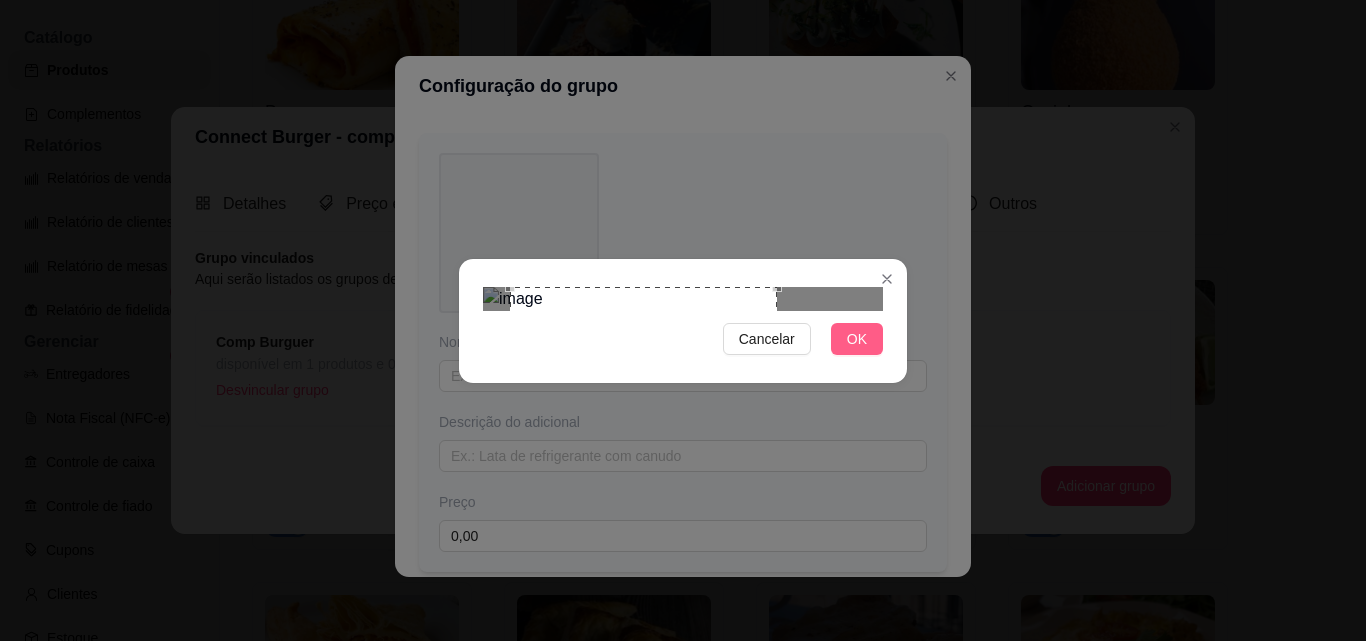 click on "OK" at bounding box center [857, 339] 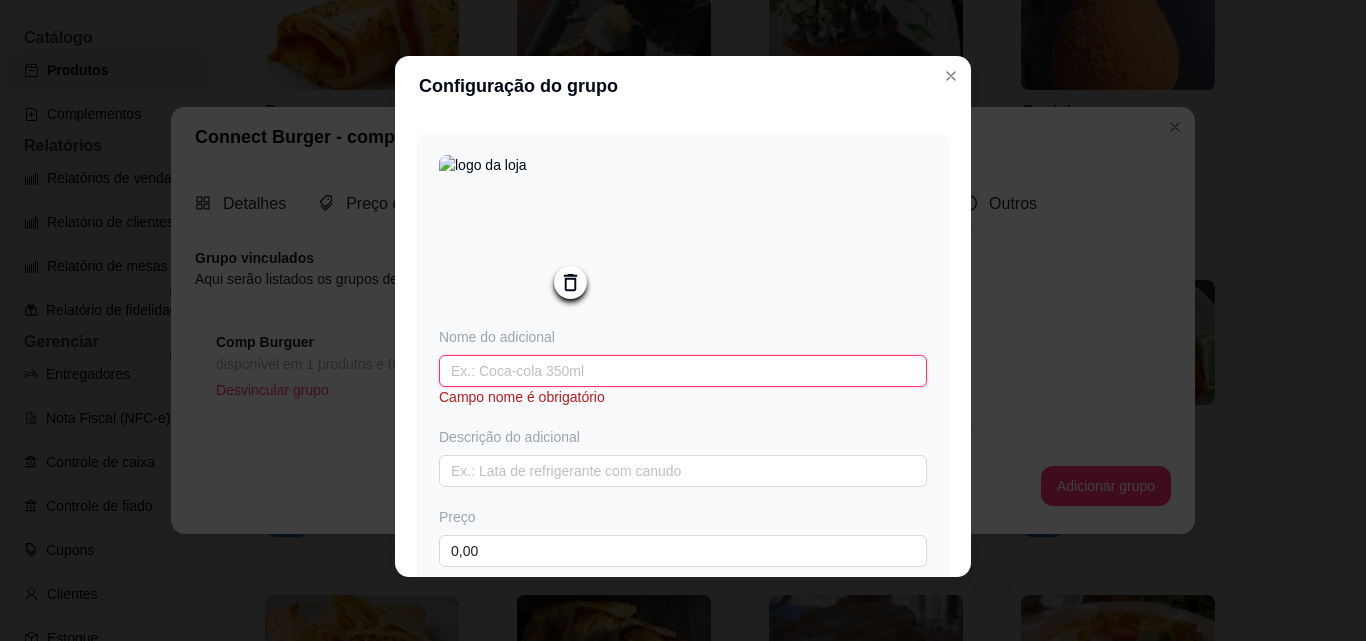 click at bounding box center (683, 371) 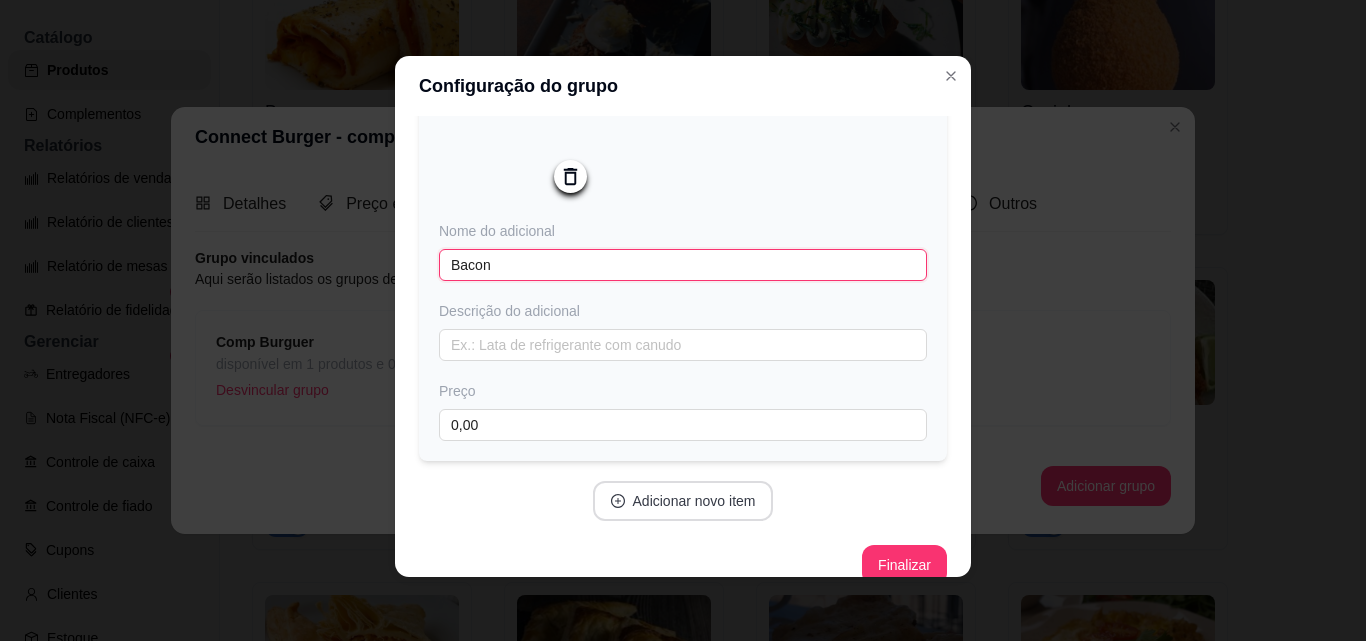 scroll, scrollTop: 197, scrollLeft: 0, axis: vertical 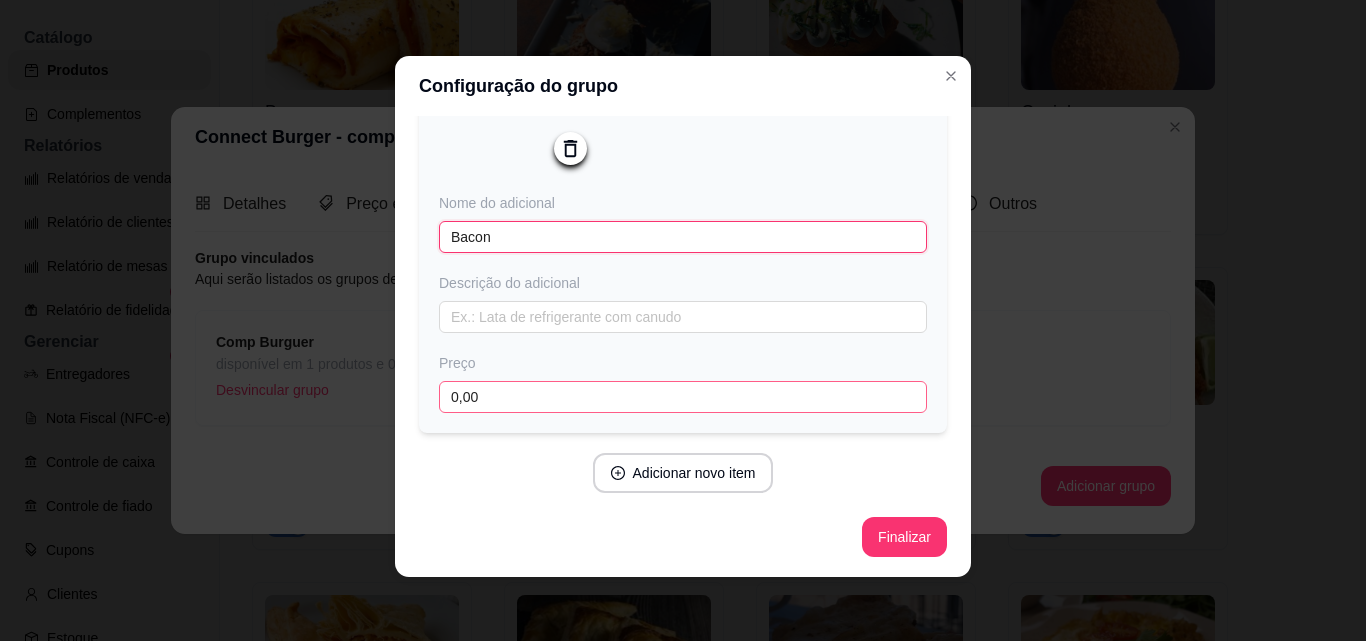 type on "Bacon" 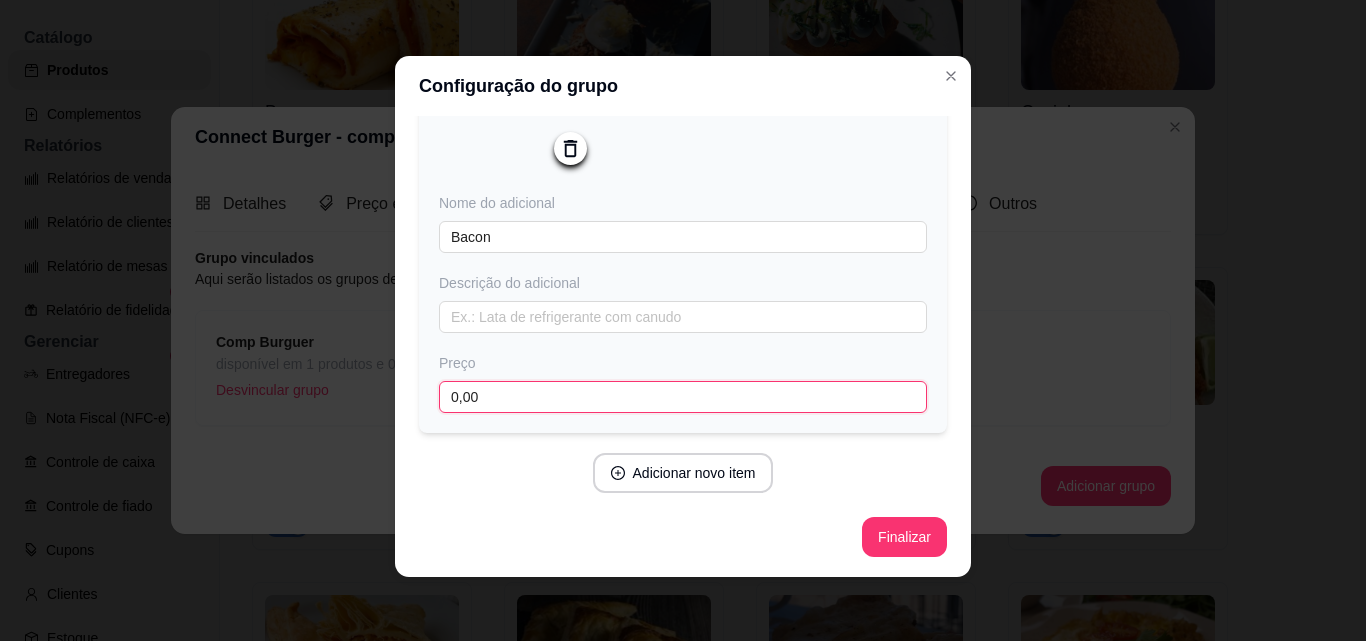 drag, startPoint x: 474, startPoint y: 399, endPoint x: 426, endPoint y: 391, distance: 48.6621 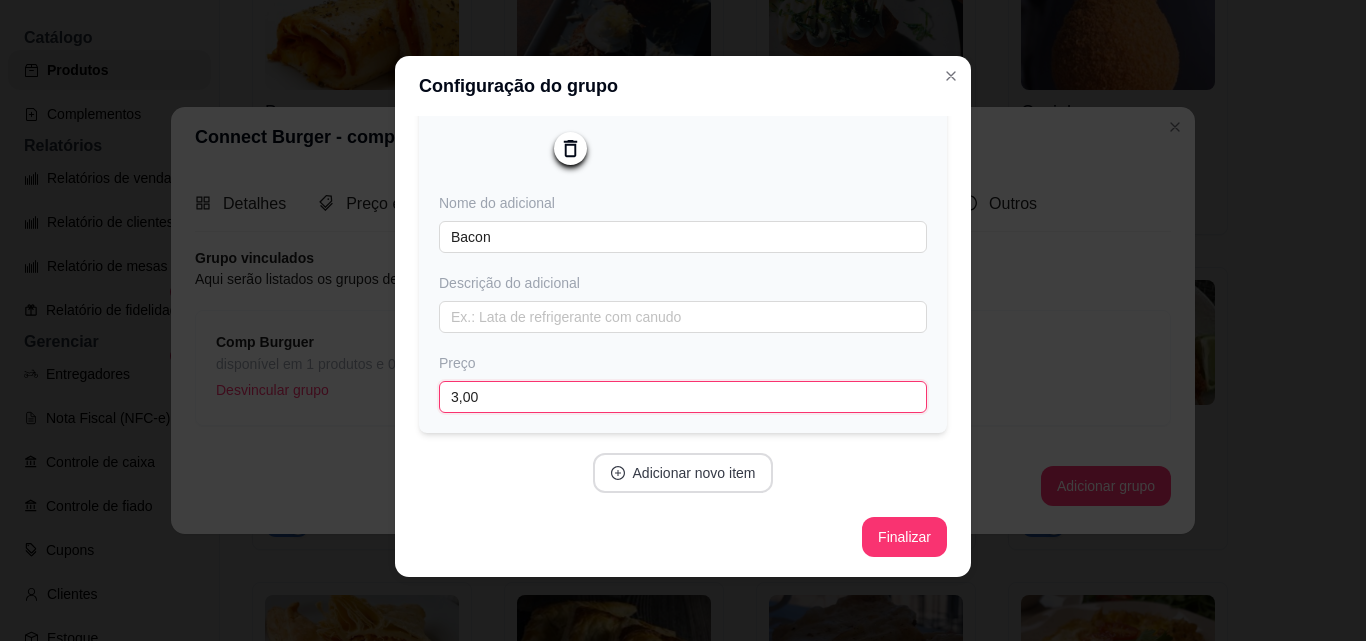 type on "3,00" 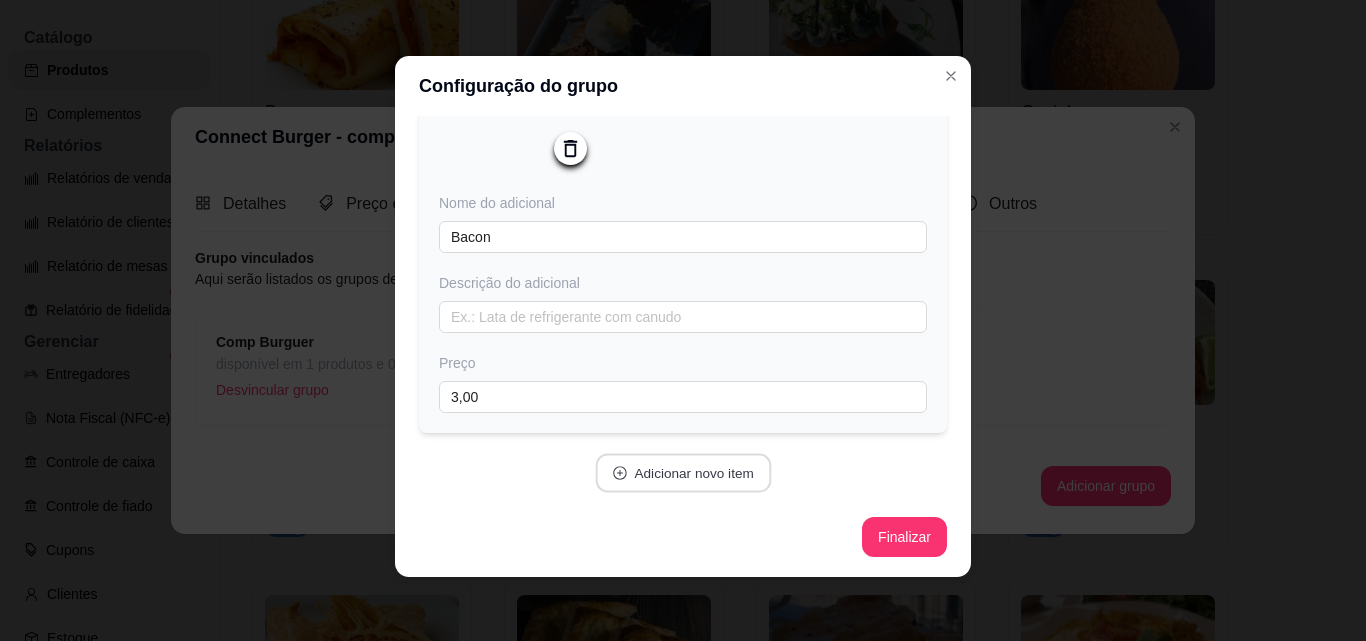 click on "Adicionar novo item" at bounding box center (683, 473) 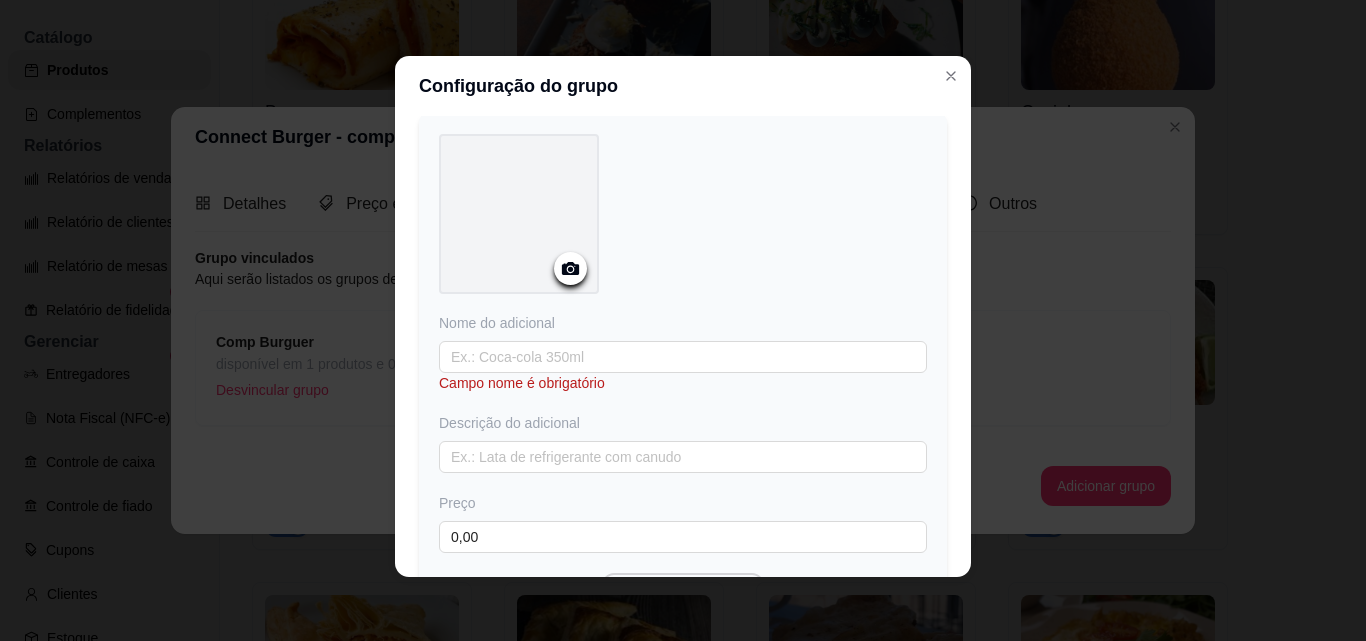 scroll, scrollTop: 597, scrollLeft: 0, axis: vertical 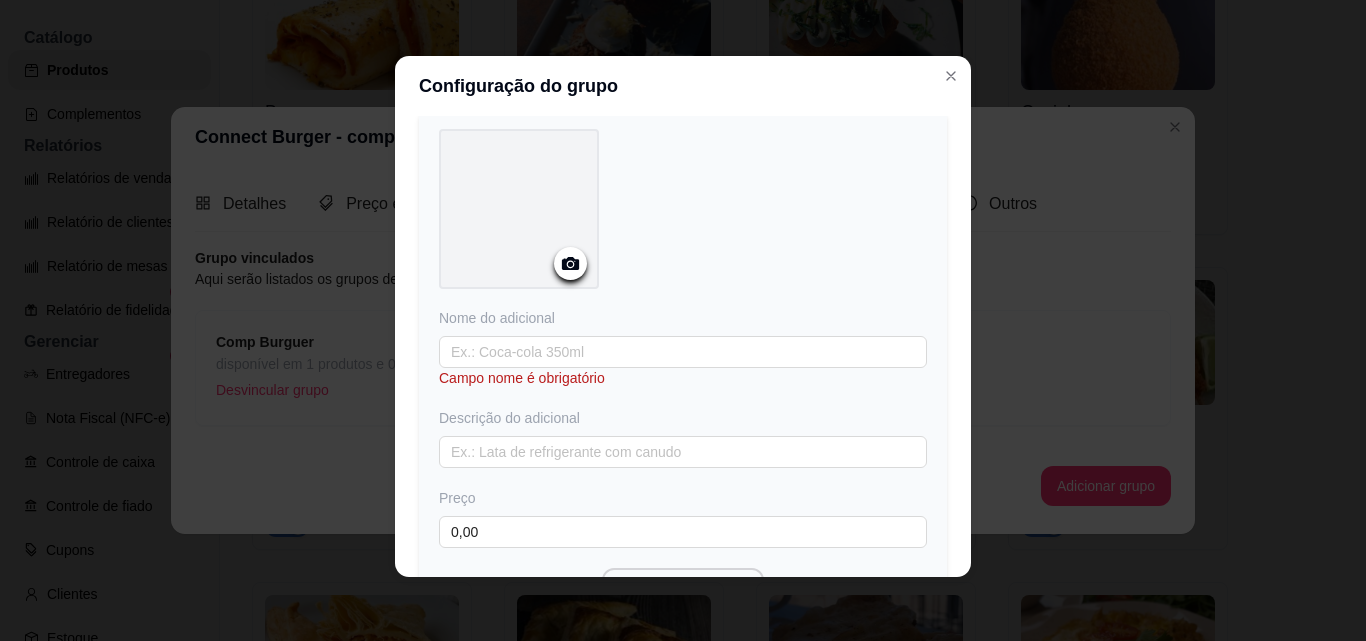 click 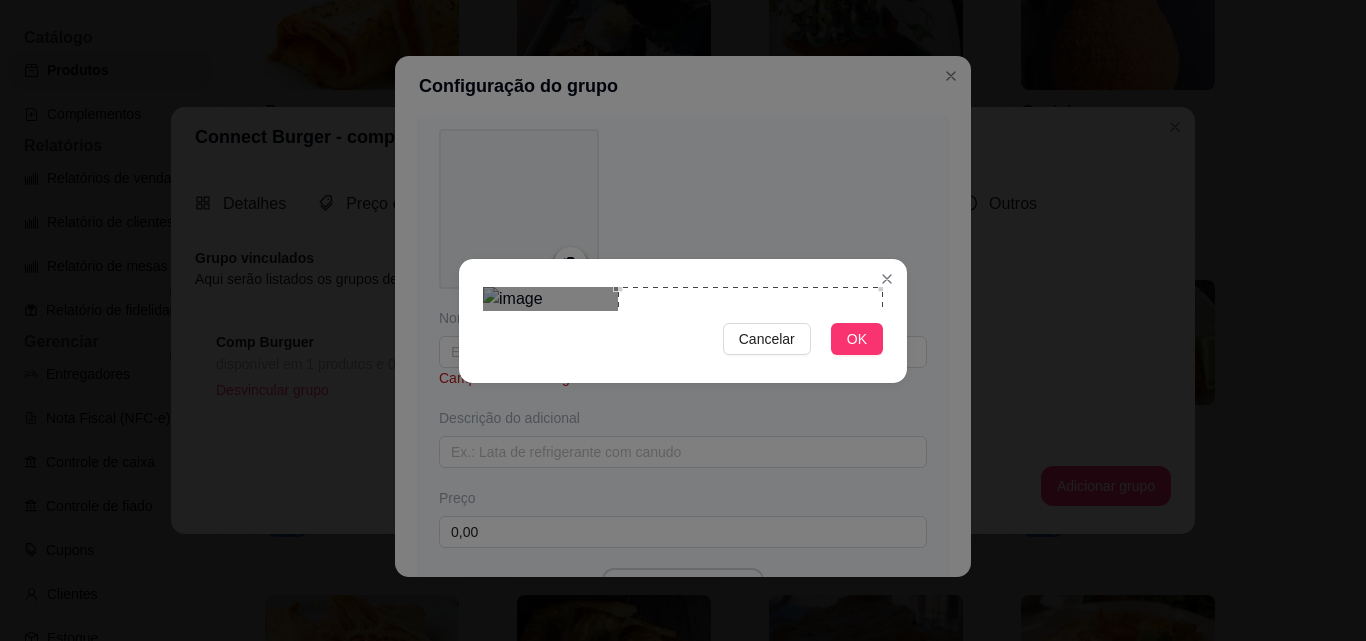 click at bounding box center [750, 419] 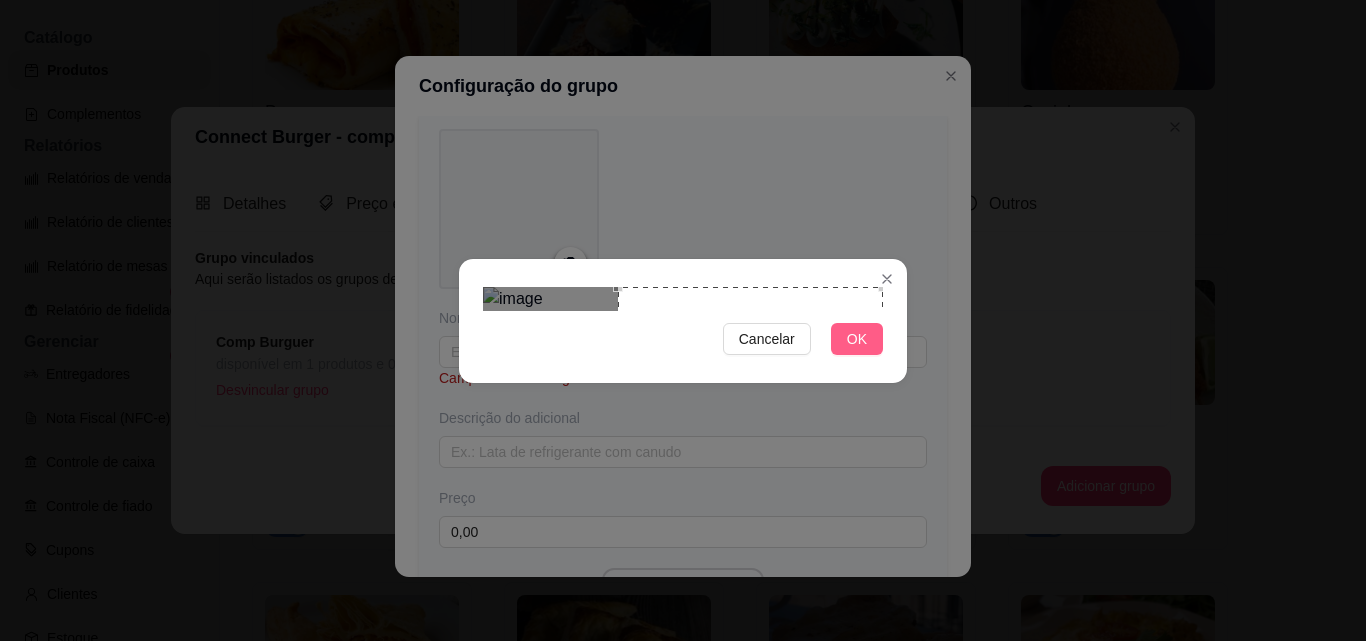 click on "OK" at bounding box center (857, 339) 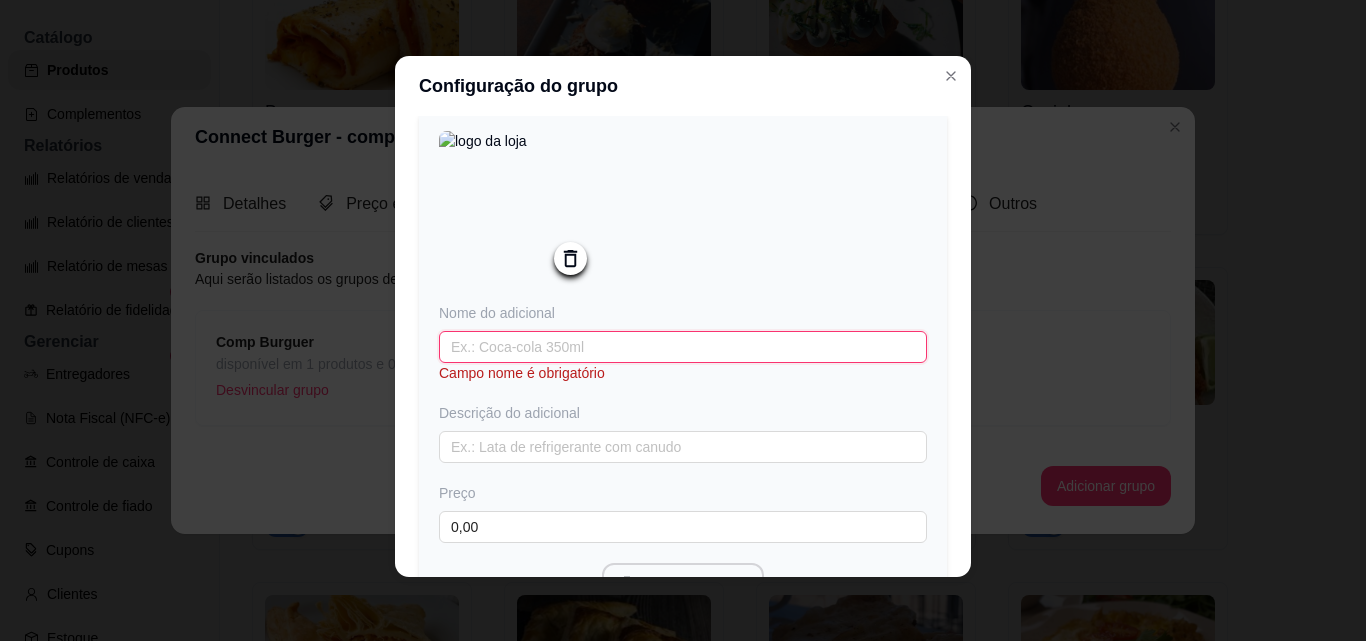 click at bounding box center [683, 347] 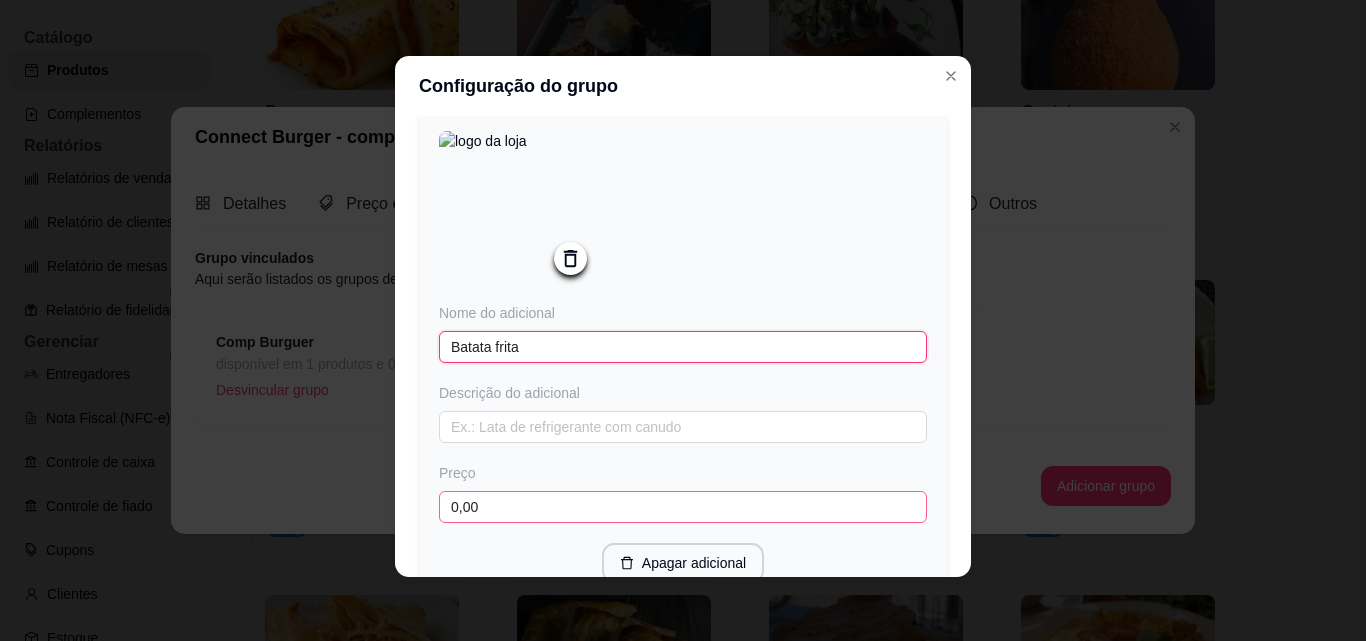 type on "Batata frita" 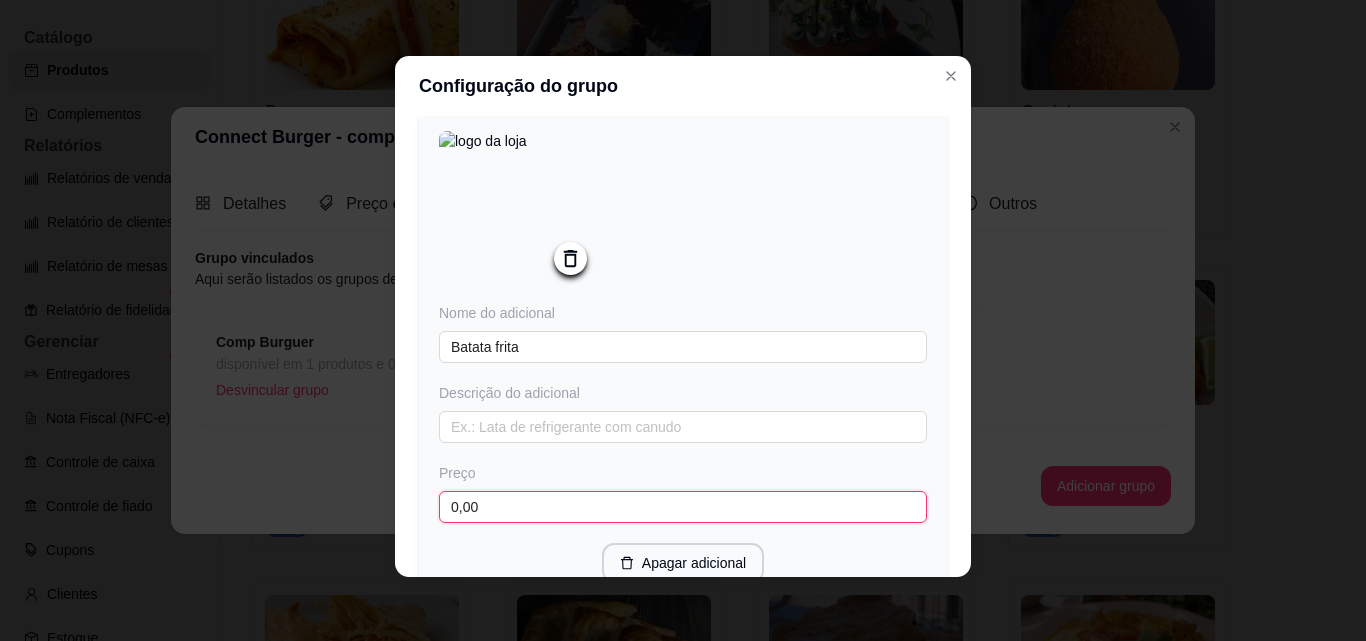 drag, startPoint x: 500, startPoint y: 515, endPoint x: 423, endPoint y: 518, distance: 77.05842 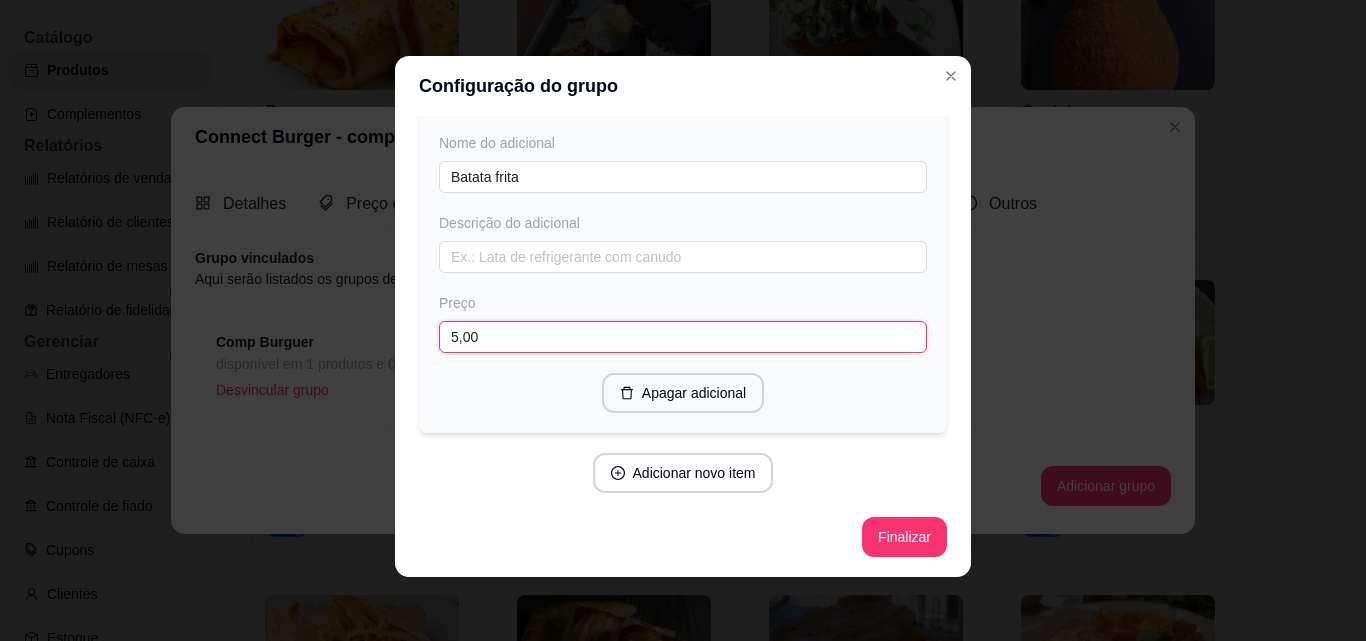scroll, scrollTop: 775, scrollLeft: 0, axis: vertical 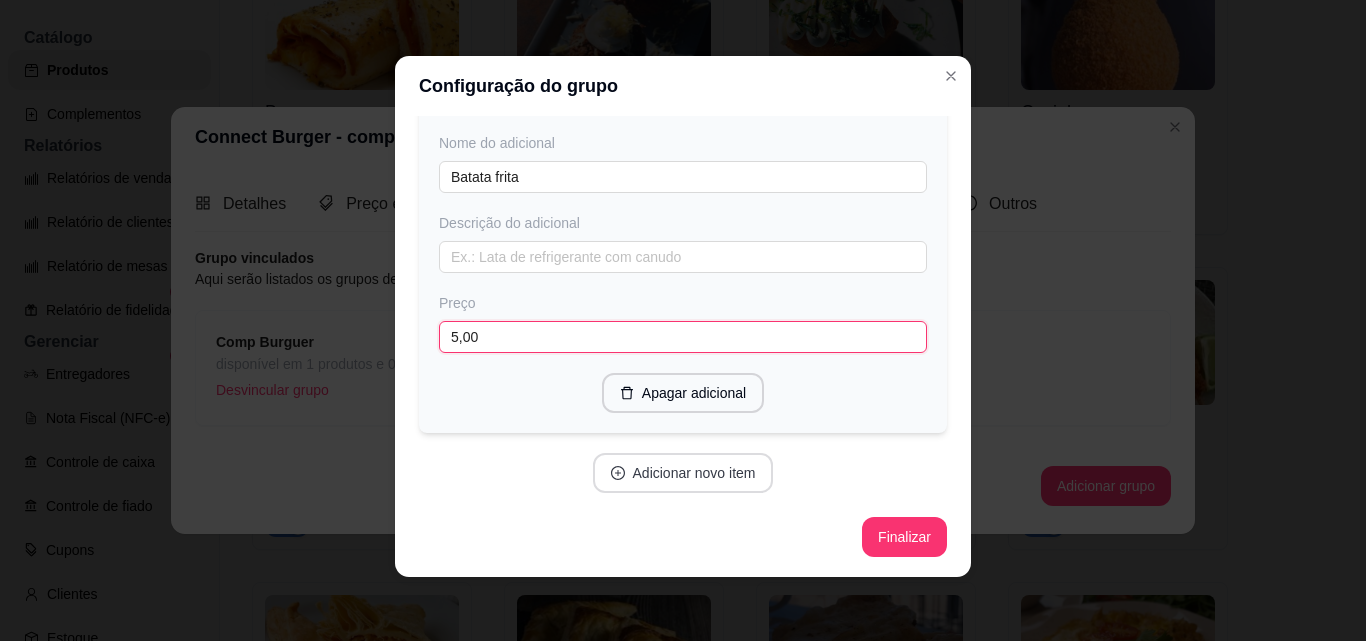 type on "5,00" 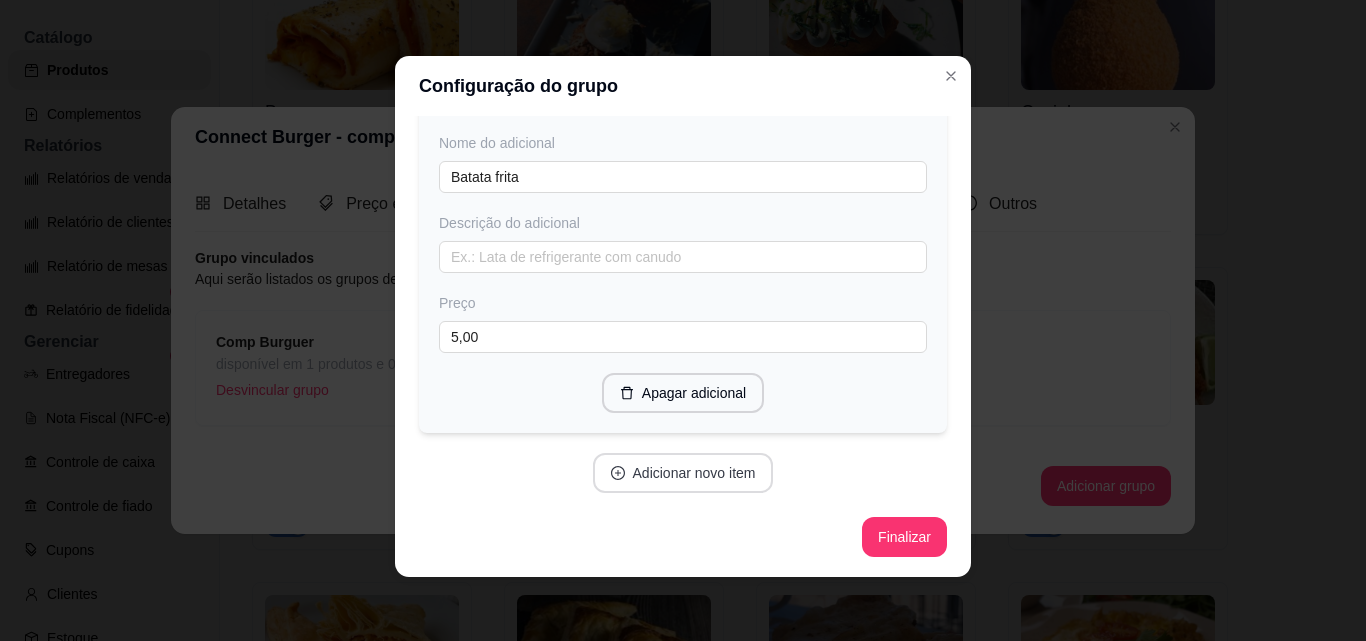 click on "Adicionar novo item" at bounding box center [683, 473] 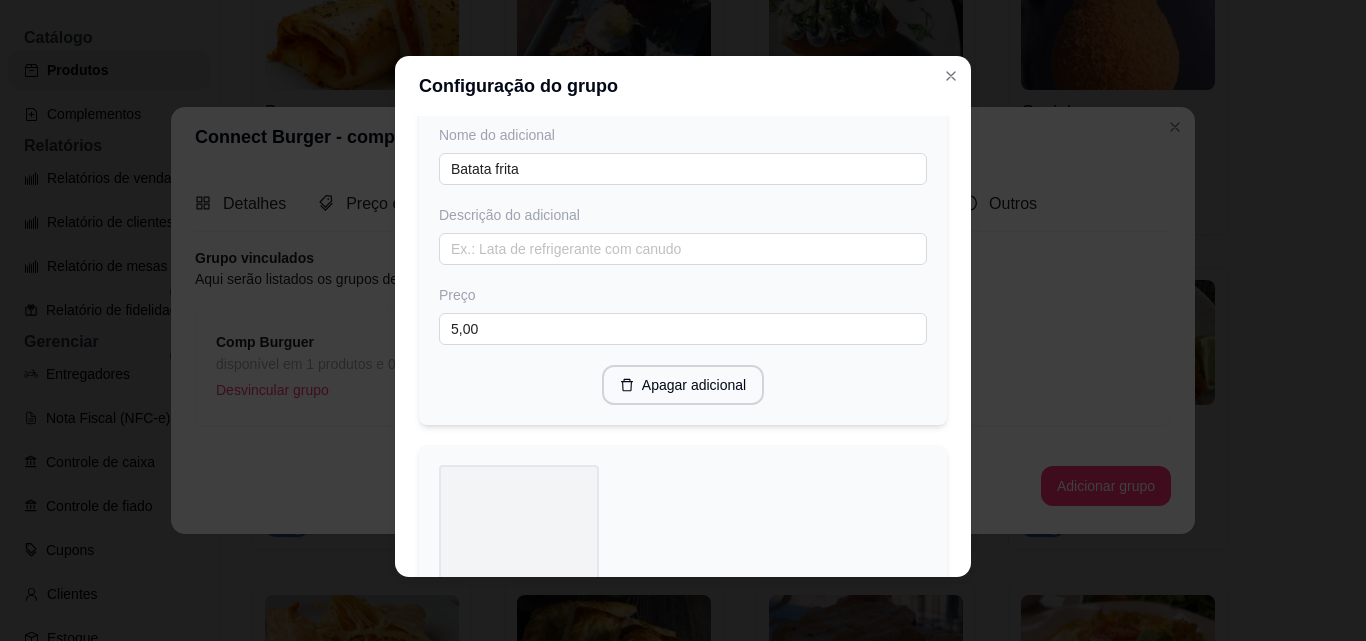 scroll, scrollTop: 1075, scrollLeft: 0, axis: vertical 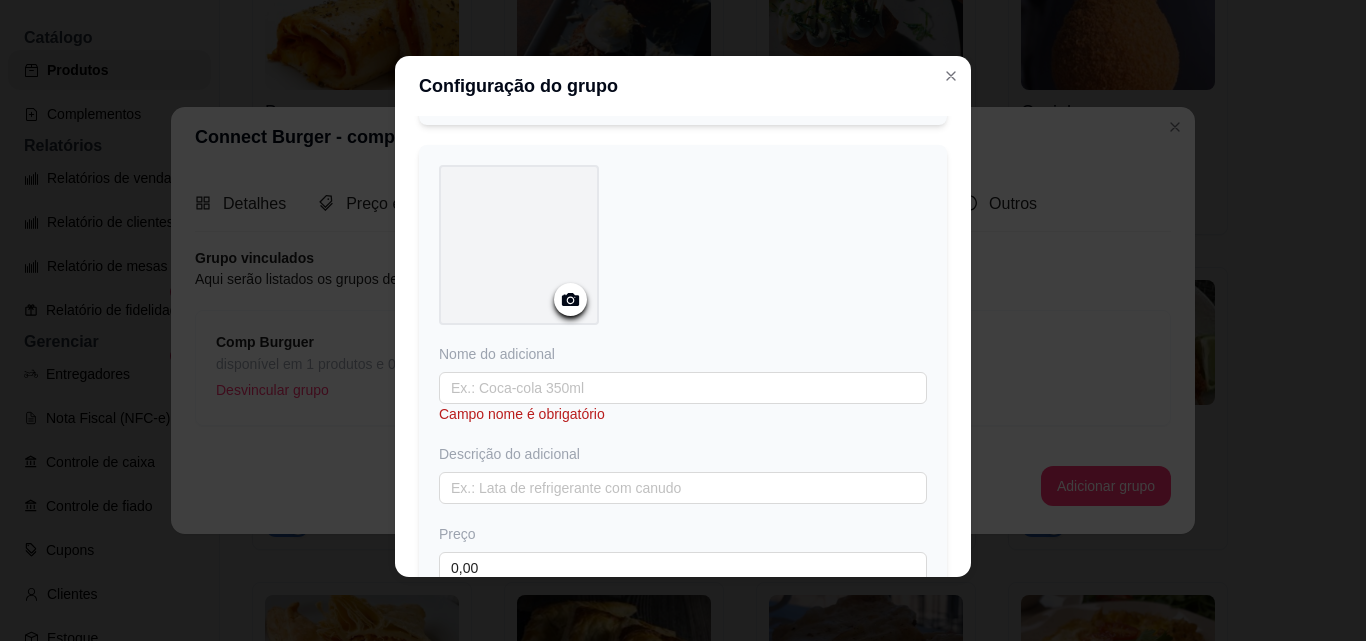 click 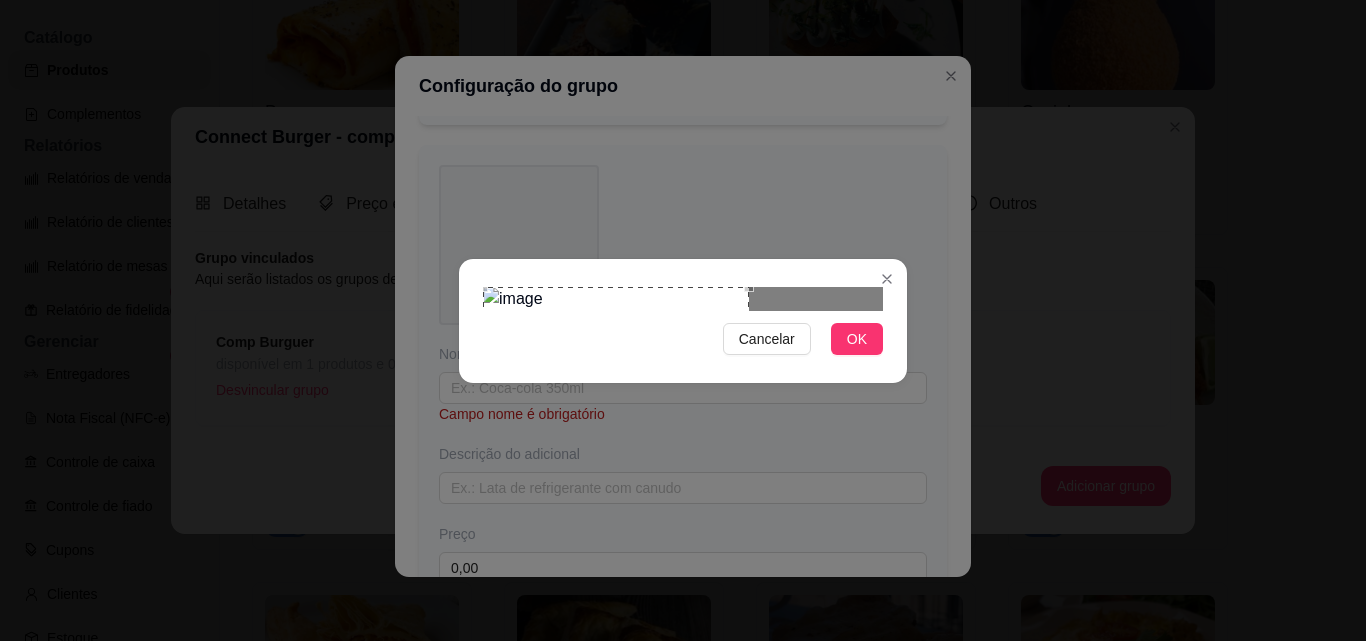 click at bounding box center [616, 378] 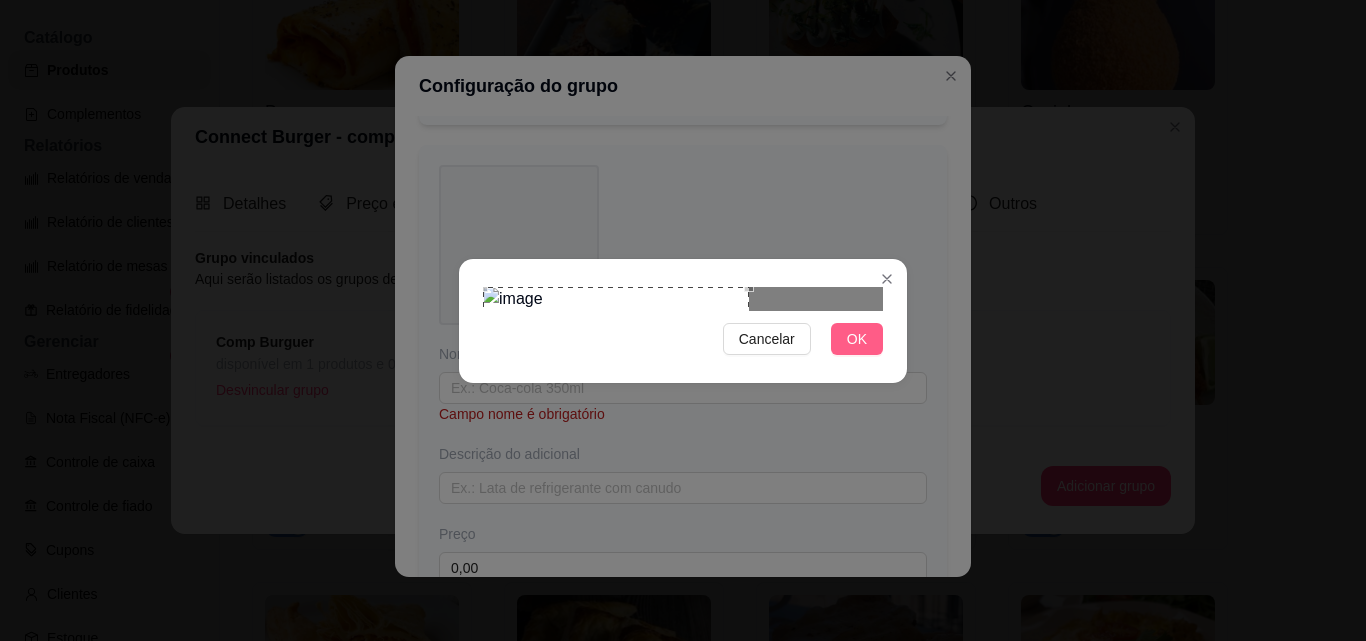 click on "OK" at bounding box center (857, 339) 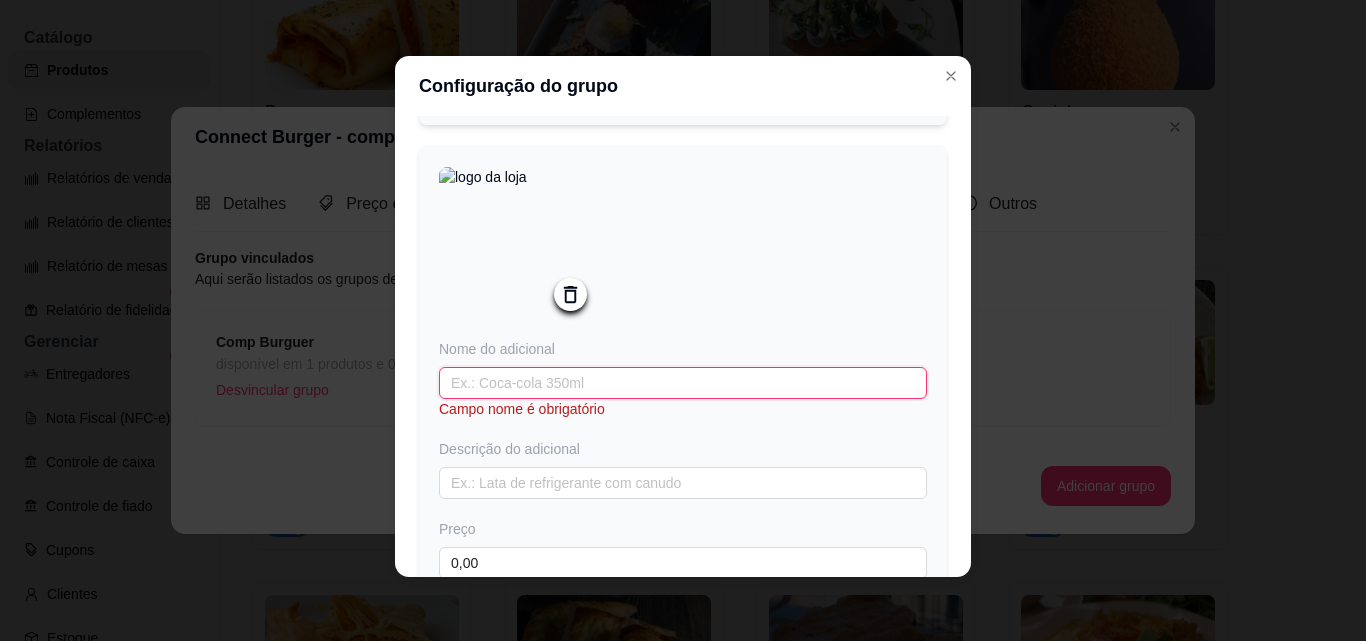 click at bounding box center [683, 383] 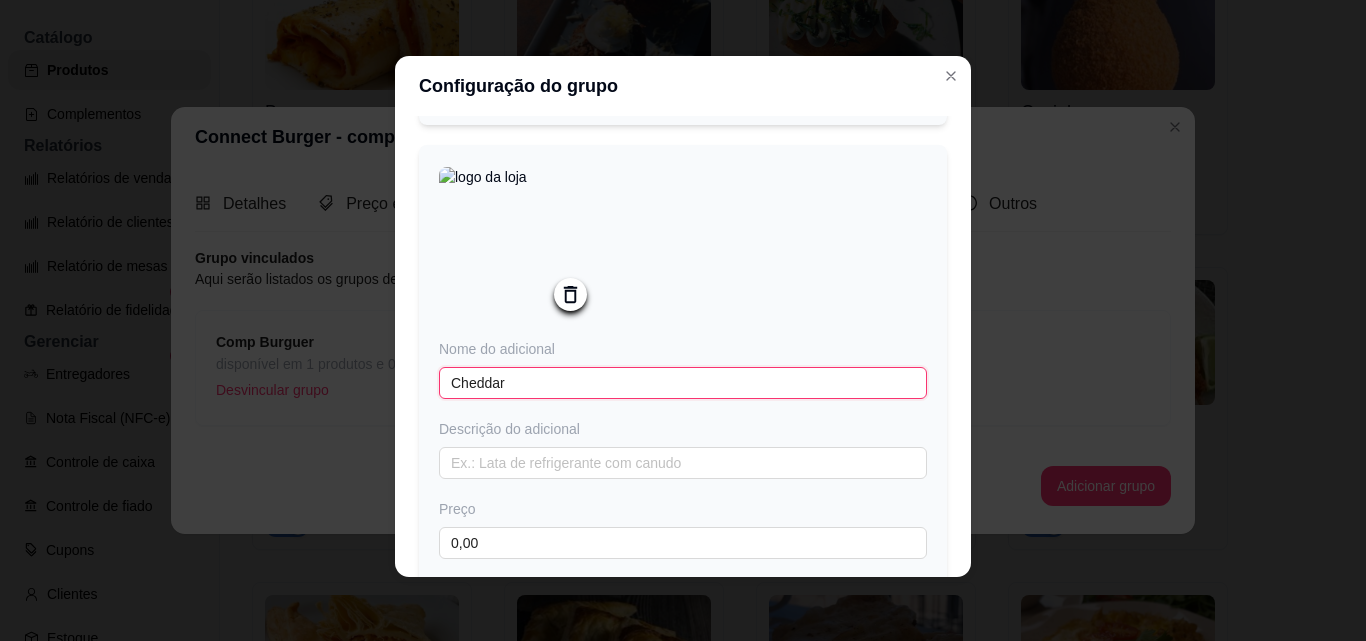 scroll, scrollTop: 1175, scrollLeft: 0, axis: vertical 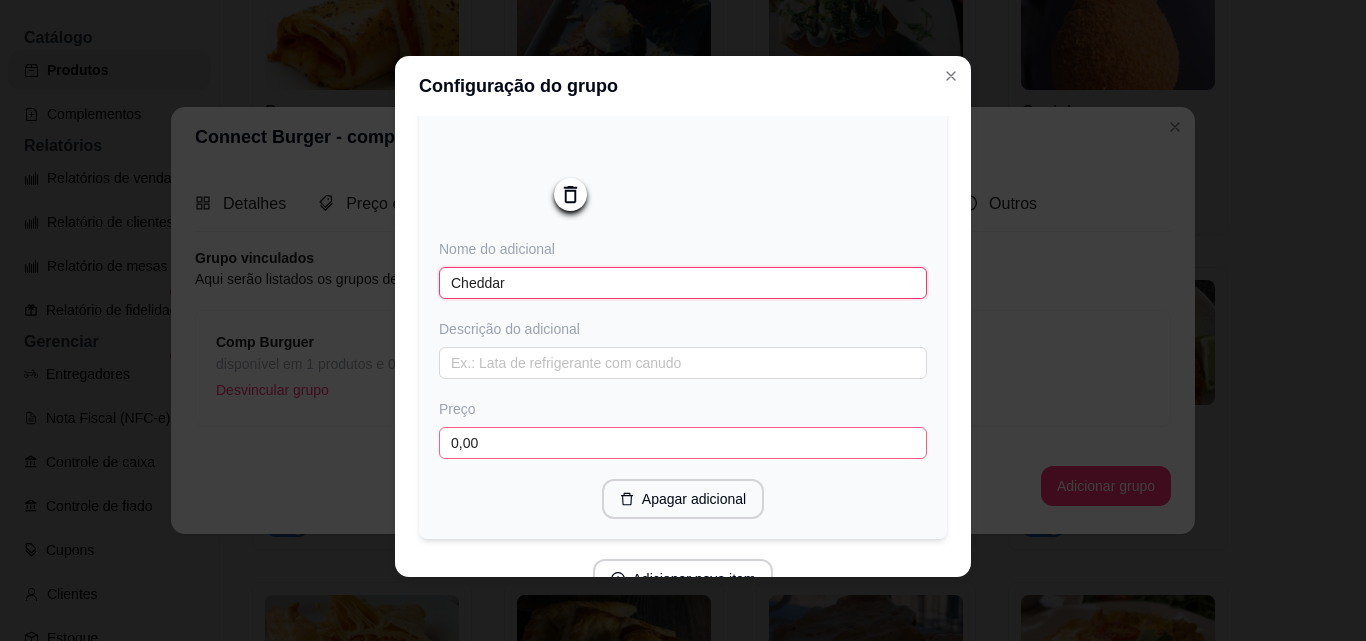 type on "Cheddar" 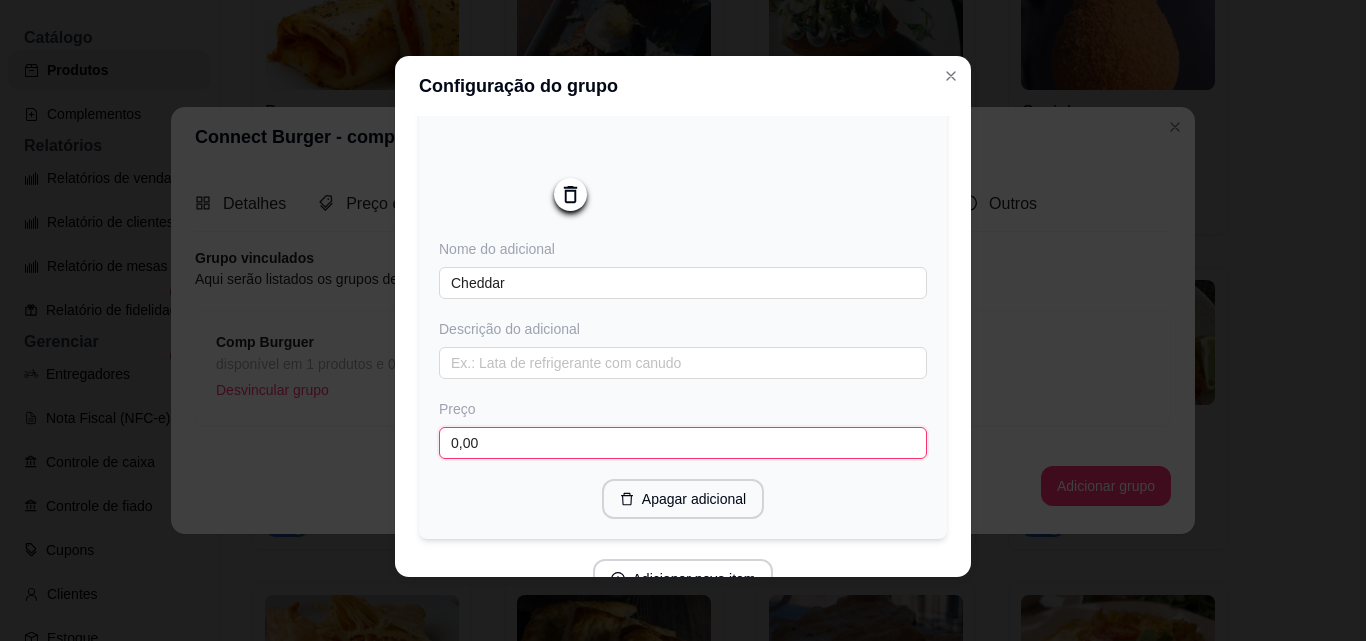 drag, startPoint x: 477, startPoint y: 450, endPoint x: 426, endPoint y: 450, distance: 51 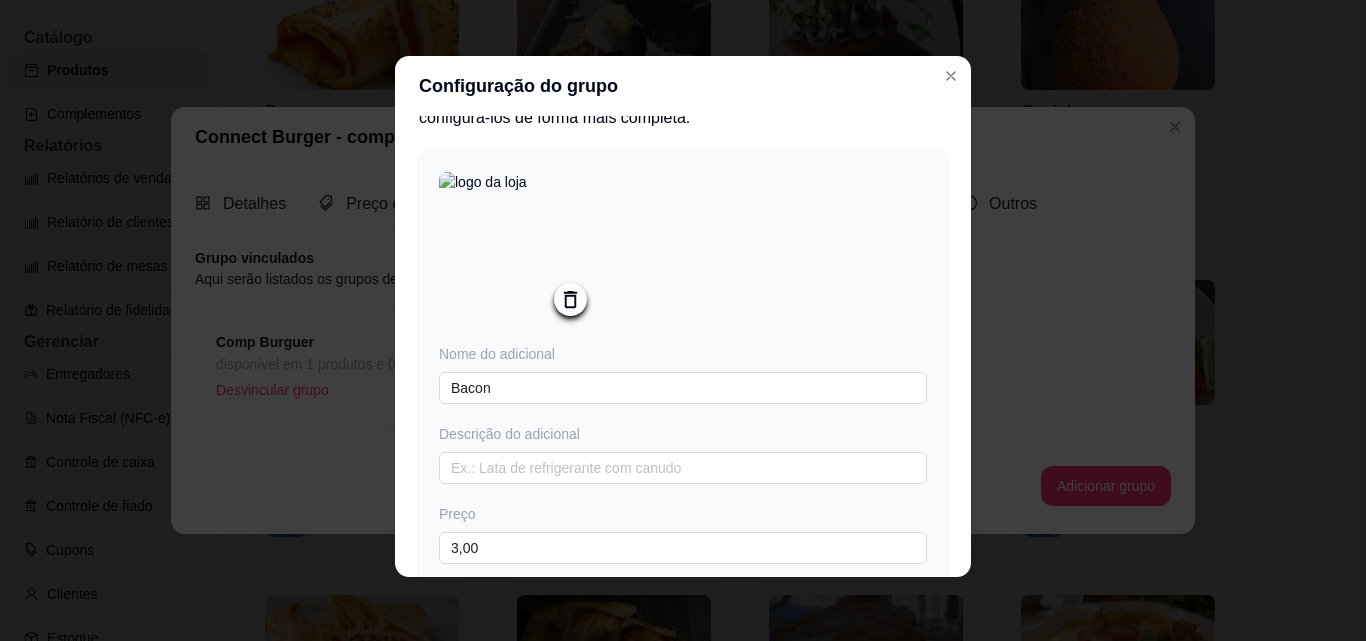 scroll, scrollTop: 0, scrollLeft: 0, axis: both 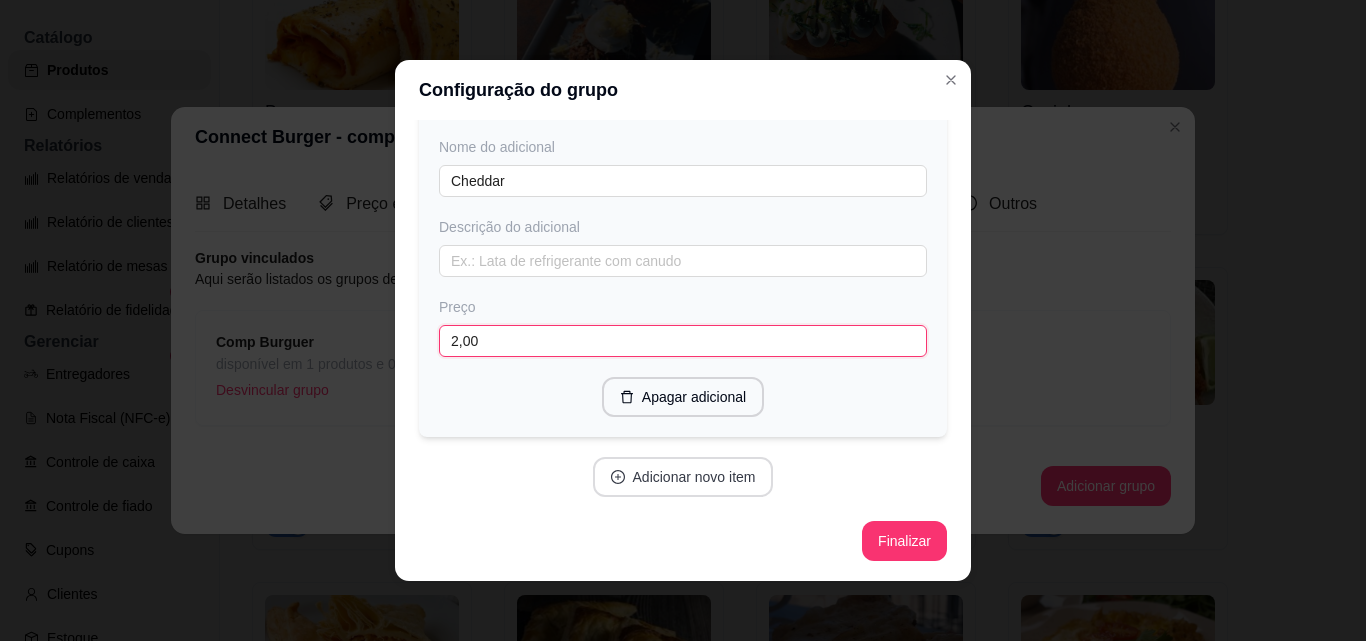 type on "2,00" 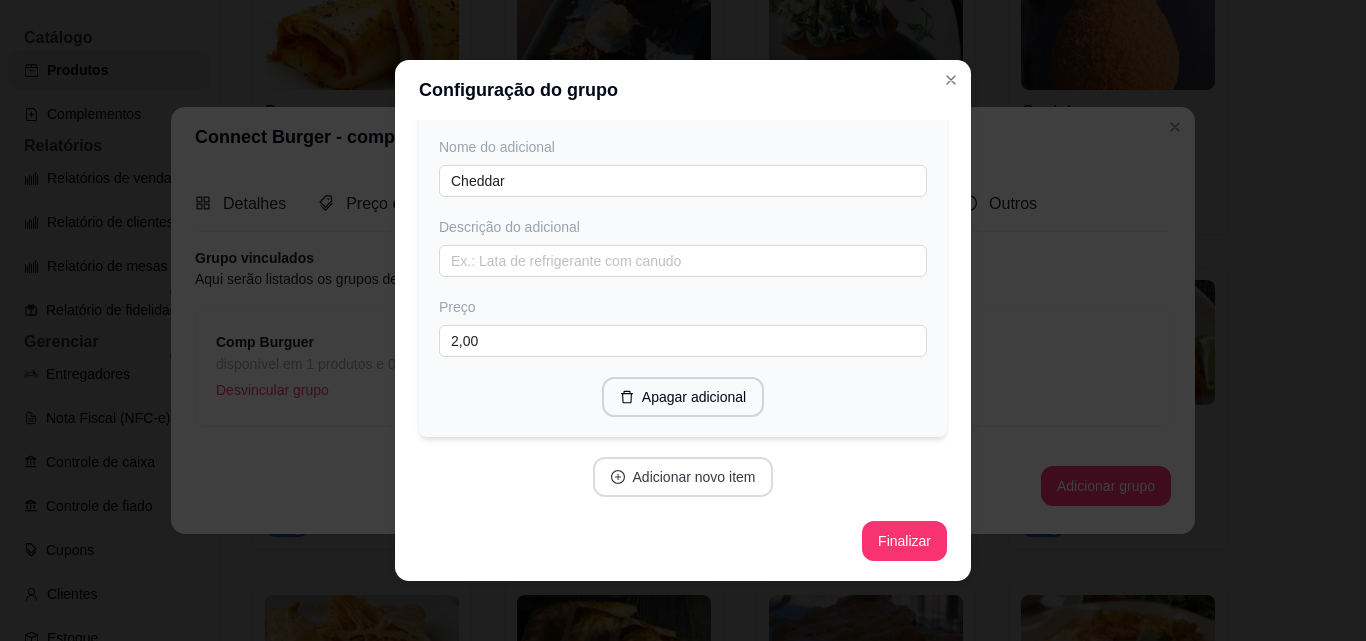 click on "Adicionar novo item" at bounding box center [683, 477] 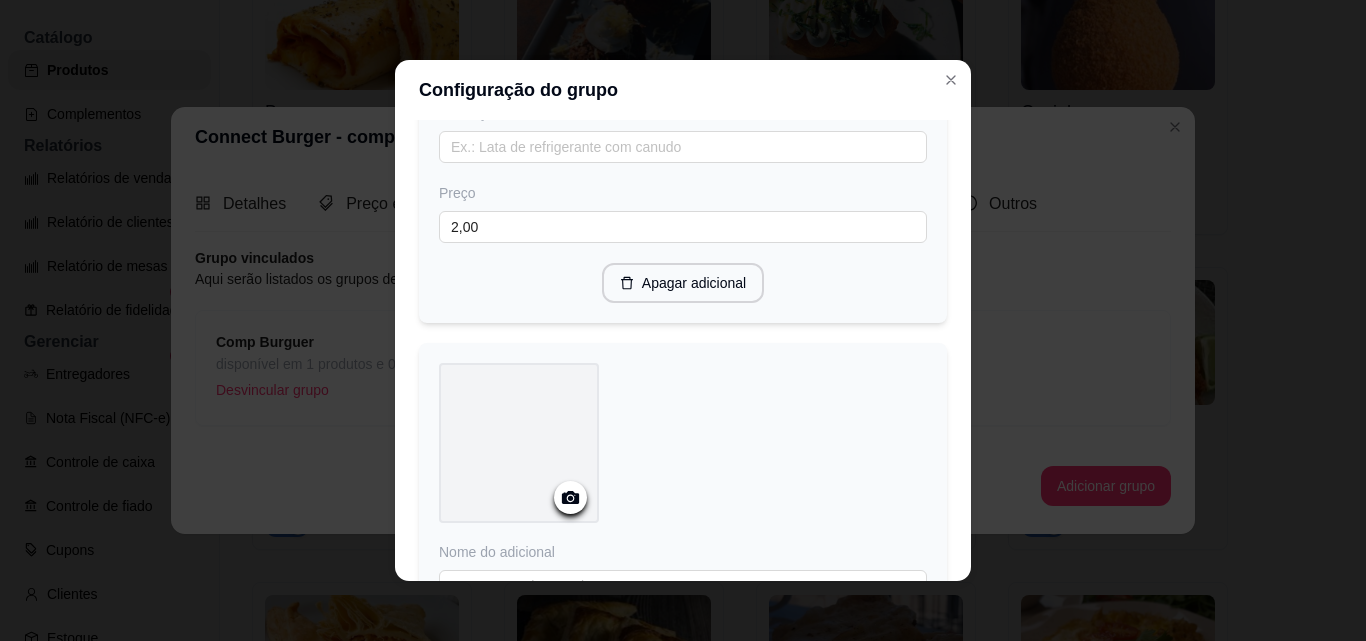 scroll, scrollTop: 1493, scrollLeft: 0, axis: vertical 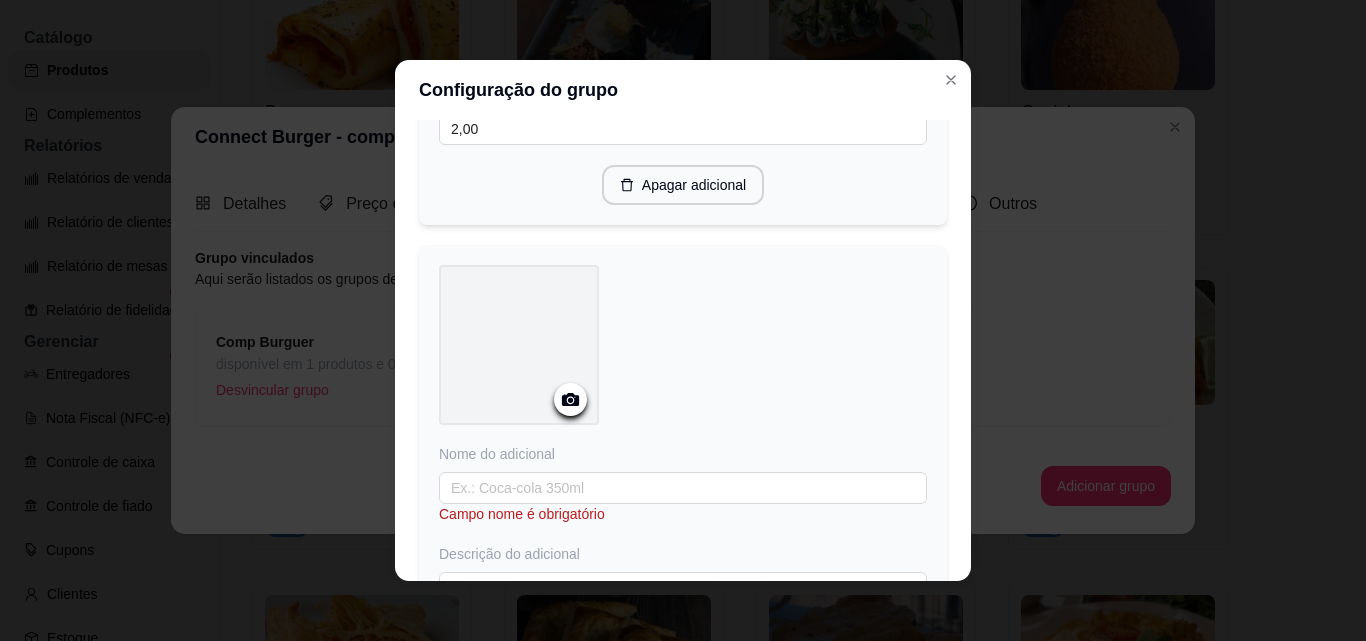 click 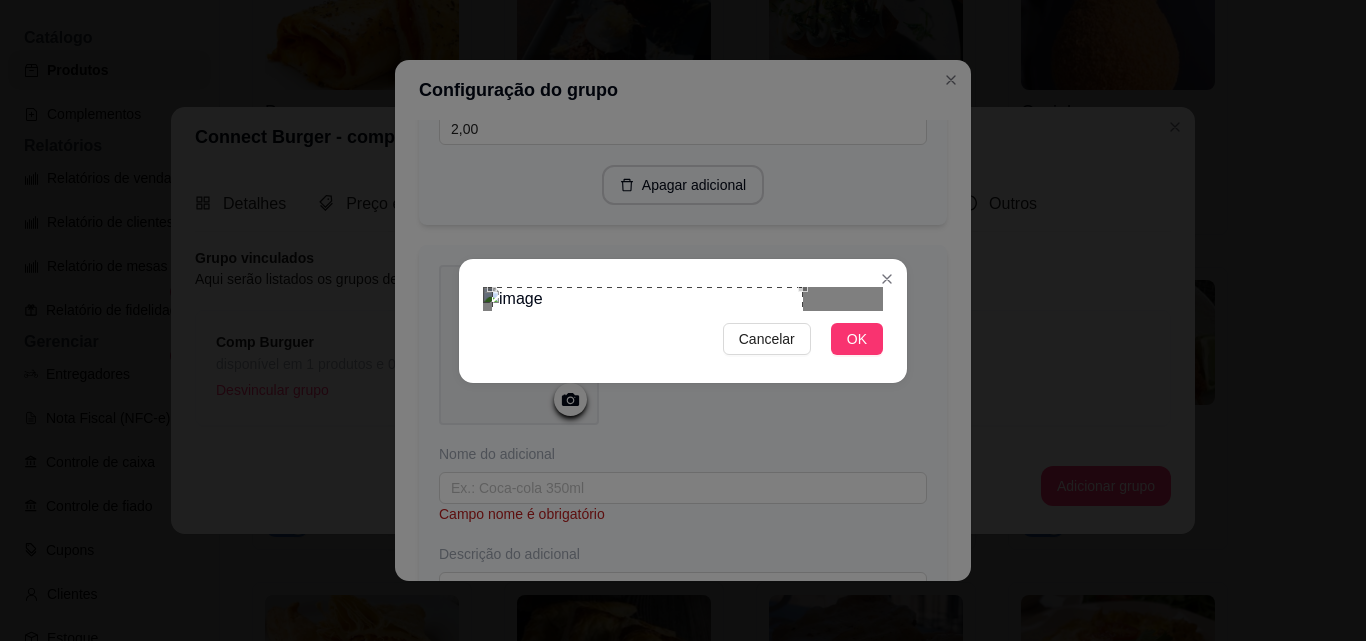 click at bounding box center [647, 442] 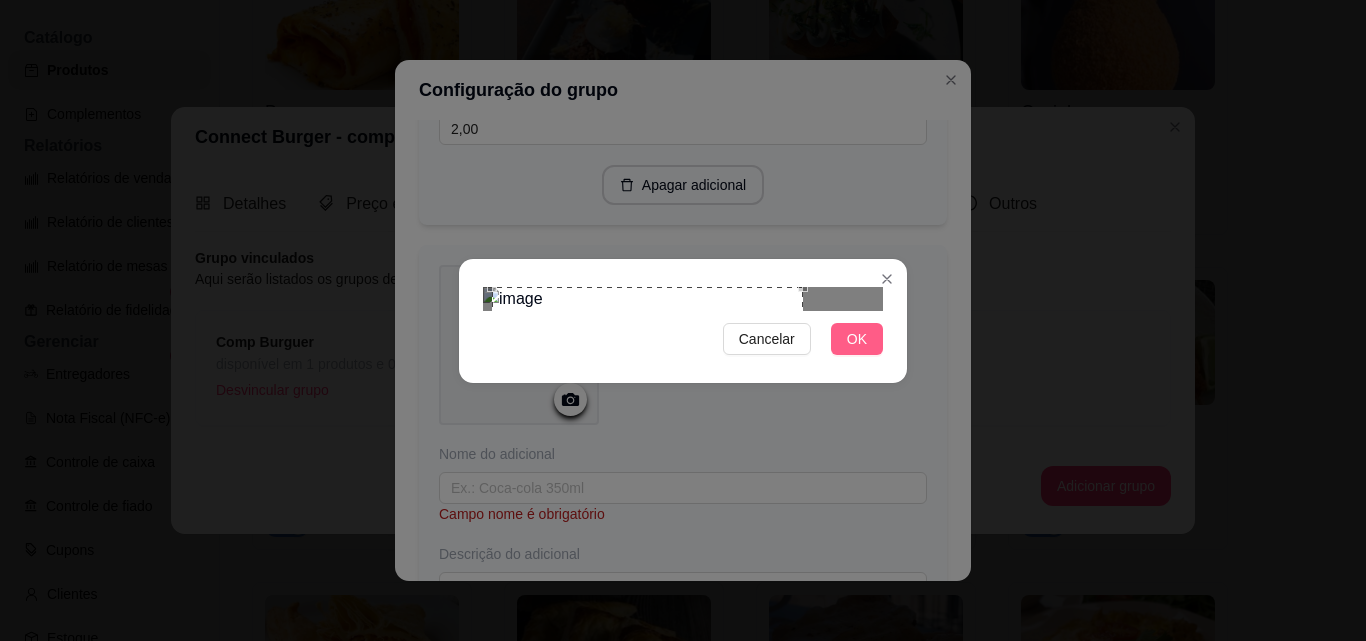 click on "OK" at bounding box center [857, 339] 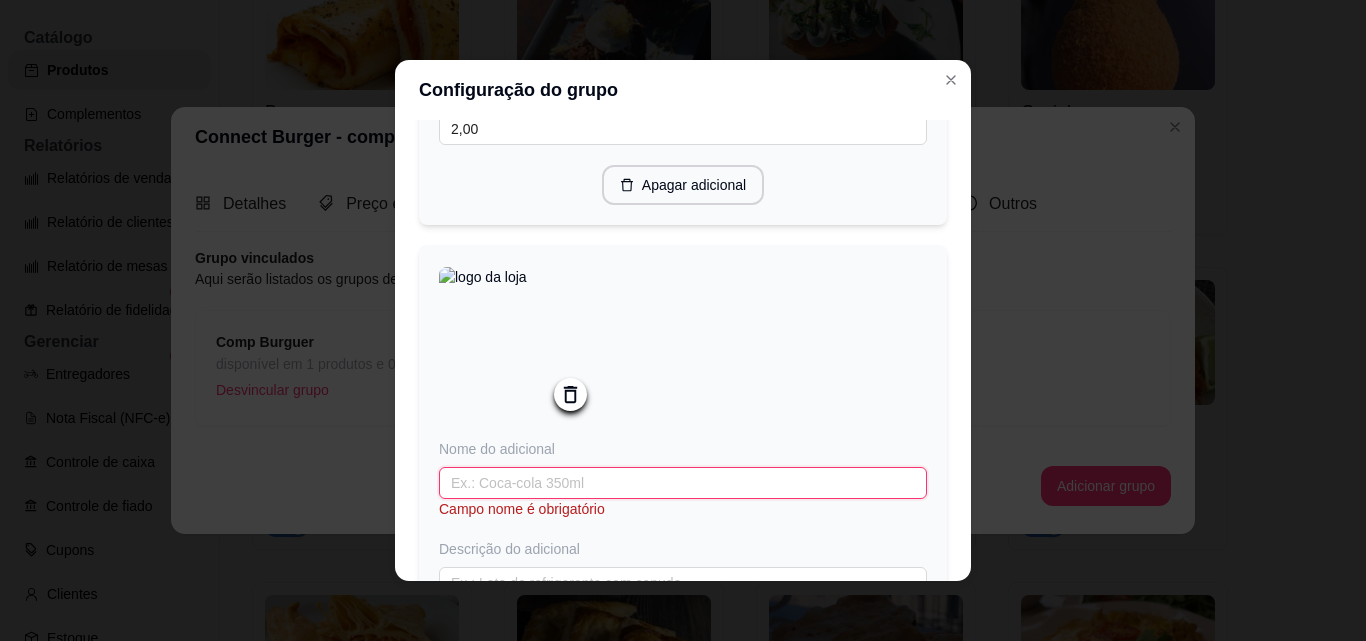 click at bounding box center (683, 483) 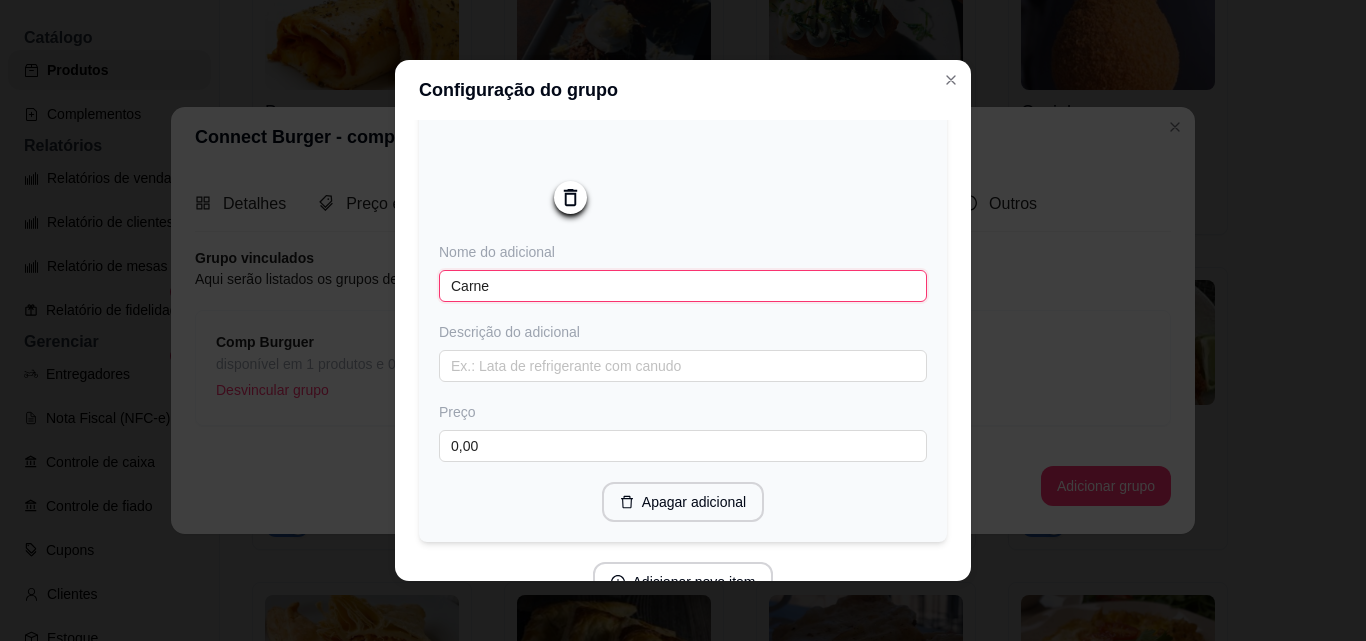 scroll, scrollTop: 1693, scrollLeft: 0, axis: vertical 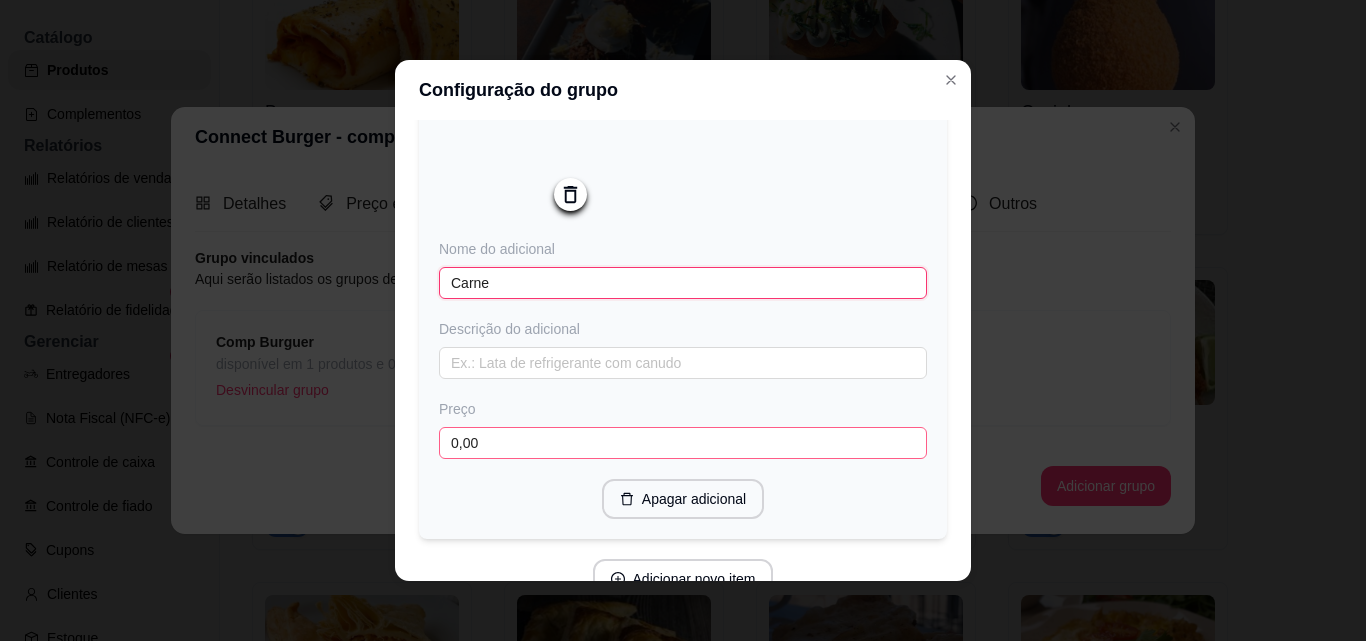 type on "Carne" 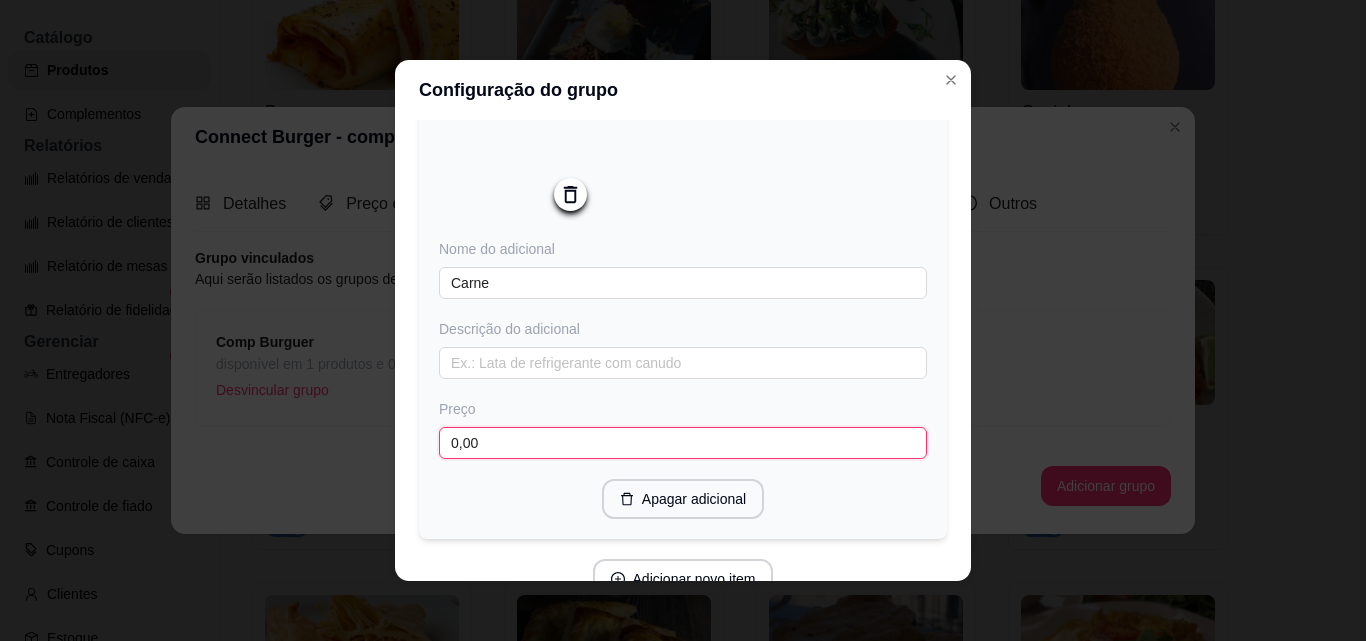drag, startPoint x: 478, startPoint y: 462, endPoint x: 412, endPoint y: 460, distance: 66.0303 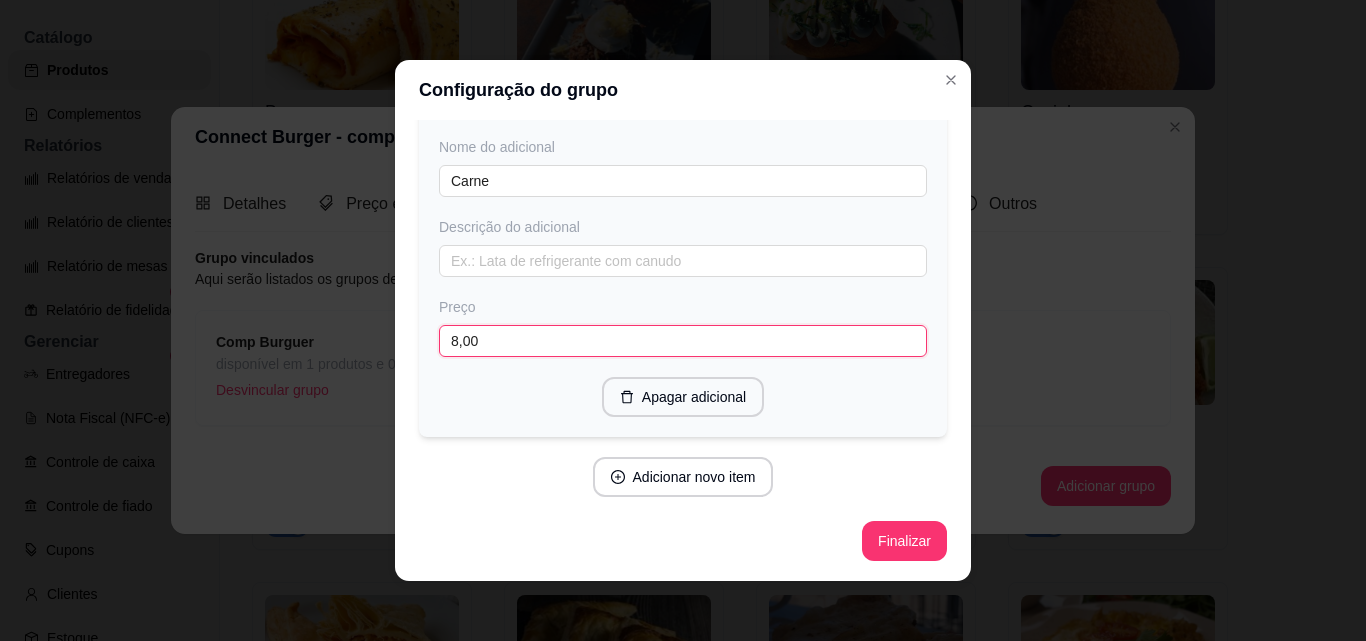 scroll, scrollTop: 1811, scrollLeft: 0, axis: vertical 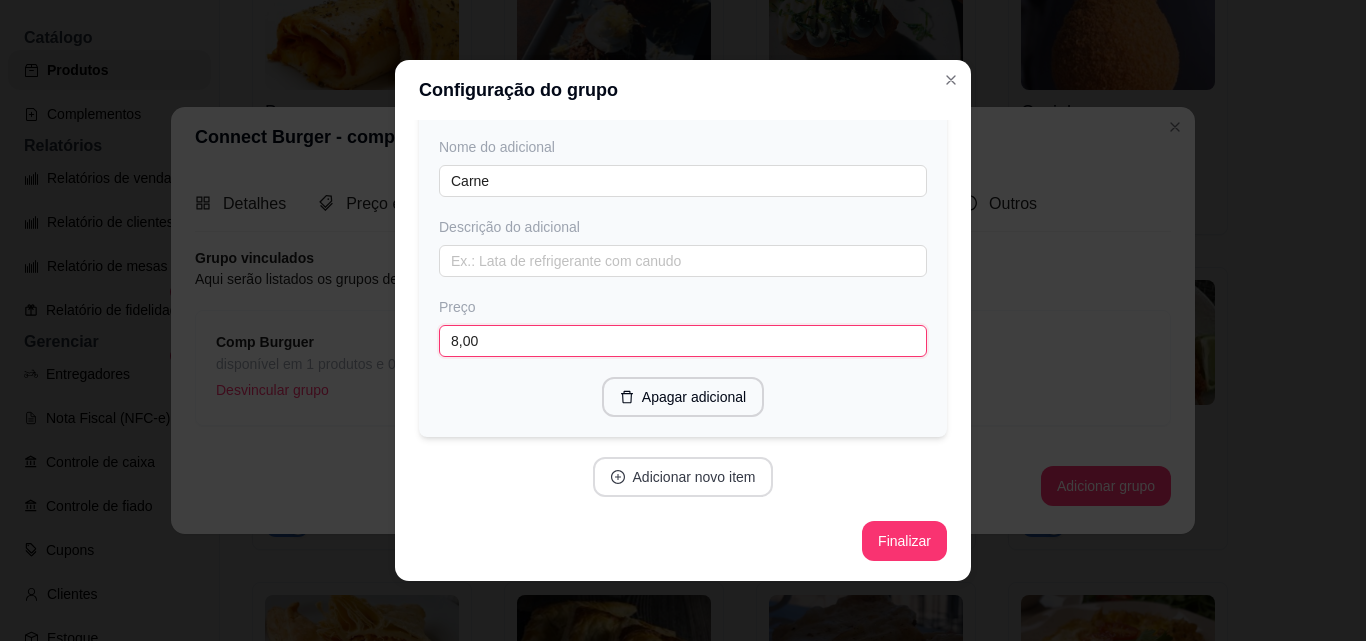 type on "8,00" 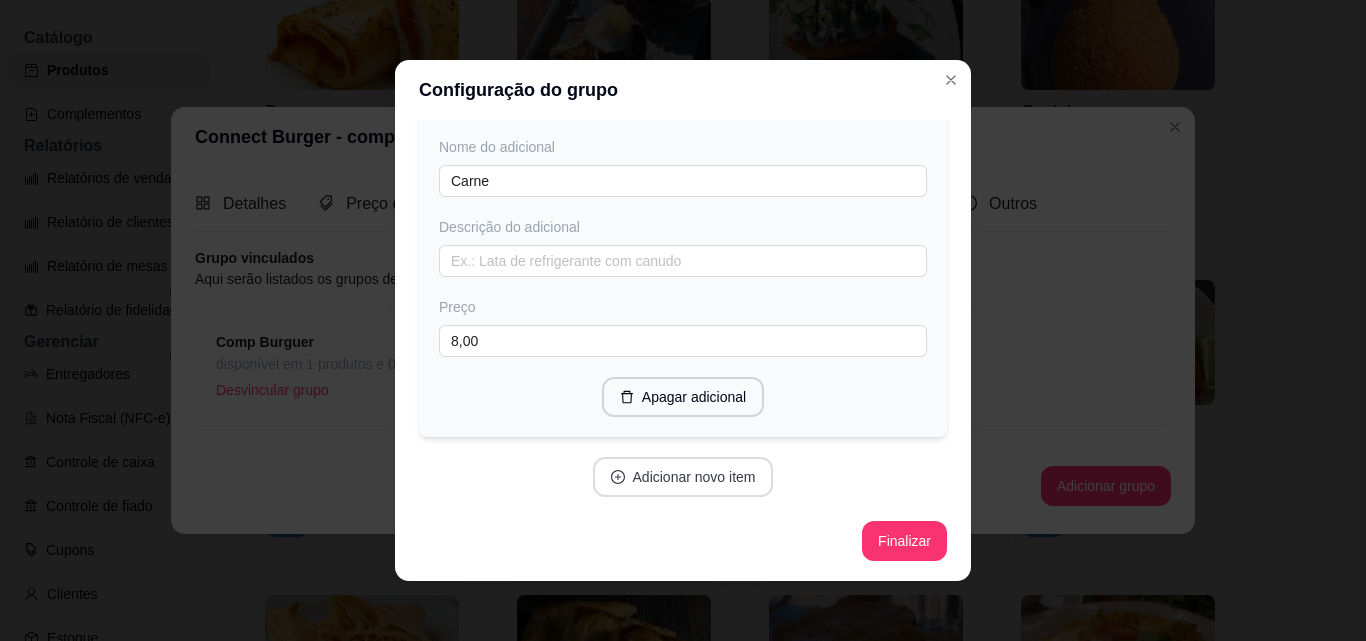 click on "Adicionar novo item" at bounding box center [683, 477] 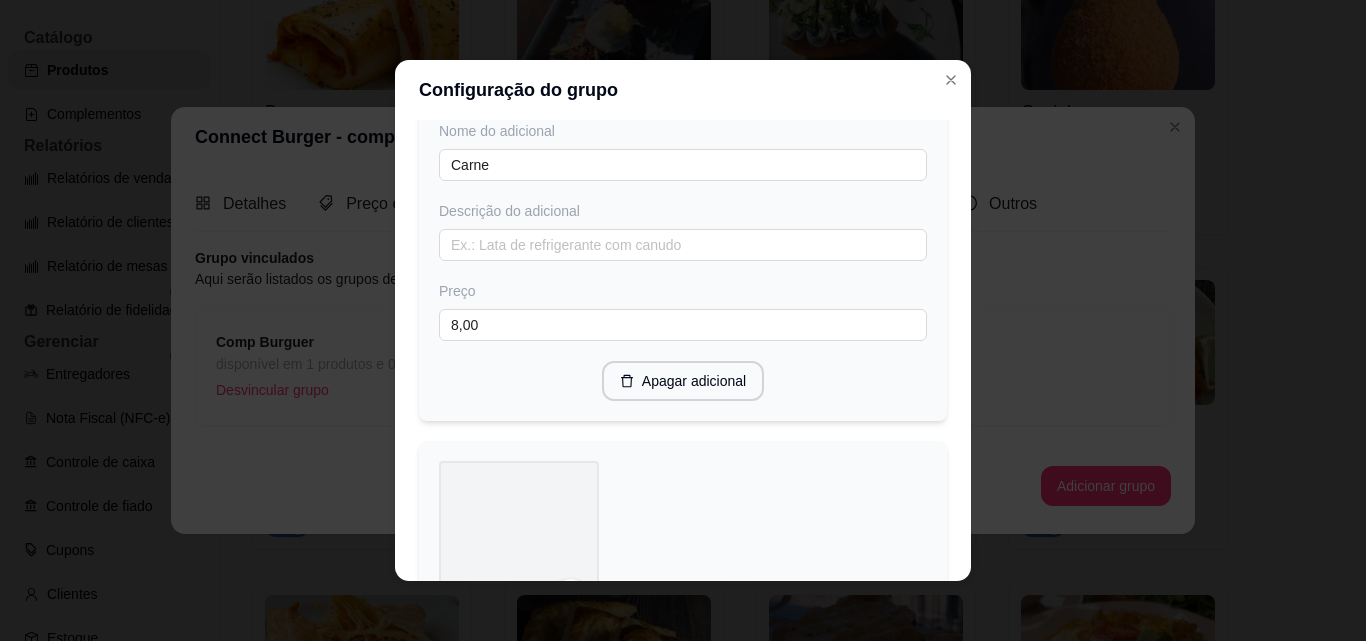 scroll, scrollTop: 2011, scrollLeft: 0, axis: vertical 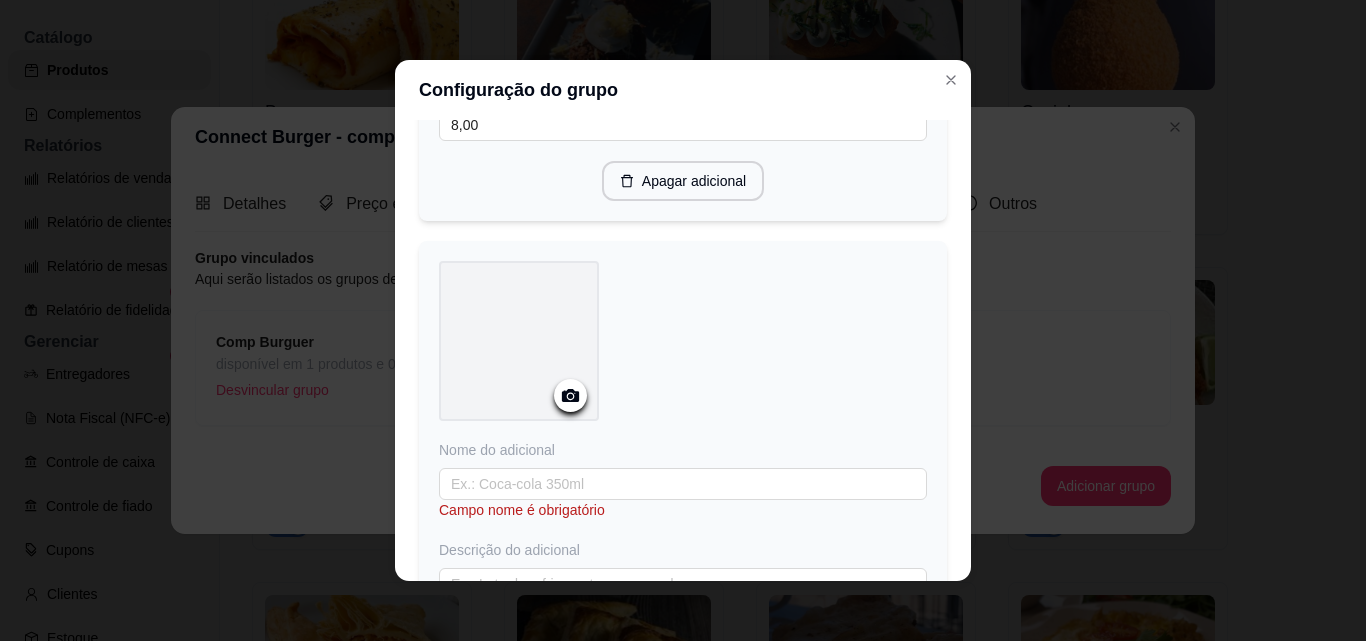 click 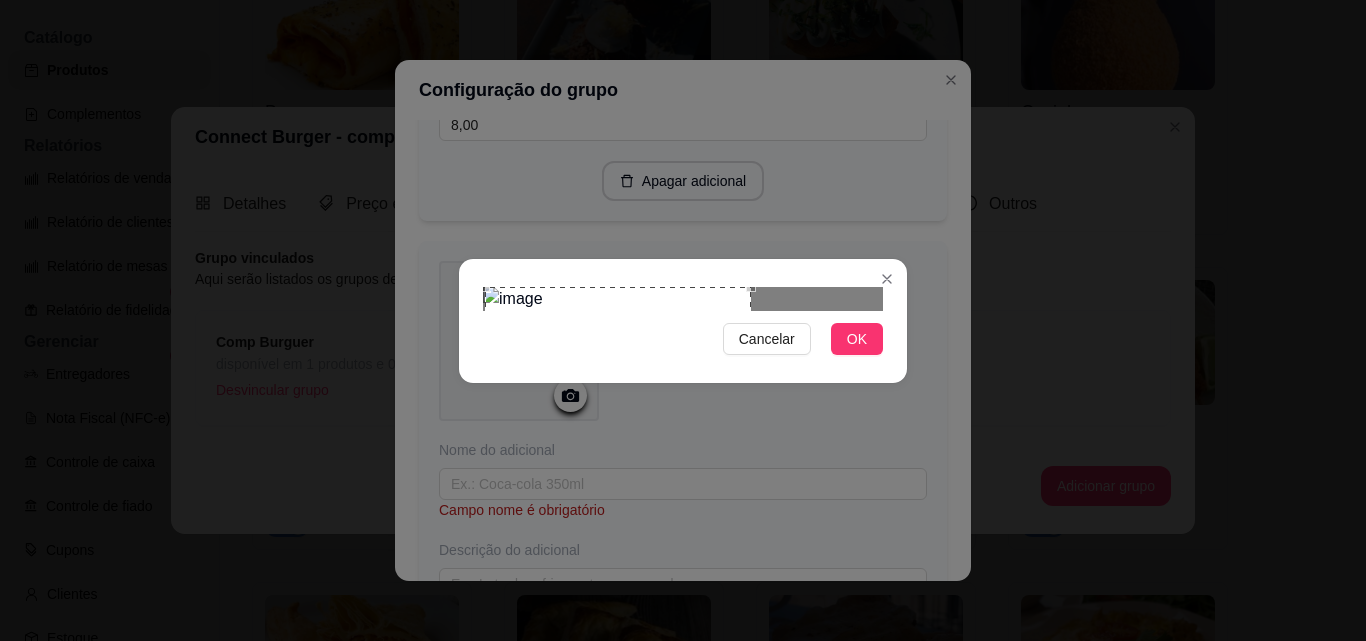 click at bounding box center (618, 378) 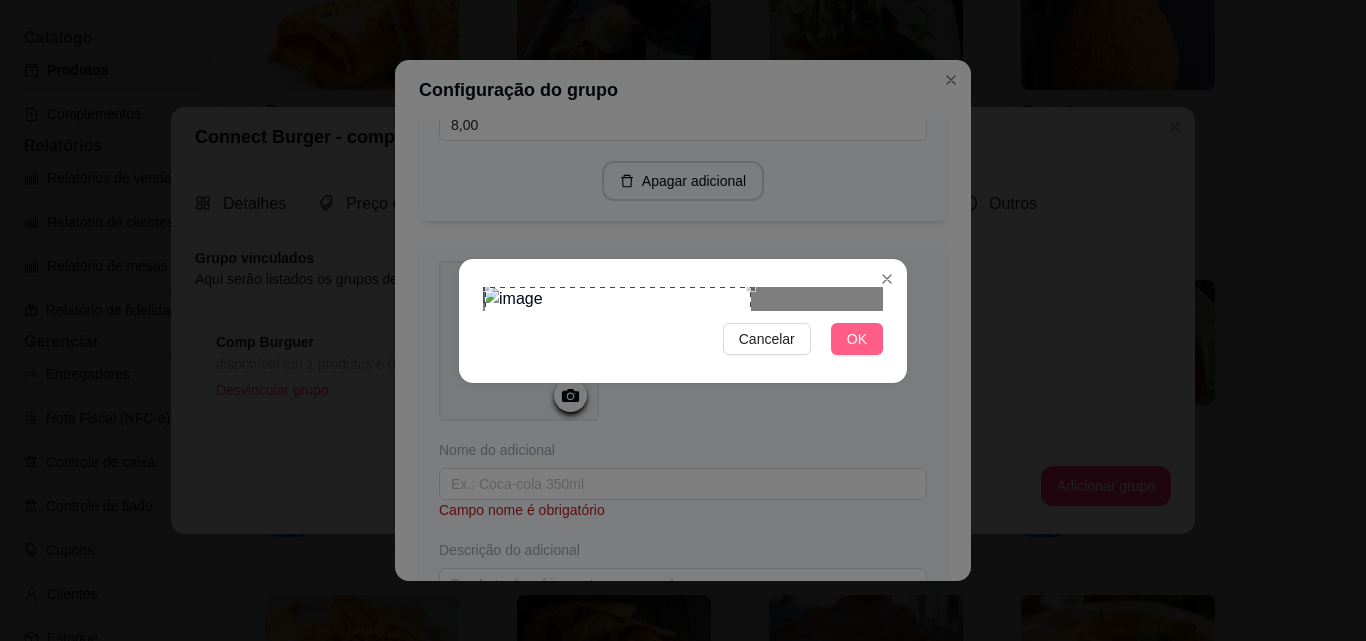 click on "OK" at bounding box center [857, 339] 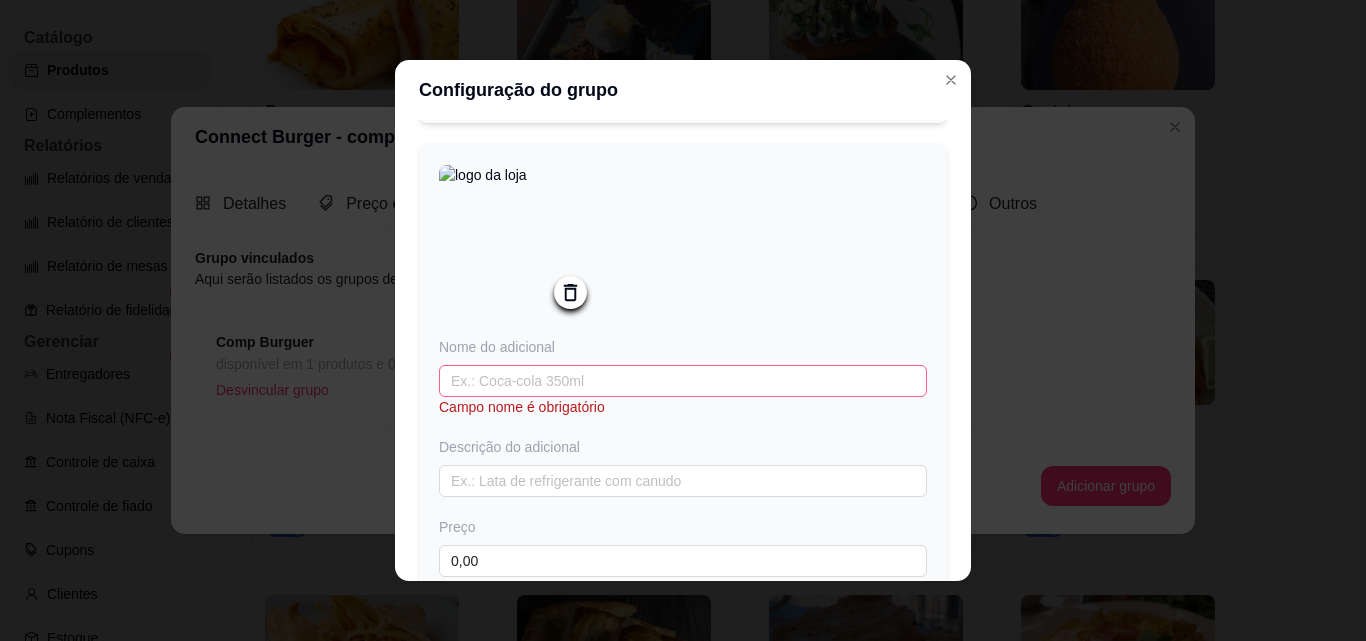 scroll, scrollTop: 2111, scrollLeft: 0, axis: vertical 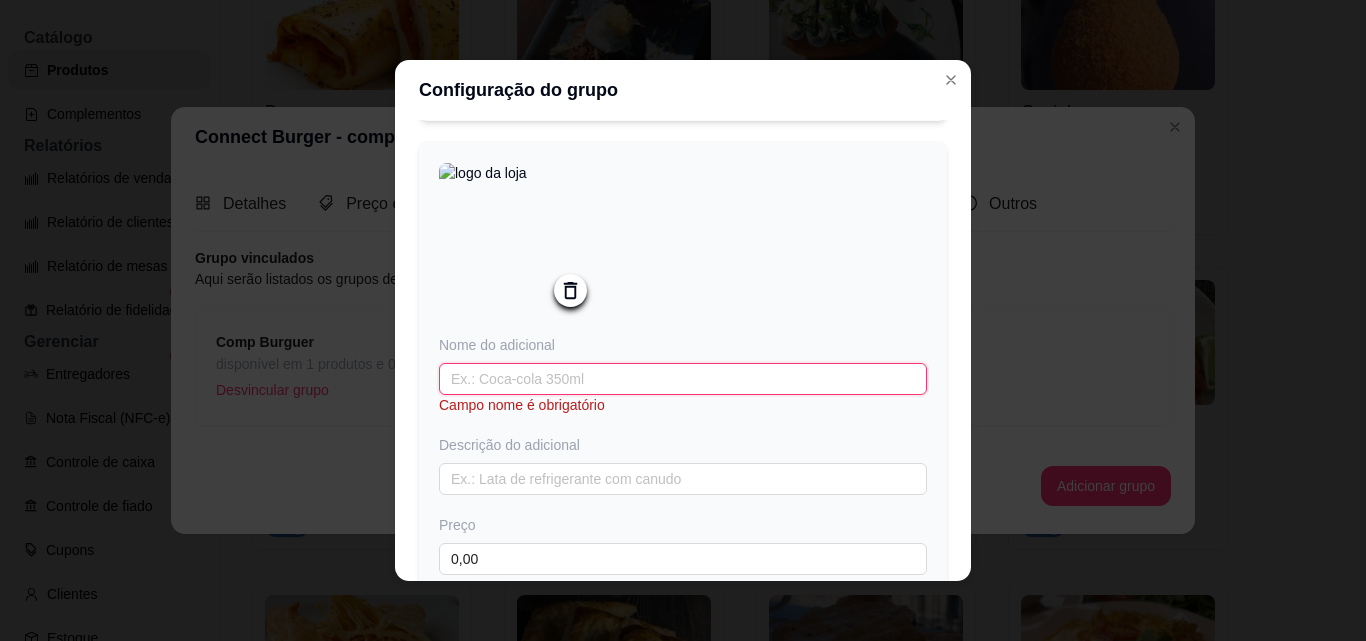 click at bounding box center (683, 379) 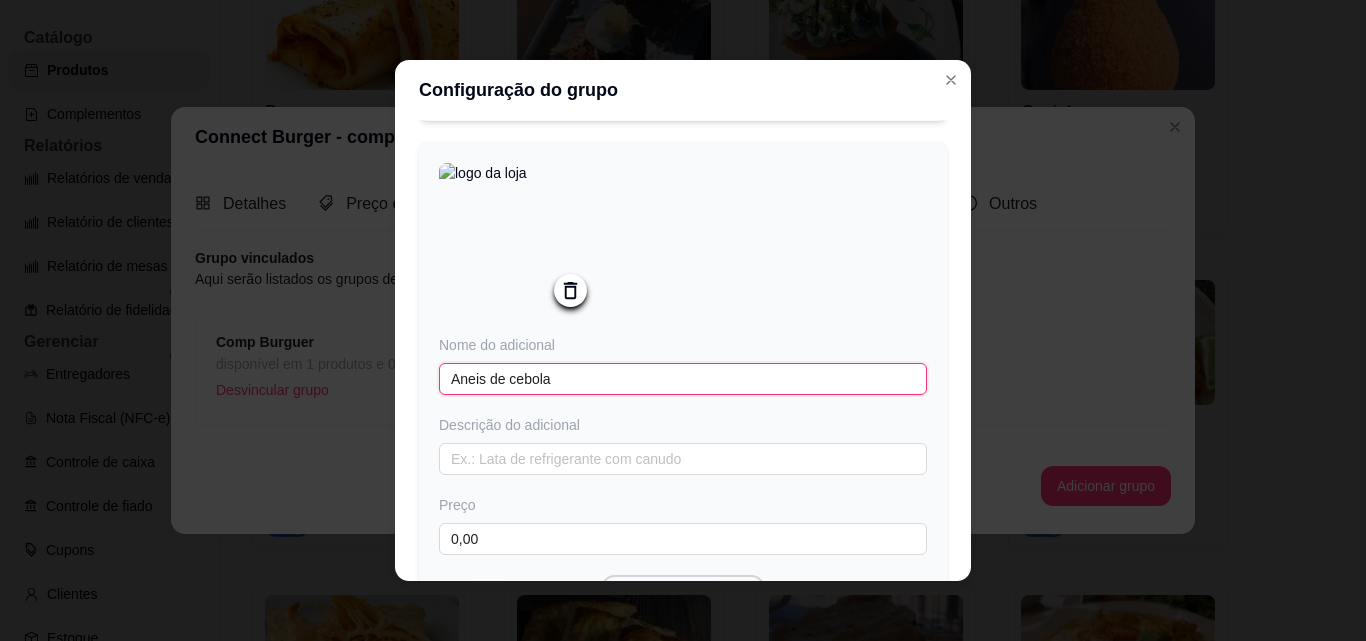 scroll, scrollTop: 2311, scrollLeft: 0, axis: vertical 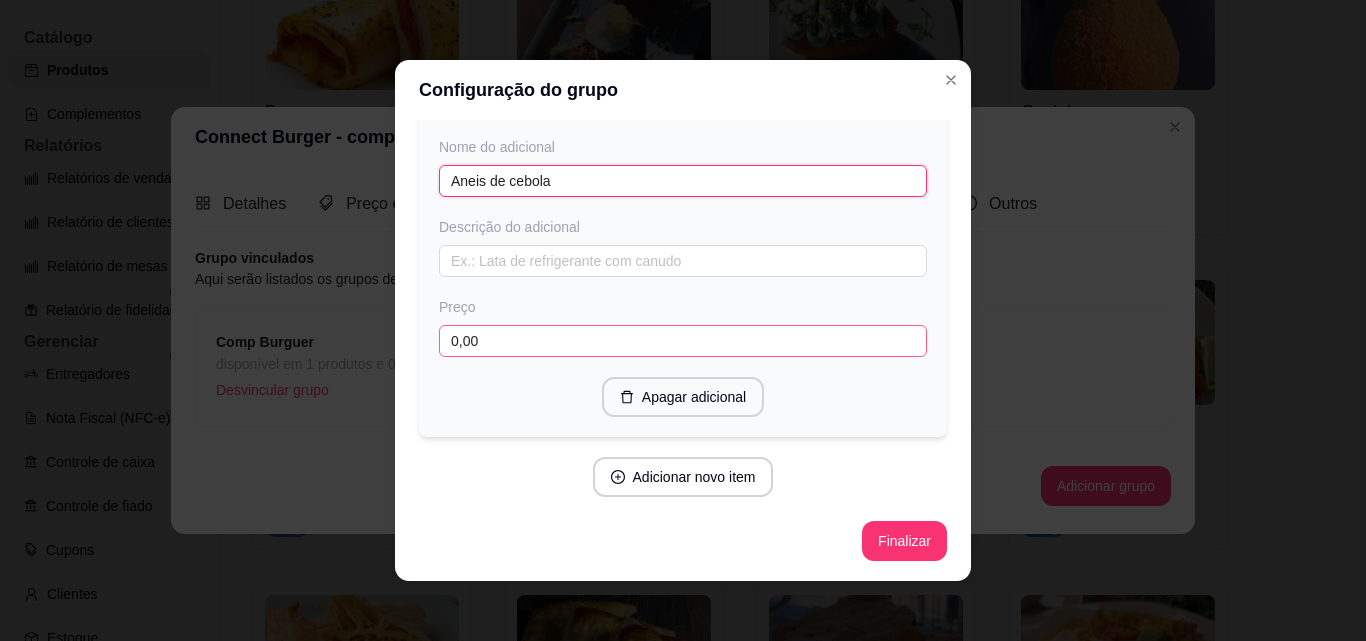 type on "Aneis de cebola" 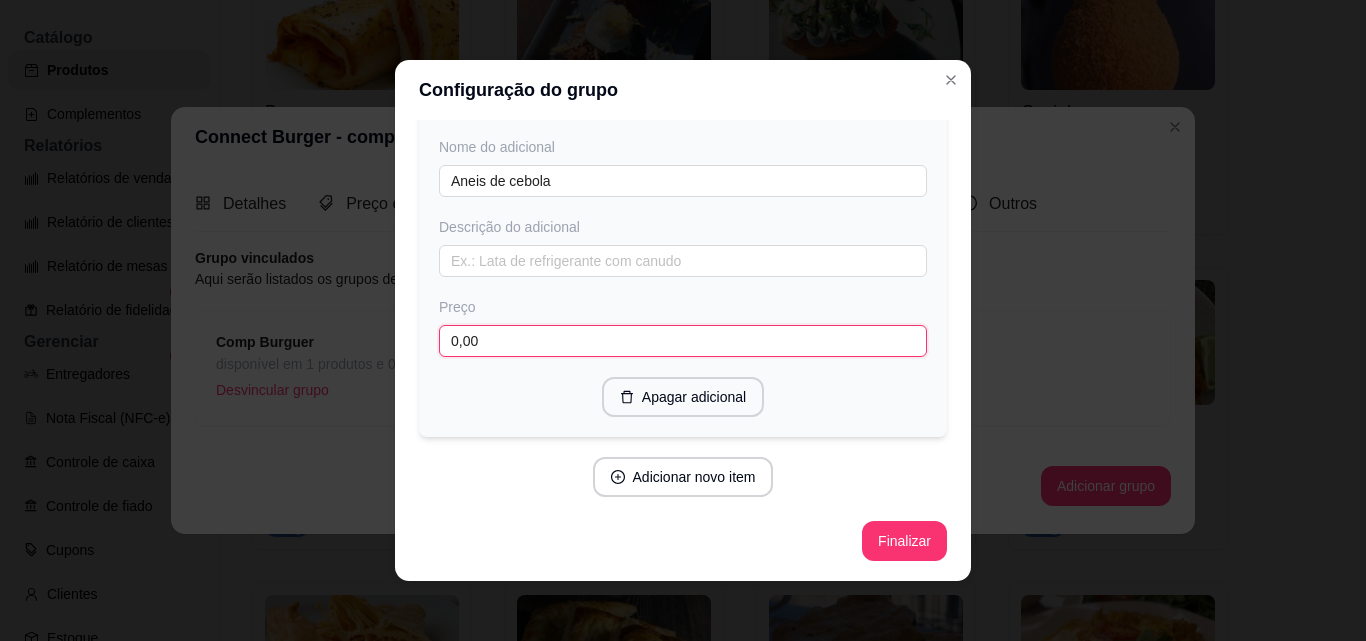 drag, startPoint x: 475, startPoint y: 359, endPoint x: 420, endPoint y: 358, distance: 55.00909 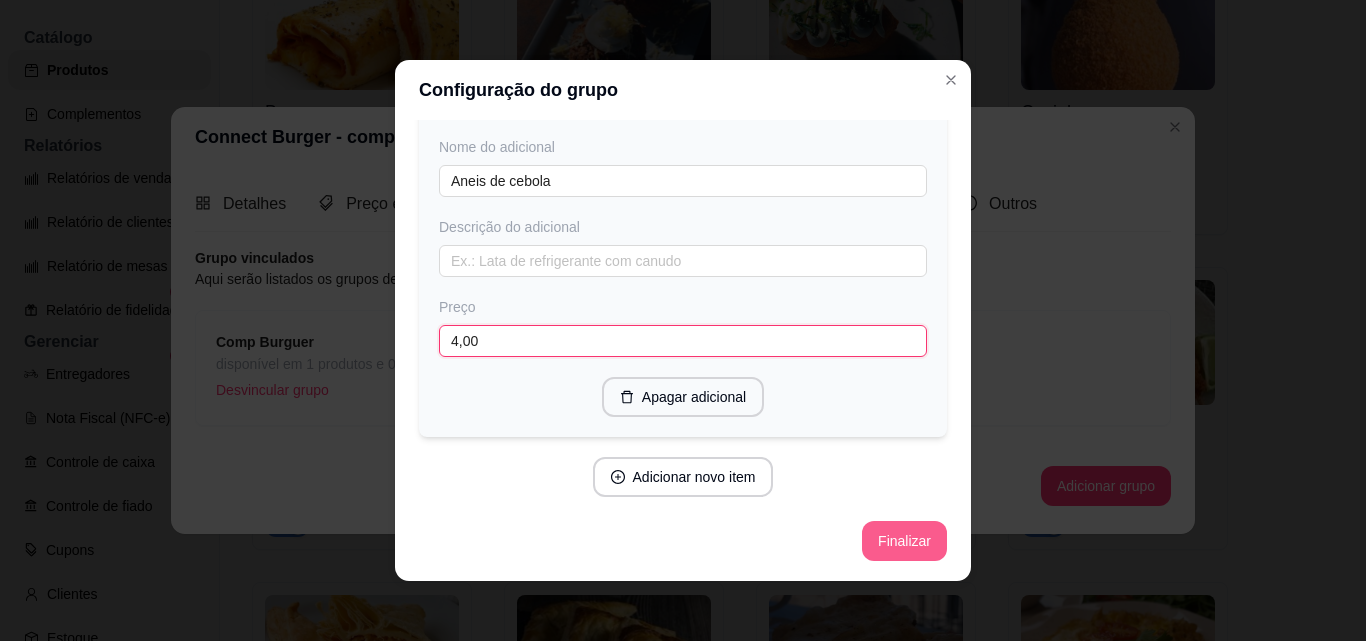 type on "4,00" 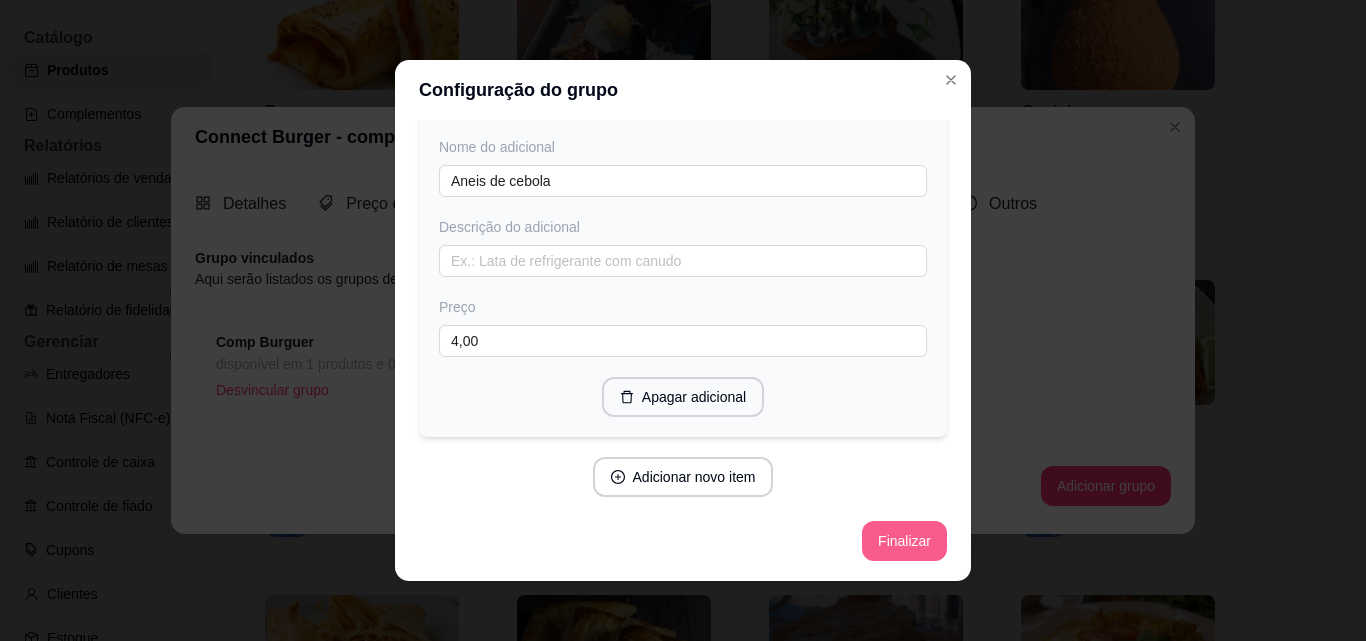 click on "Finalizar" at bounding box center (904, 541) 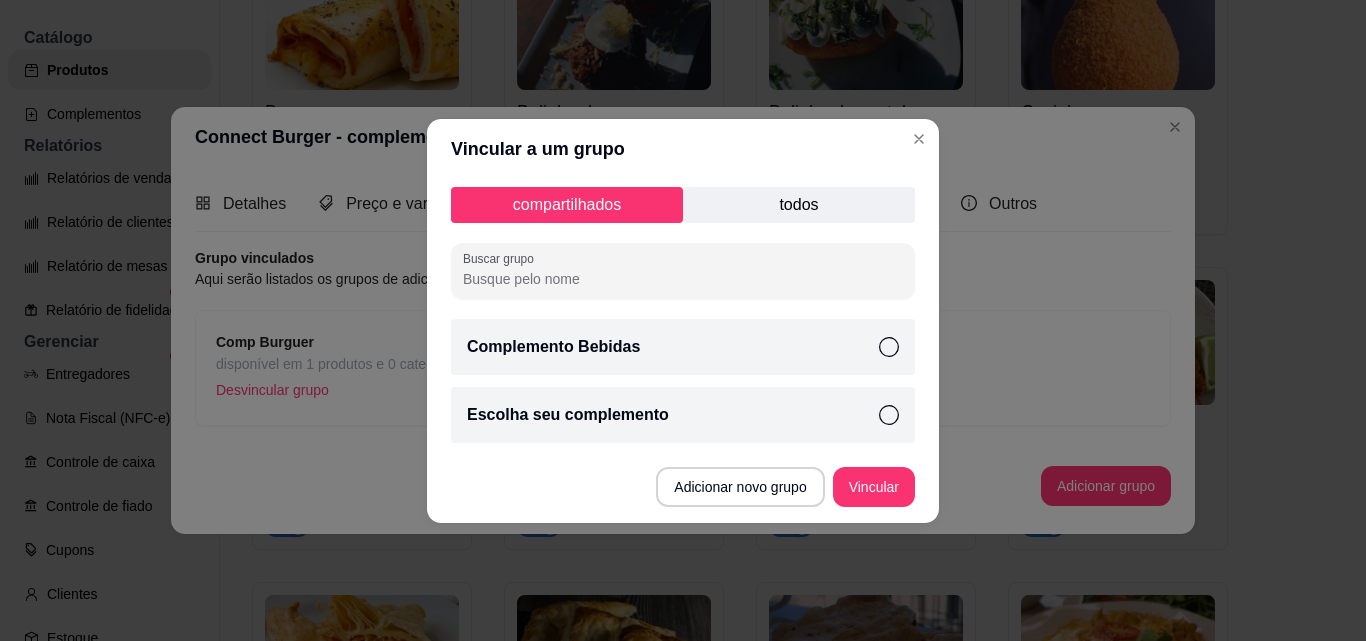 click on "compartilhados todos Buscar grupo Complemento Bebidas Escolha seu complemento" at bounding box center (683, 315) 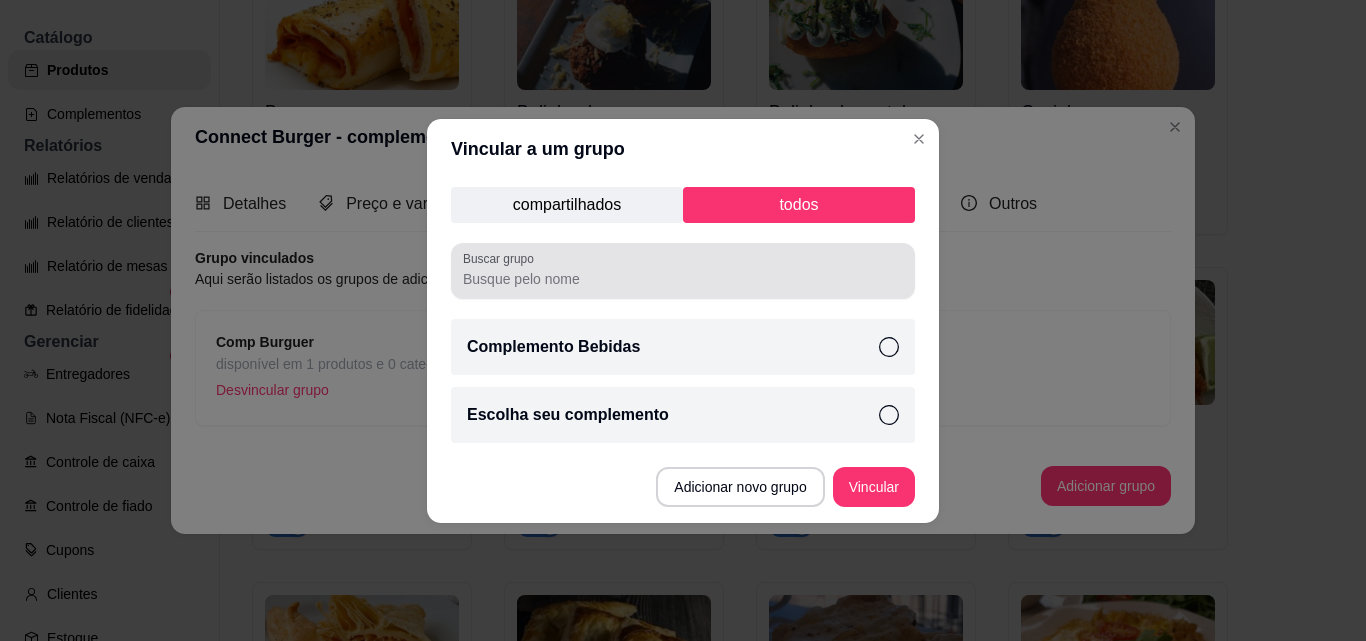 click at bounding box center (683, 271) 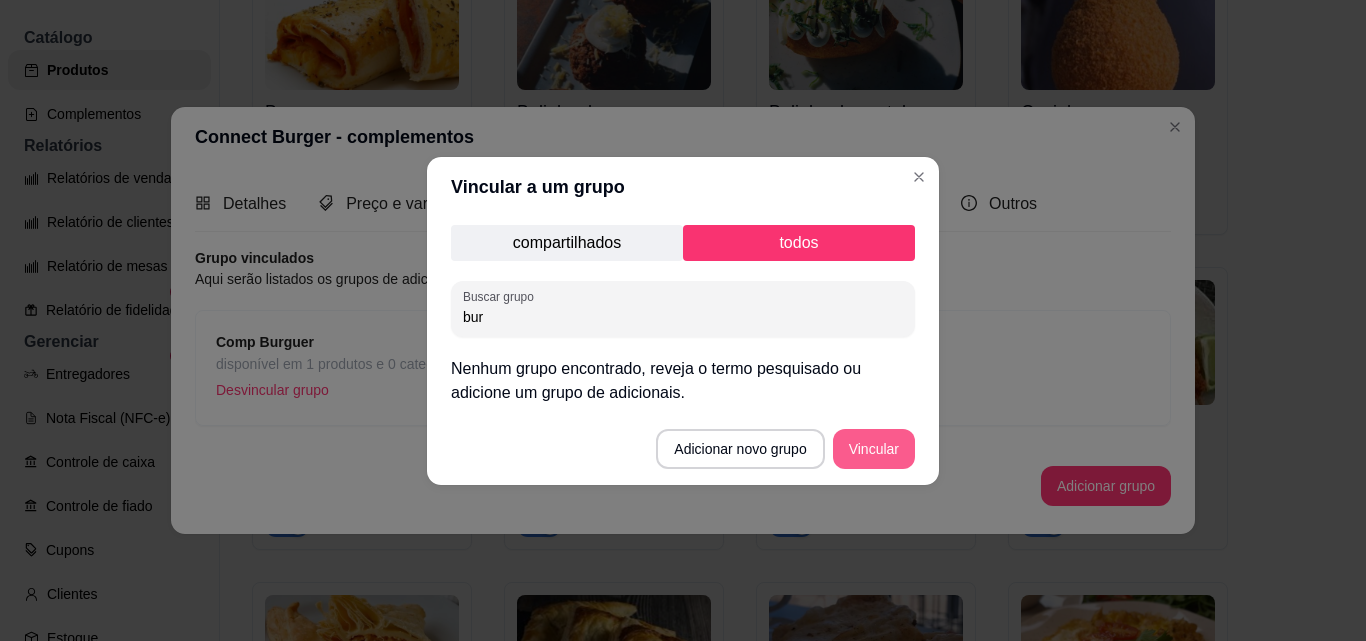type on "bur" 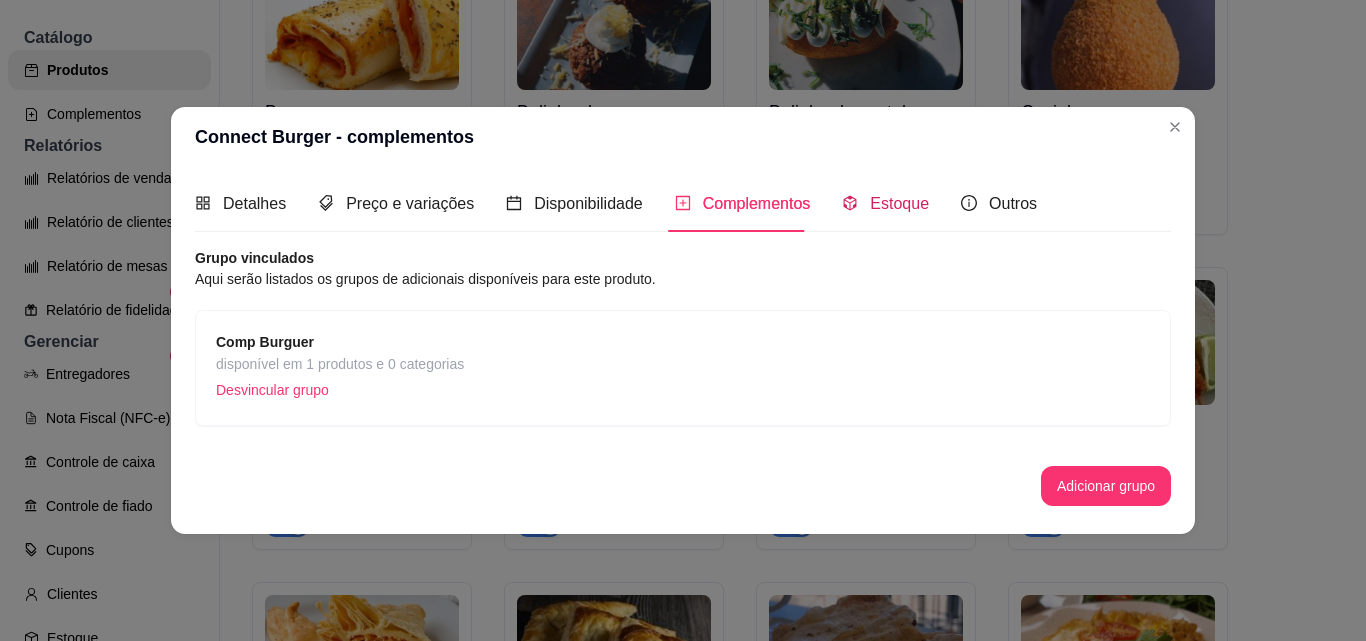 click on "Estoque" at bounding box center (899, 203) 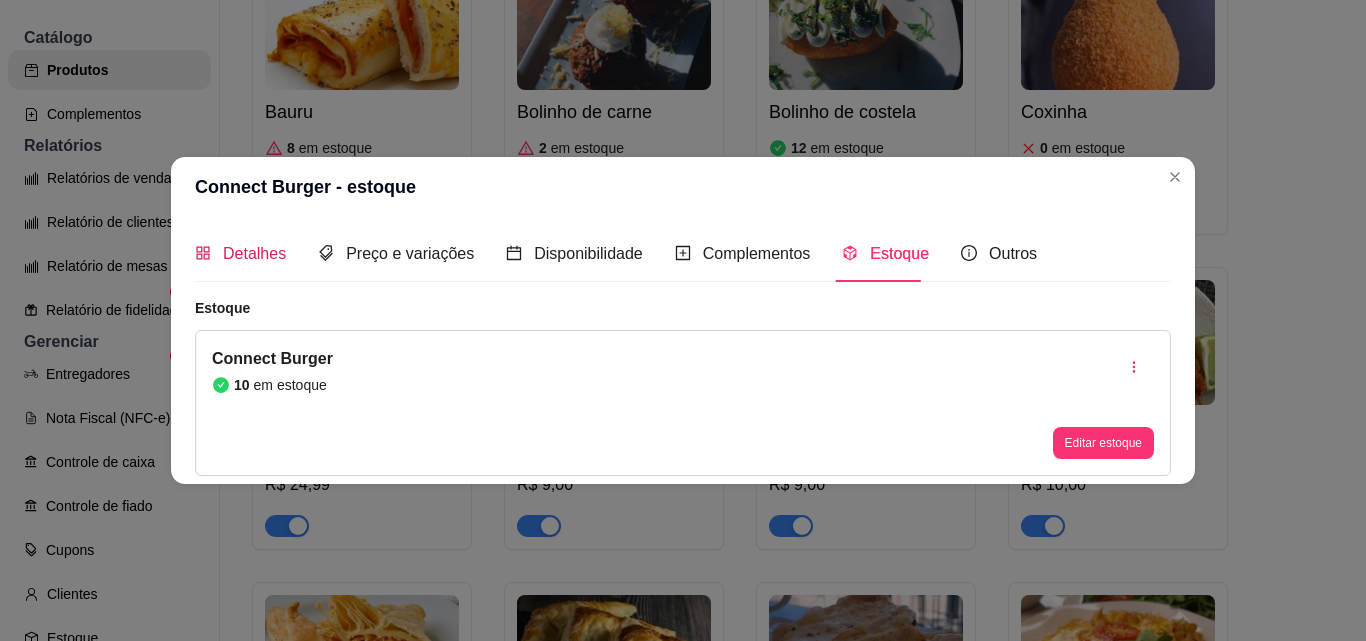 click on "Detalhes" at bounding box center [254, 253] 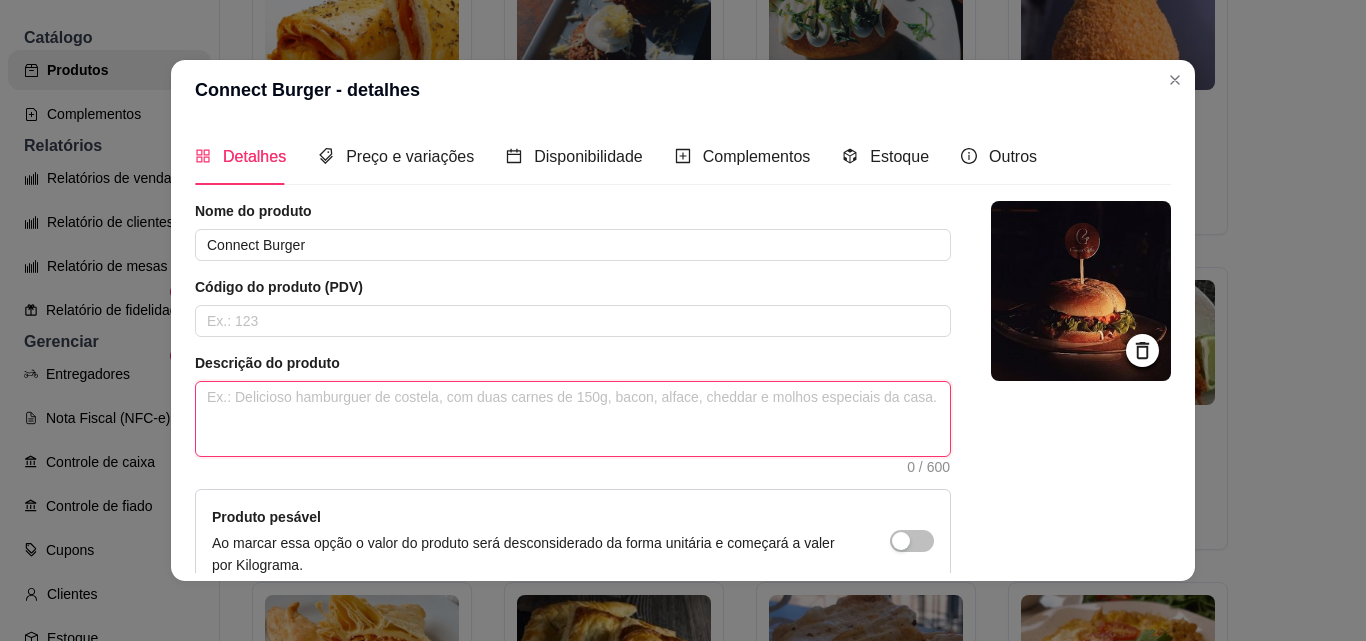click at bounding box center [573, 419] 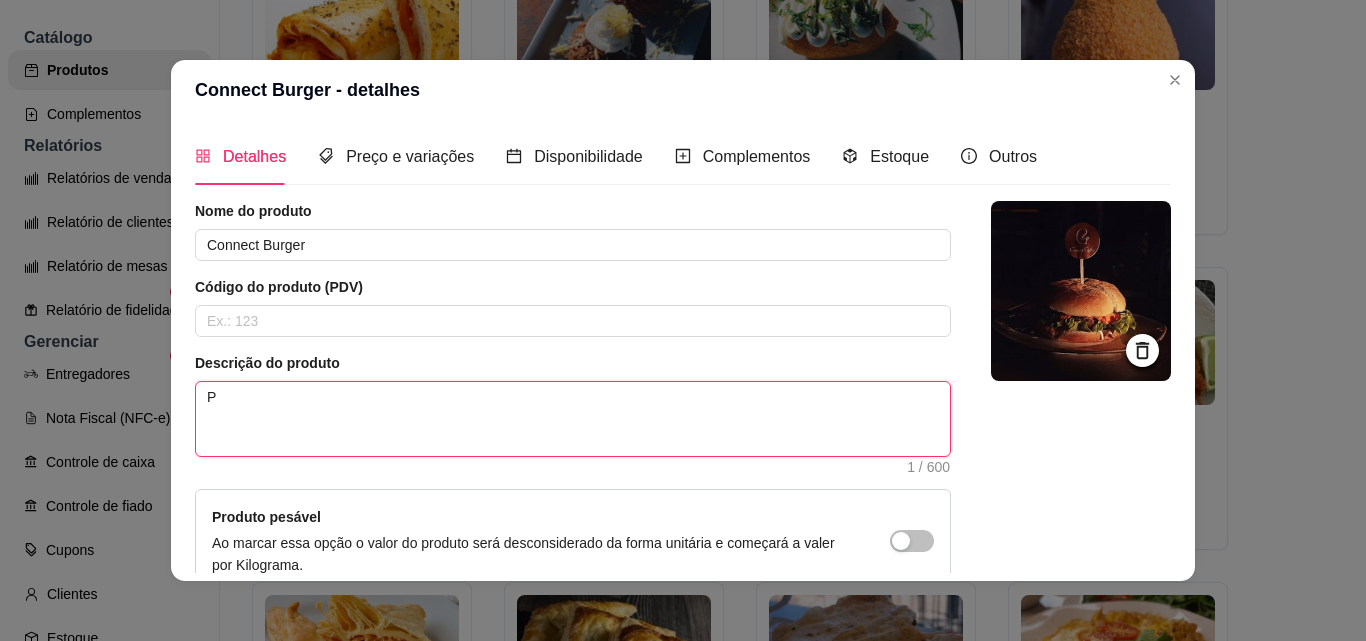 type 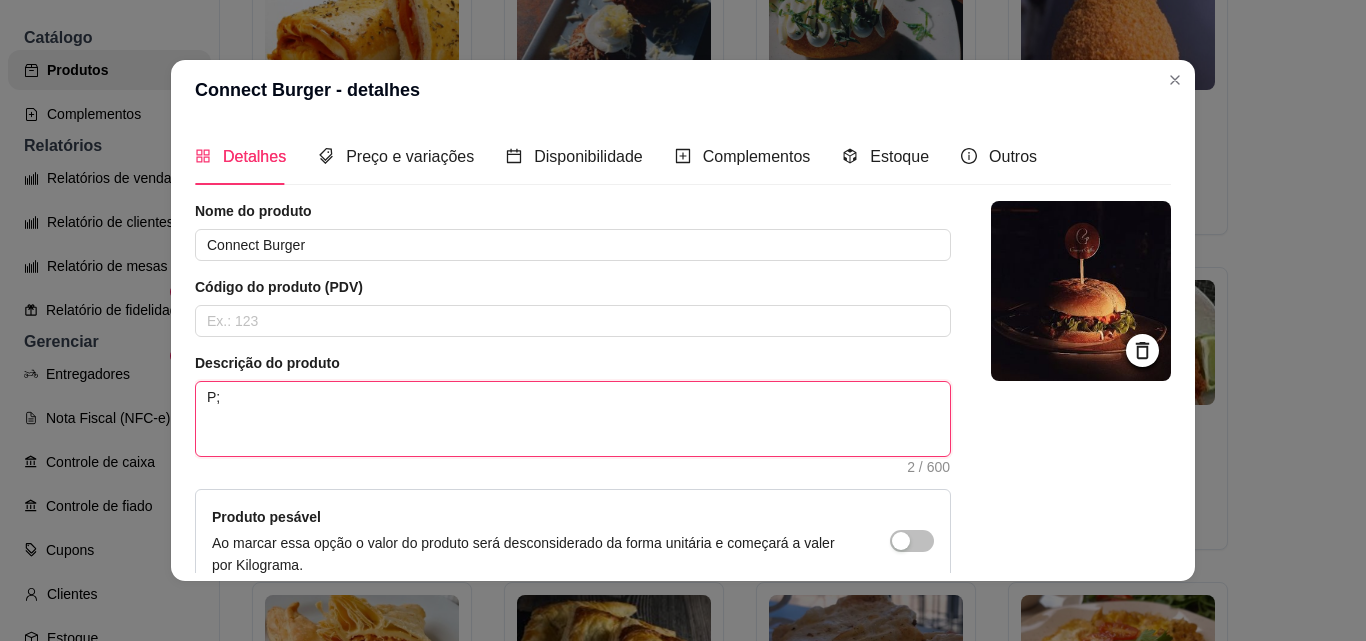 type 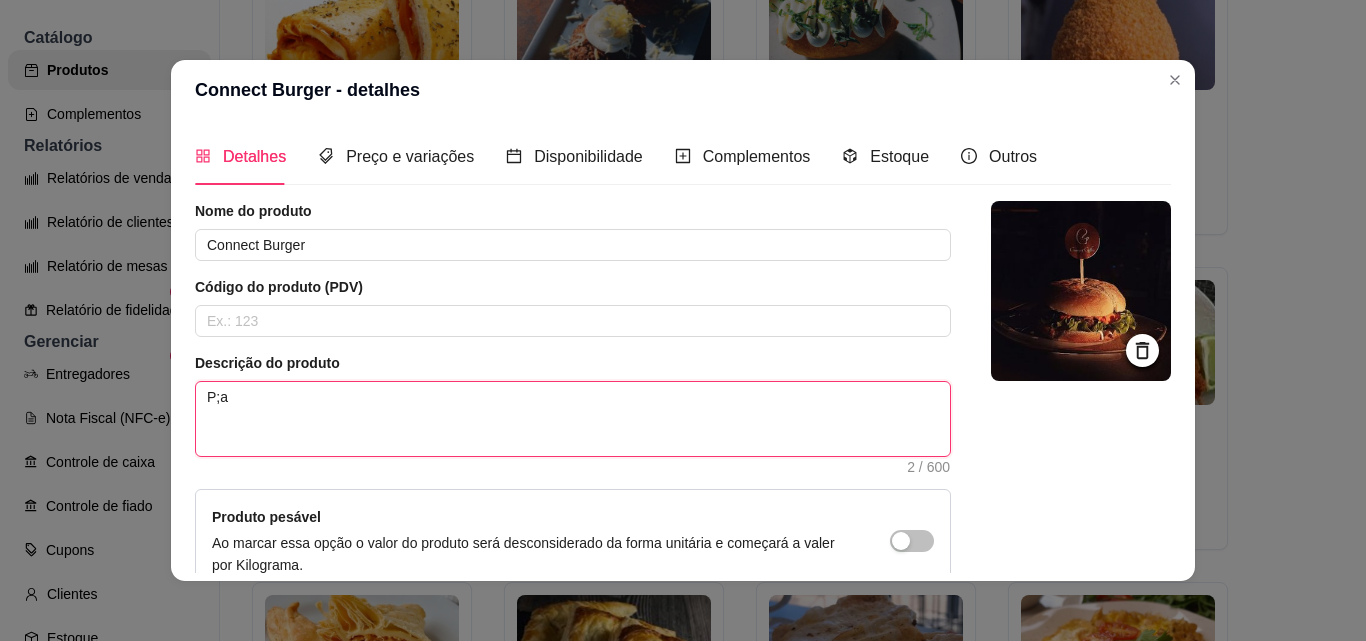 type 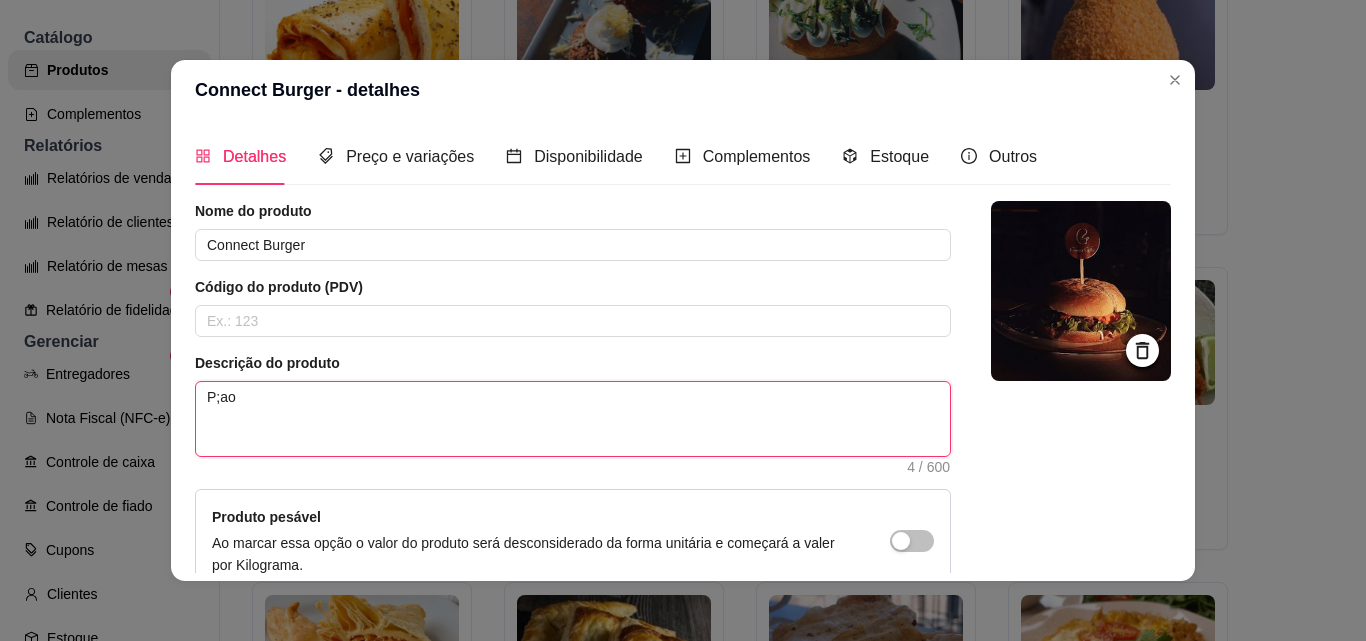 type on "P;ao\" 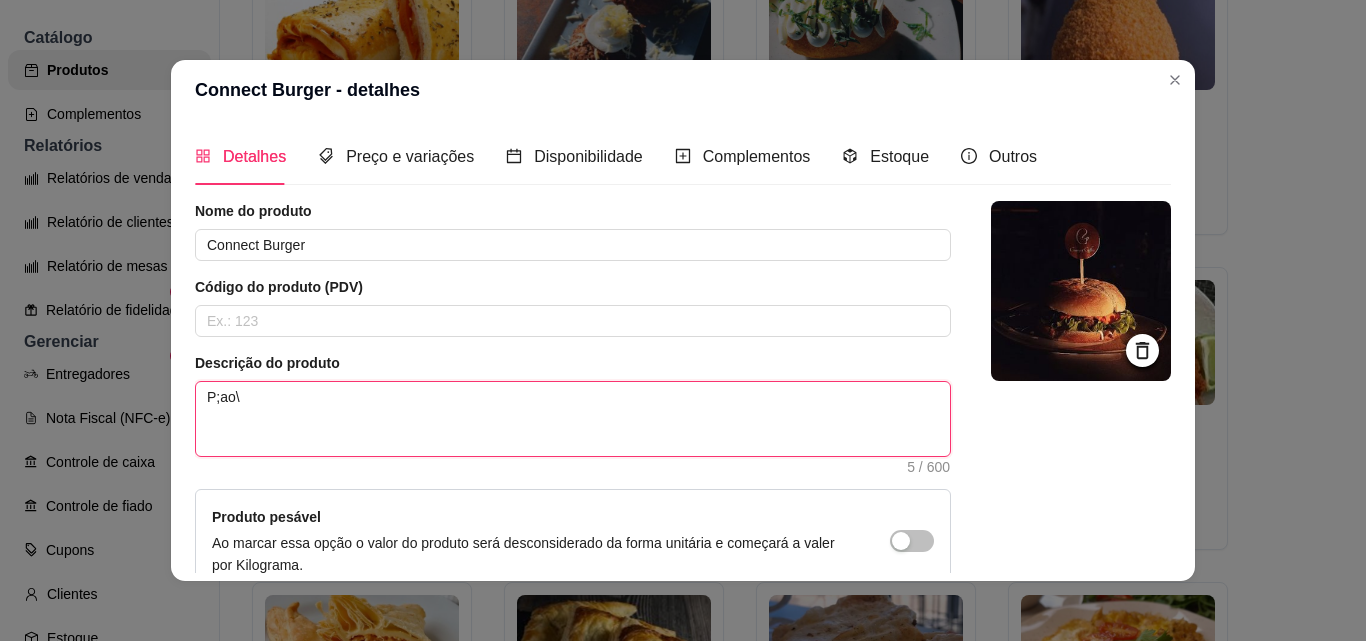 type 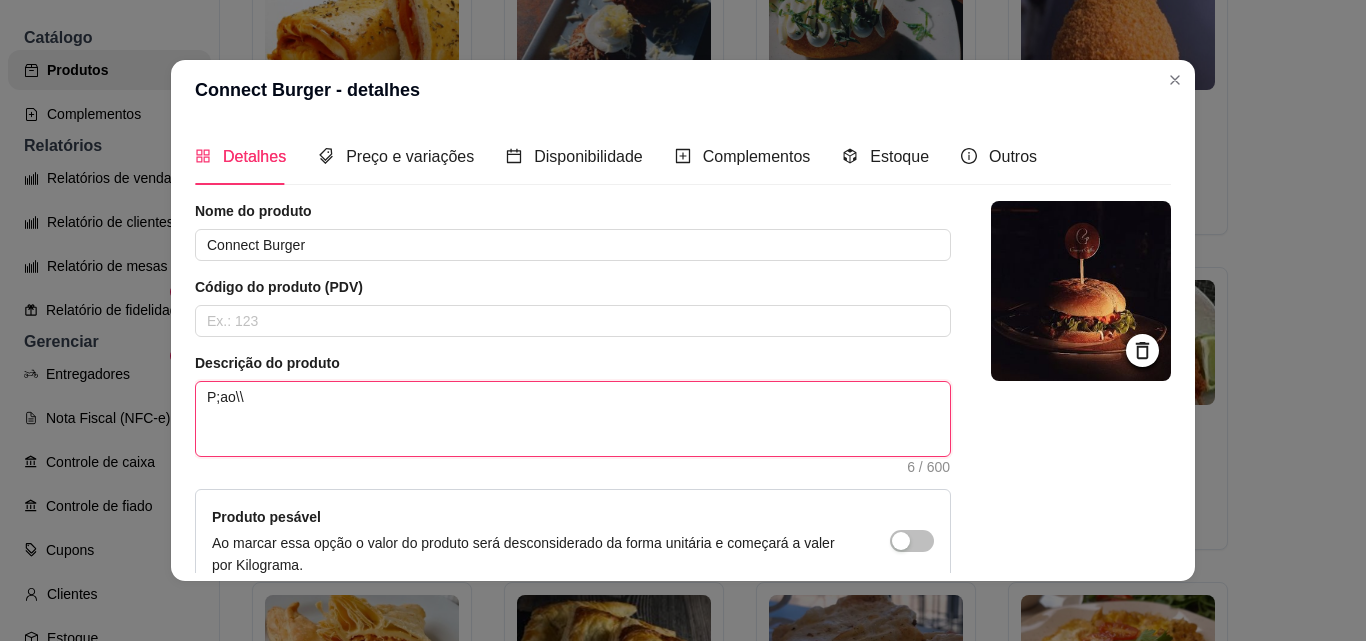 type 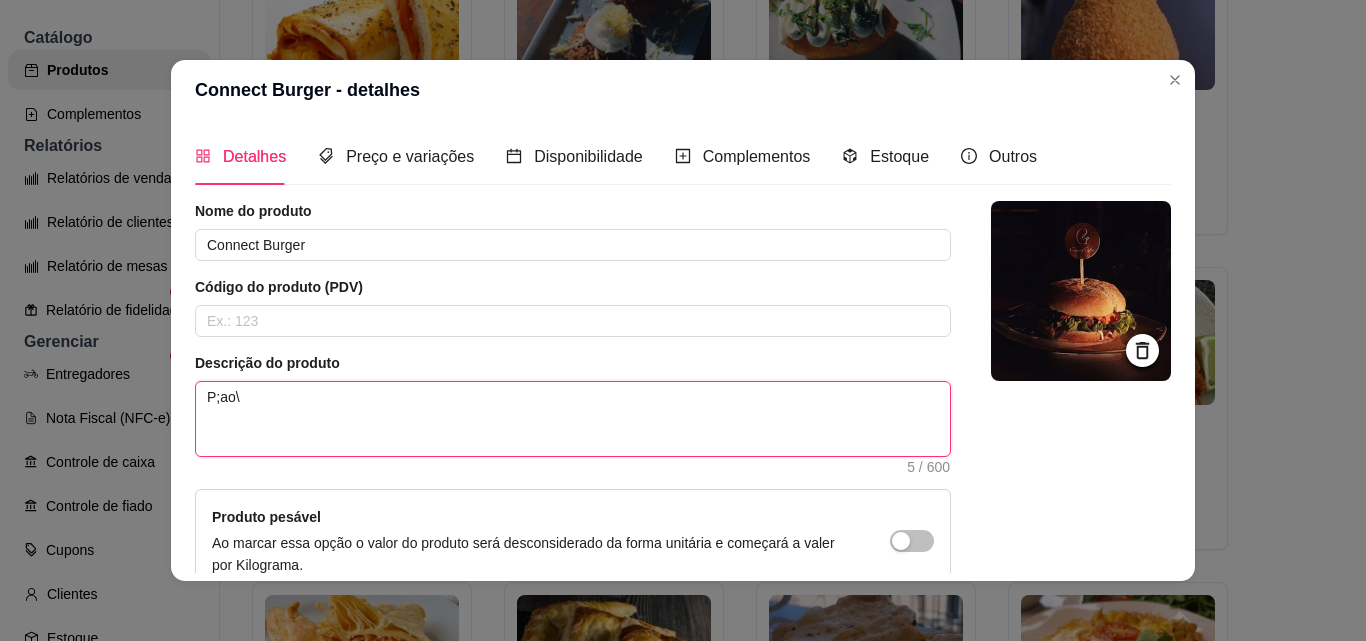 type 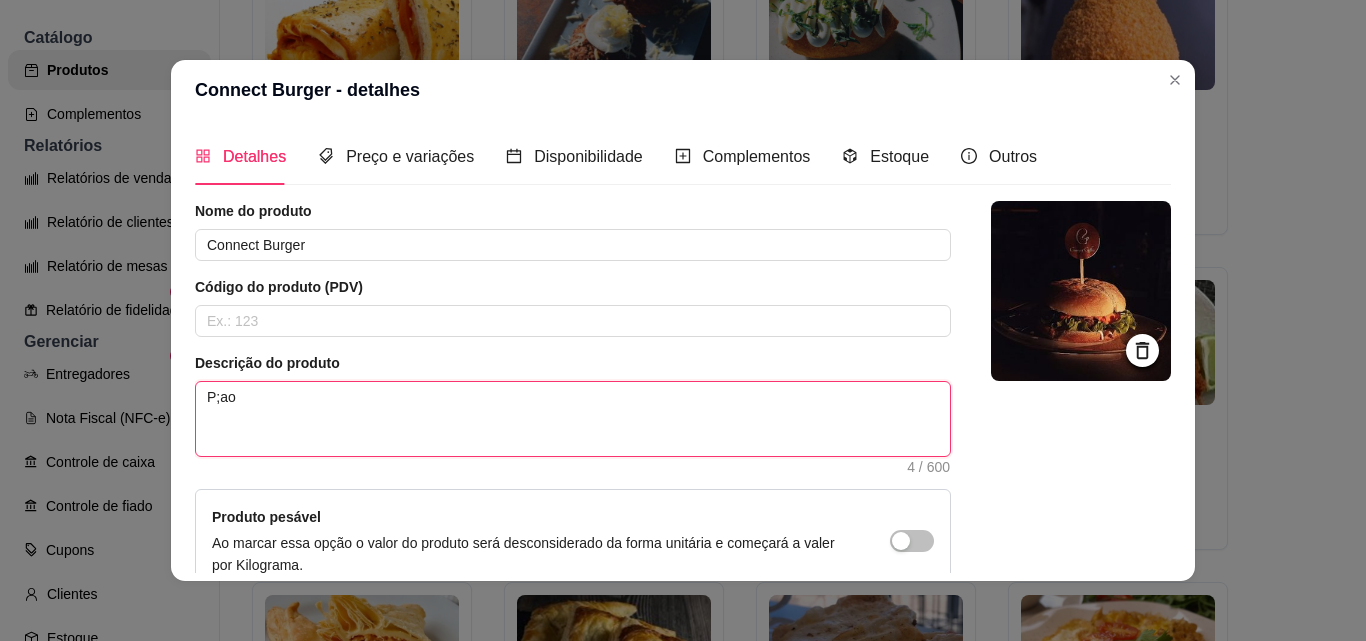 type 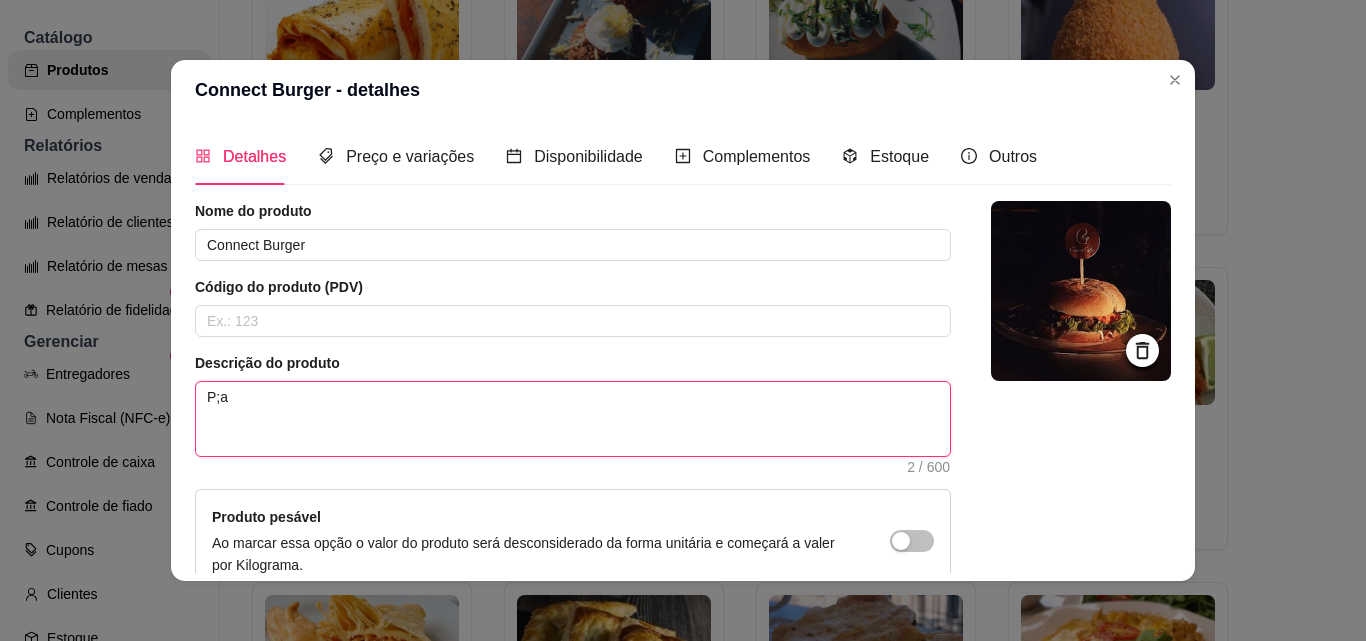 type 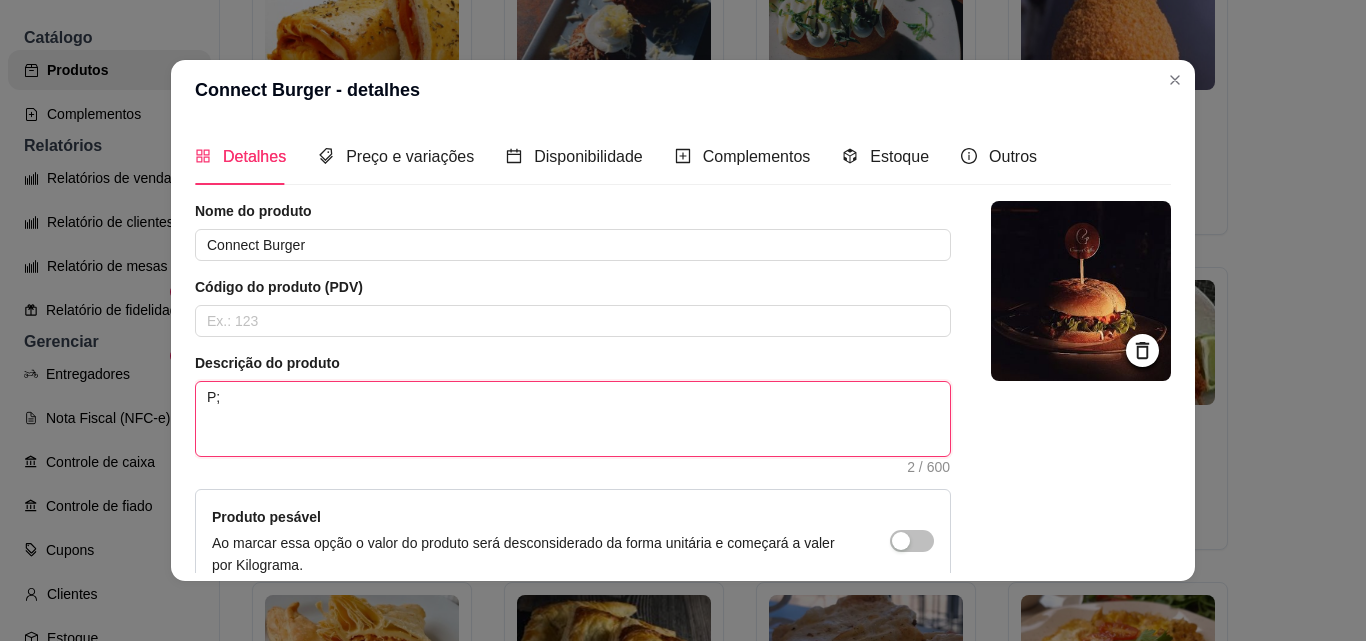 type 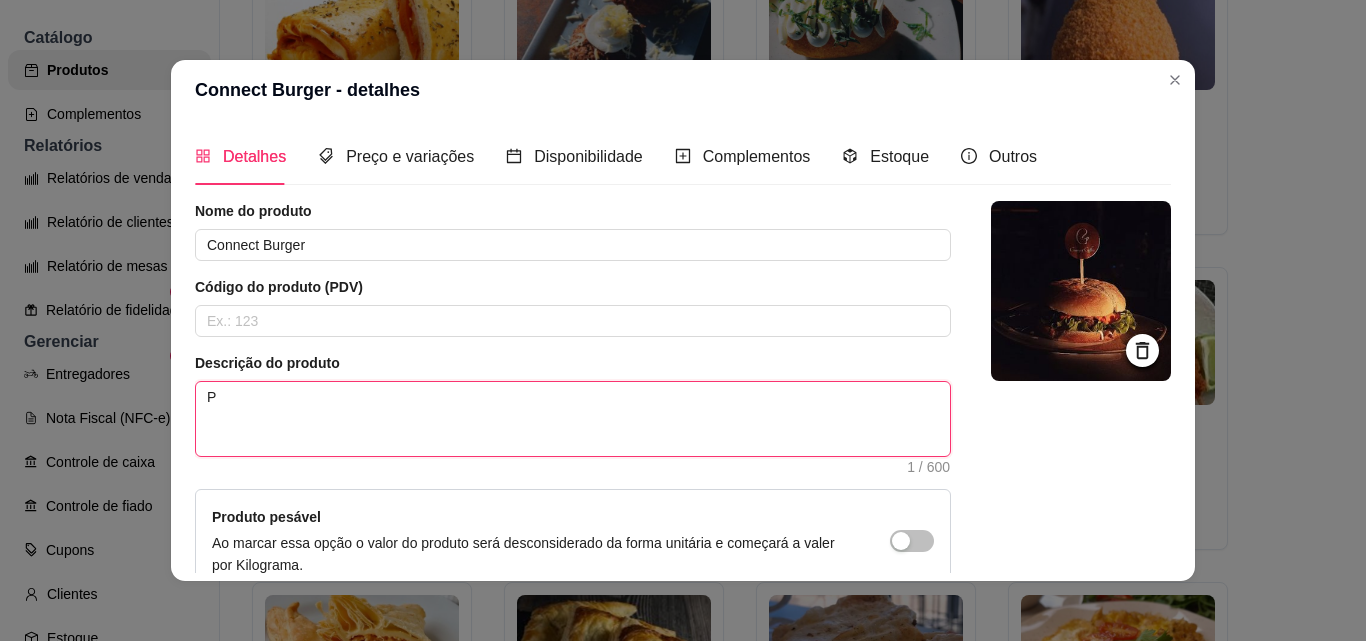 type 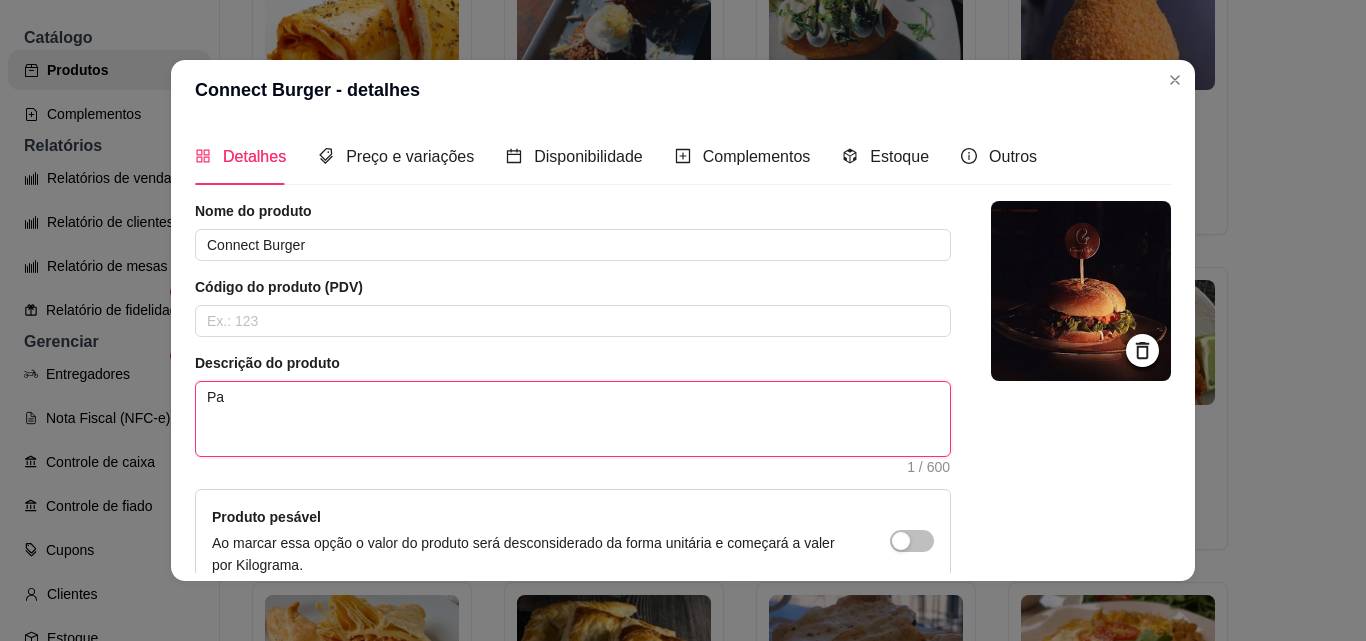 type 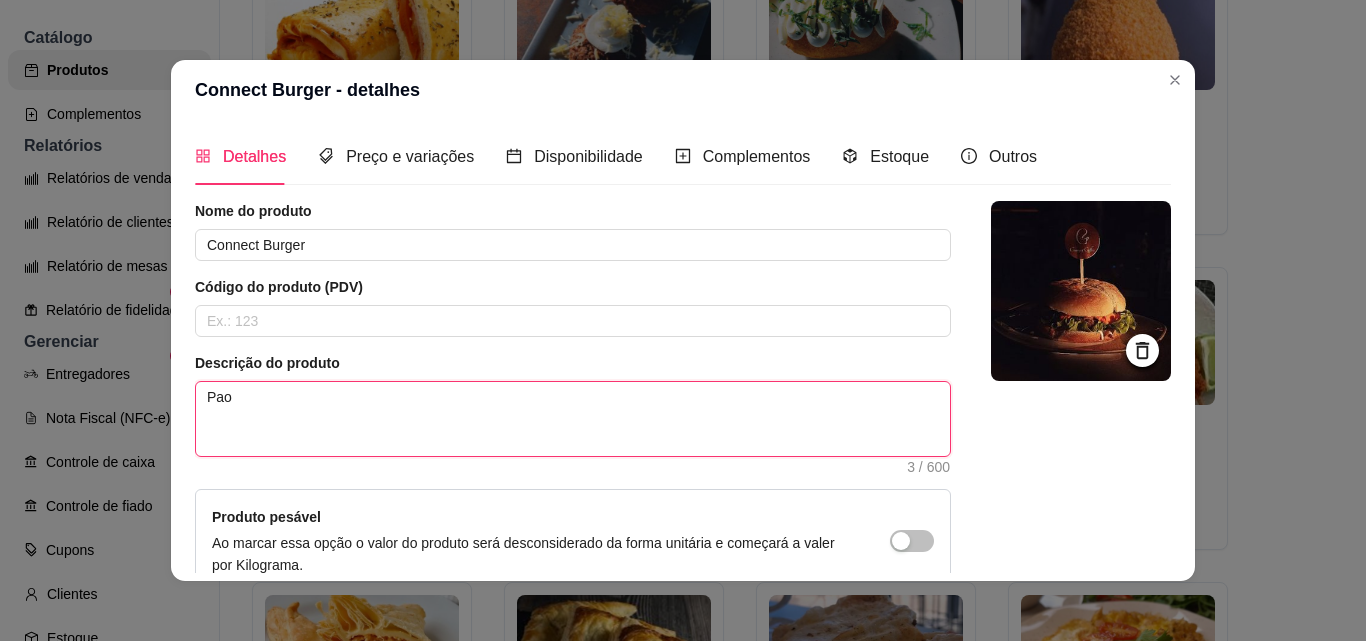 type 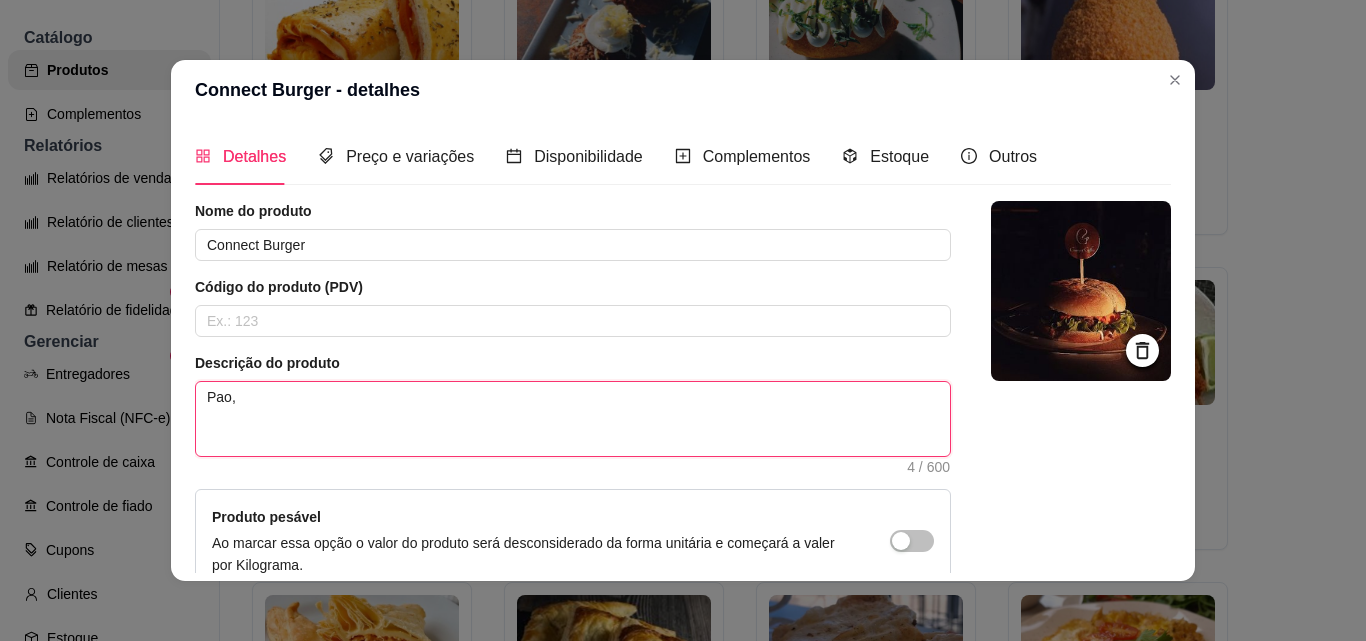 type 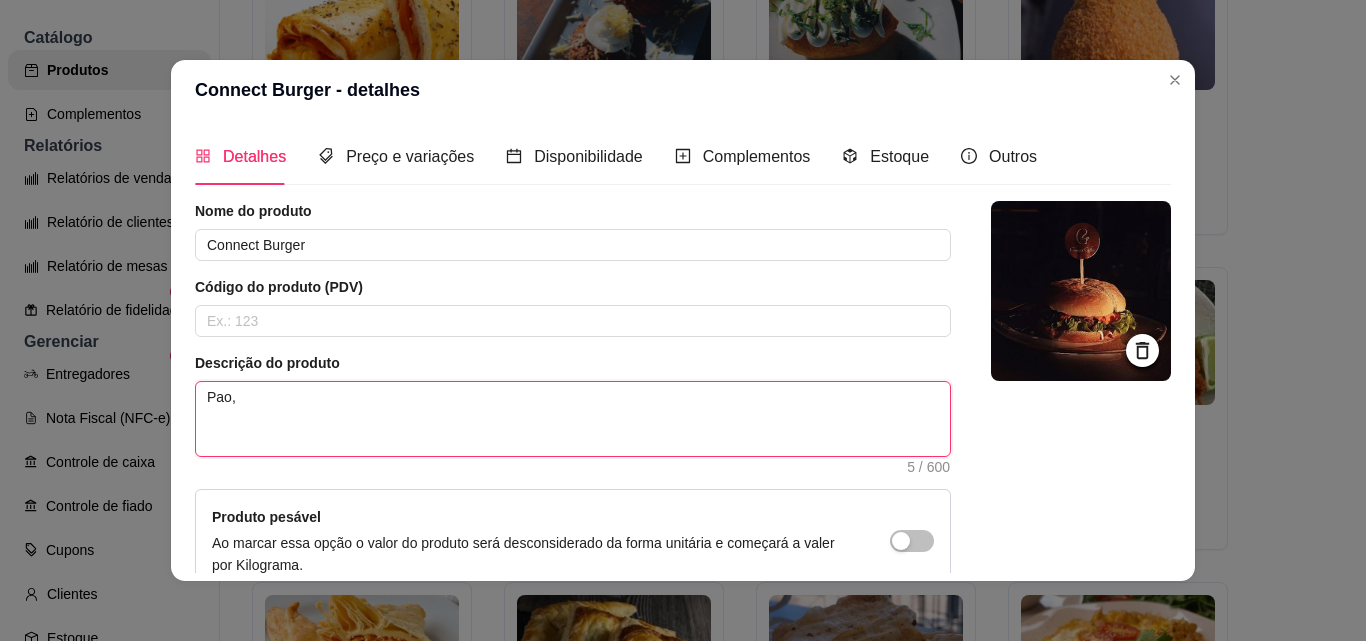 type 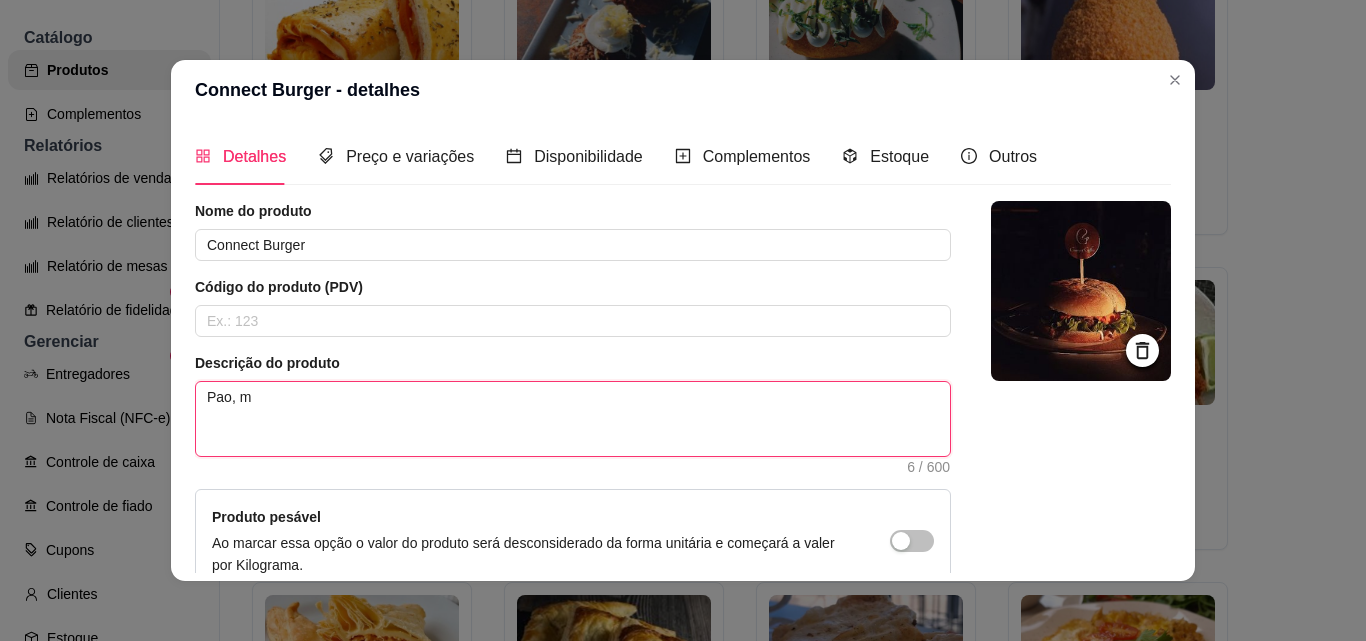 type 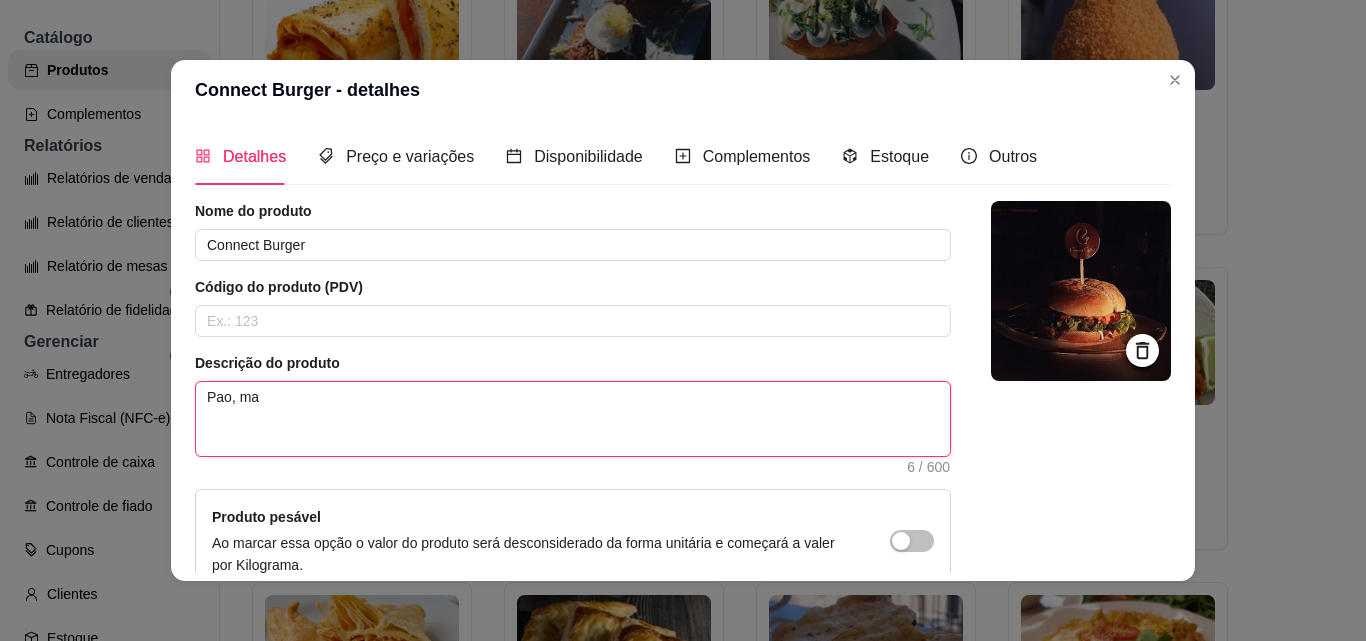 type 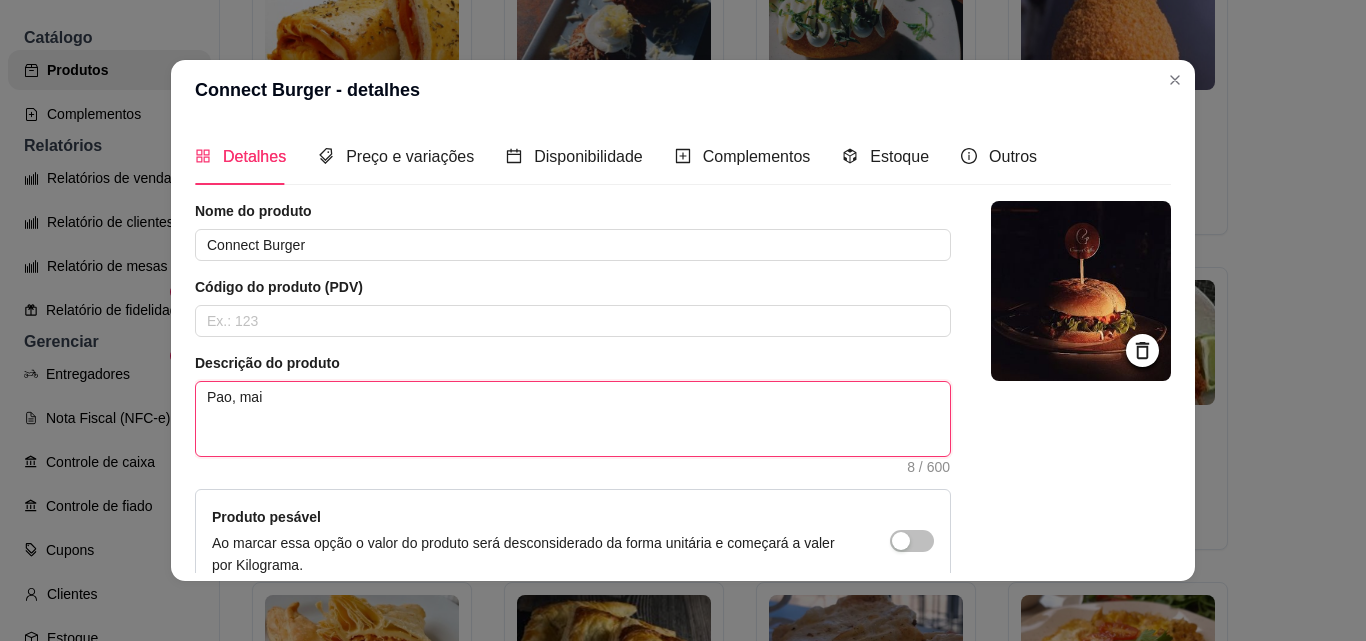 type 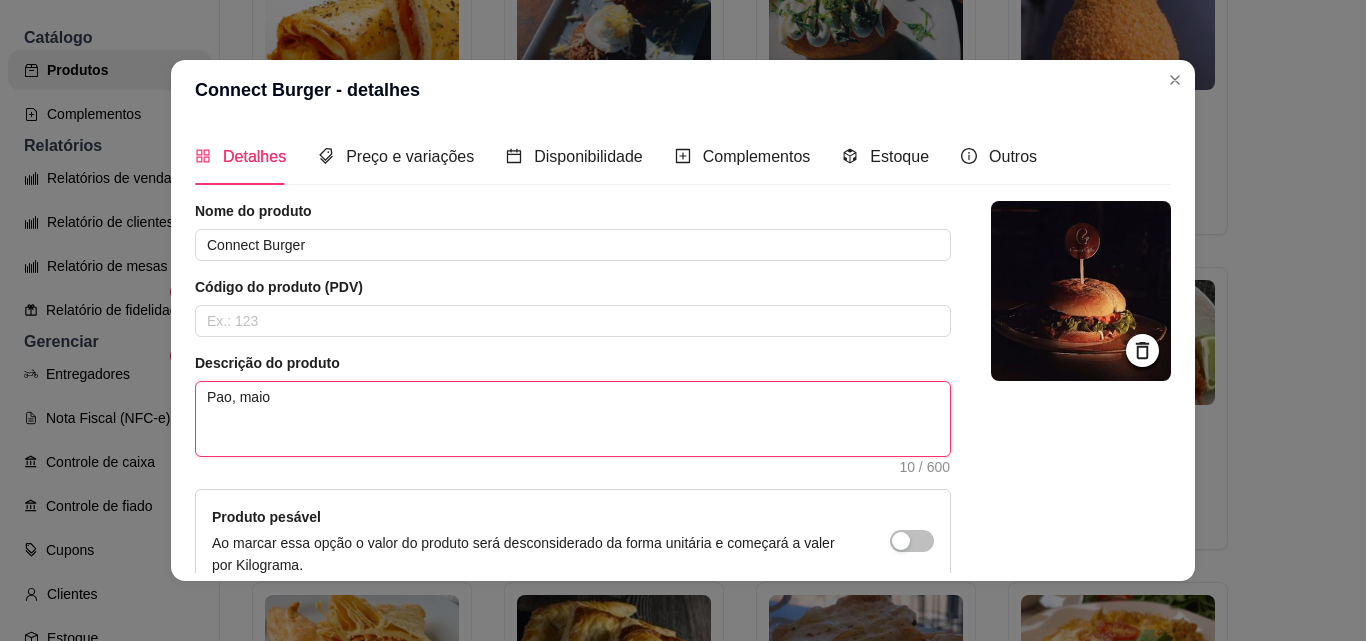 type 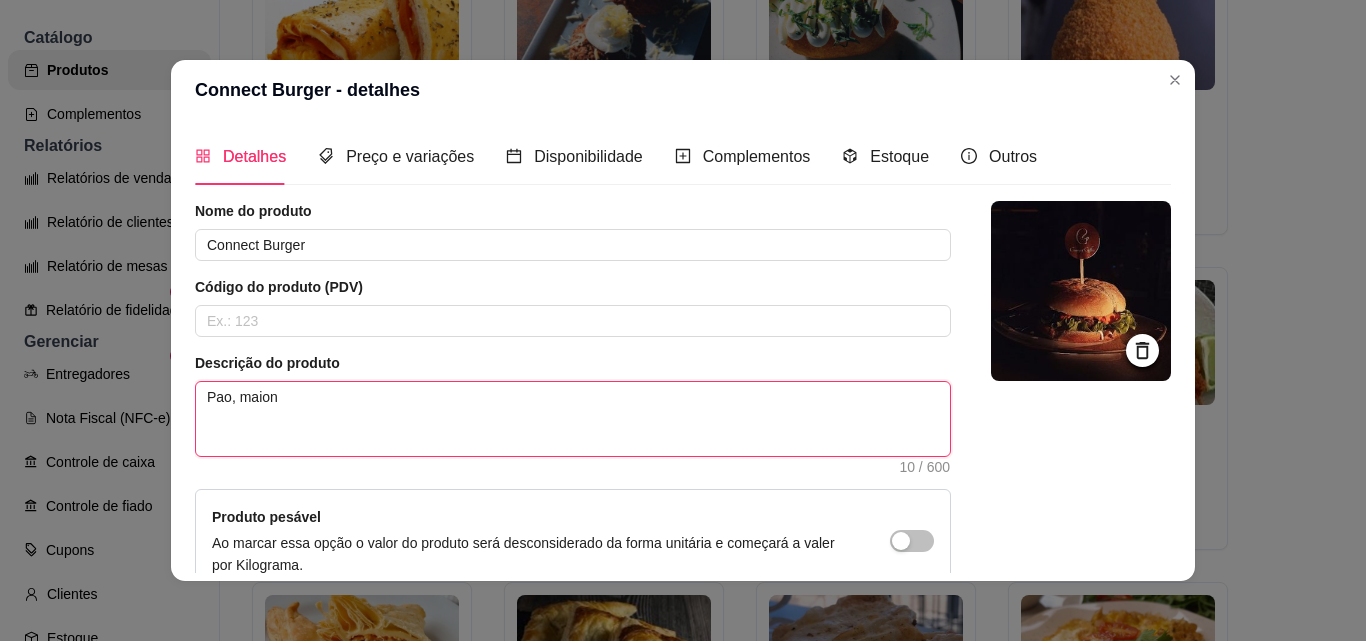 type 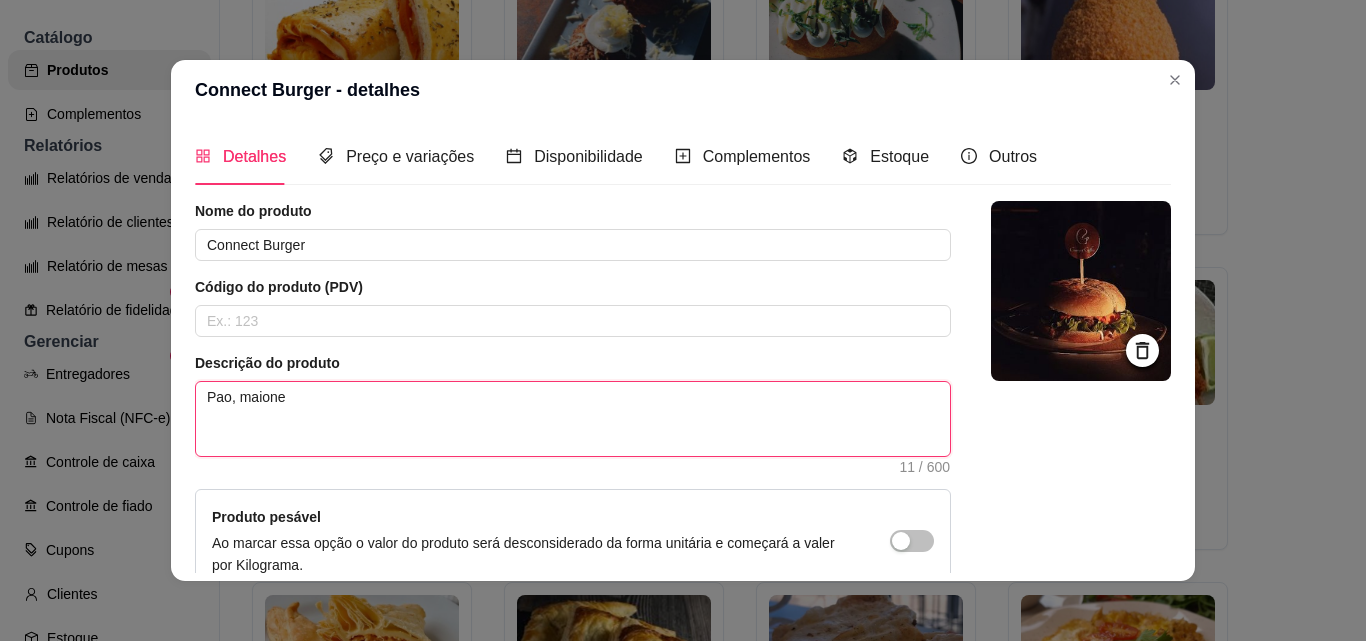type 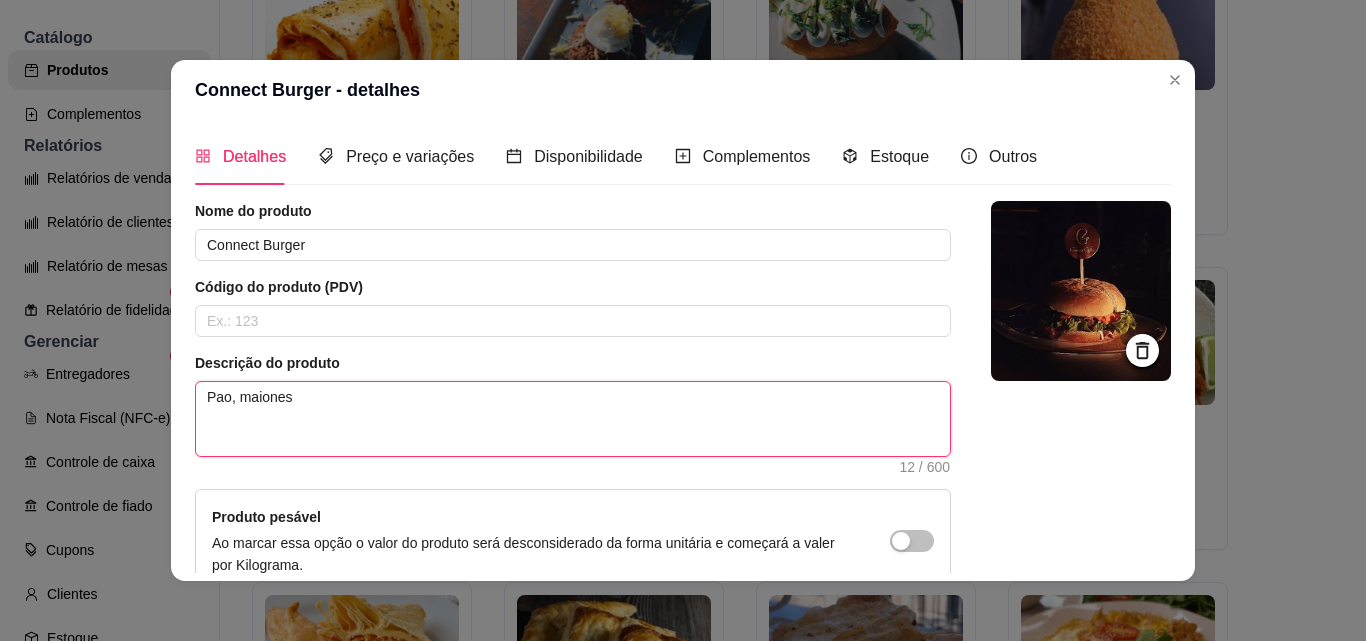 type 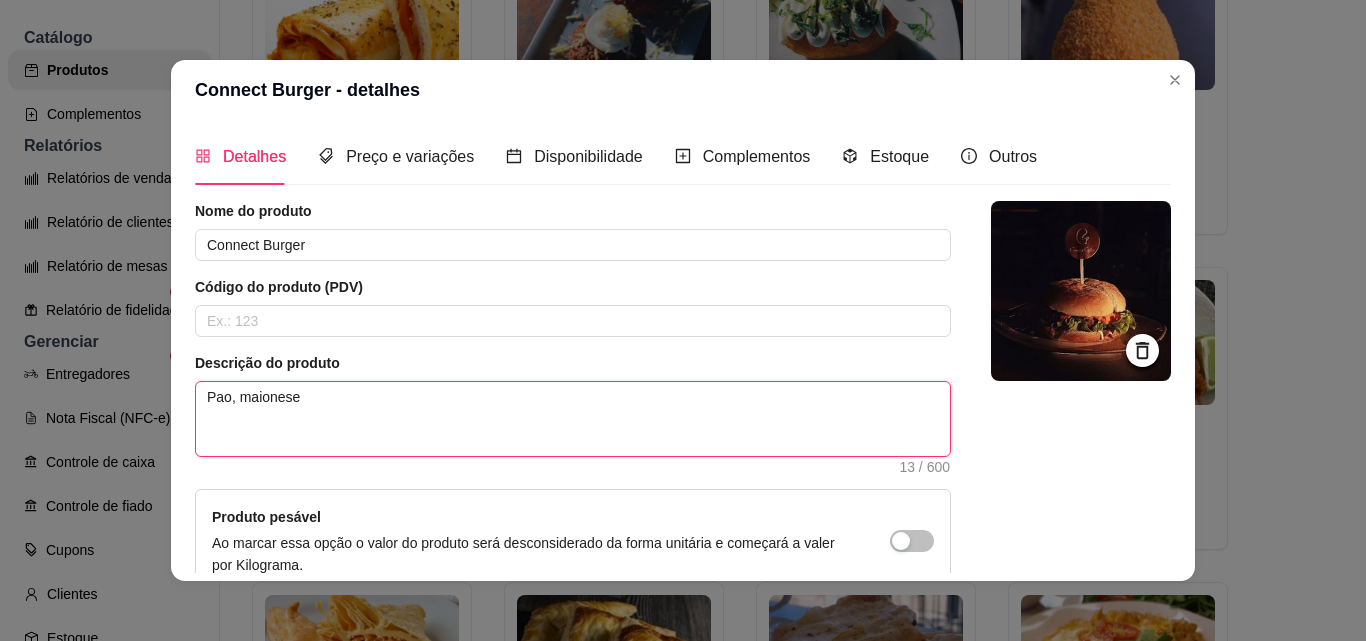 type 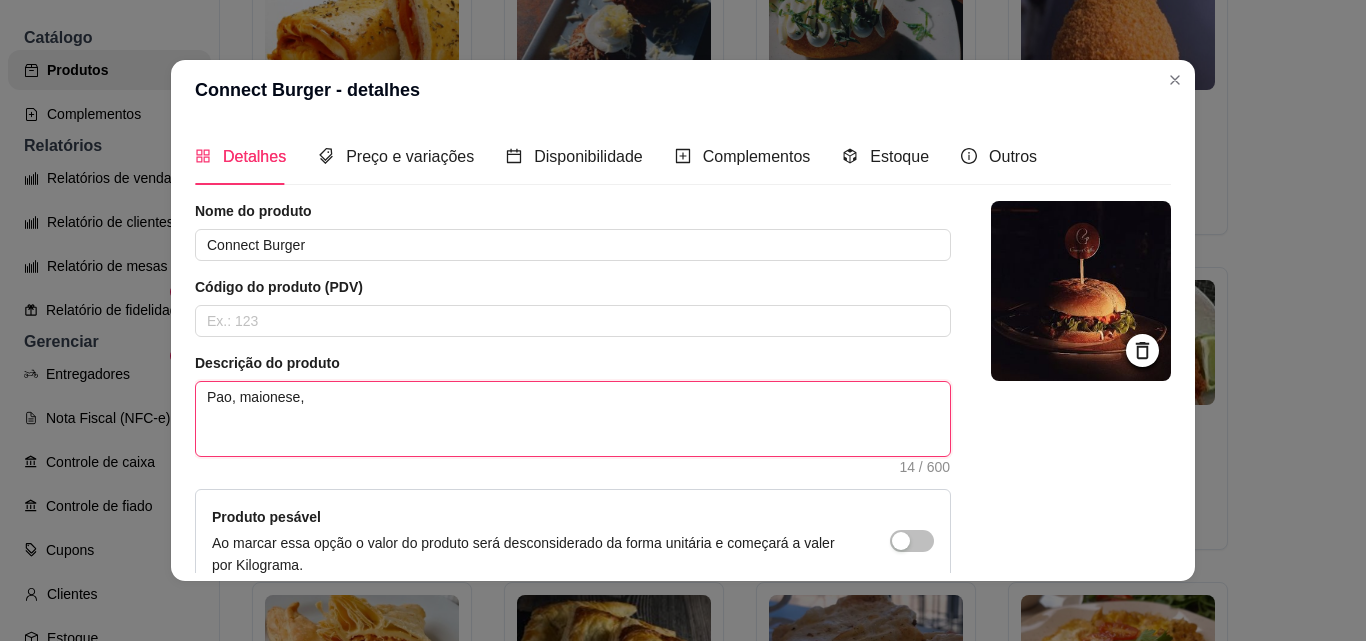 type 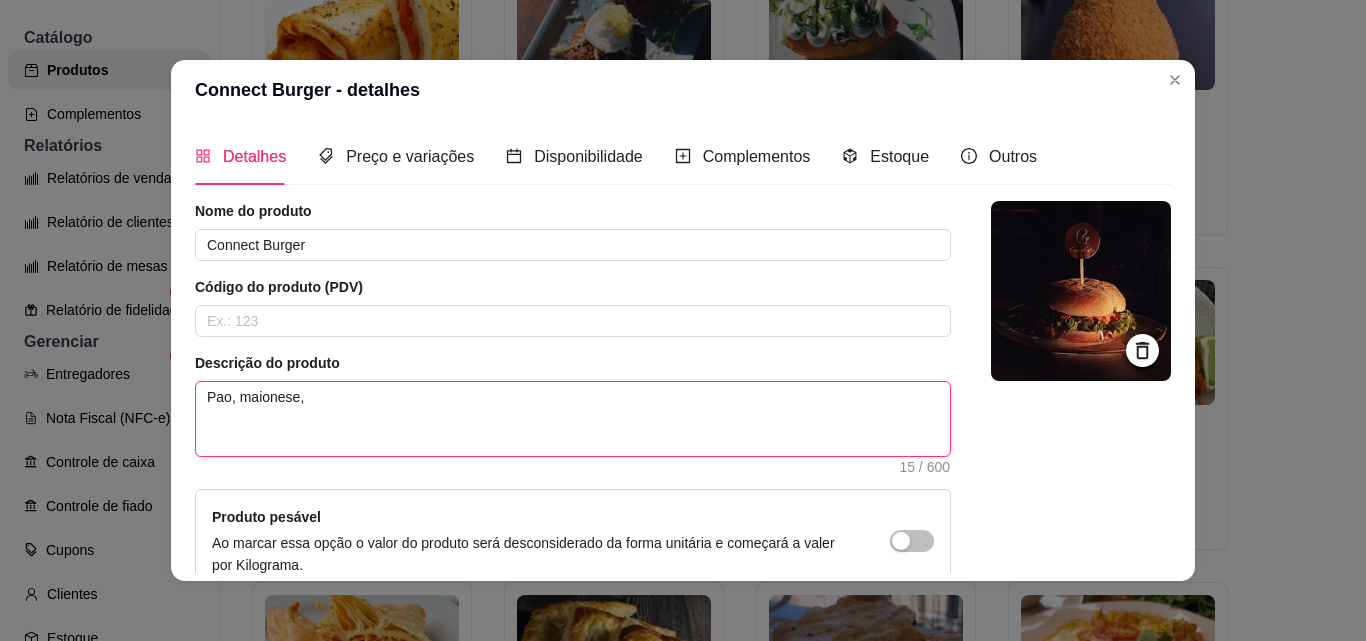 type 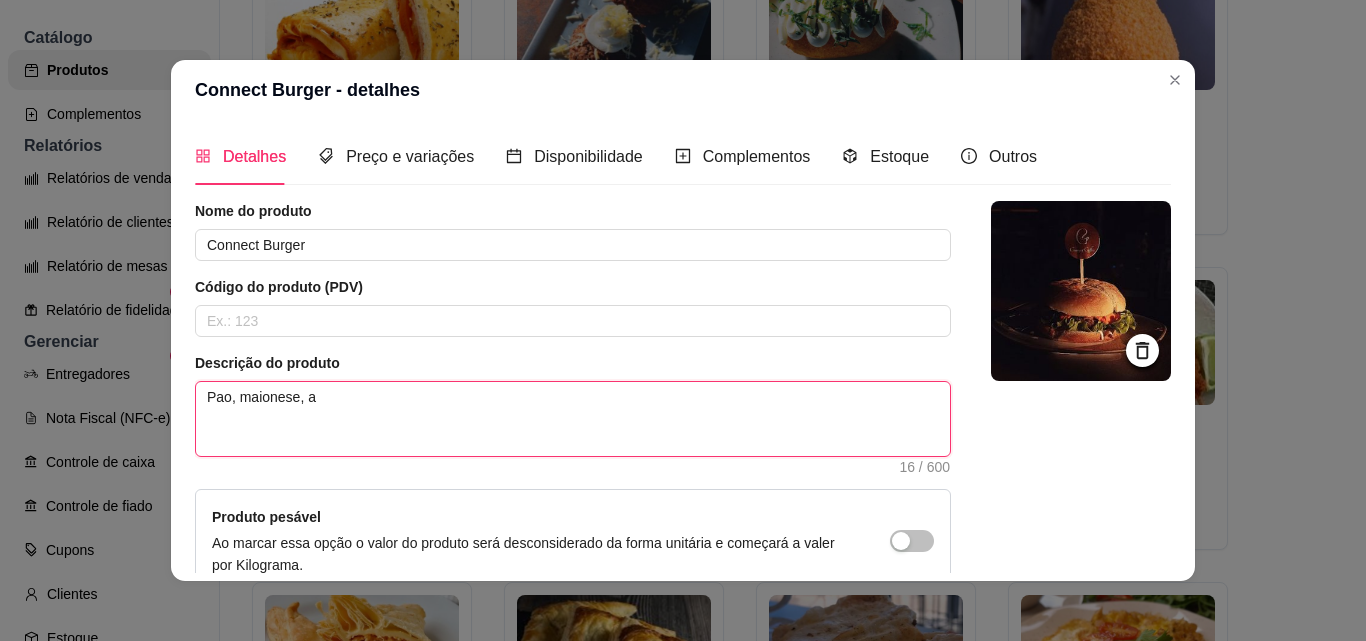 type 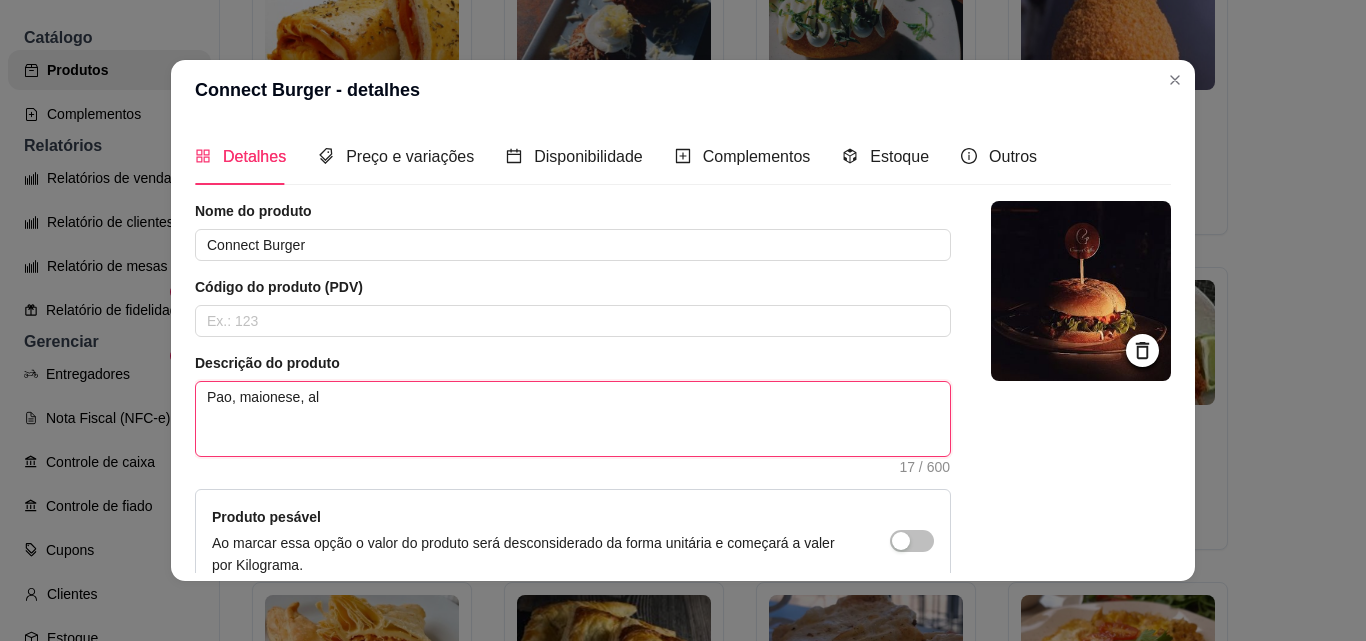 type 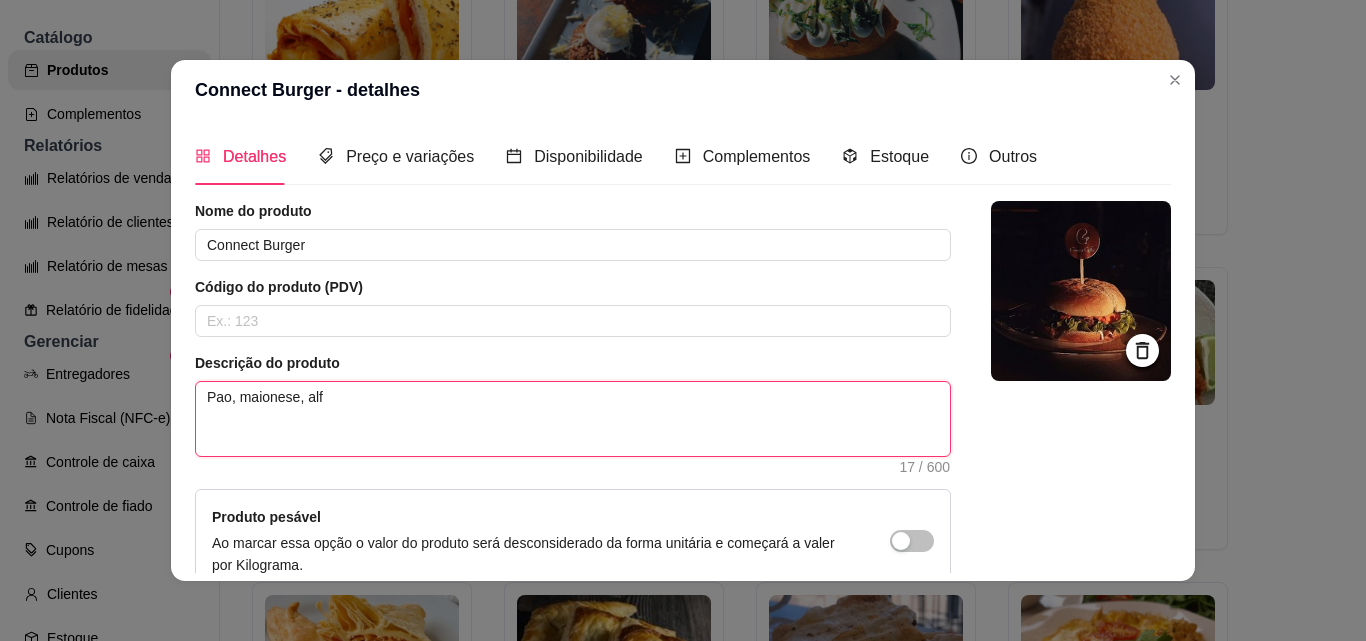 type 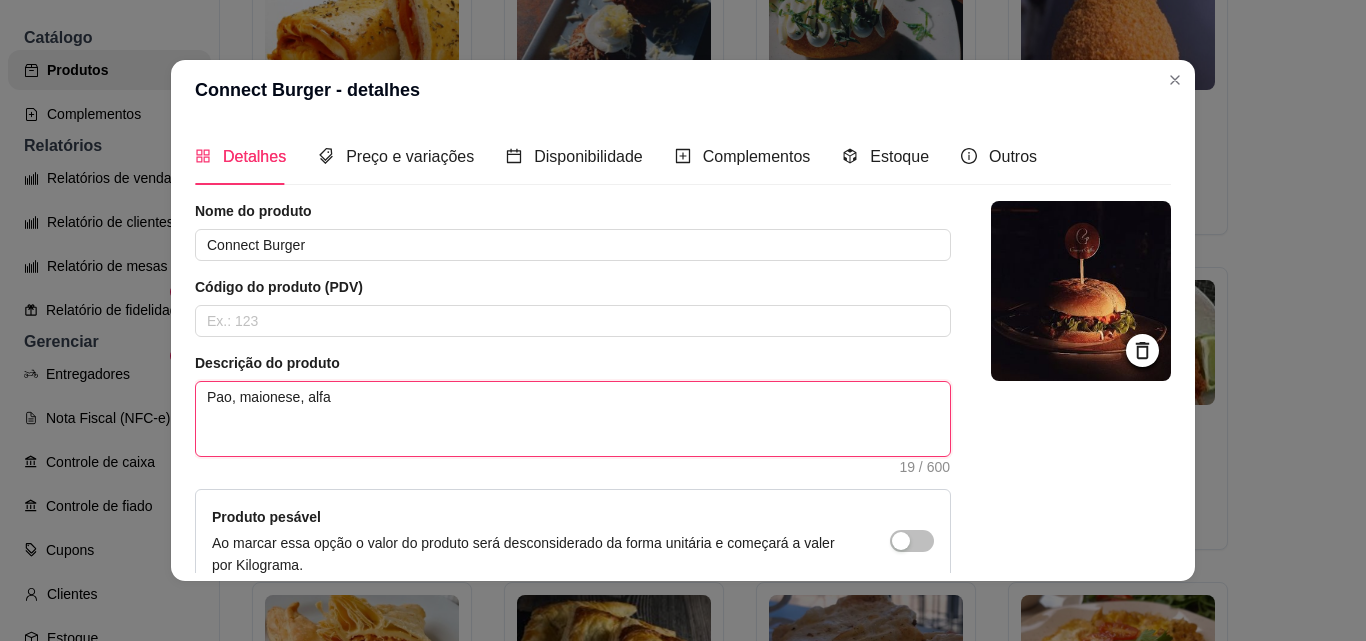 type 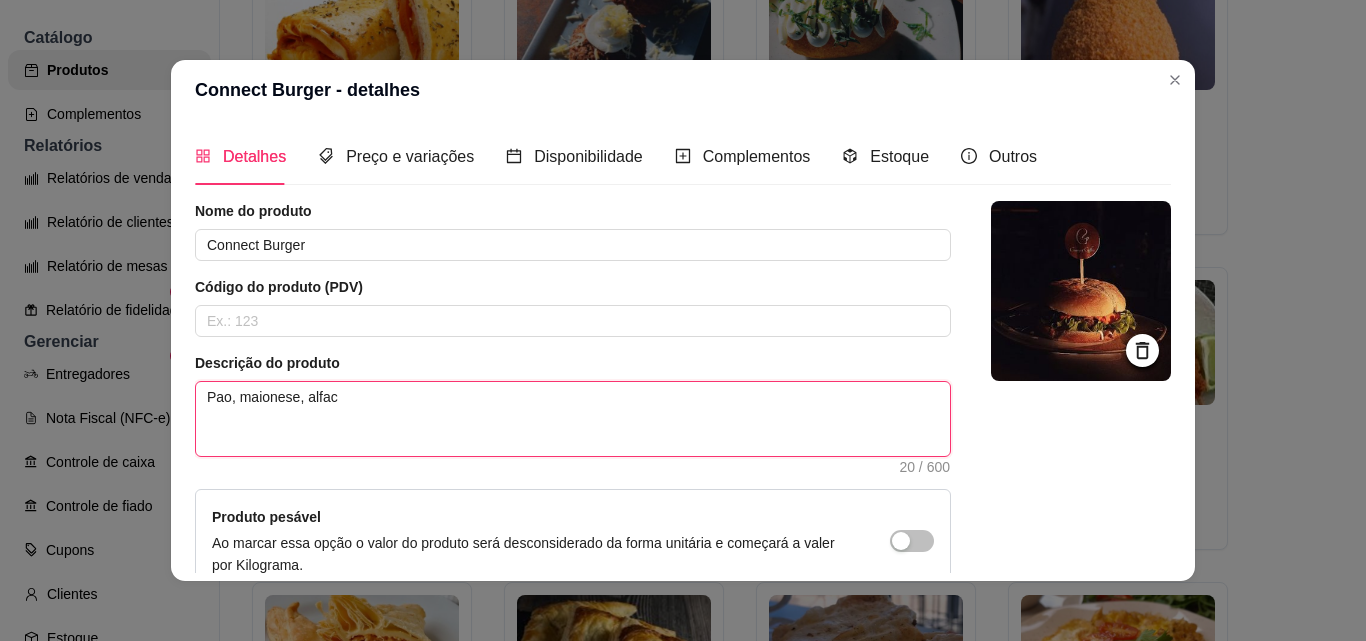 type 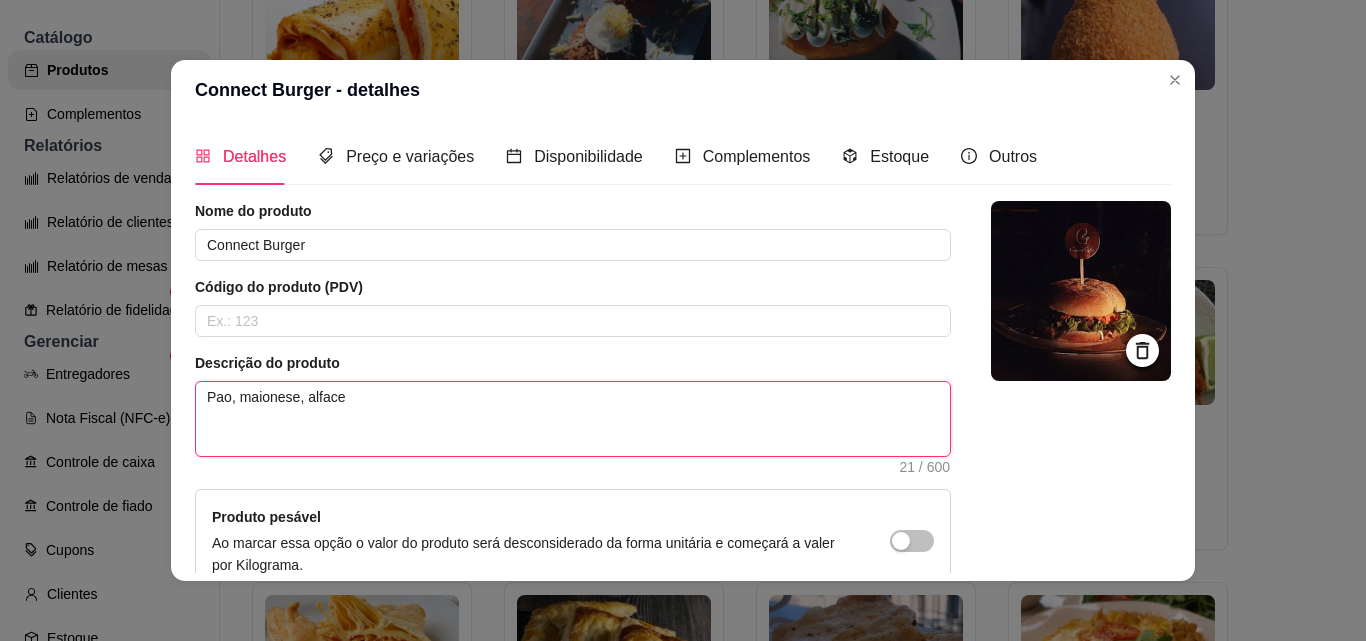 type 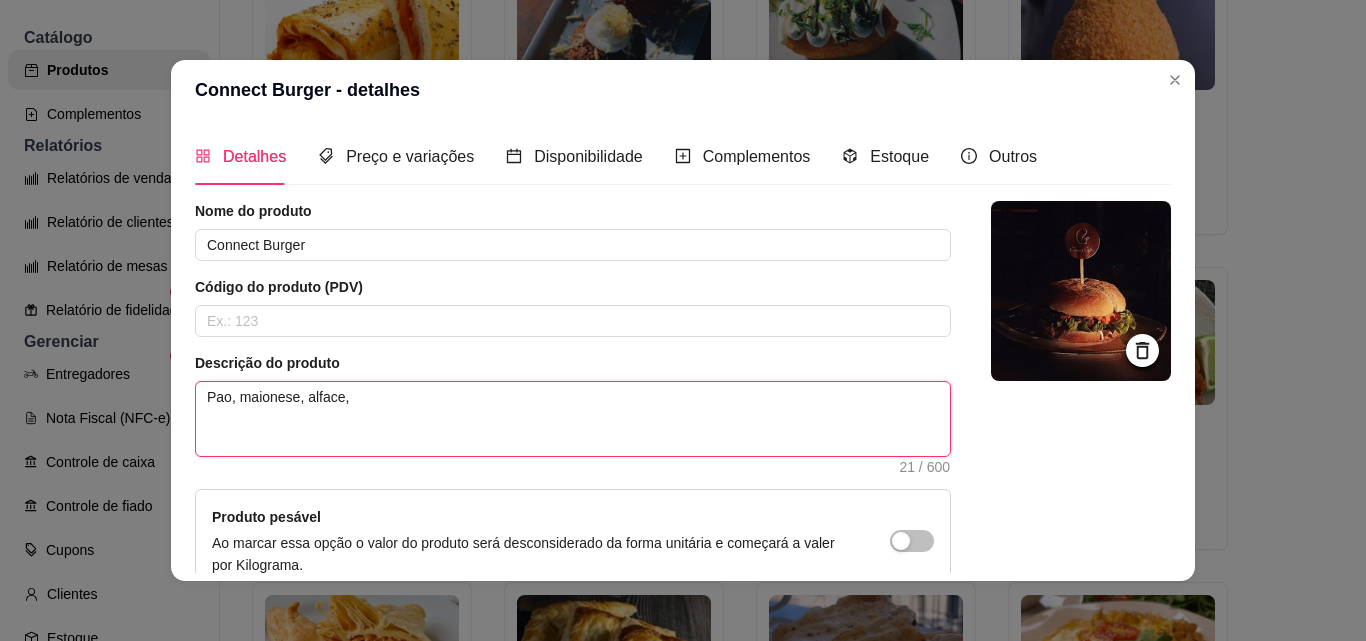 type 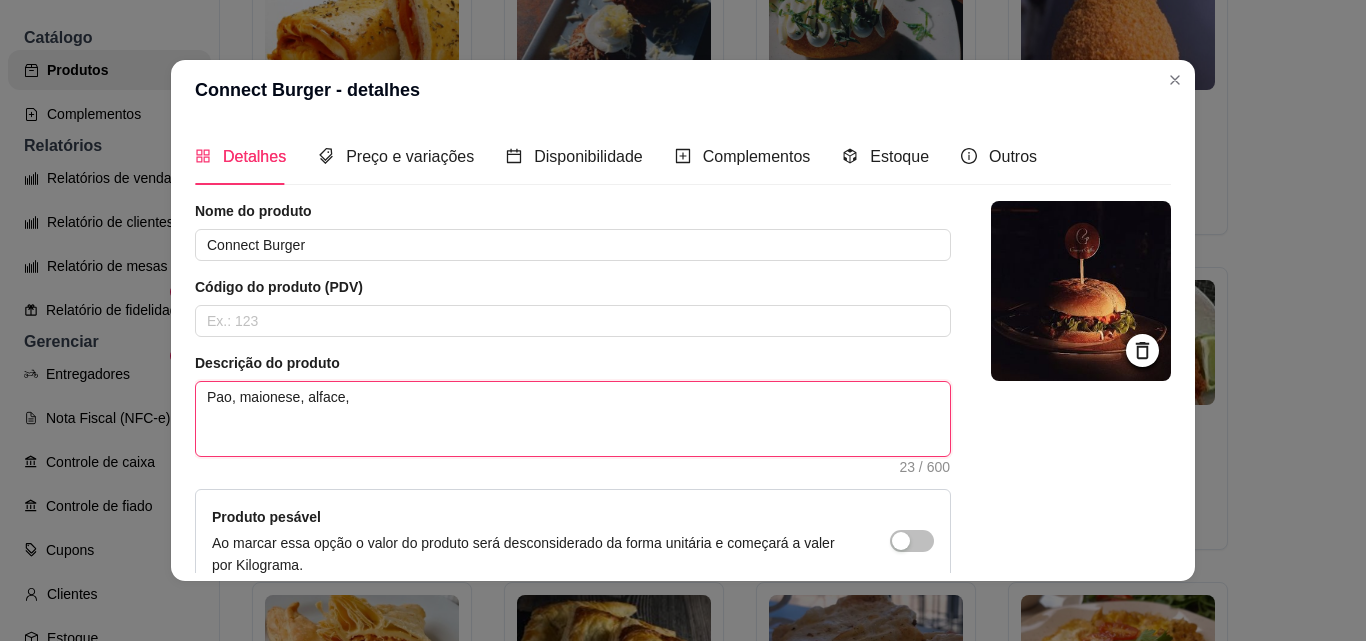 type 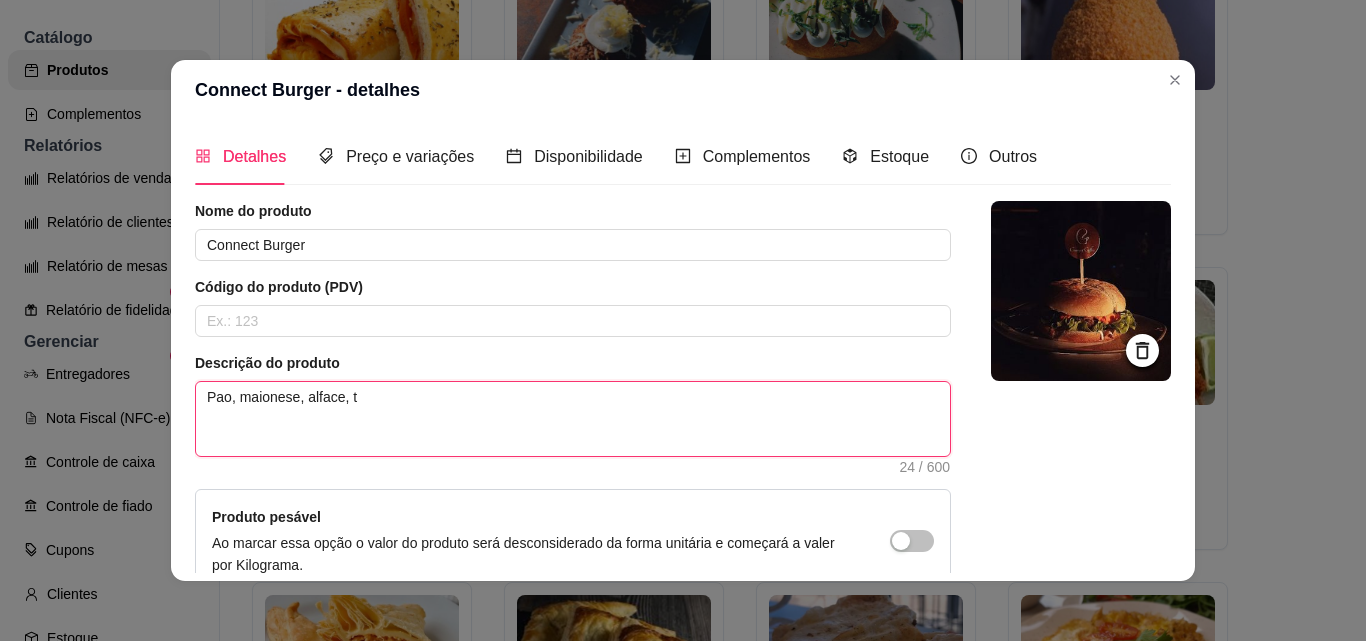 type 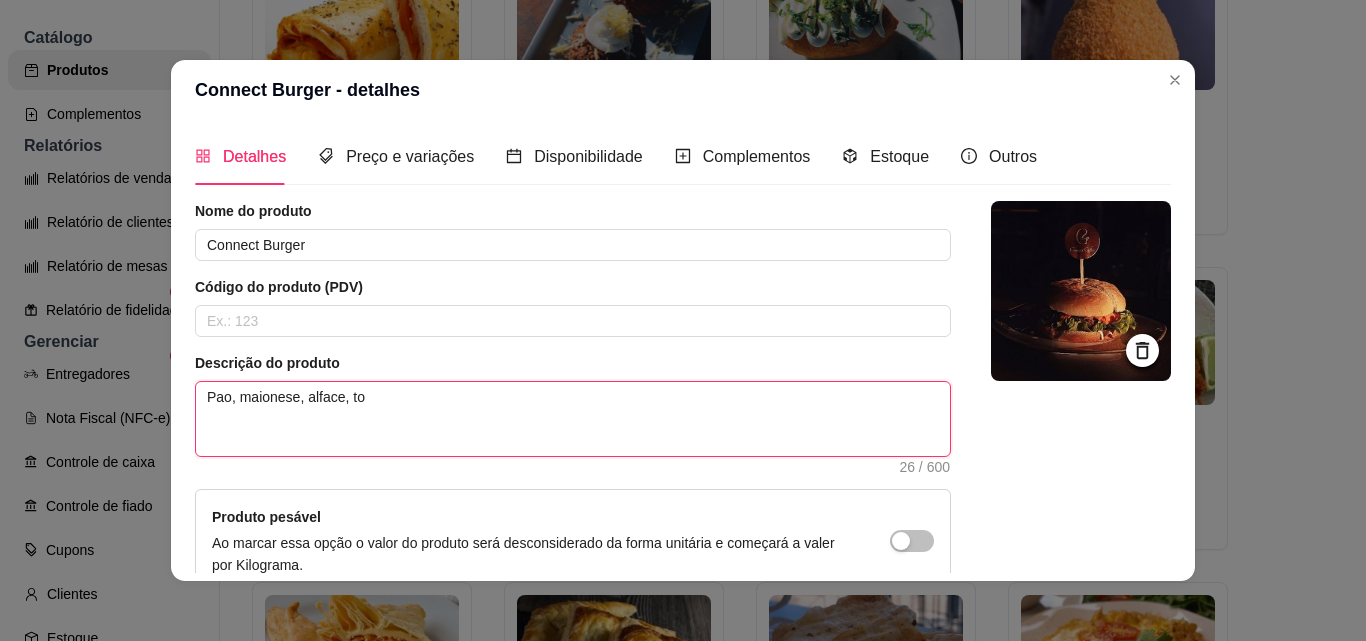 type 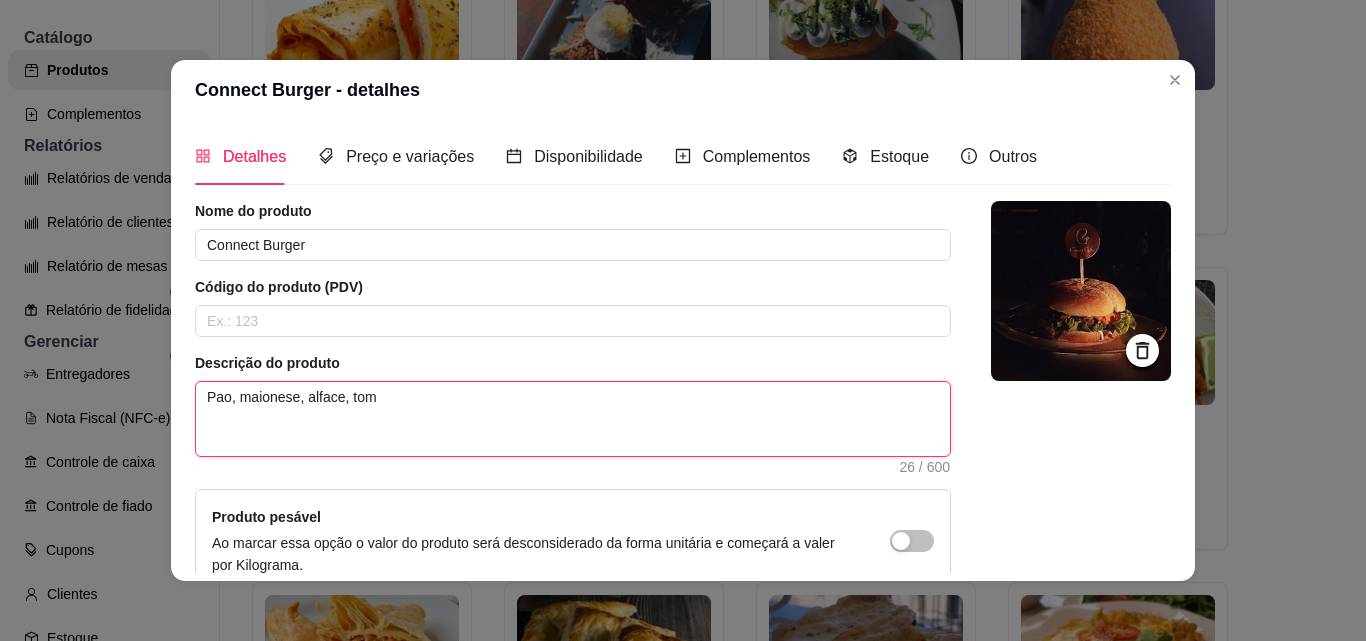 type 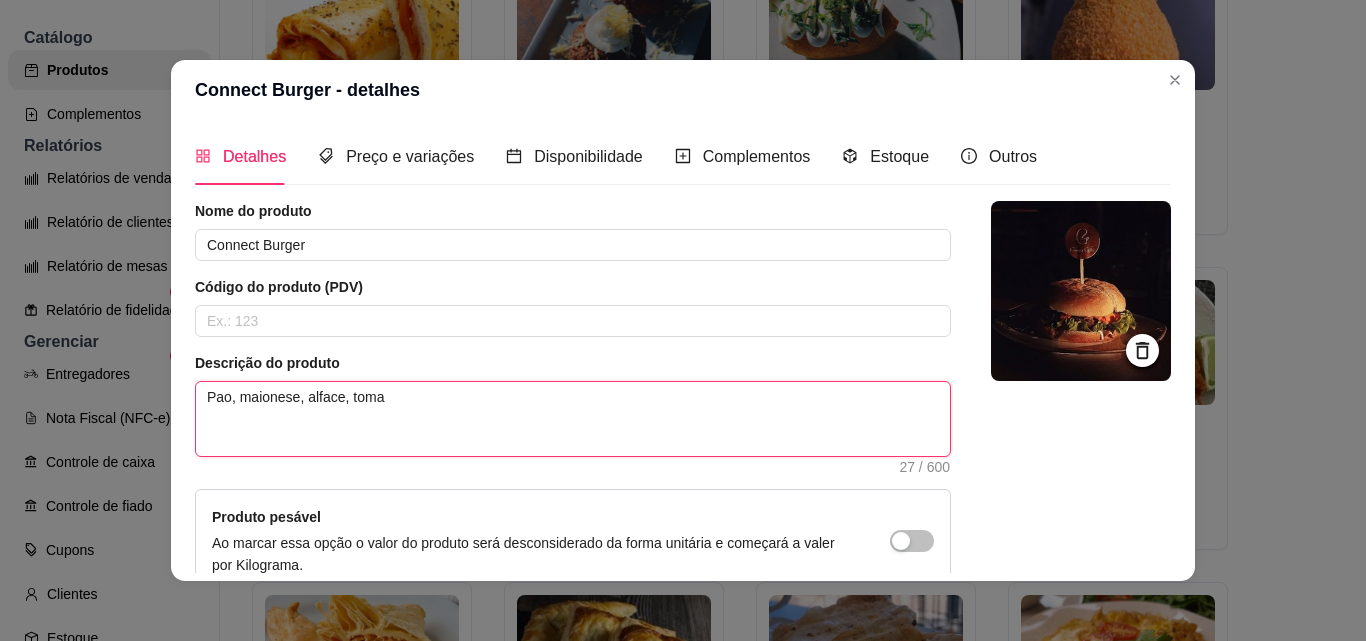 type 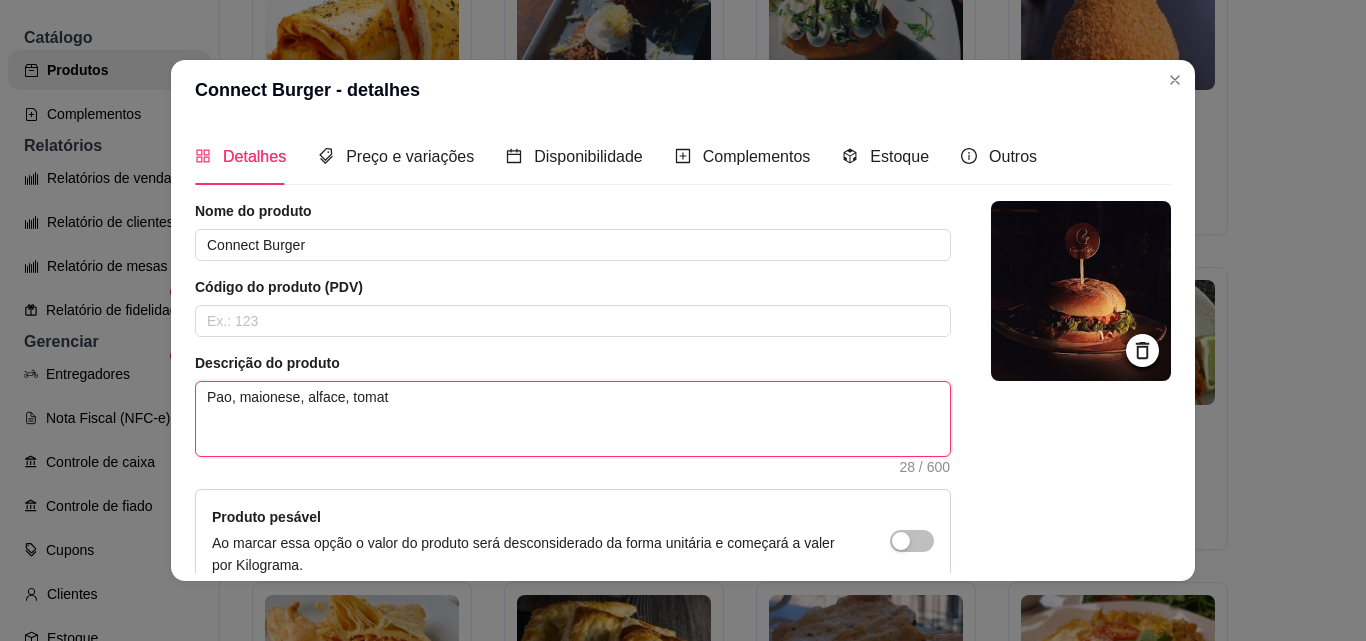 type 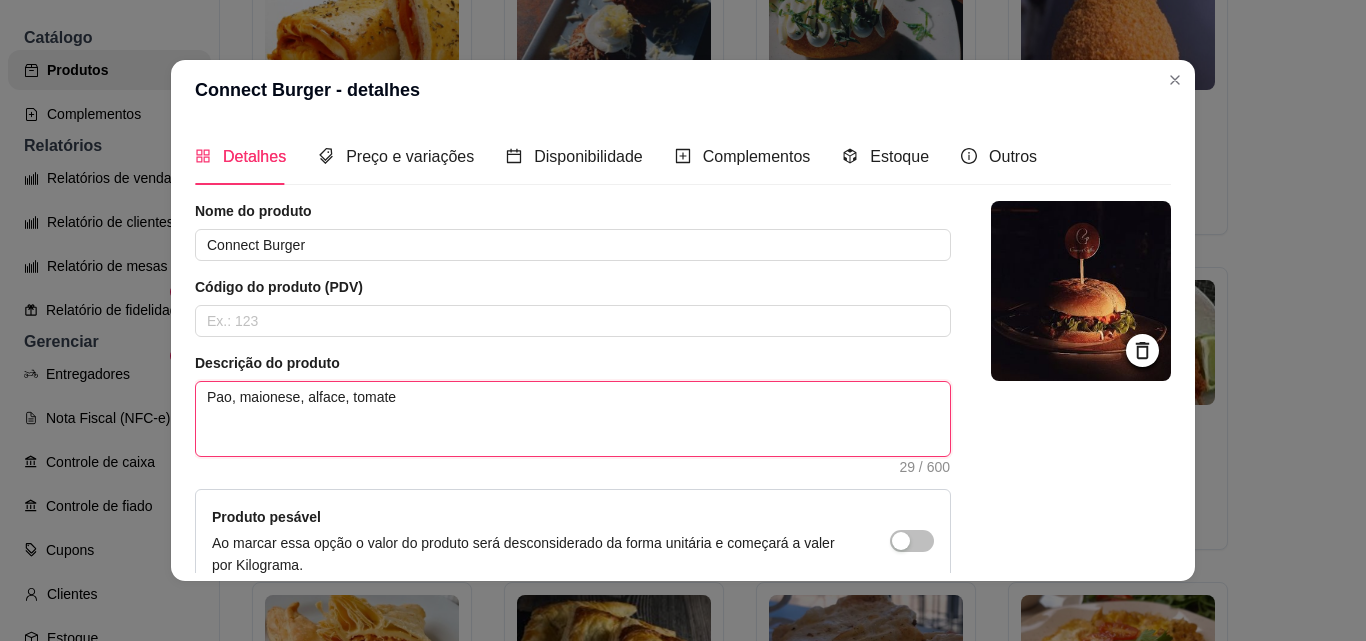 type 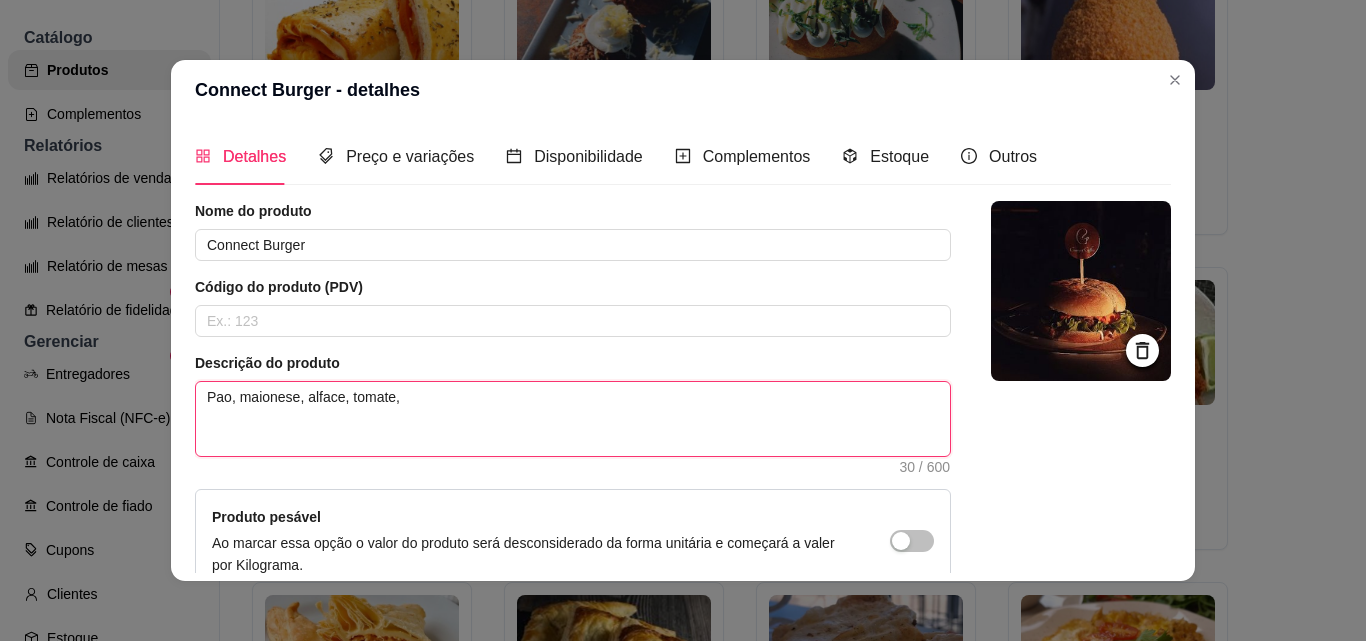 type 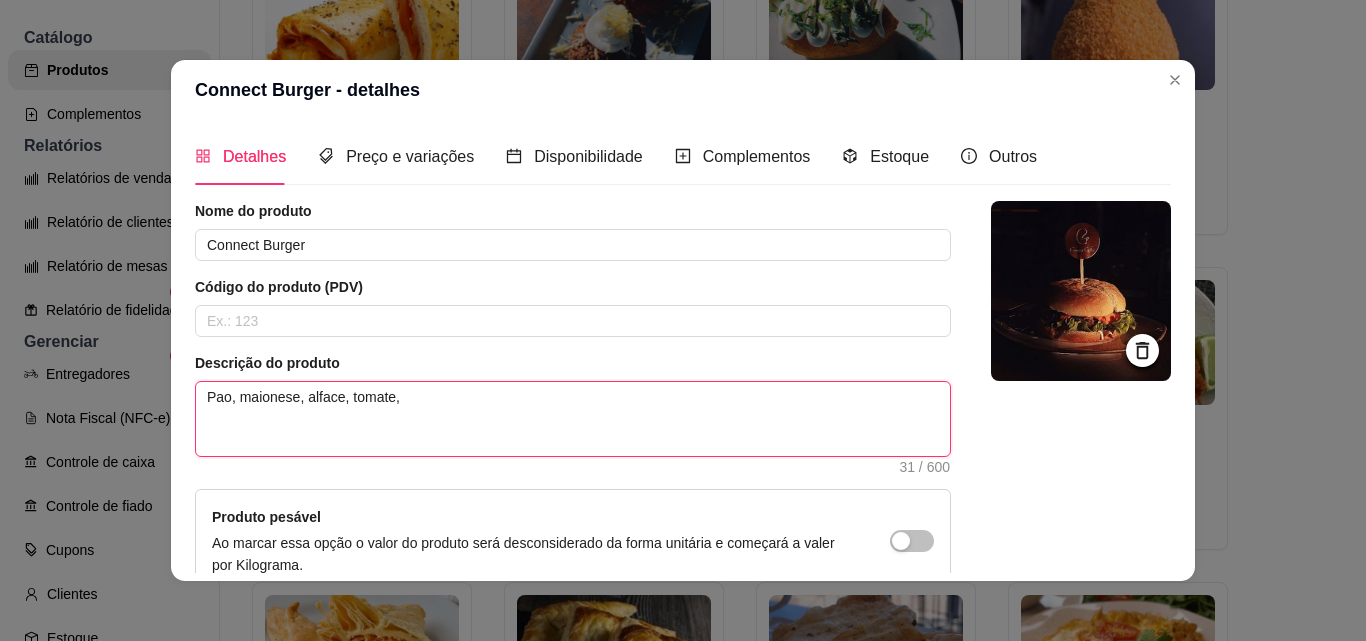 type 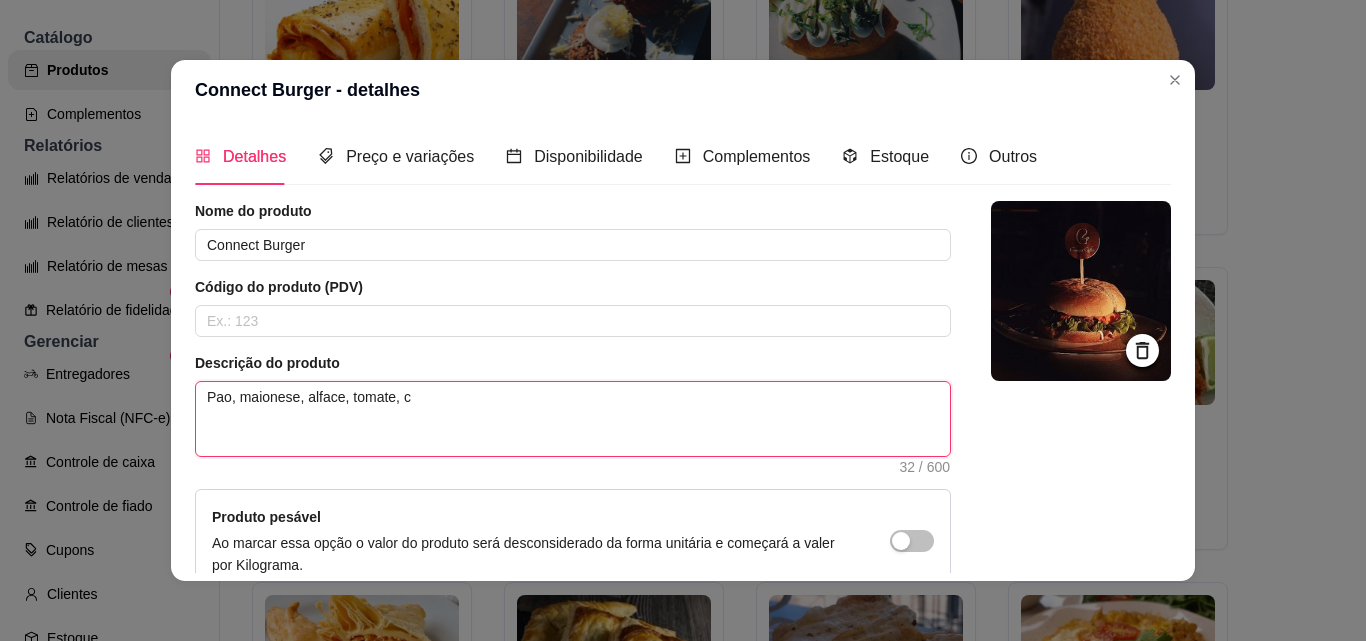 type 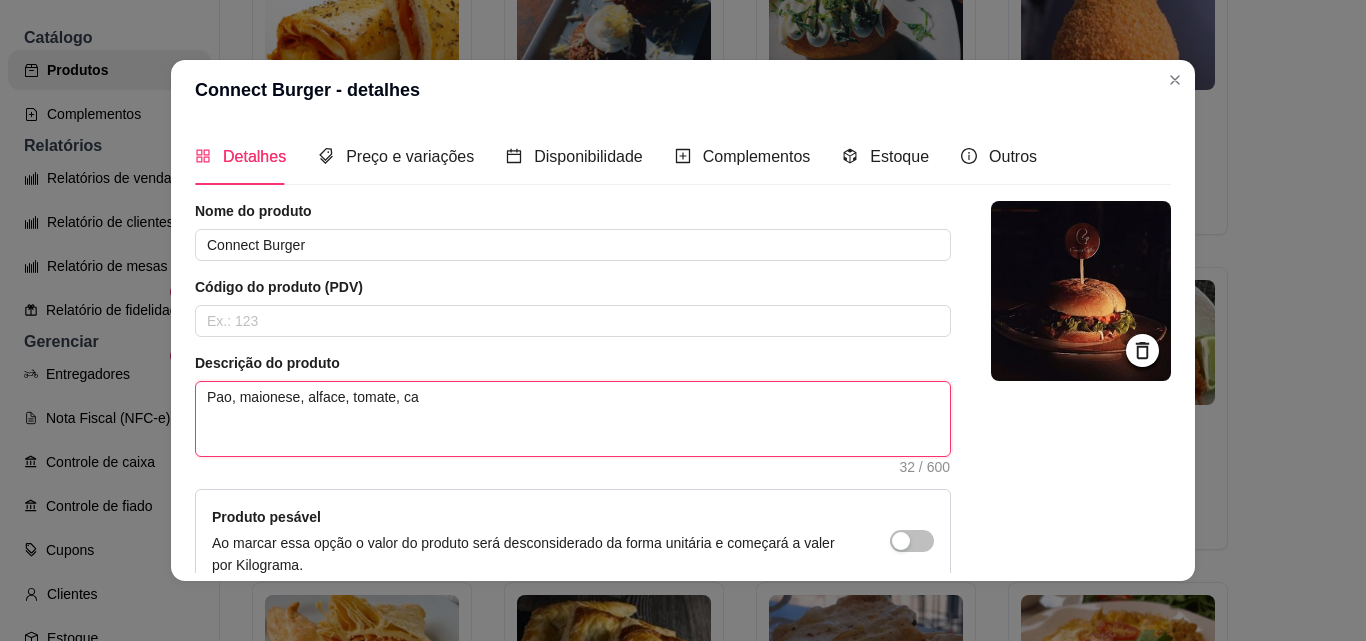 type 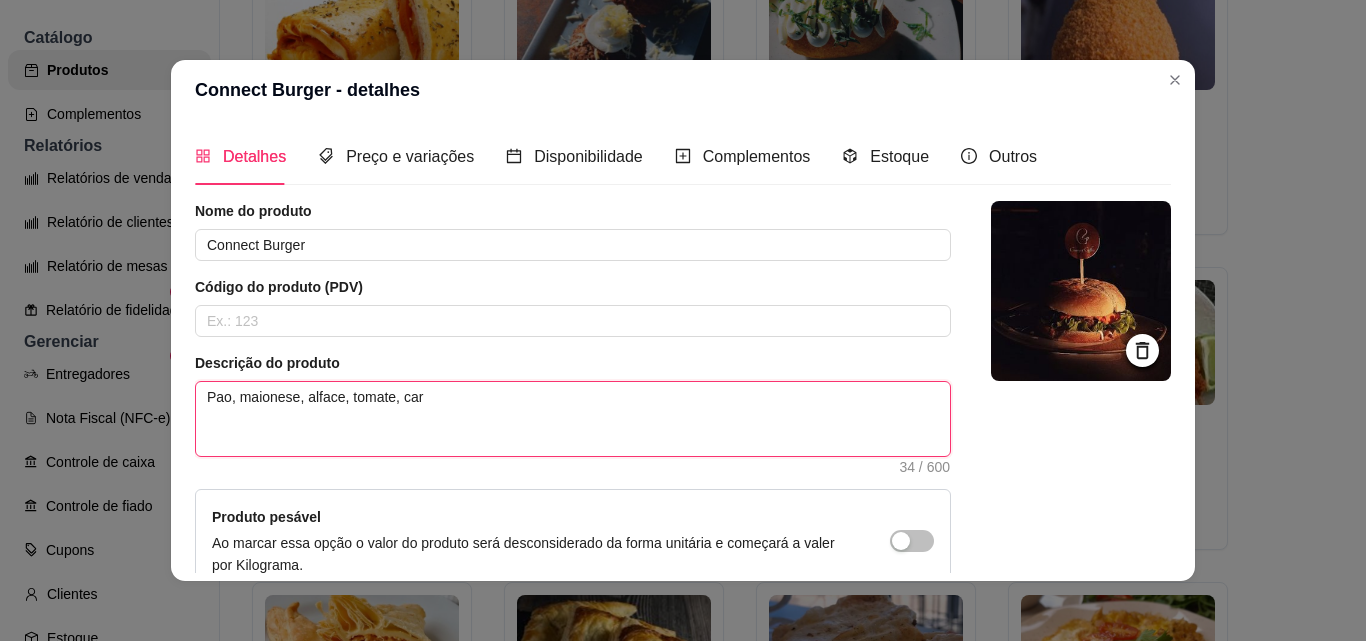 type 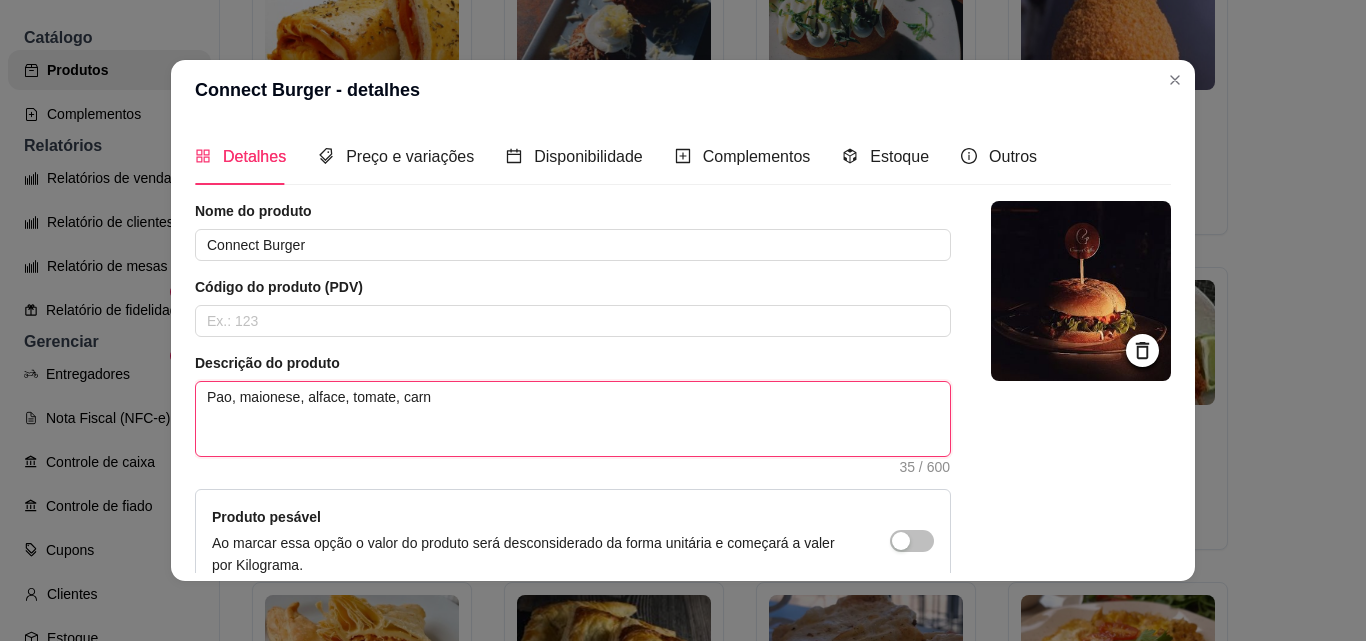 type 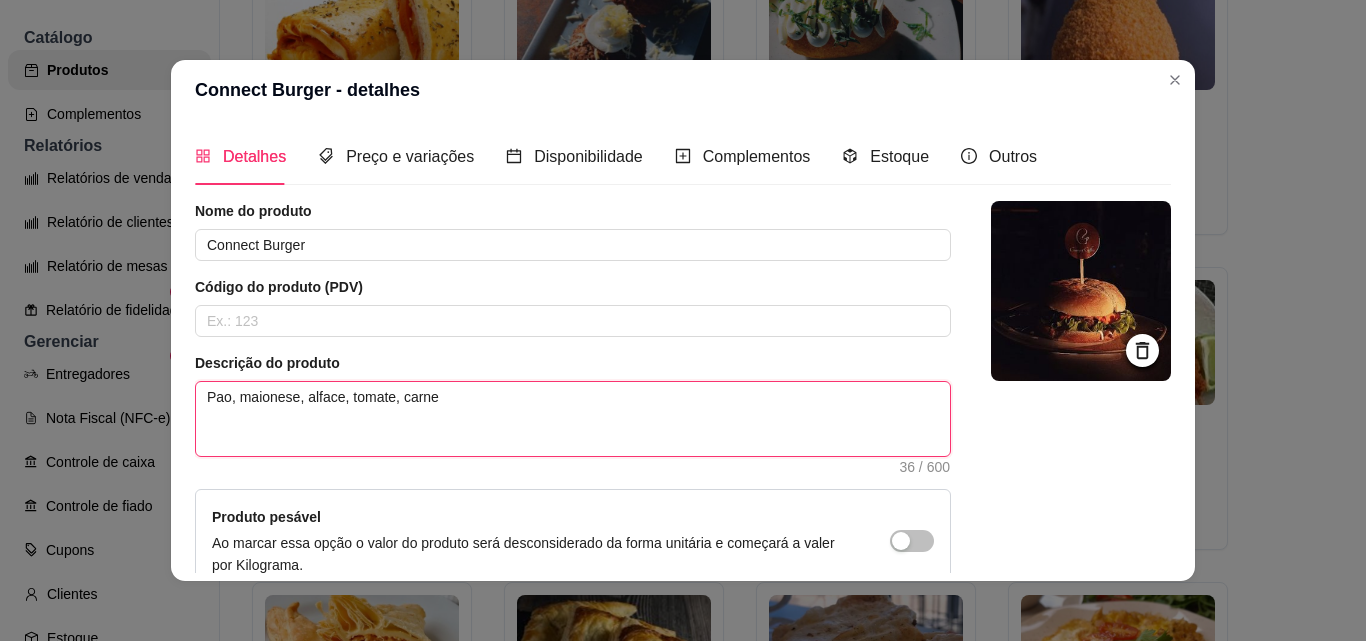 type 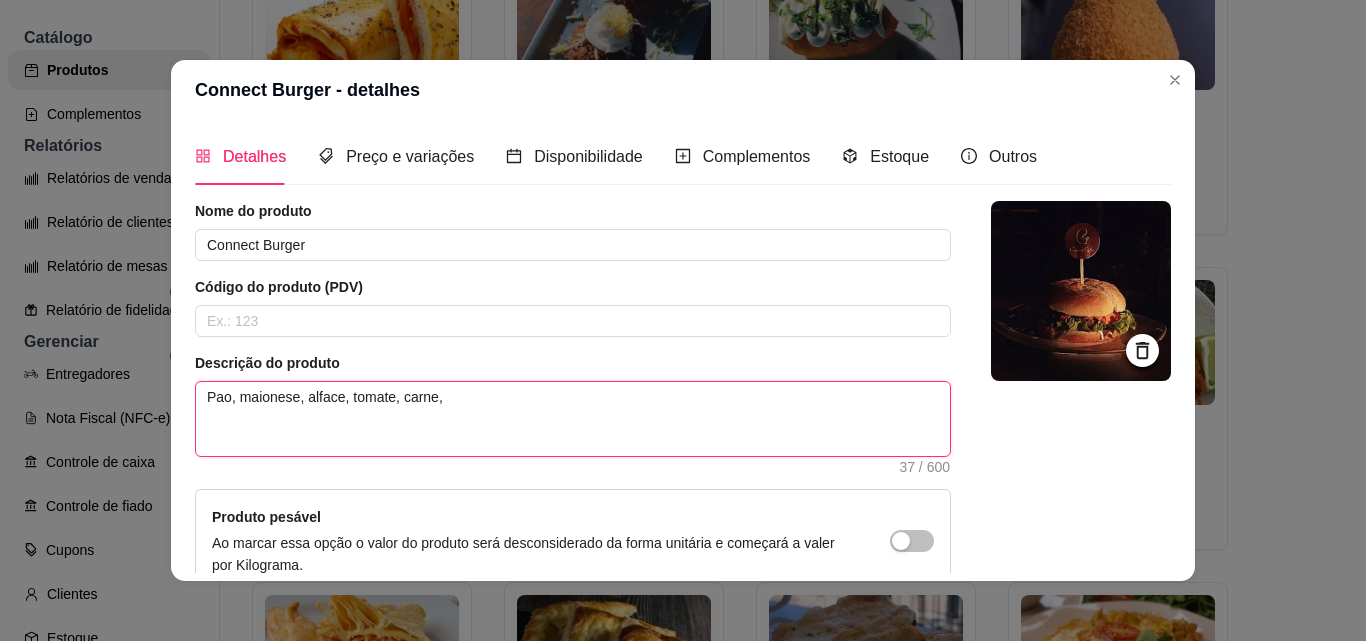 type 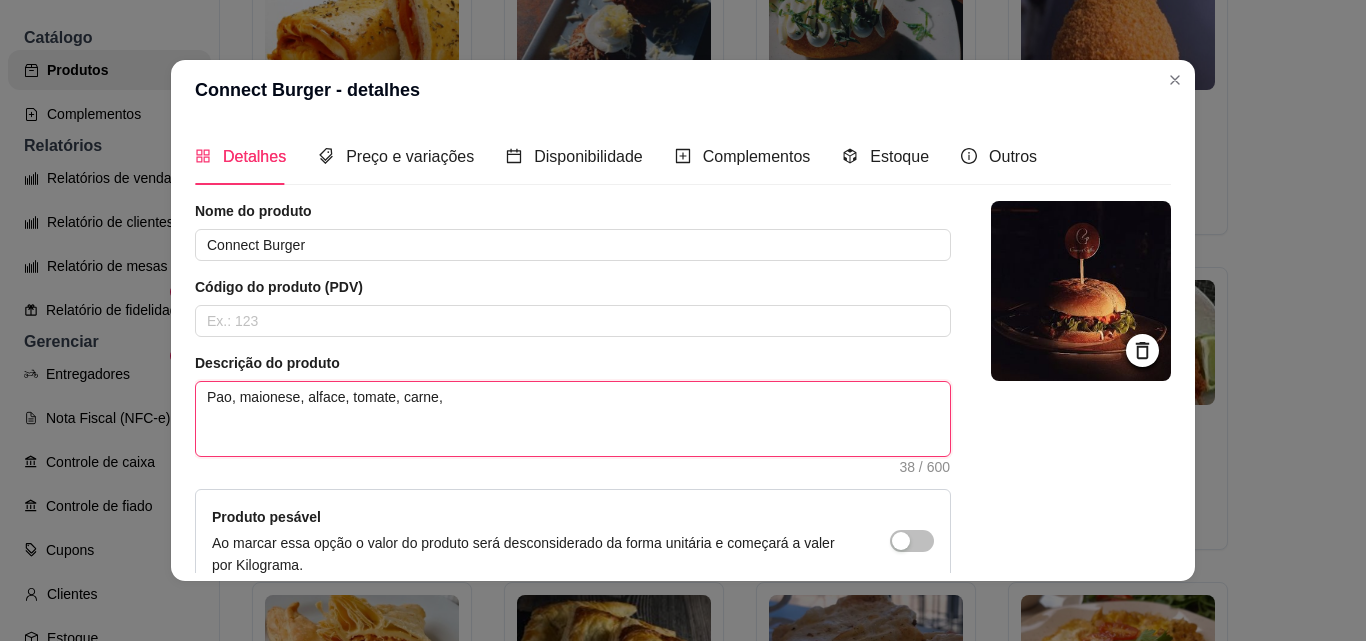 type 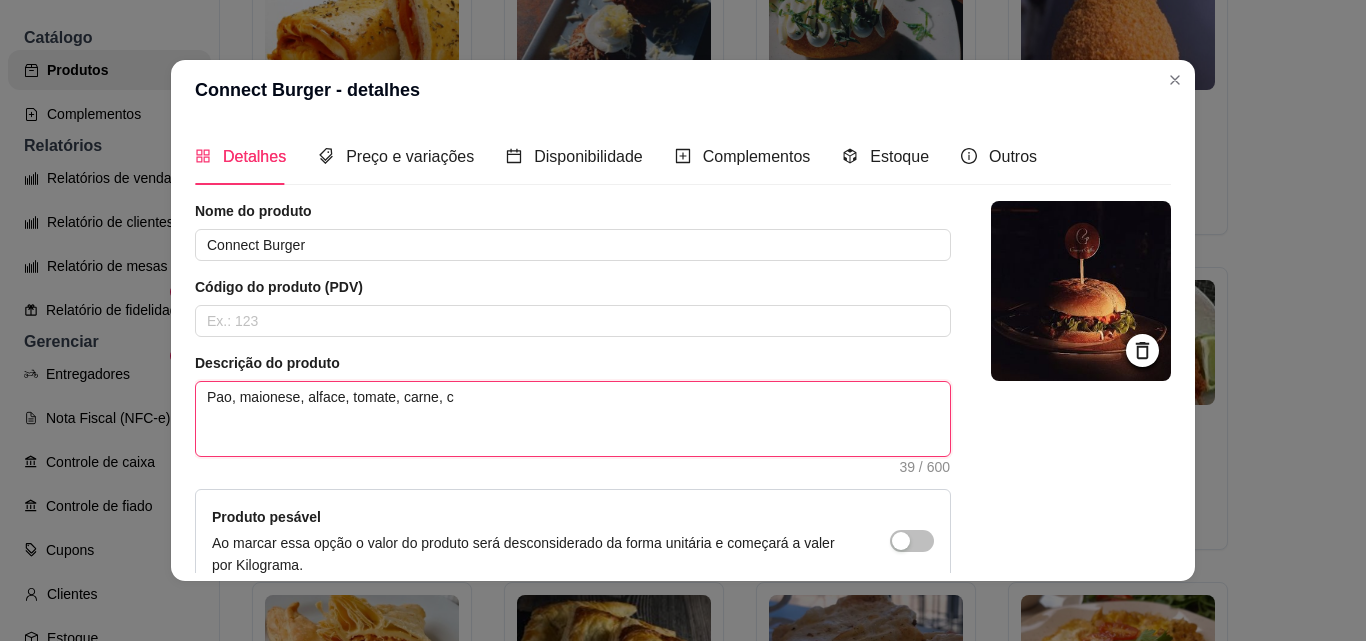 type 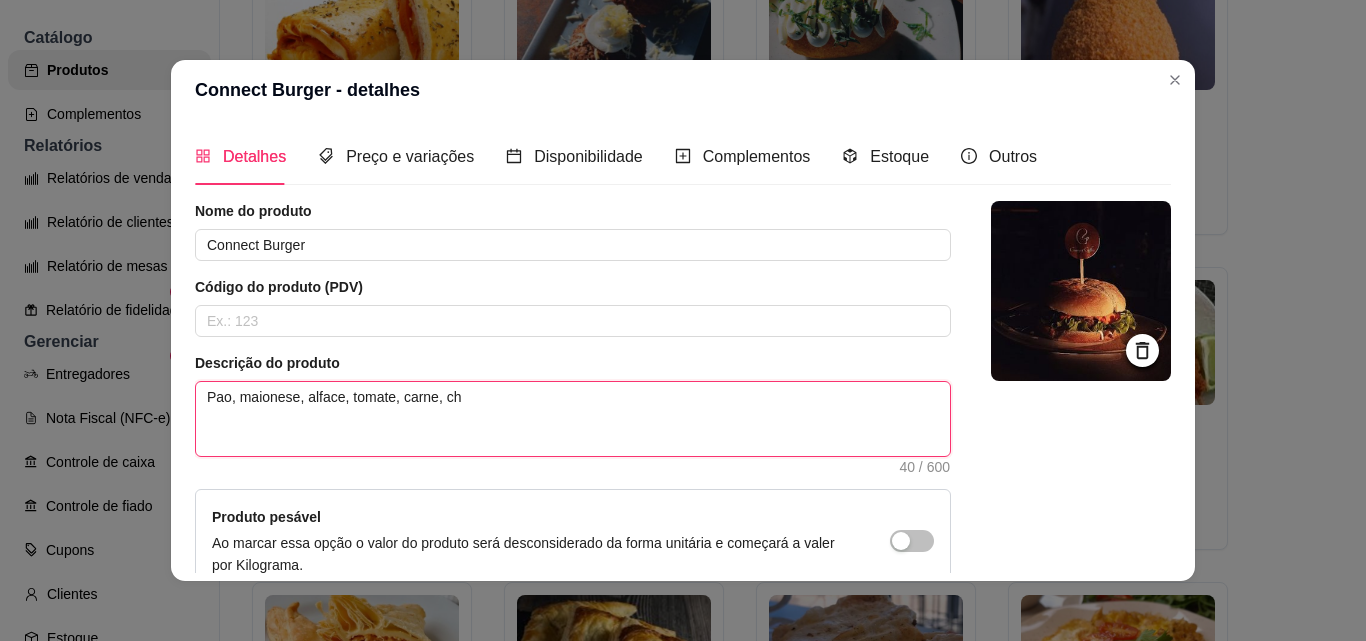 type 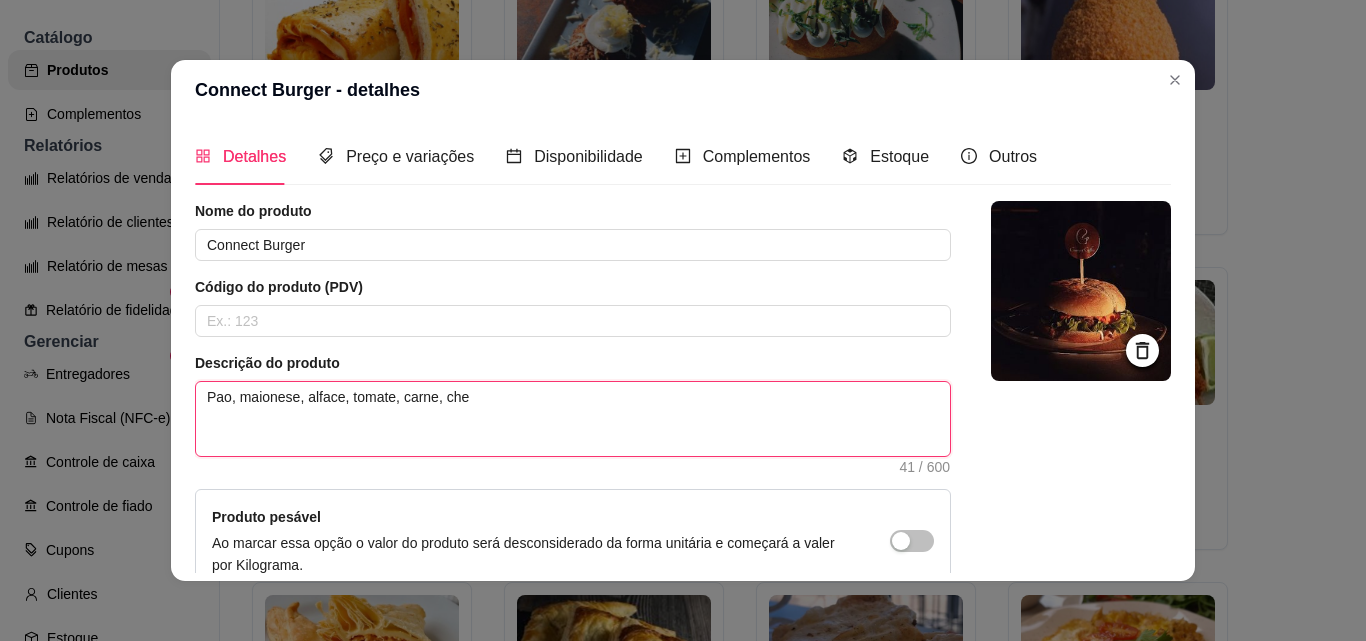 type 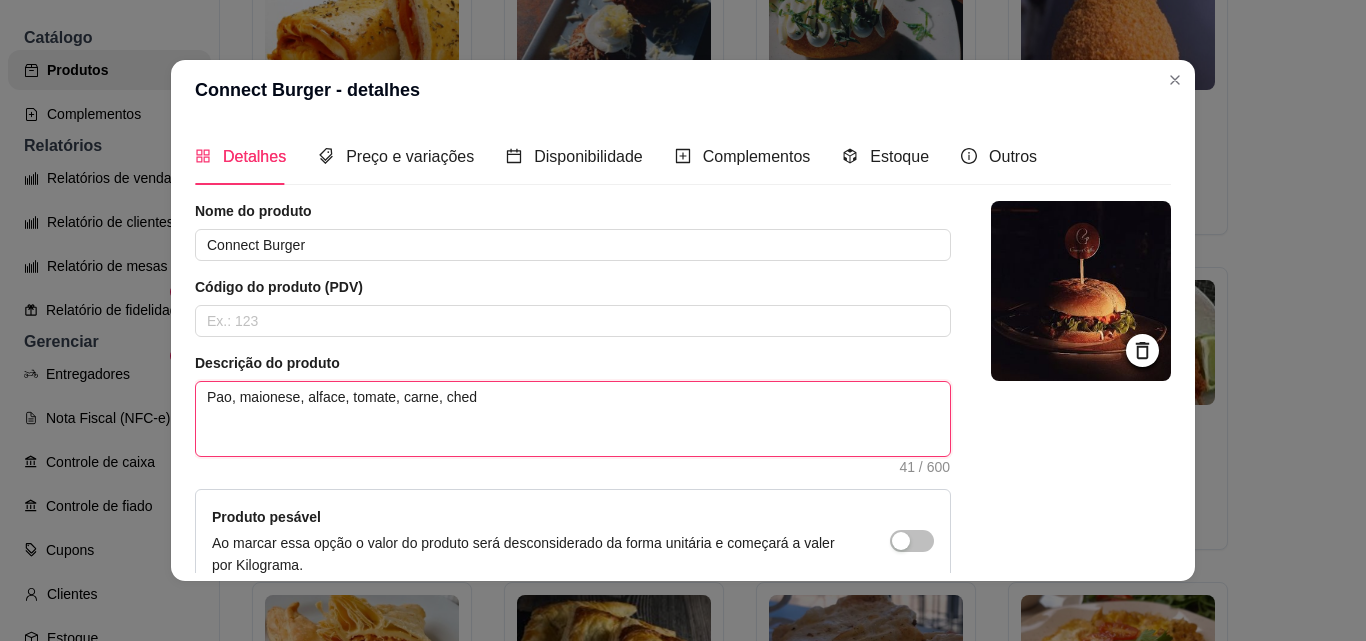 type 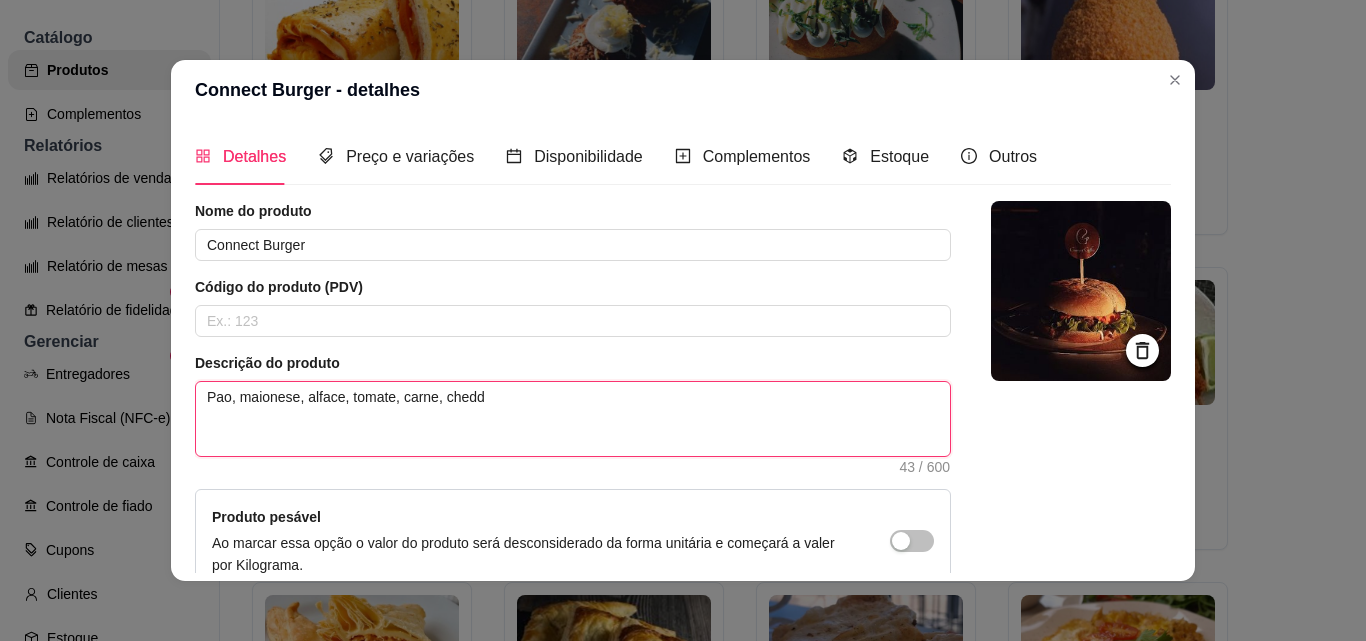 type 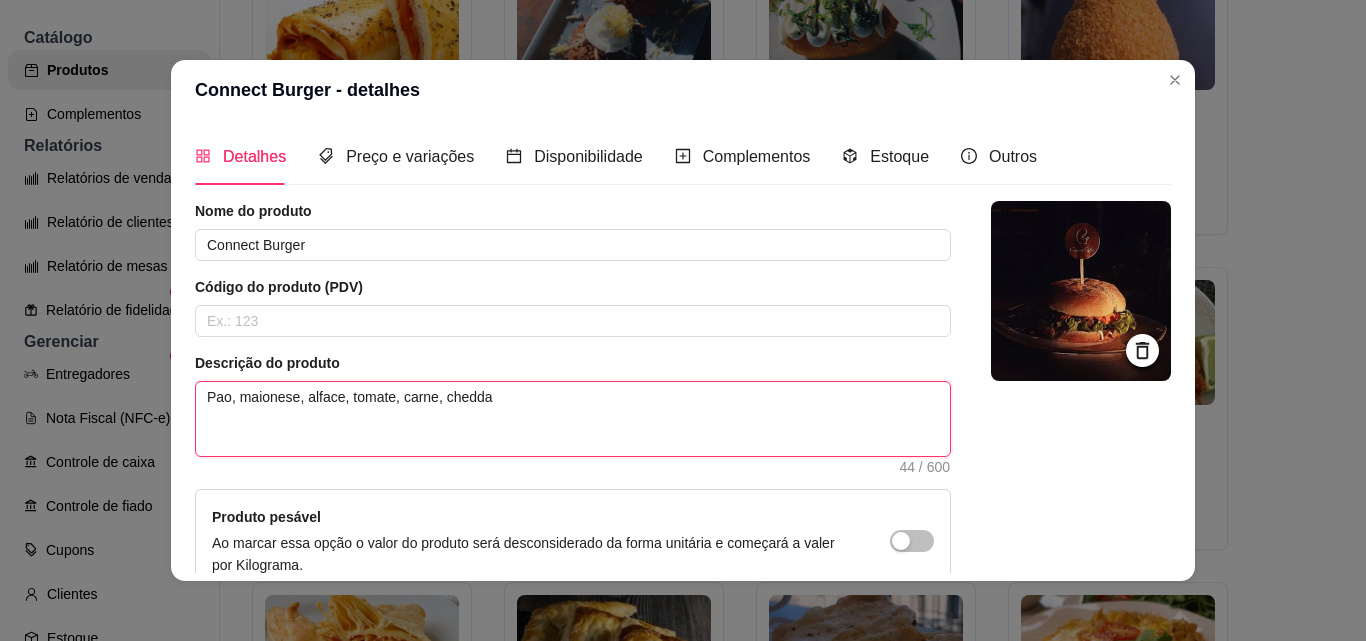 type 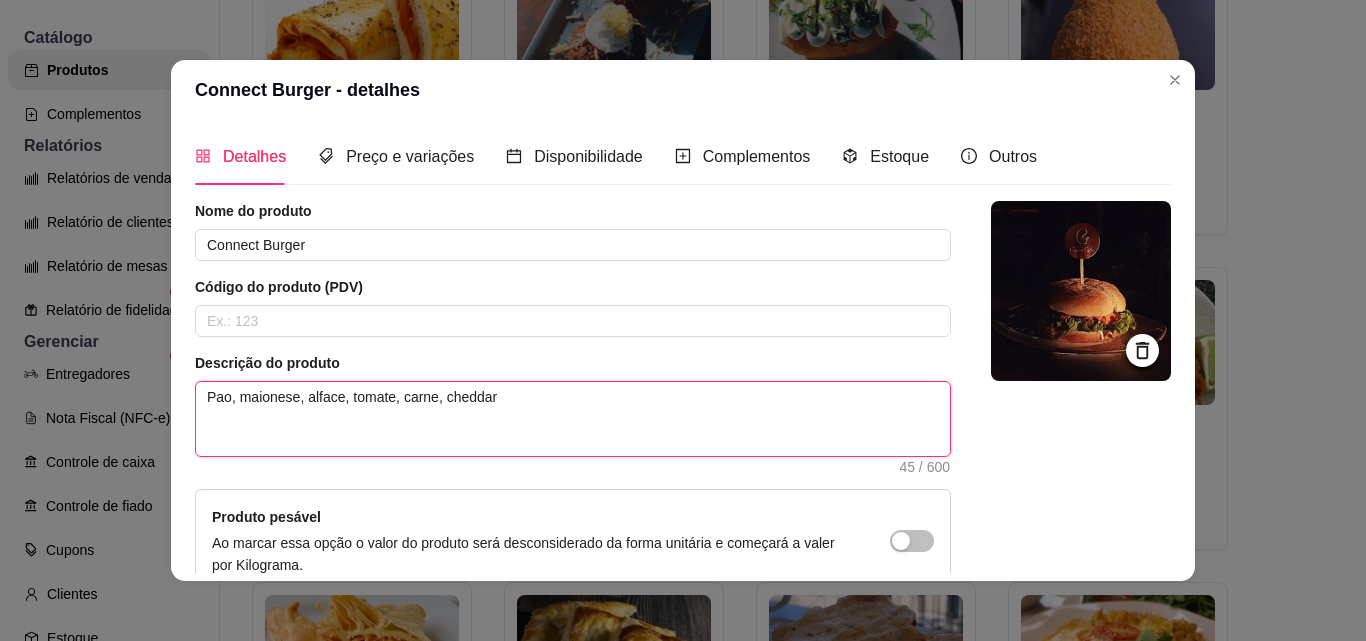 type 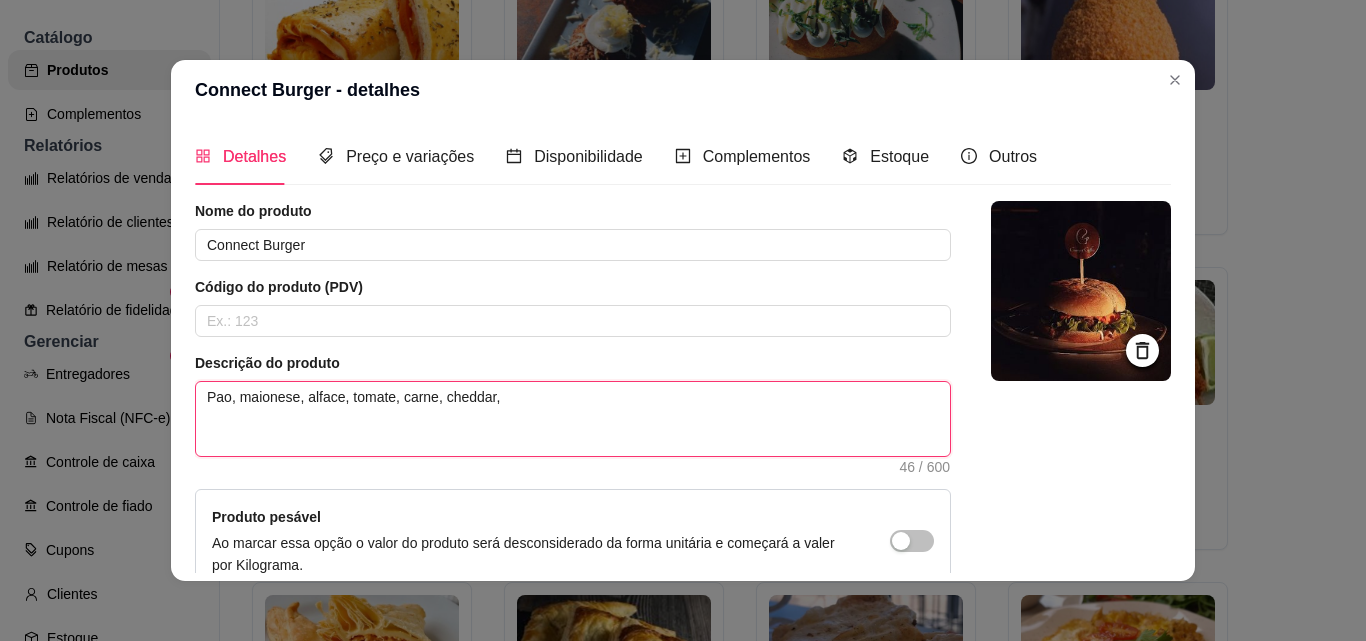 type 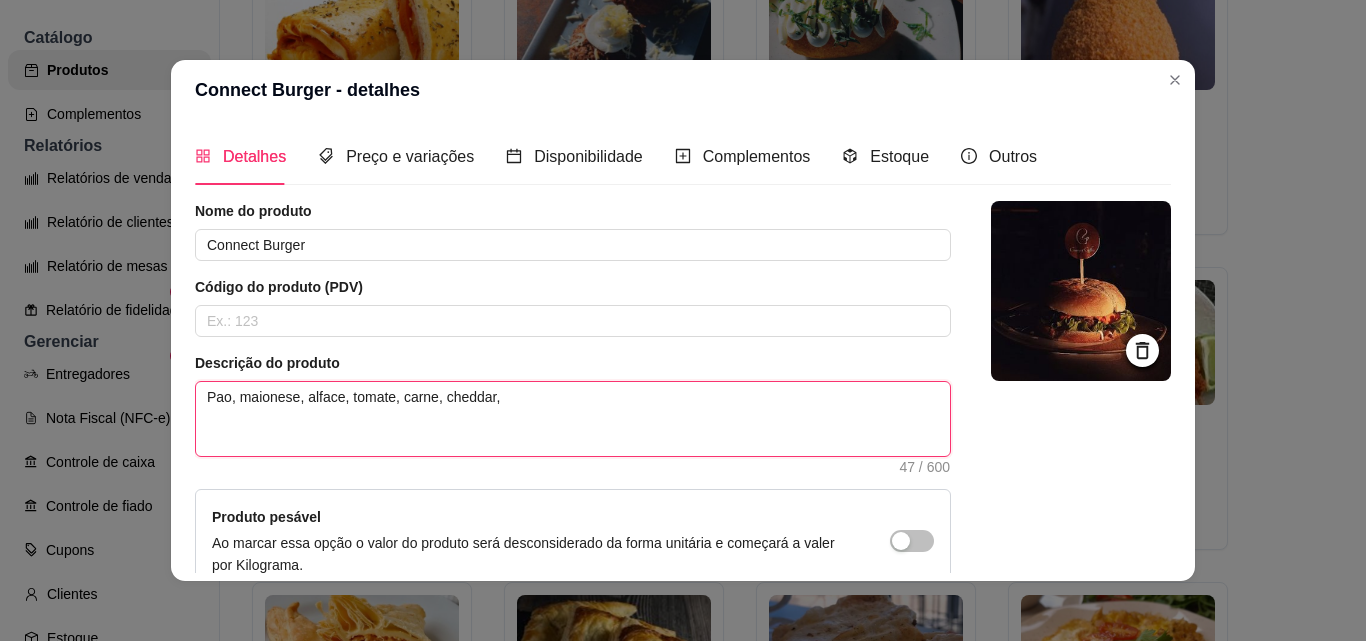 type 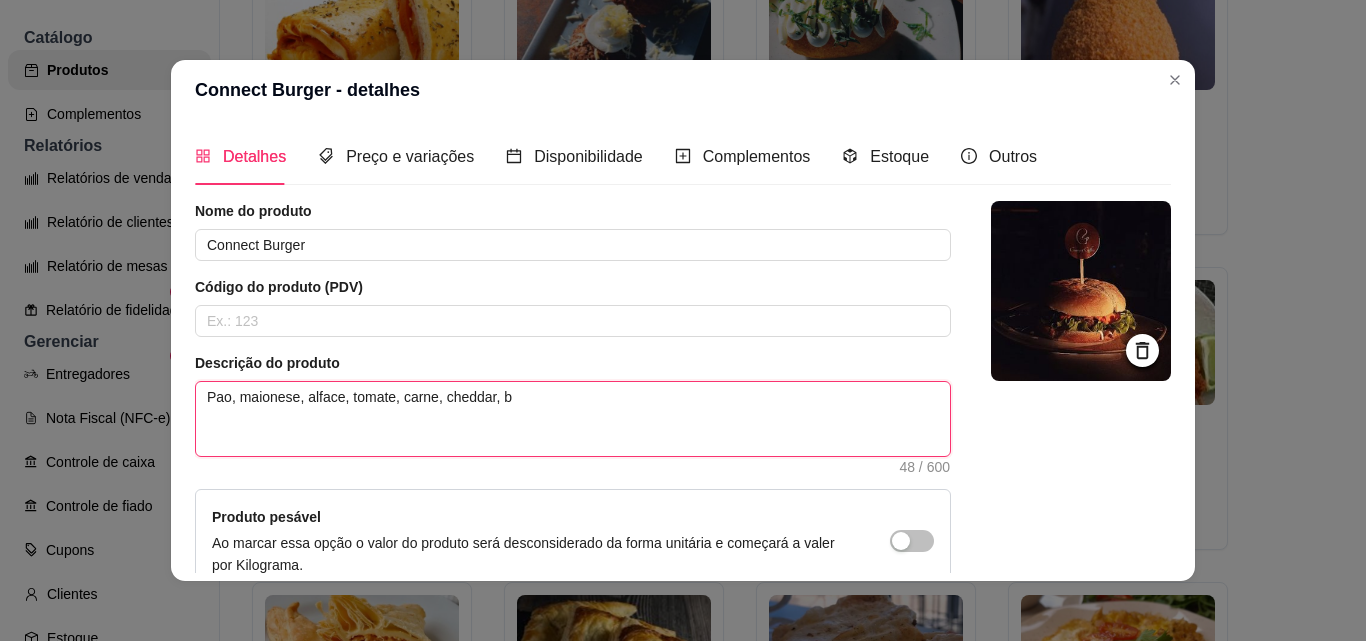 type 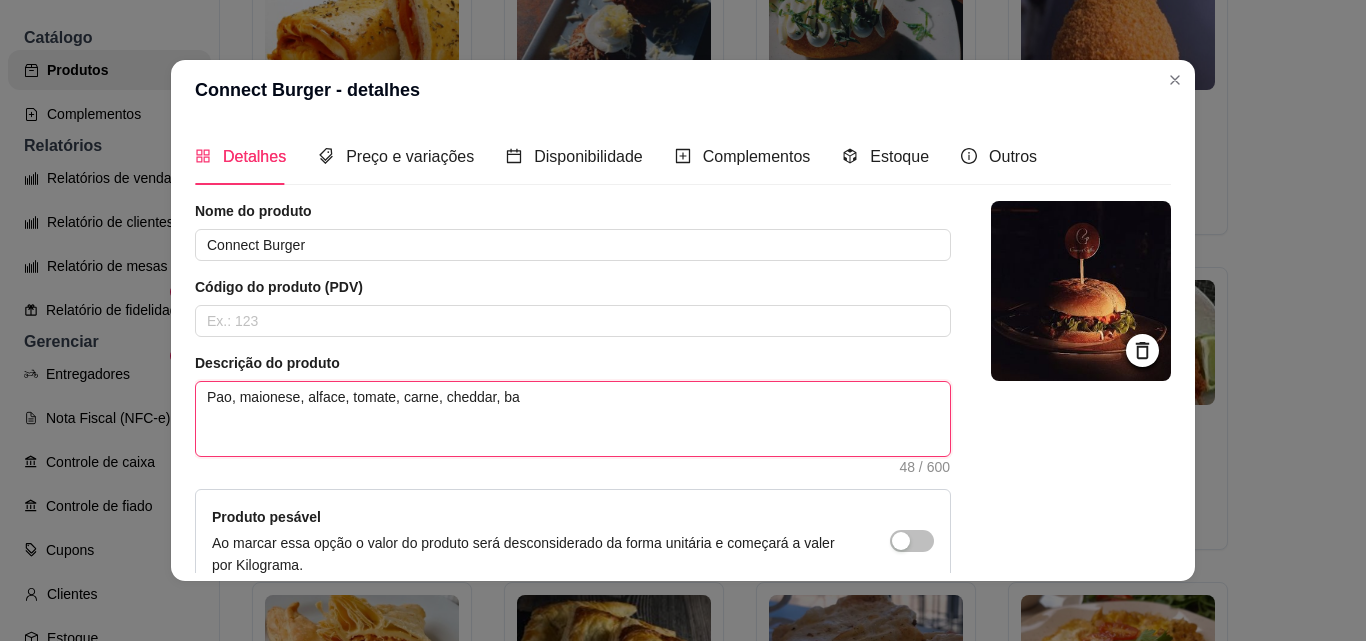 type 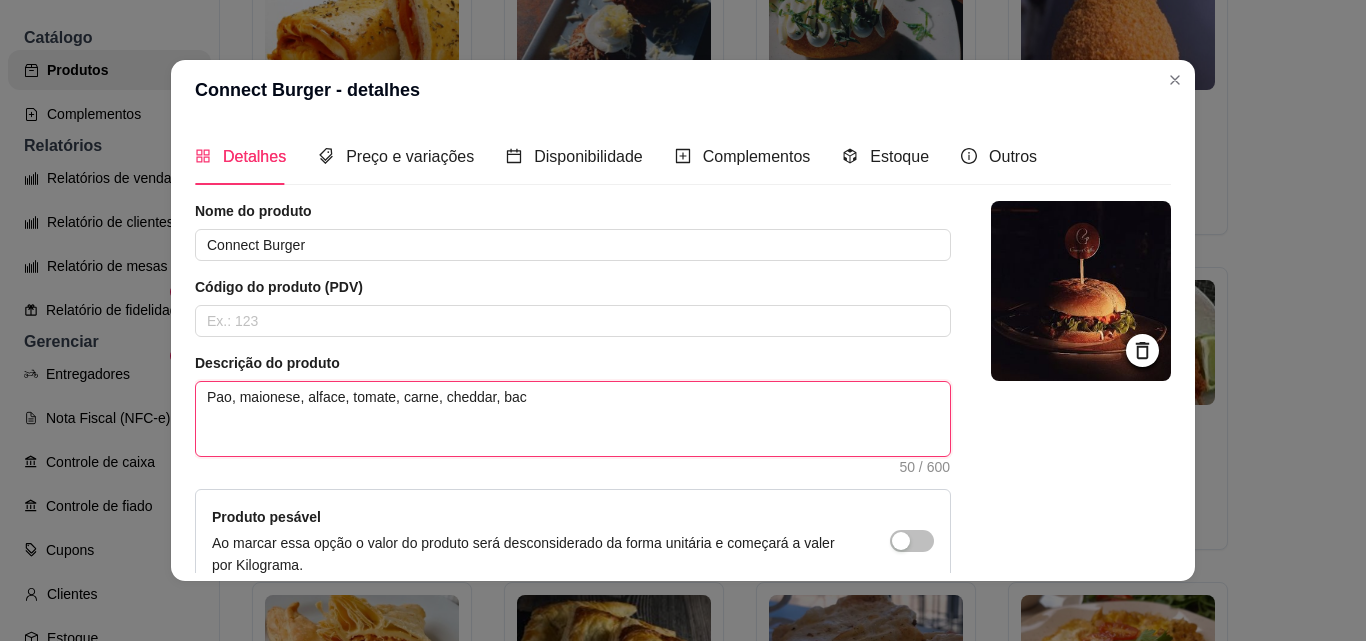 type 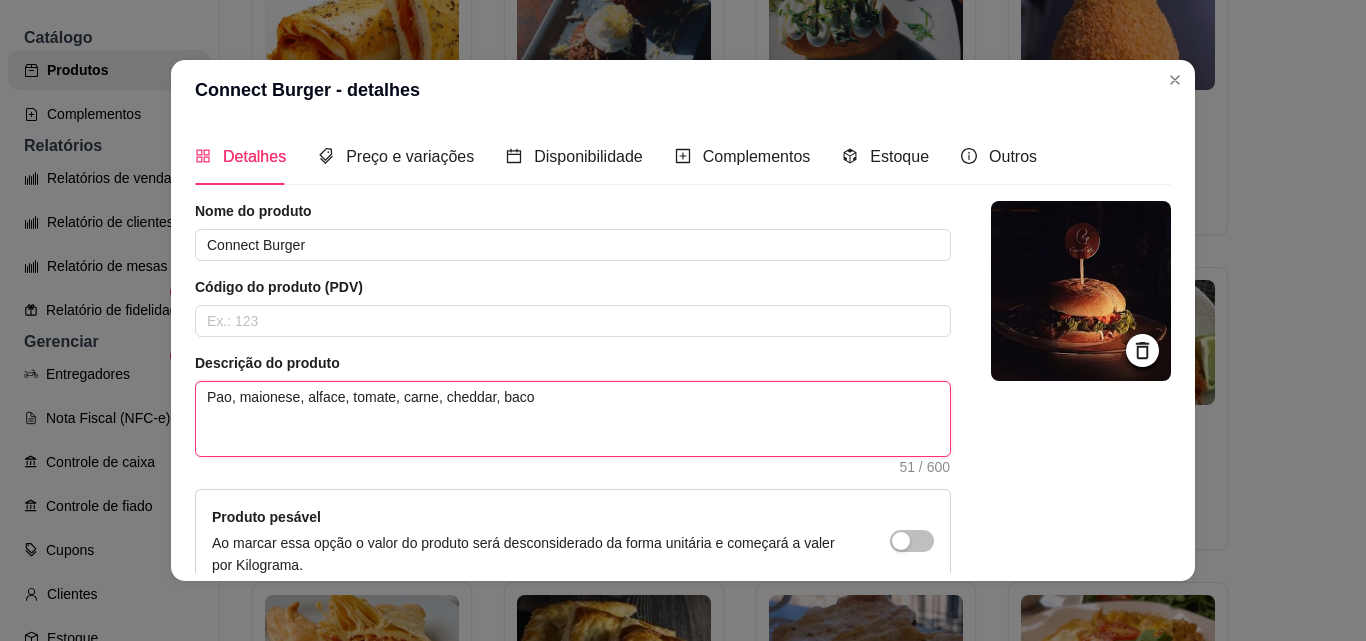 type 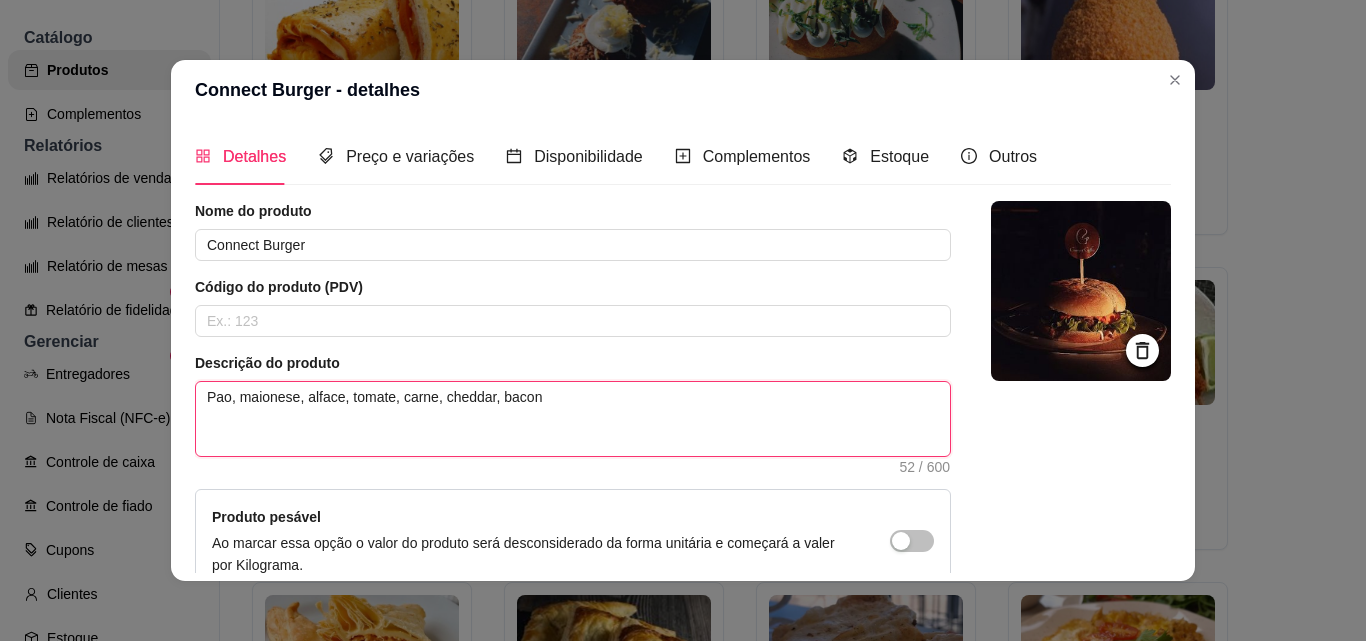 type 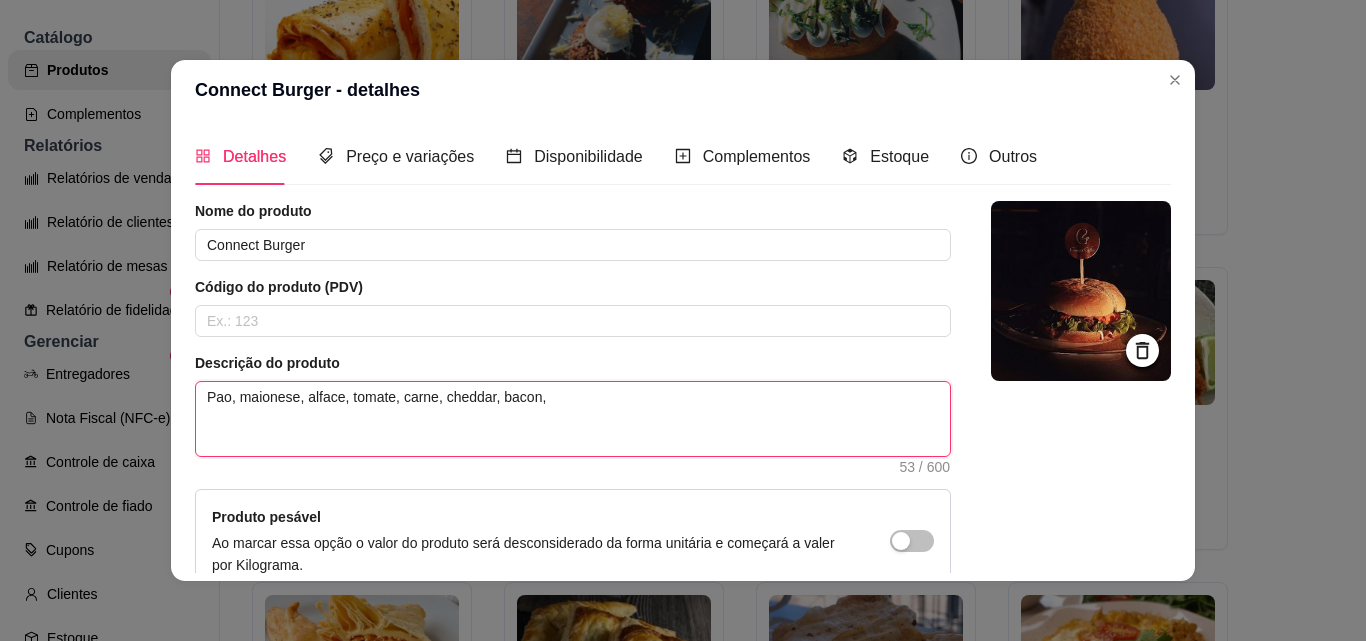 type 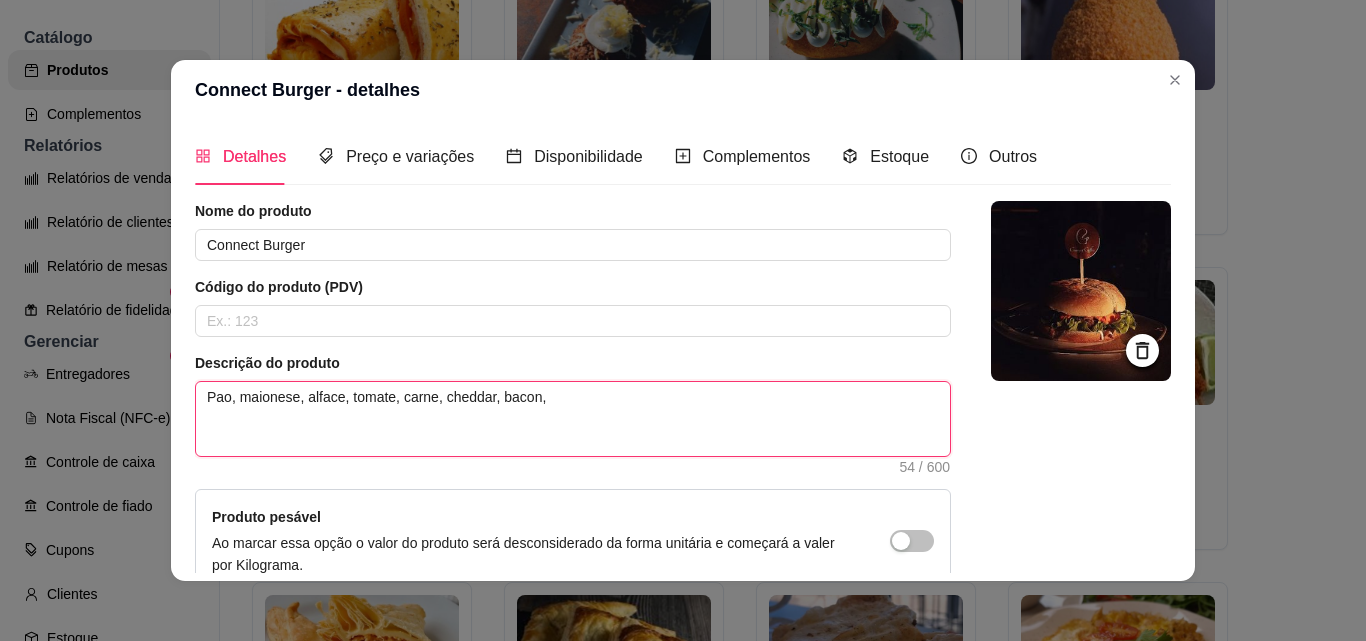 type 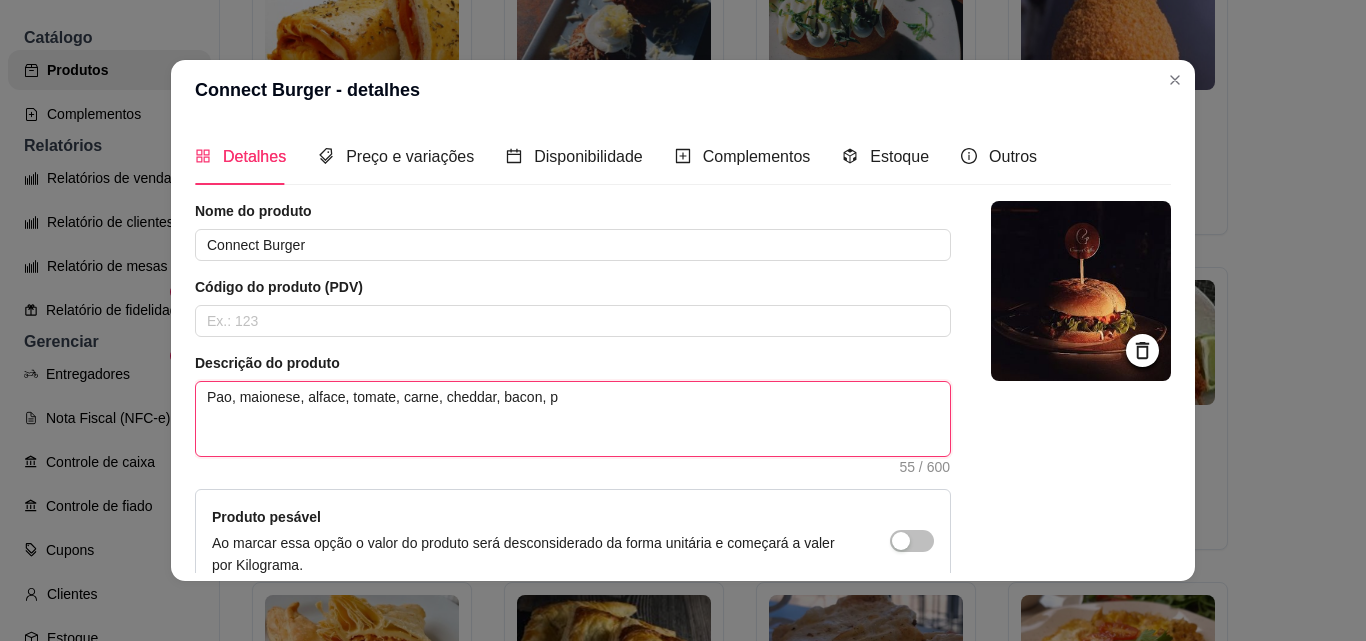 type 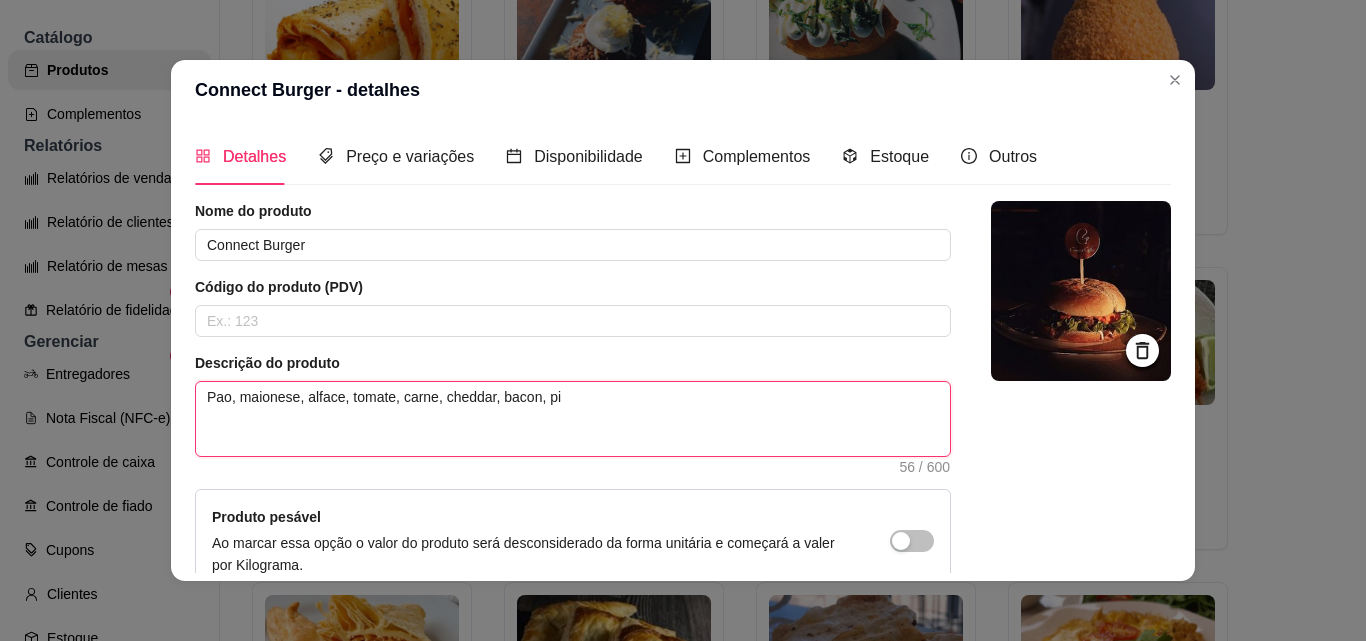 type 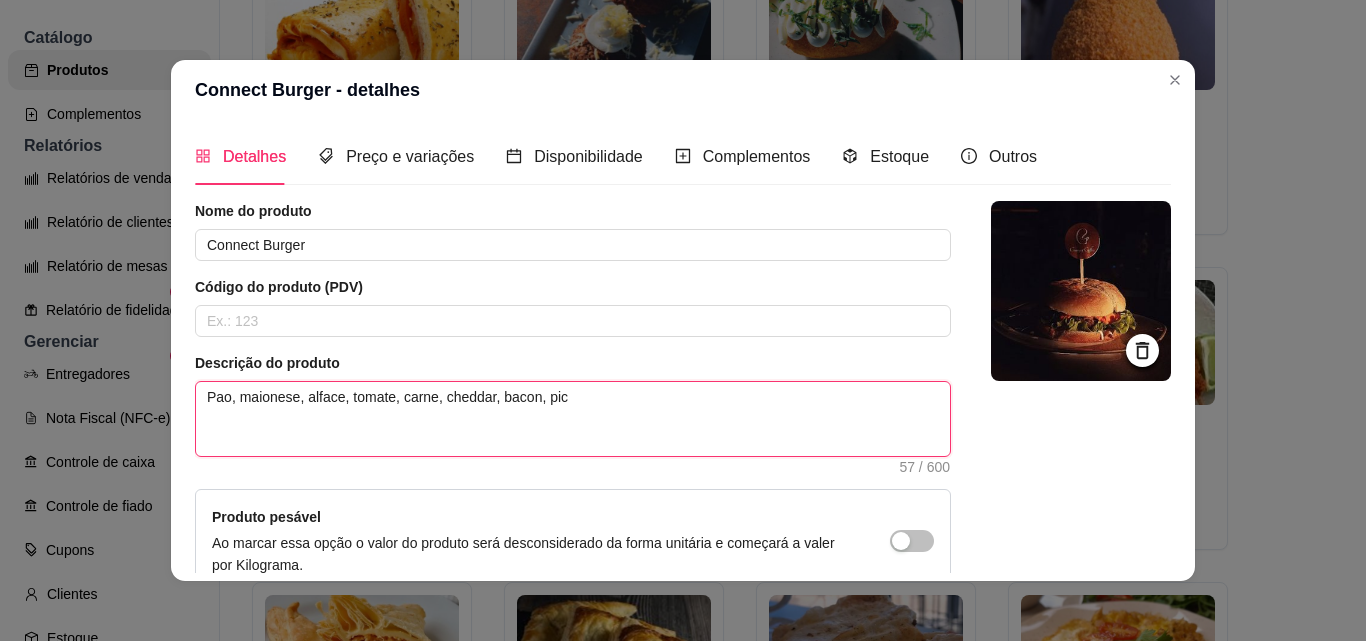type 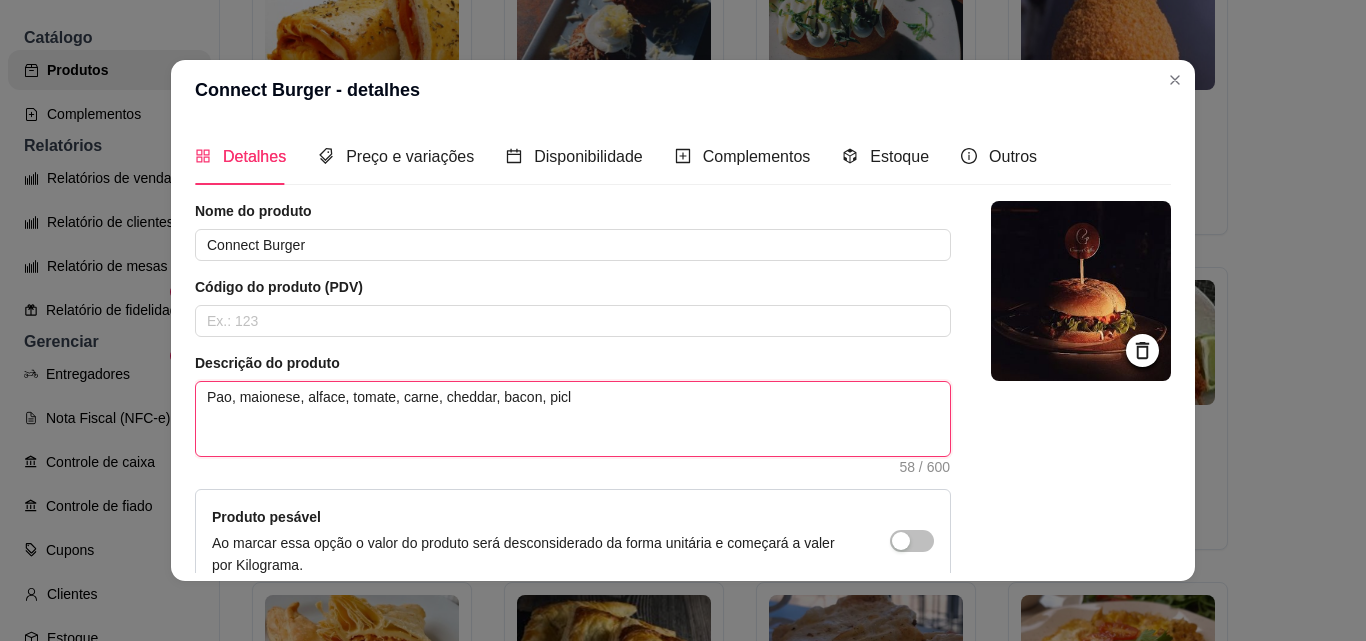 type 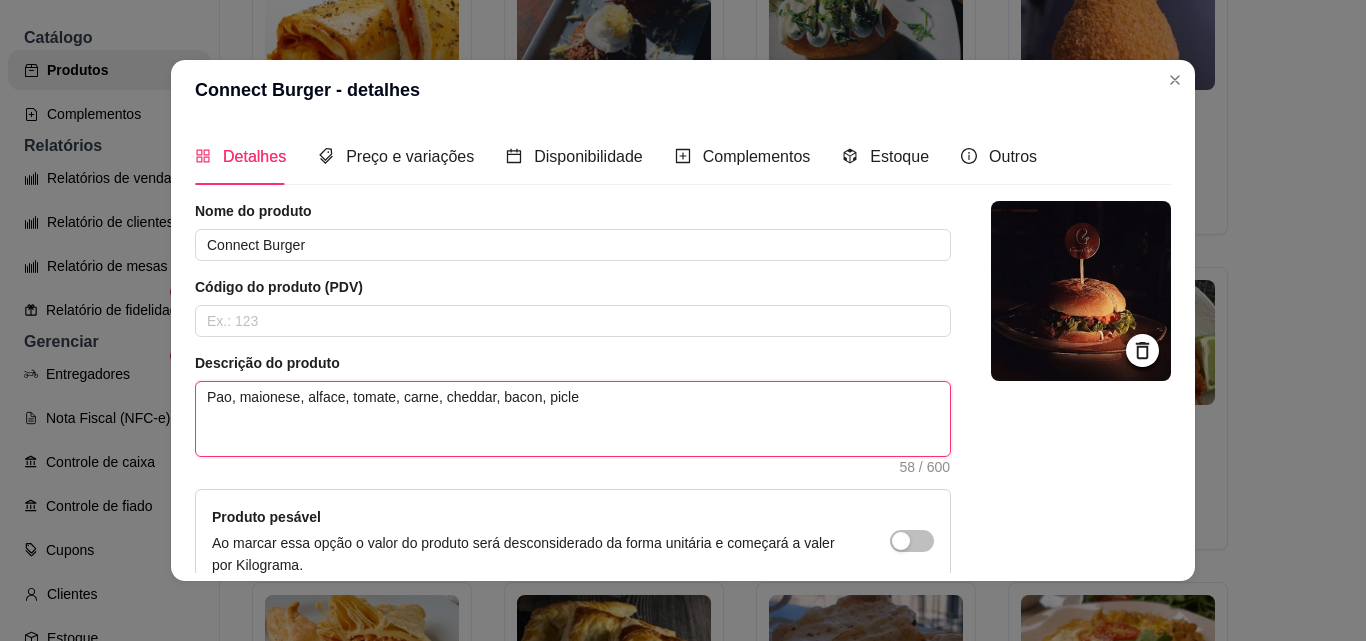 type 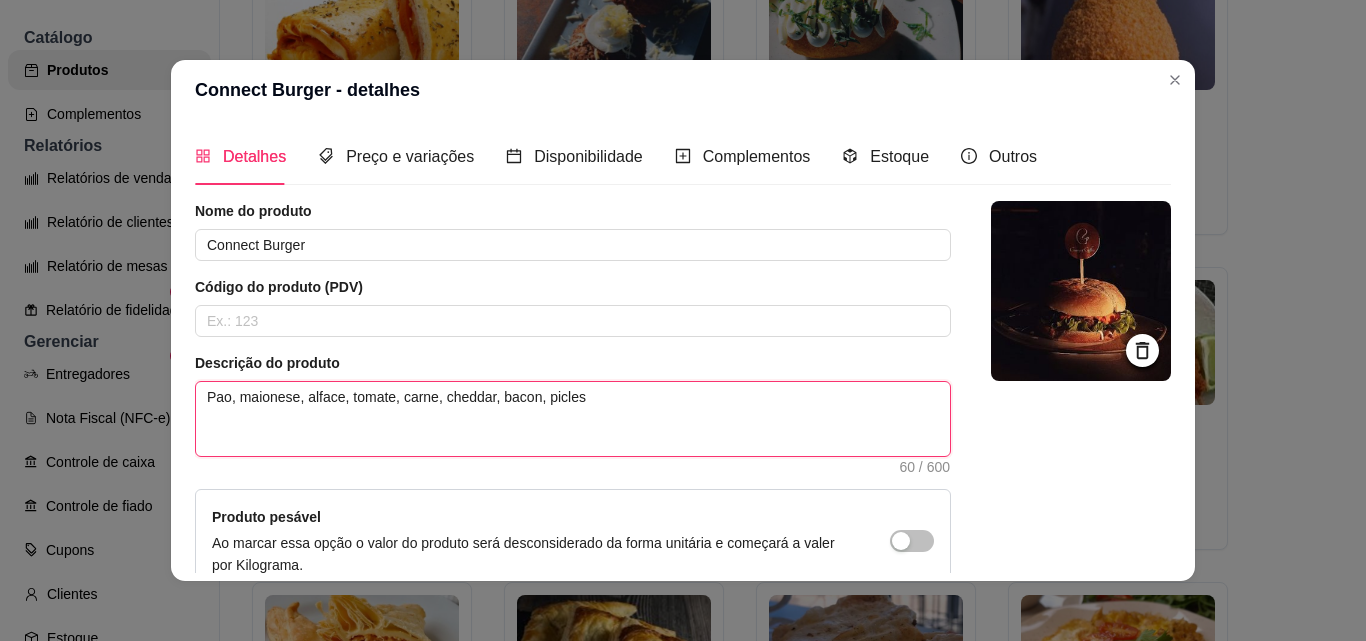 type 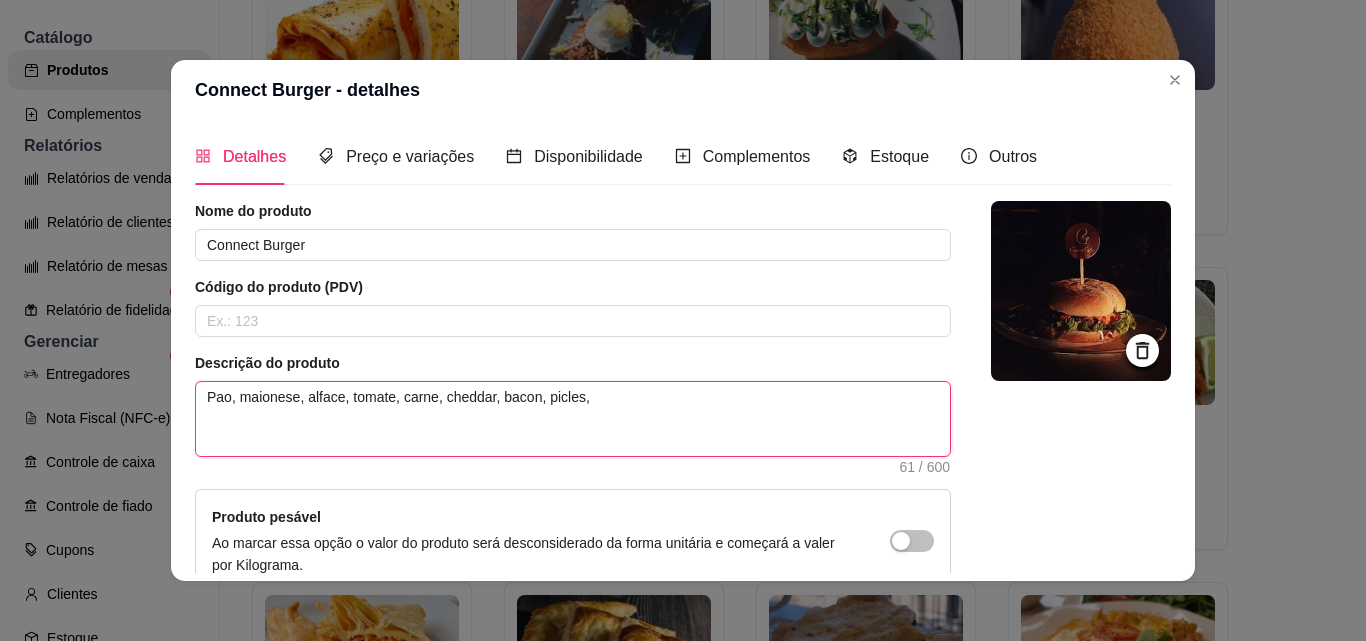 type 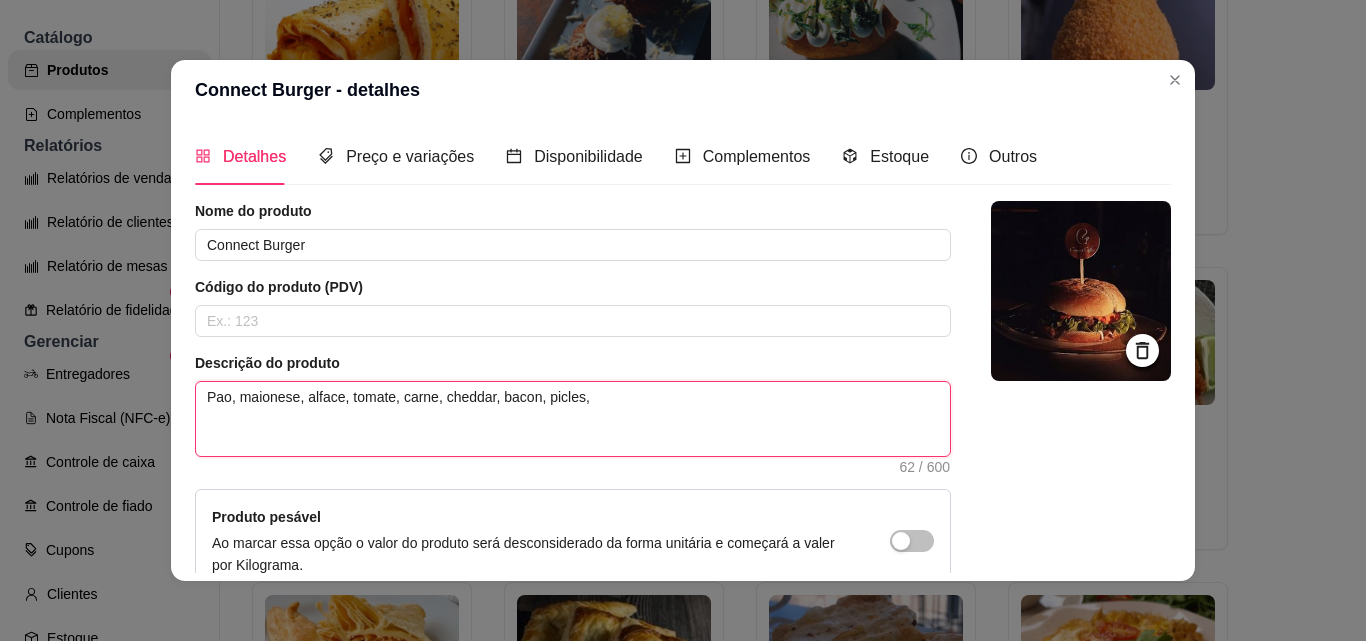 type 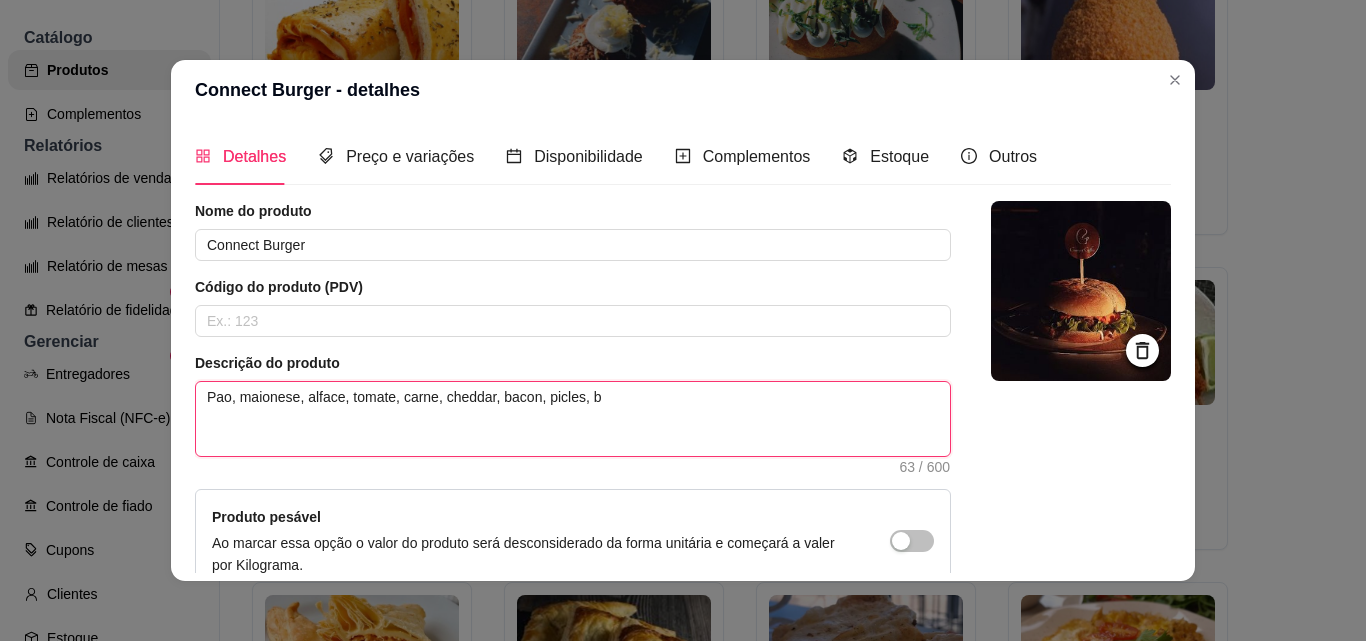 type 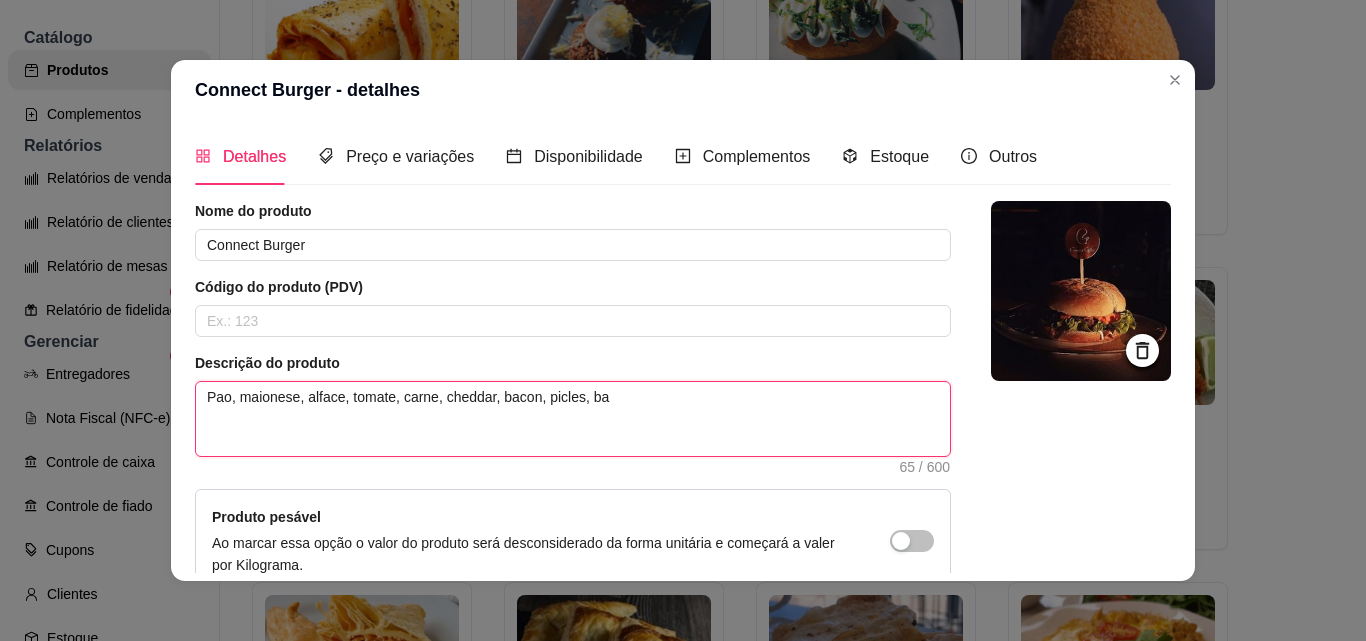 type 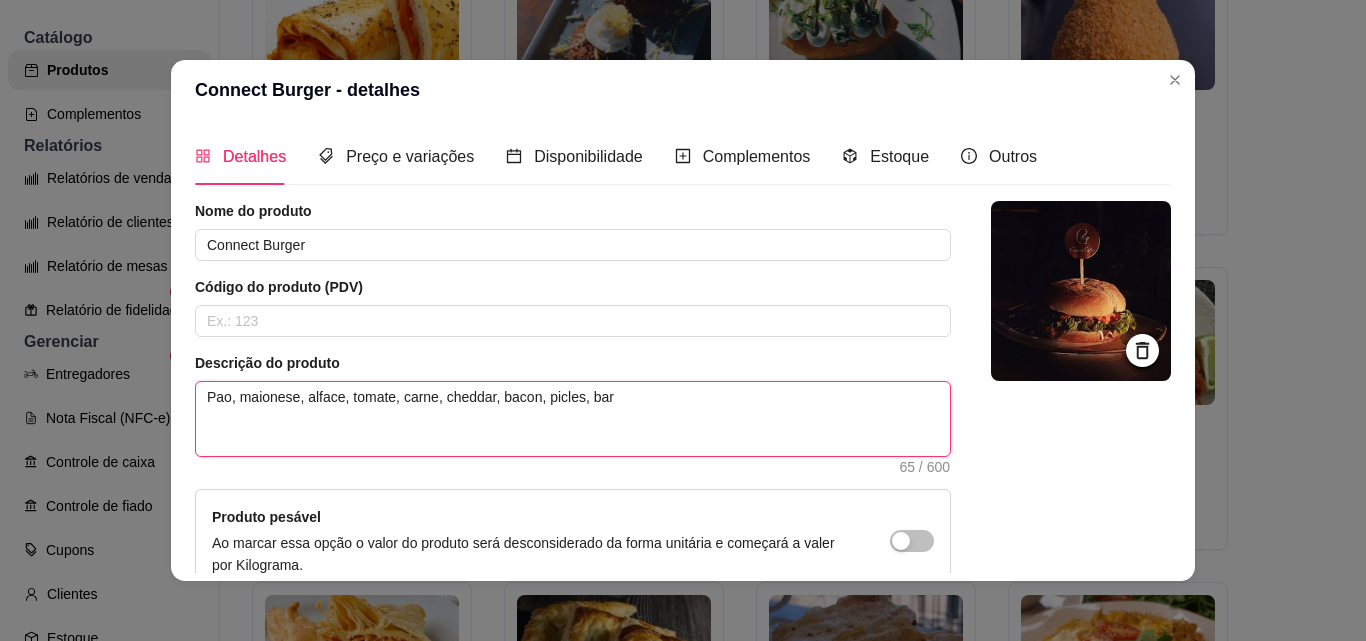type 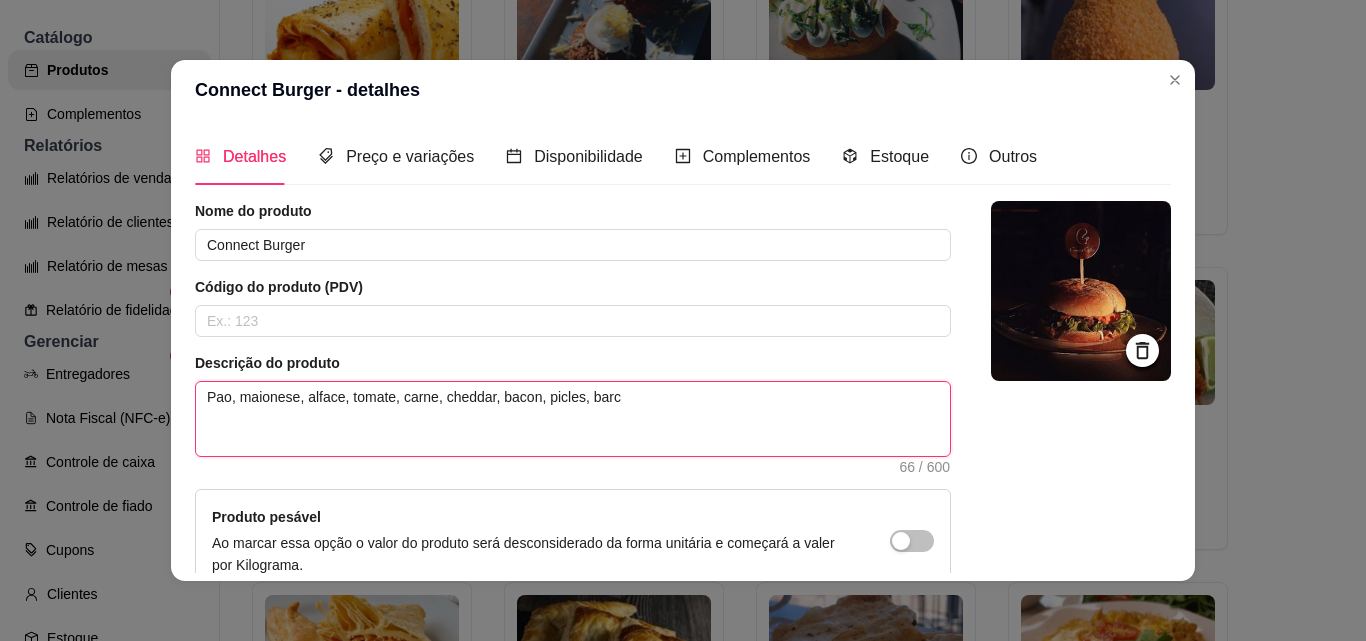 type 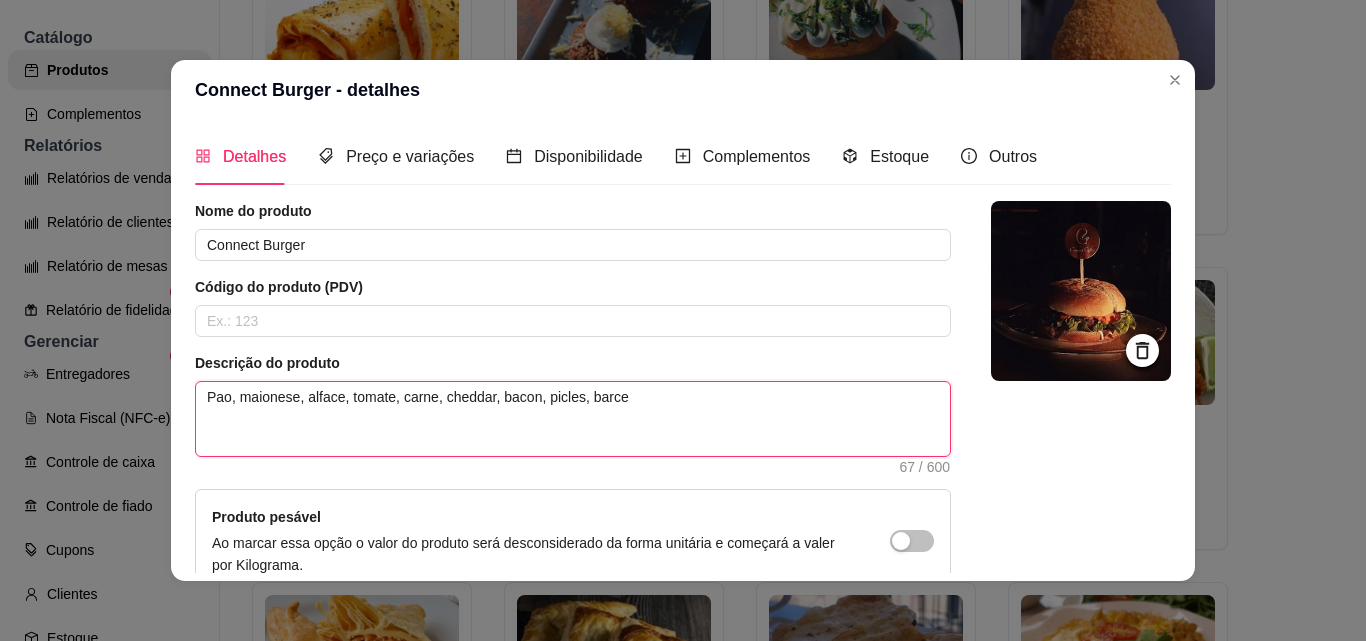 type 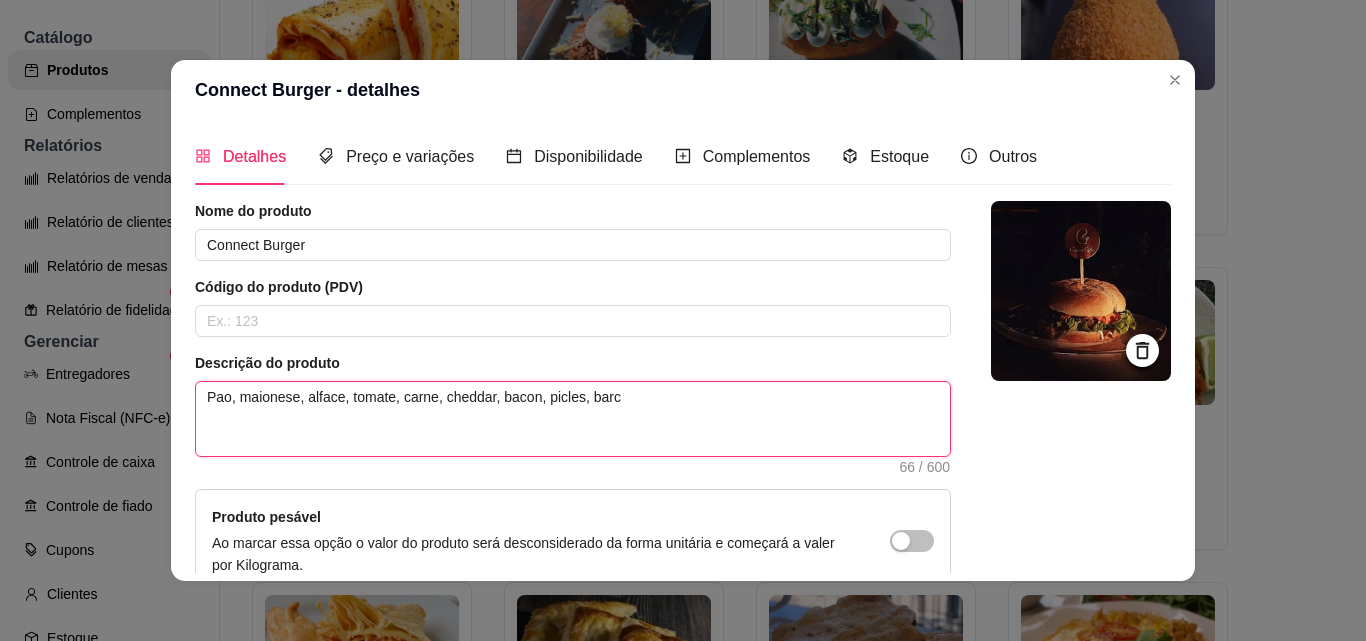 type 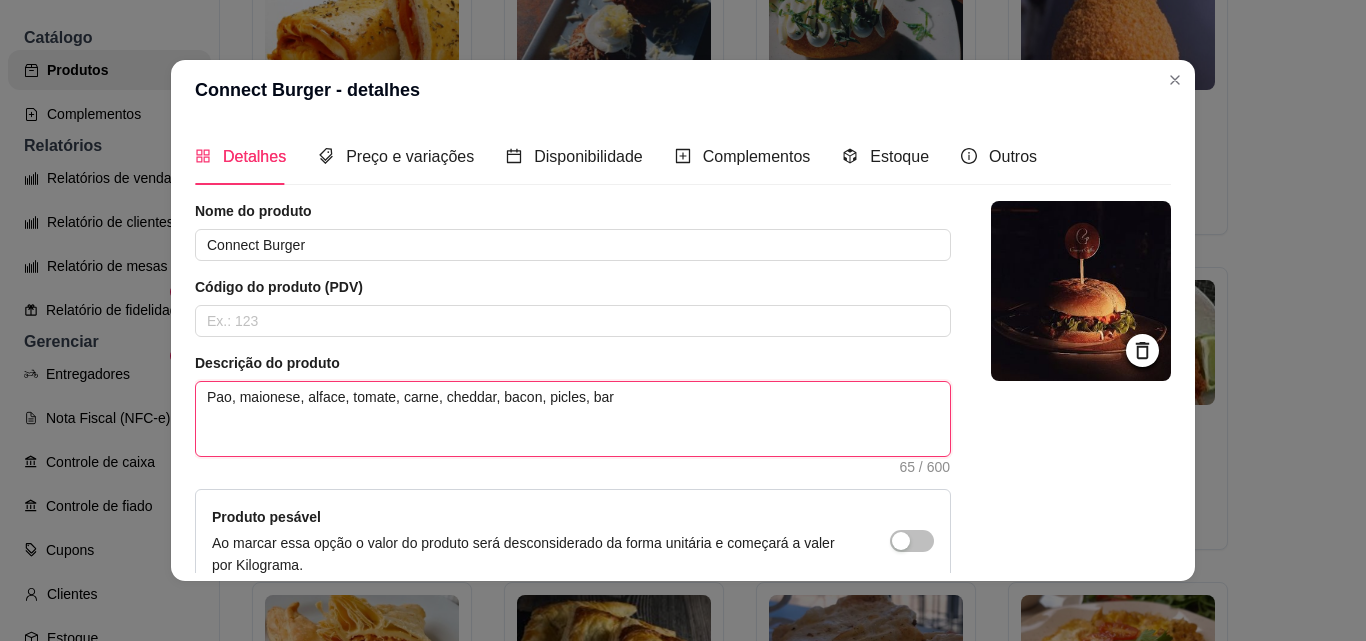 type 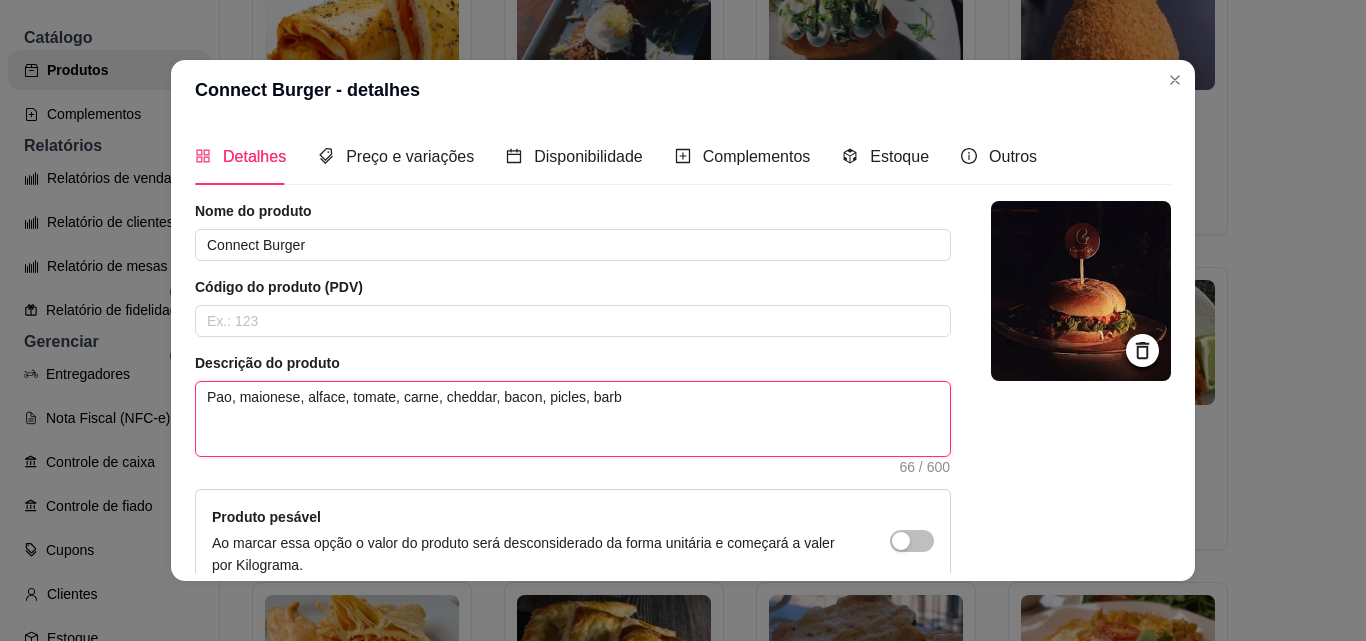 type 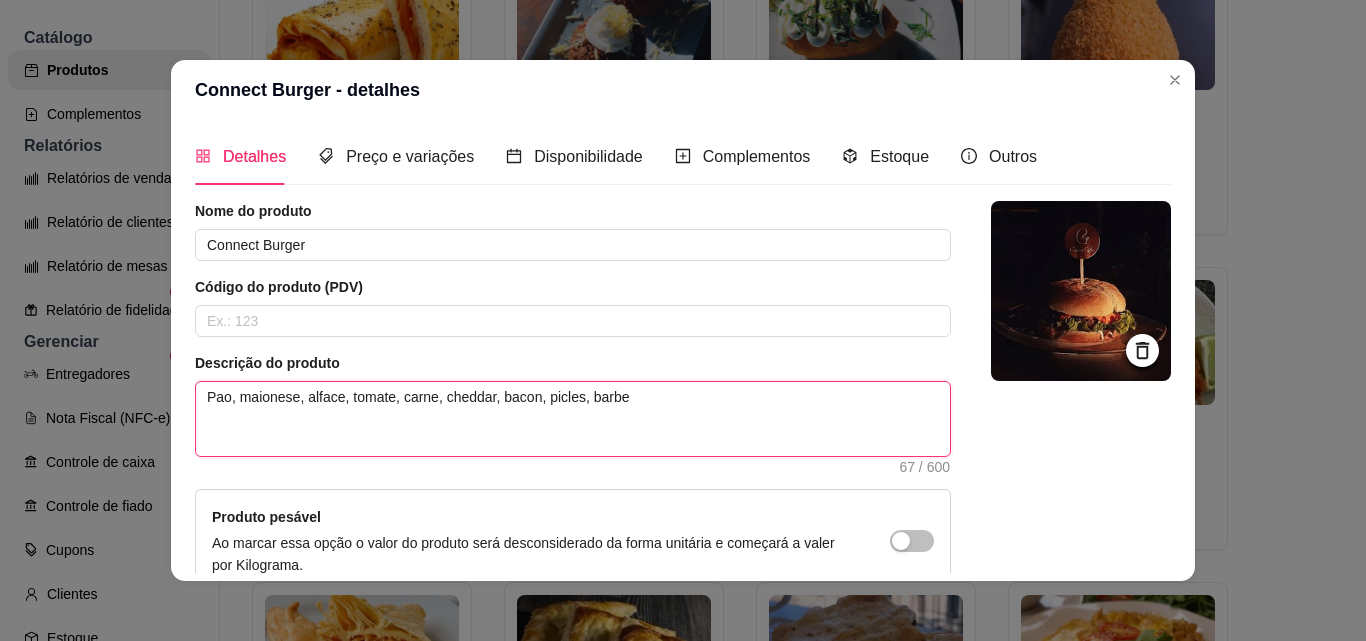 type 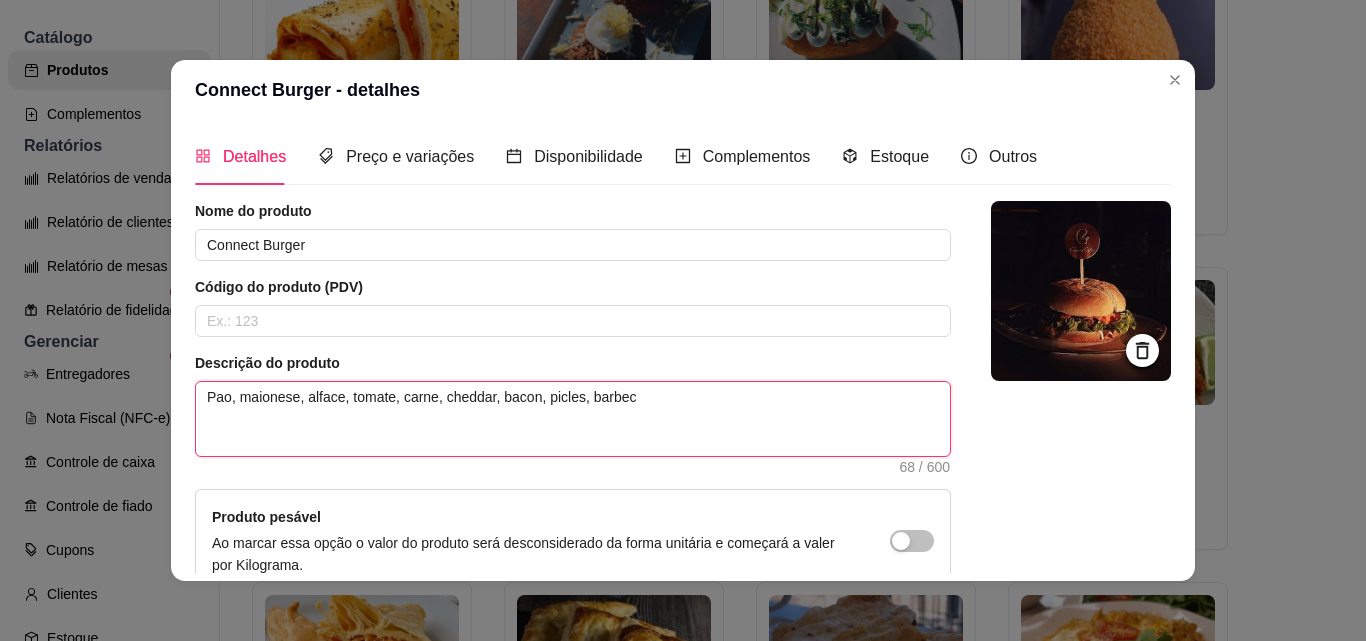 type 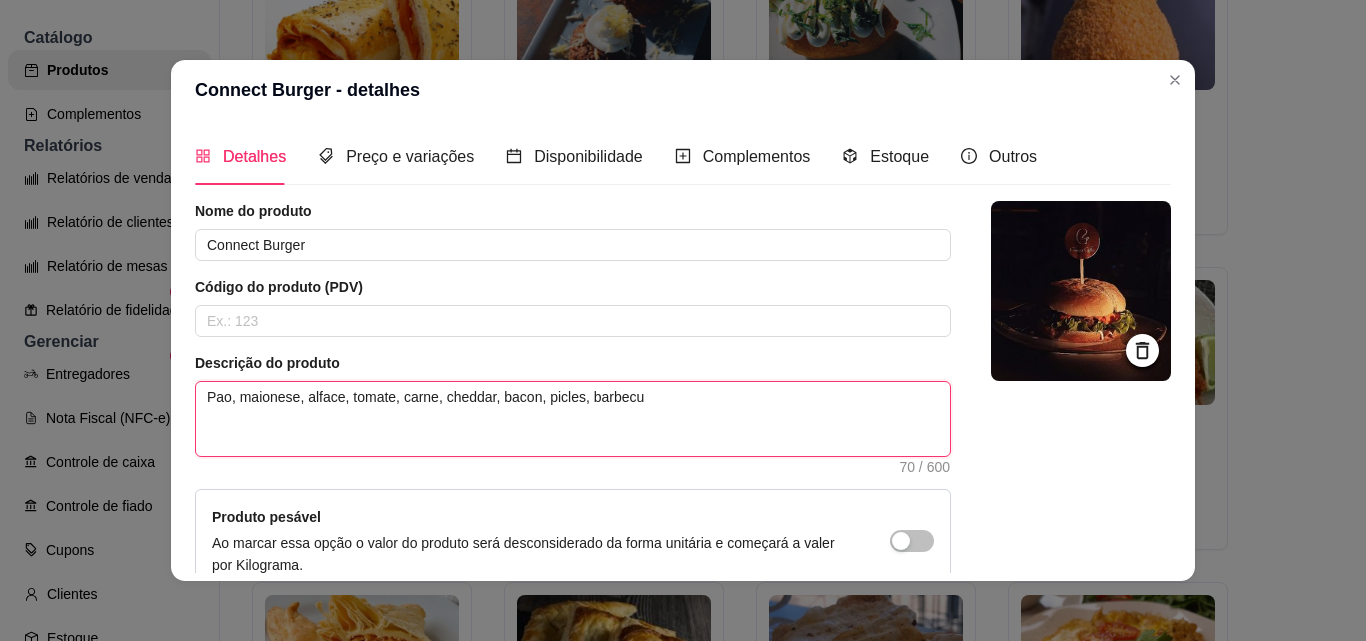 type 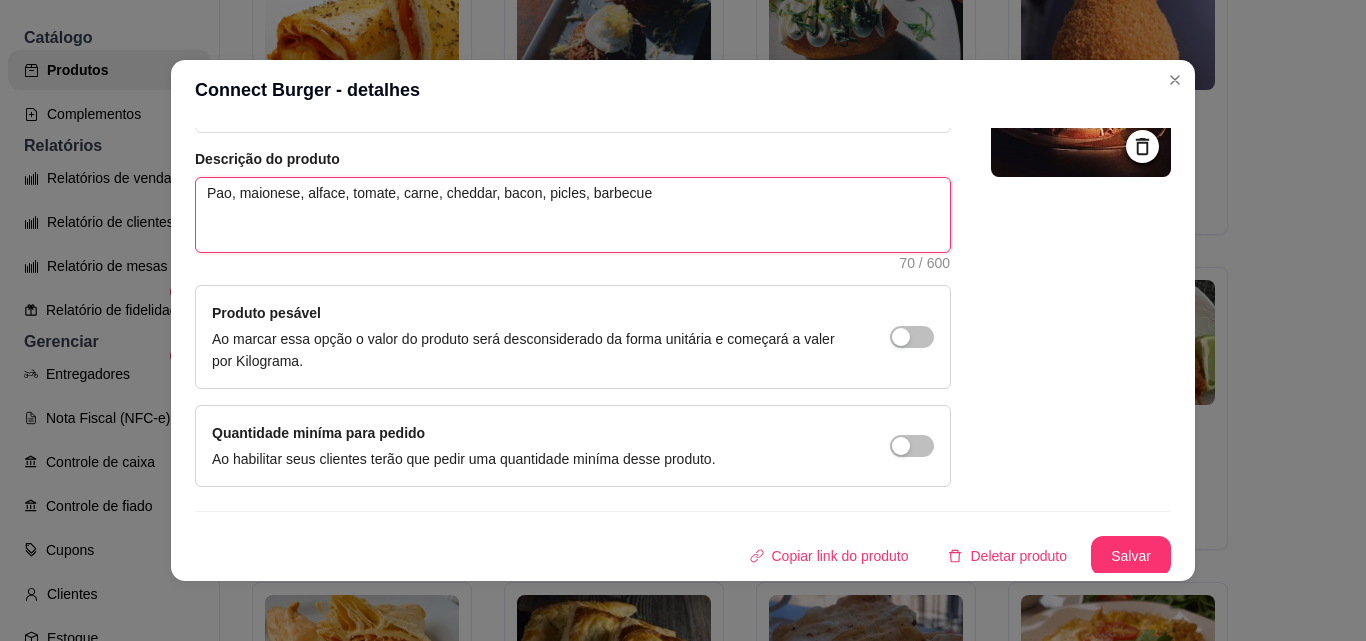 scroll, scrollTop: 207, scrollLeft: 0, axis: vertical 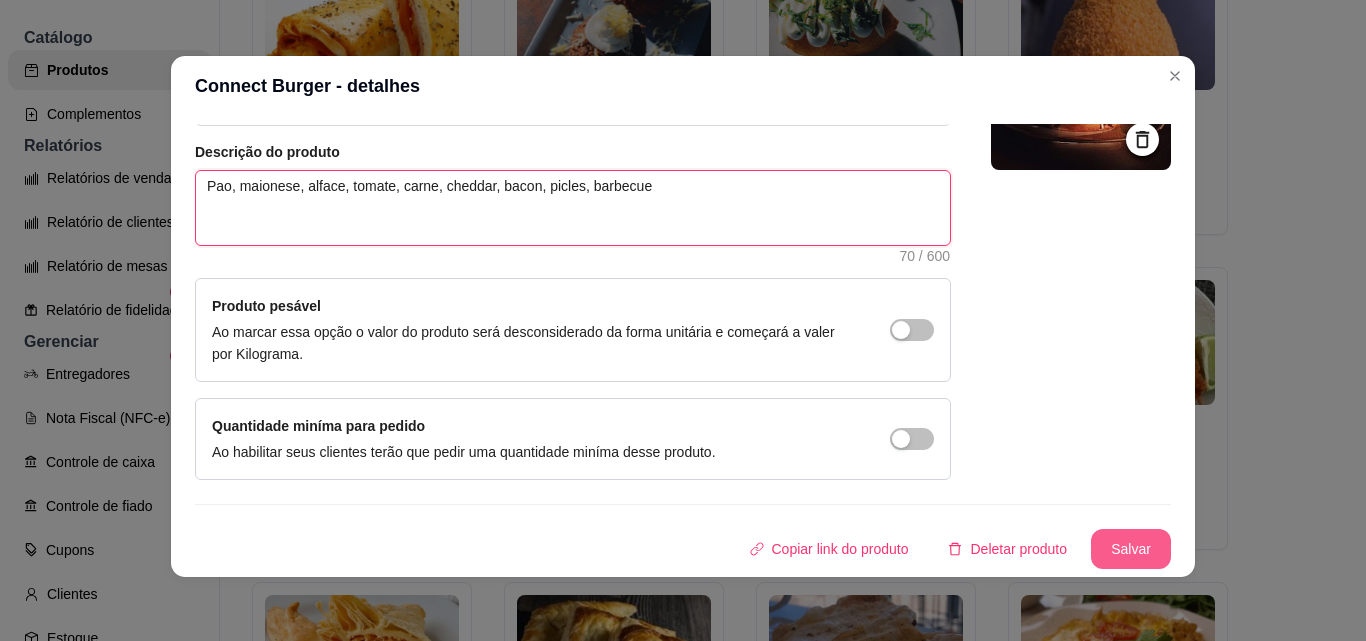 type on "Pao, maionese, alface, tomate, carne, cheddar, bacon, picles, barbecue" 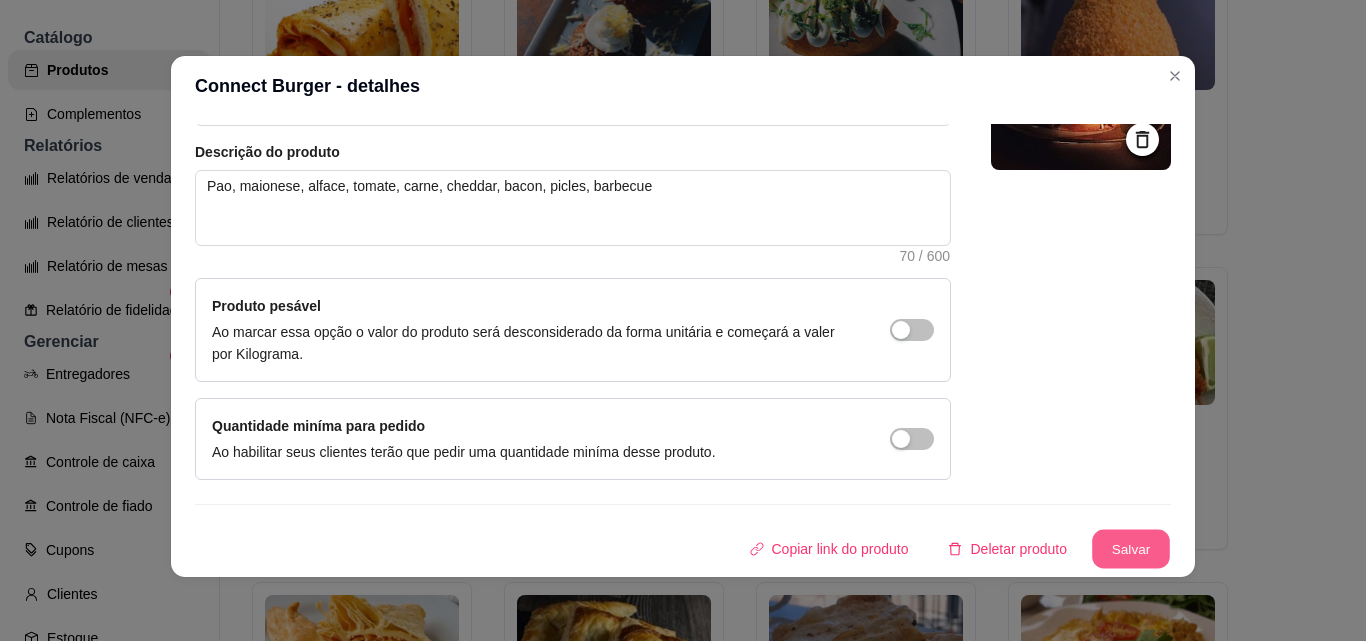 click on "Salvar" at bounding box center (1131, 549) 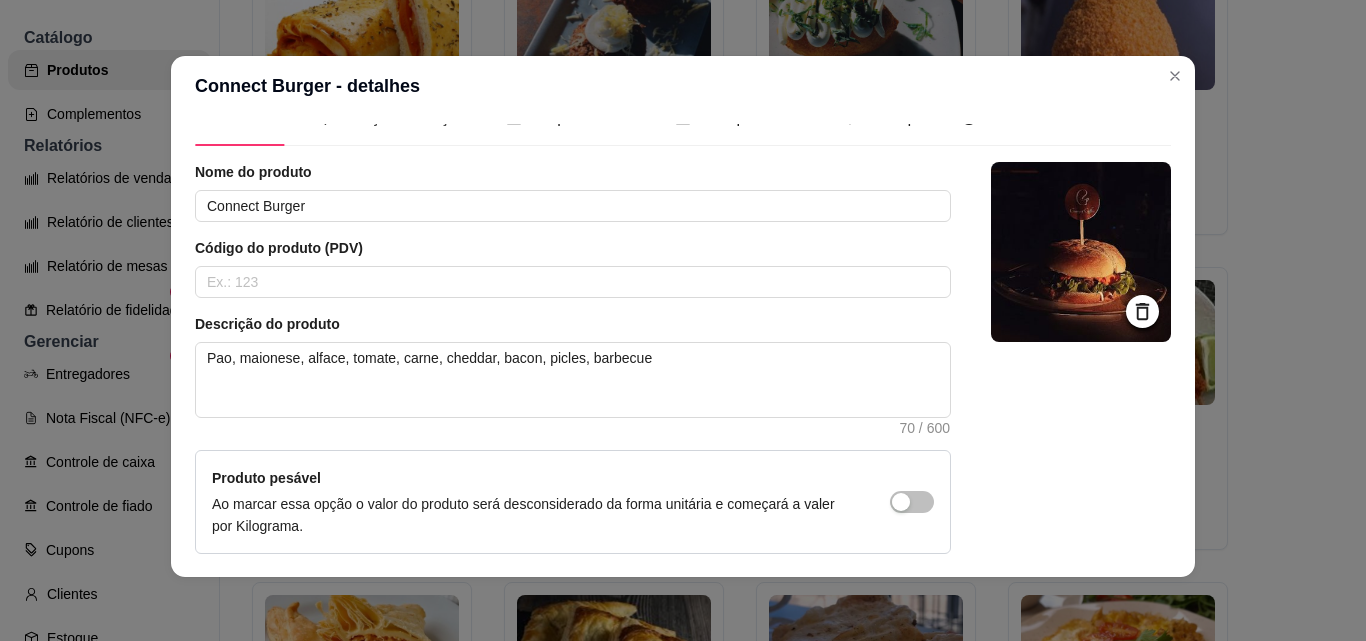 scroll, scrollTop: 7, scrollLeft: 0, axis: vertical 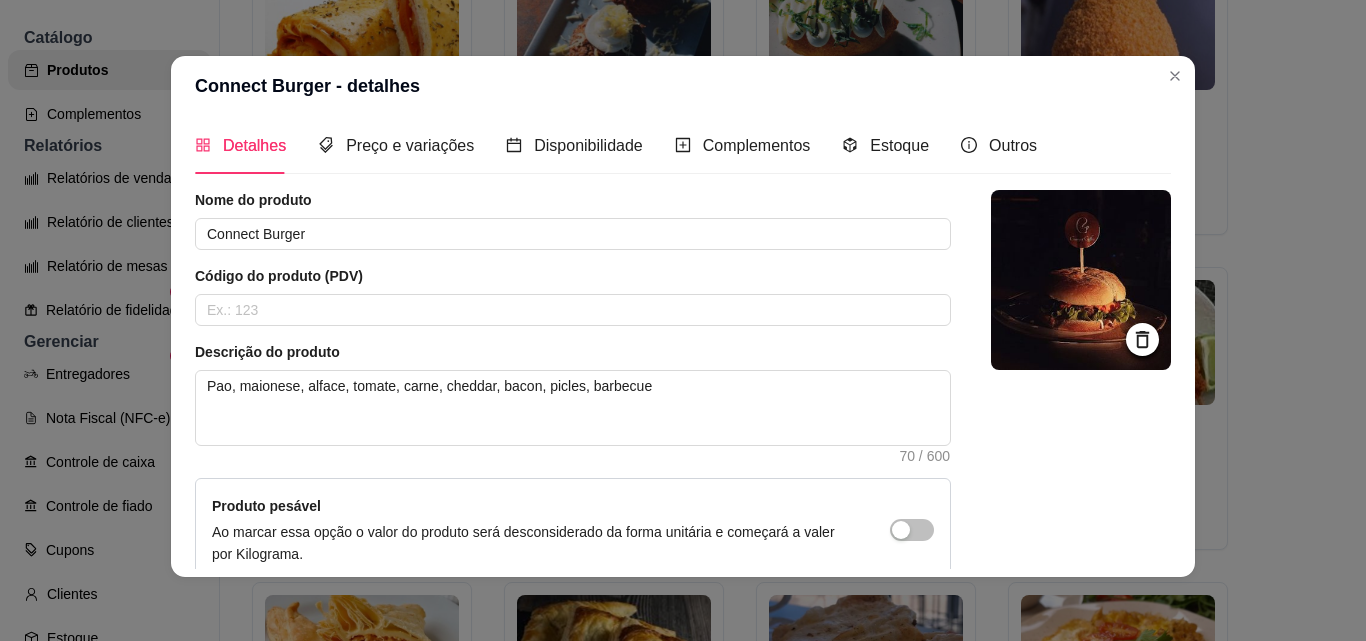 click 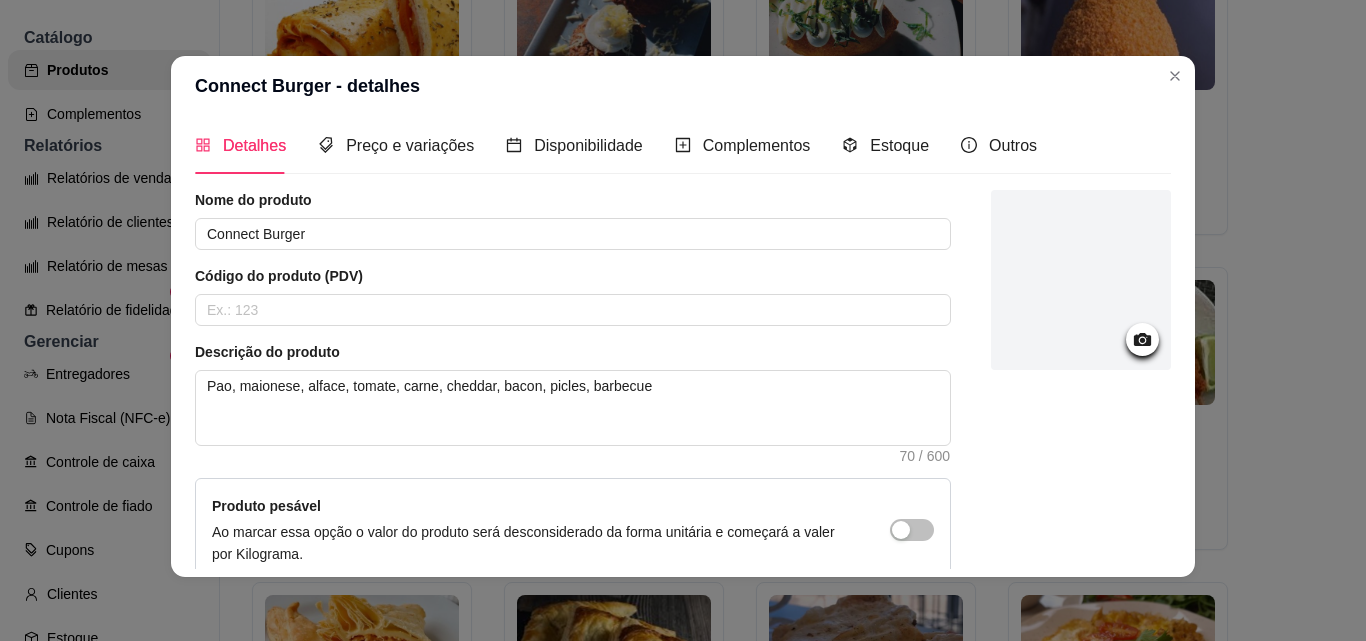 click 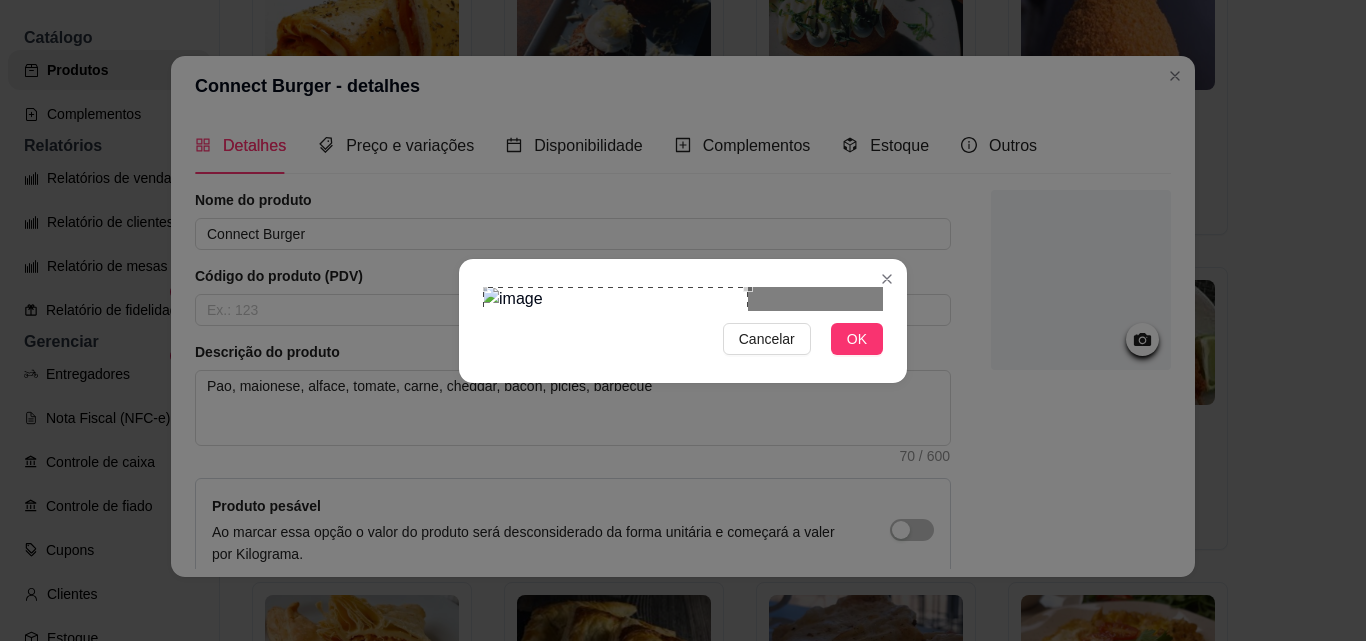 click at bounding box center (615, 419) 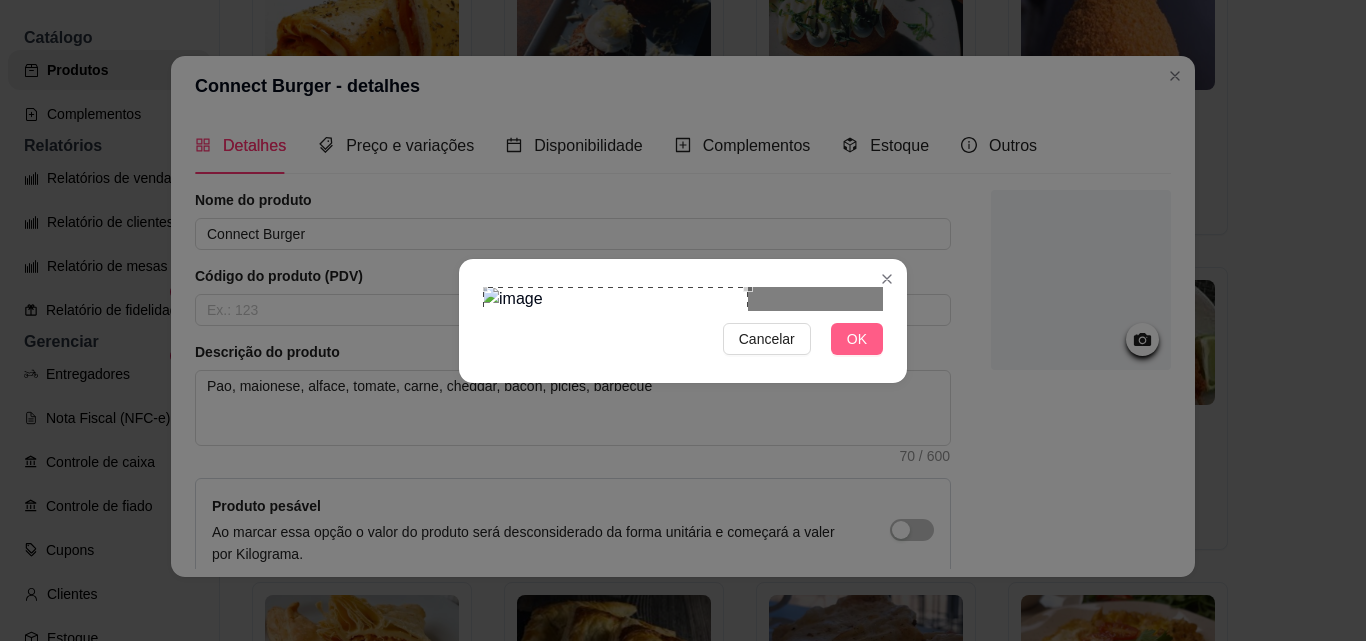 click on "OK" at bounding box center (857, 339) 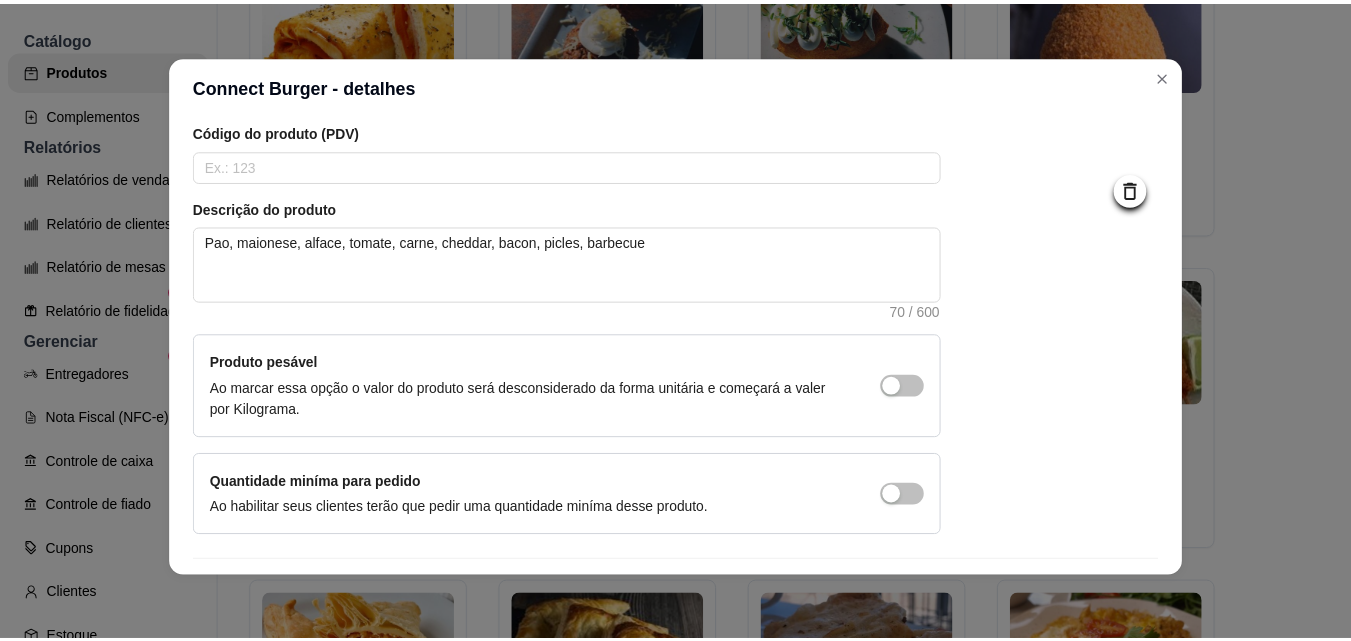 scroll, scrollTop: 207, scrollLeft: 0, axis: vertical 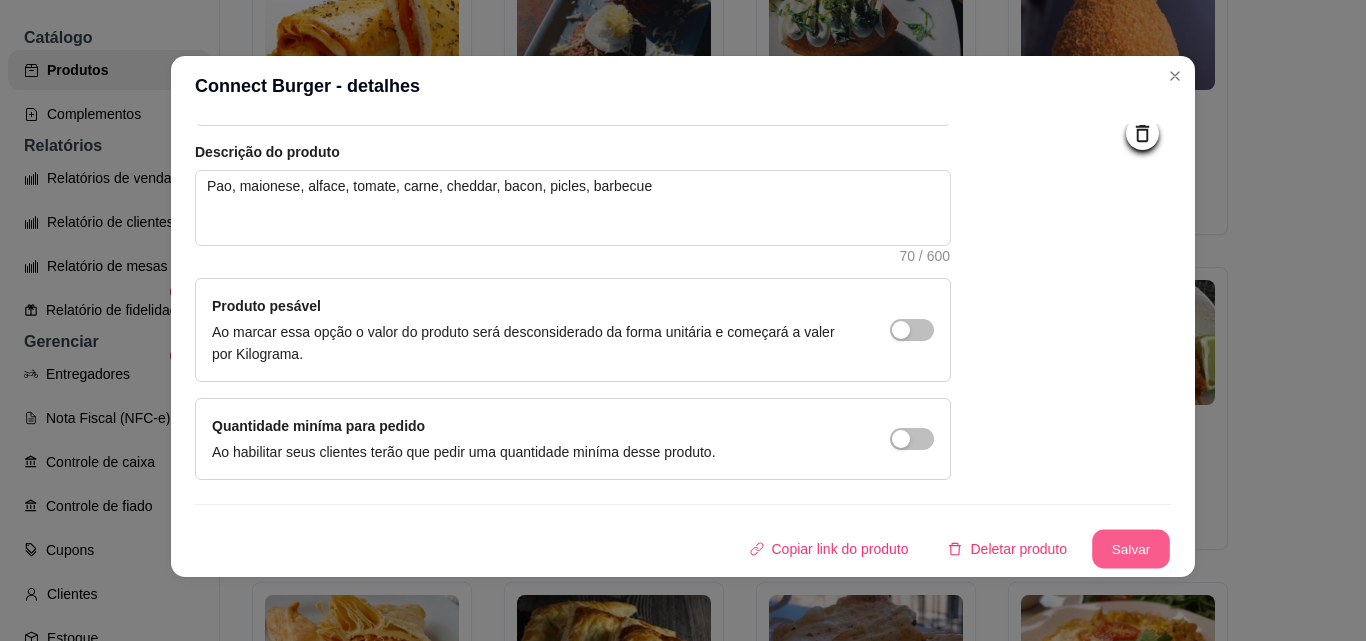click on "Salvar" at bounding box center (1131, 549) 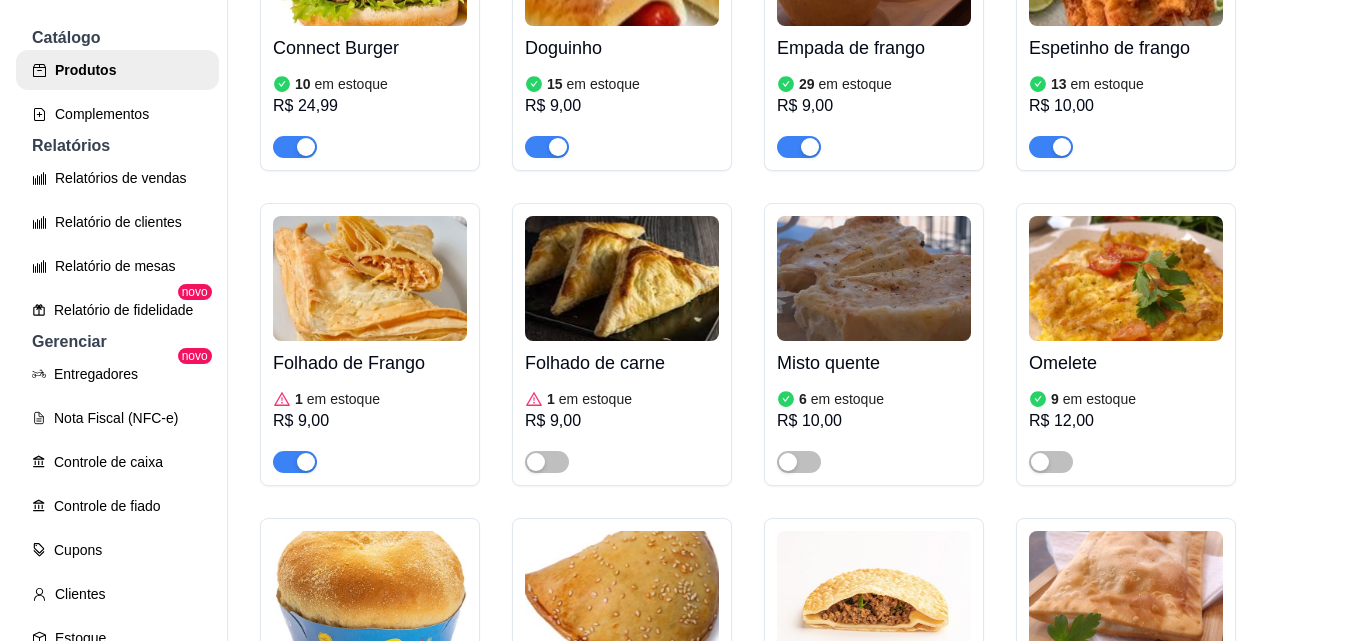 scroll, scrollTop: 700, scrollLeft: 0, axis: vertical 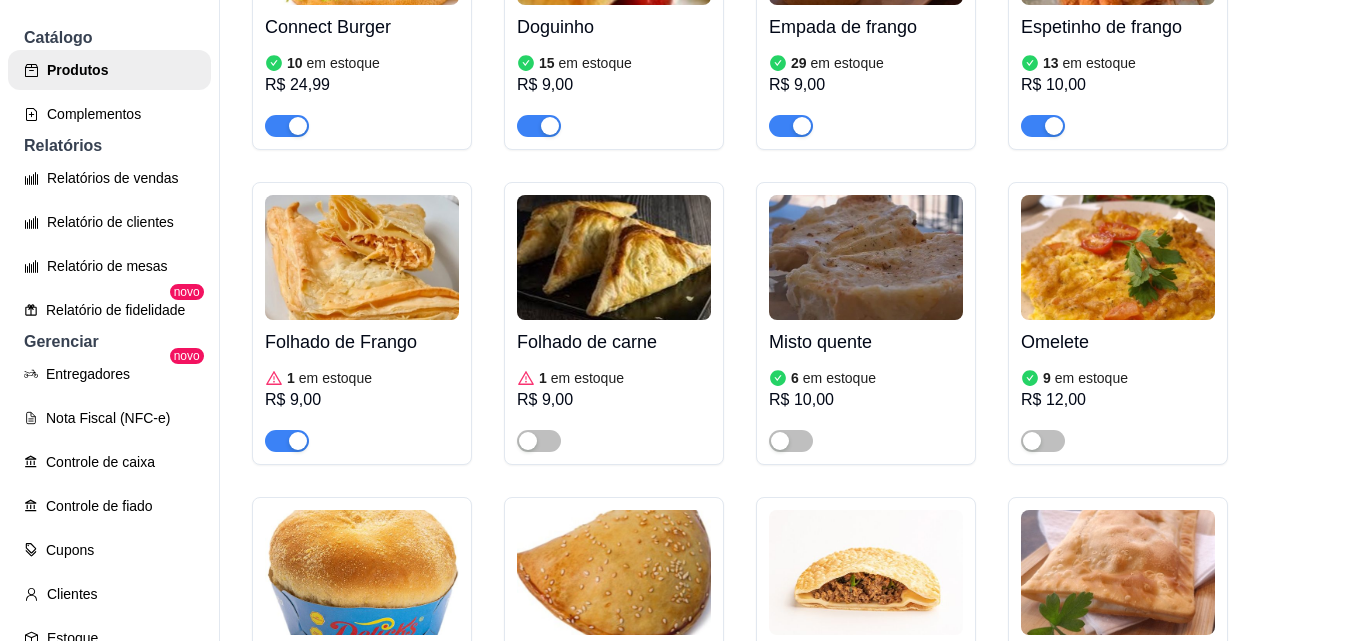 click at bounding box center [362, 257] 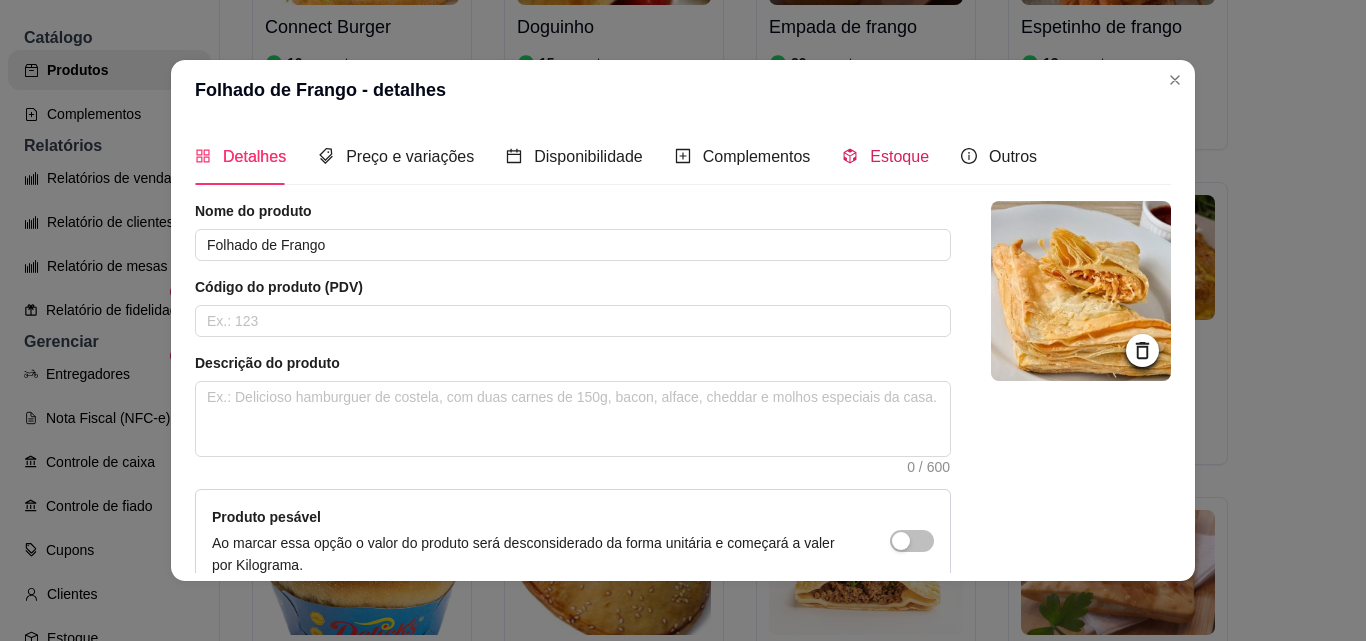 click on "Estoque" at bounding box center [899, 156] 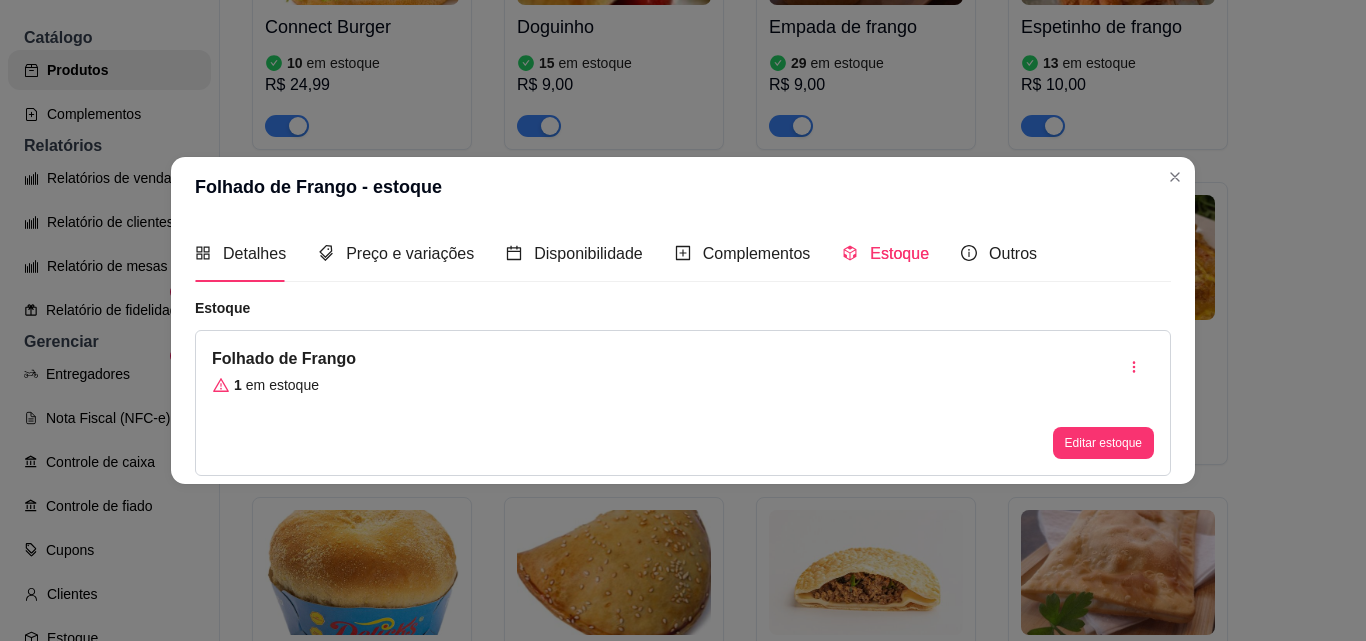 type 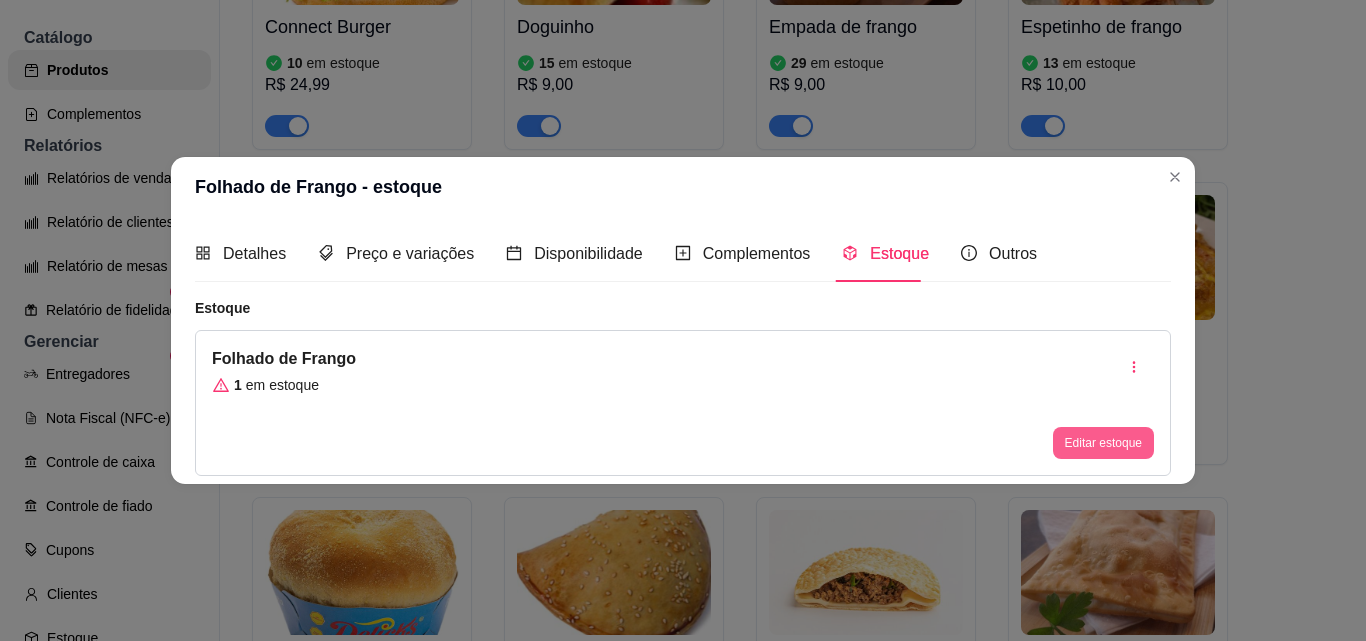 click on "Editar estoque" at bounding box center (1103, 443) 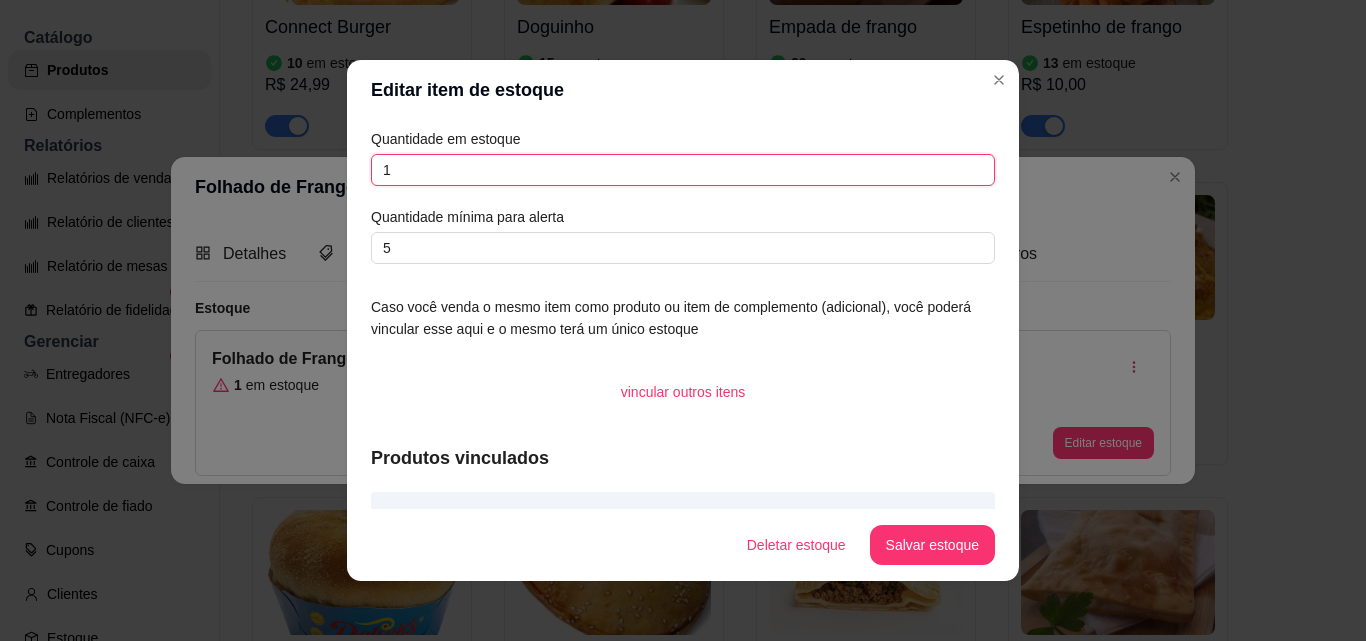 drag, startPoint x: 390, startPoint y: 170, endPoint x: 354, endPoint y: 165, distance: 36.345562 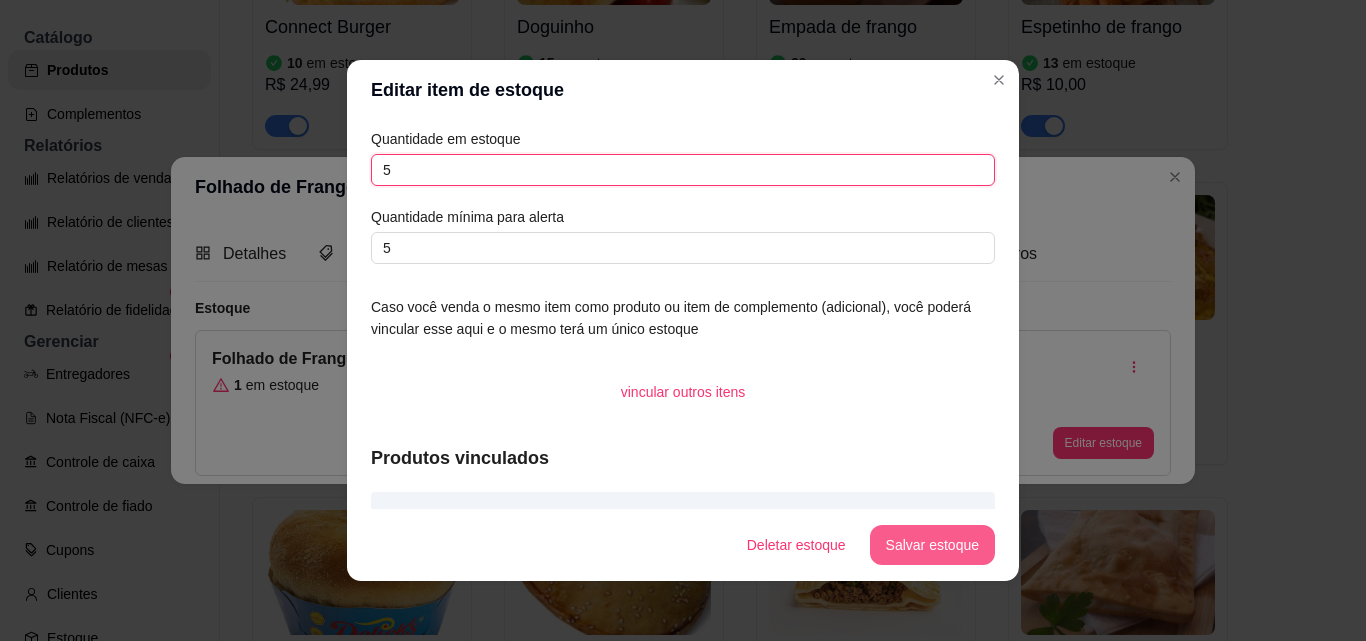 type on "5" 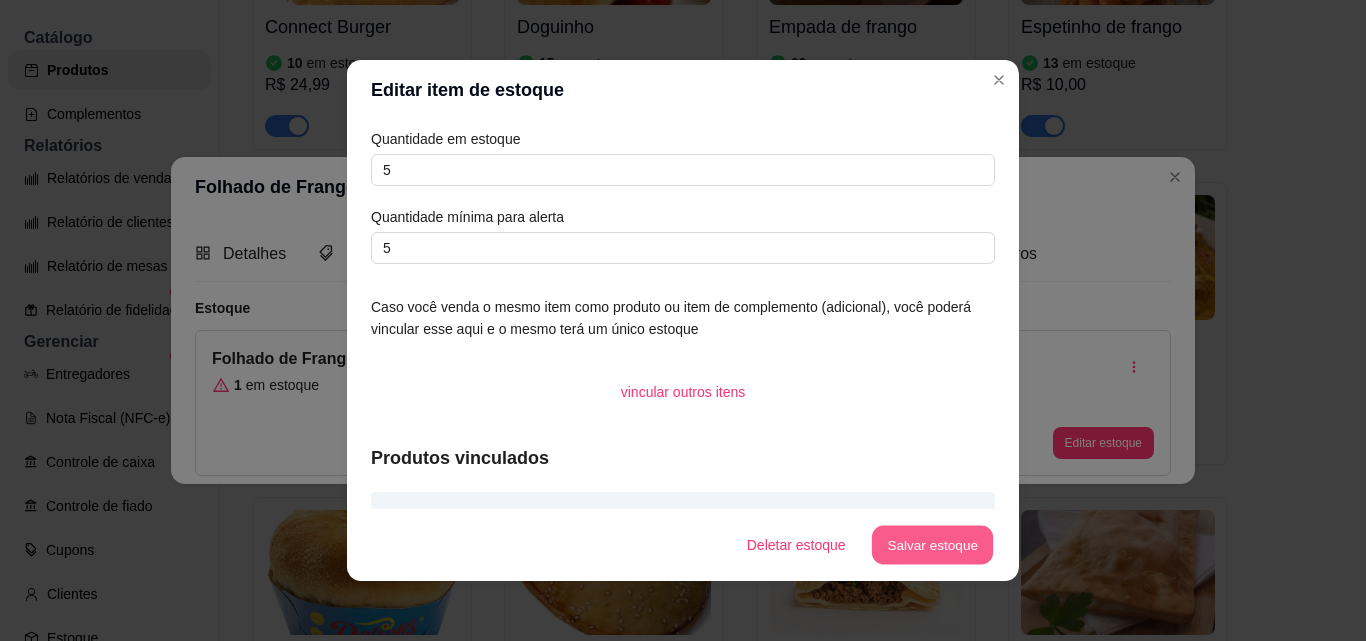 click on "Salvar estoque" at bounding box center [932, 545] 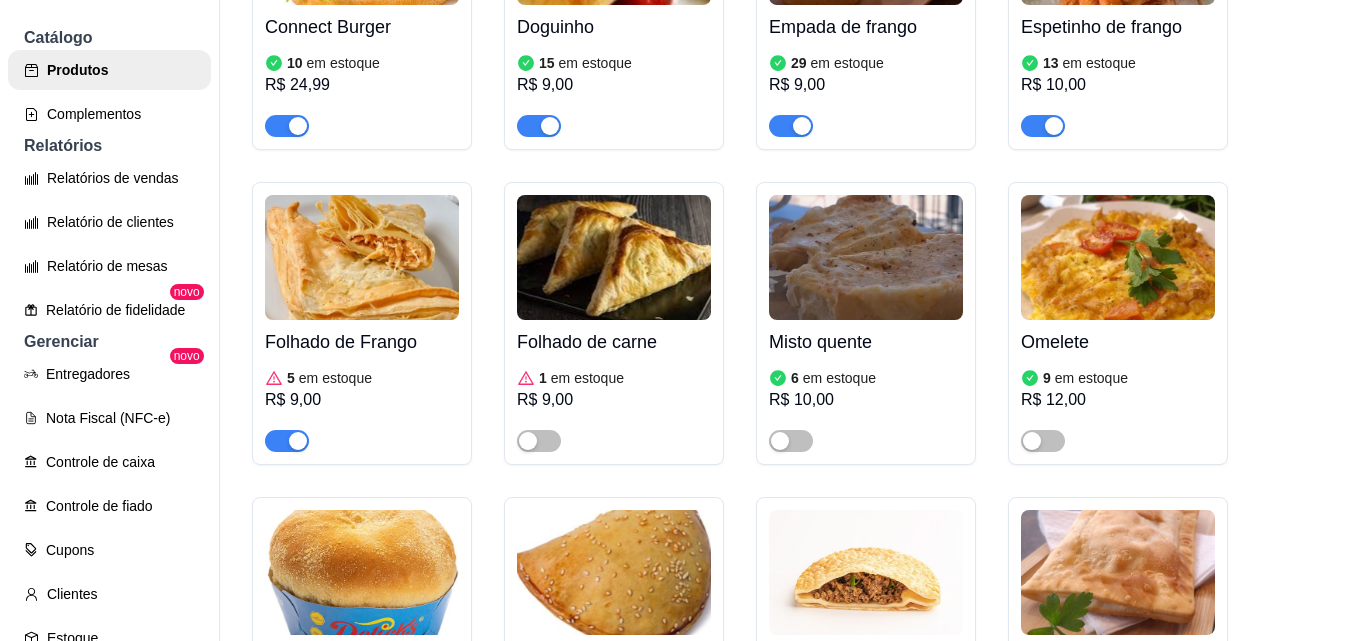 click at bounding box center (298, 441) 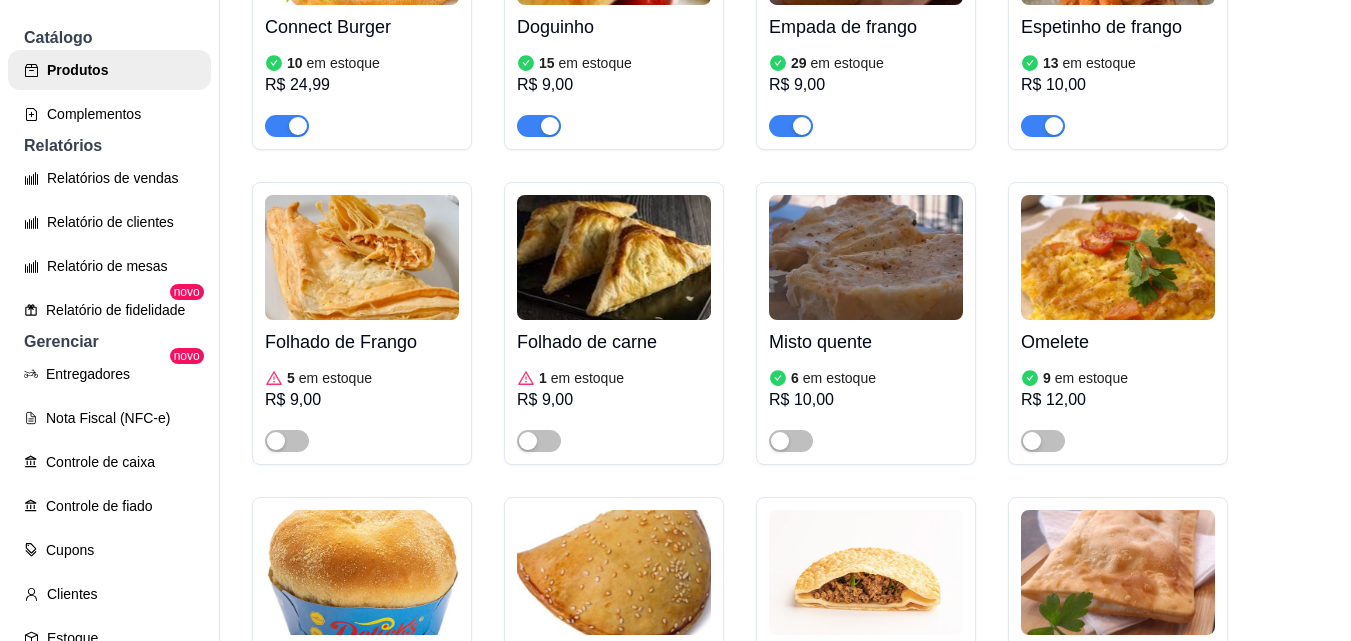 click at bounding box center [614, 257] 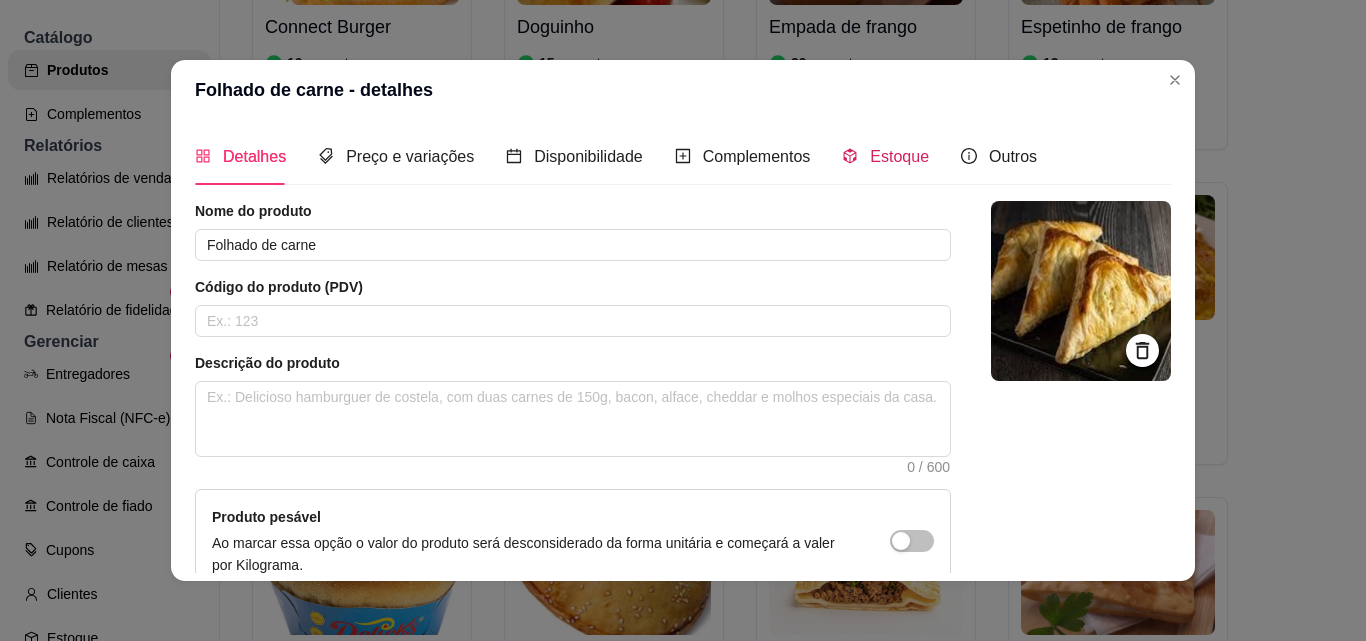 click on "Estoque" at bounding box center [899, 156] 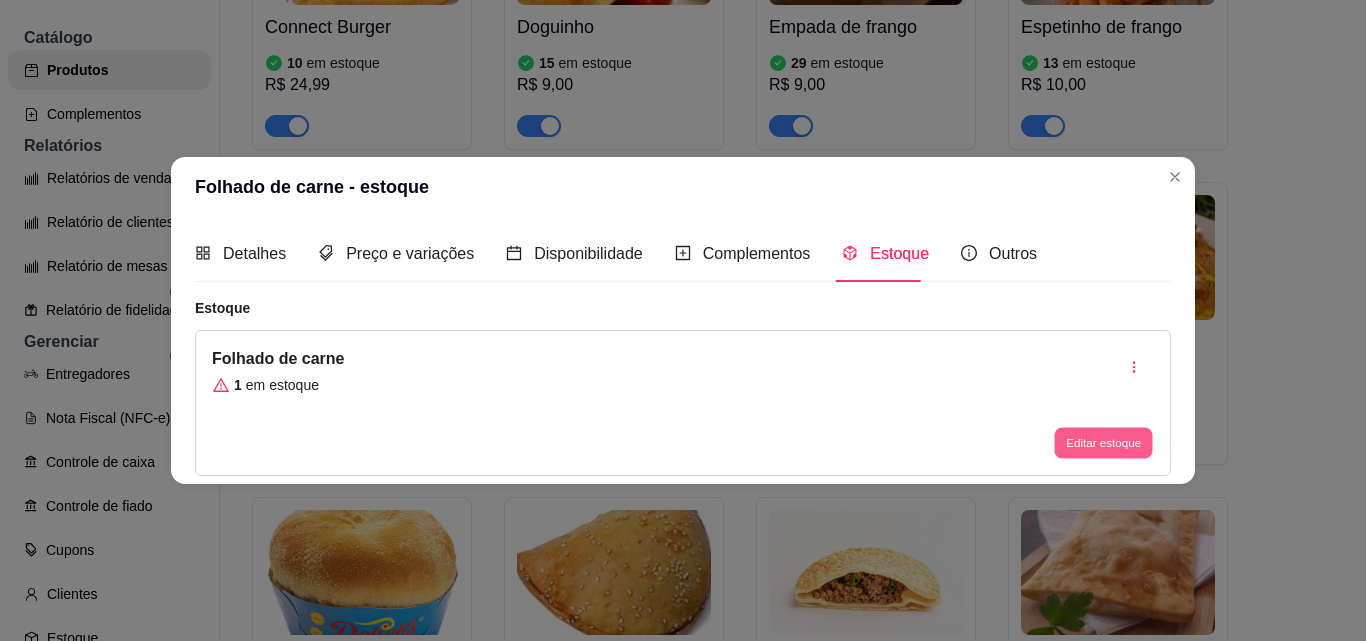 click on "Editar estoque" at bounding box center (1103, 443) 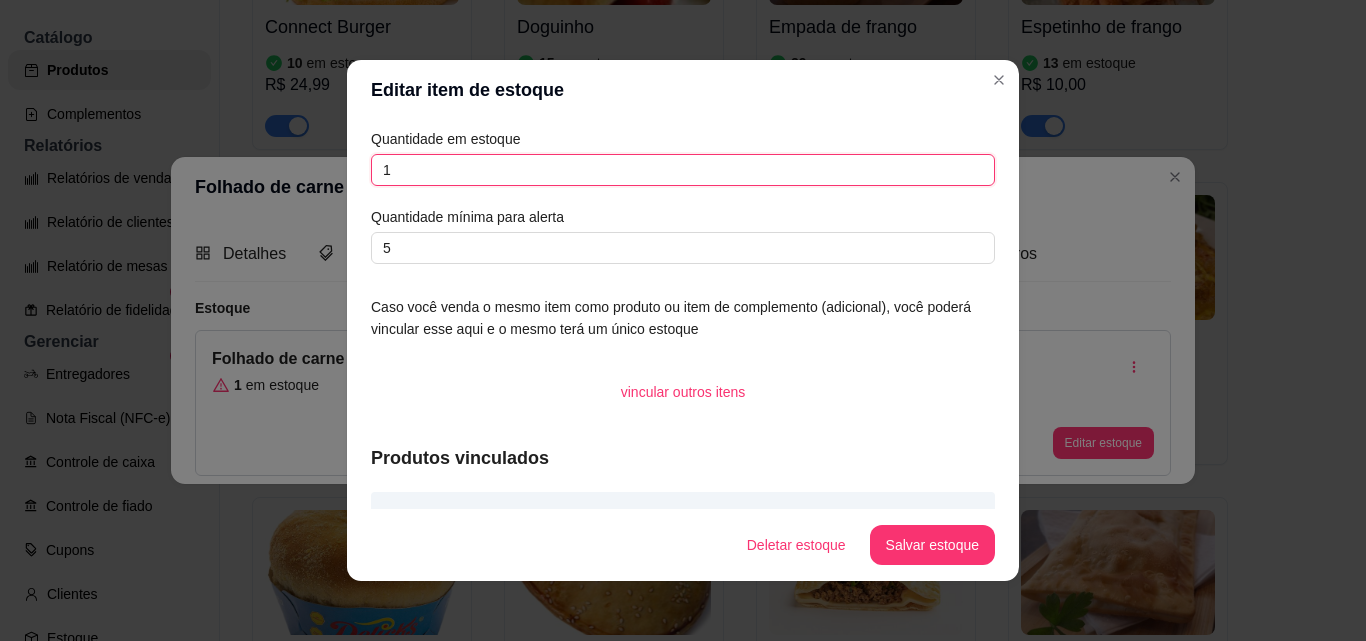 drag, startPoint x: 394, startPoint y: 172, endPoint x: 339, endPoint y: 171, distance: 55.00909 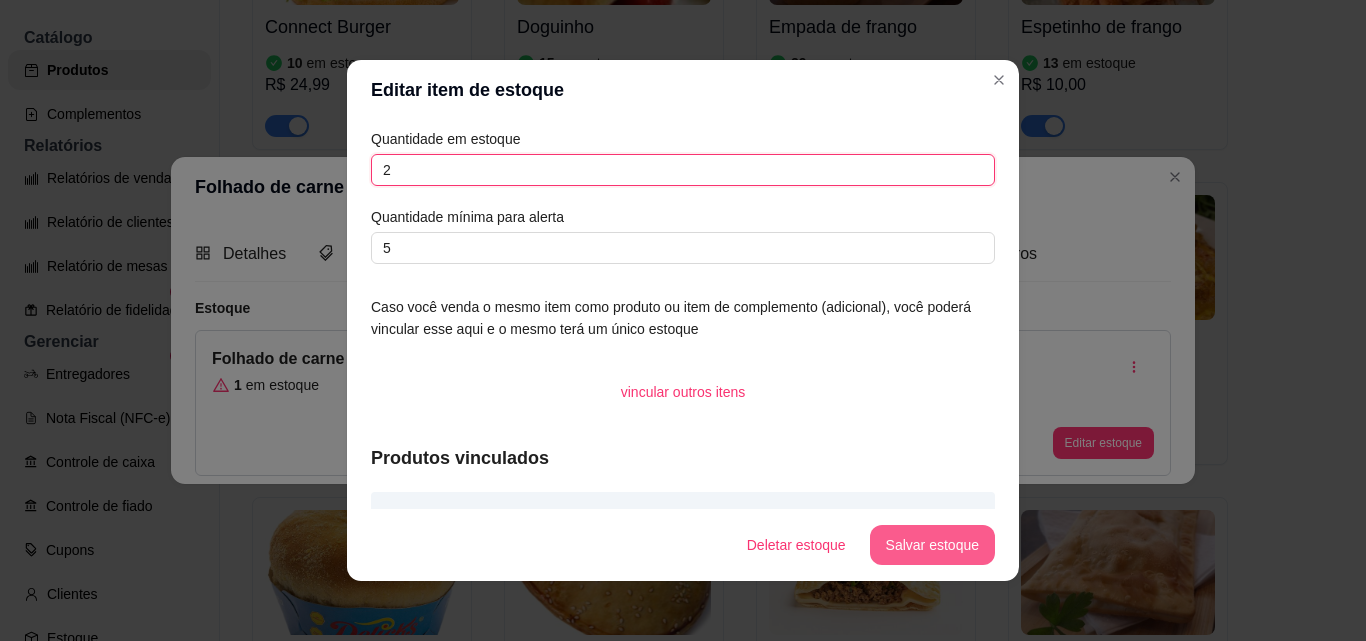 type on "2" 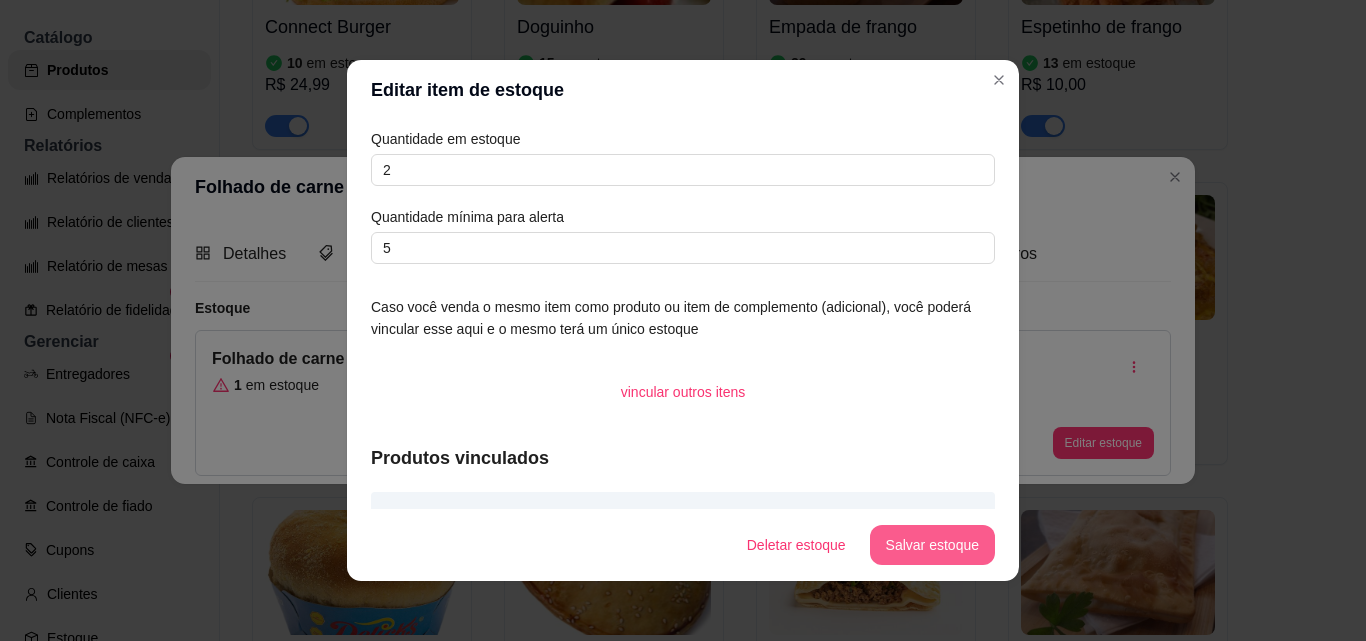 click on "Salvar estoque" at bounding box center (932, 545) 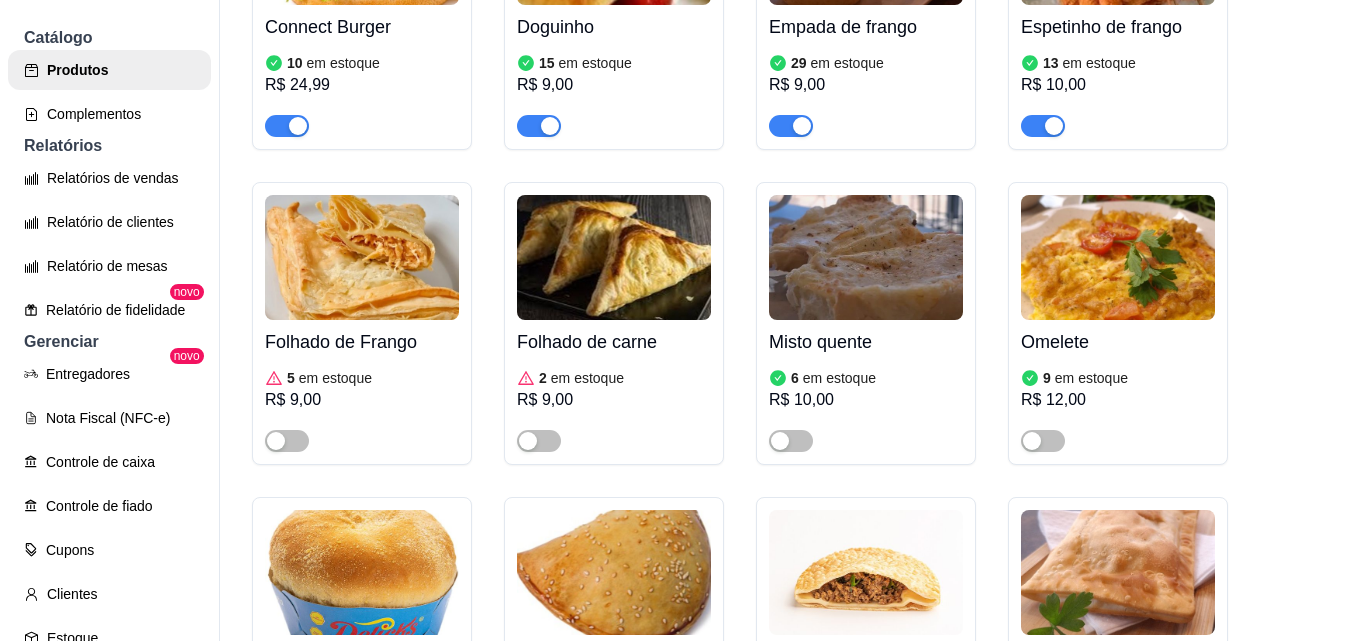 click at bounding box center [866, 257] 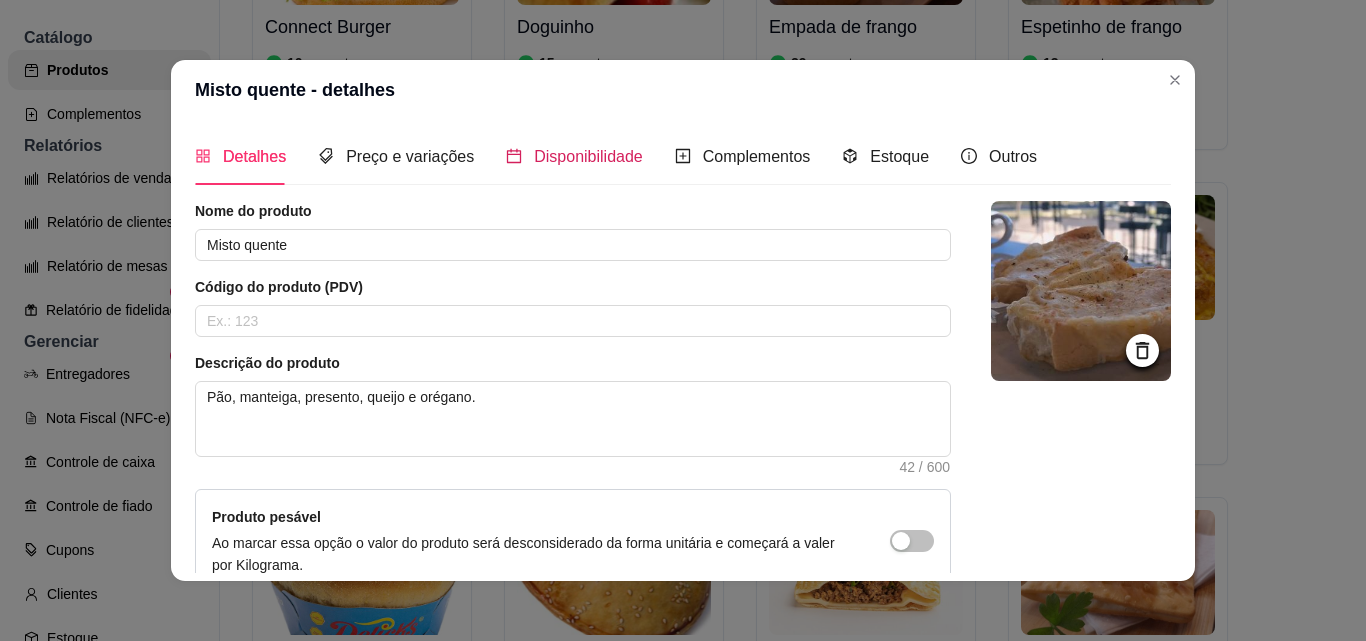 click on "Disponibilidade" at bounding box center [588, 156] 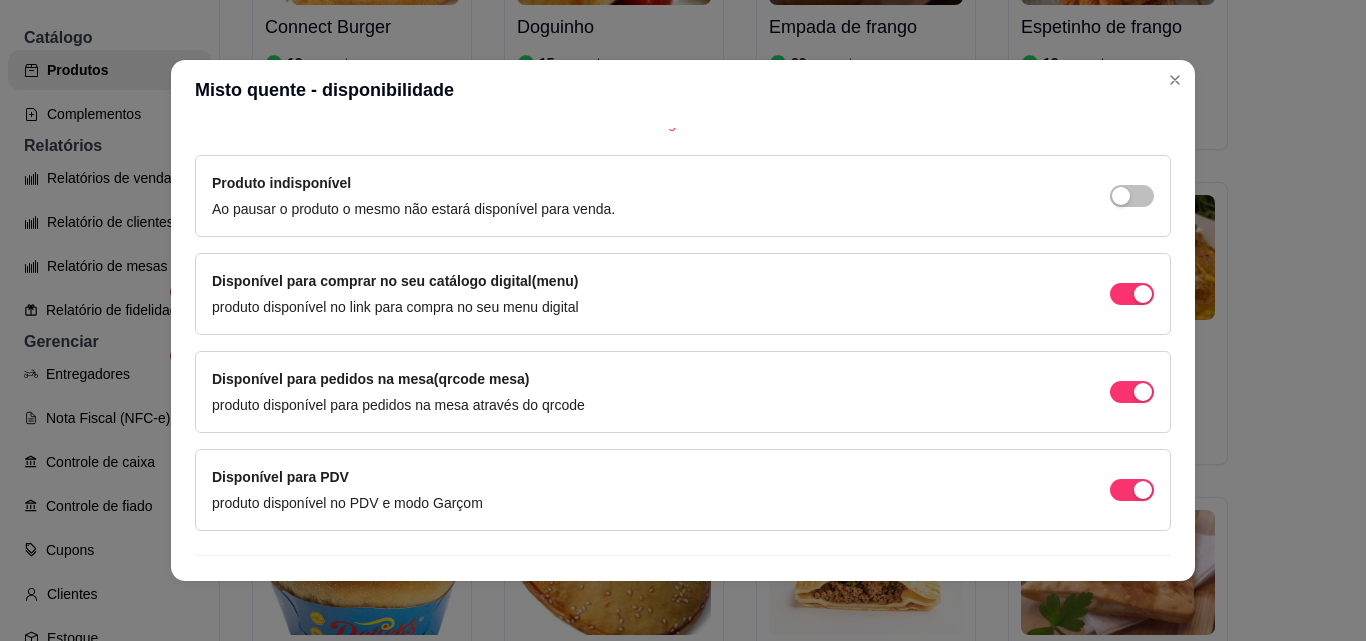 scroll, scrollTop: 0, scrollLeft: 0, axis: both 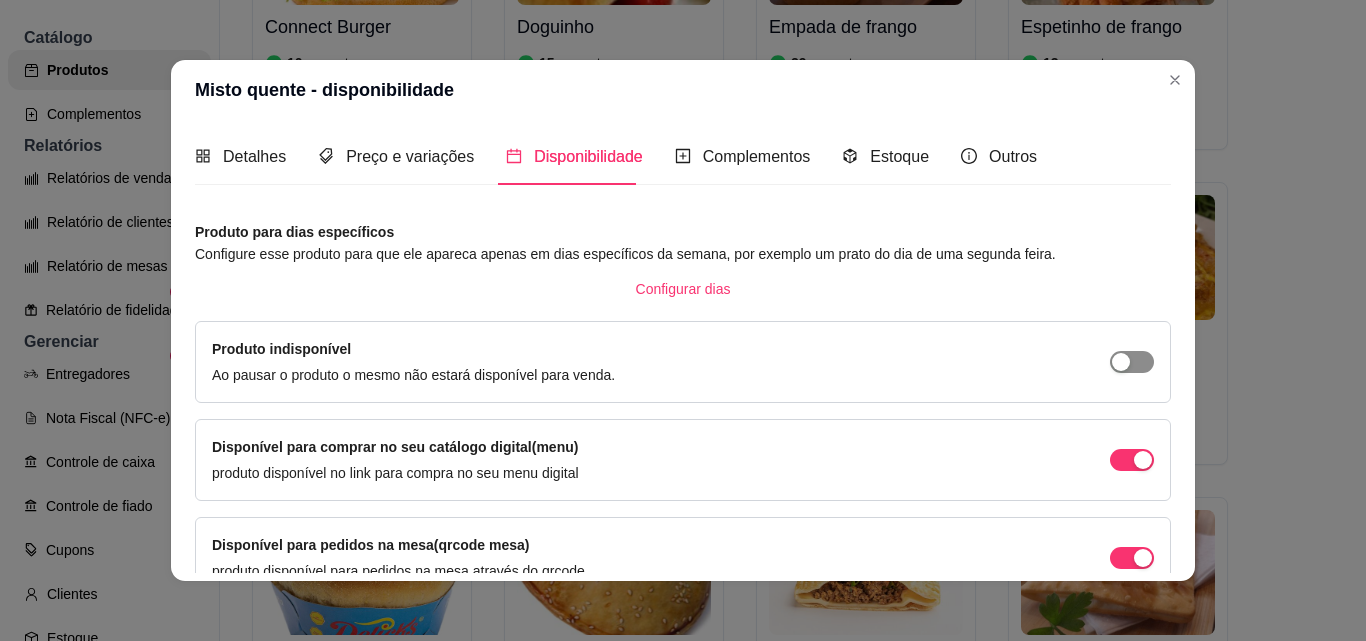 click at bounding box center (1132, 362) 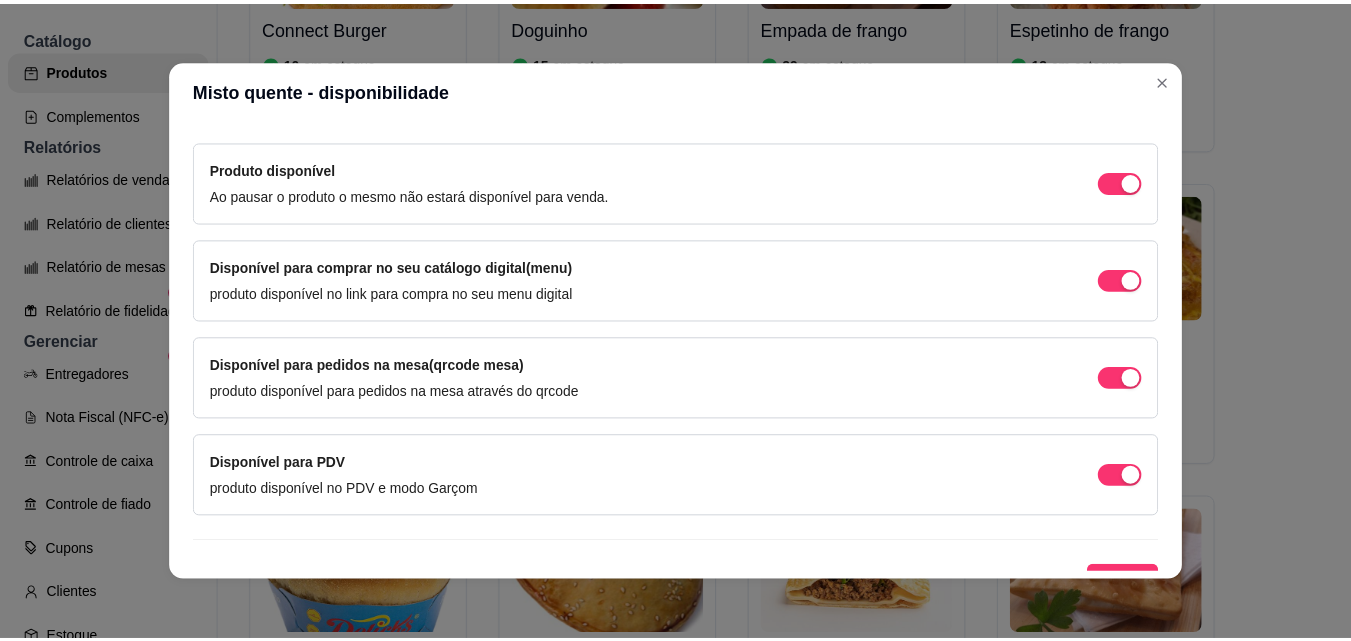 scroll, scrollTop: 205, scrollLeft: 0, axis: vertical 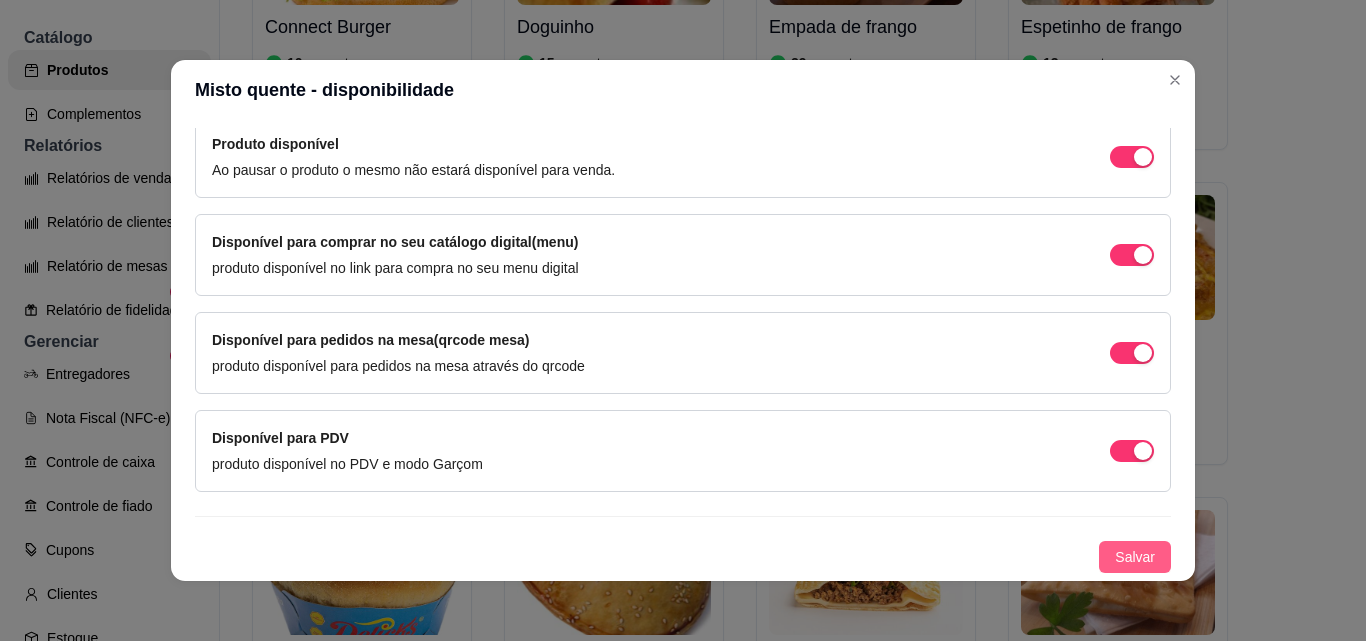 click on "Salvar" at bounding box center [1135, 557] 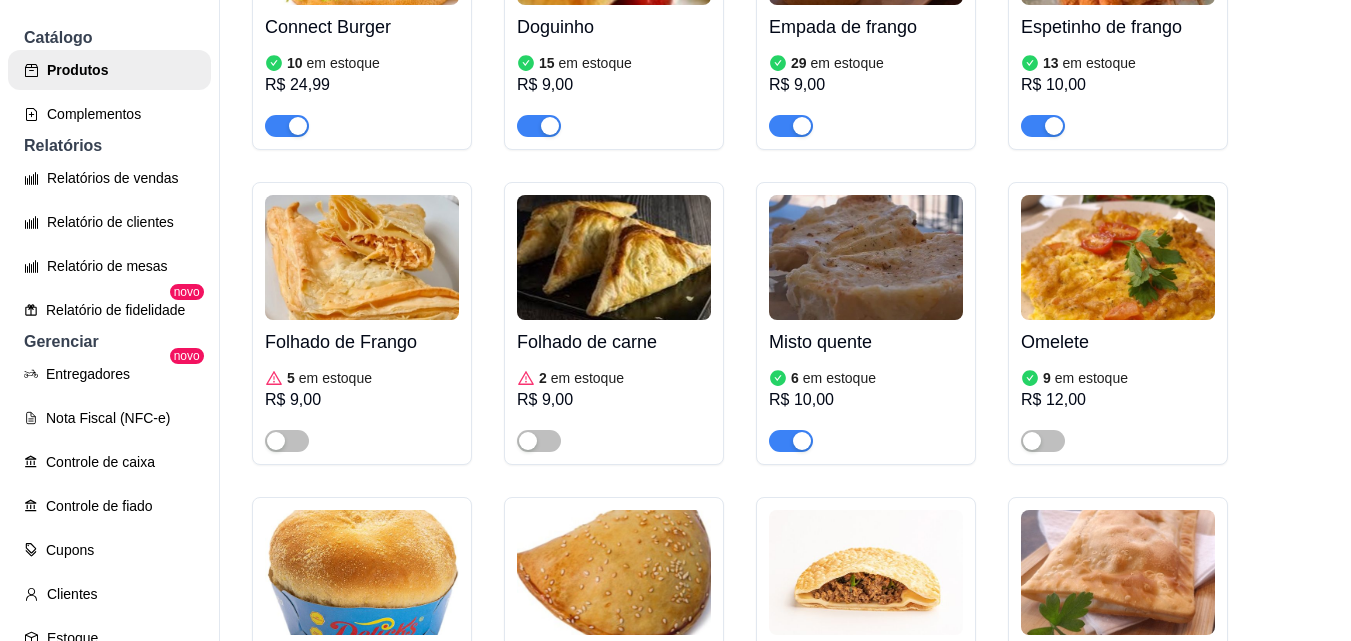 click at bounding box center [1118, 257] 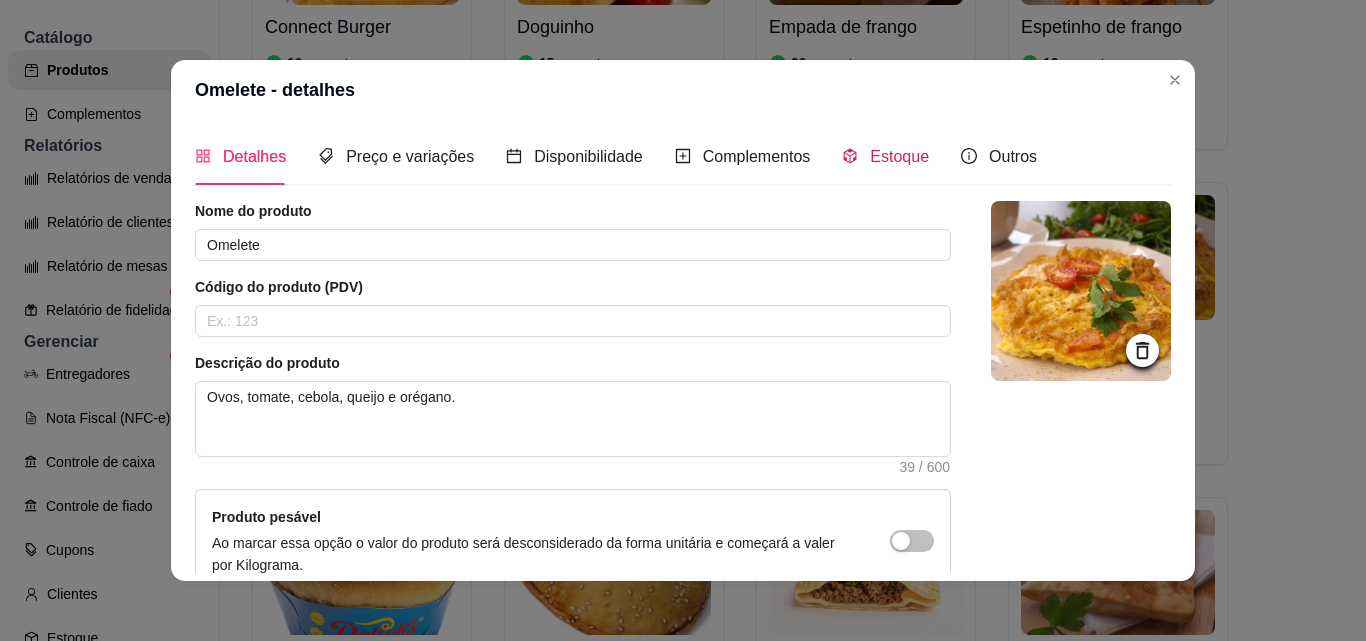 click on "Estoque" at bounding box center [899, 156] 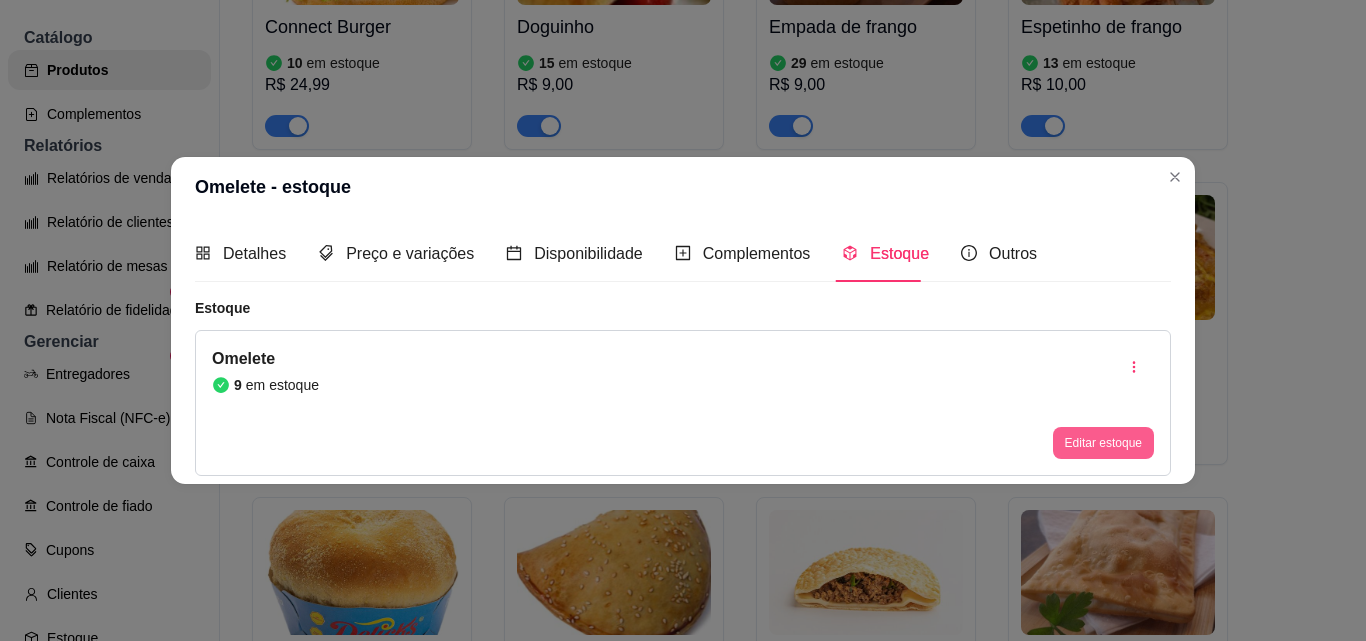 click on "Editar estoque" at bounding box center (1103, 443) 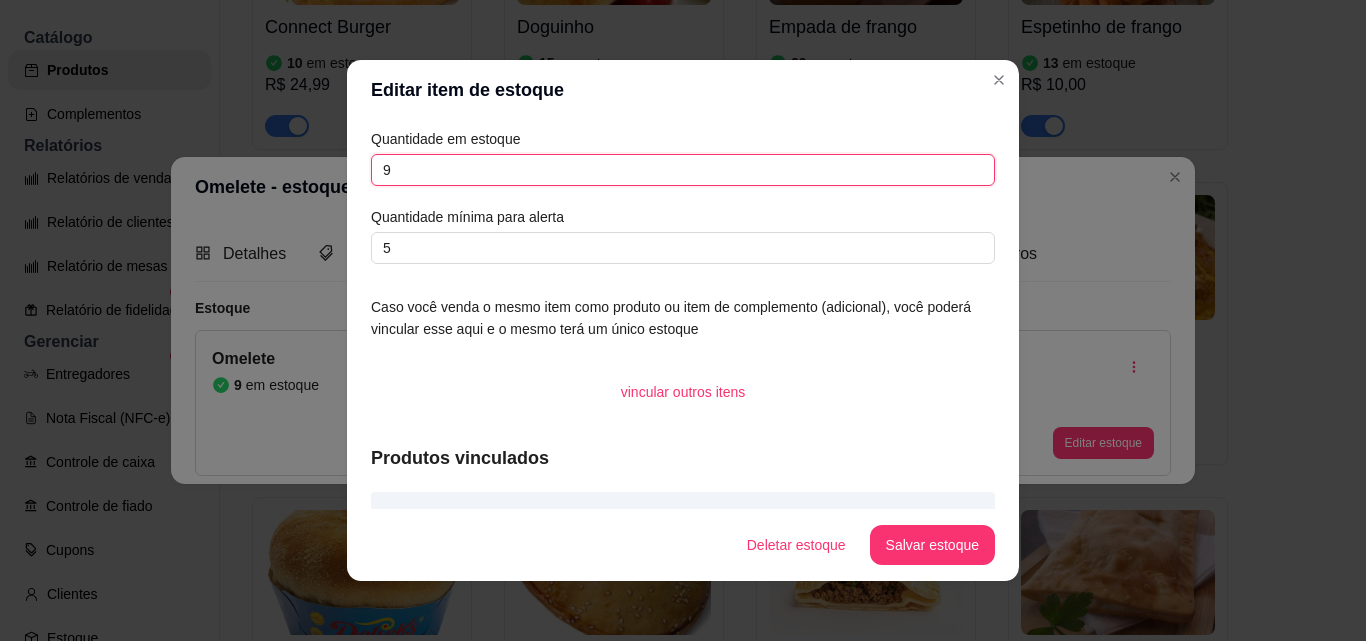 drag, startPoint x: 393, startPoint y: 171, endPoint x: 354, endPoint y: 173, distance: 39.051247 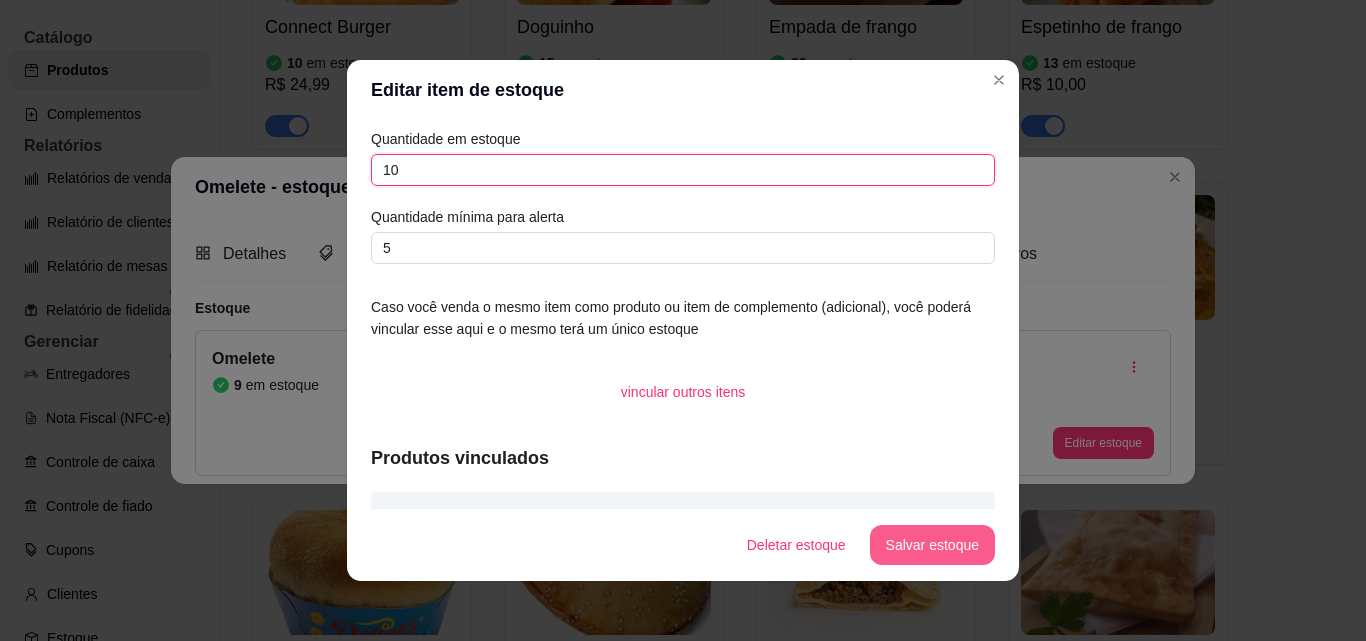 type on "10" 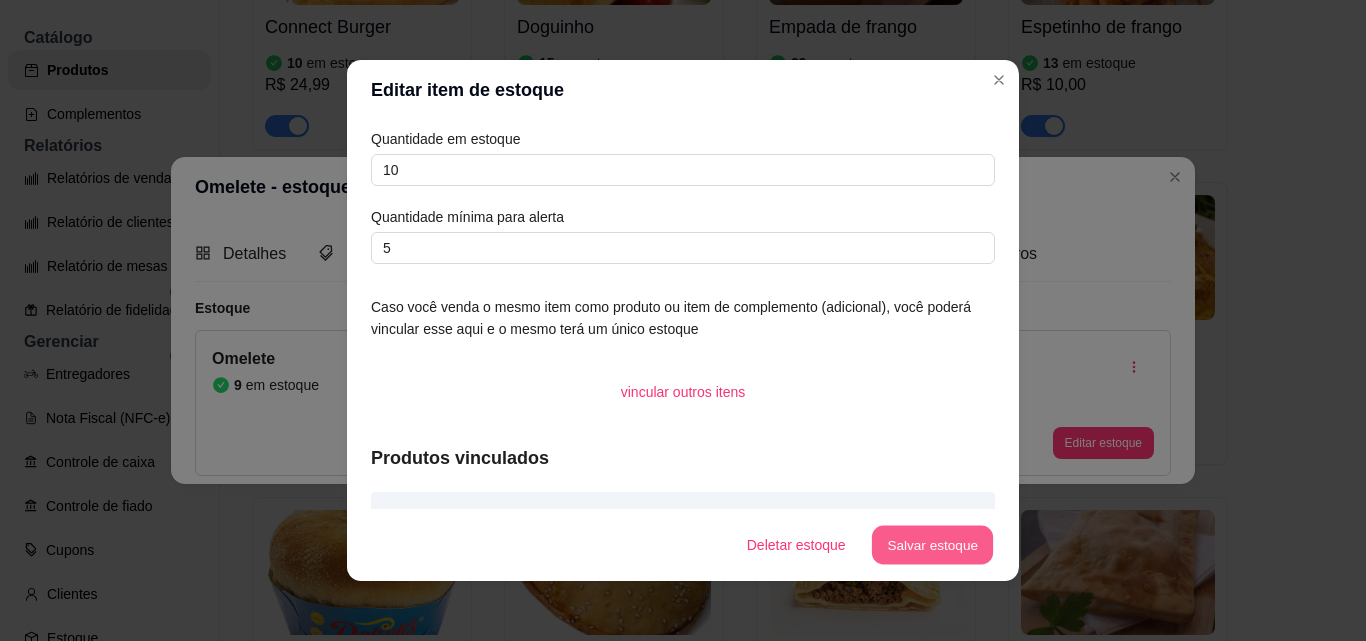 click on "Salvar estoque" at bounding box center (932, 545) 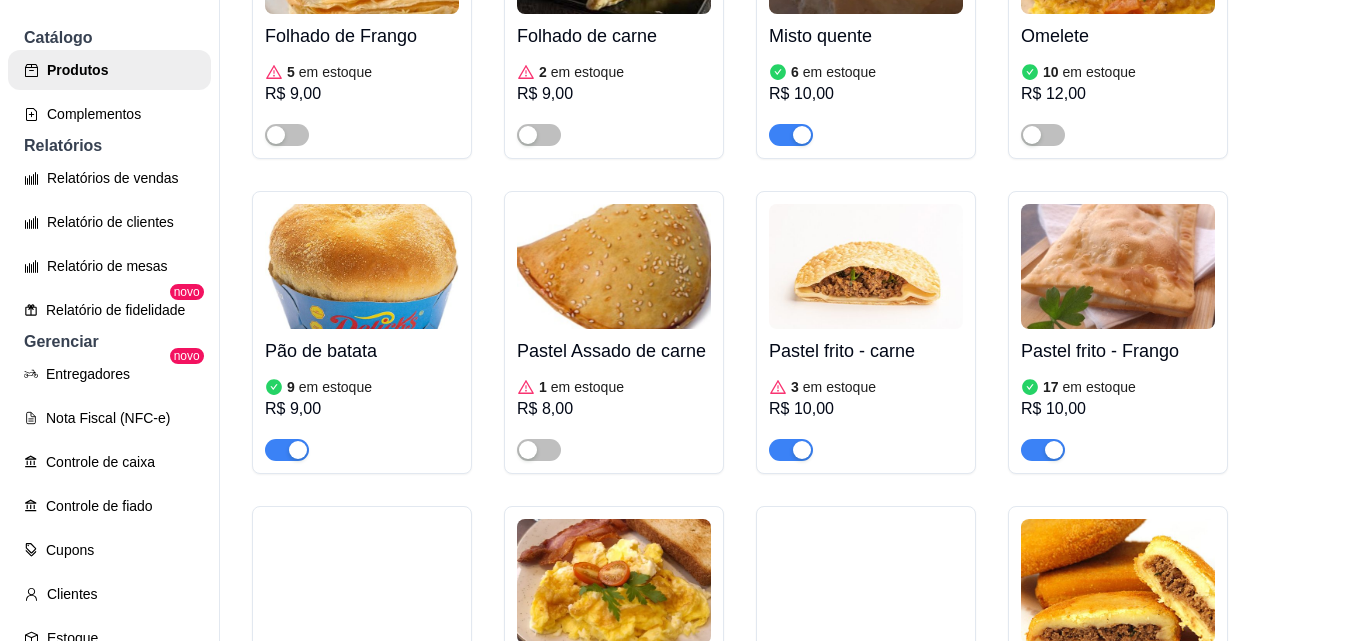 scroll, scrollTop: 1100, scrollLeft: 0, axis: vertical 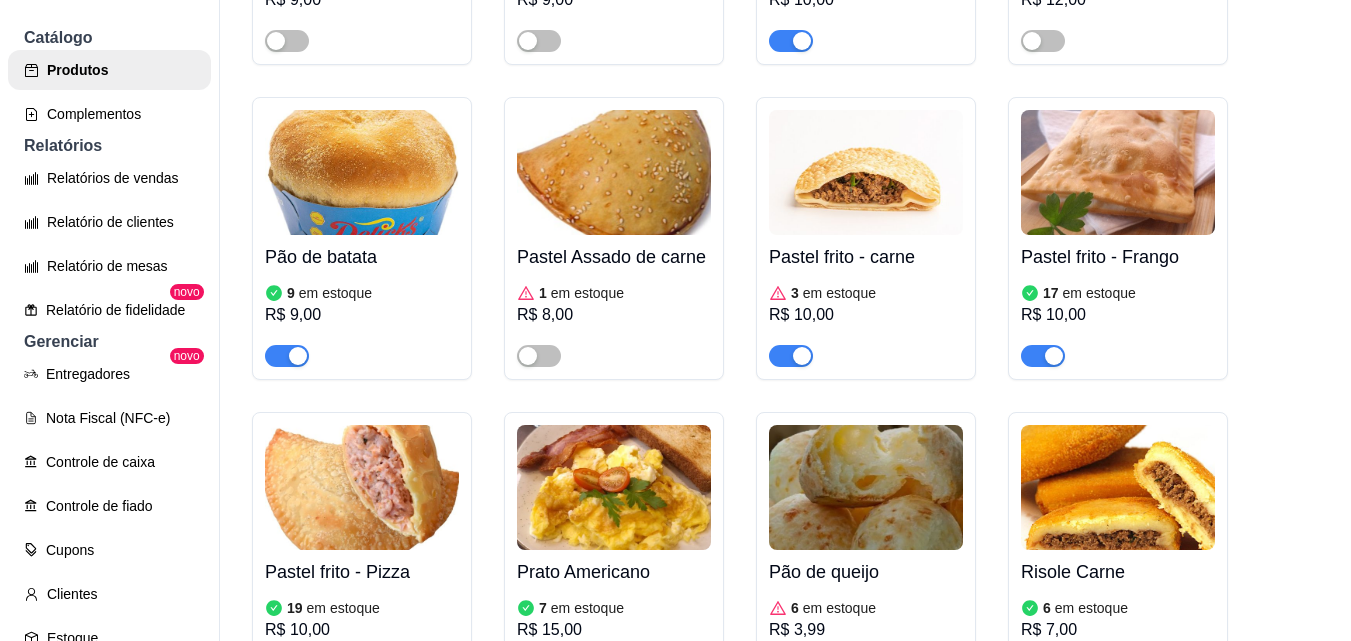 click at bounding box center (362, 172) 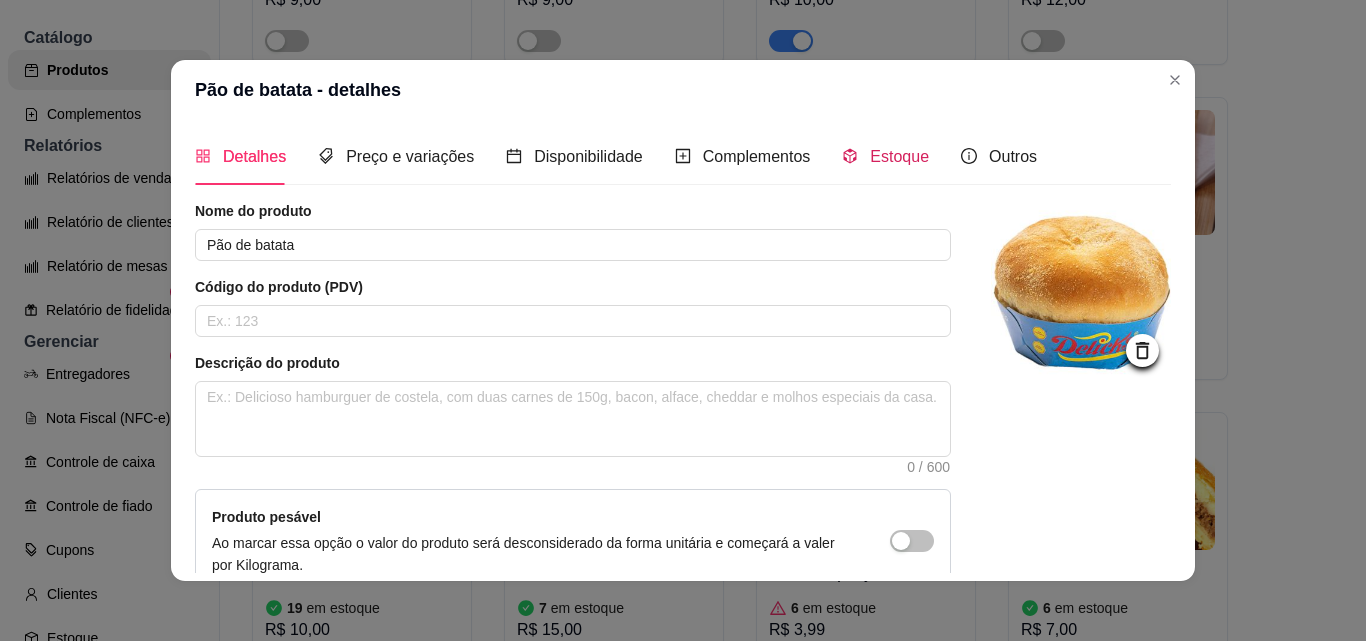 click on "Estoque" at bounding box center [899, 156] 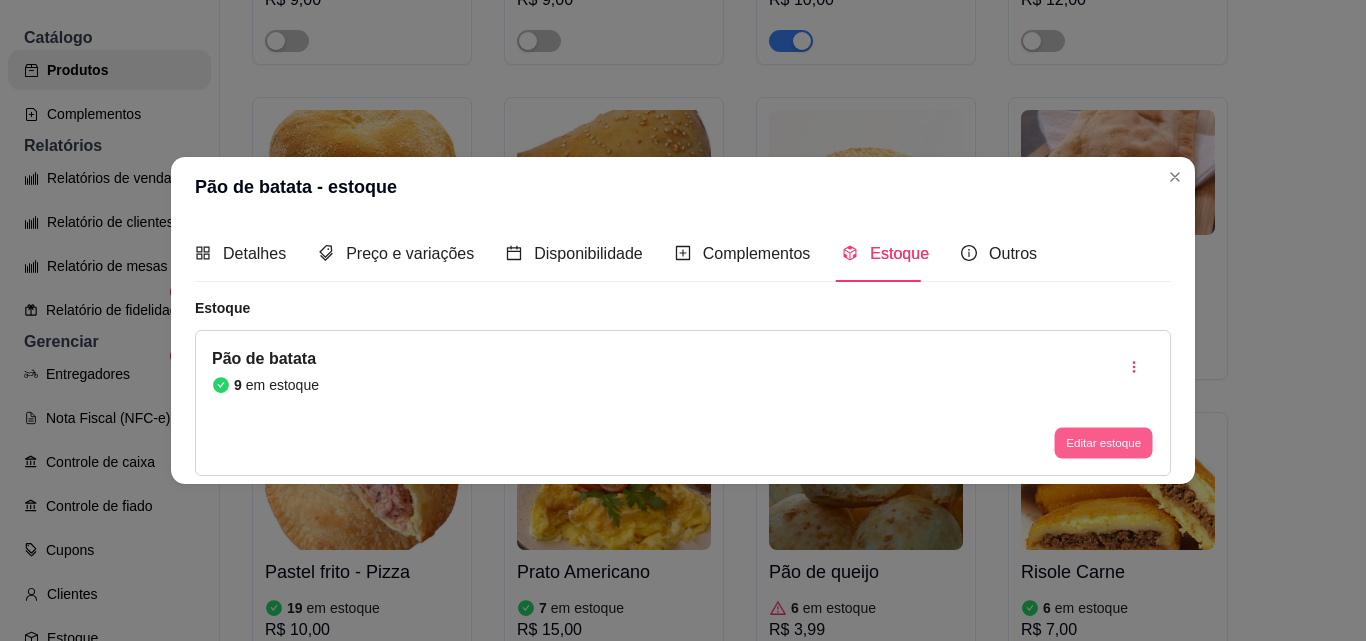 click on "Editar estoque" at bounding box center (1103, 443) 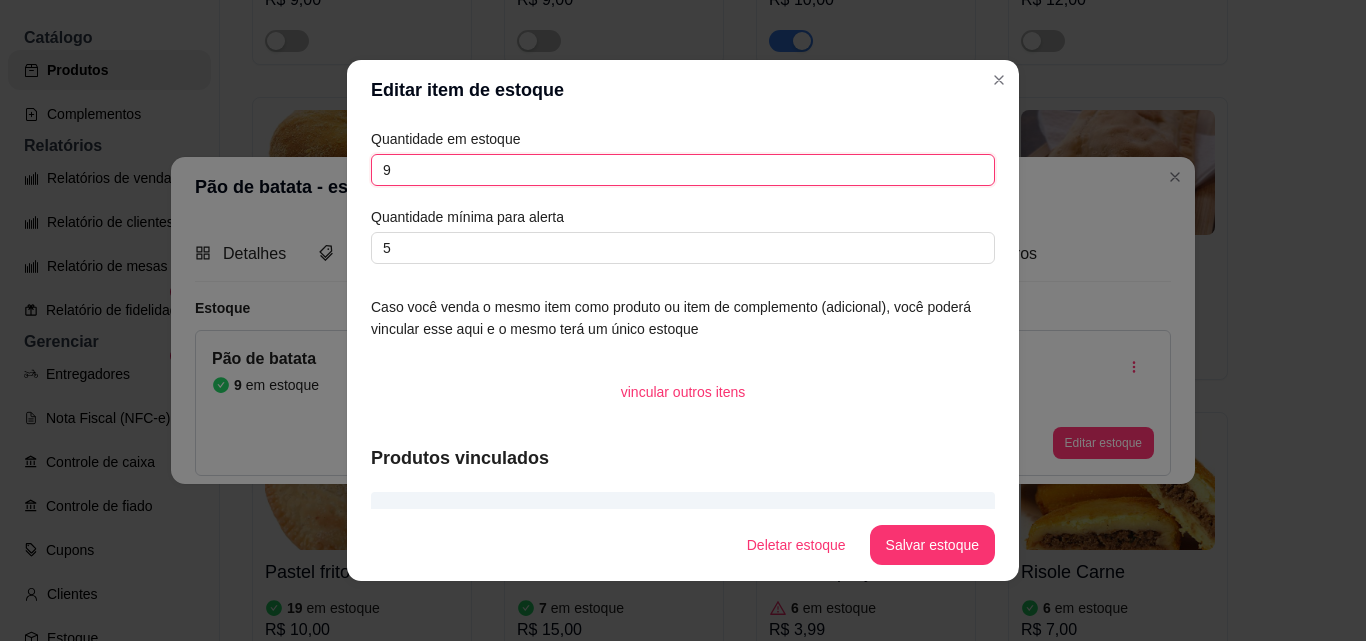 drag, startPoint x: 394, startPoint y: 173, endPoint x: 342, endPoint y: 169, distance: 52.153618 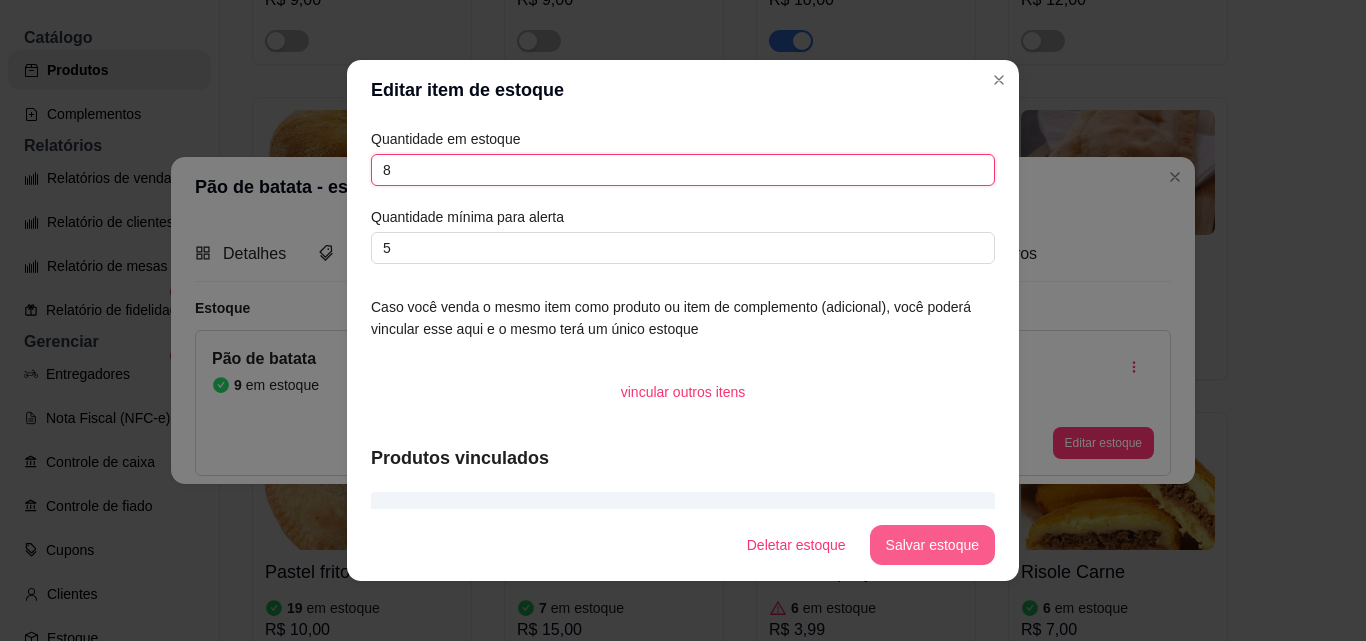 type on "8" 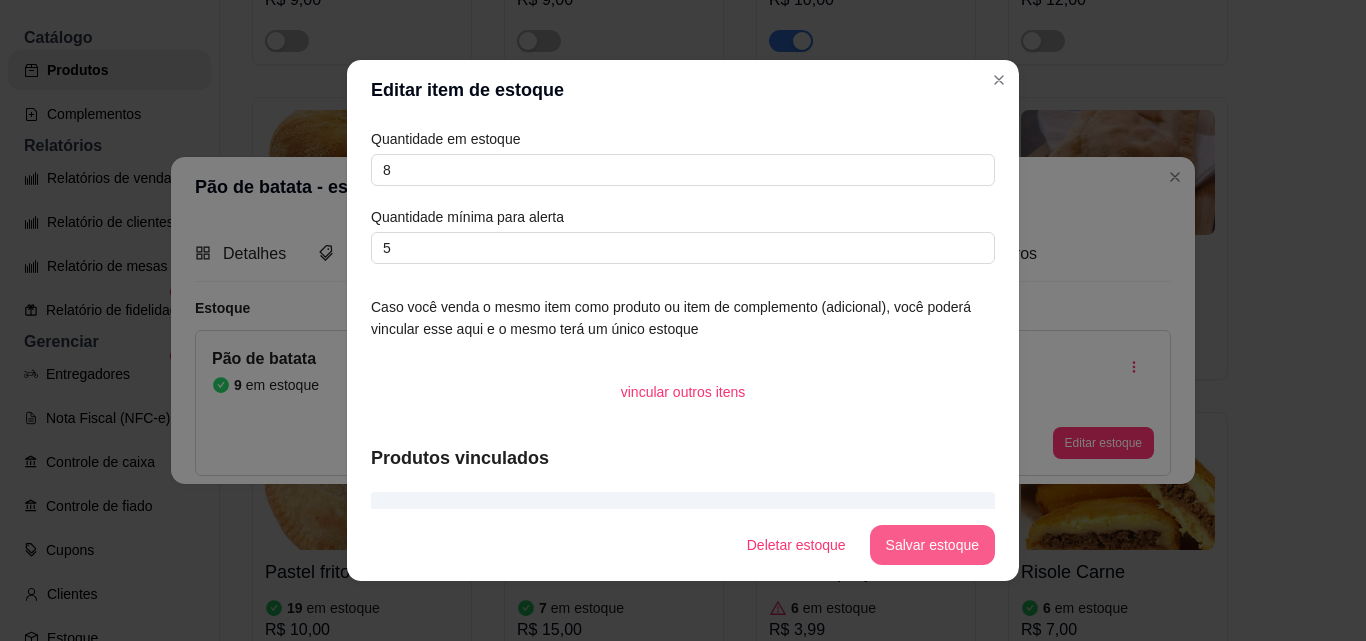click on "Salvar estoque" at bounding box center [932, 545] 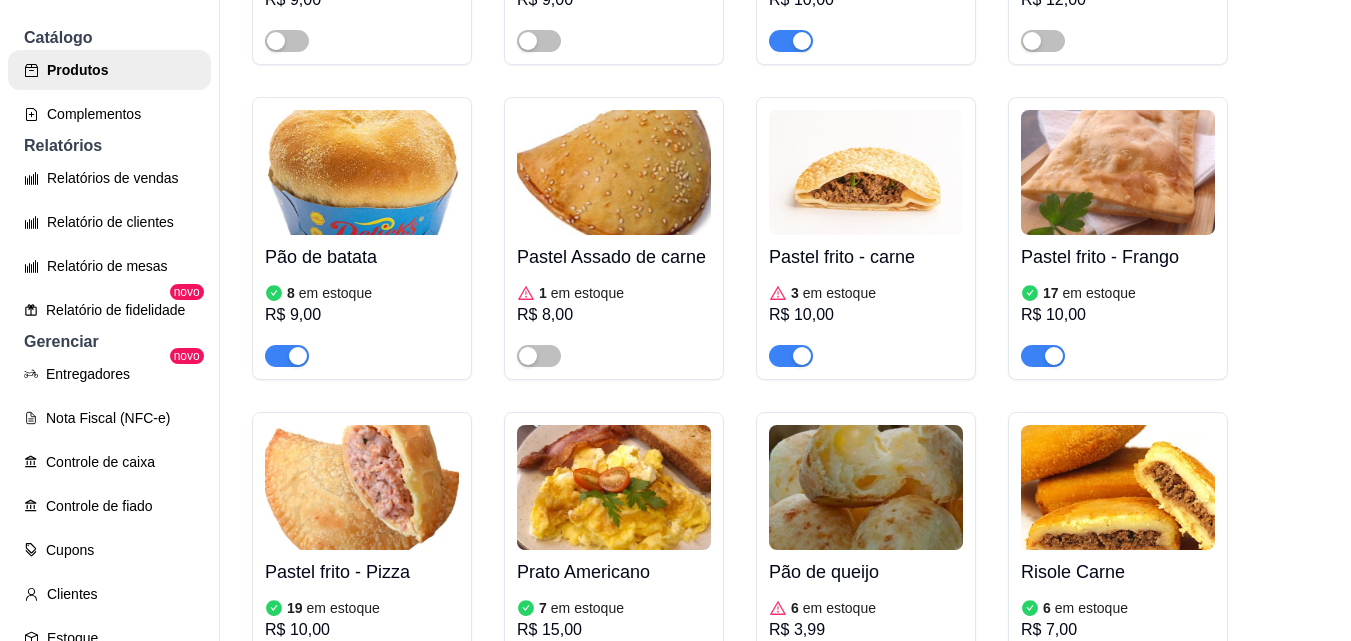 click at bounding box center (614, 172) 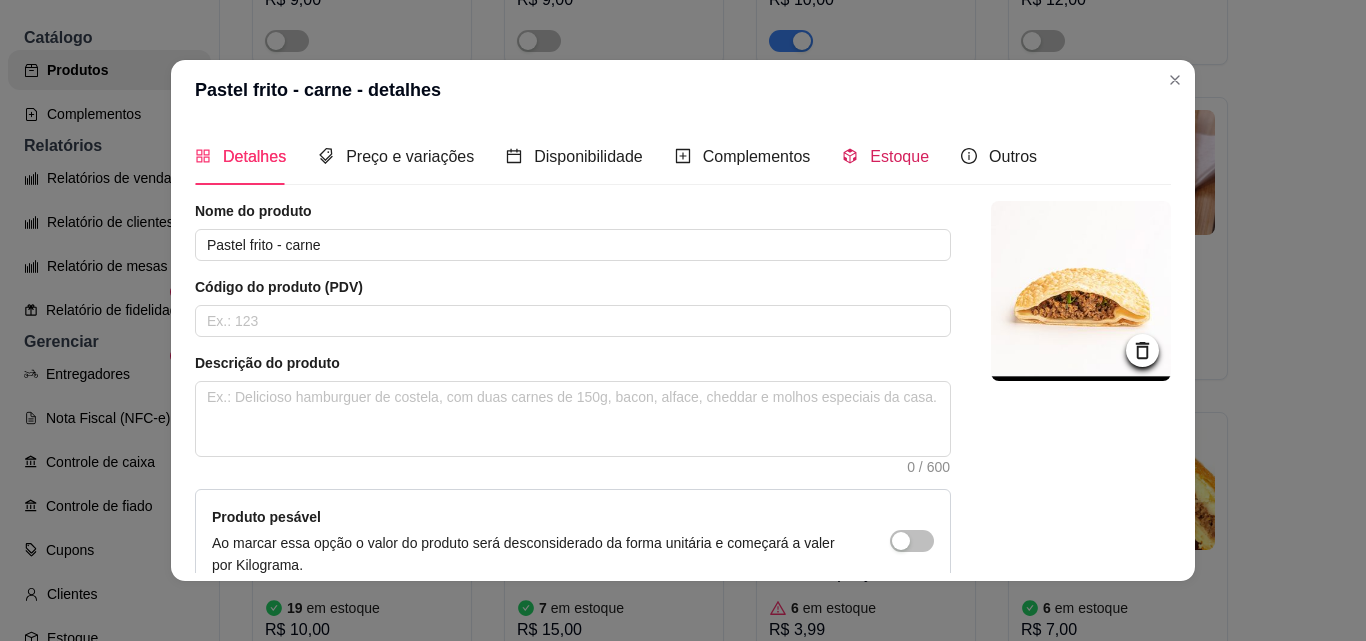 click on "Estoque" at bounding box center (899, 156) 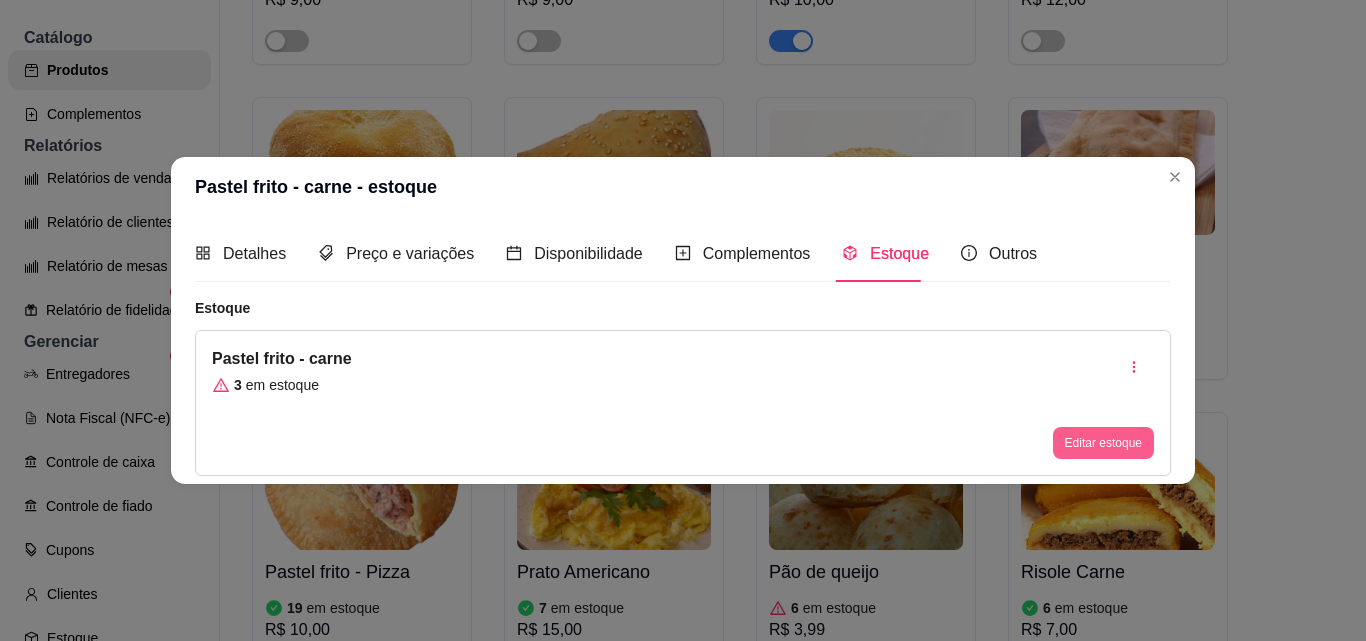 click on "Editar estoque" at bounding box center (1103, 443) 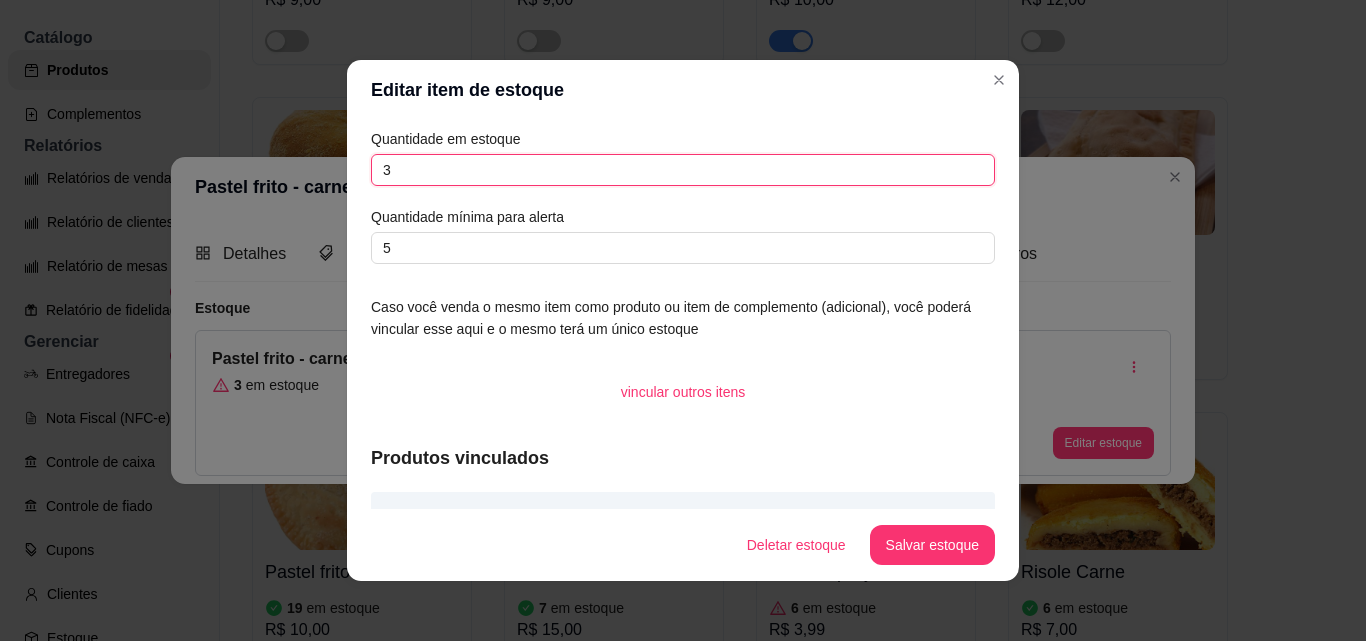 drag, startPoint x: 375, startPoint y: 169, endPoint x: 351, endPoint y: 169, distance: 24 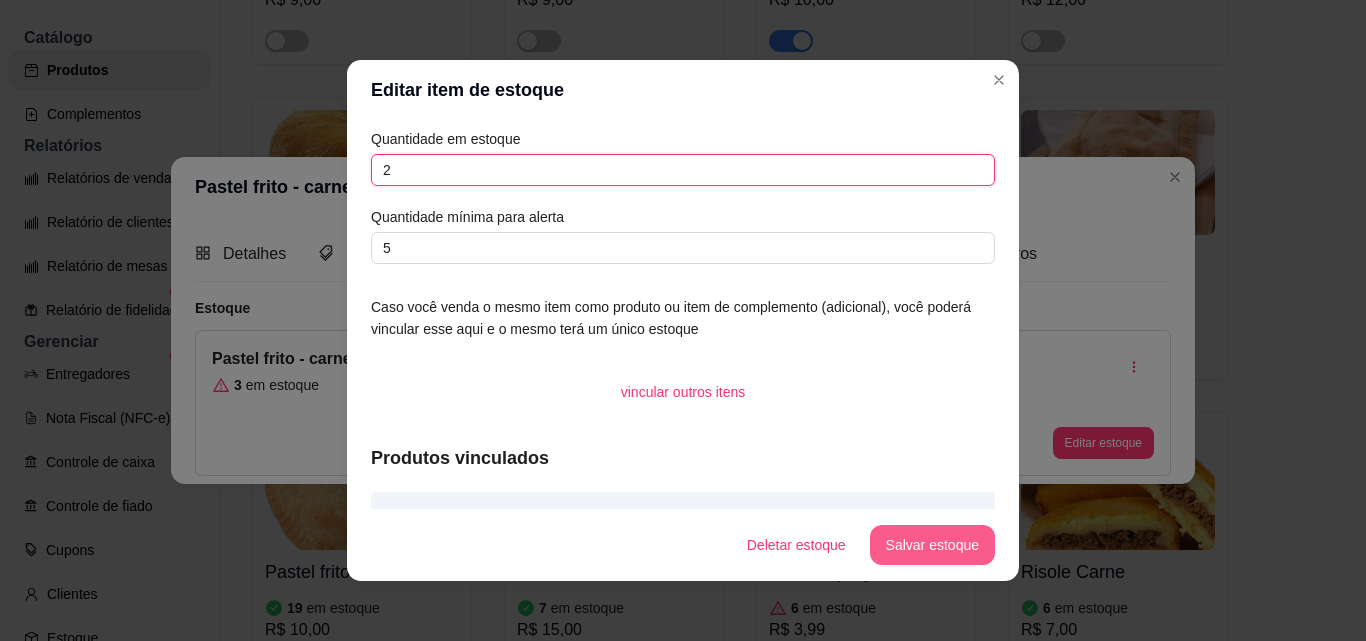 type on "2" 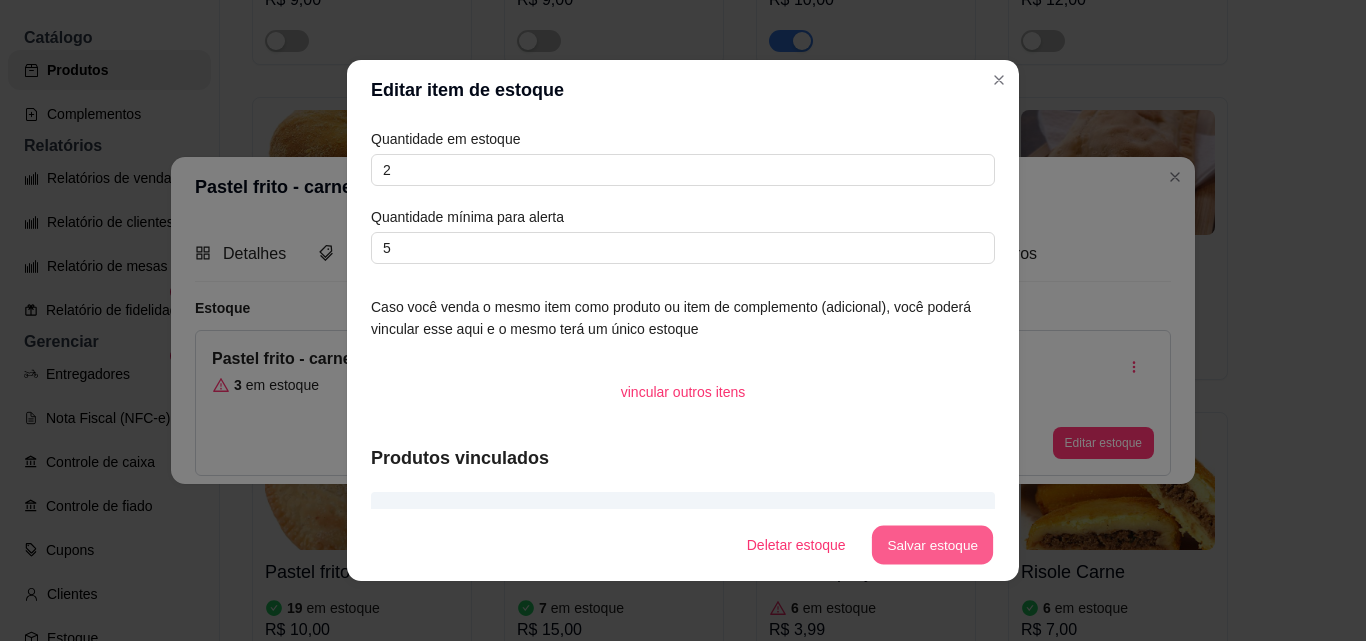 click on "Salvar estoque" at bounding box center (932, 545) 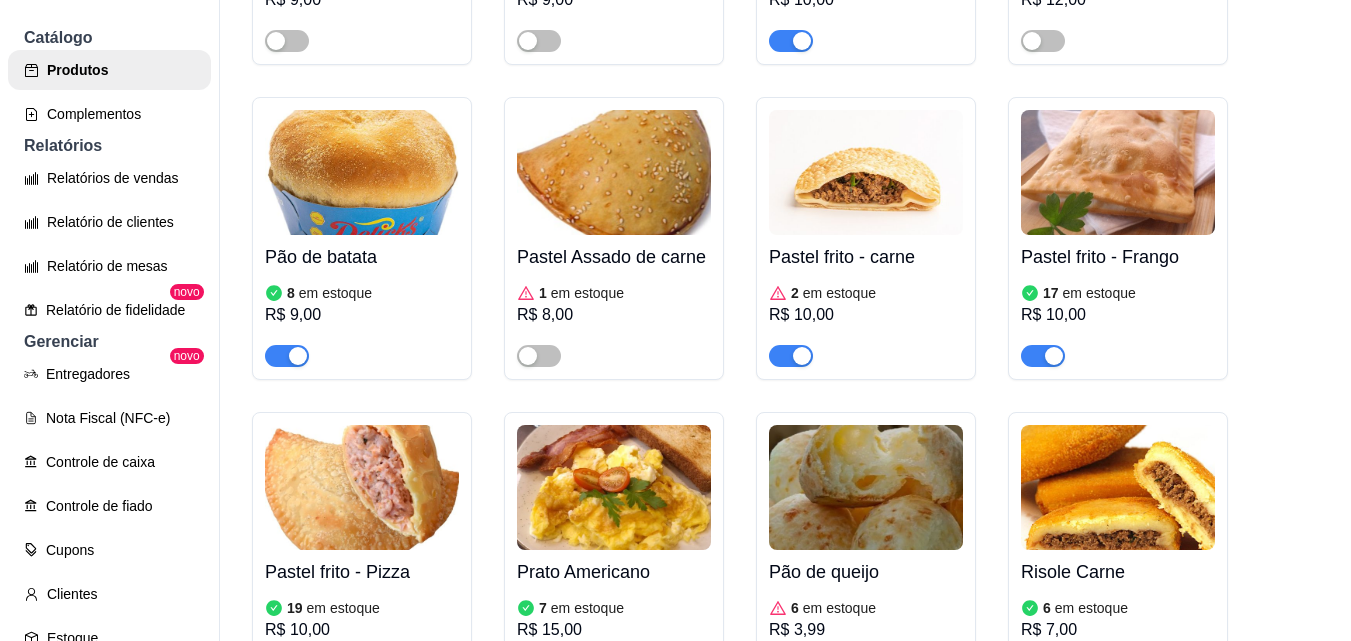 click at bounding box center (1118, 172) 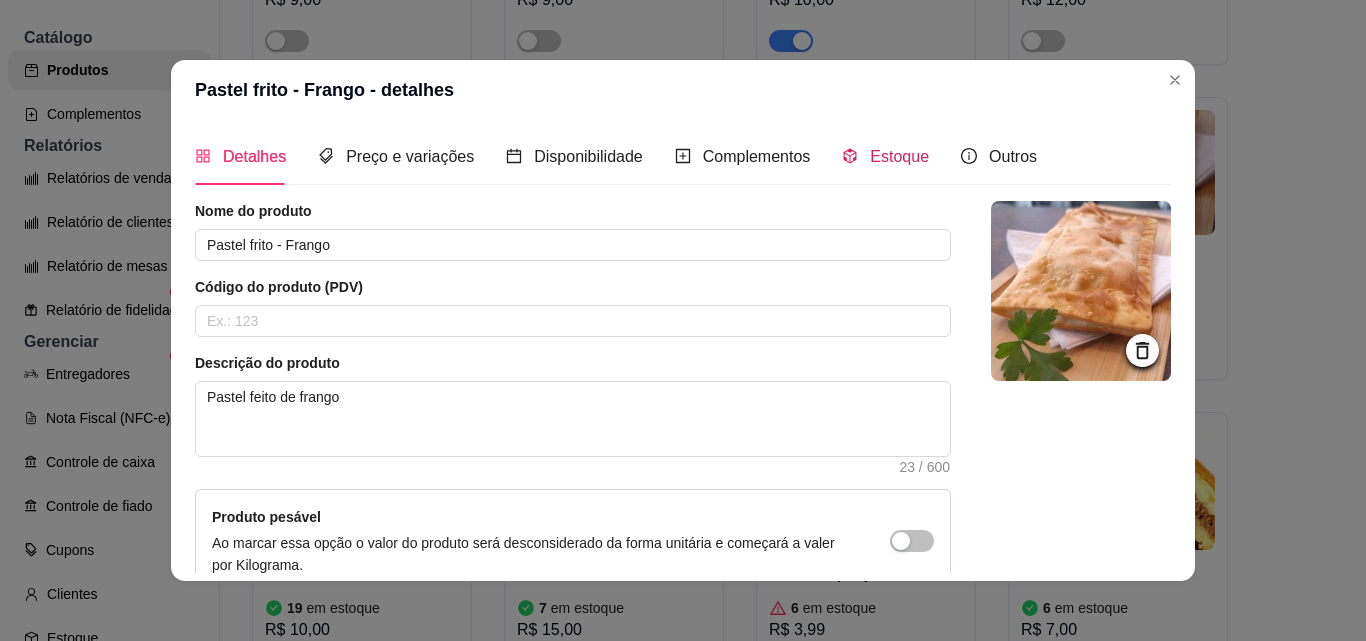 click on "Estoque" at bounding box center (899, 156) 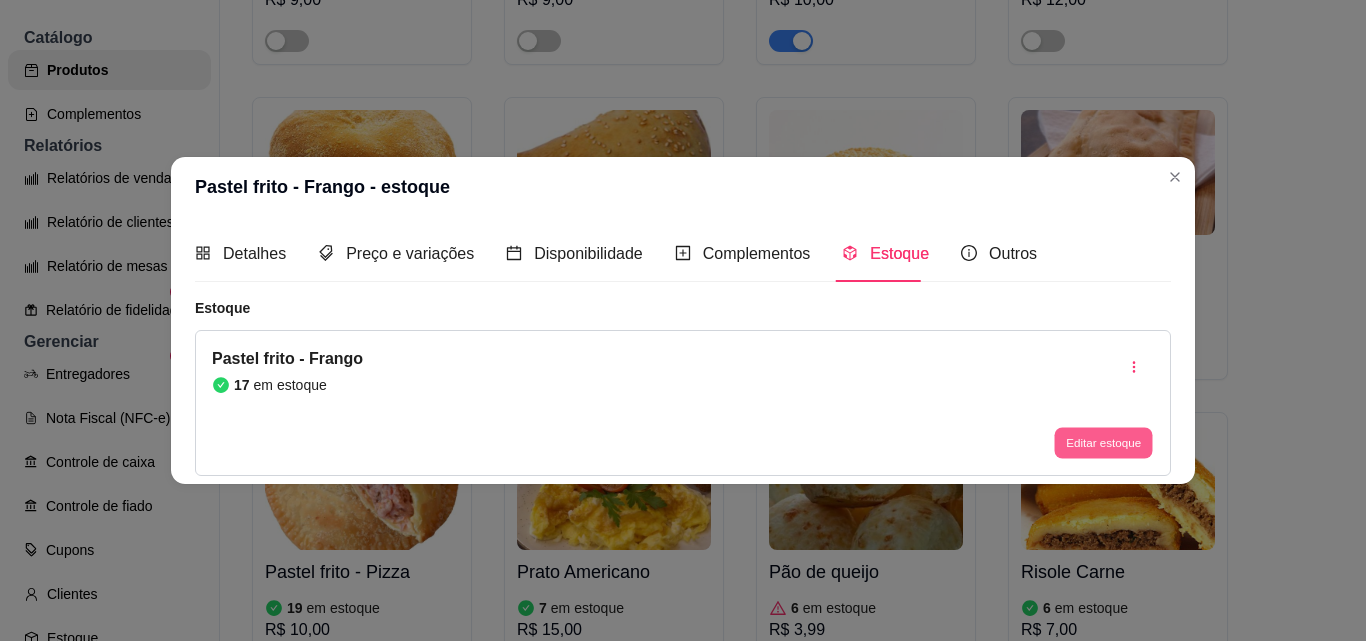 click on "Editar estoque" at bounding box center [1103, 443] 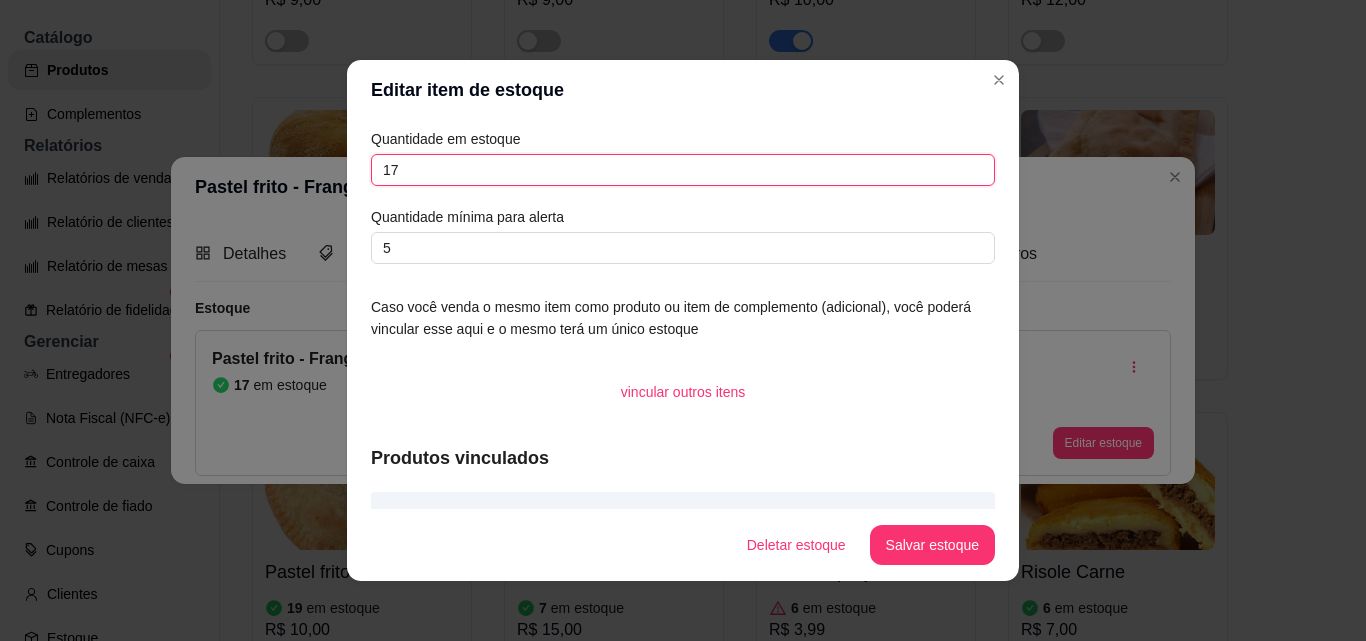 drag, startPoint x: 412, startPoint y: 170, endPoint x: 331, endPoint y: 159, distance: 81.7435 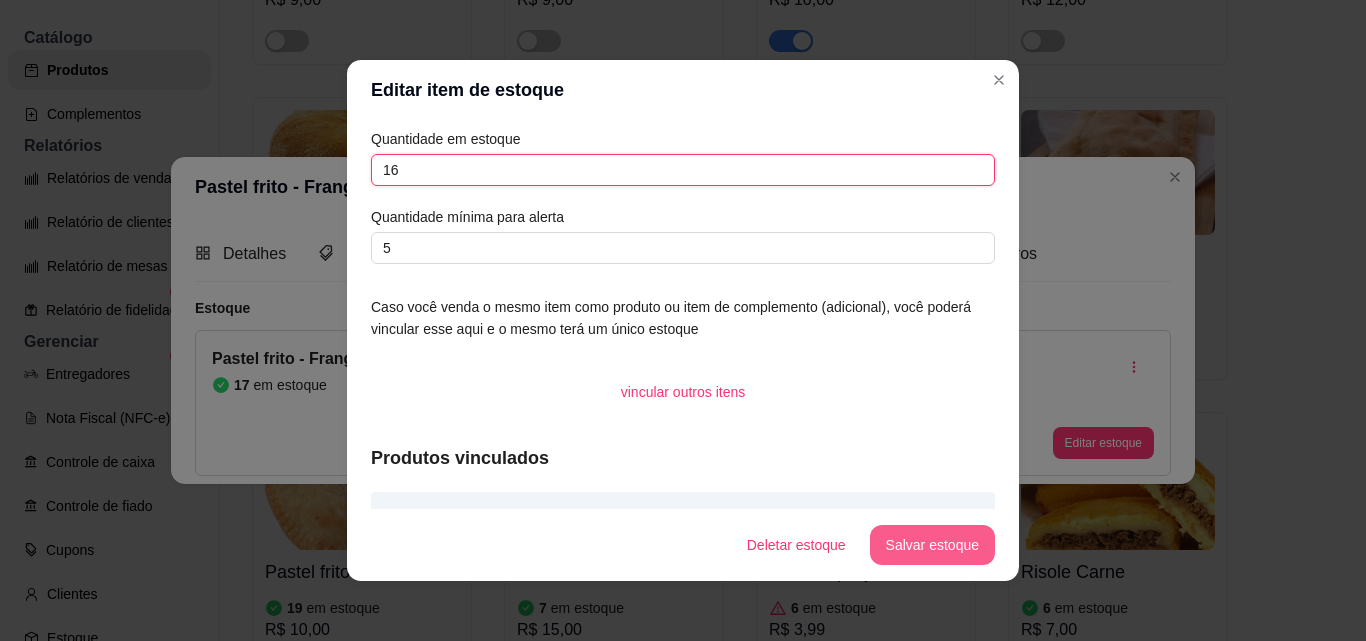 type on "16" 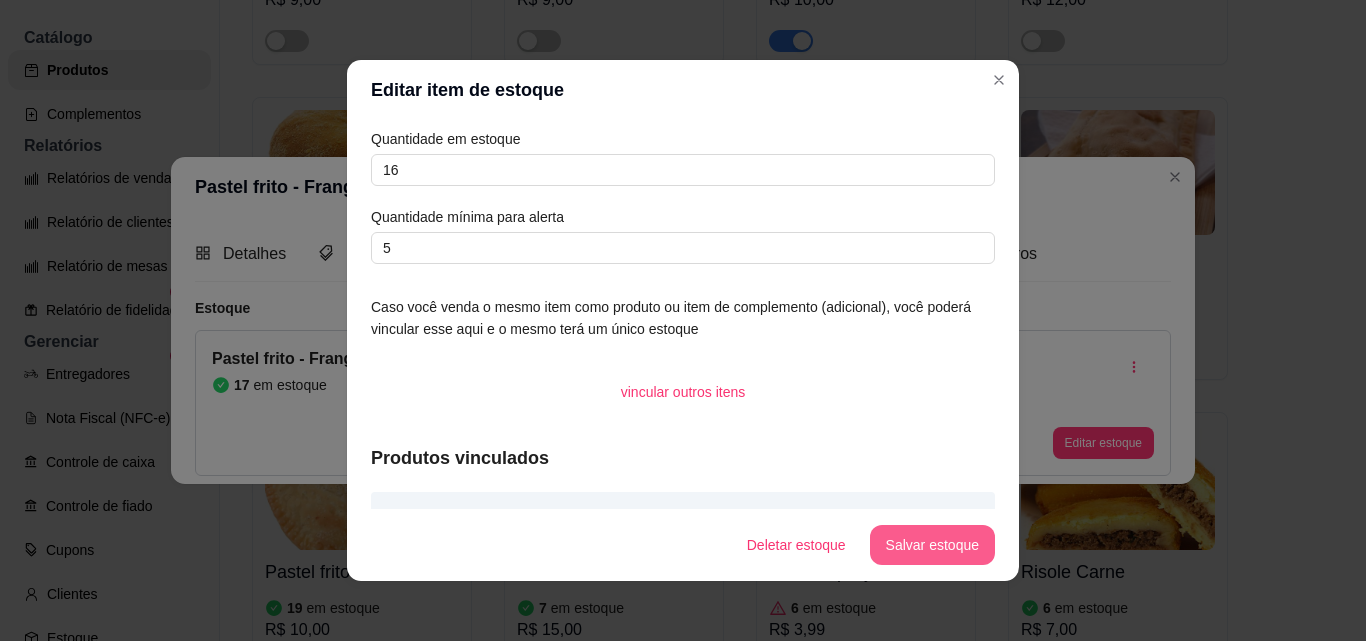 click on "Salvar estoque" at bounding box center [932, 545] 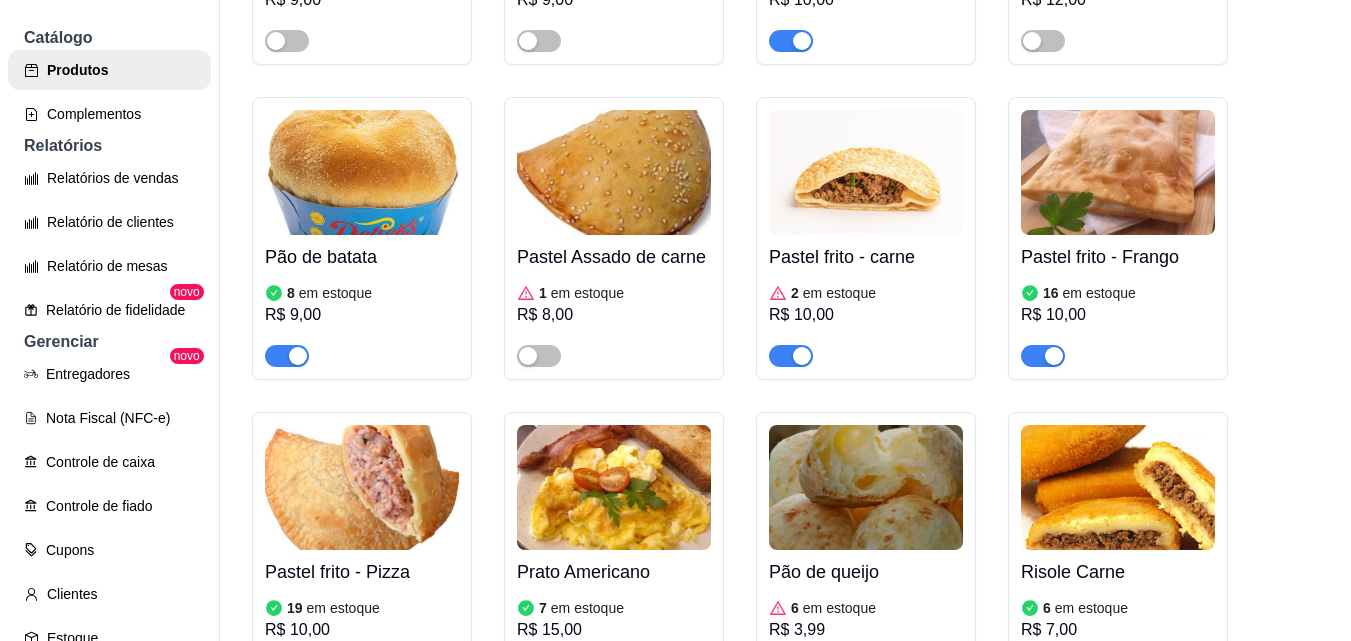click at bounding box center [362, 487] 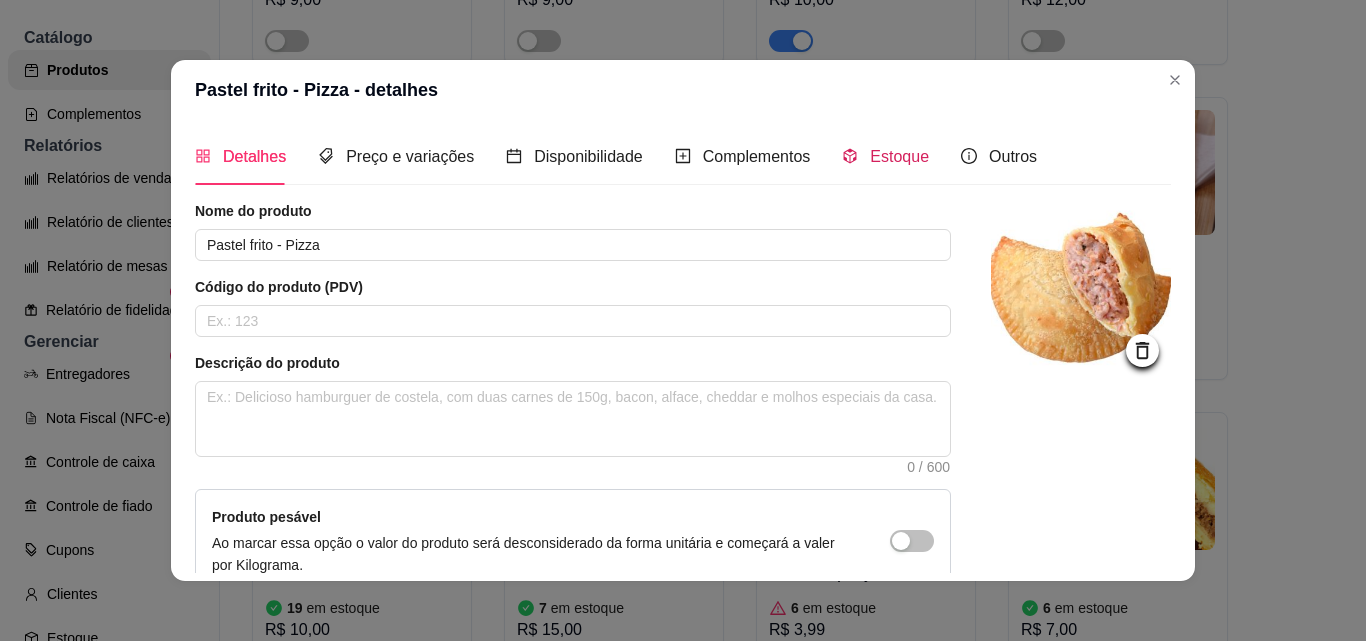 click on "Estoque" at bounding box center [899, 156] 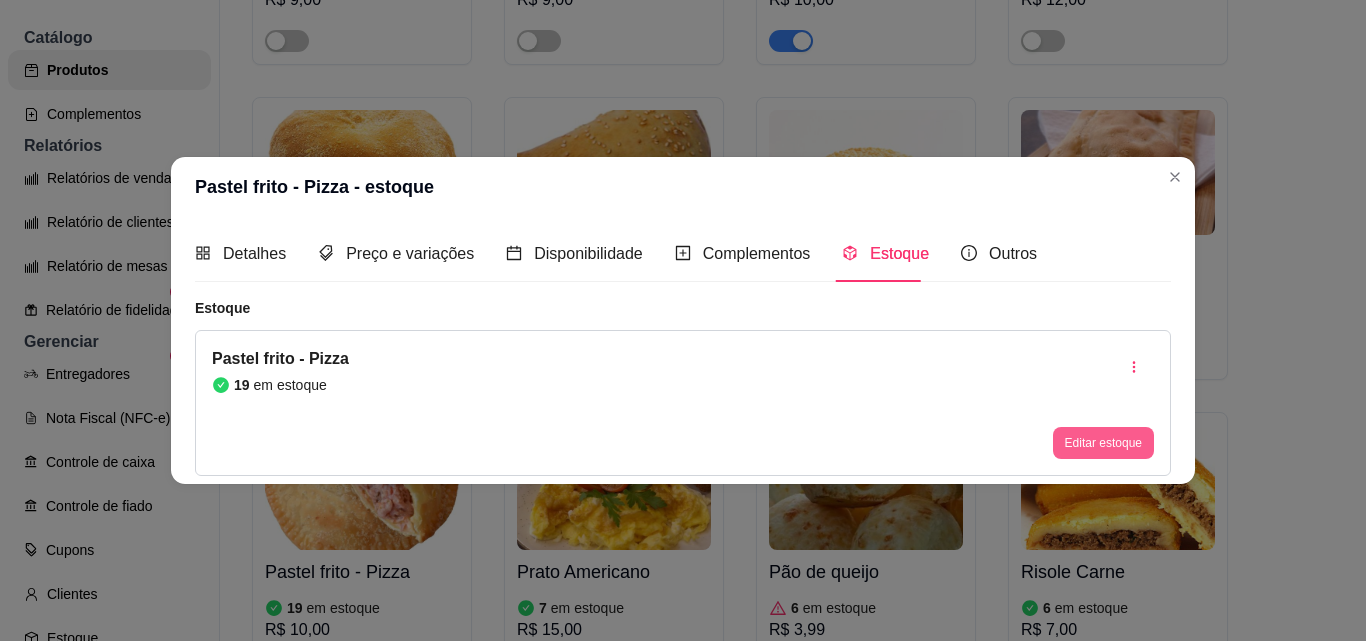 click on "Editar estoque" at bounding box center [1103, 443] 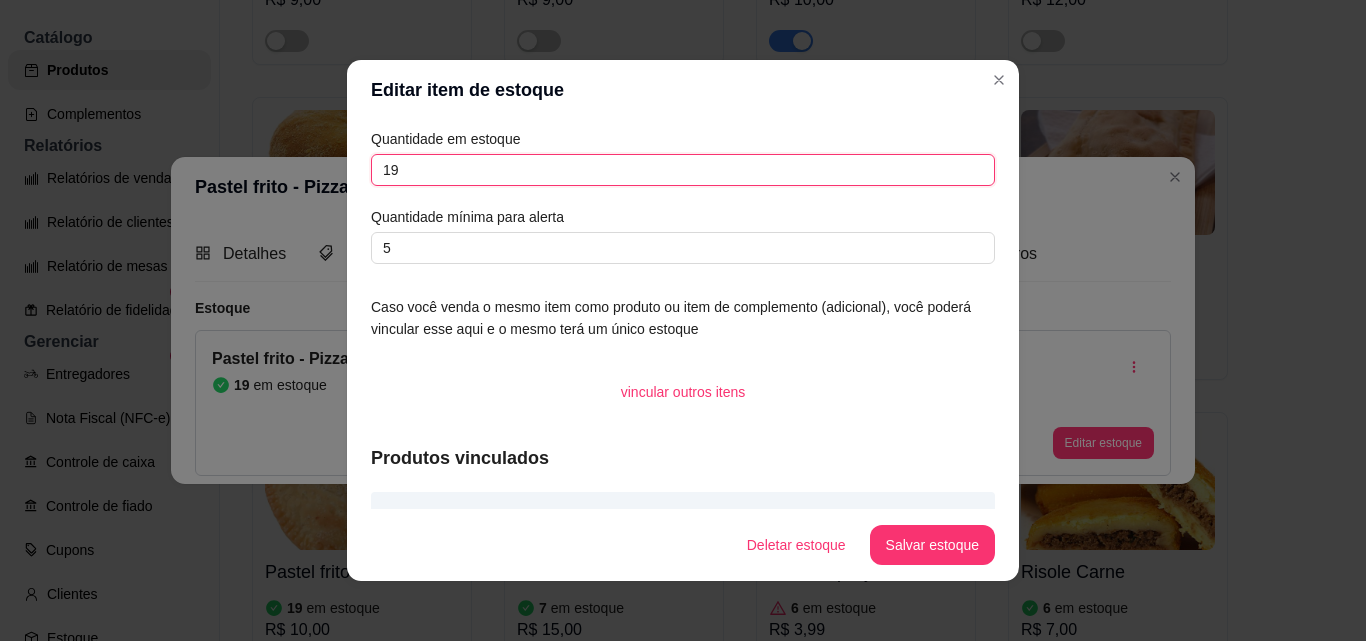 drag, startPoint x: 409, startPoint y: 166, endPoint x: 336, endPoint y: 163, distance: 73.061615 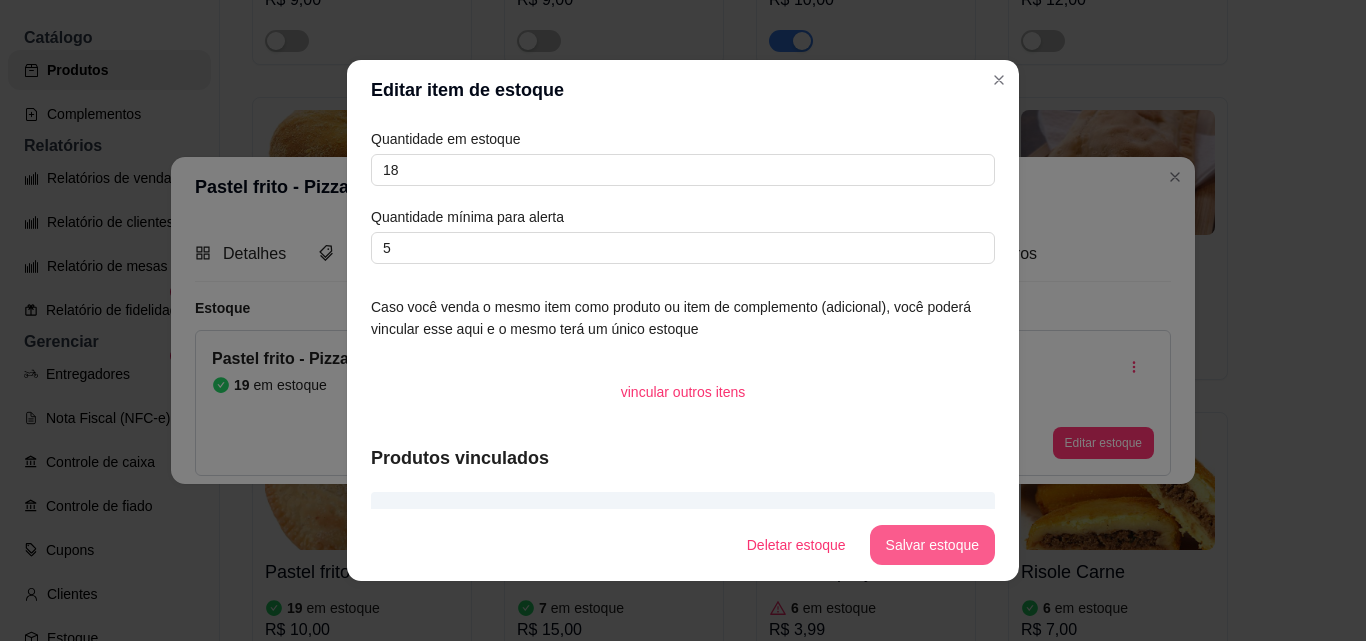 click on "Salvar estoque" at bounding box center (932, 545) 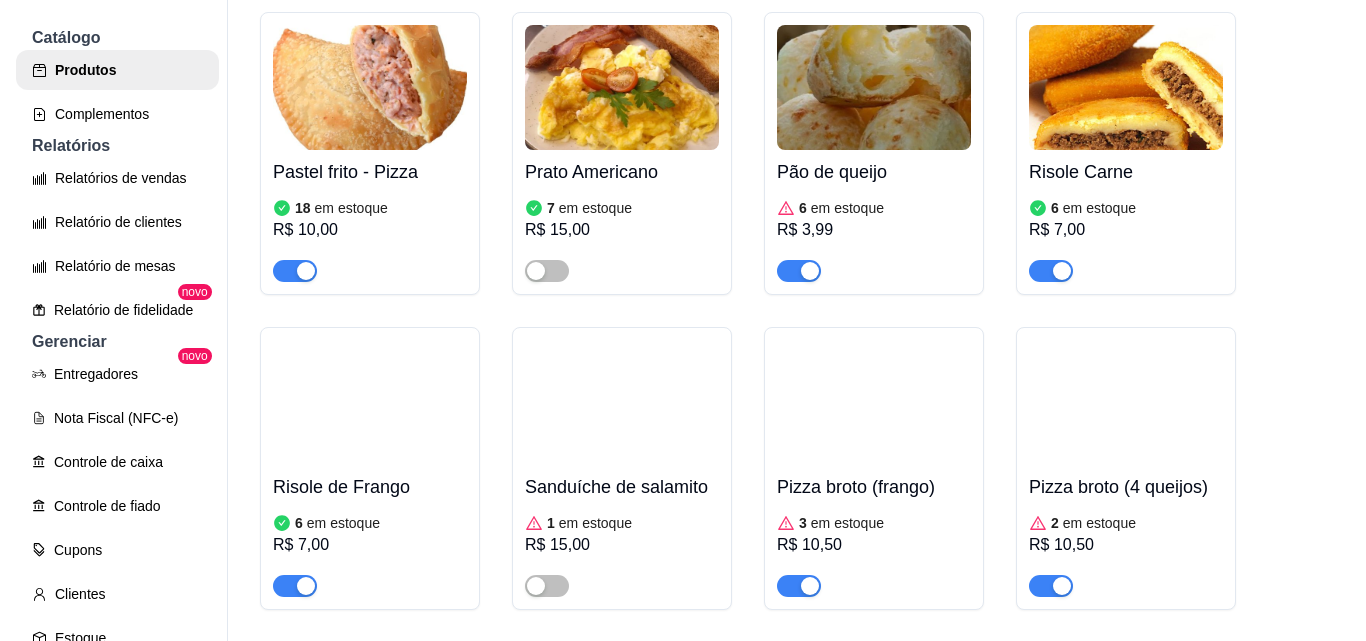 scroll, scrollTop: 1400, scrollLeft: 0, axis: vertical 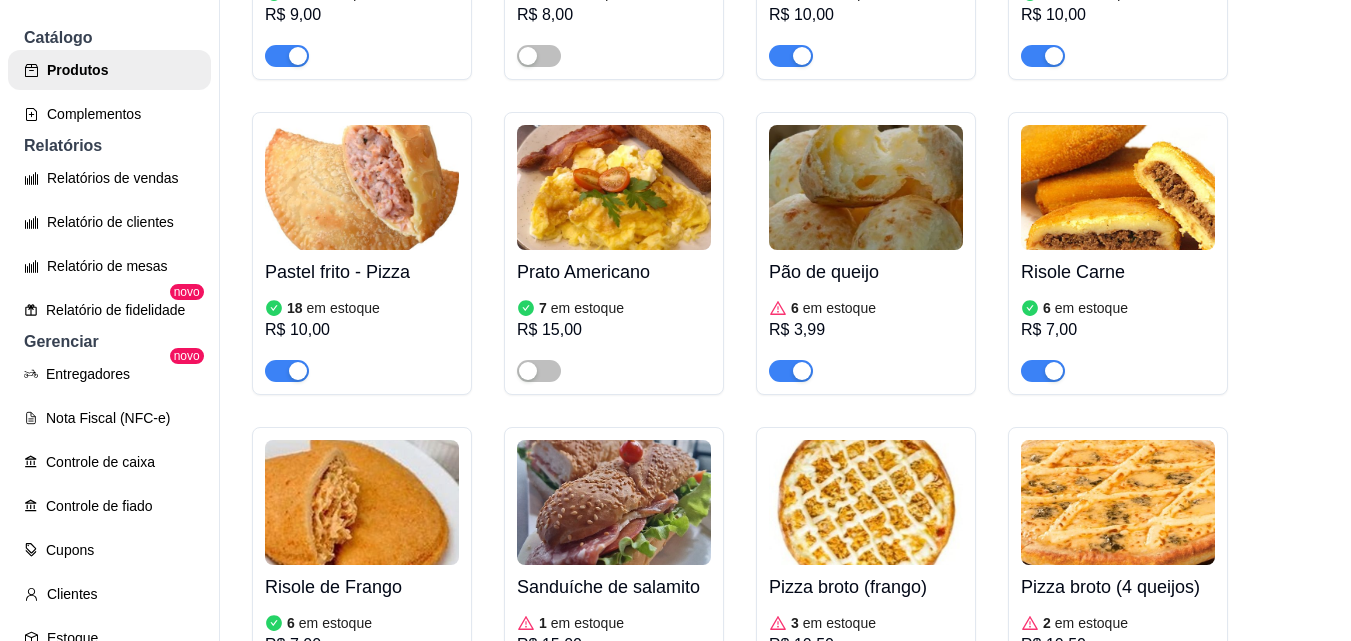 click at bounding box center [614, 187] 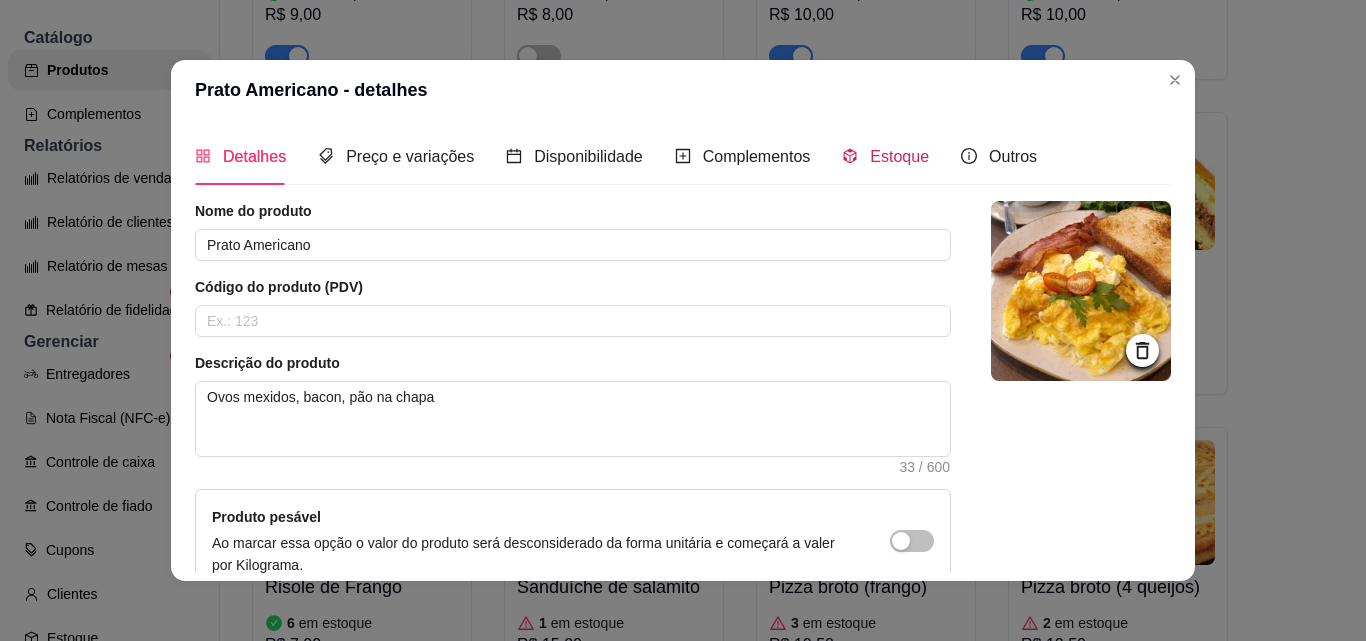 click on "Estoque" at bounding box center [899, 156] 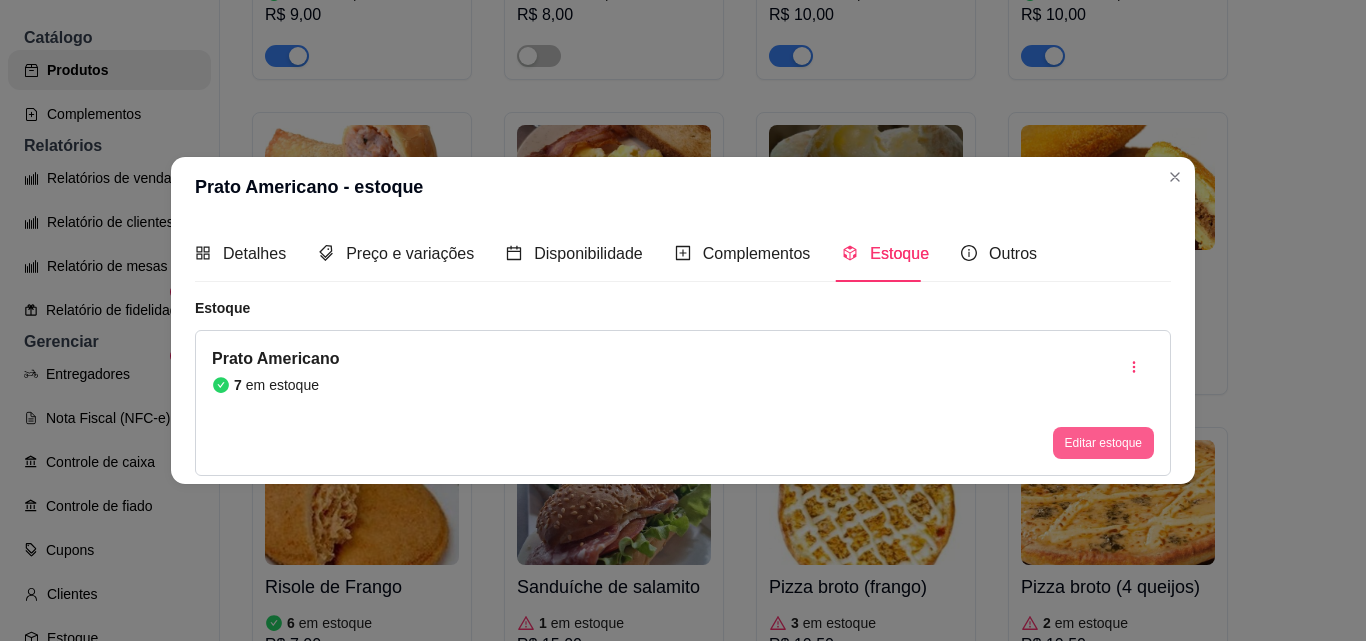 click on "Editar estoque" at bounding box center [1103, 443] 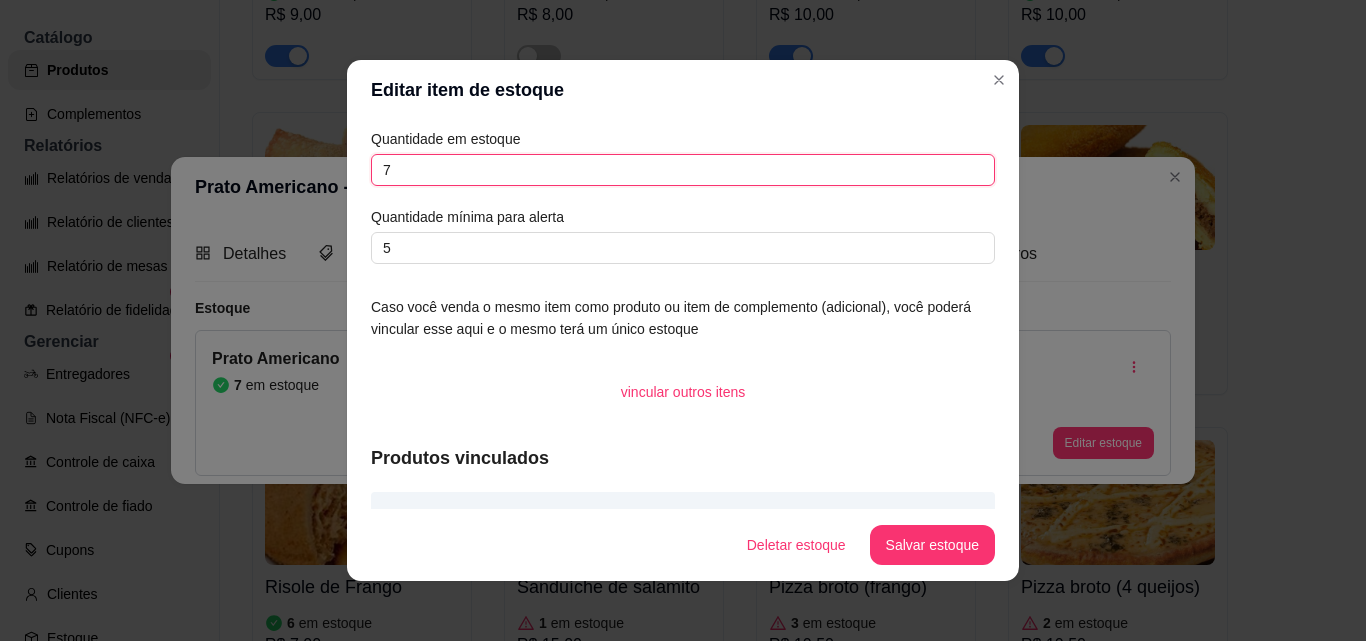 drag, startPoint x: 366, startPoint y: 167, endPoint x: 340, endPoint y: 164, distance: 26.172504 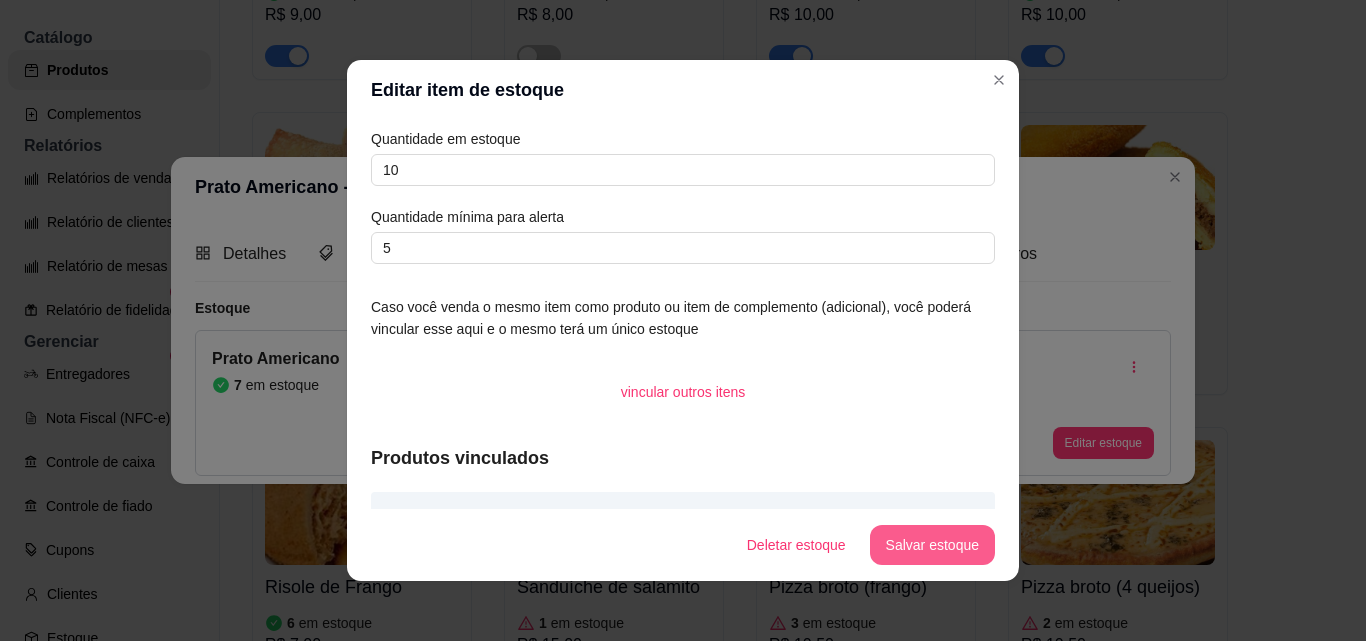 click on "Salvar estoque" at bounding box center [932, 545] 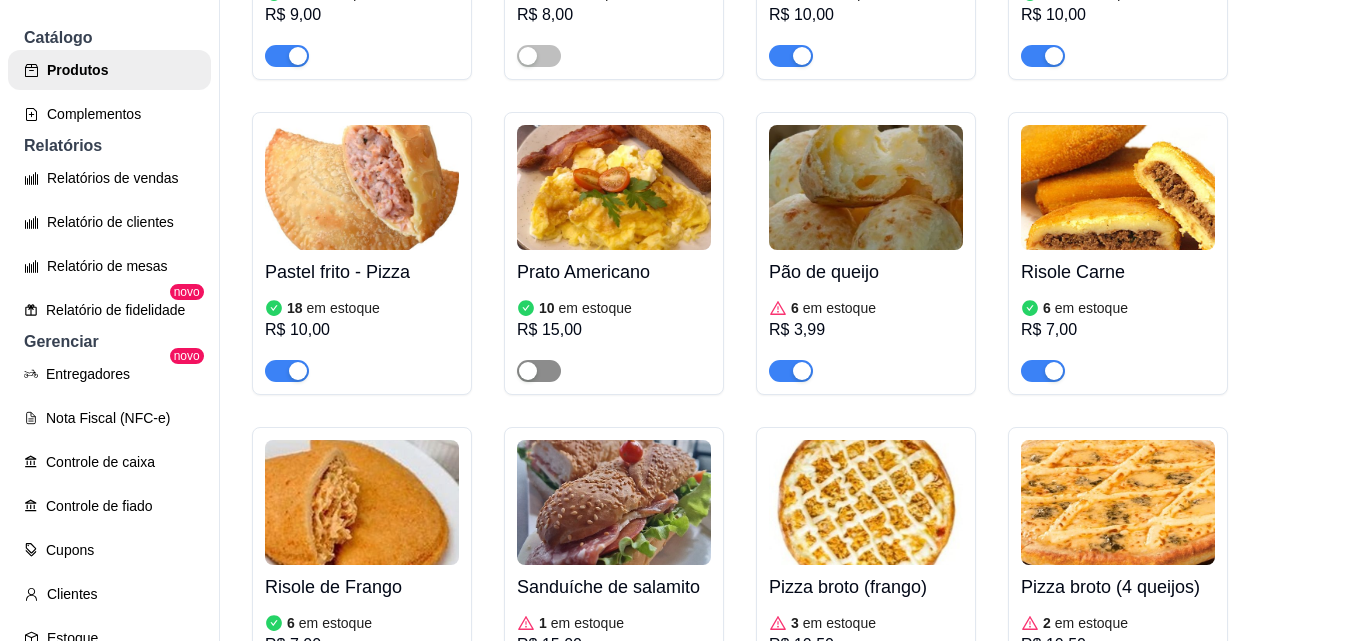 click at bounding box center (539, 371) 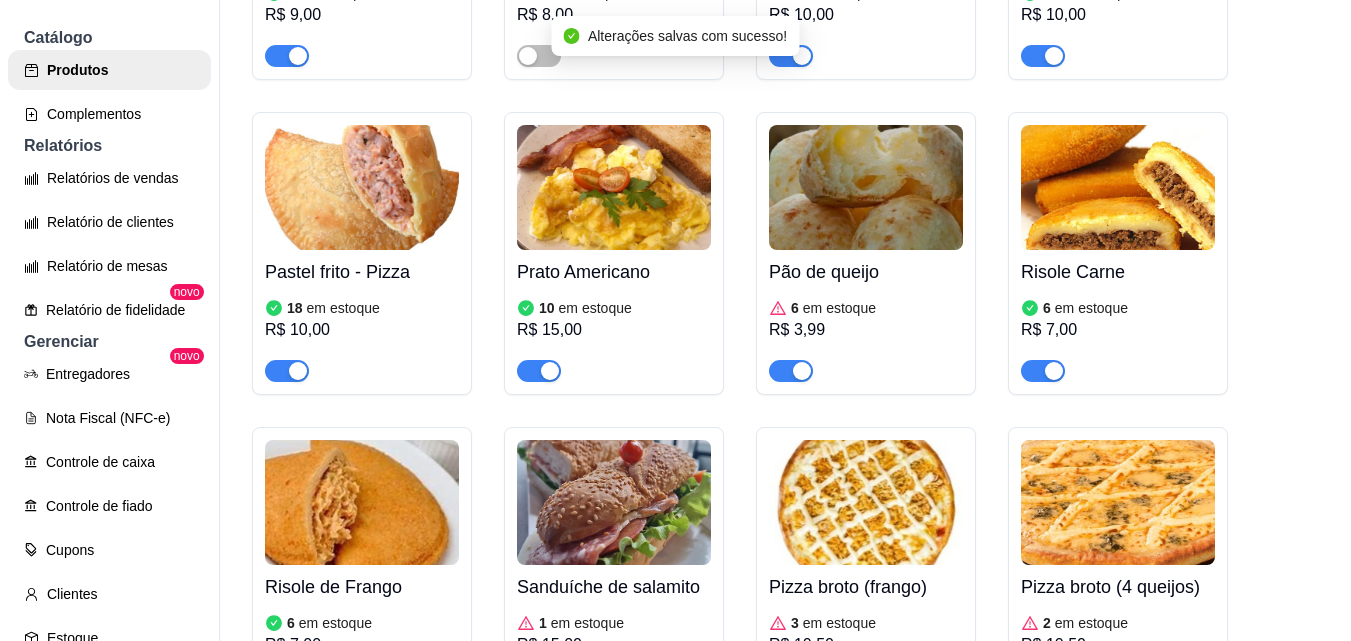 click at bounding box center [866, 187] 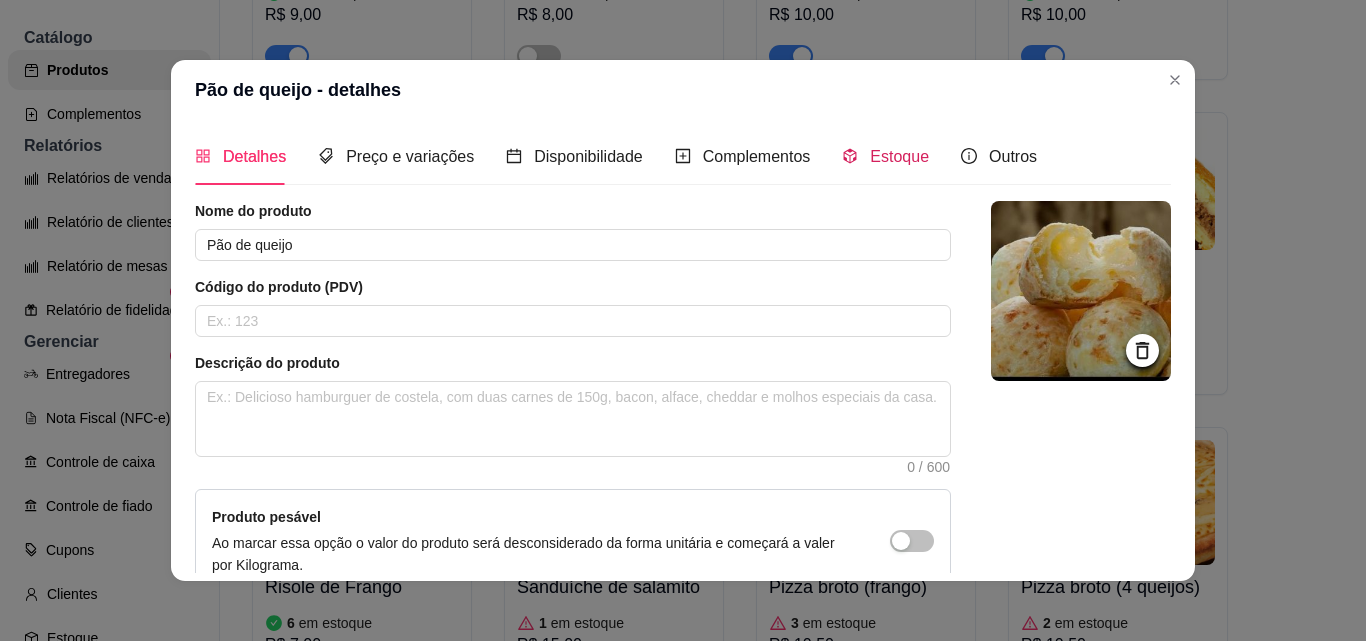 click on "Estoque" at bounding box center (899, 156) 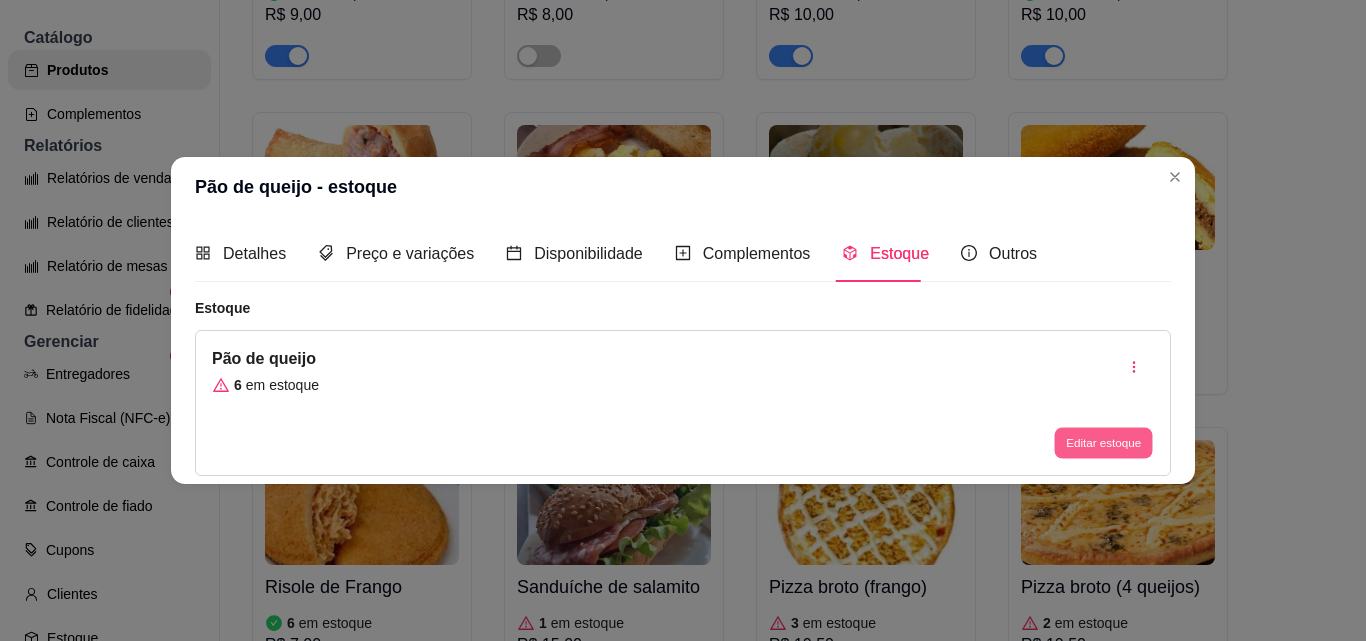click on "Editar estoque" at bounding box center (1103, 443) 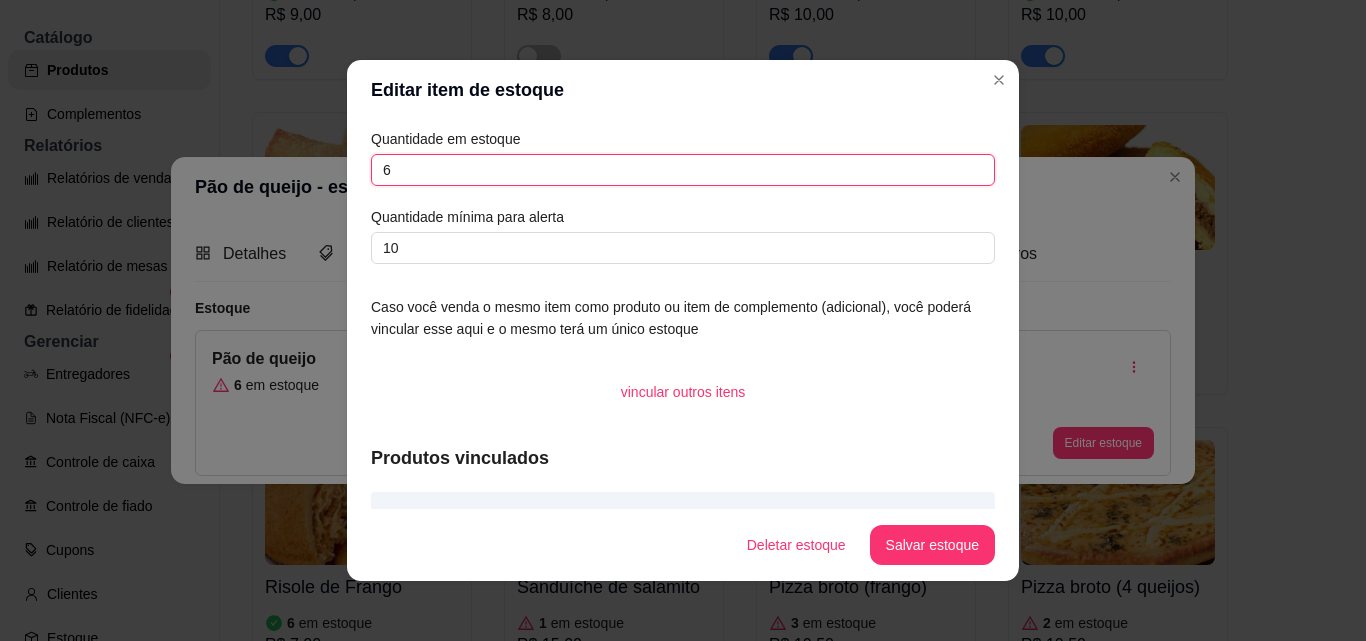 drag, startPoint x: 396, startPoint y: 166, endPoint x: 363, endPoint y: 166, distance: 33 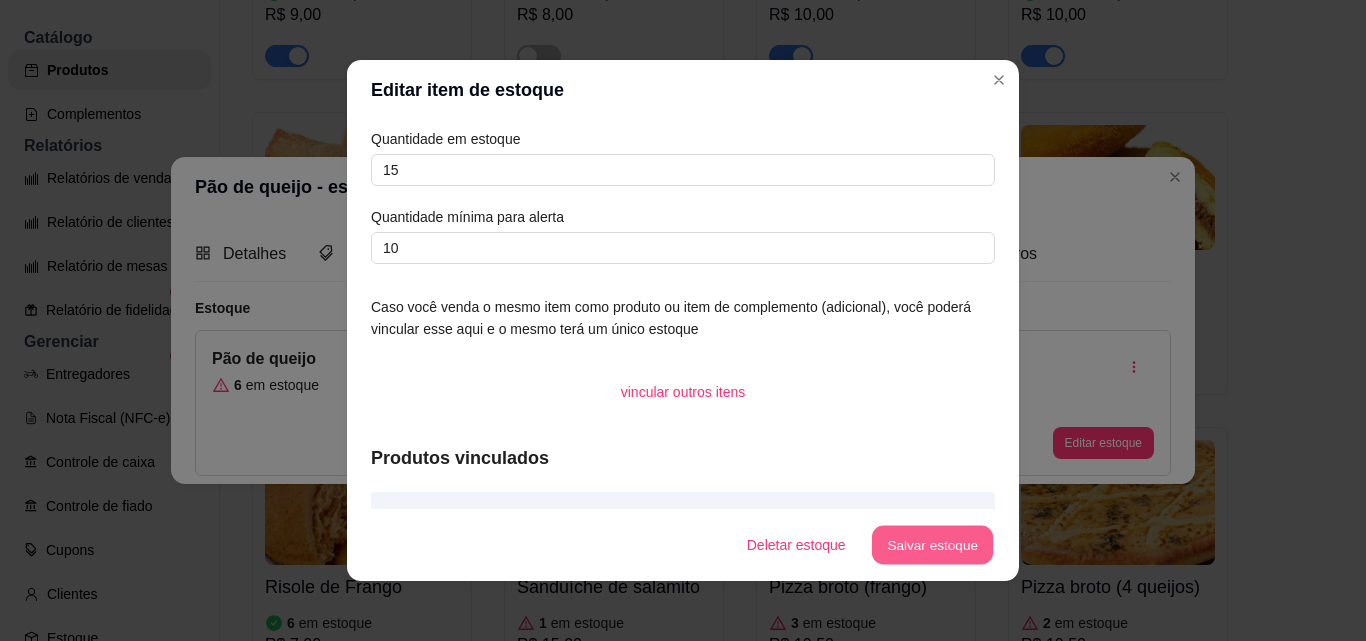 click on "Salvar estoque" at bounding box center (932, 545) 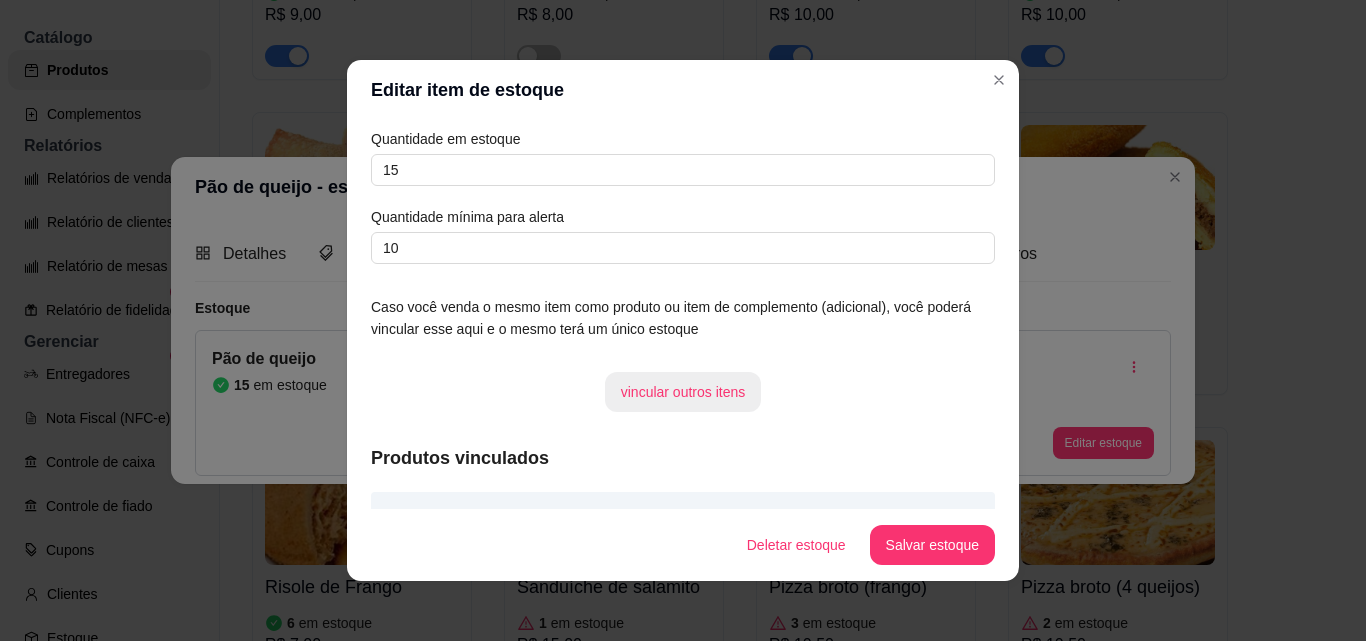 click on "vincular outros itens" at bounding box center (683, 392) 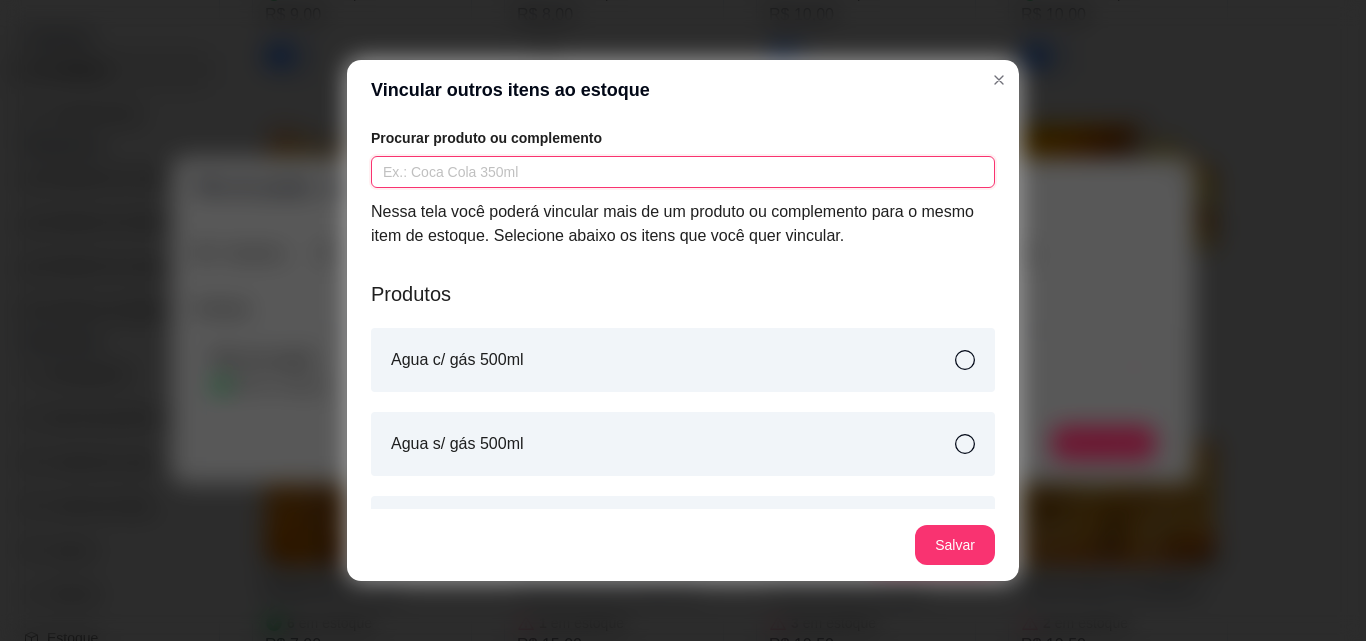 click at bounding box center (683, 172) 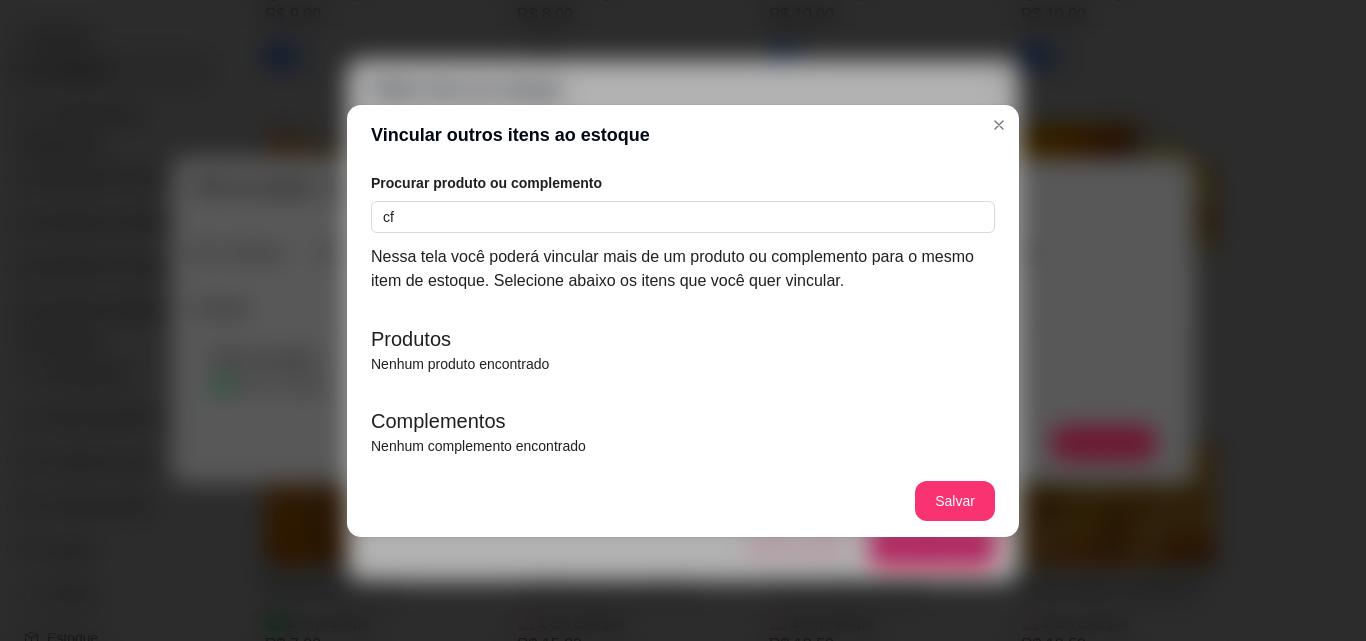 click on "Produtos" at bounding box center (683, 339) 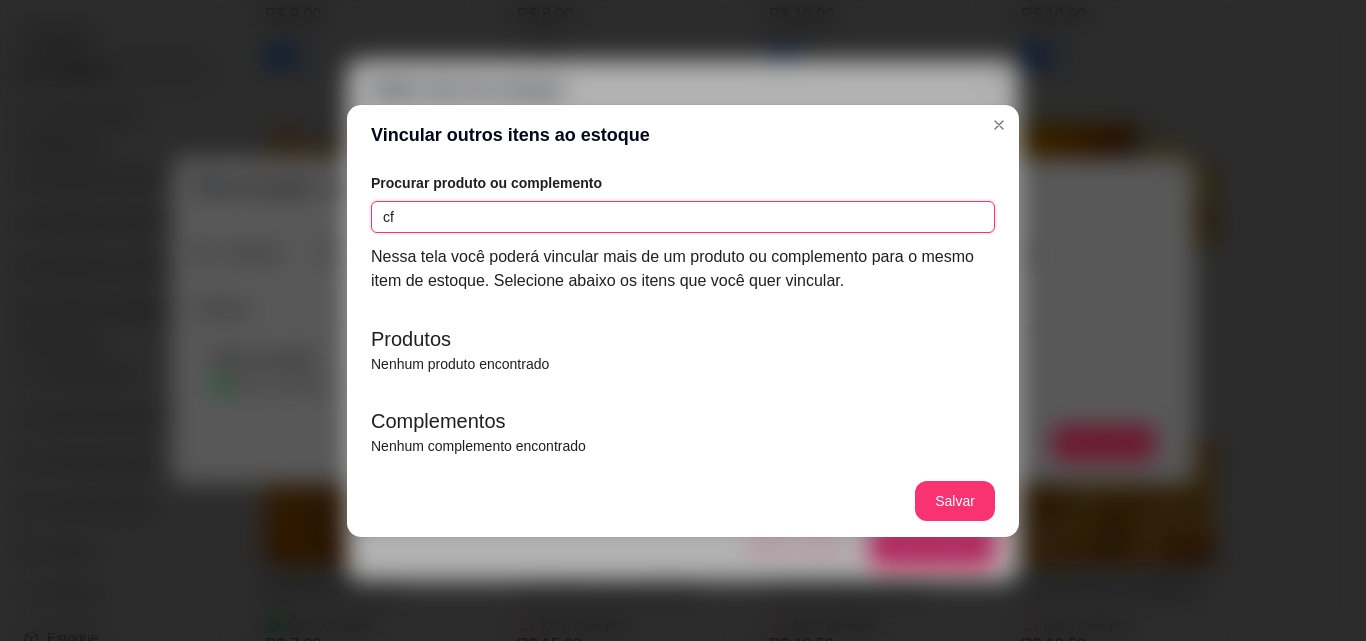 click on "cf" at bounding box center [683, 217] 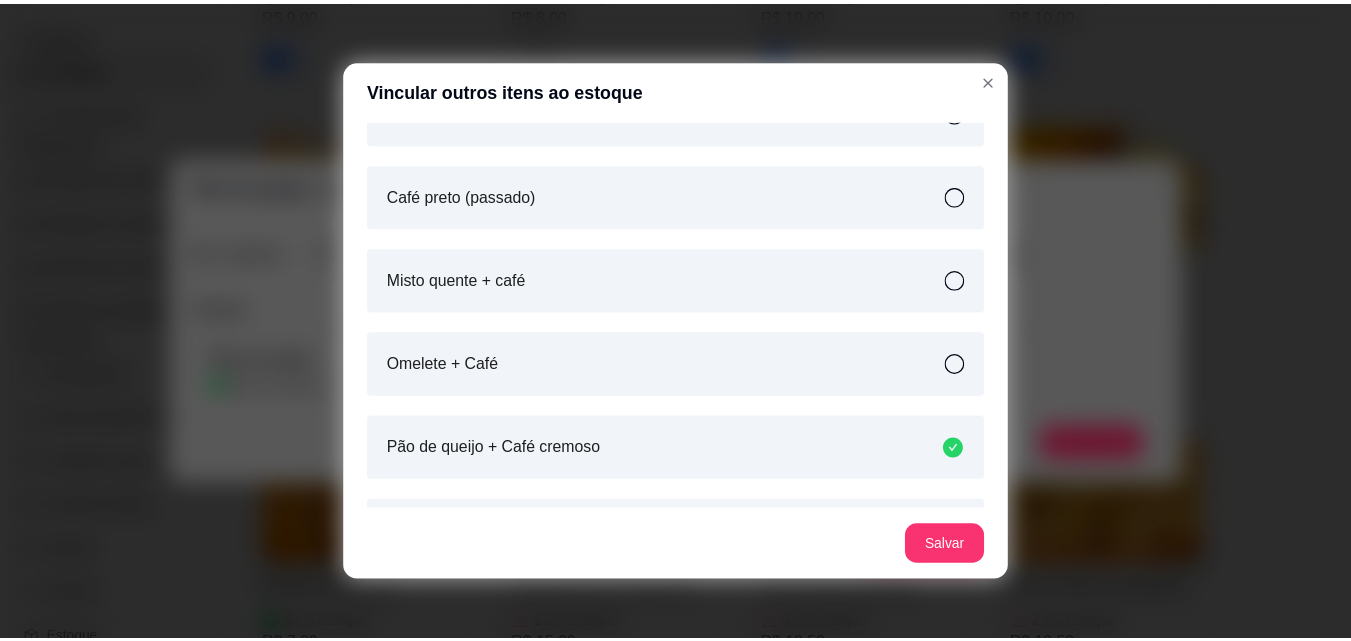 scroll, scrollTop: 600, scrollLeft: 0, axis: vertical 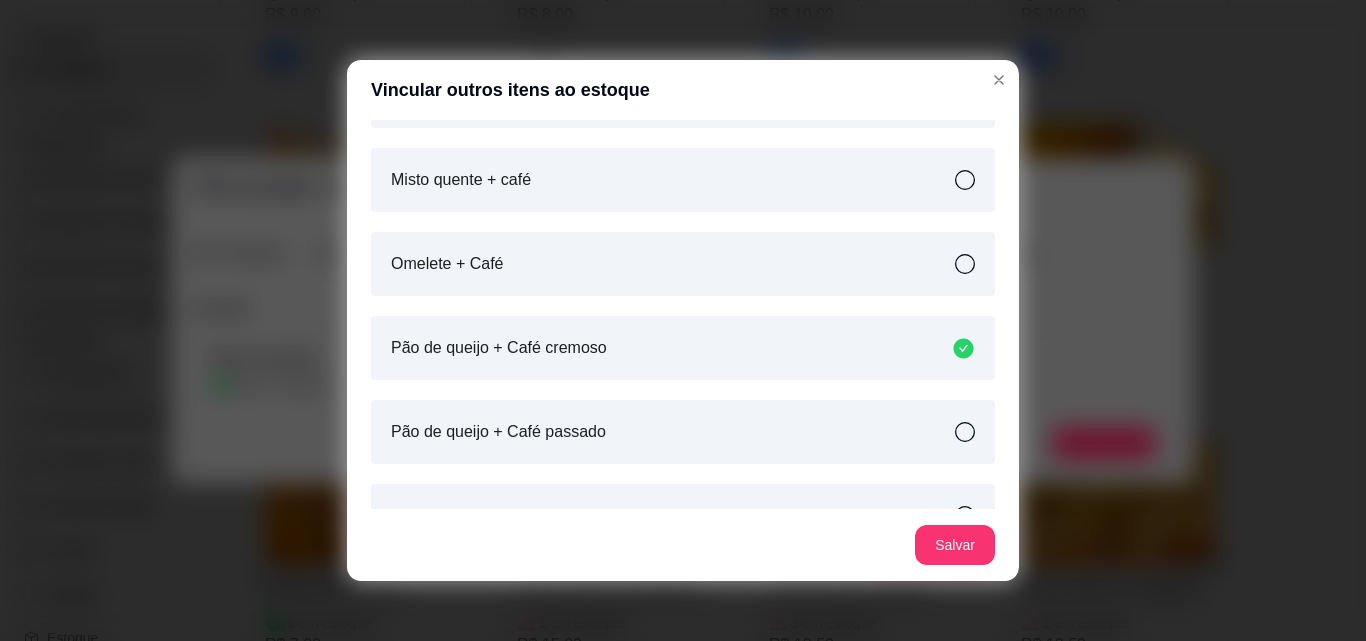 click 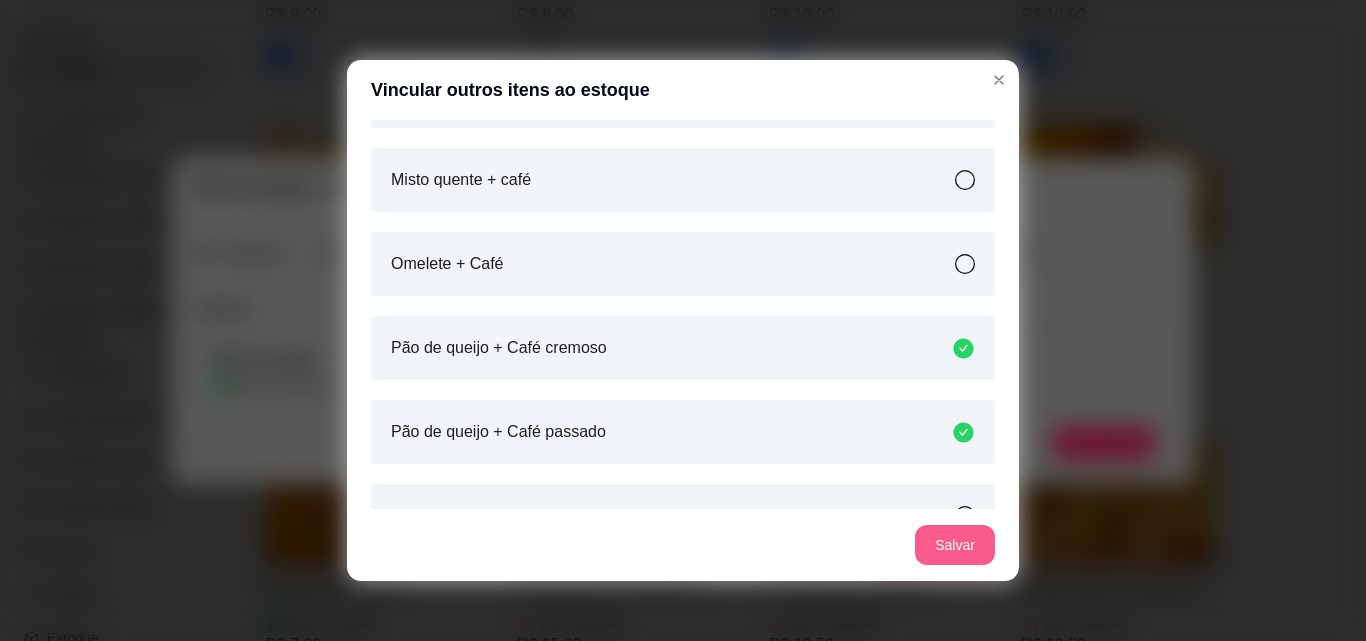 click on "Salvar" at bounding box center (955, 545) 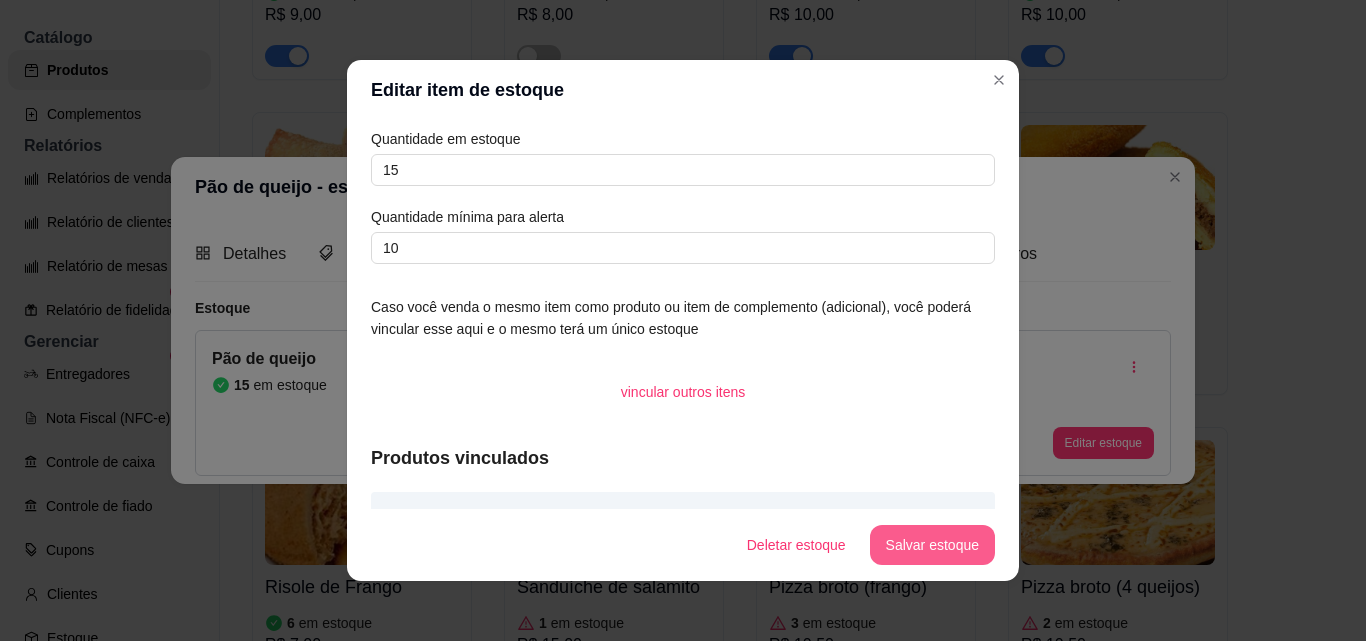 click on "Salvar estoque" at bounding box center (932, 545) 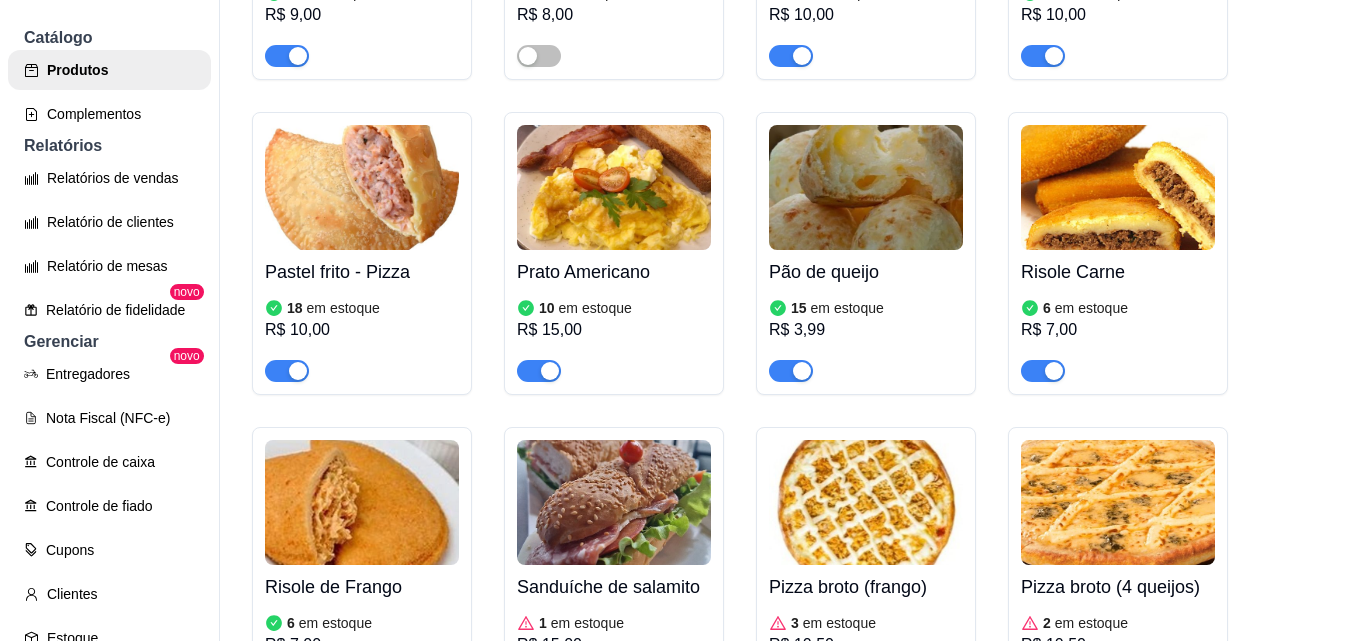 click at bounding box center (1118, 187) 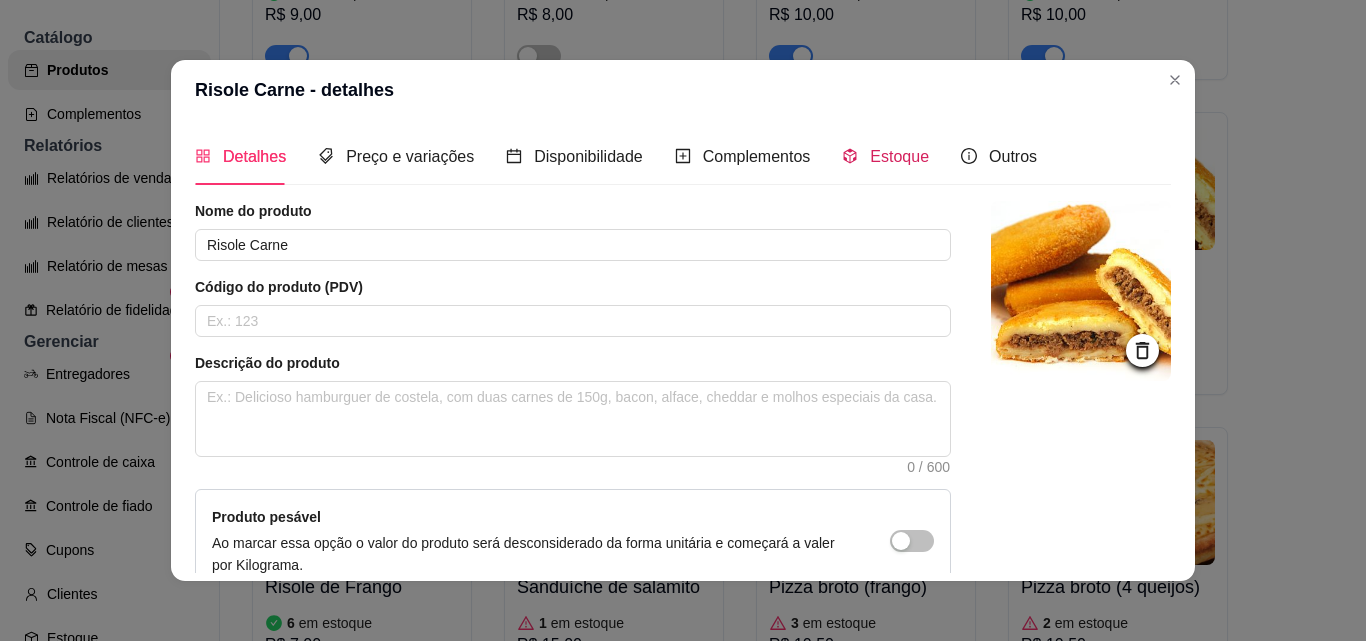 click on "Estoque" at bounding box center [899, 156] 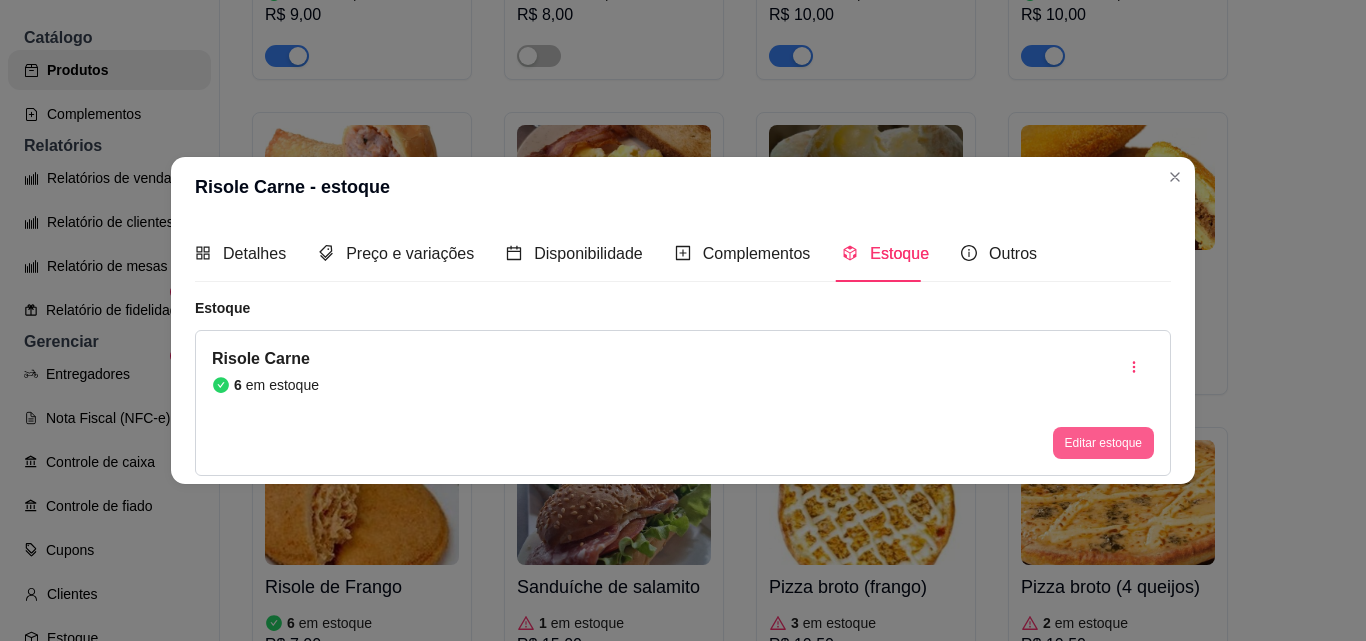 click on "Editar estoque" at bounding box center [1103, 443] 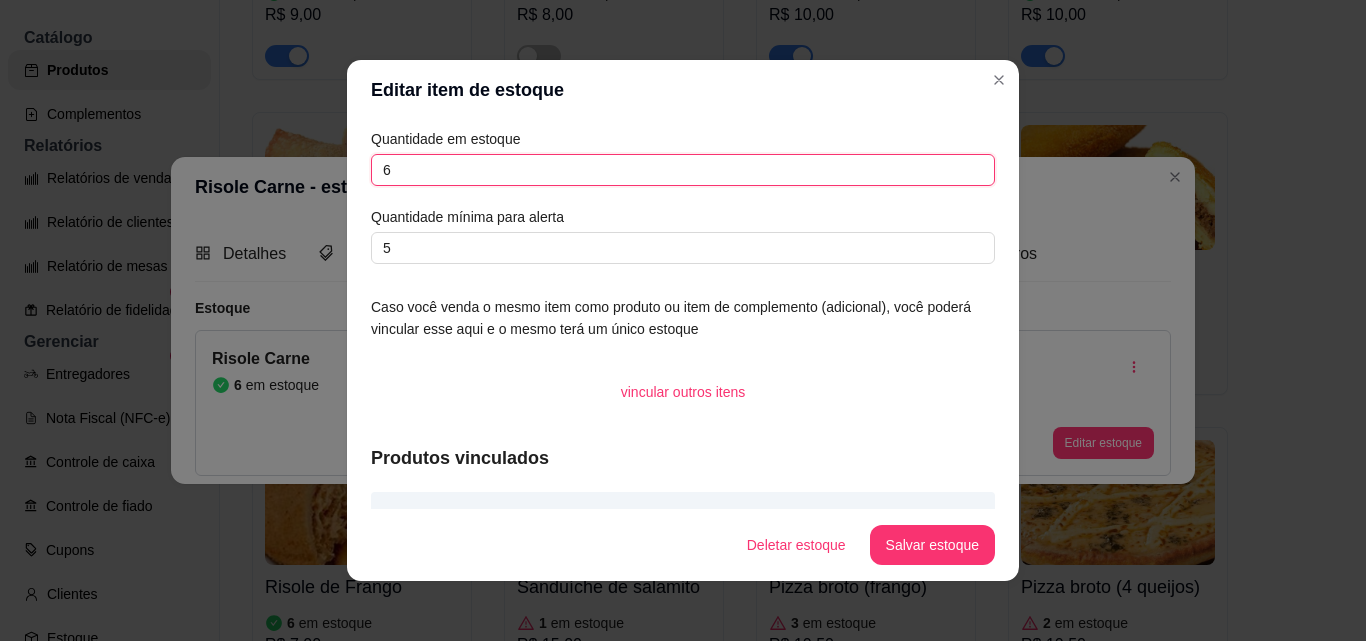 drag, startPoint x: 393, startPoint y: 171, endPoint x: 333, endPoint y: 166, distance: 60.207973 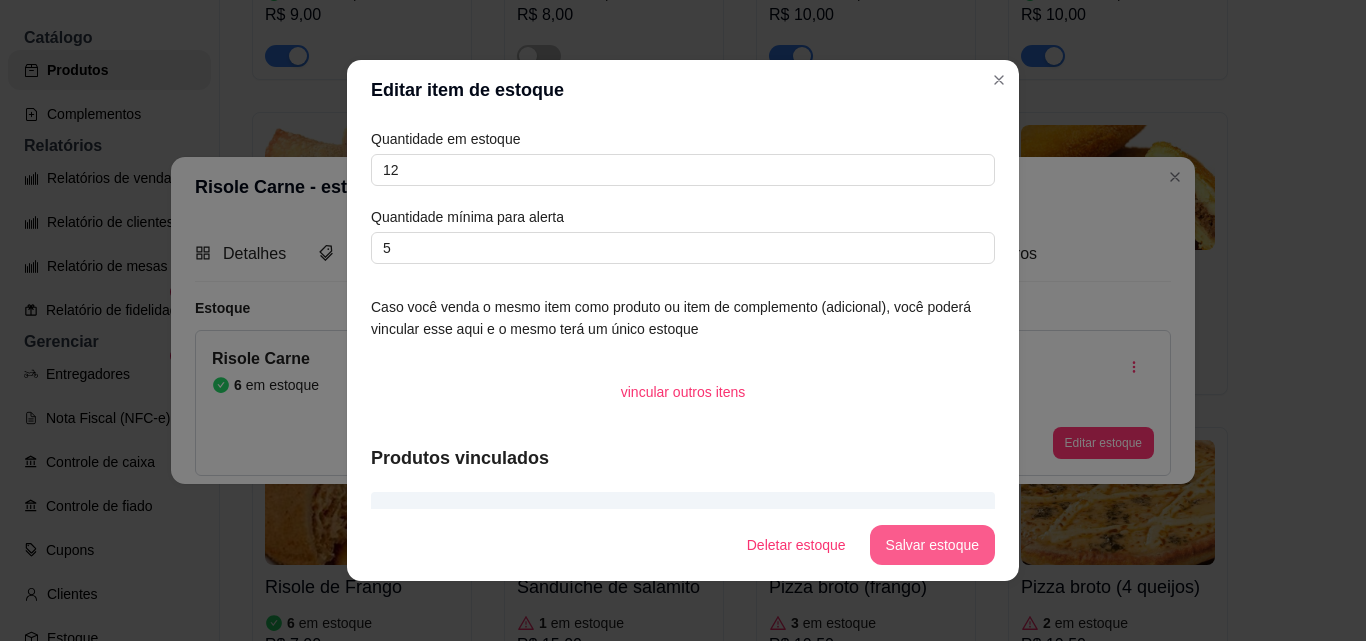 click on "Salvar estoque" at bounding box center (932, 545) 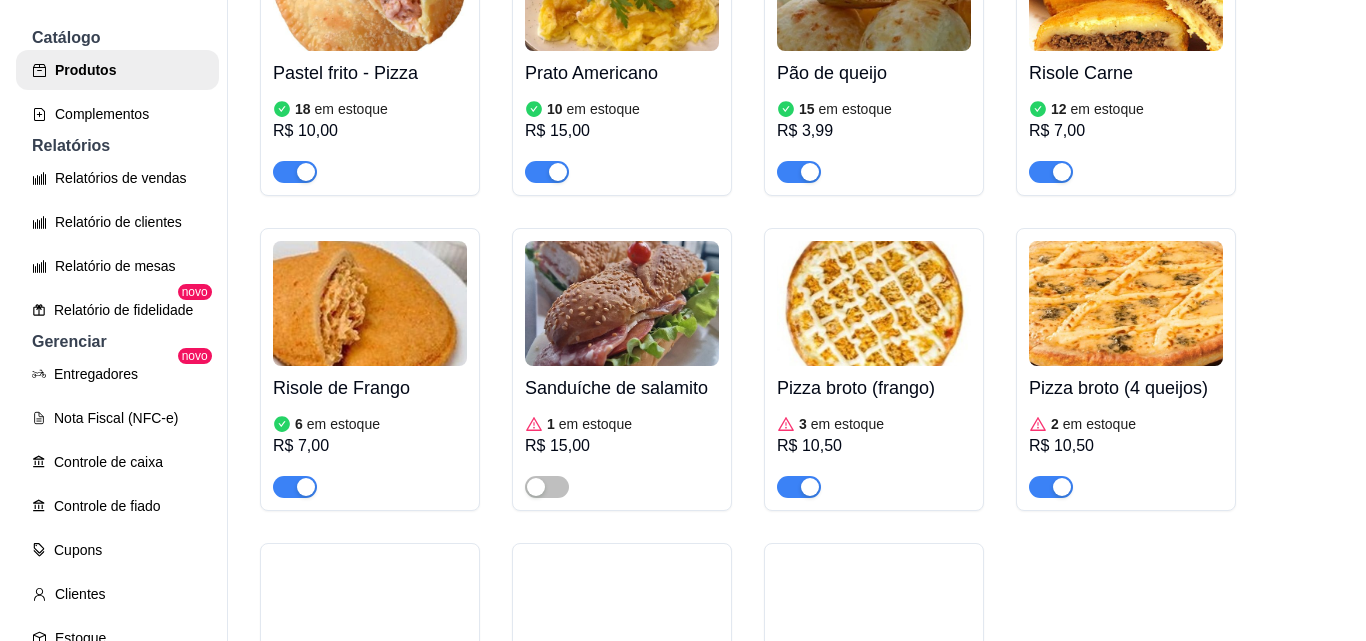 scroll, scrollTop: 1600, scrollLeft: 0, axis: vertical 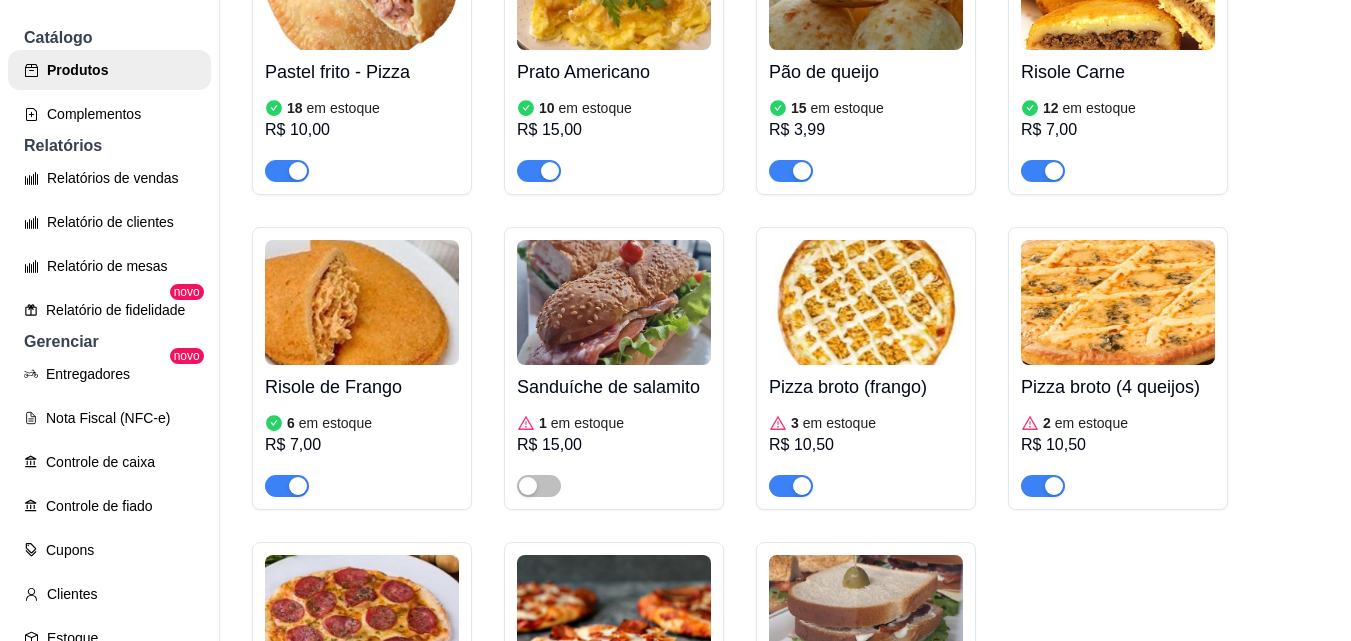 click at bounding box center (362, 302) 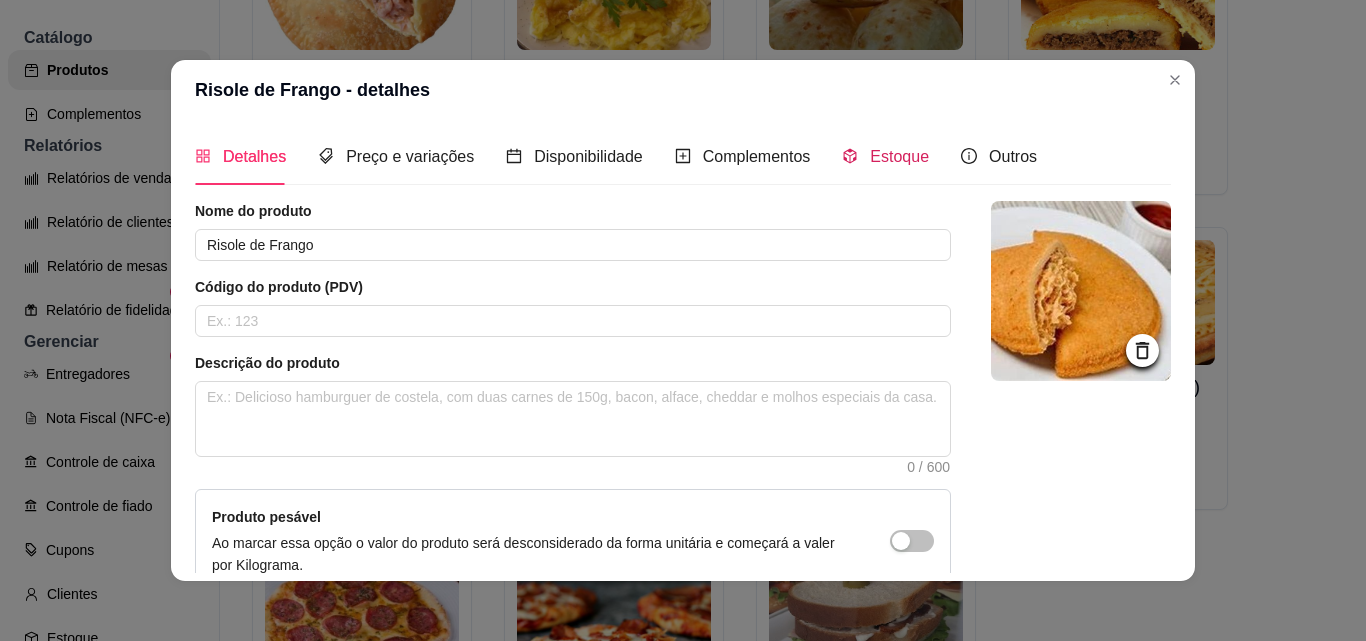 click on "Estoque" at bounding box center [899, 156] 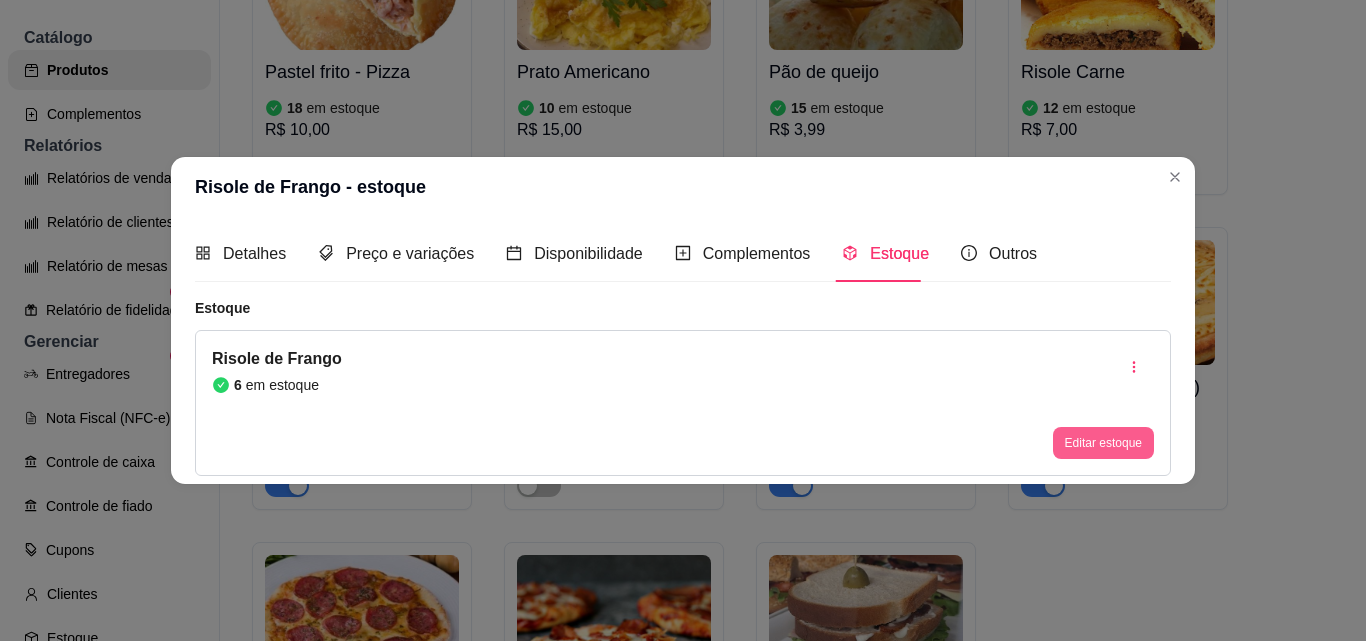click on "Editar estoque" at bounding box center [1103, 443] 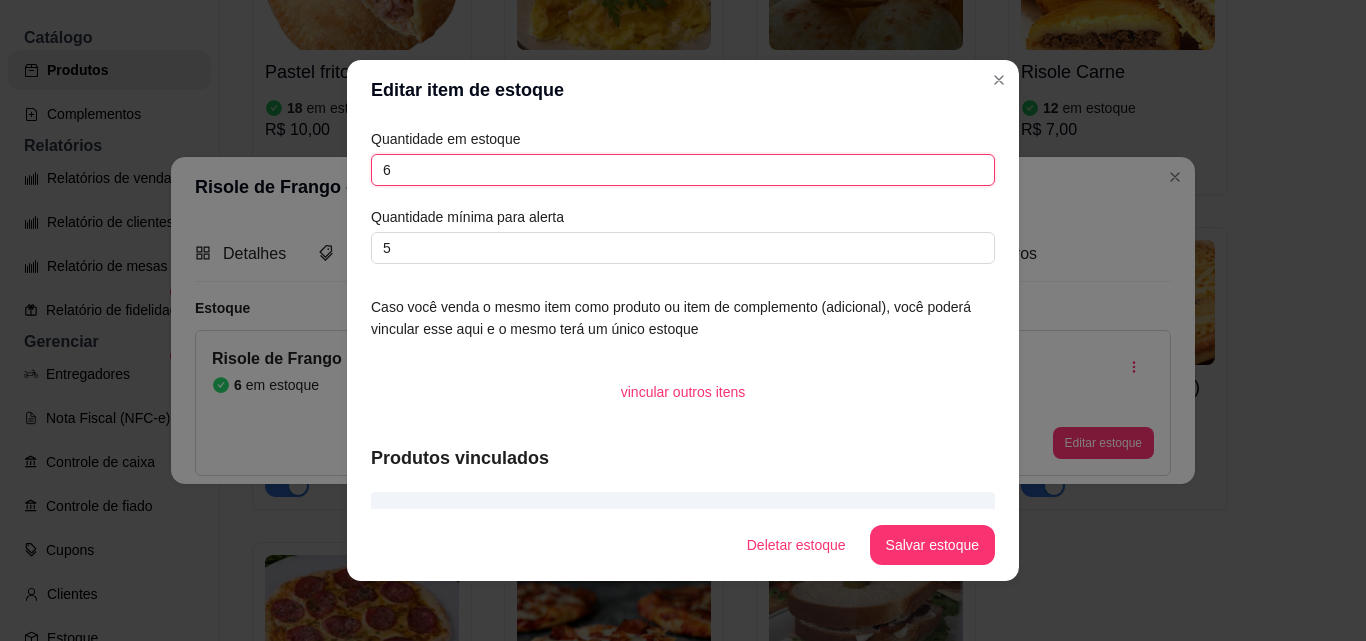 drag, startPoint x: 394, startPoint y: 174, endPoint x: 324, endPoint y: 171, distance: 70.064255 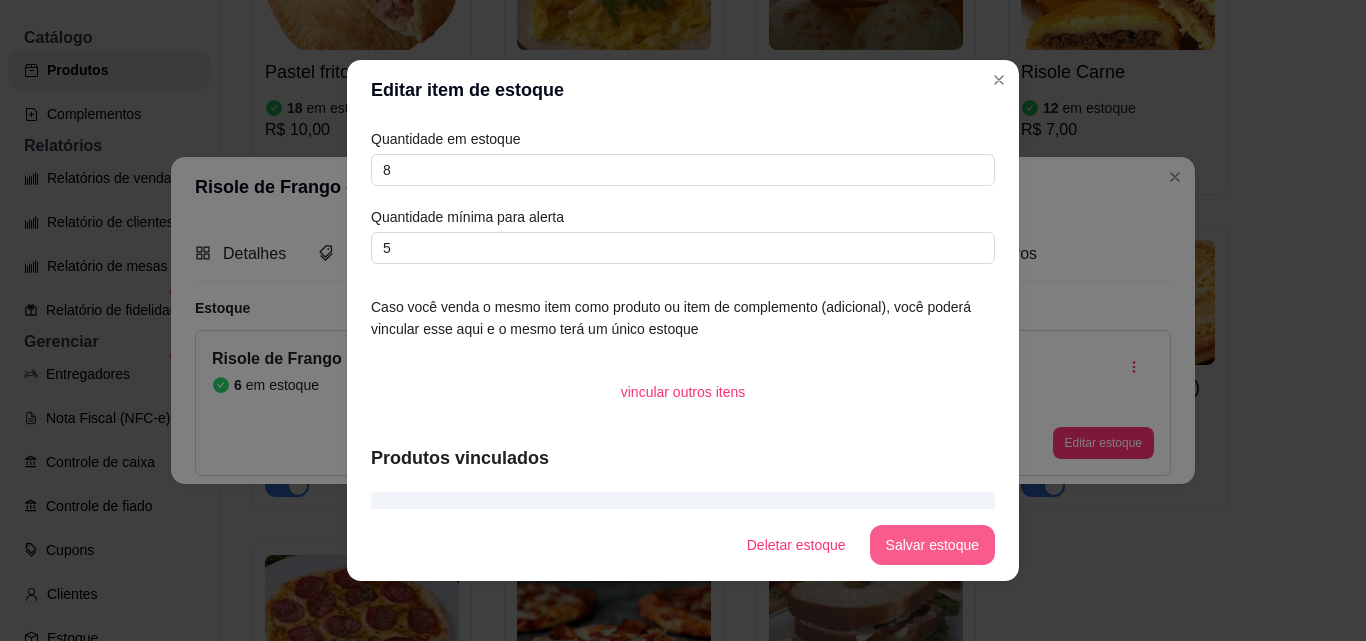 click on "Salvar estoque" at bounding box center [932, 545] 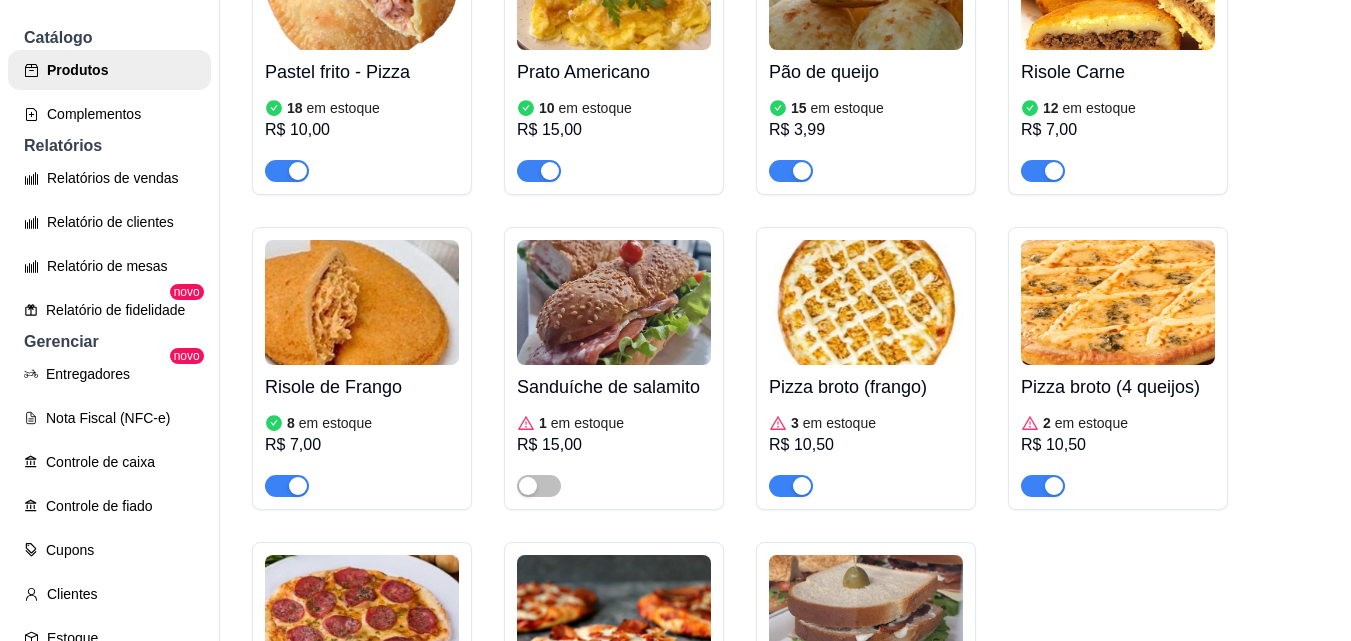 click at bounding box center (614, 302) 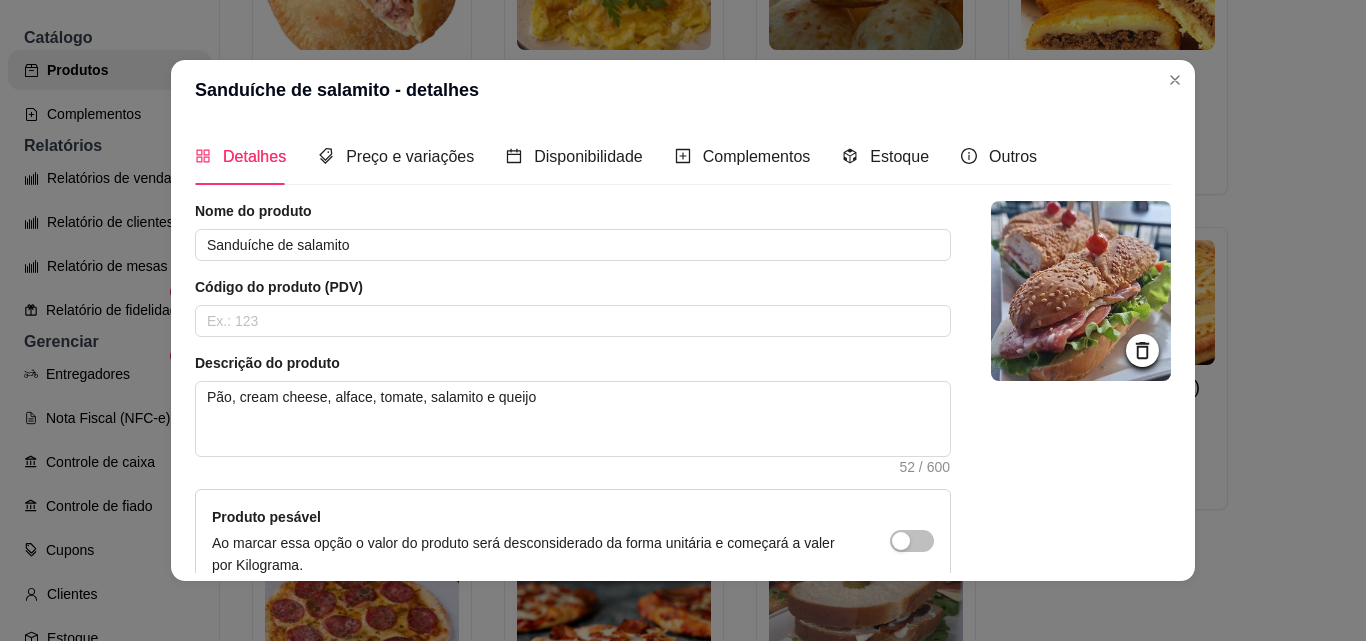 click 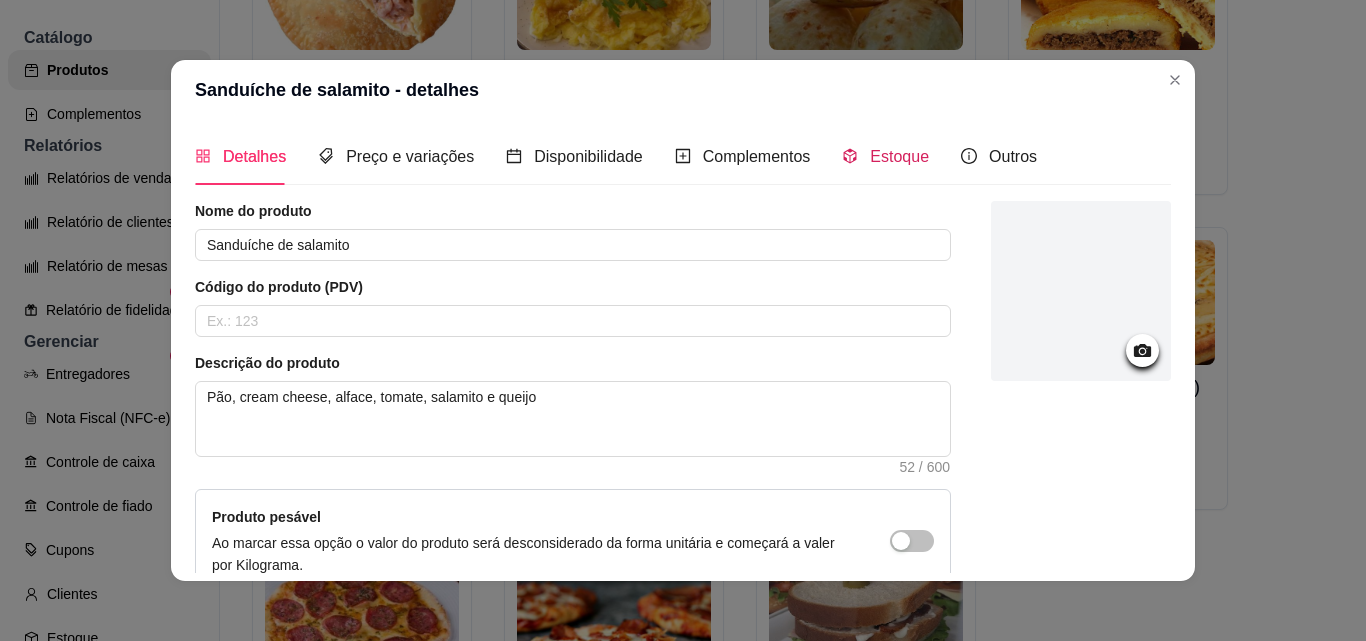 click on "Estoque" at bounding box center [899, 156] 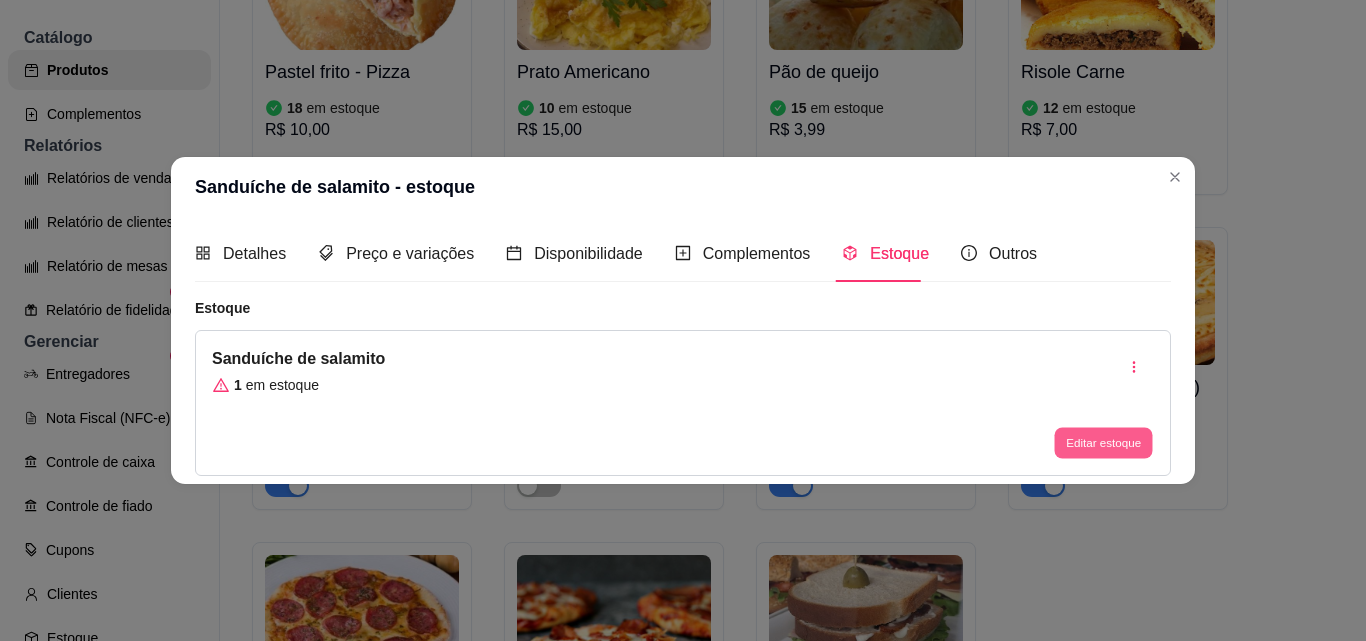 click on "Editar estoque" at bounding box center [1103, 443] 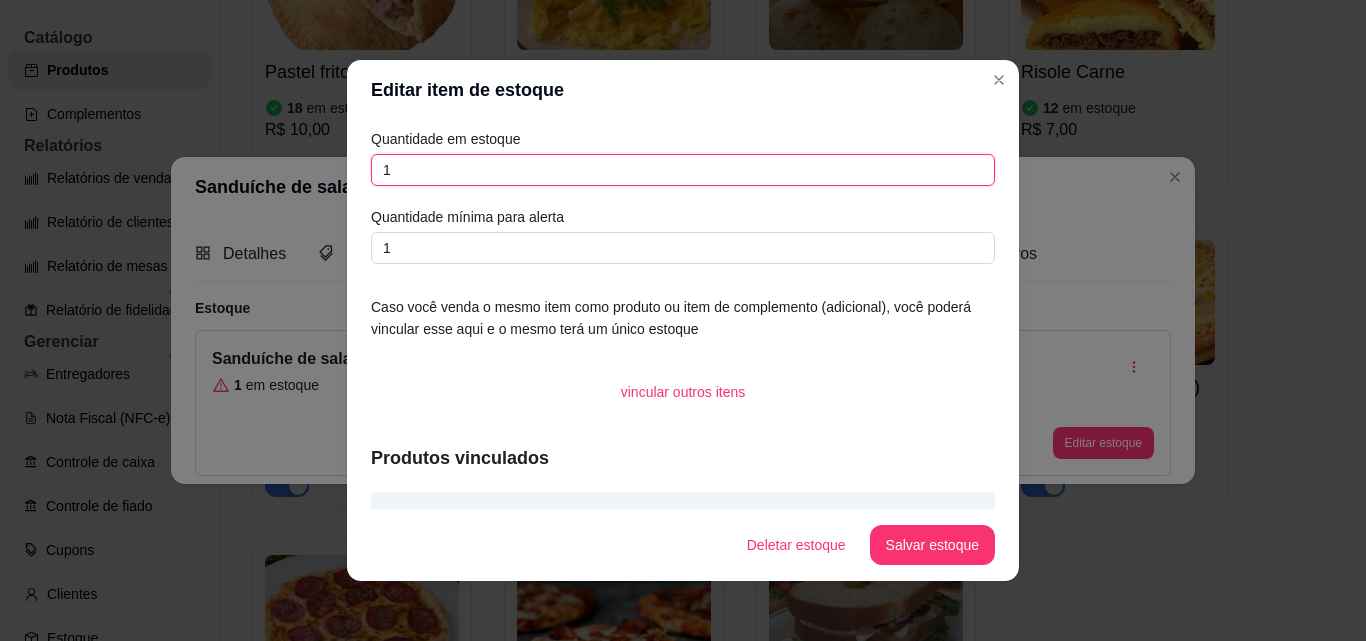 drag, startPoint x: 390, startPoint y: 169, endPoint x: 363, endPoint y: 169, distance: 27 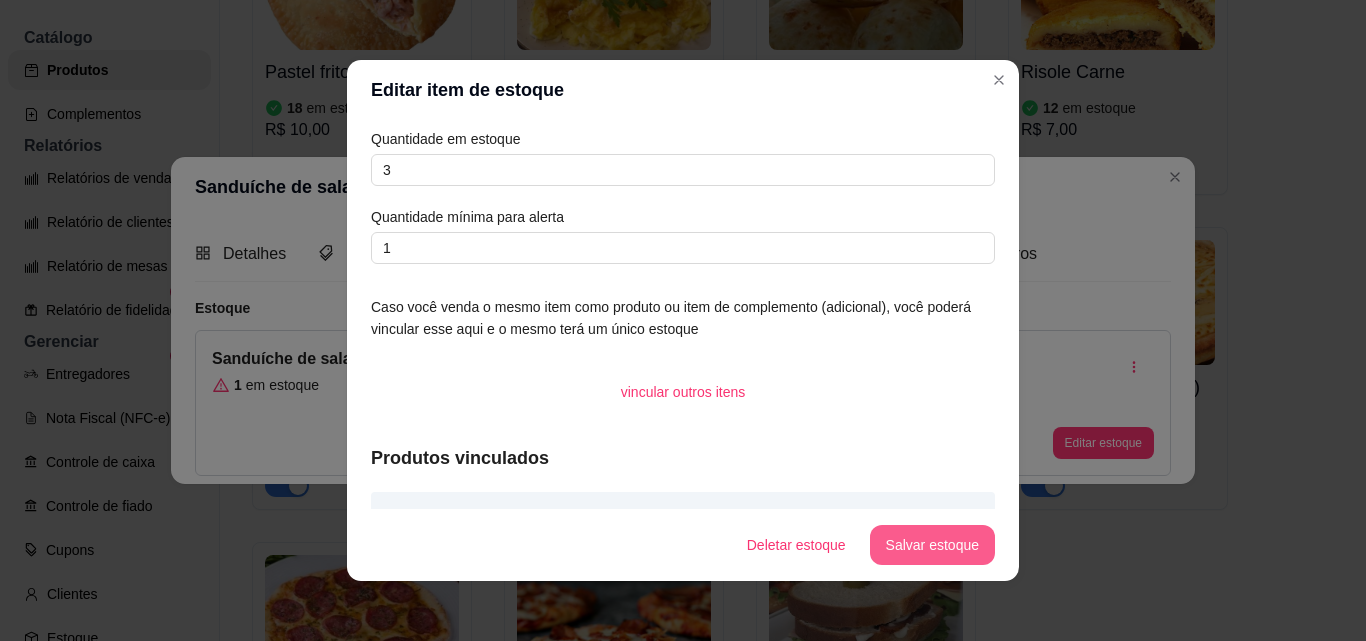 click on "Salvar estoque" at bounding box center (932, 545) 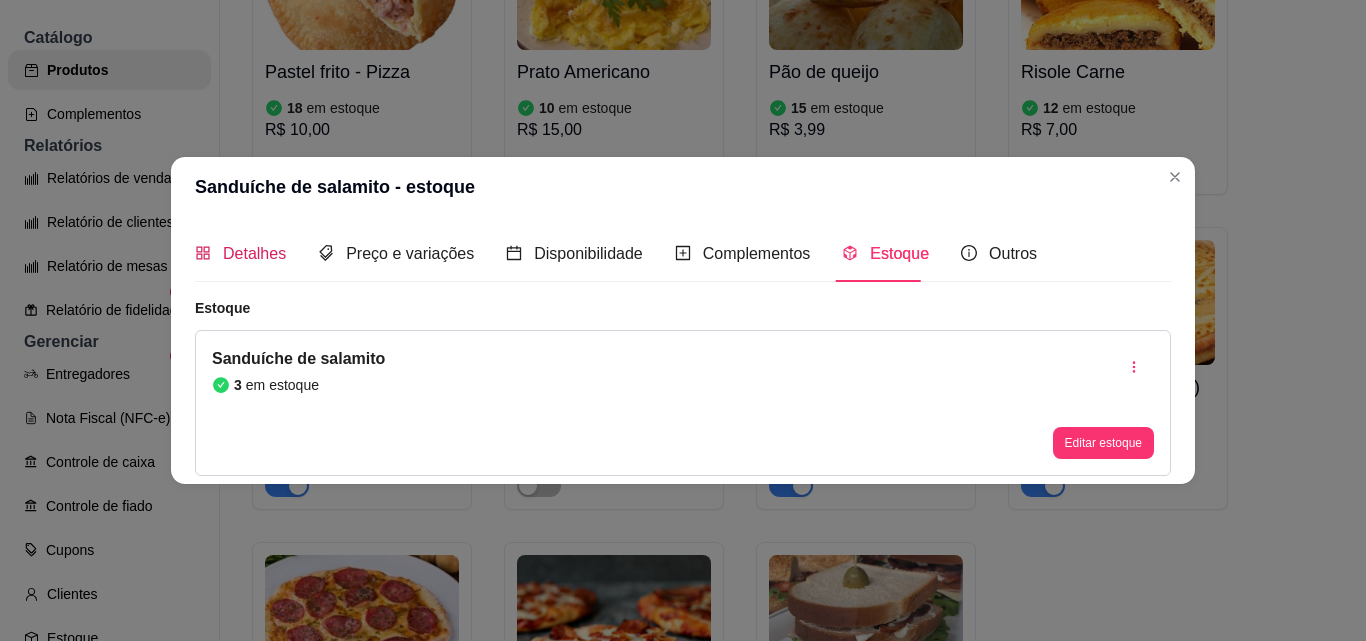 click on "Detalhes" at bounding box center [254, 253] 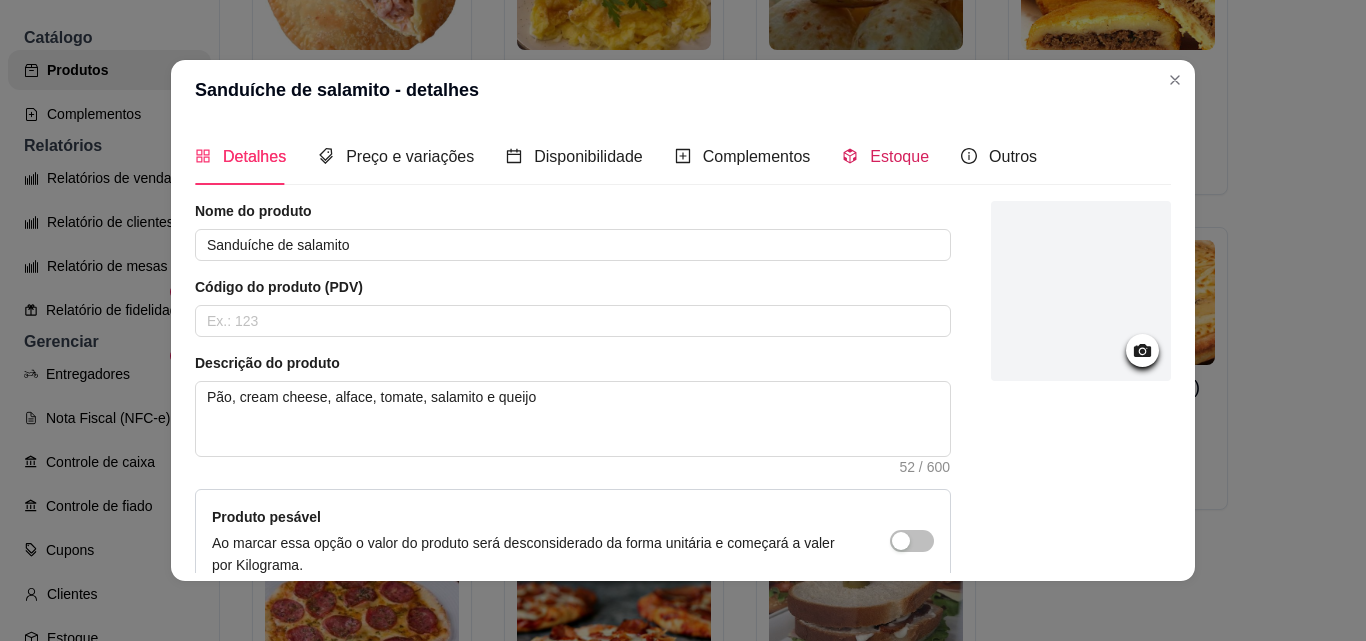 click on "Estoque" at bounding box center (899, 156) 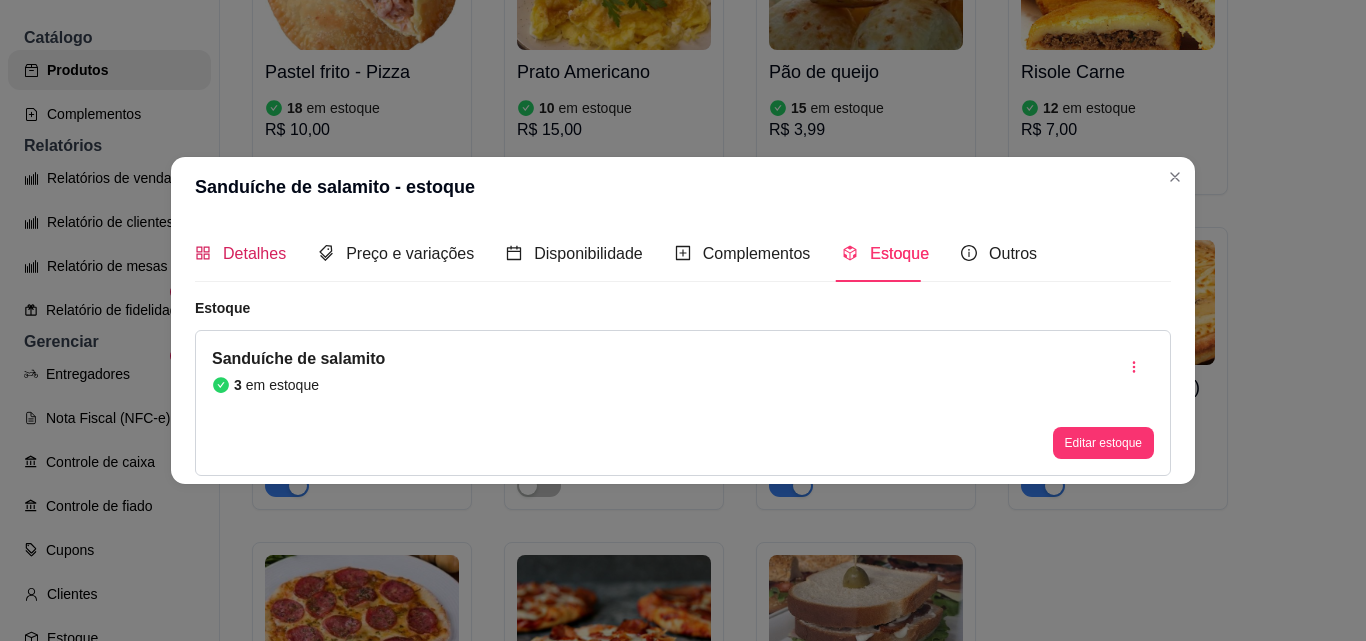click on "Detalhes" at bounding box center [254, 253] 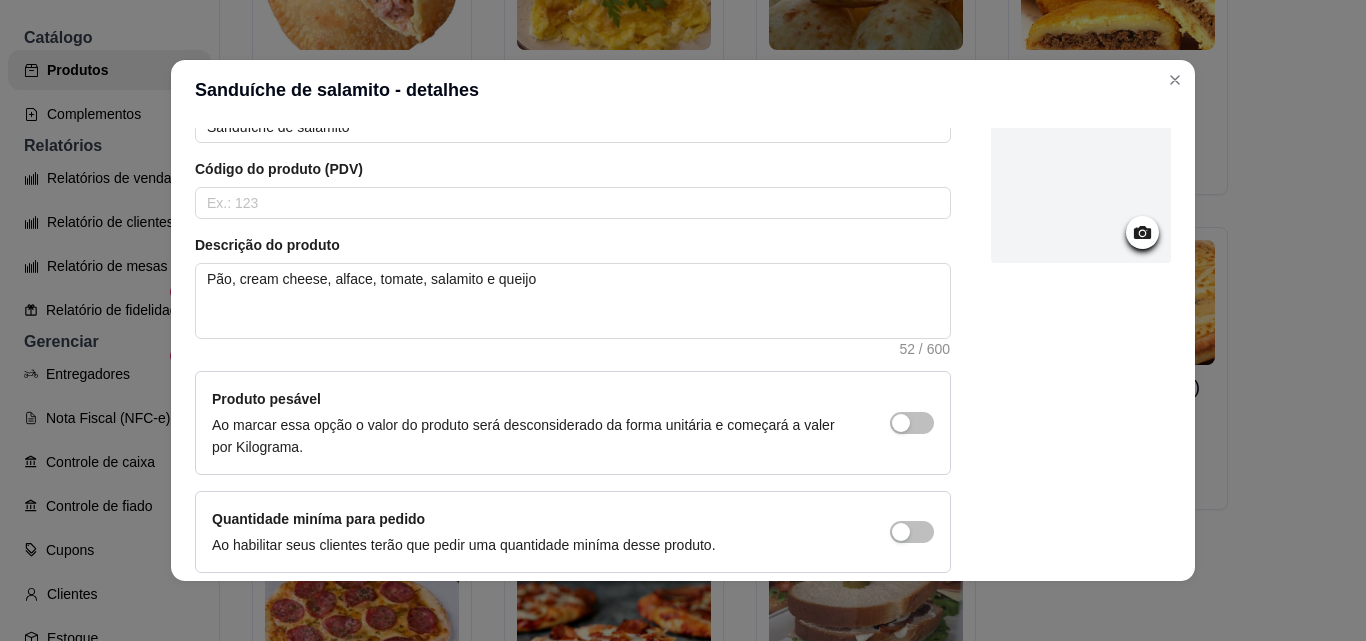 scroll, scrollTop: 207, scrollLeft: 0, axis: vertical 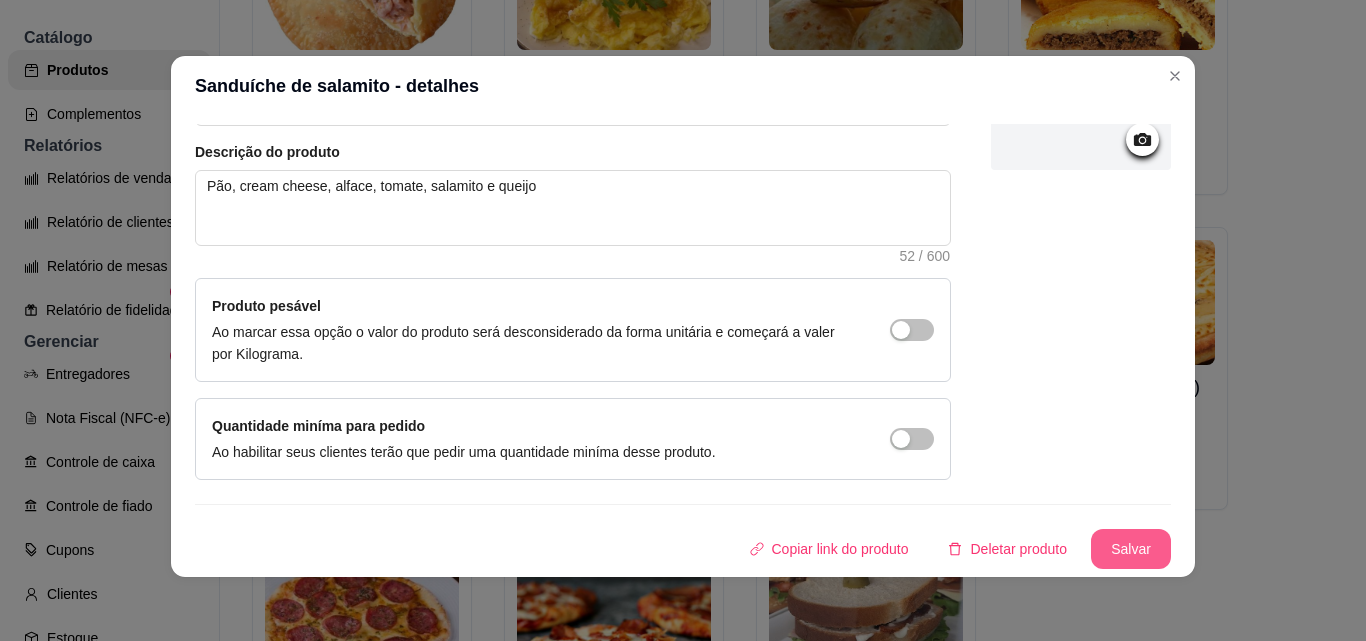 click on "Salvar" at bounding box center (1131, 549) 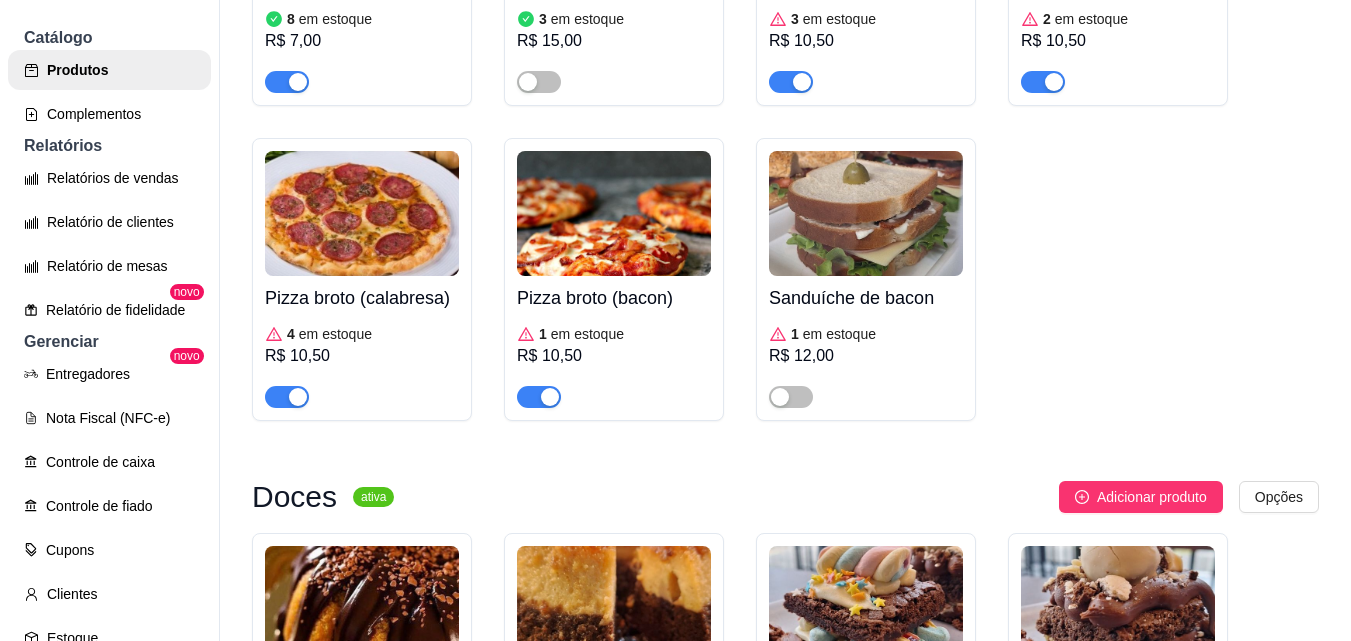 scroll, scrollTop: 1900, scrollLeft: 0, axis: vertical 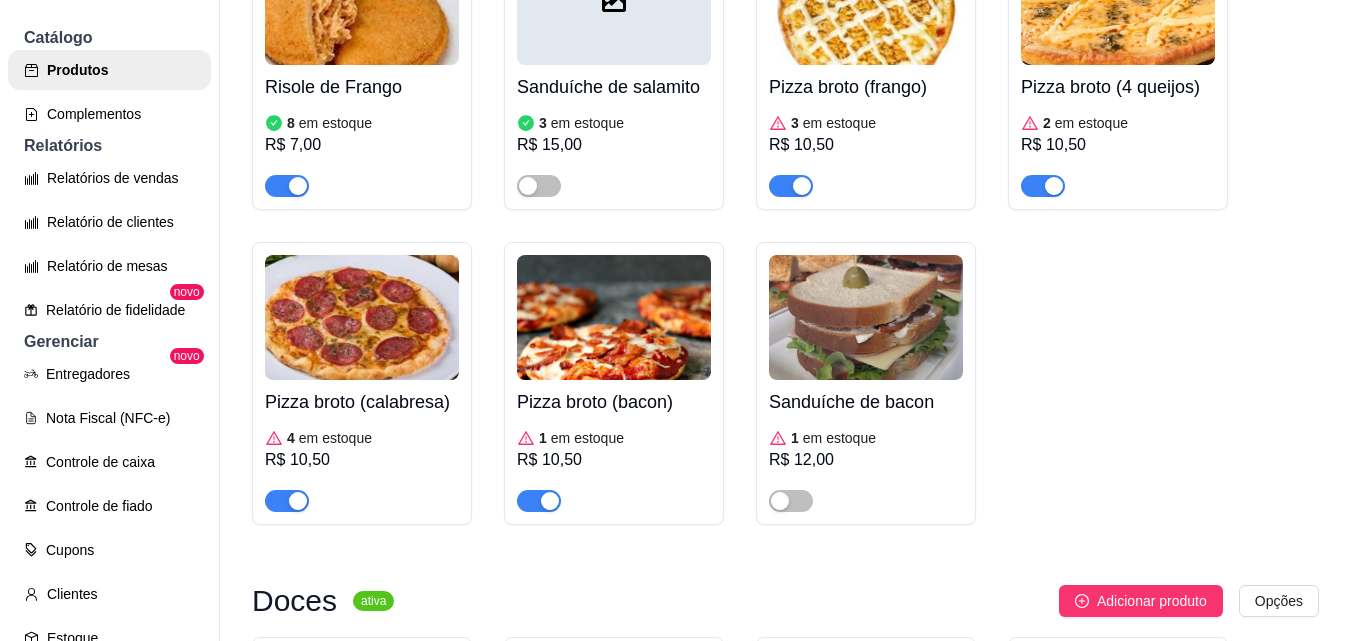 click at bounding box center [866, 317] 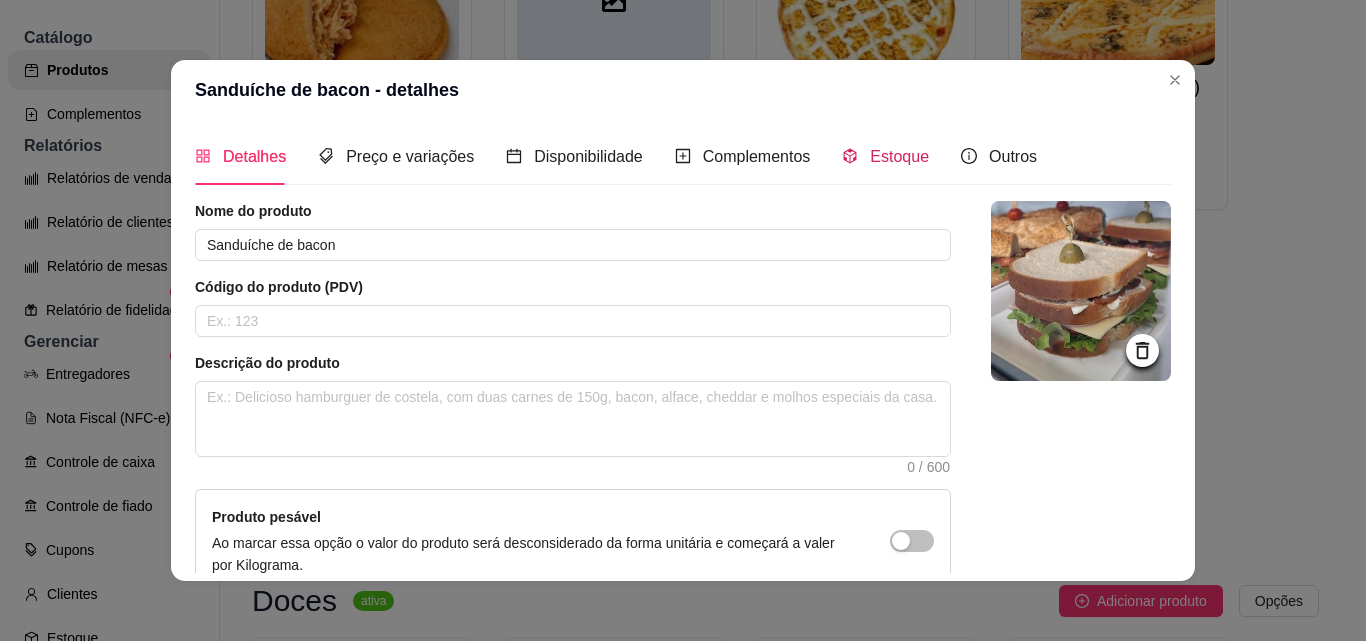 click on "Estoque" at bounding box center [899, 156] 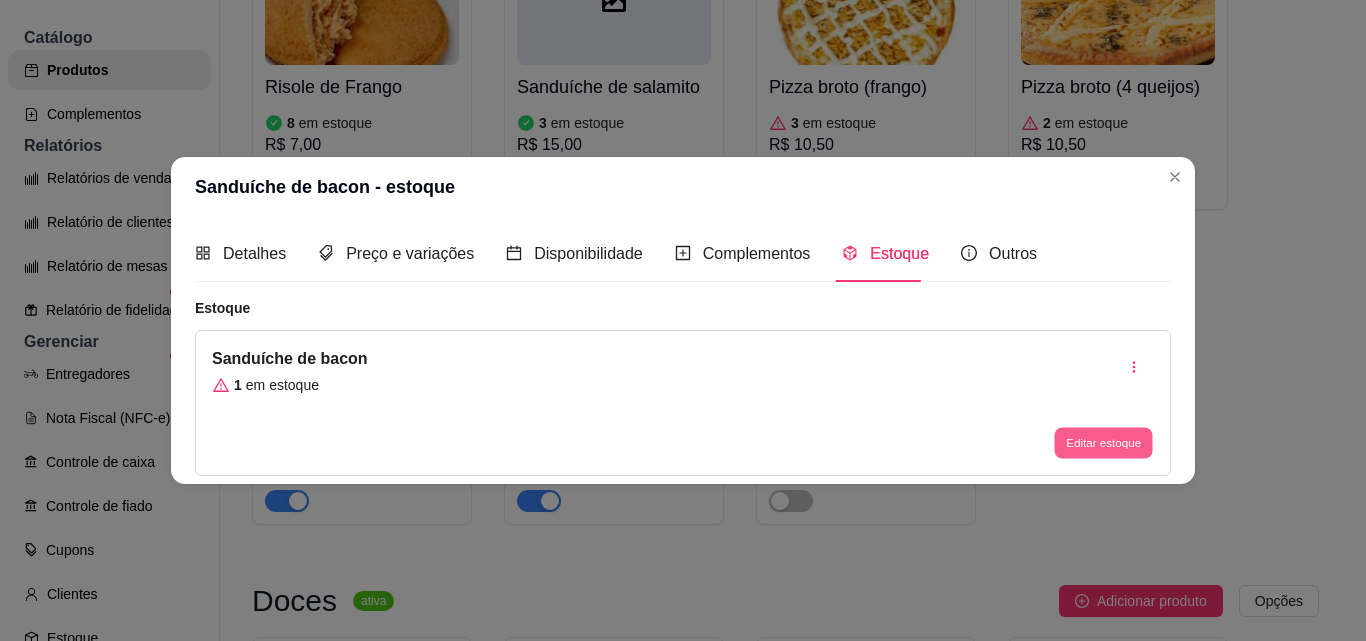 click on "Editar estoque" at bounding box center (1103, 443) 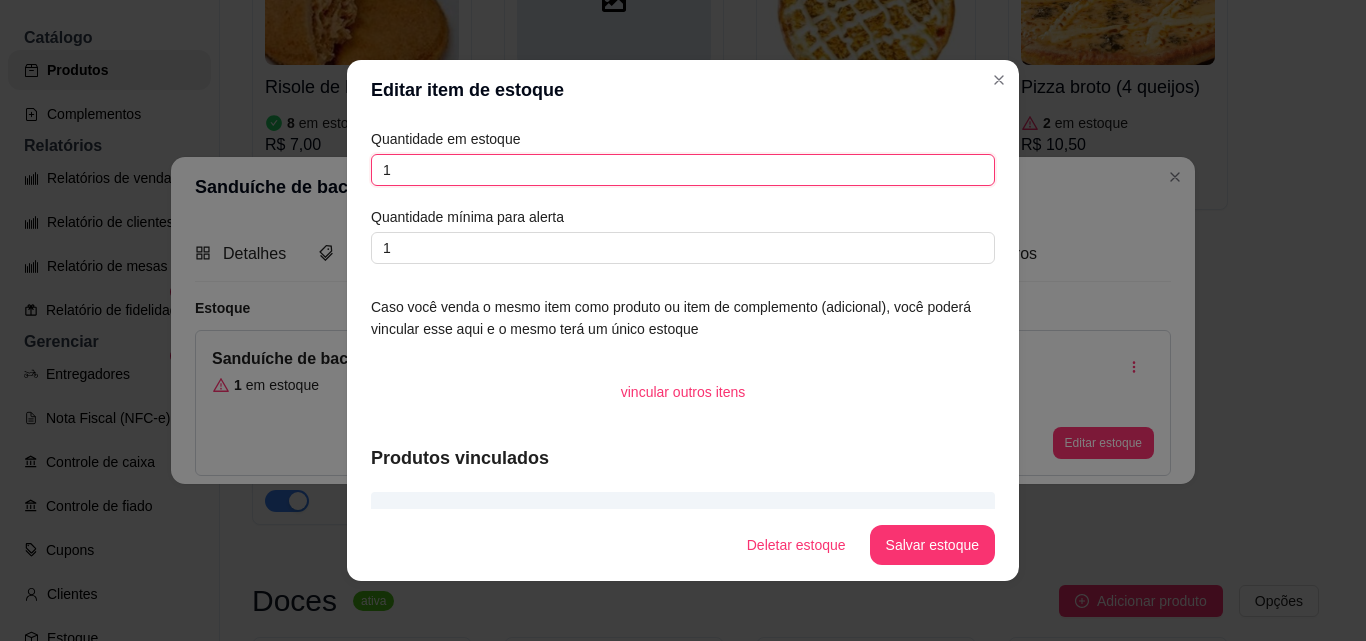 drag, startPoint x: 395, startPoint y: 166, endPoint x: 335, endPoint y: 161, distance: 60.207973 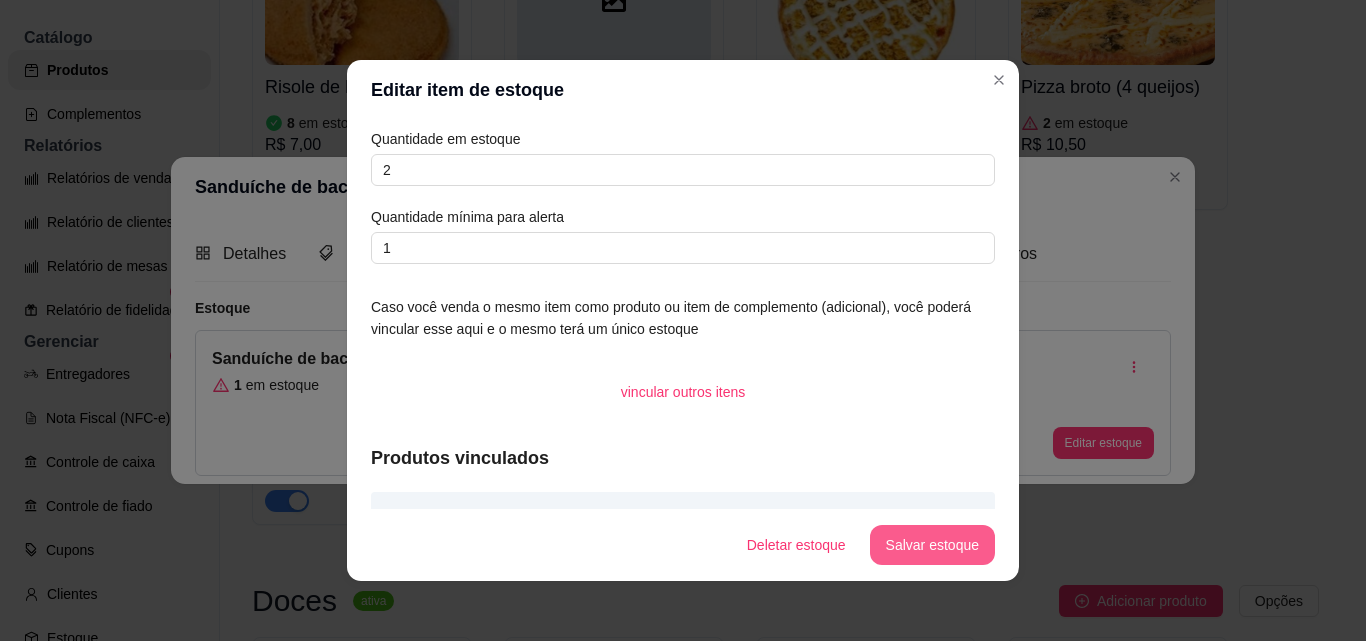 click on "Salvar estoque" at bounding box center (932, 545) 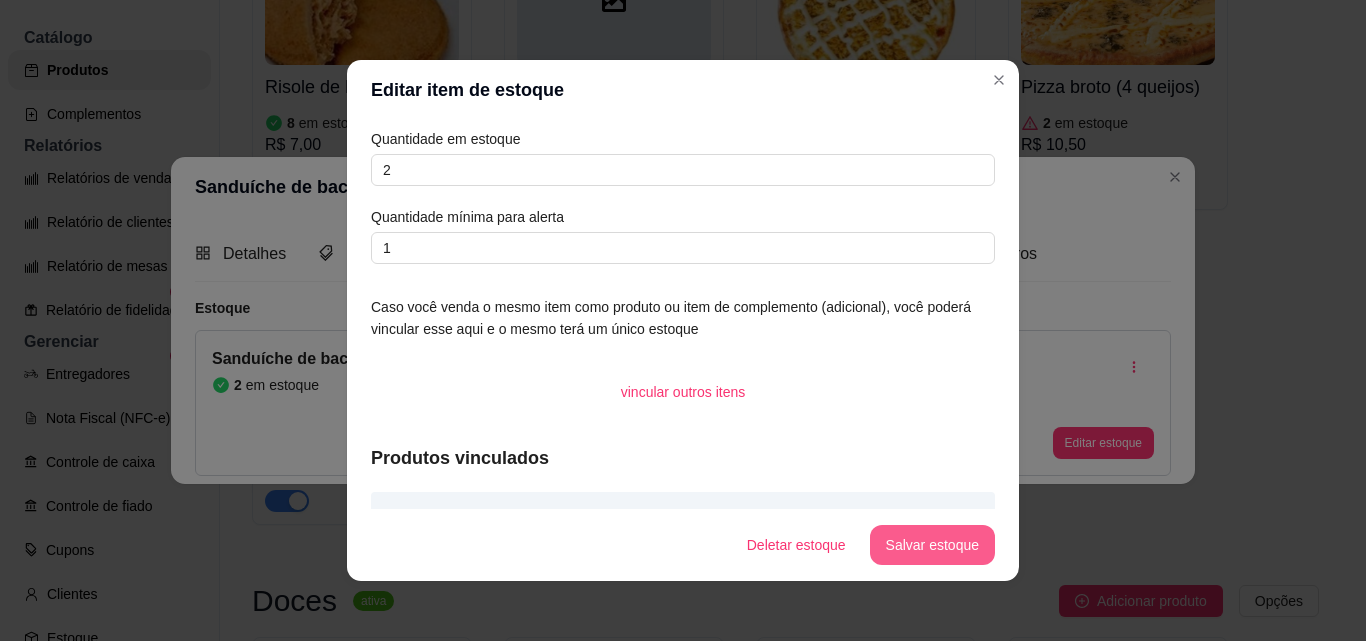 click on "Salvar estoque" at bounding box center (932, 545) 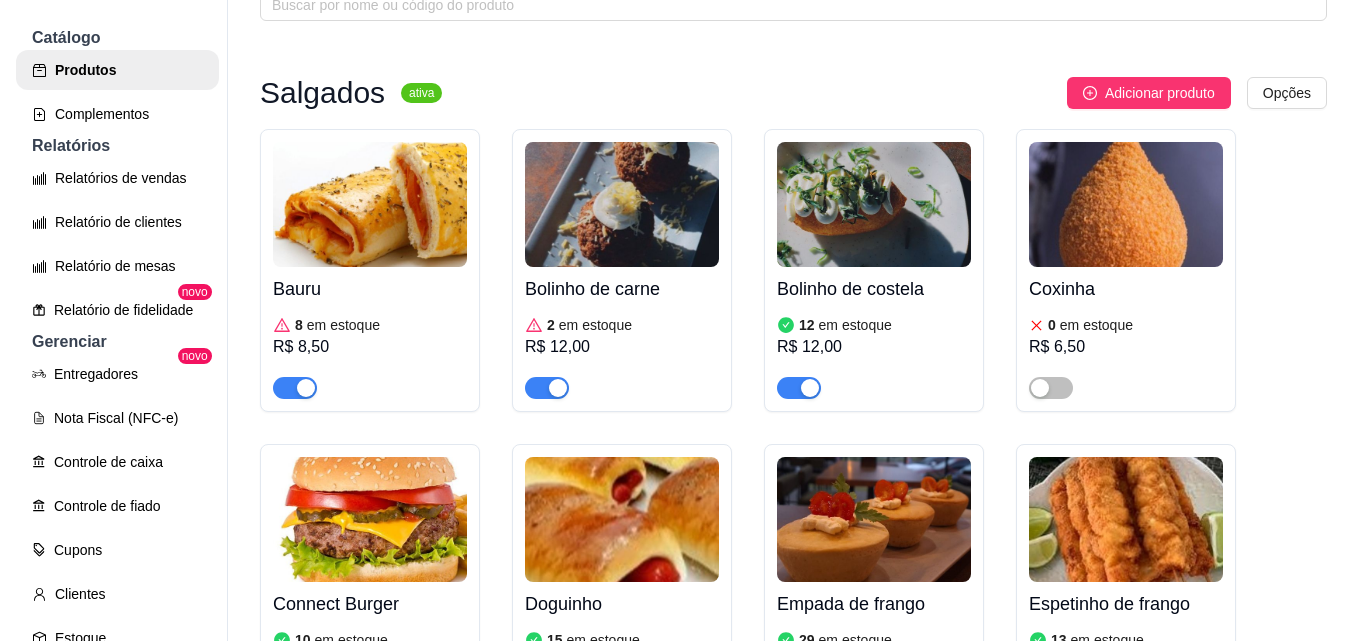 scroll, scrollTop: 0, scrollLeft: 0, axis: both 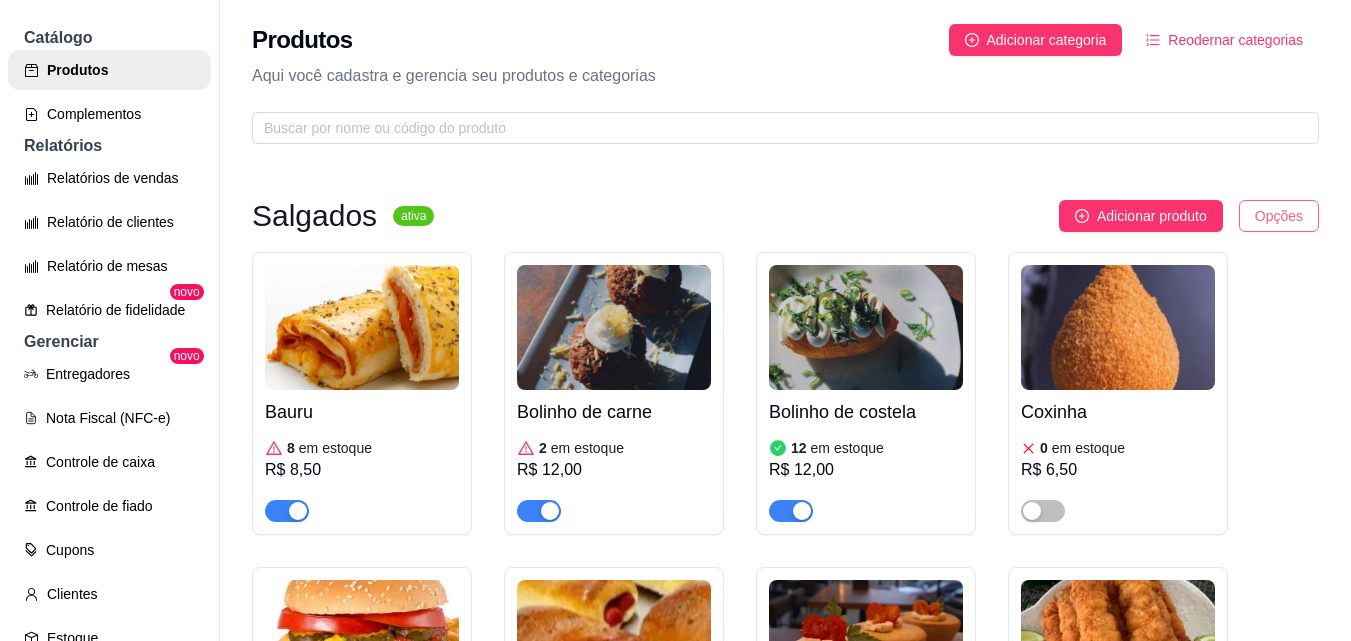 click on "C Connect Coffe ... Loja Aberta Loja Período gratuito até 17/08   Dia a dia Pedidos balcão (PDV) Gestor de Pedidos Lista de Pedidos Salão / Mesas Diggy Bot novo KDS Catálogo Produtos Complementos Relatórios Relatórios de vendas Relatório de clientes Relatório de mesas Relatório de fidelidade novo Gerenciar Entregadores novo Nota Fiscal (NFC-e) Controle de caixa Controle de fiado Cupons Clientes Estoque Configurações Diggy Planos Precisa de ajuda? Sair Produtos Adicionar categoria Reodernar categorias Aqui você cadastra e gerencia seu produtos e categorias Salgados  ativa Adicionar produto Opções Bauru   8 em estoque R$ 8,50 Bolinho de carne   2 em estoque R$ 12,00 Bolinho de costela   12 em estoque R$ 12,00 Coxinha   0 em estoque R$ 6,50 Connect Burger   10 em estoque R$ 24,99 Doguinho   15 em estoque R$ 9,00 Empada de frango   29 em estoque R$ 9,00 Espetinho de frango   13 em estoque R$ 10,00 Folhado de Frango   5 em estoque R$ 9,00 Folhado de carne   2 em estoque R$ 9,00   6 Omelete" at bounding box center [675, 320] 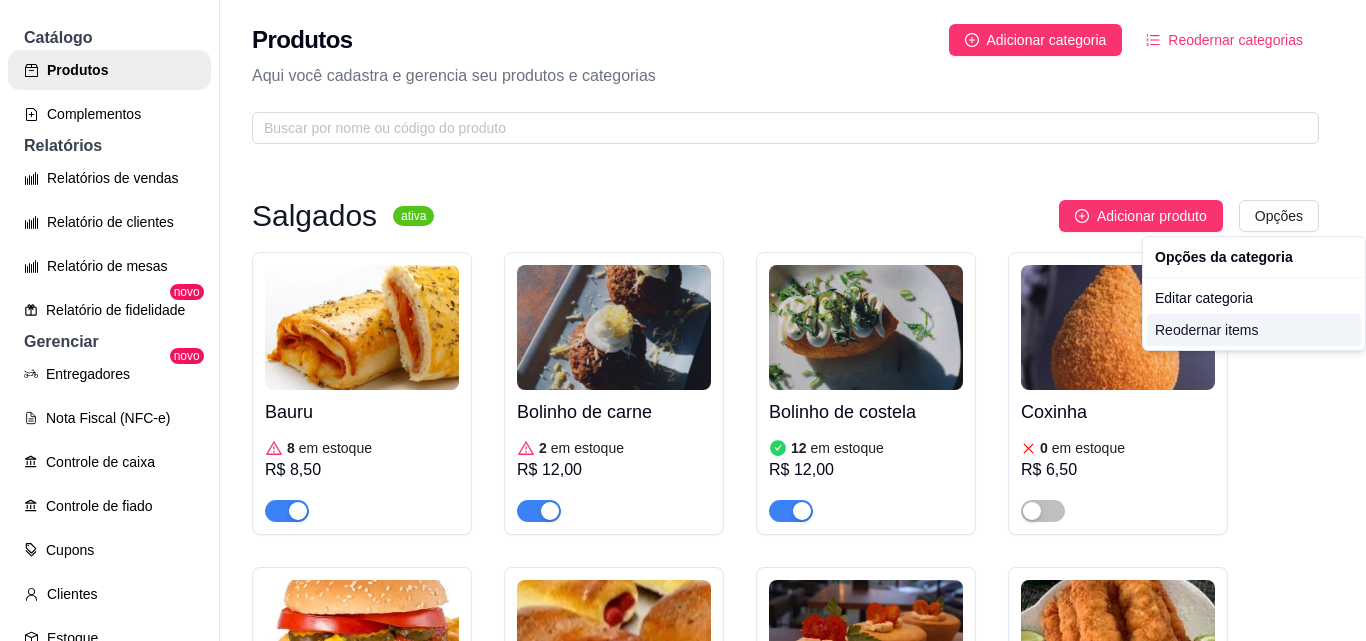 click on "Reodernar items" at bounding box center (1254, 330) 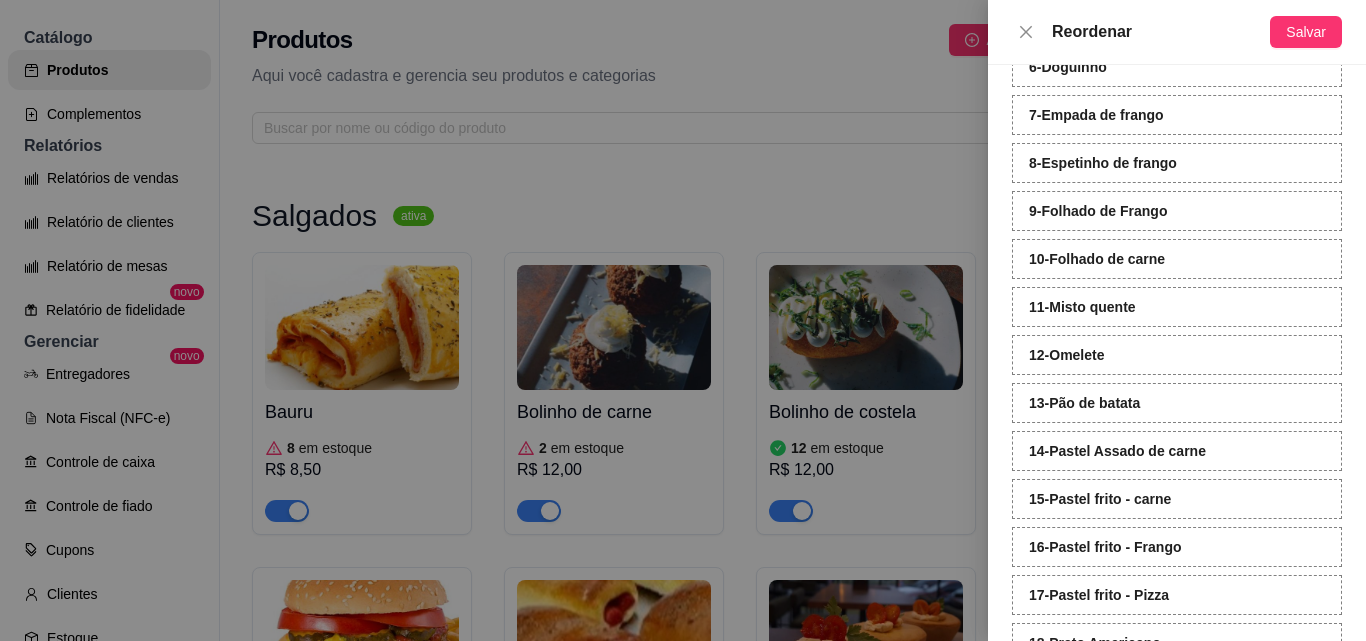 scroll, scrollTop: 400, scrollLeft: 0, axis: vertical 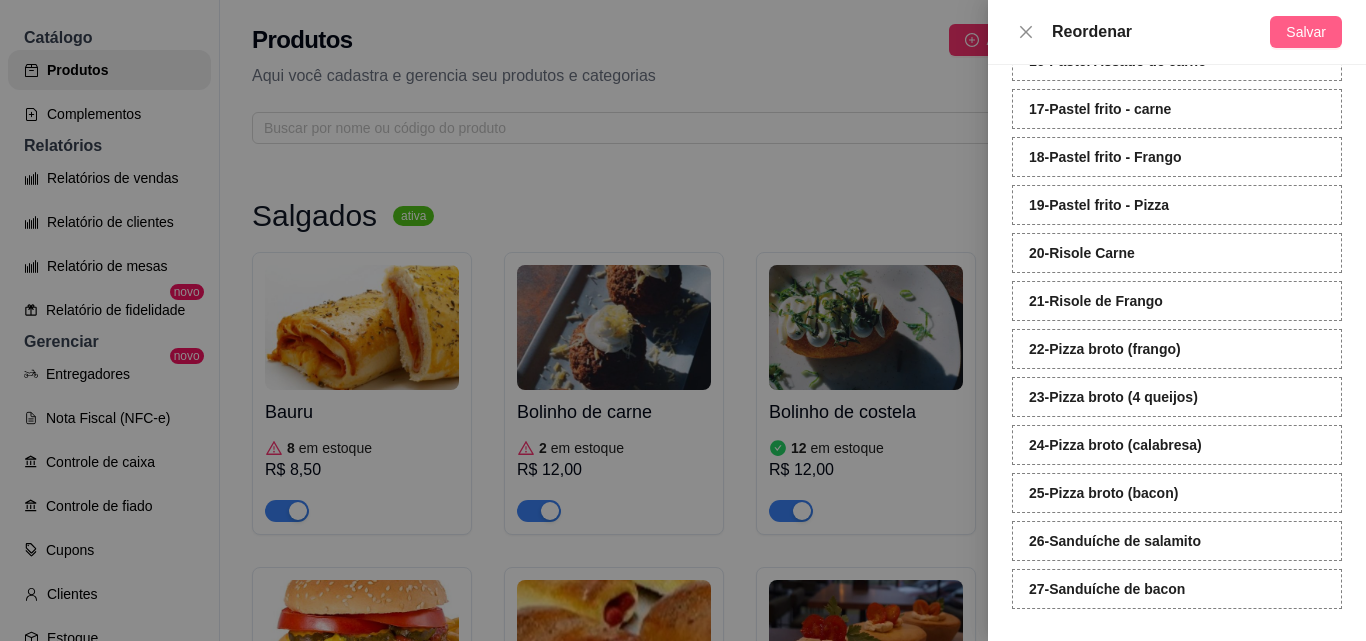 click on "Salvar" at bounding box center [1306, 32] 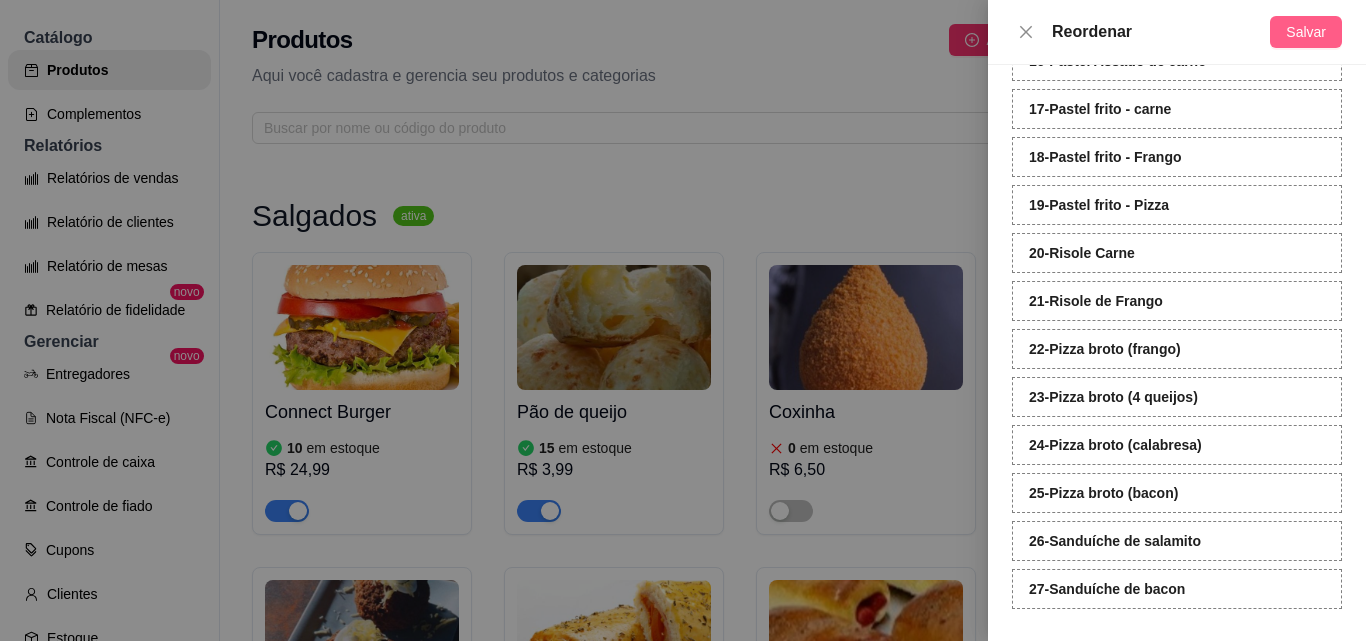 click on "Salvar" at bounding box center (1306, 32) 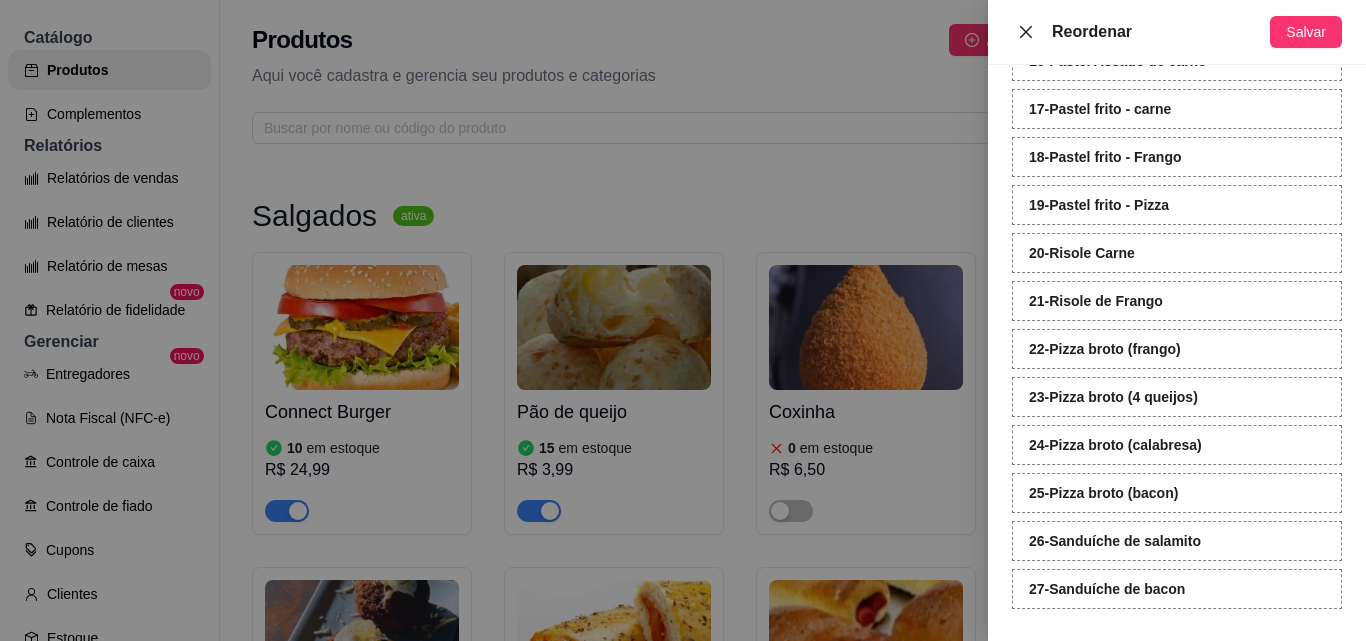 click 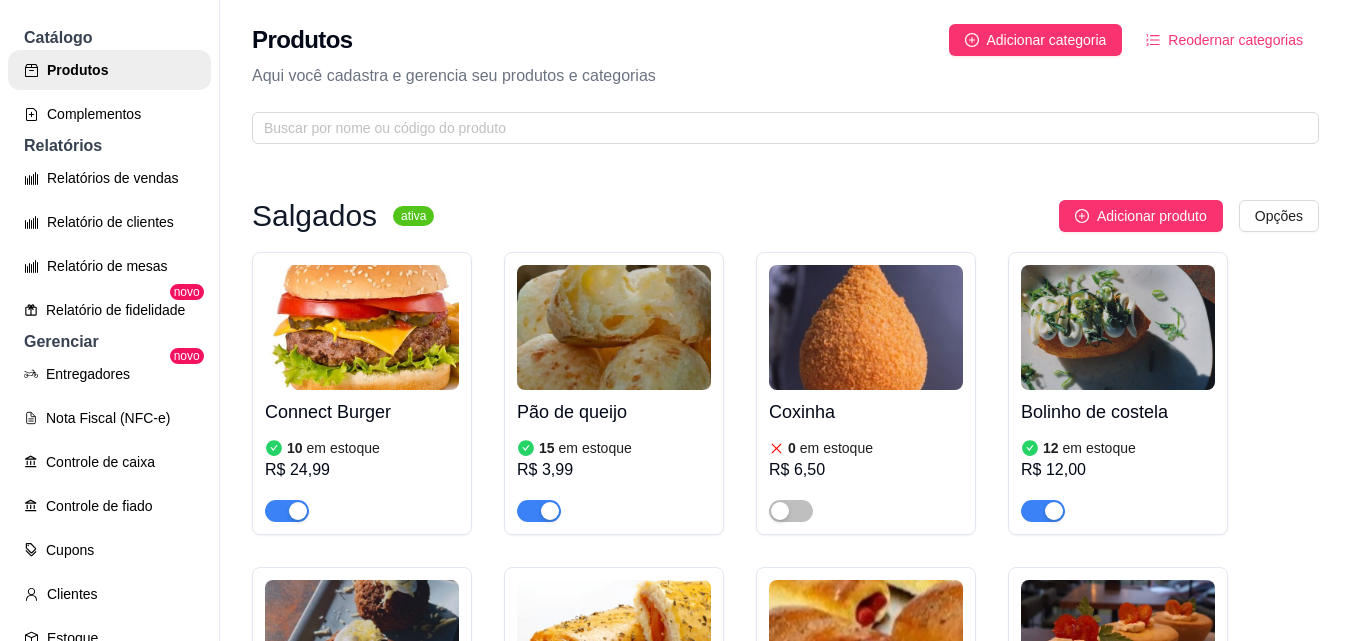 click at bounding box center [362, 327] 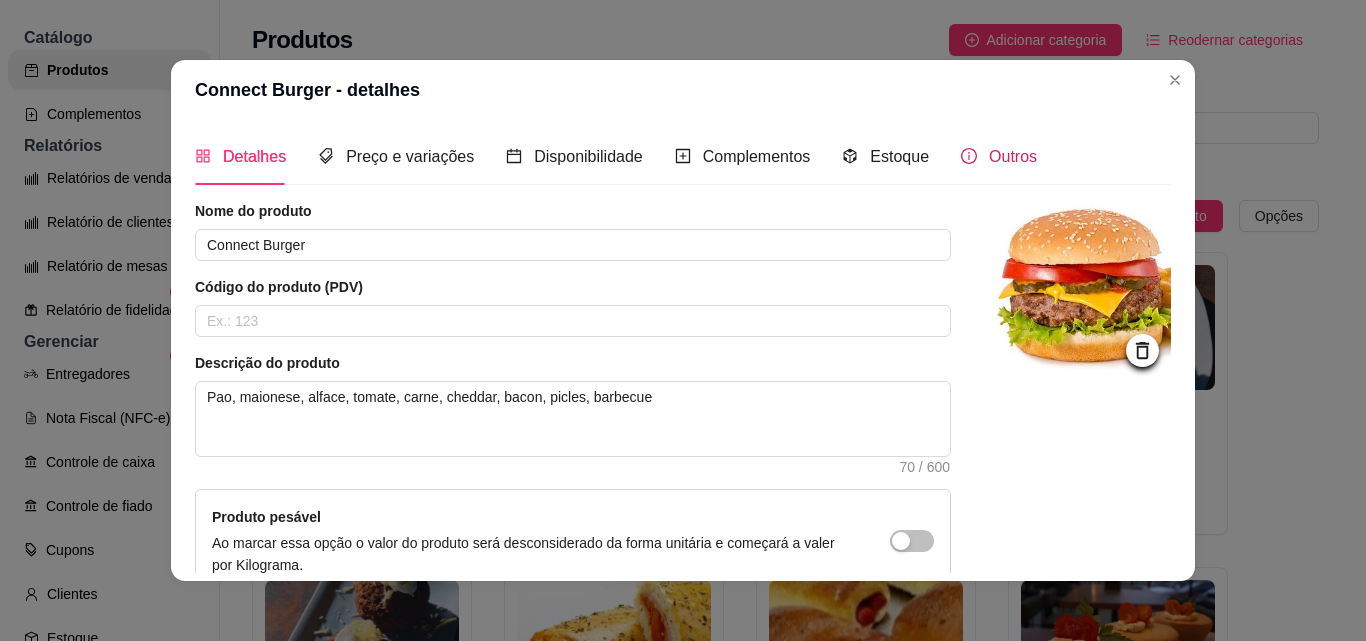 click on "Outros" at bounding box center [1013, 156] 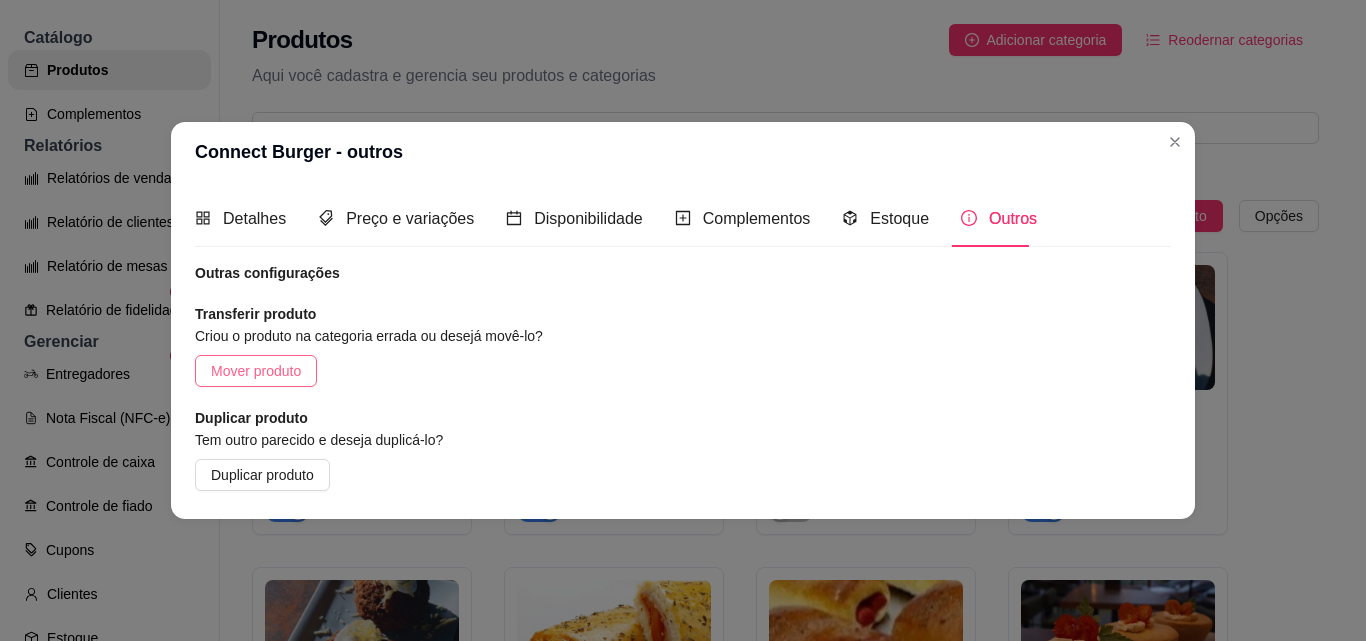 click on "Mover produto" at bounding box center (256, 371) 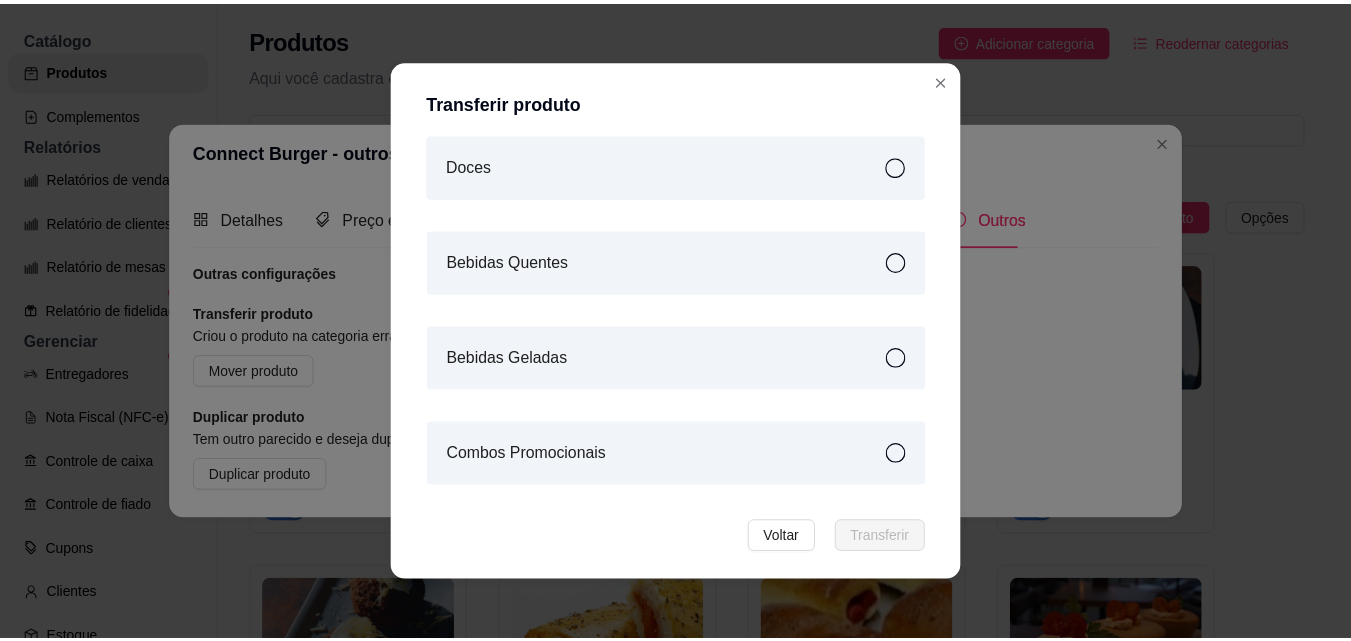 scroll, scrollTop: 0, scrollLeft: 0, axis: both 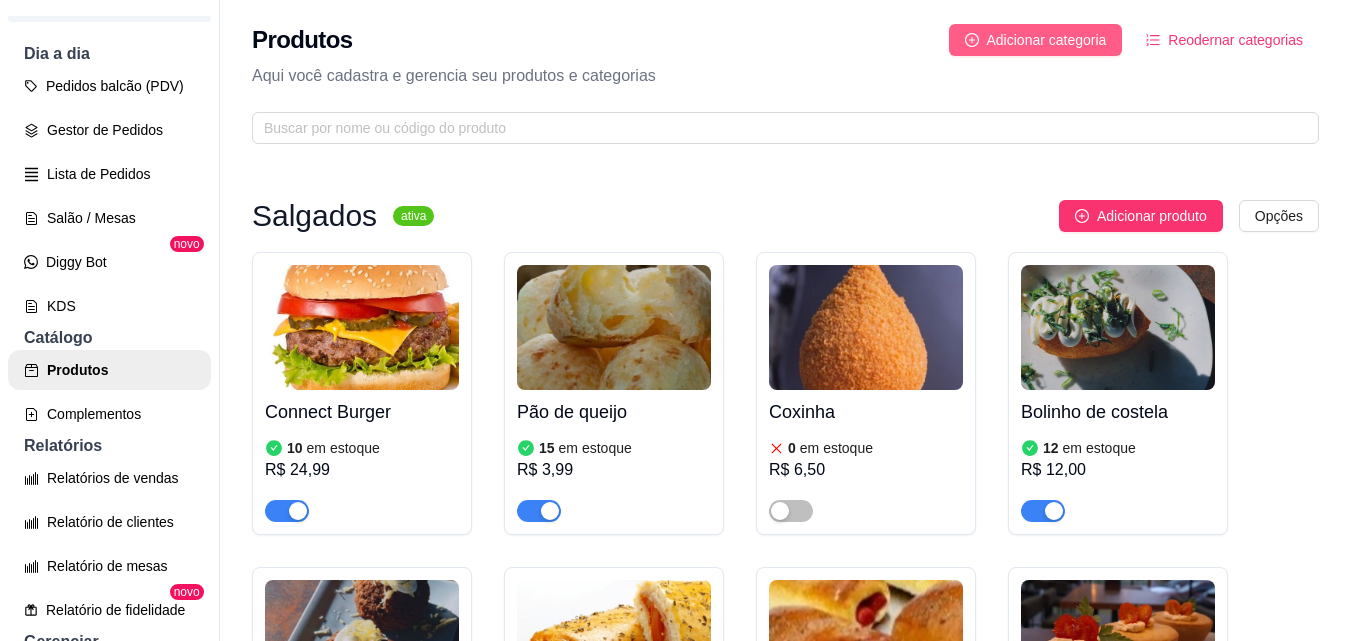 click on "Adicionar categoria" at bounding box center [1047, 40] 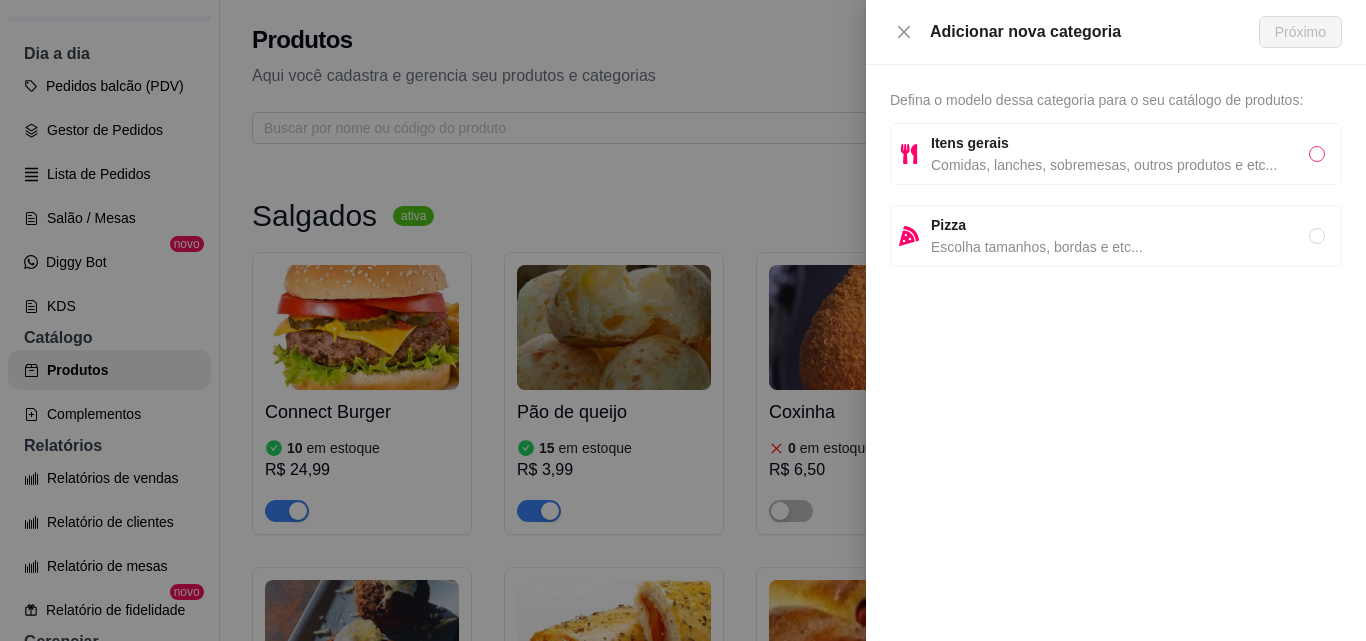 click at bounding box center [1317, 154] 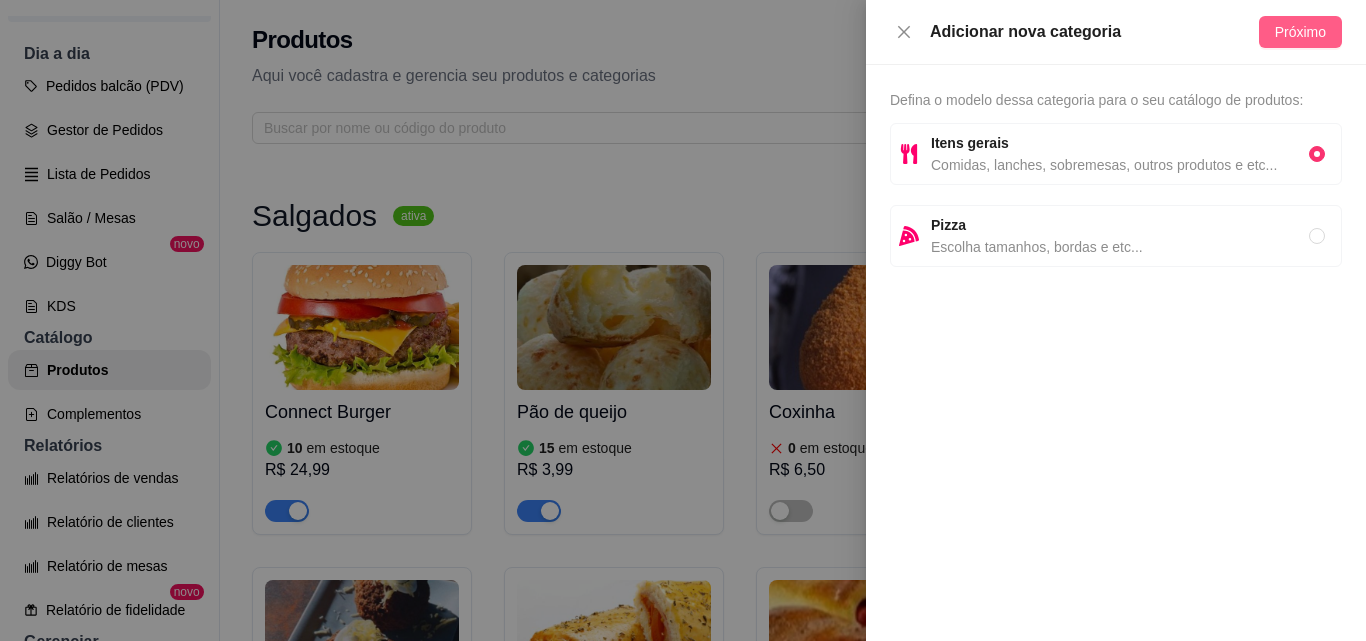 click on "Próximo" at bounding box center [1300, 32] 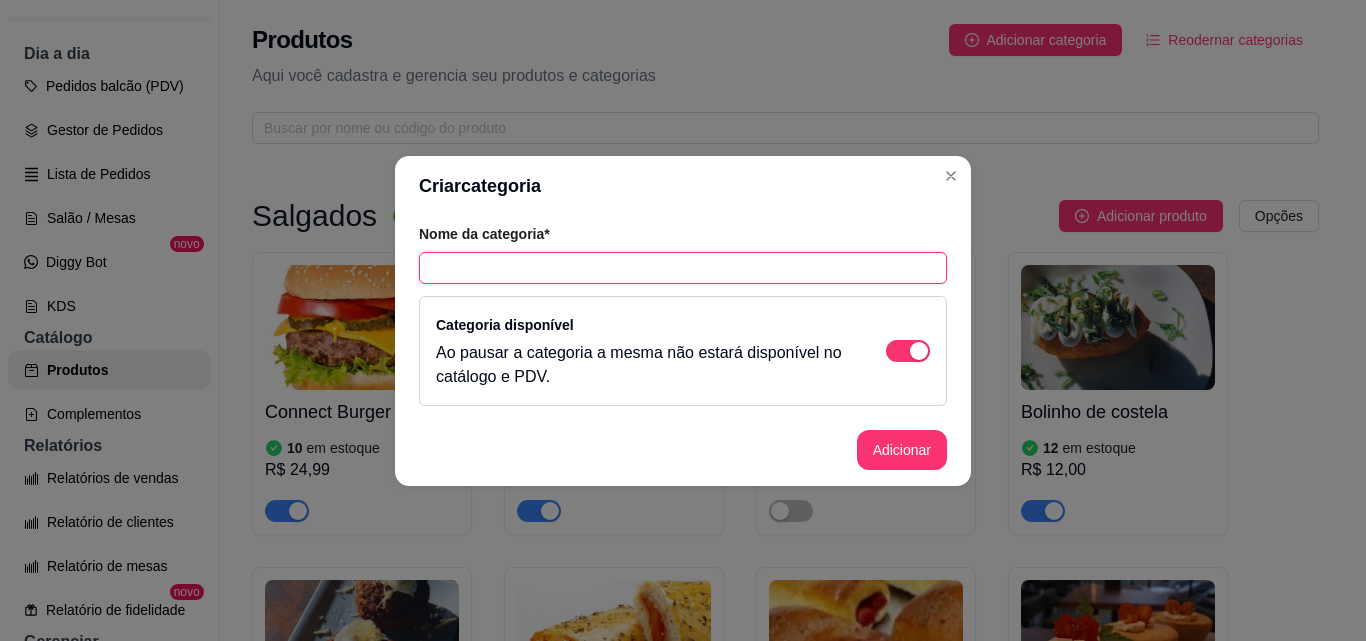 click at bounding box center (683, 268) 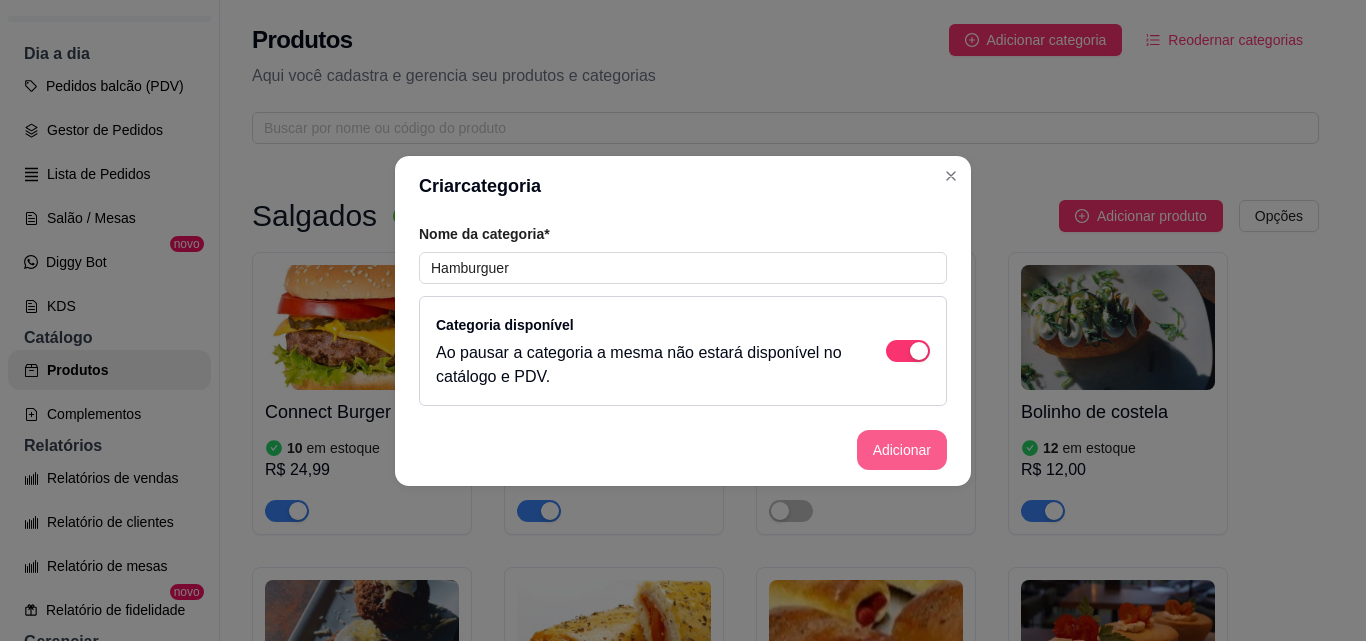 click on "Adicionar" at bounding box center (902, 450) 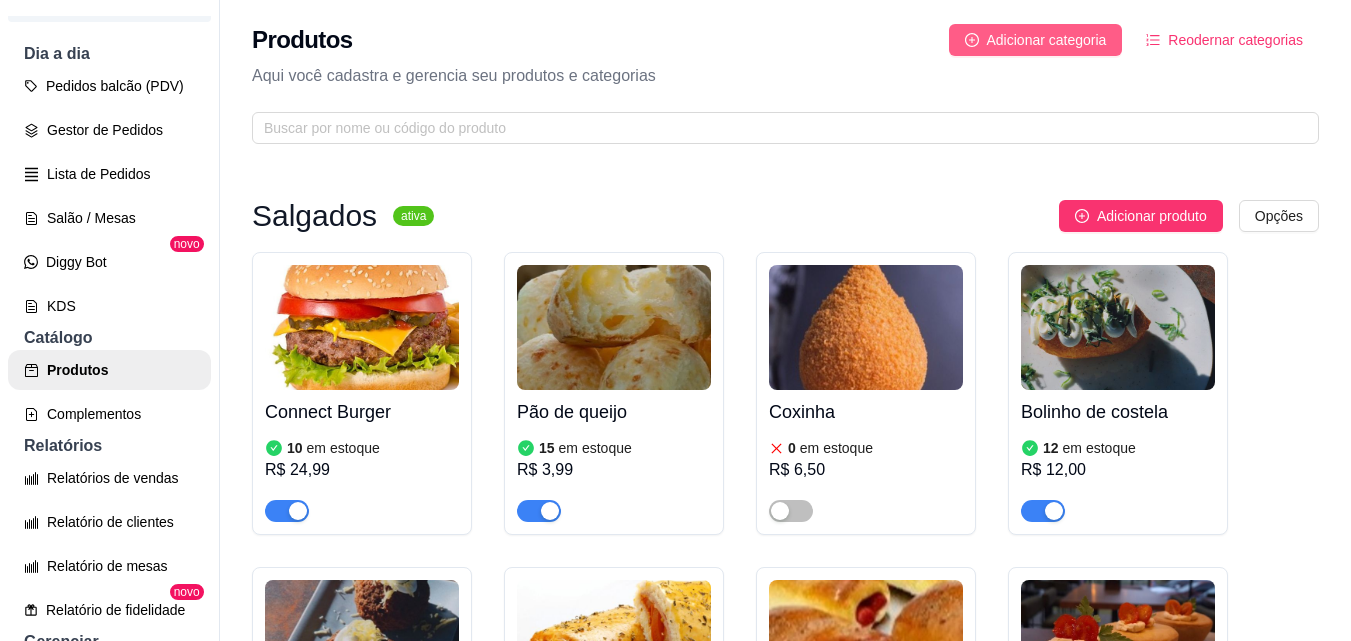 click on "Adicionar categoria" at bounding box center [1047, 40] 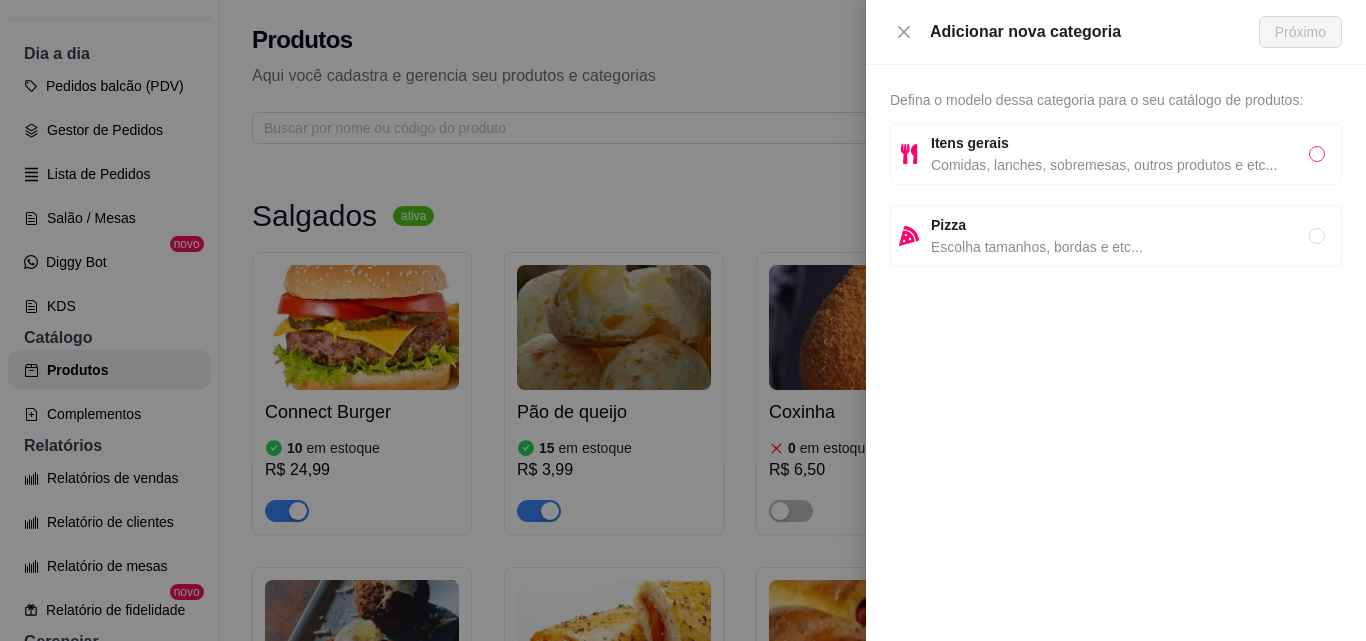 click at bounding box center [1317, 154] 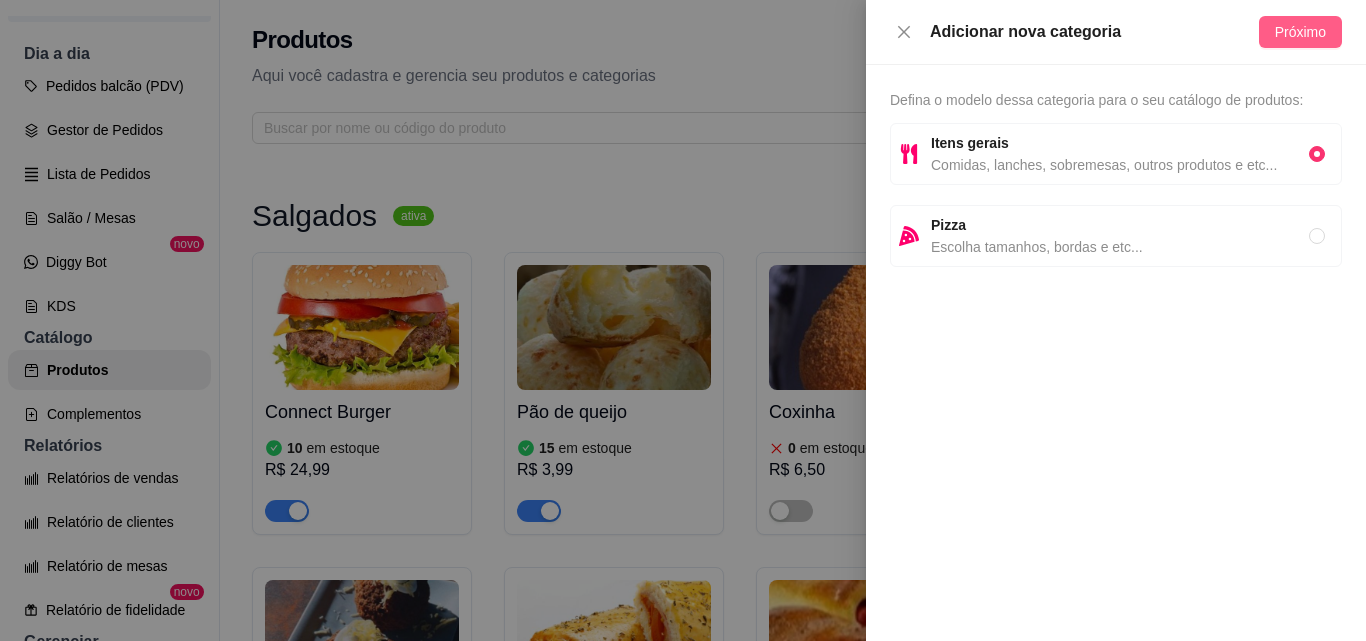 click on "Próximo" at bounding box center (1300, 32) 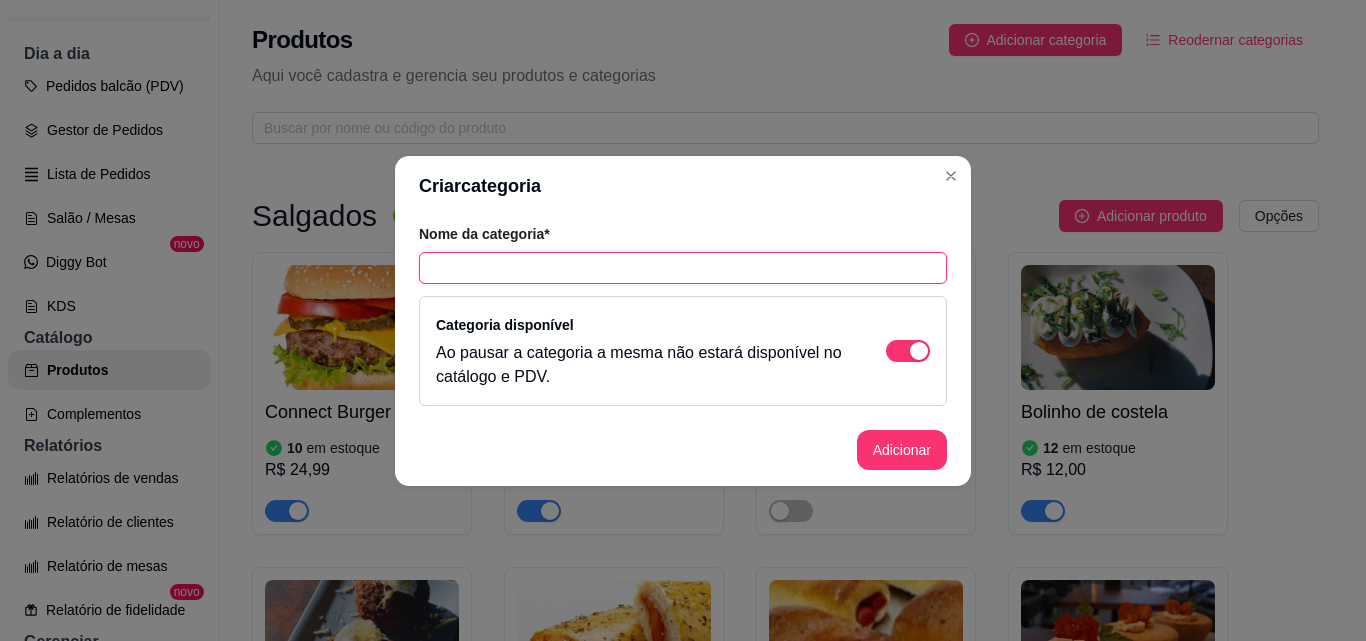 click at bounding box center [683, 268] 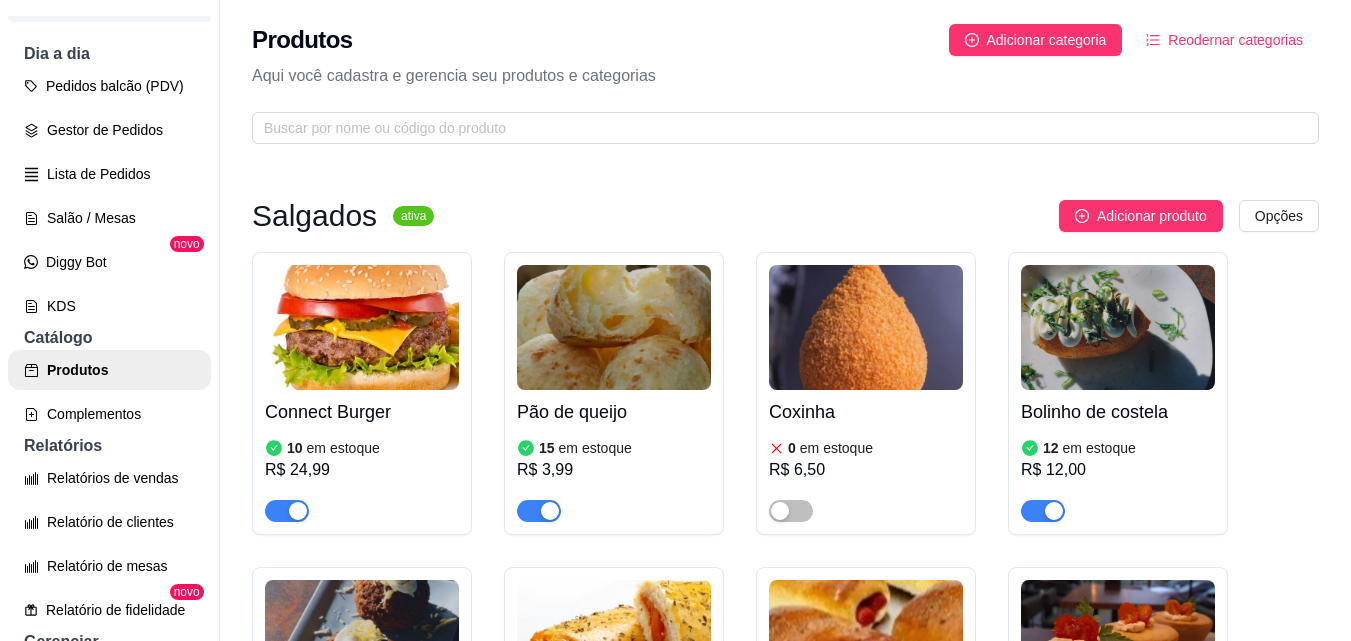 click at bounding box center [362, 327] 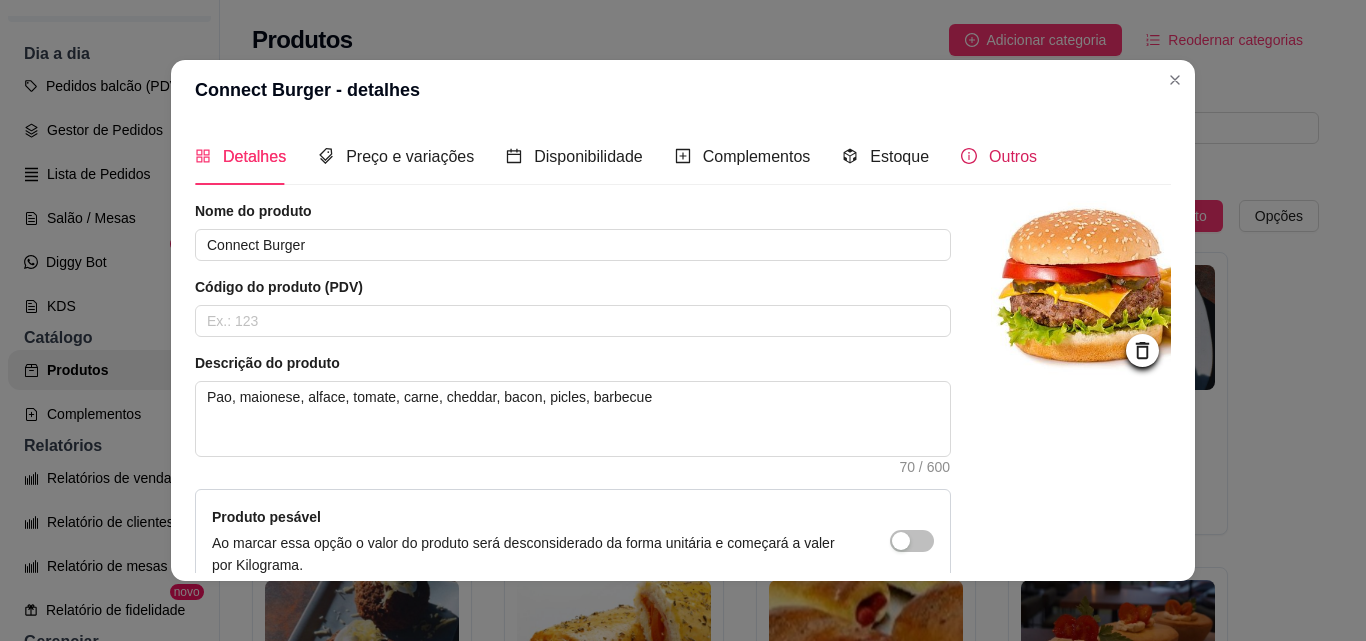 click on "Outros" at bounding box center [1013, 156] 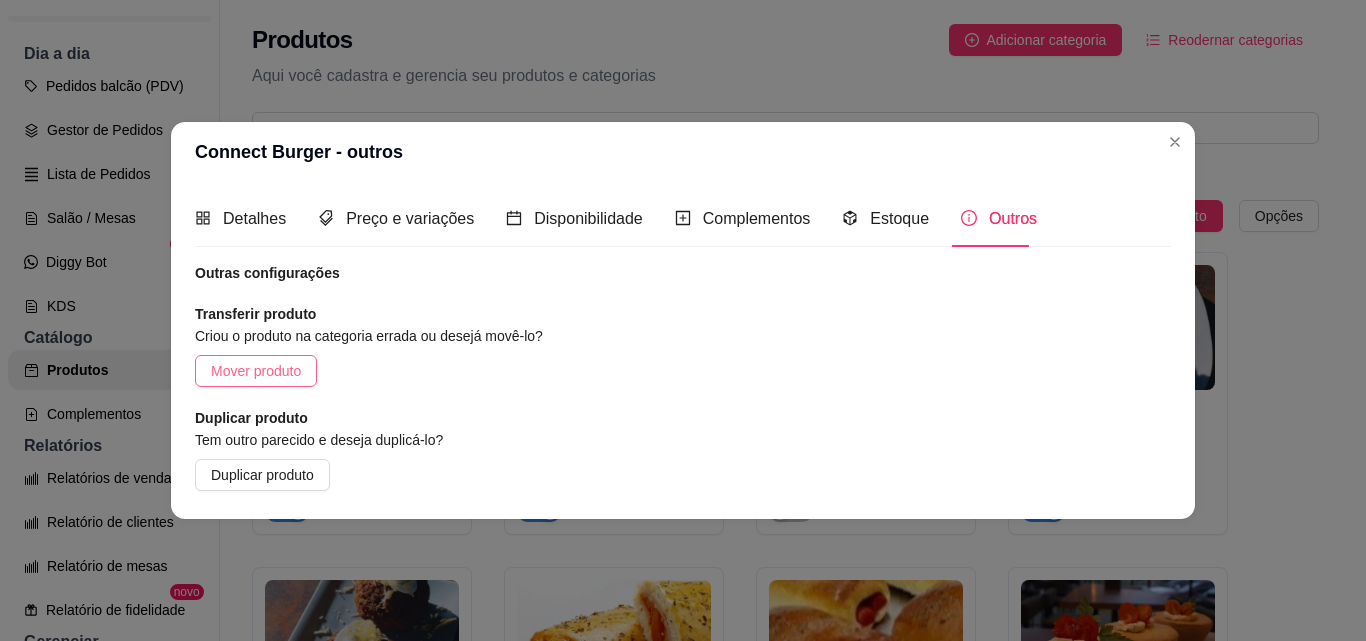 click on "Mover produto" at bounding box center [256, 371] 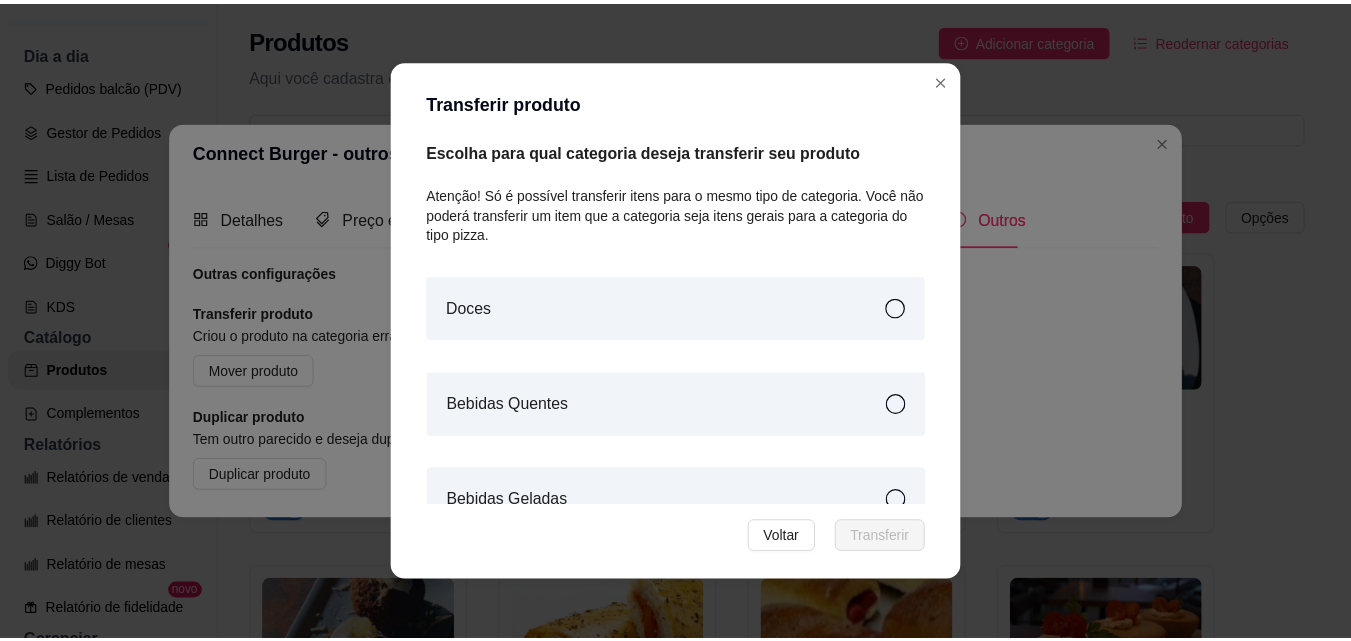 scroll, scrollTop: 419, scrollLeft: 0, axis: vertical 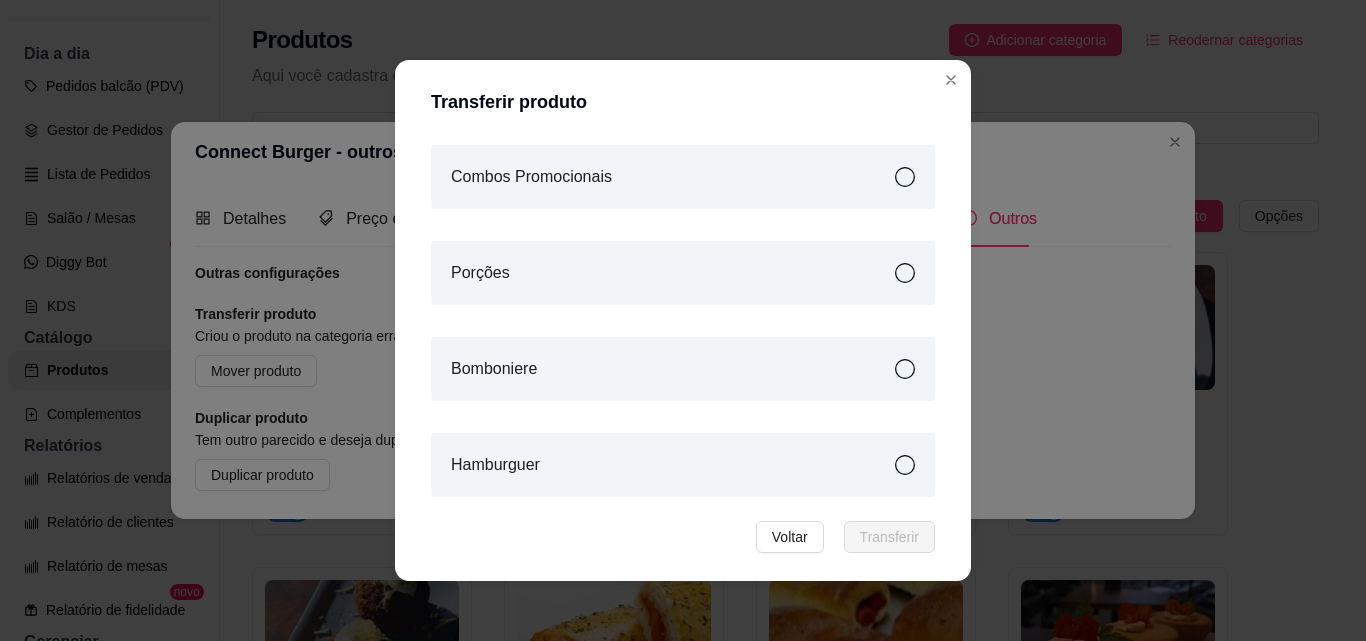 click 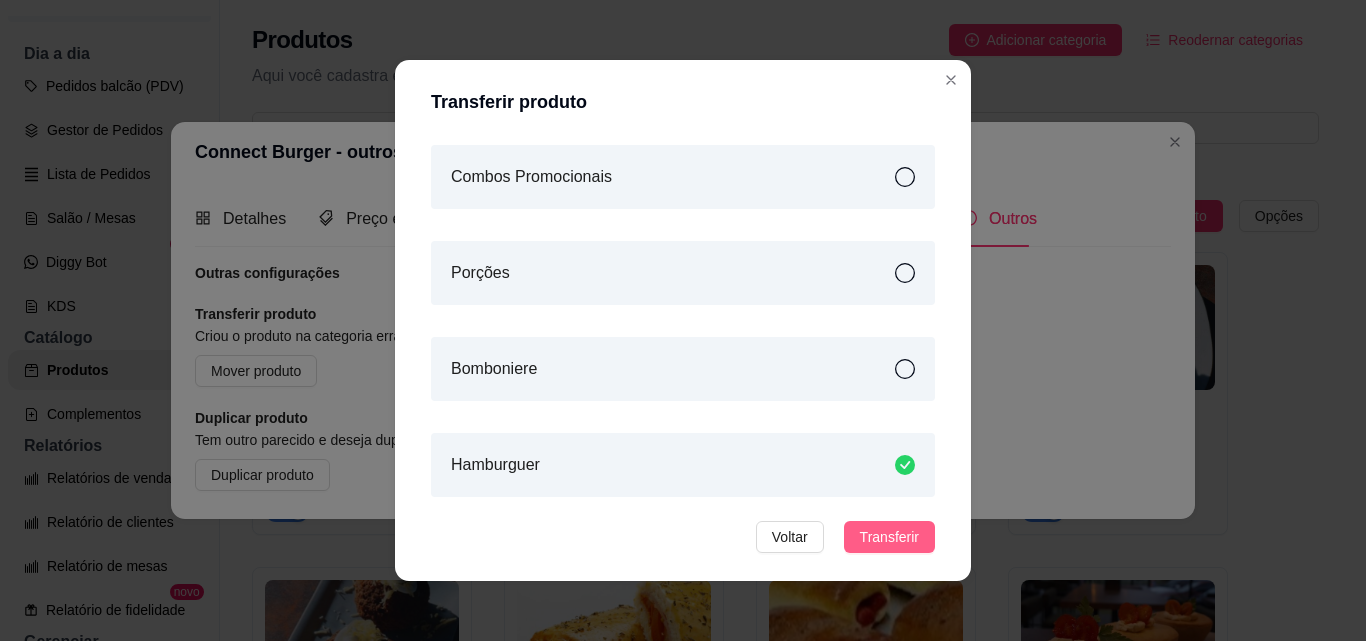 click on "Transferir" at bounding box center (889, 537) 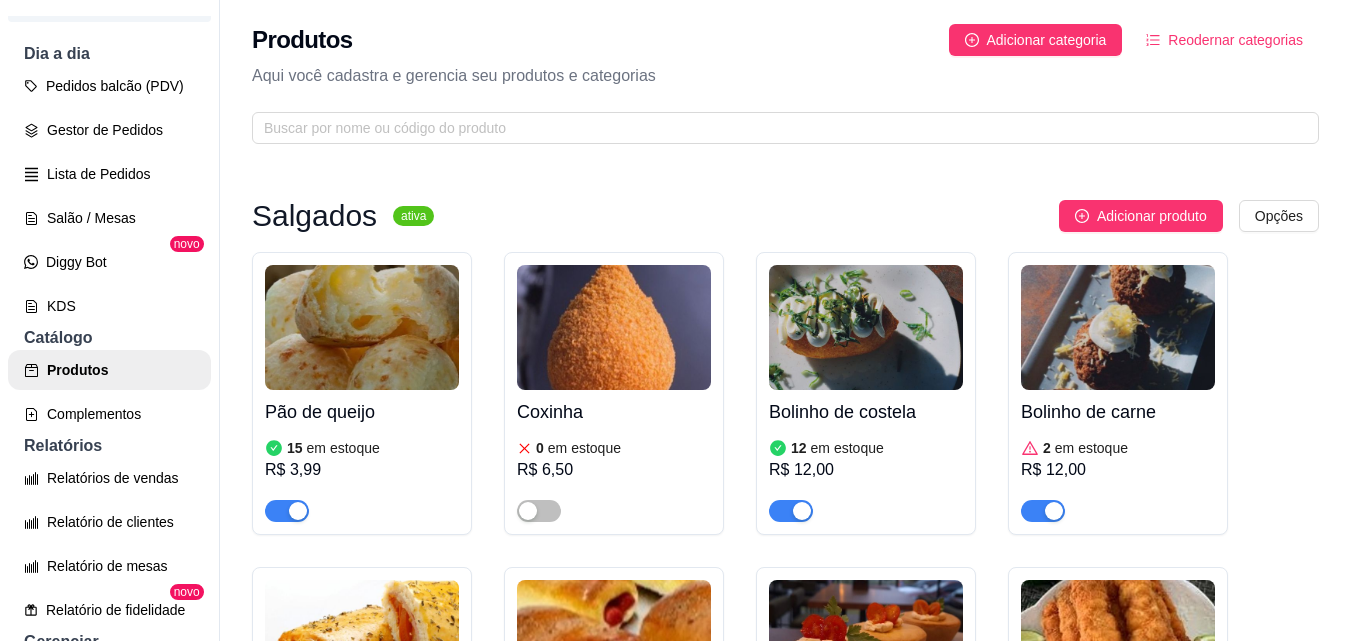 click on "Reodernar categorias" at bounding box center (1224, 40) 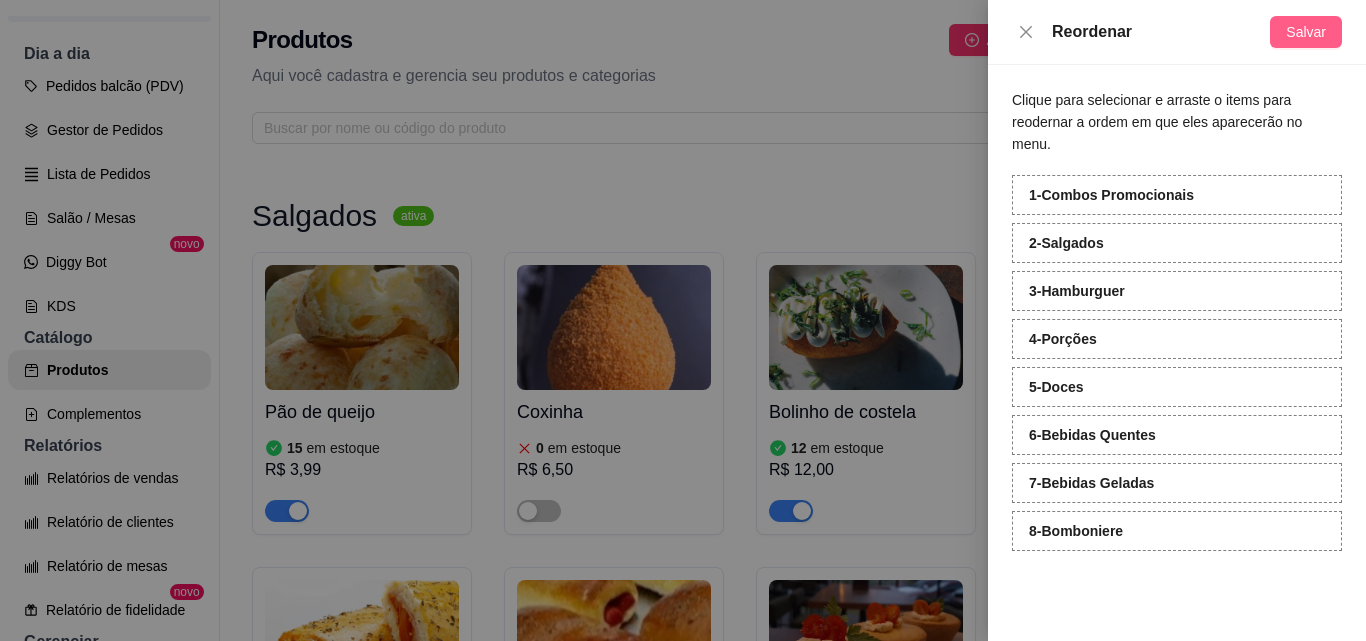 click on "Salvar" at bounding box center (1306, 32) 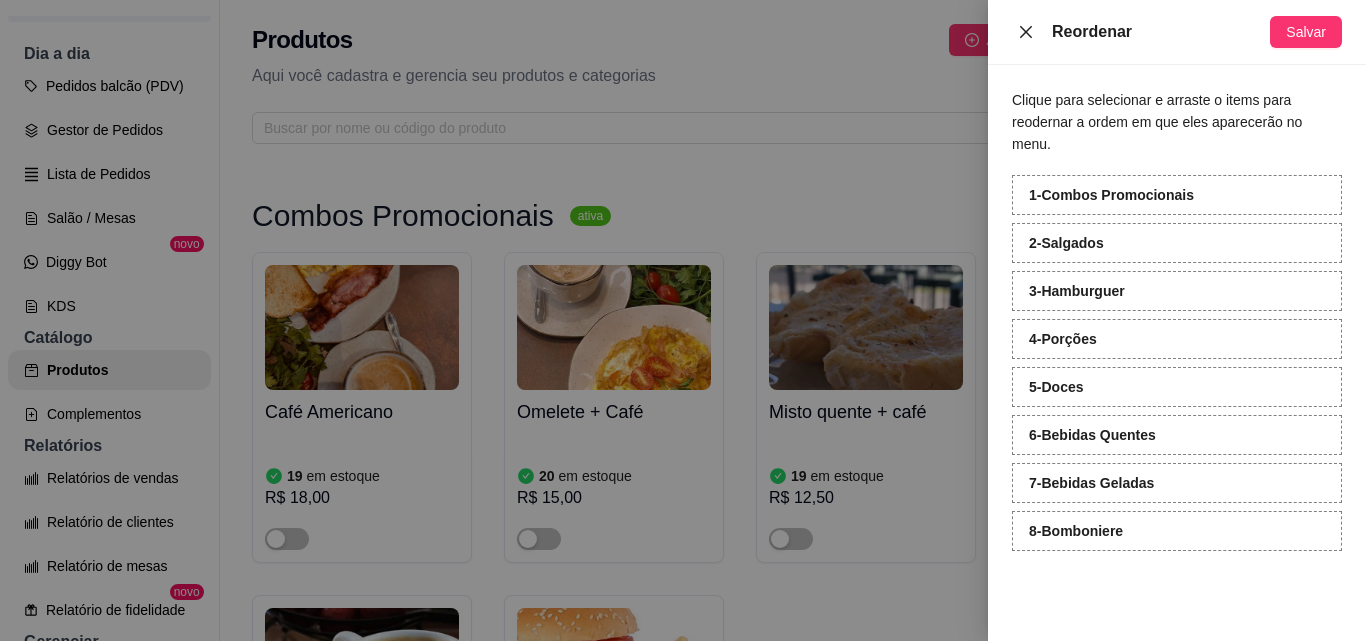 click 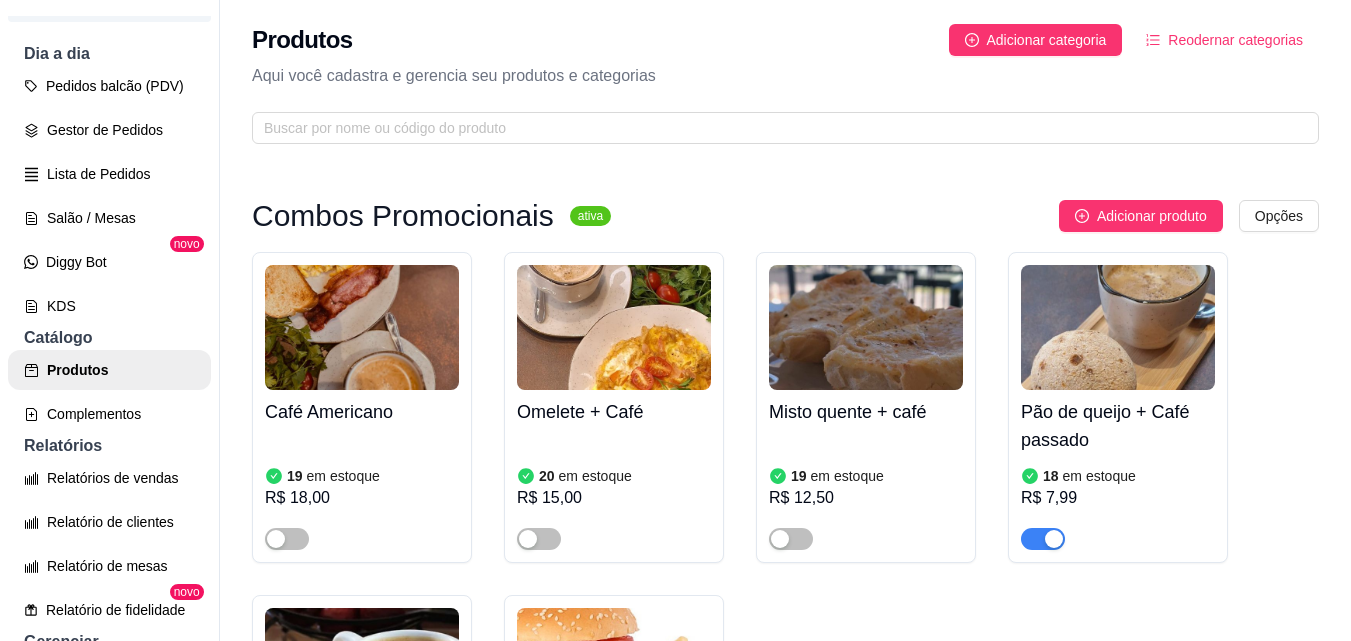 click at bounding box center (362, 327) 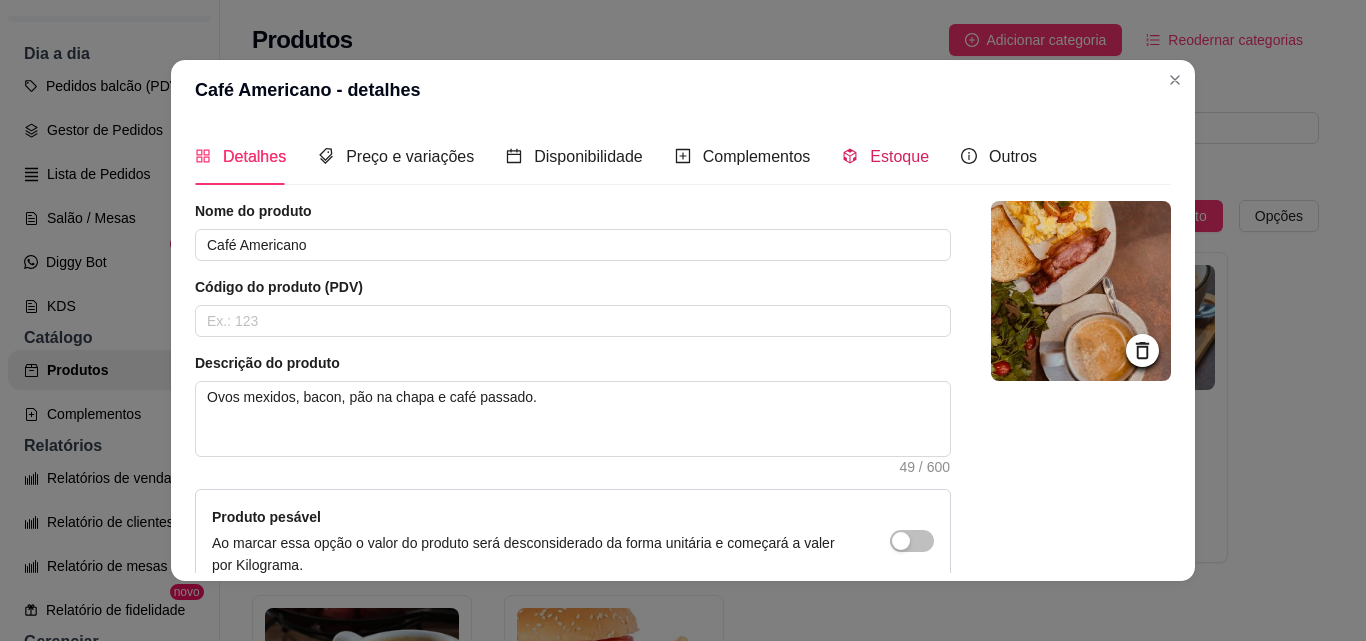 click on "Estoque" at bounding box center [899, 156] 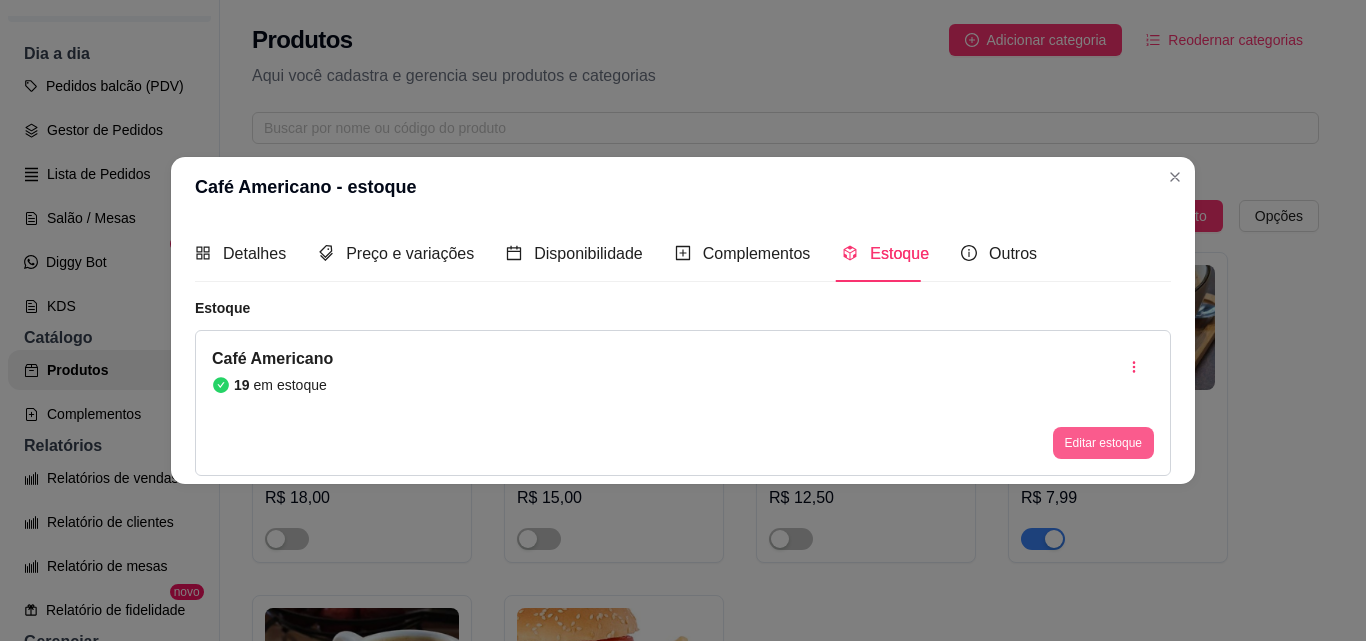 click on "Editar estoque" at bounding box center (1103, 443) 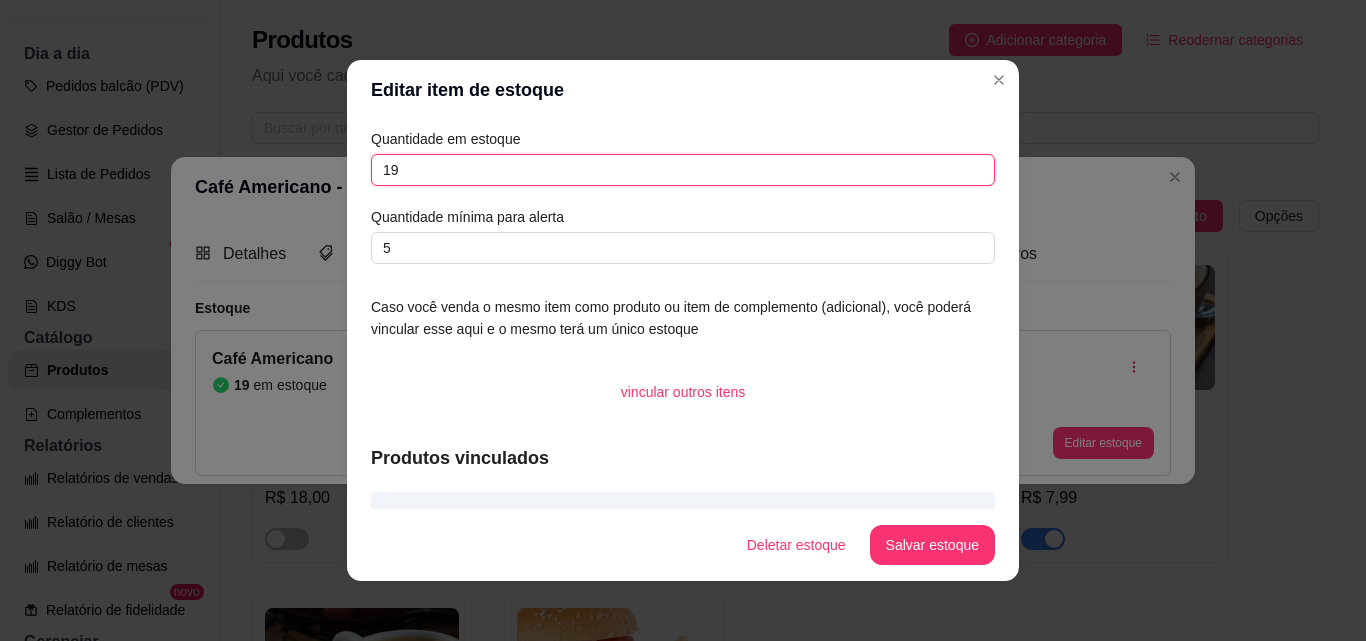 drag, startPoint x: 412, startPoint y: 174, endPoint x: 347, endPoint y: 163, distance: 65.9242 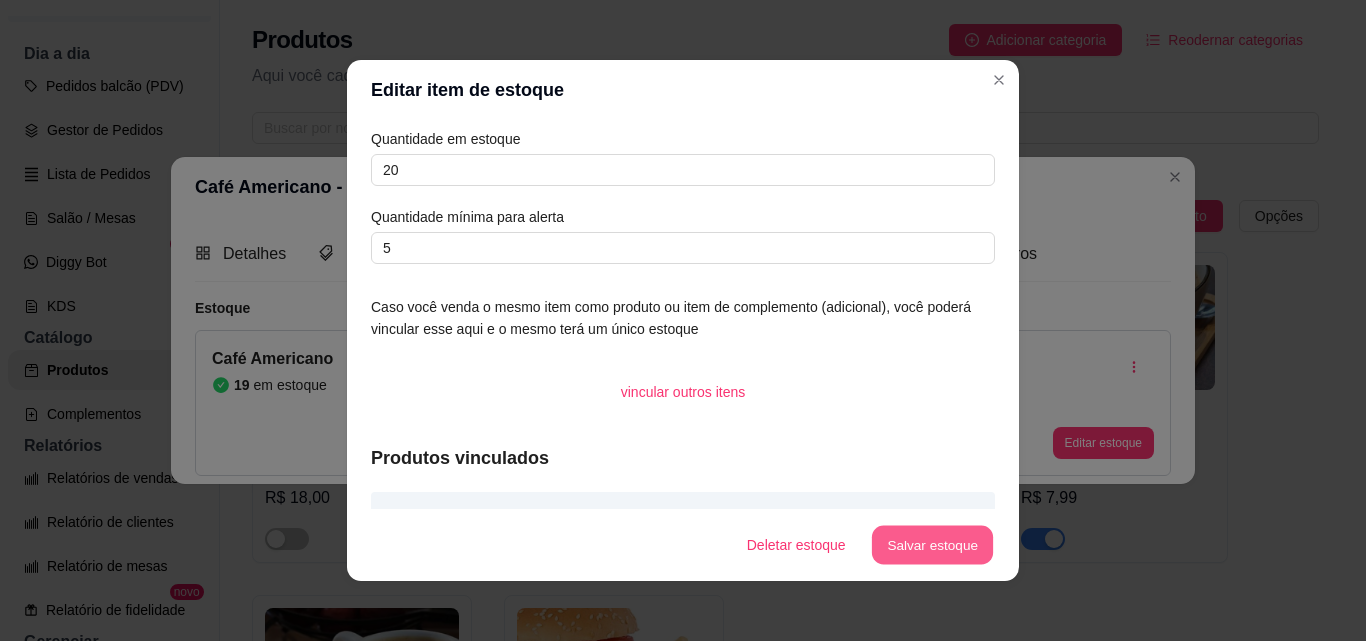 click on "Salvar estoque" at bounding box center (932, 545) 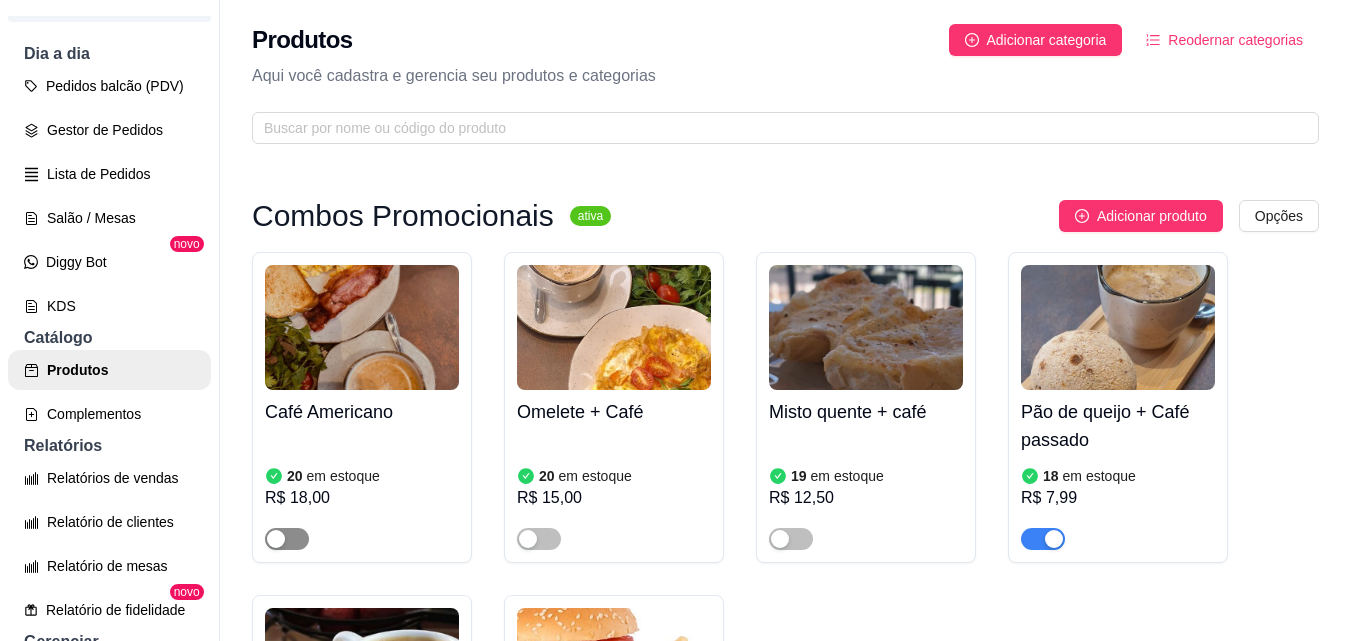 click at bounding box center [287, 539] 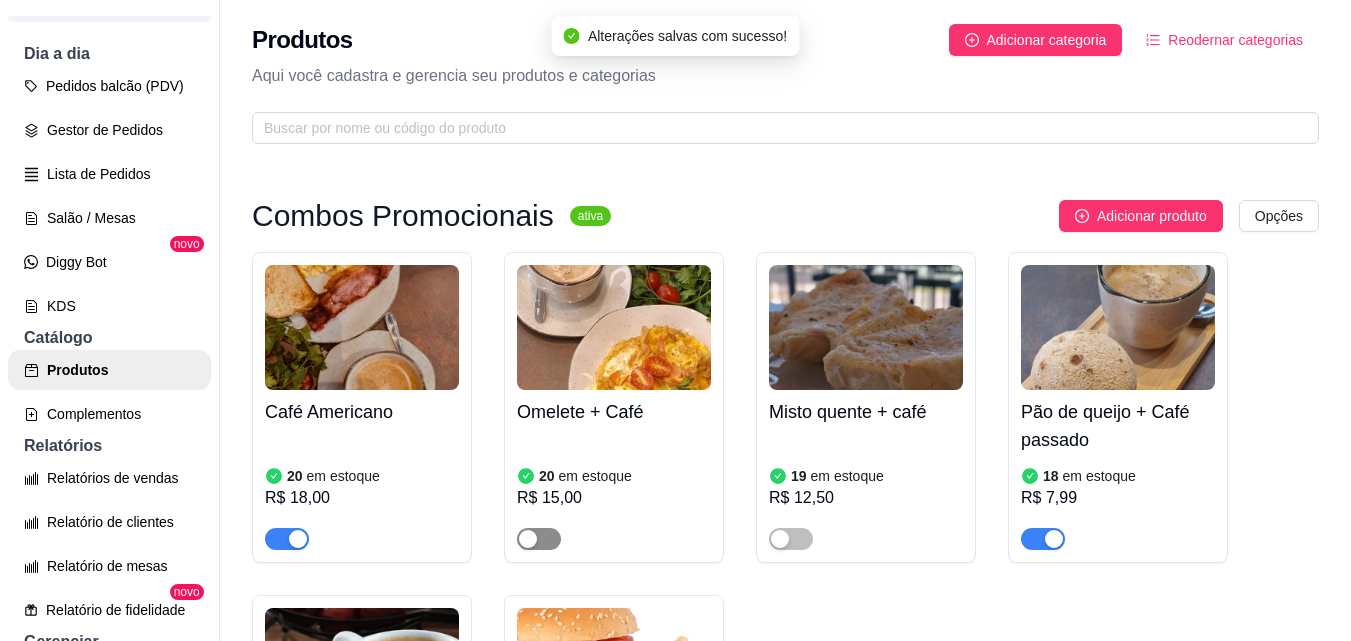 click at bounding box center [539, 539] 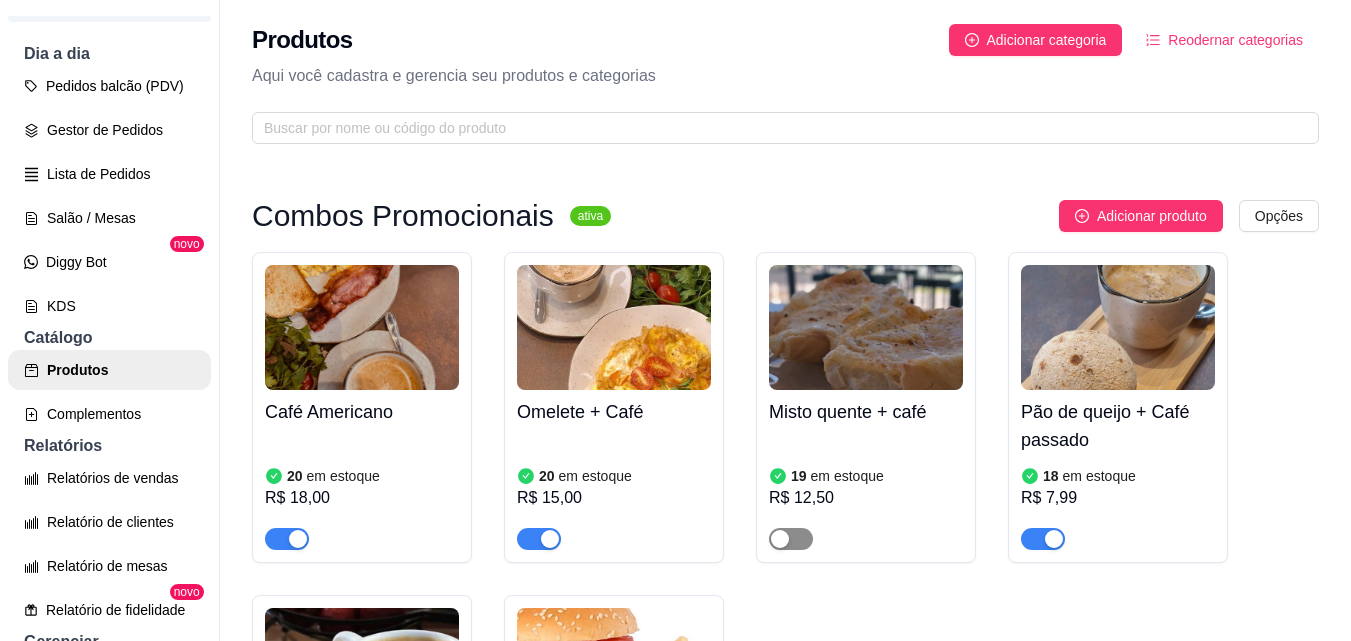 click at bounding box center (791, 539) 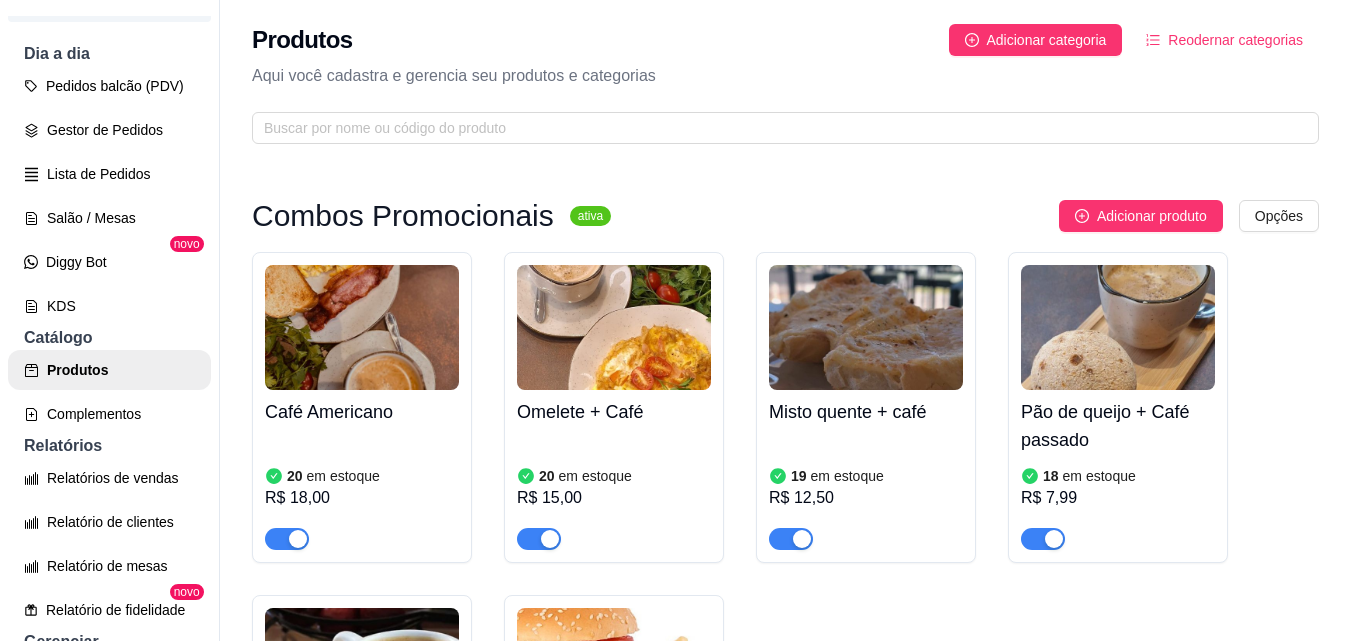 click at bounding box center (1118, 327) 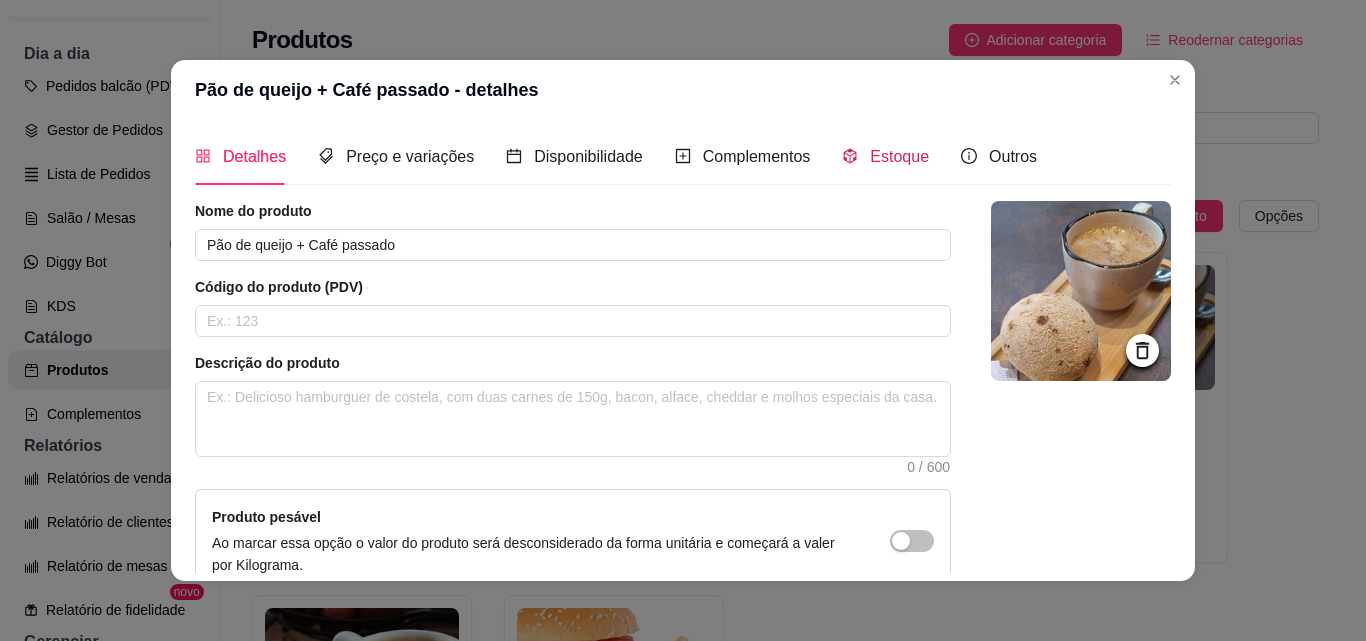 click on "Estoque" at bounding box center [899, 156] 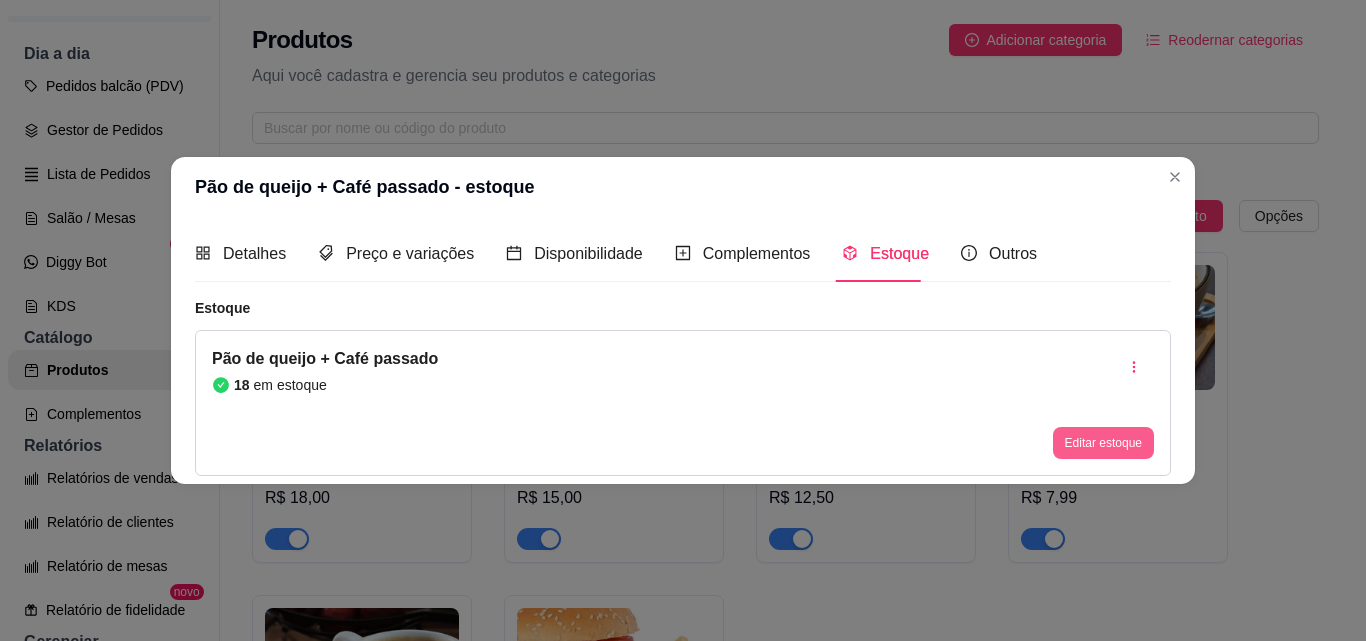 click on "Editar estoque" at bounding box center (1103, 443) 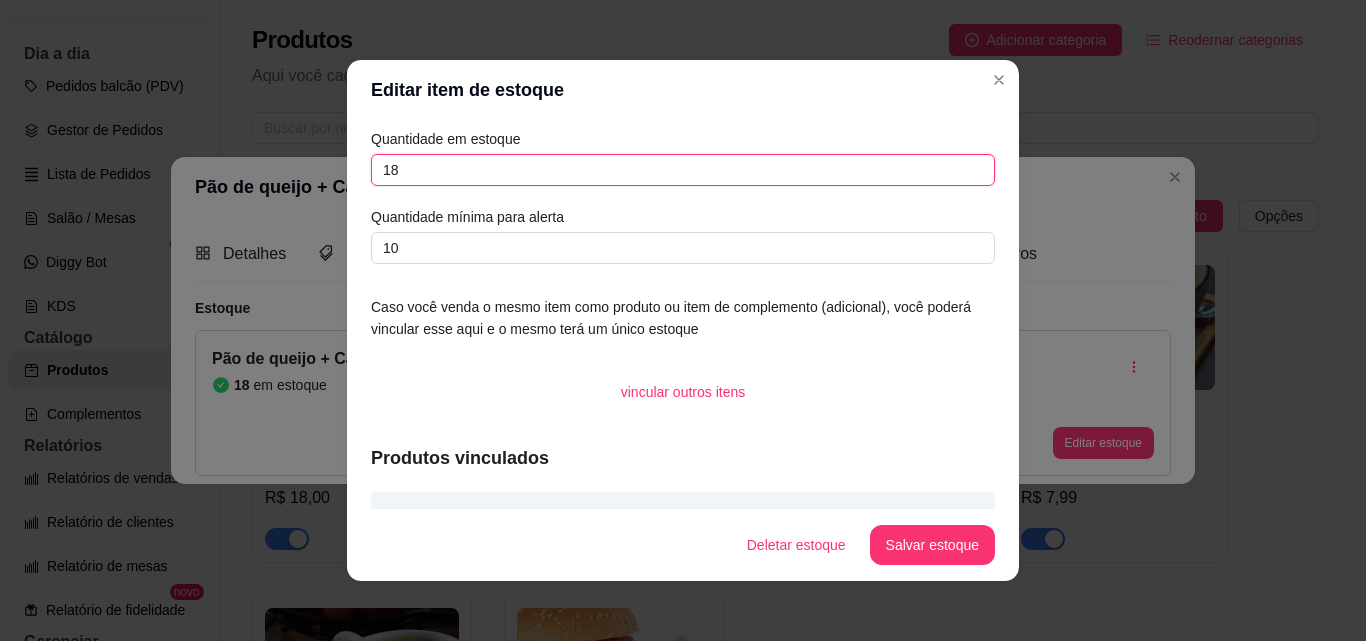 drag, startPoint x: 387, startPoint y: 173, endPoint x: 298, endPoint y: 179, distance: 89.20202 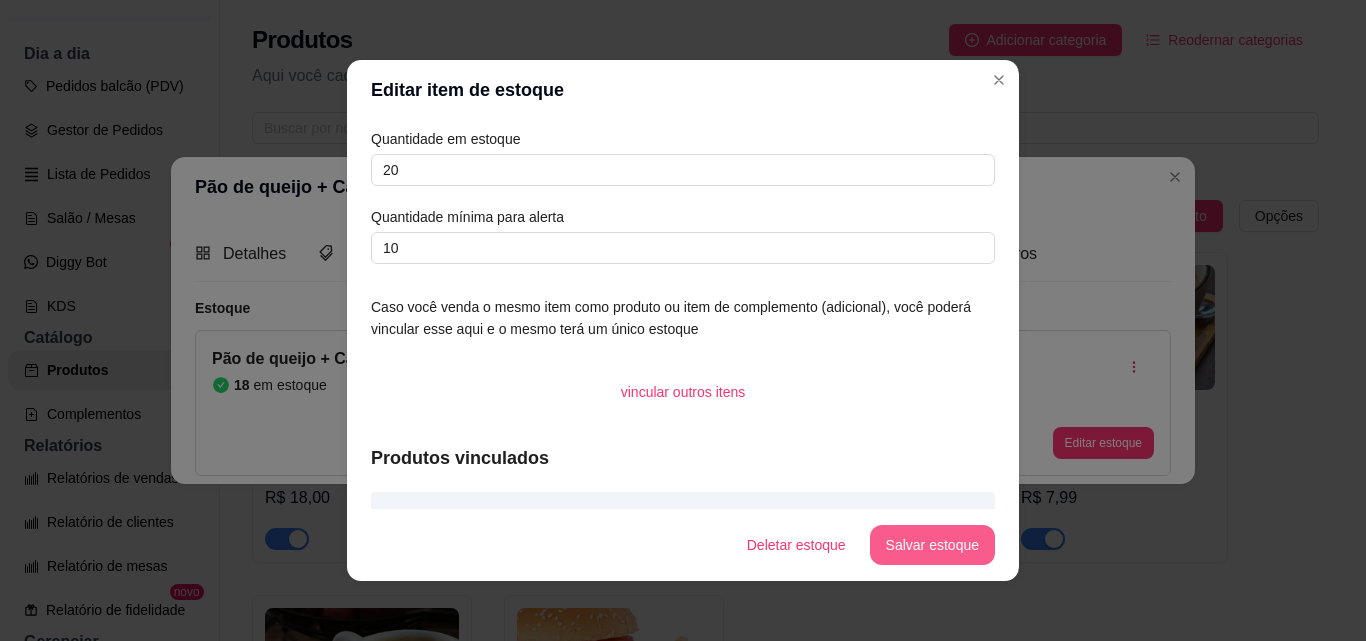 click on "Salvar estoque" at bounding box center [932, 545] 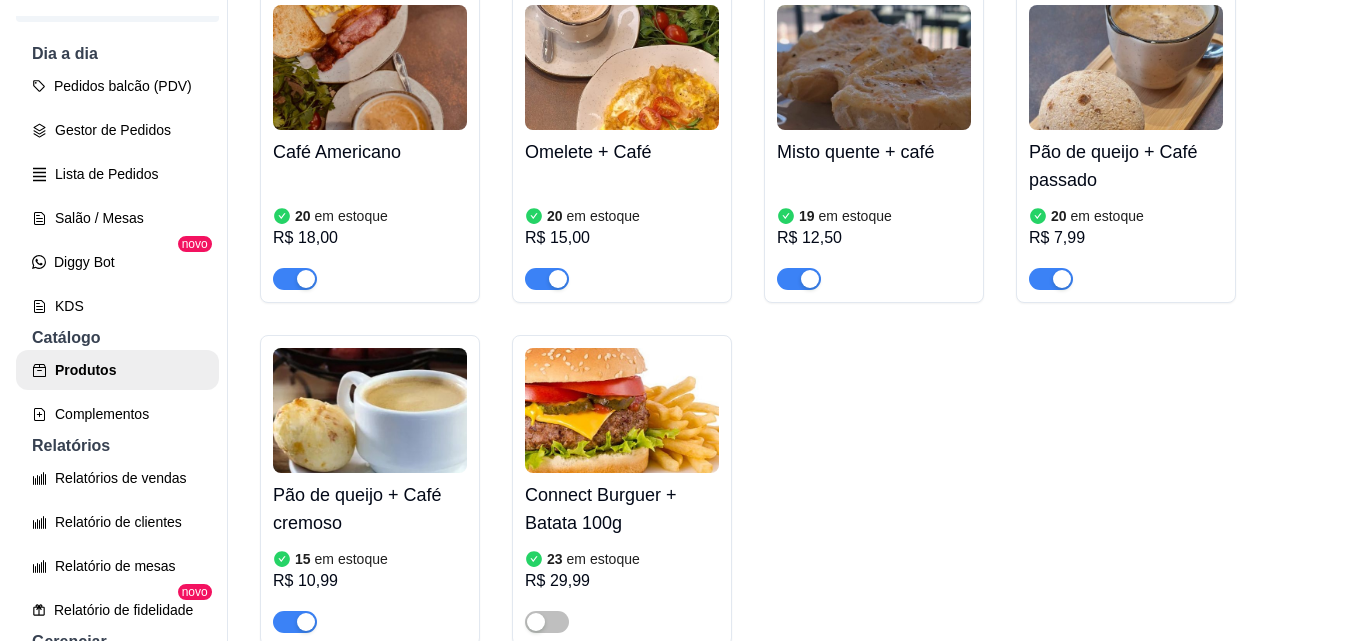 scroll, scrollTop: 400, scrollLeft: 0, axis: vertical 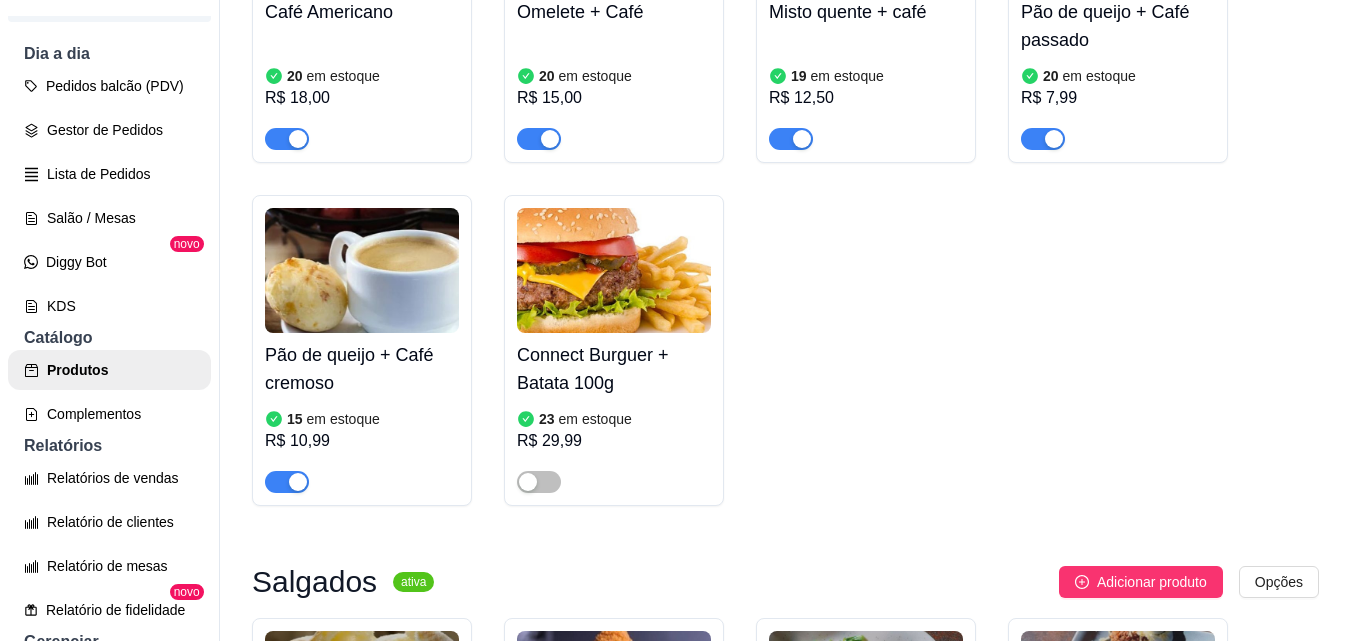 click at bounding box center [614, 270] 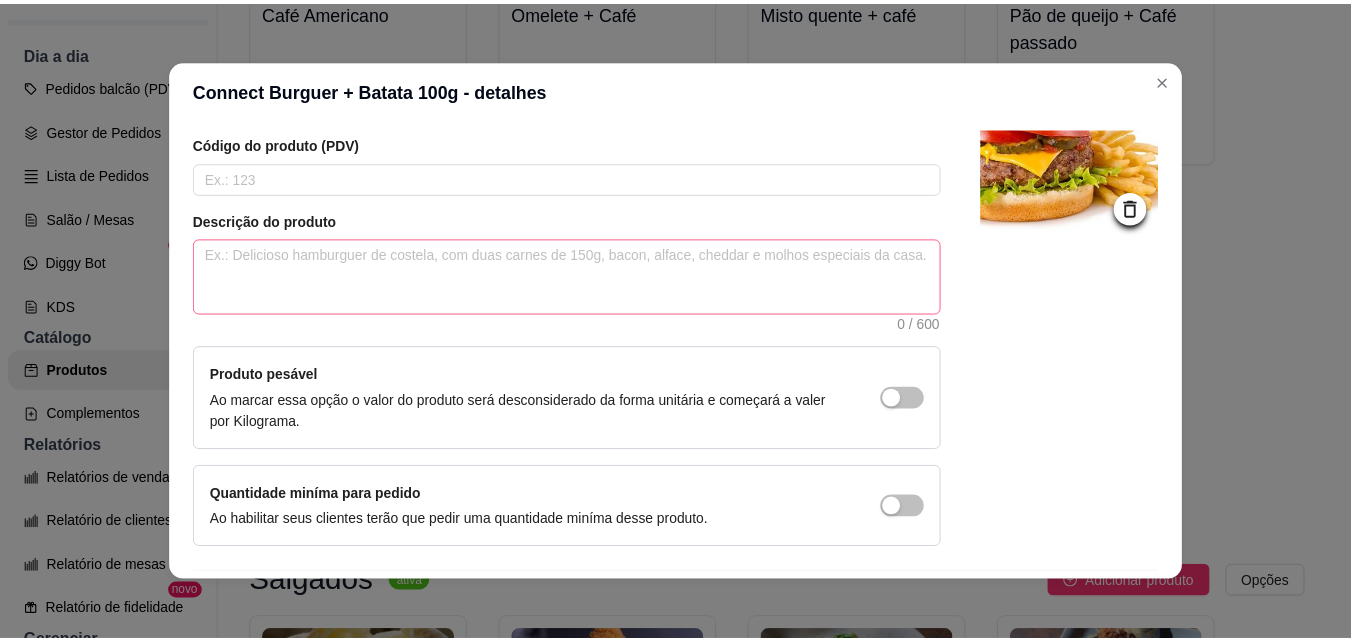 scroll, scrollTop: 207, scrollLeft: 0, axis: vertical 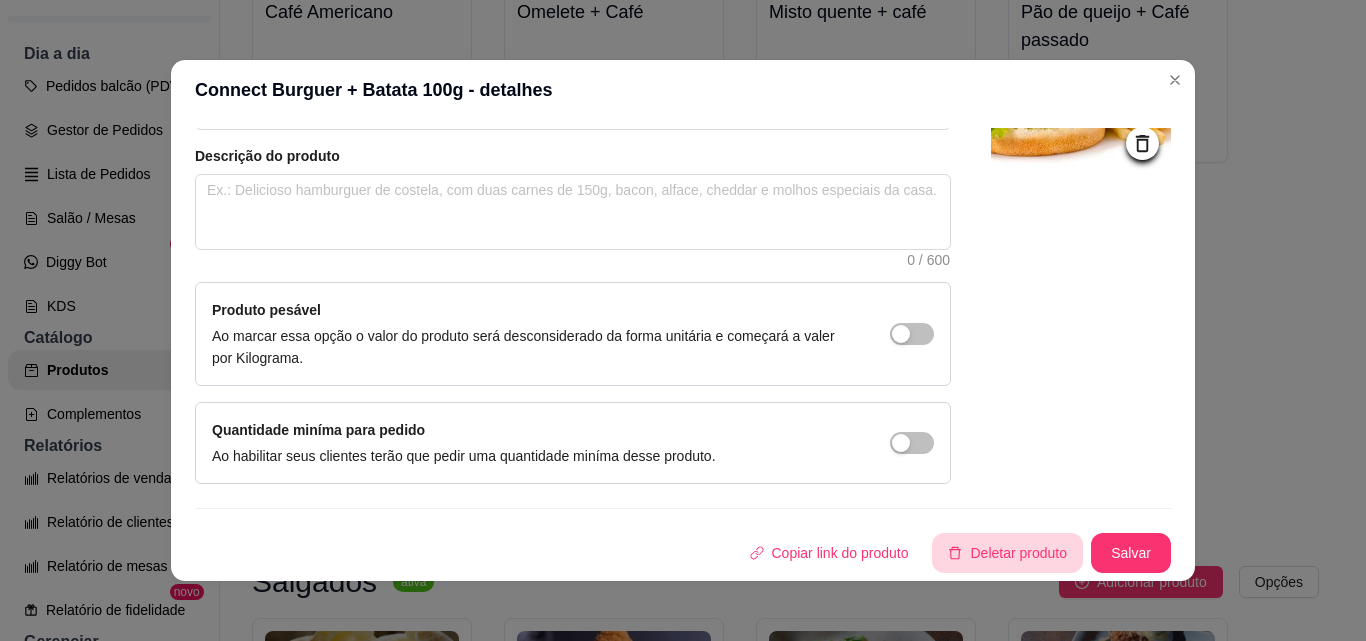 click on "Deletar produto" at bounding box center [1007, 553] 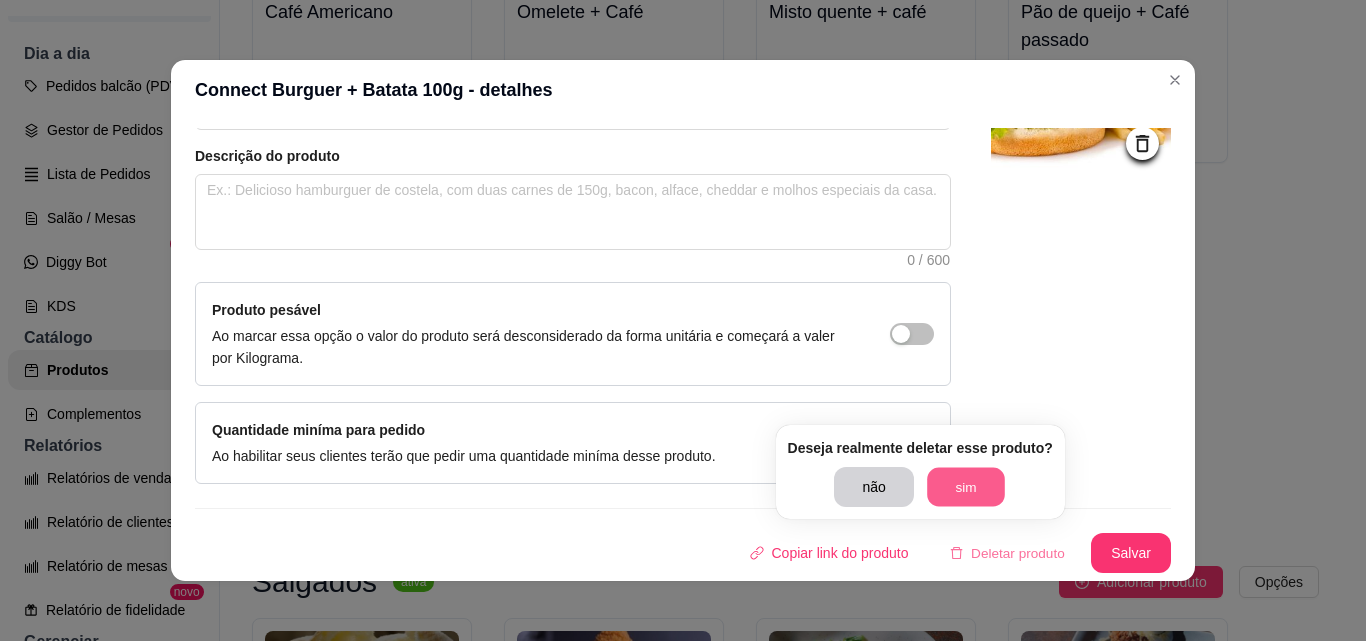 click on "sim" at bounding box center [966, 487] 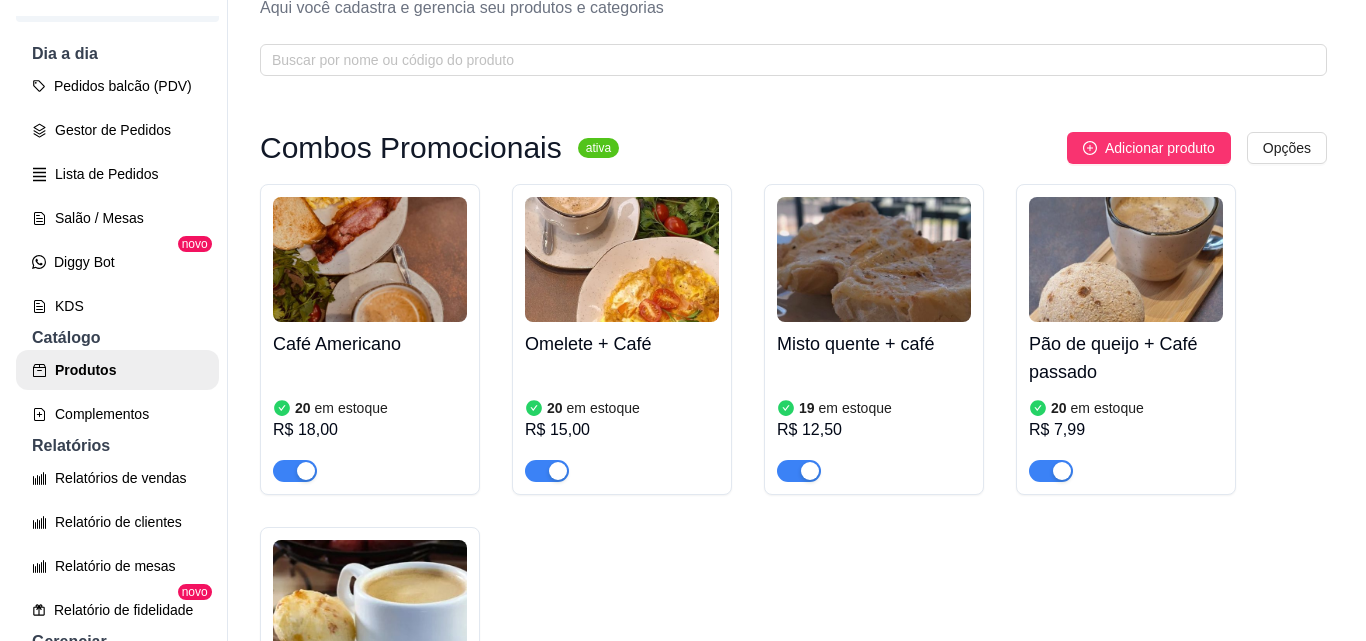 scroll, scrollTop: 0, scrollLeft: 0, axis: both 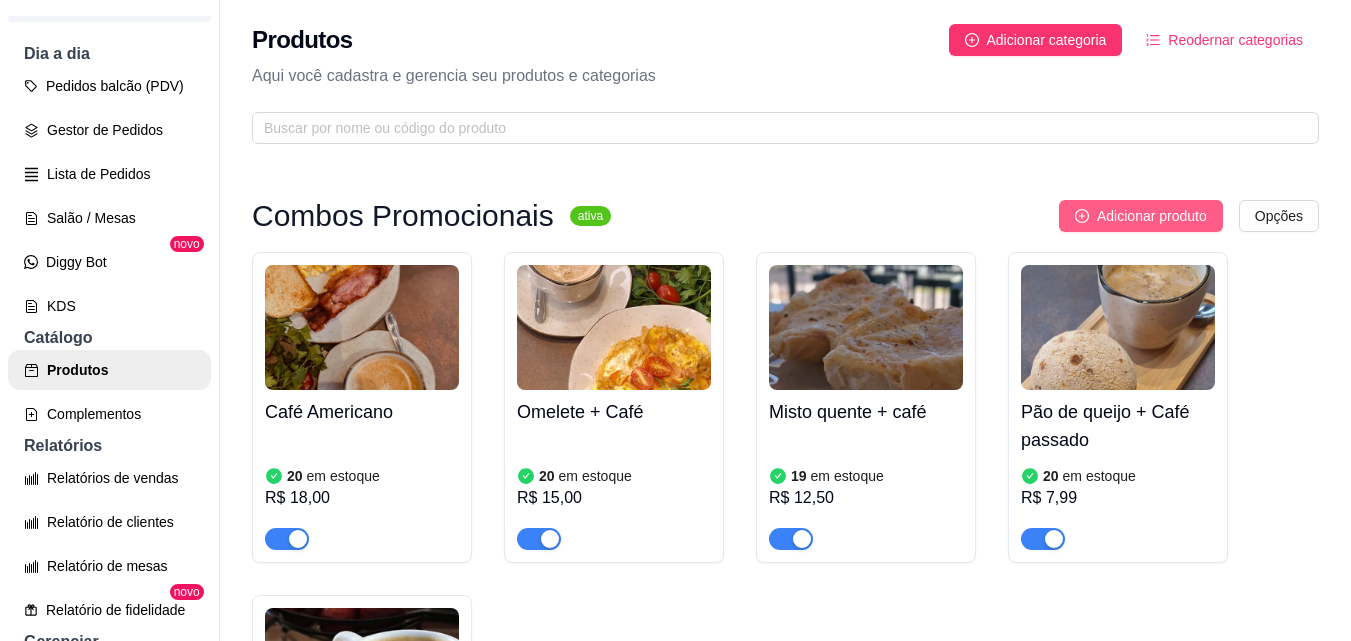 click on "Adicionar produto" at bounding box center [1152, 216] 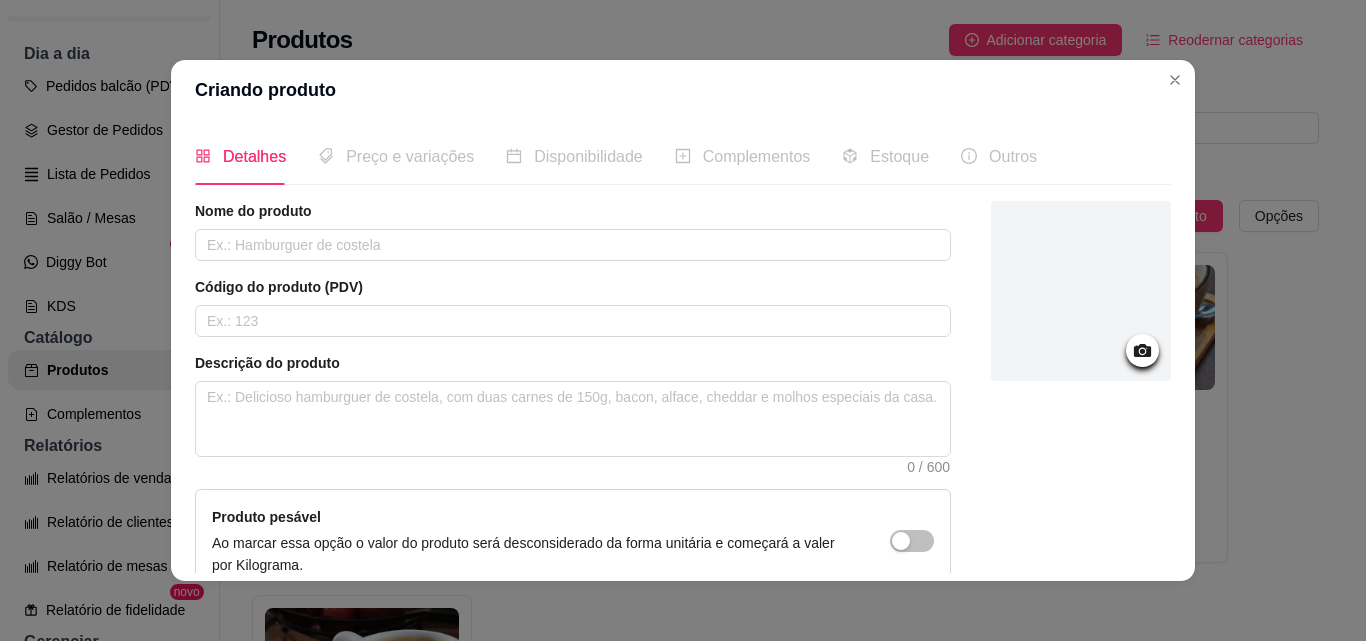 click 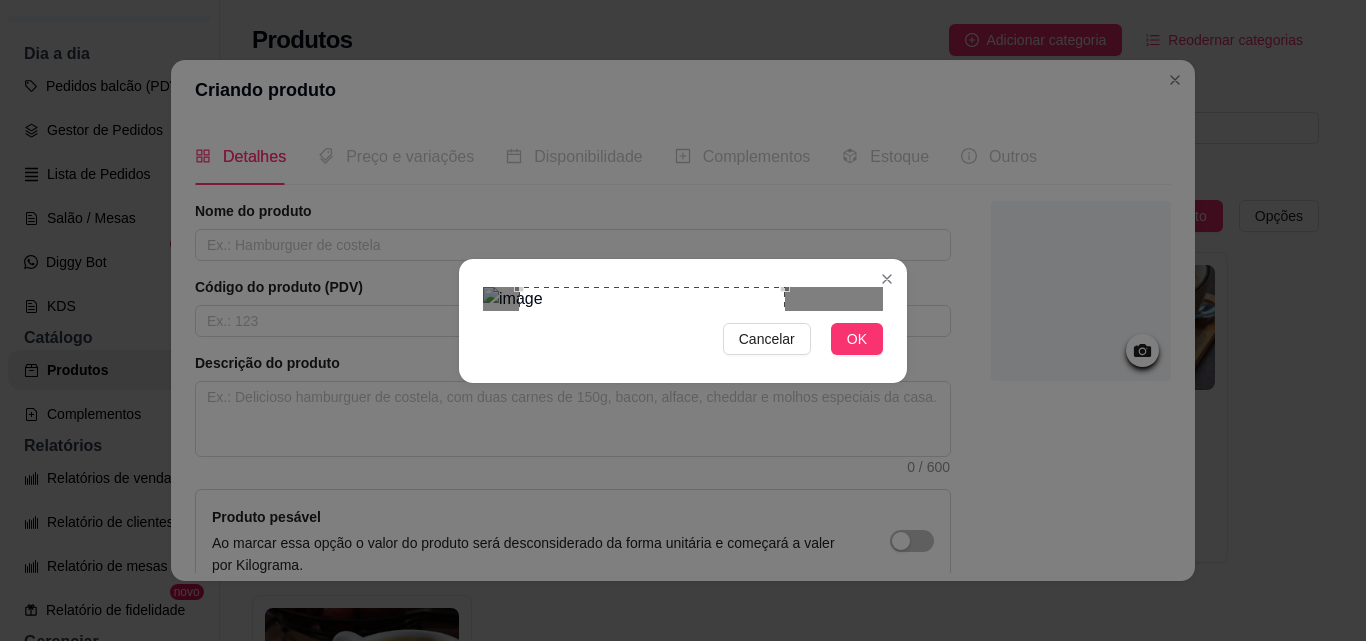 click at bounding box center (652, 420) 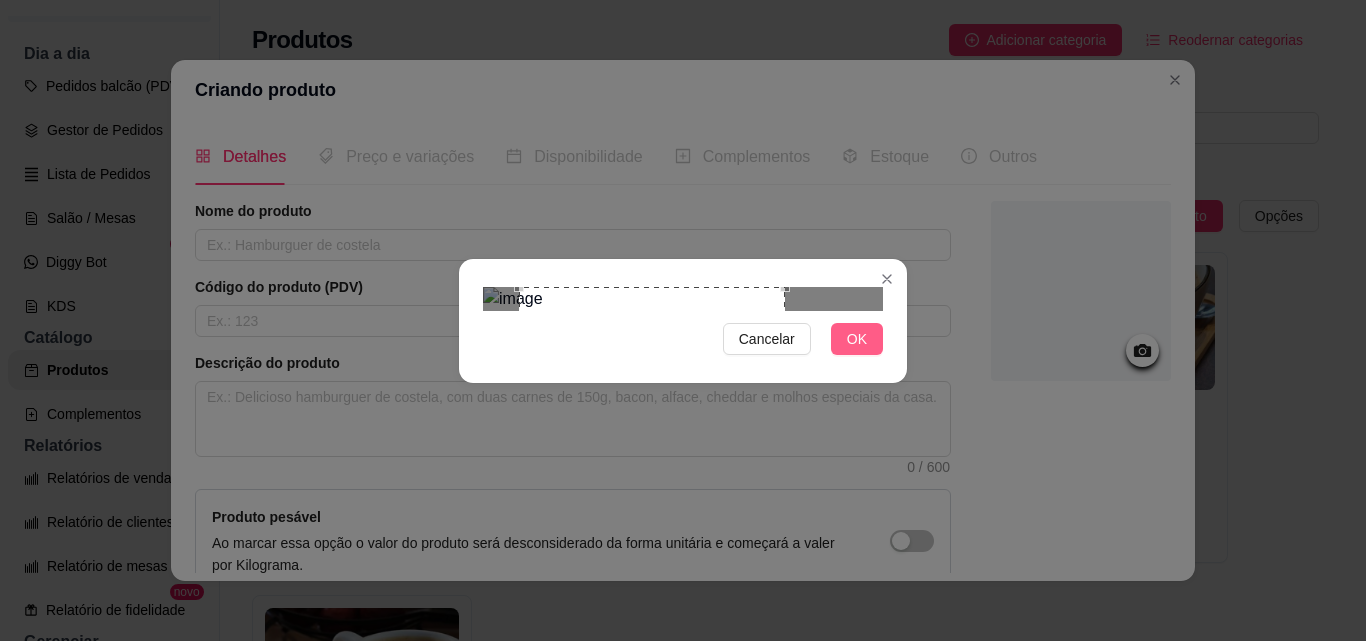 click on "OK" at bounding box center (857, 339) 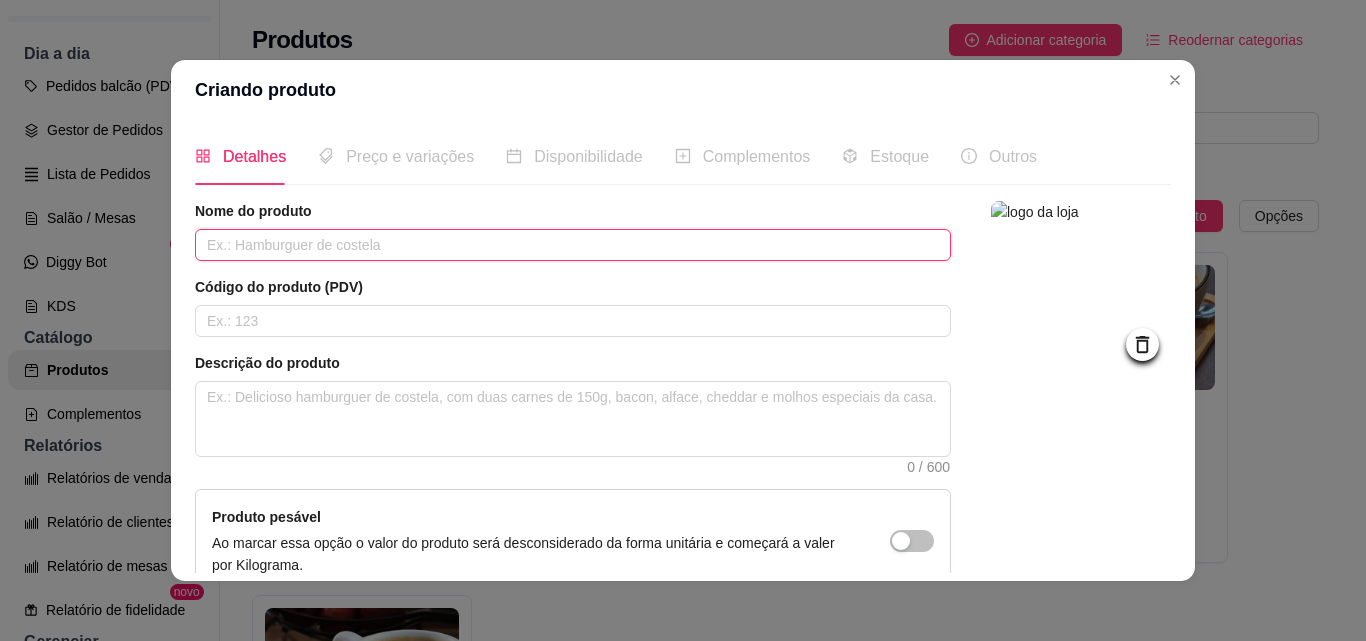 click at bounding box center [573, 245] 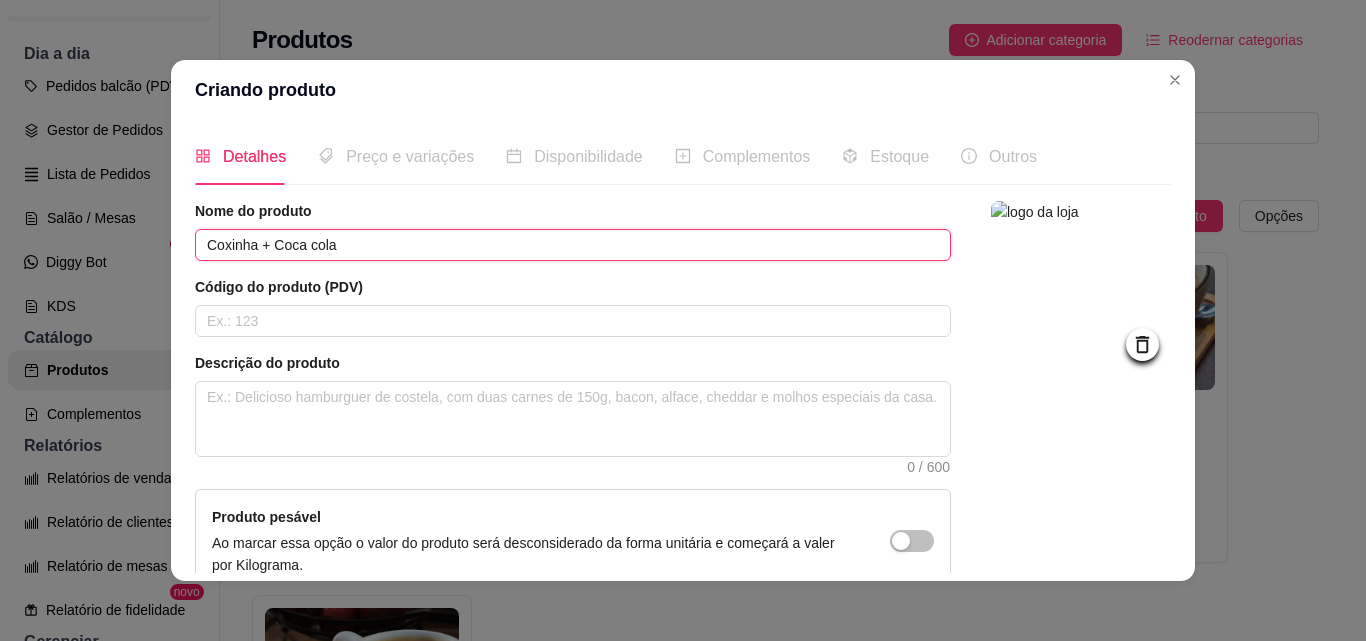 click on "Coxinha + Coca cola" at bounding box center [573, 245] 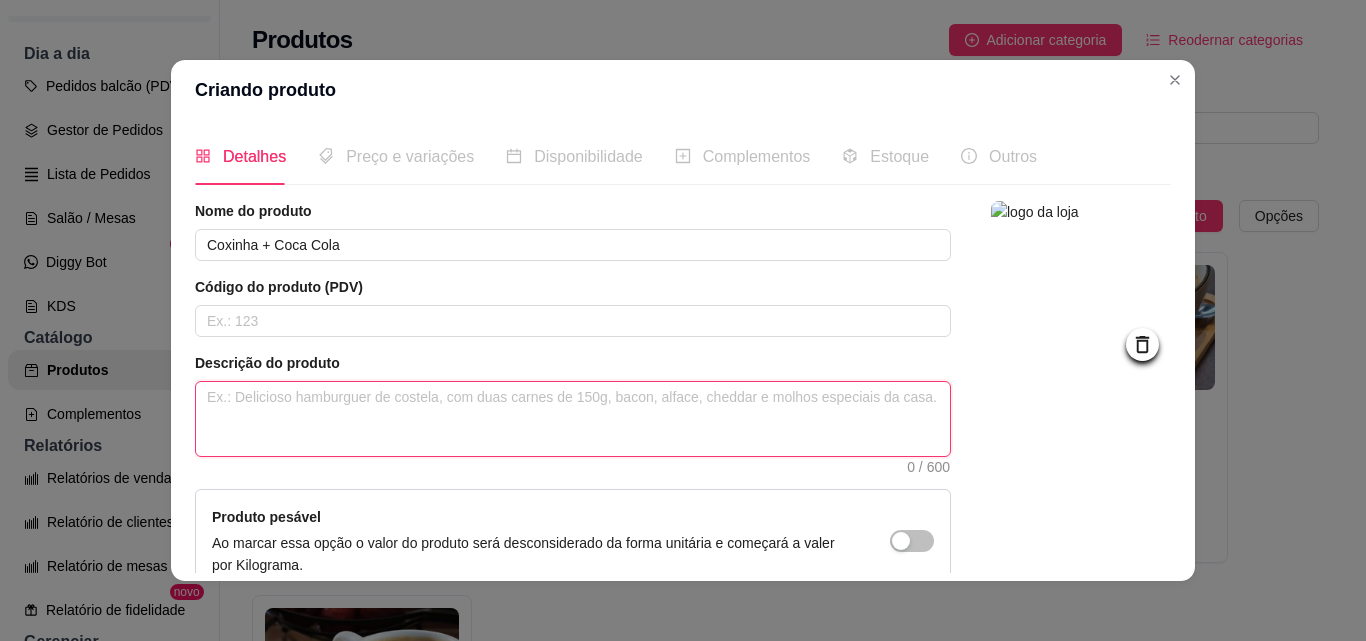 click at bounding box center (573, 419) 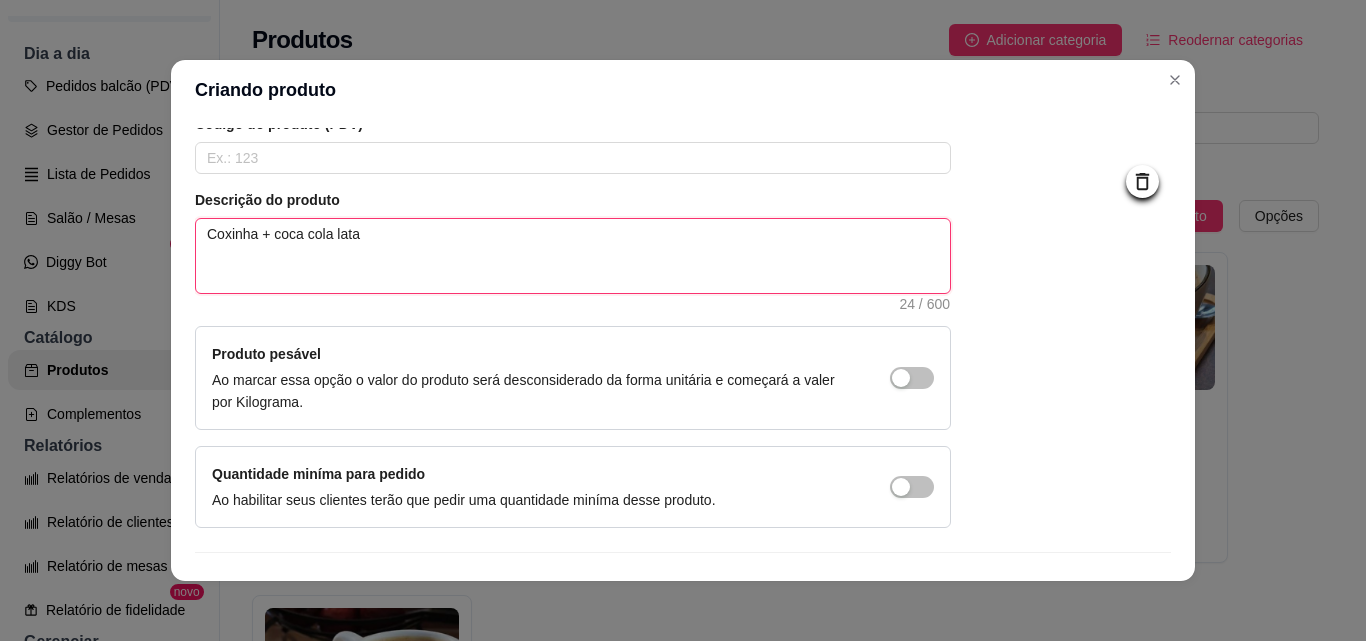 scroll, scrollTop: 207, scrollLeft: 0, axis: vertical 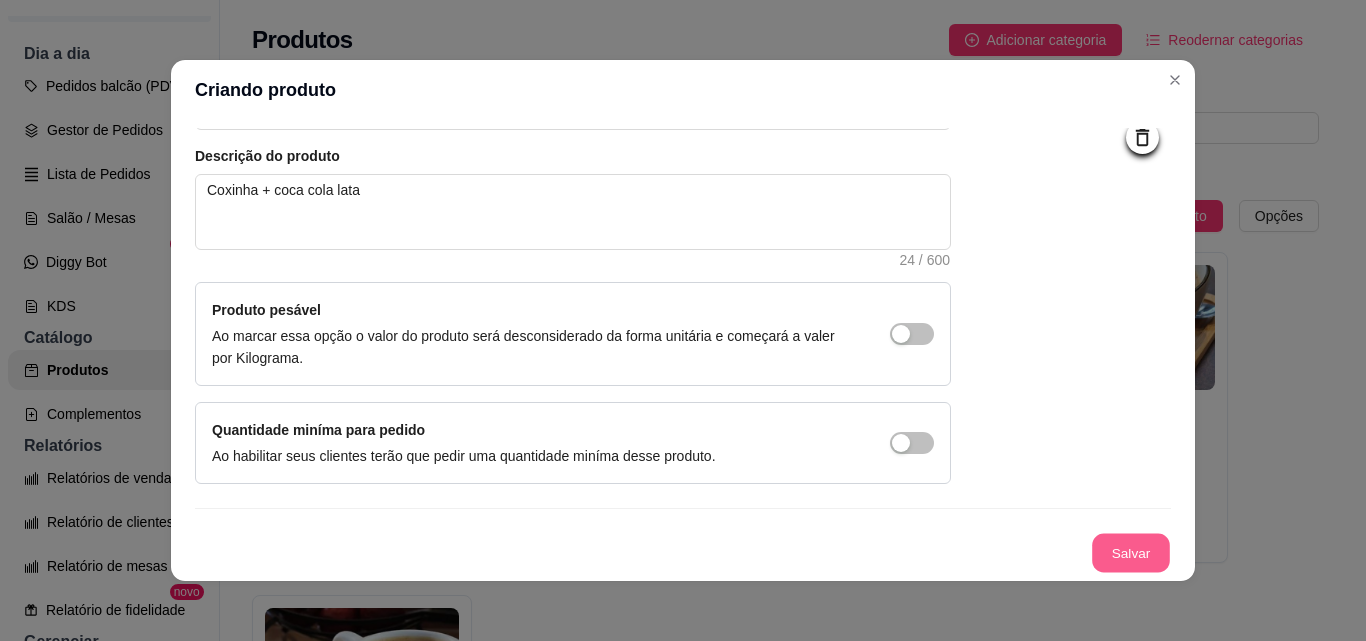 click on "Salvar" at bounding box center [1131, 553] 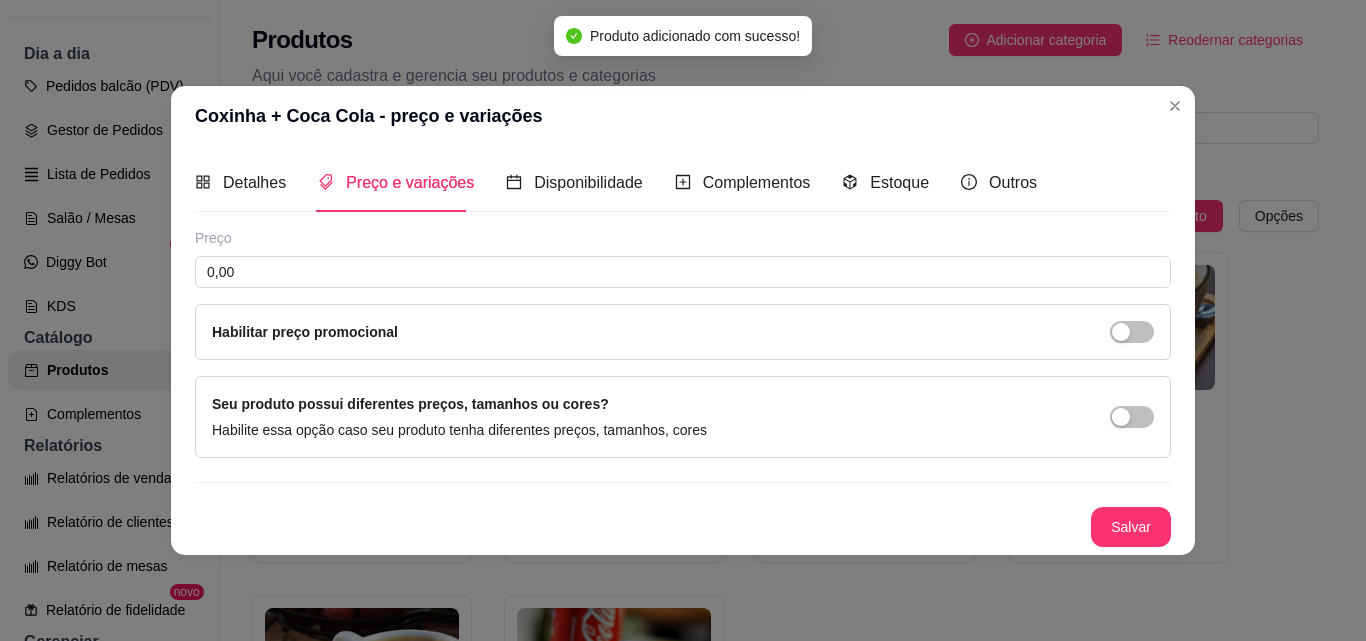 scroll, scrollTop: 0, scrollLeft: 0, axis: both 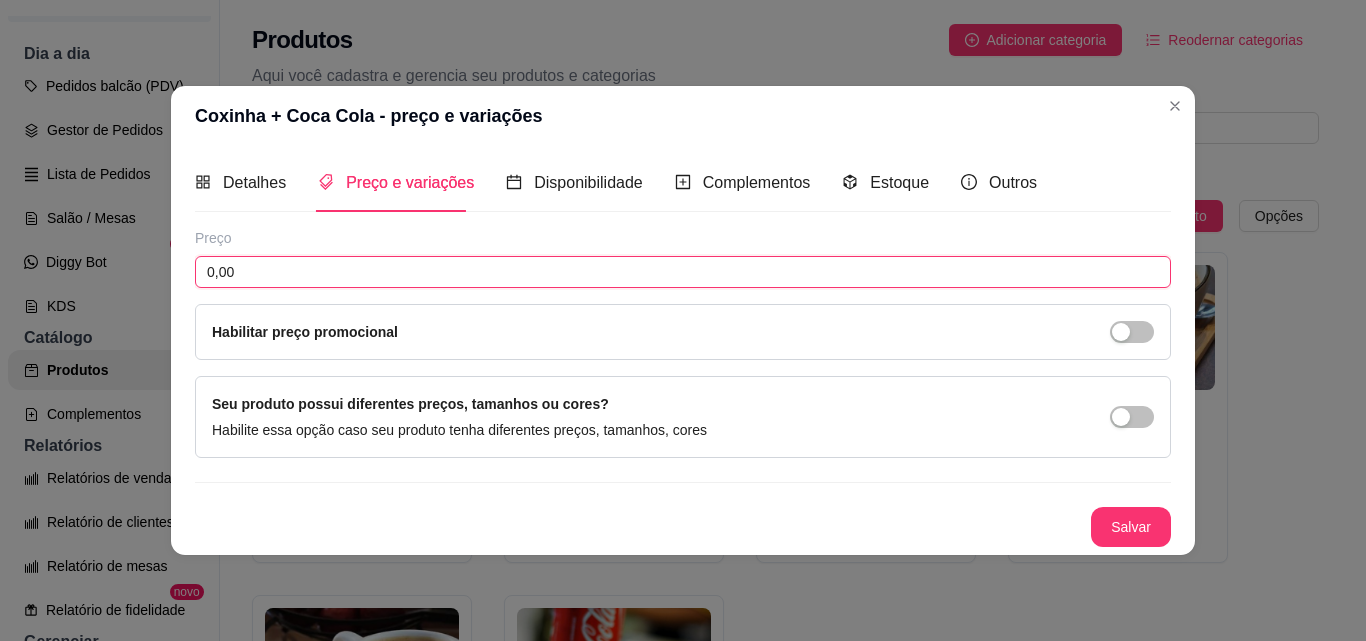 drag, startPoint x: 241, startPoint y: 276, endPoint x: 177, endPoint y: 264, distance: 65.11528 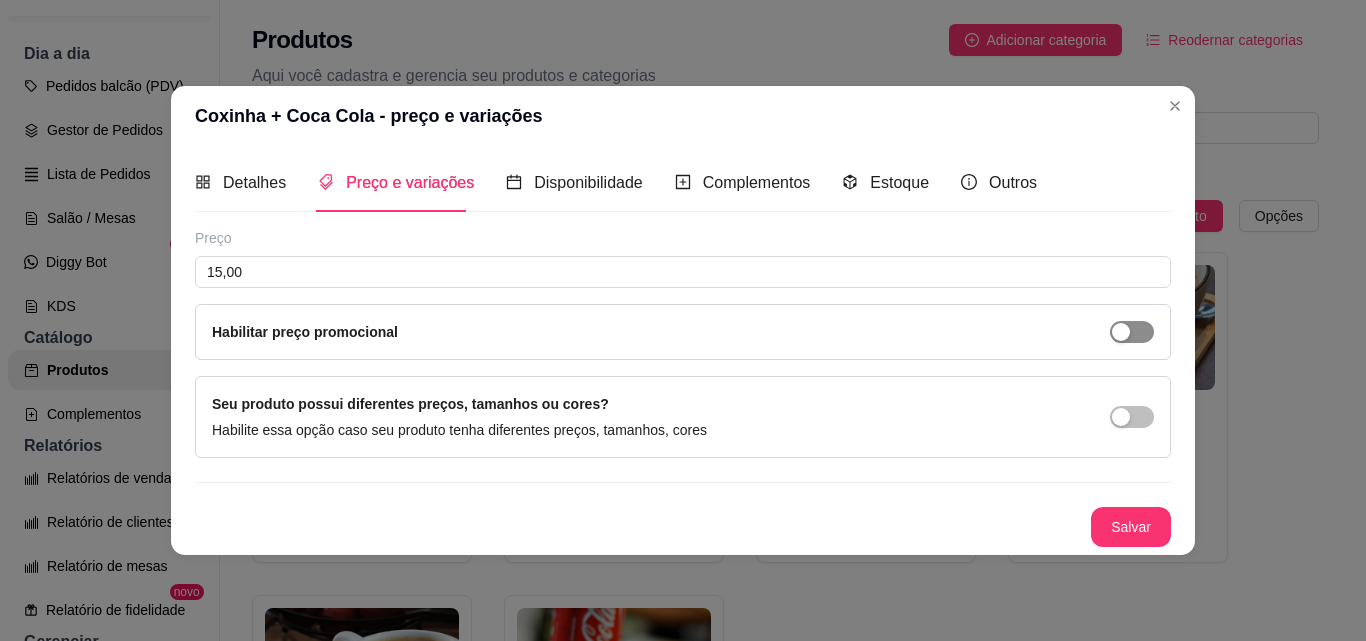 click at bounding box center [1132, 332] 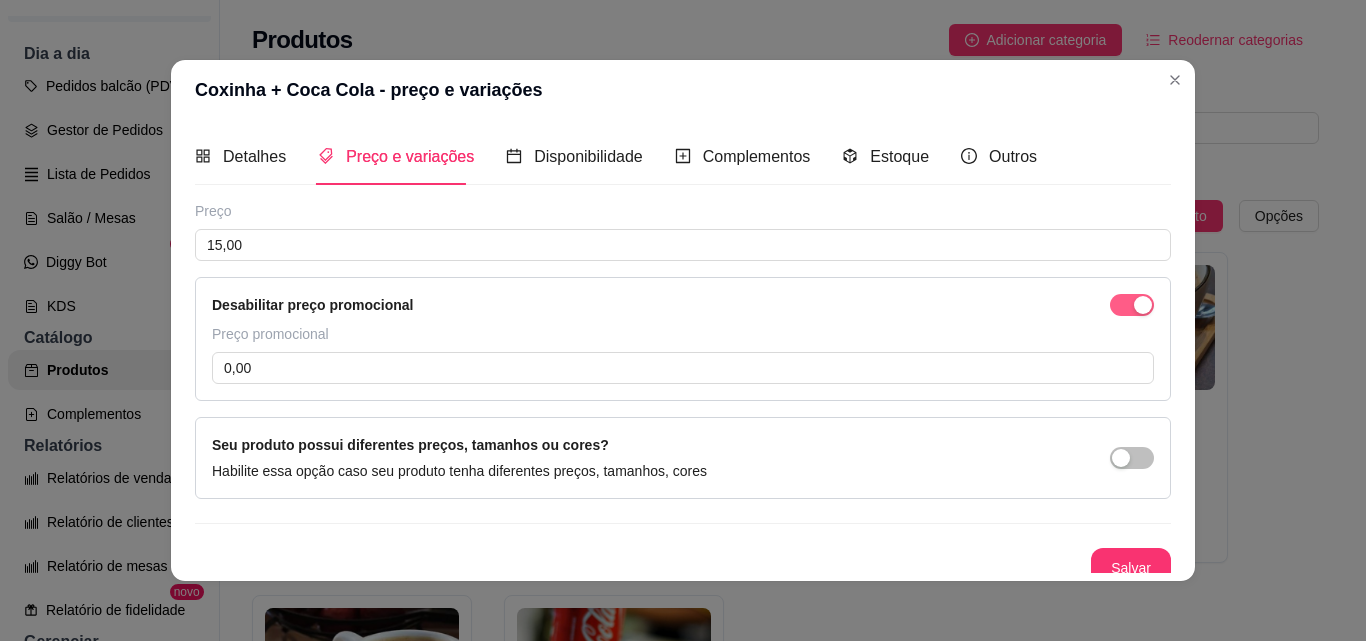 click at bounding box center (1143, 305) 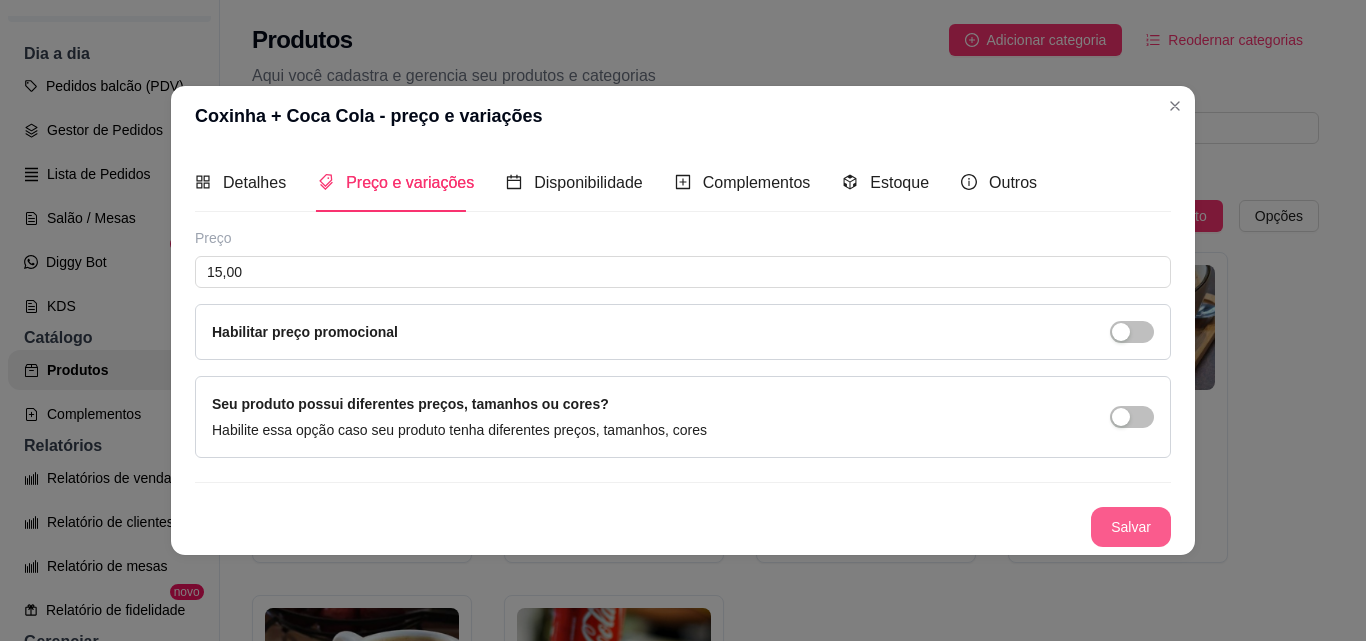 click on "Salvar" at bounding box center [1131, 527] 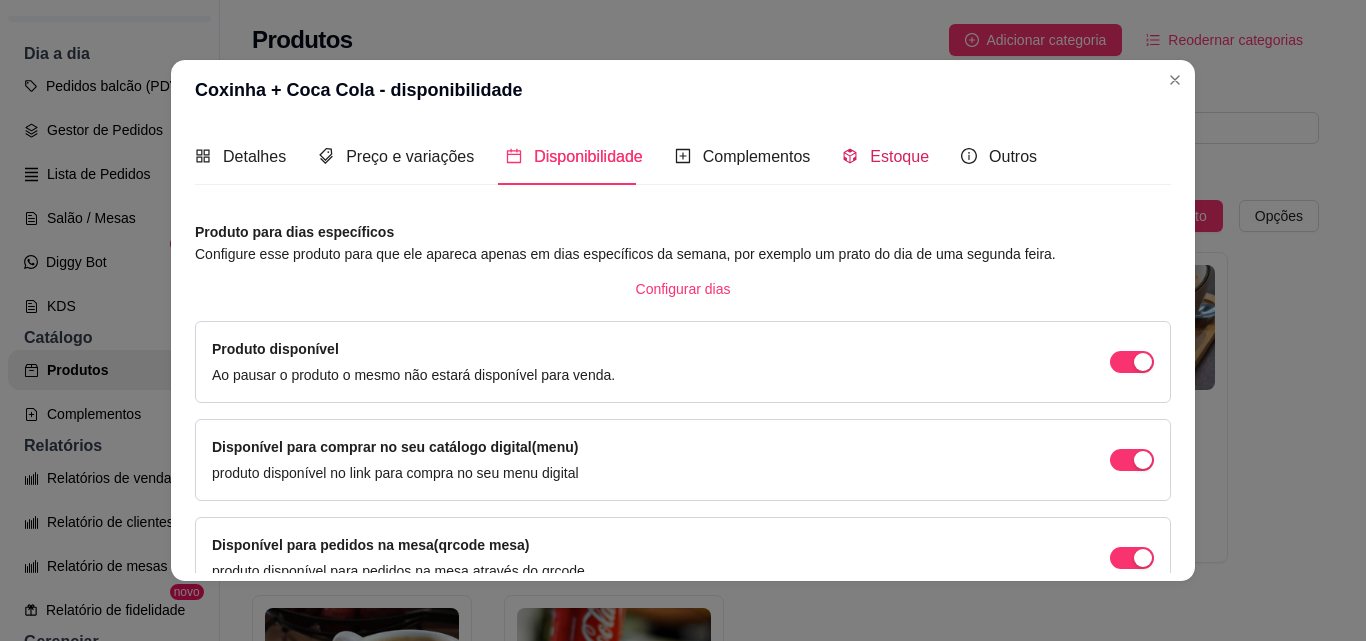 click on "Estoque" at bounding box center [899, 156] 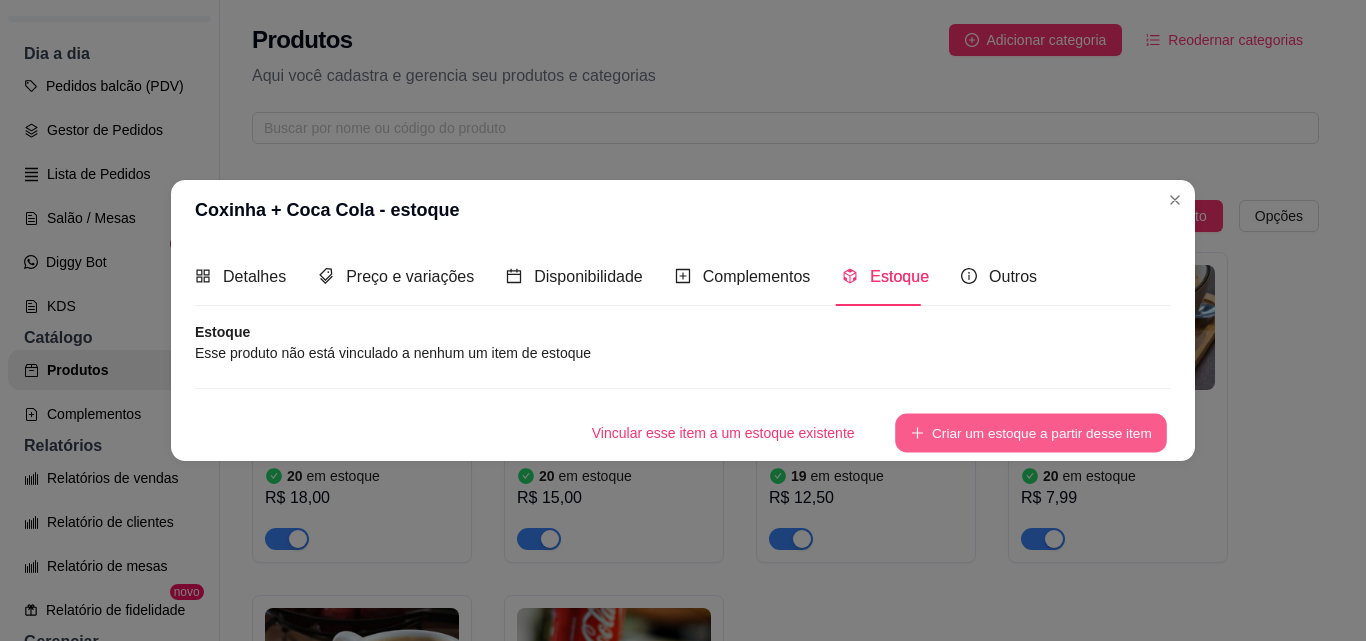 click on "Criar um estoque a partir desse item" at bounding box center [1031, 432] 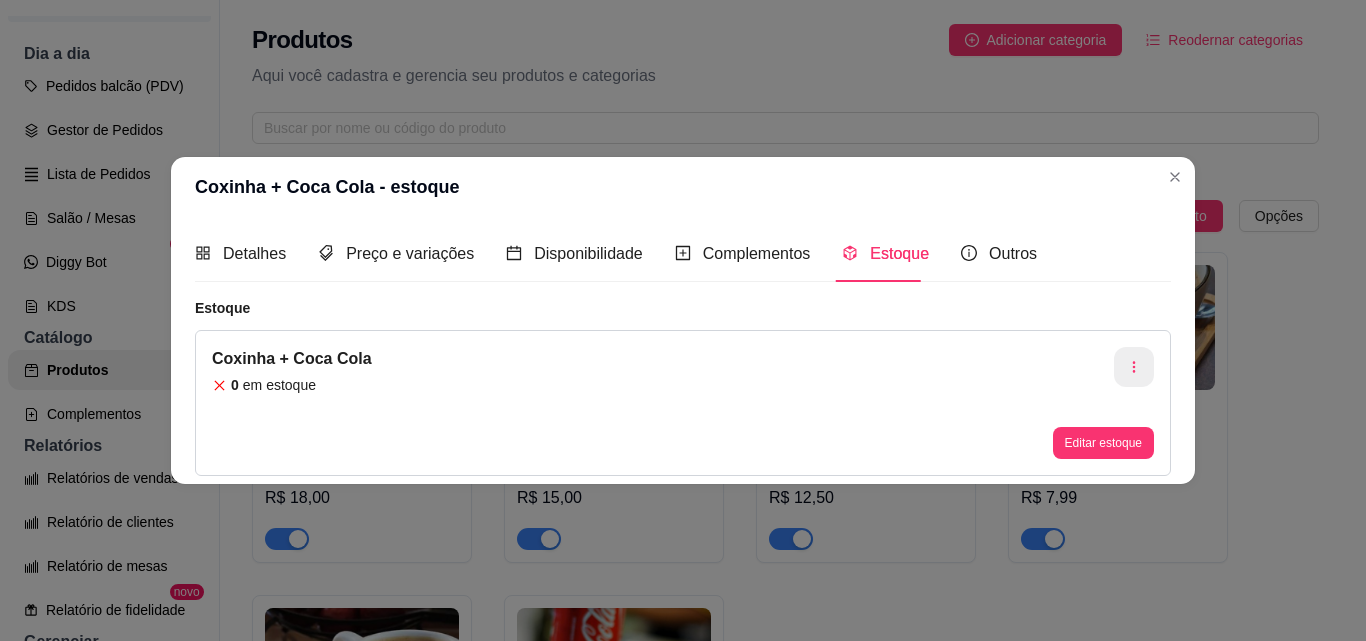 click 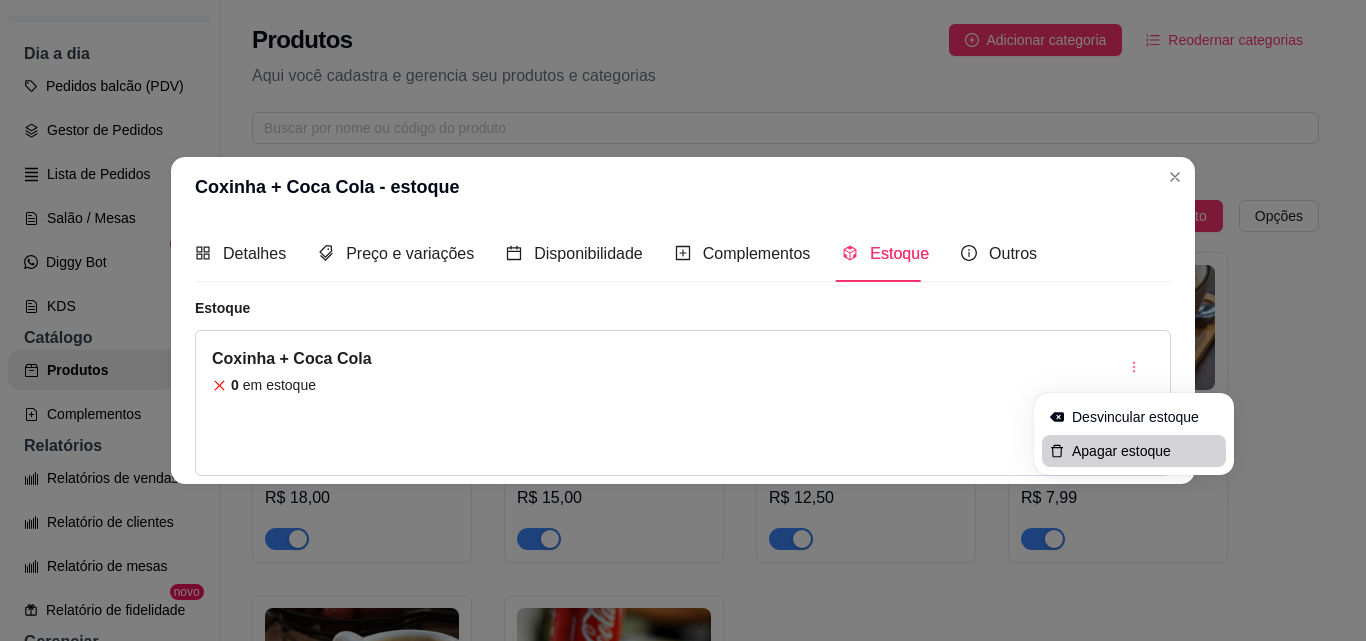 click on "Apagar estoque" at bounding box center (1145, 451) 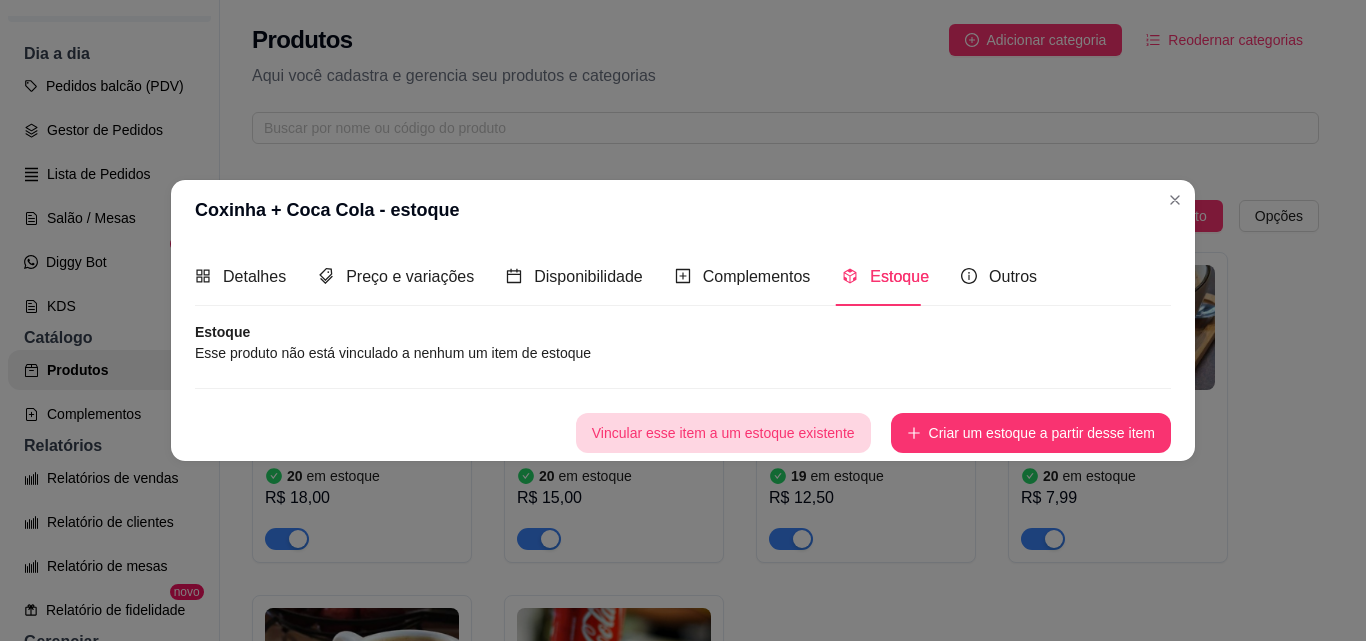 click on "Vincular esse item a um estoque existente" at bounding box center (723, 433) 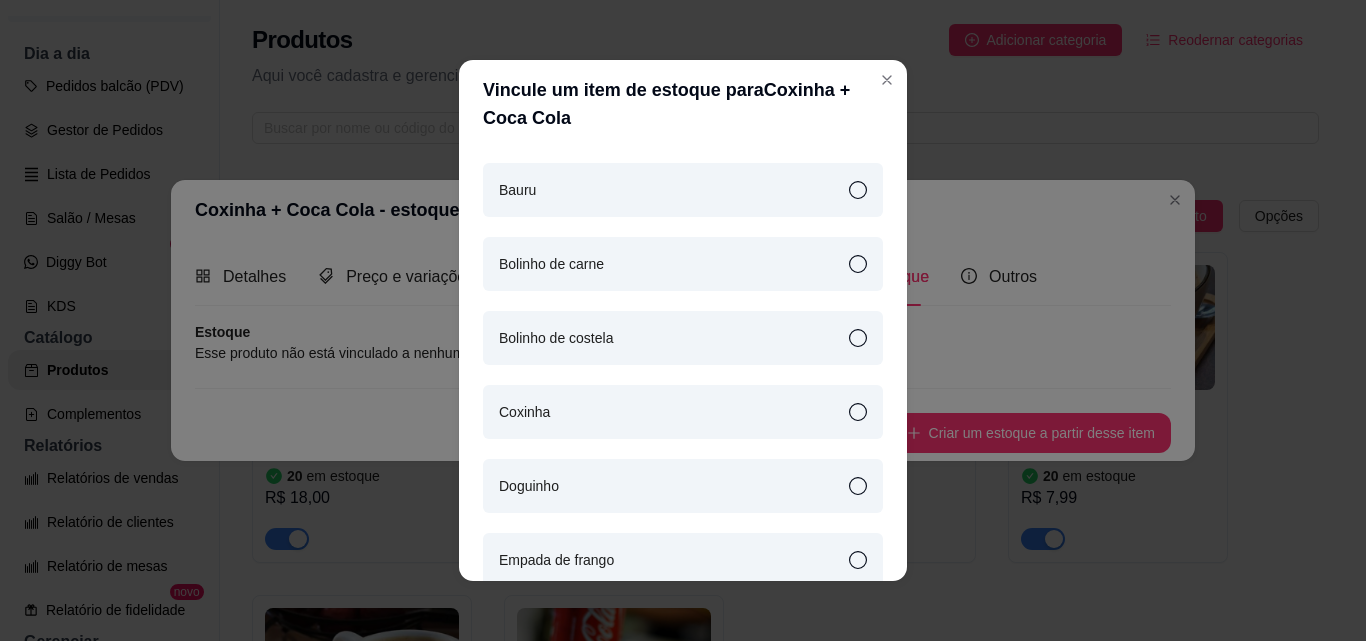 scroll, scrollTop: 5300, scrollLeft: 0, axis: vertical 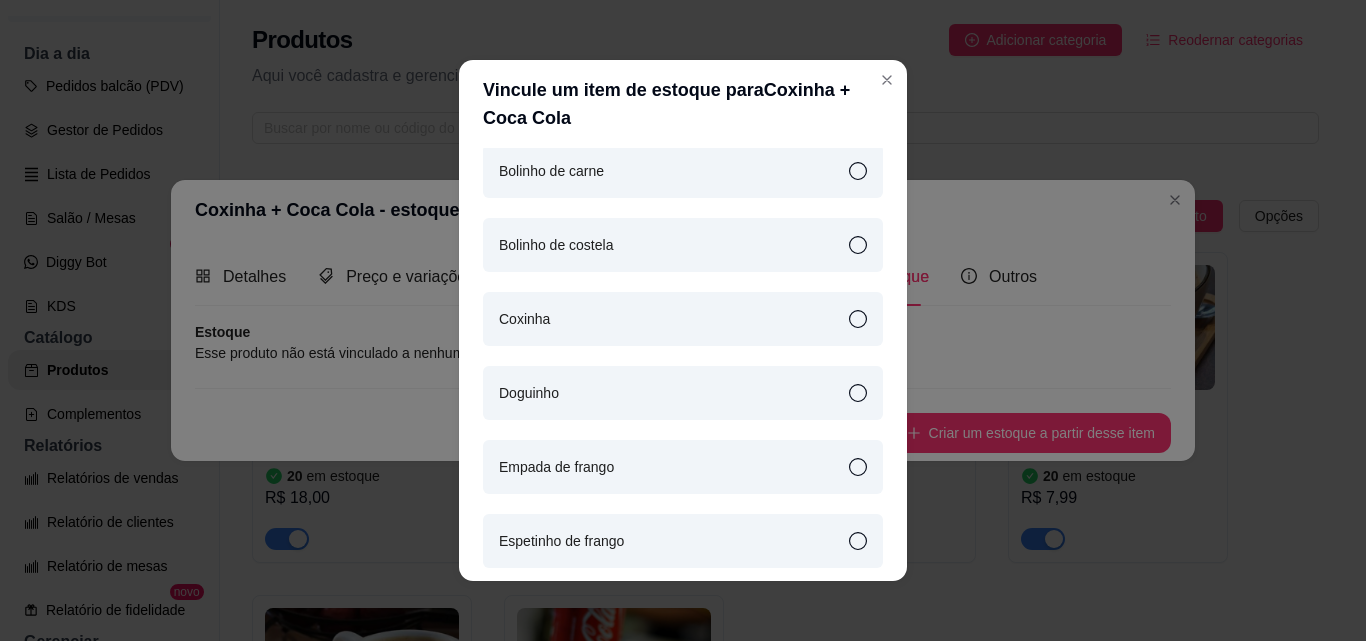 click 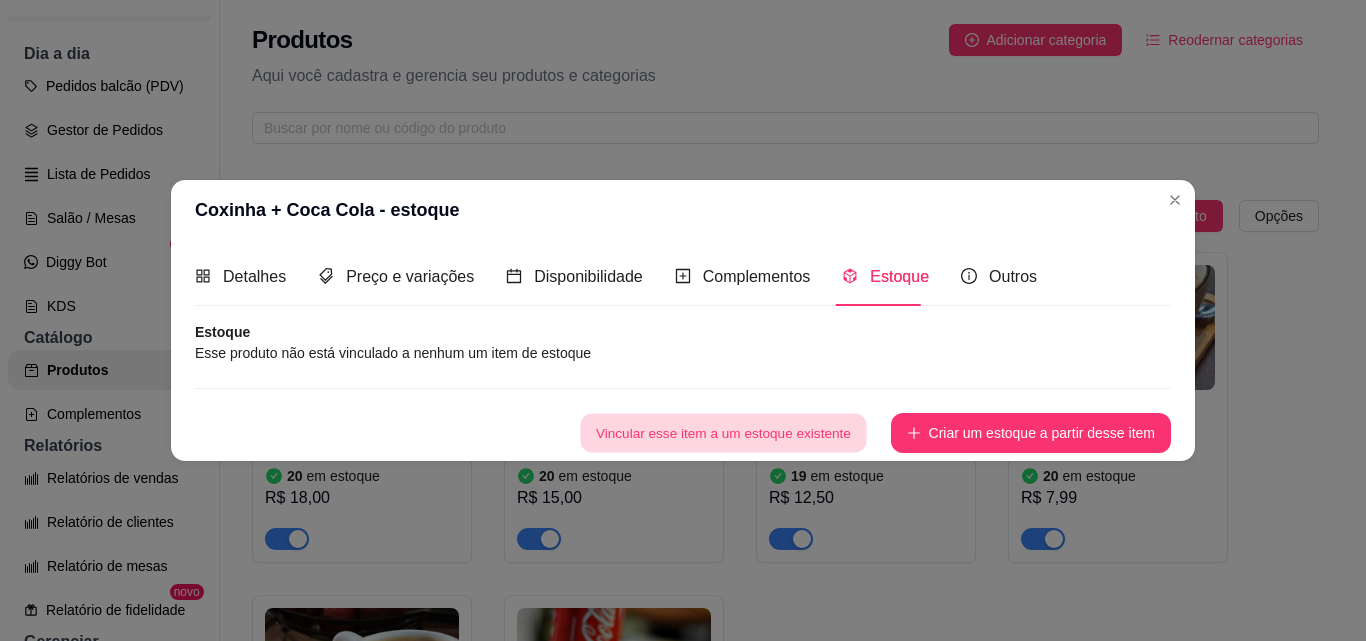 click on "Vincular esse item a um estoque existente" at bounding box center [723, 432] 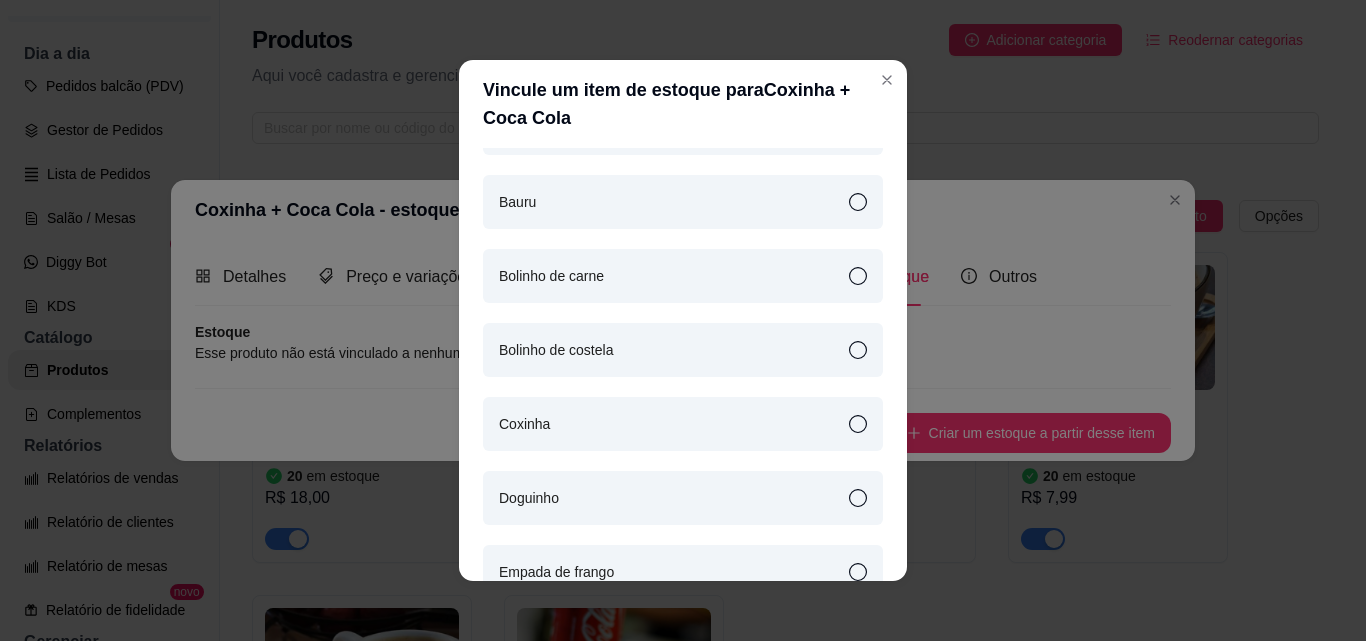 scroll, scrollTop: 5200, scrollLeft: 0, axis: vertical 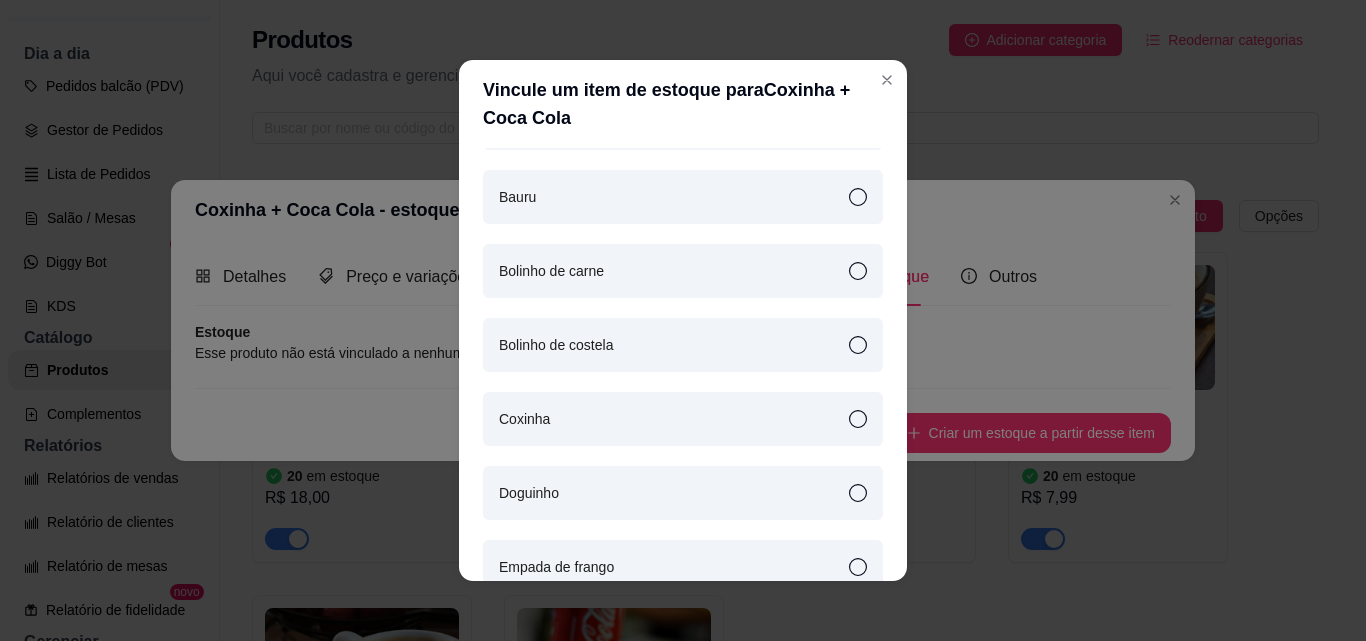 click 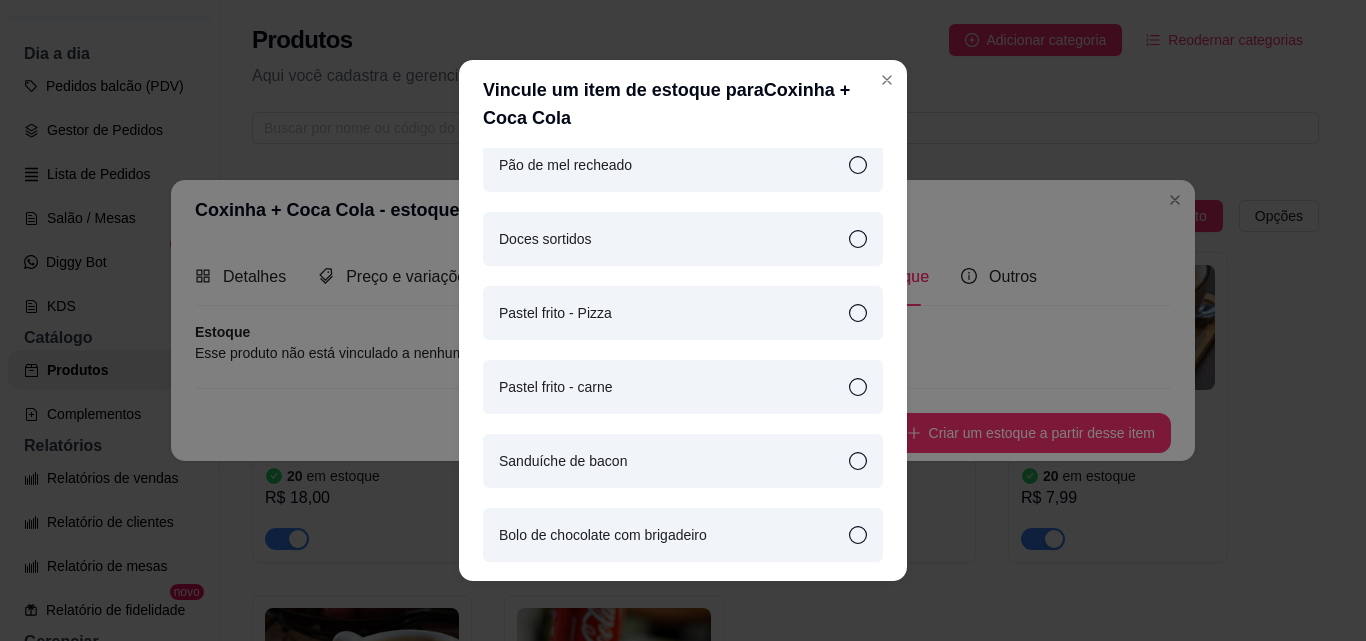 scroll, scrollTop: 8315, scrollLeft: 0, axis: vertical 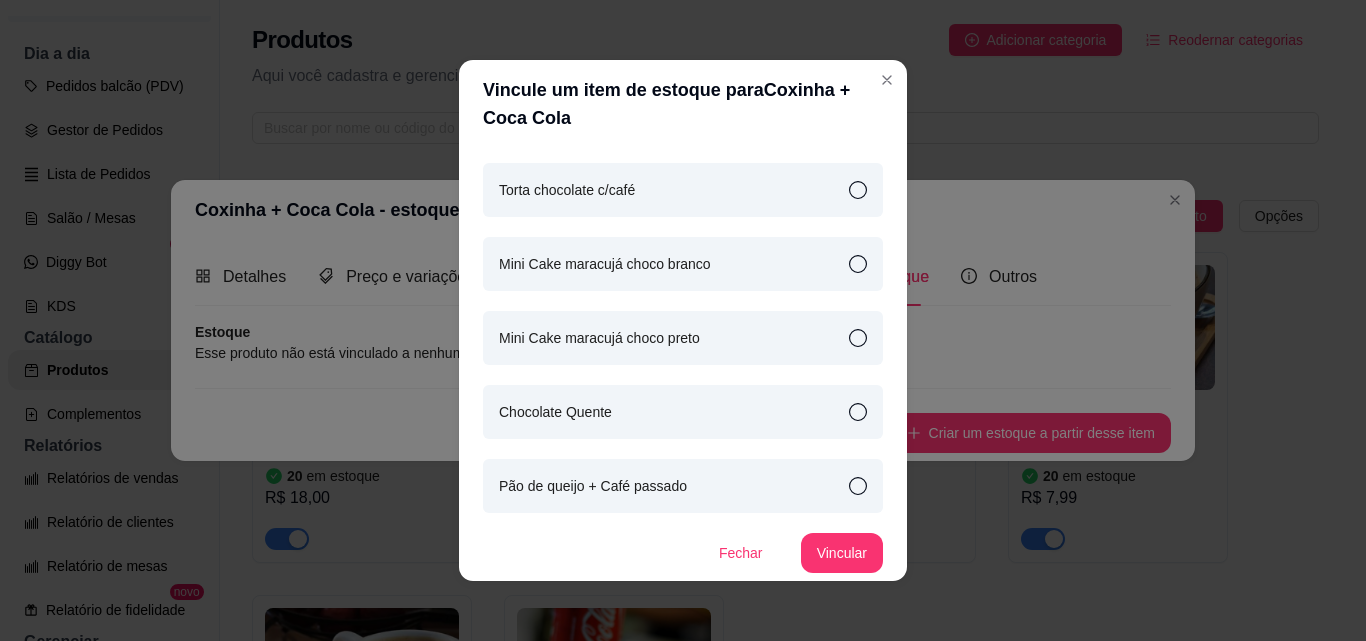 click on "Estoques existentes Pastel frito - Frango Croissant Chocolate branco c/ morango Torta Dois Amores Torta Abacaxi Croissant Avelã c/ morango  Anéis de cebola Batata 300gr Batata 500gr Nuggets Café Americano Omelete + Café Misto quente + café Pão de queijo Torta Red Love Croissant Pistache e Uva Verde Croissant Chocolate branco com Oreo Torta de Limão Brownie Avelã com Ouro Branco Brownie Chocolate branco com Marshmallow Brownie Pistache e Uva verde Bolo Cenoura Agua c/ gás 500ml Agua s/ gás 500ml Chá Gelado Coca Cola 2 litros Coca Cola Lata 350ml Coca Cola Zero Lata 350ml Energético Monster Absoluty Energético Monster Mongo Loco Energético Monster Original Energético Monster Pêssego Energético Monster Ultra Energético Monster Zero Fanta Laranja 350ml (lata) Fanta Uva 350ml (lata) Gatorade Laranja Gatorade Uva Guaraná 2 litros Guaraná 350ml (lata) Guaraná Zero 350ml (lata) H2O Limão H2O Limoneto Scheppes (lata) Suco Del Valle Maracujá (lata) Suco Del Valle Pêssego (lata) Suco Capoo Uva" at bounding box center [683, -3793] 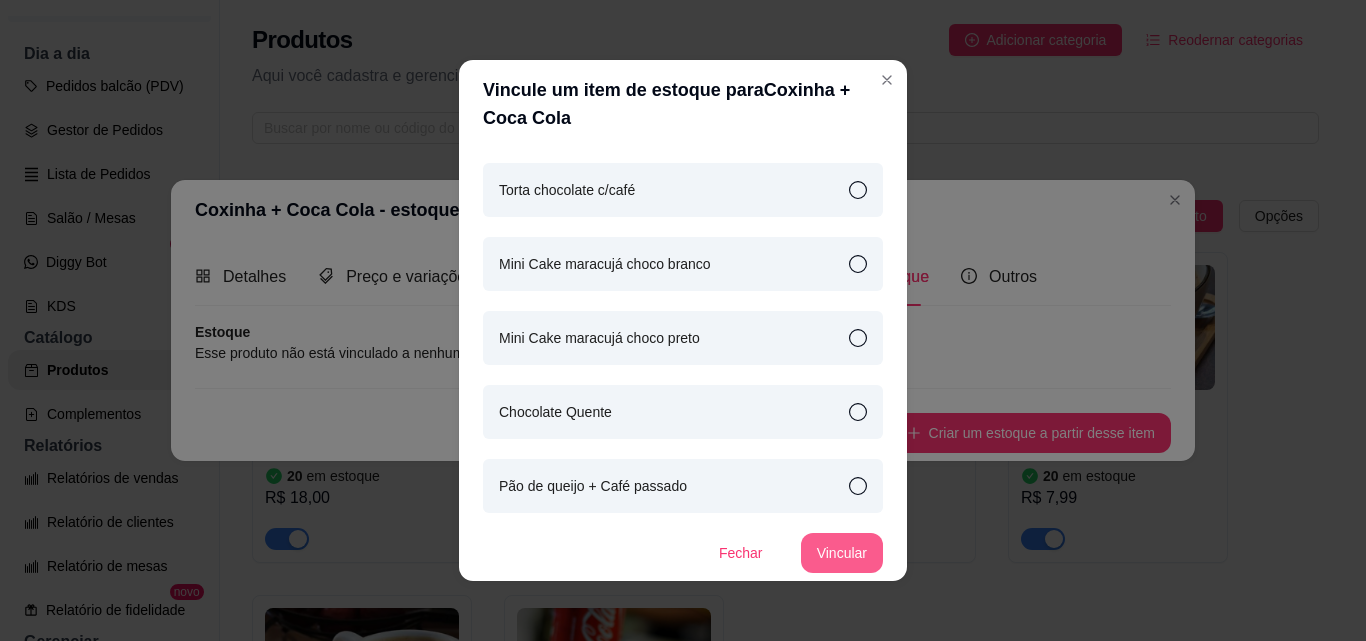 click on "Vincular" at bounding box center (842, 553) 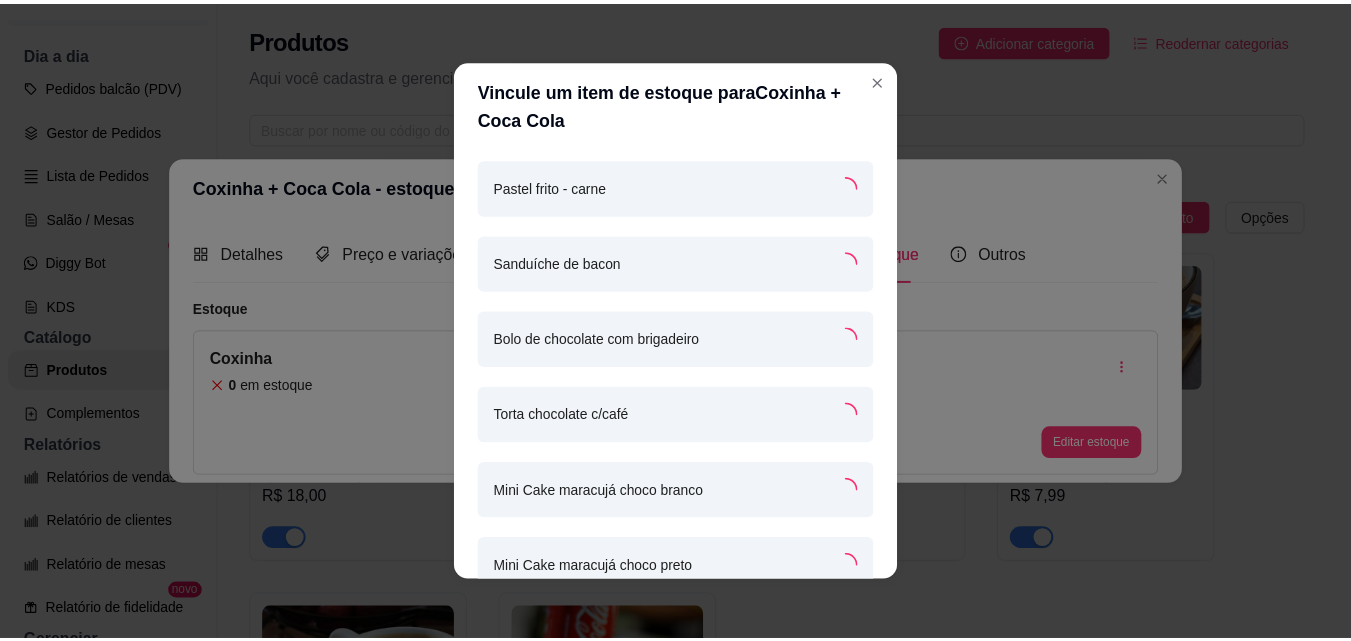 scroll, scrollTop: 8539, scrollLeft: 0, axis: vertical 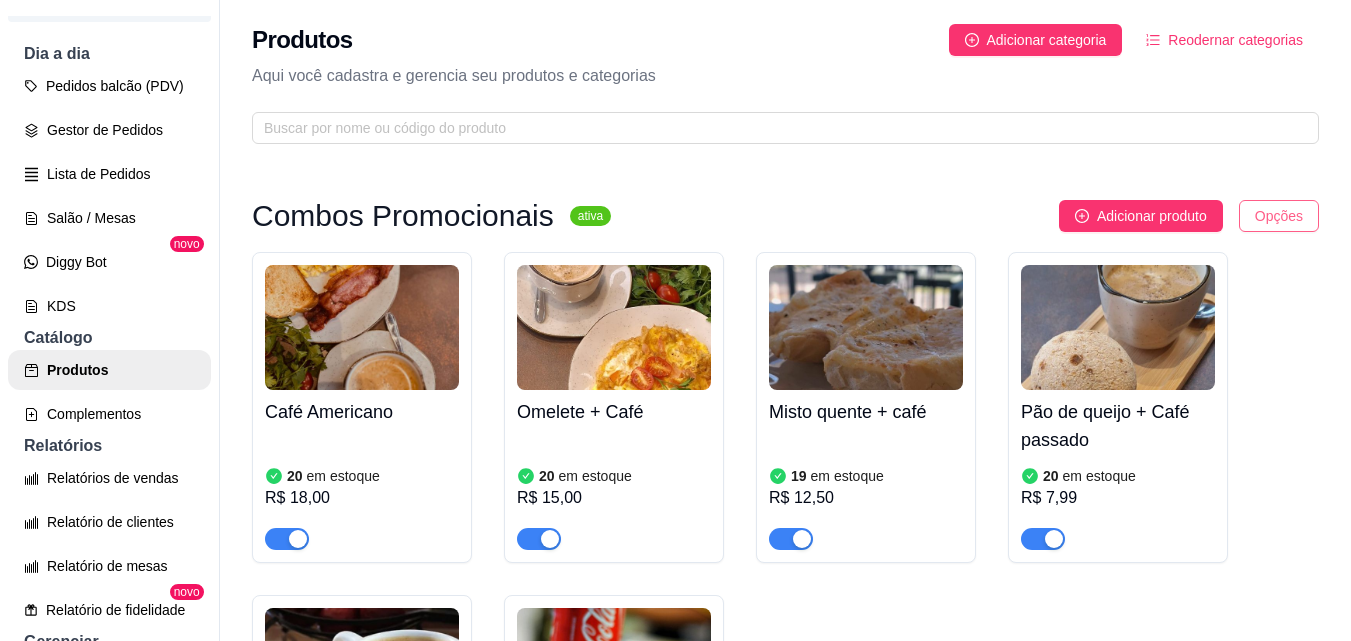 click on "C Connect Coffe ... Loja Aberta Loja Período gratuito até [DATE]   Dia a dia Pedidos balcão (PDV) Gestor de Pedidos Lista de Pedidos Salão / Mesas Diggy Bot novo KDS Catálogo Produtos Complementos Relatórios Relatórios de vendas Relatório de clientes Relatório de mesas Relatório de fidelidade novo Gerenciar Entregadores novo Nota Fiscal (NFC-e) Controle de caixa Controle de fiado Cupons Clientes Estoque Configurações Diggy Planos Precisa de ajuda? Sair Produtos Adicionar categoria Reodernar categorias Aqui você cadastra e gerencia seu produtos e categorias Combos Promocionais ativa Adicionar produto Opções Café Americano   20 em estoque R$ 18,00 Omelete + Café   20 em estoque R$ 15,00 Misto quente + café   19 em estoque R$ 12,50 Pão de queijo + Café passado   20 em estoque R$ 7,99 Pão de queijo + Café cremoso   15 em estoque R$ 10,99 Coxinha + Coca Cola   0 em estoque R$ 15,00 Salgados  ativa Adicionar produto Opções Pão de queijo   15 em estoque R$ 3,99 Coxinha   0 em estoque" at bounding box center (675, 320) 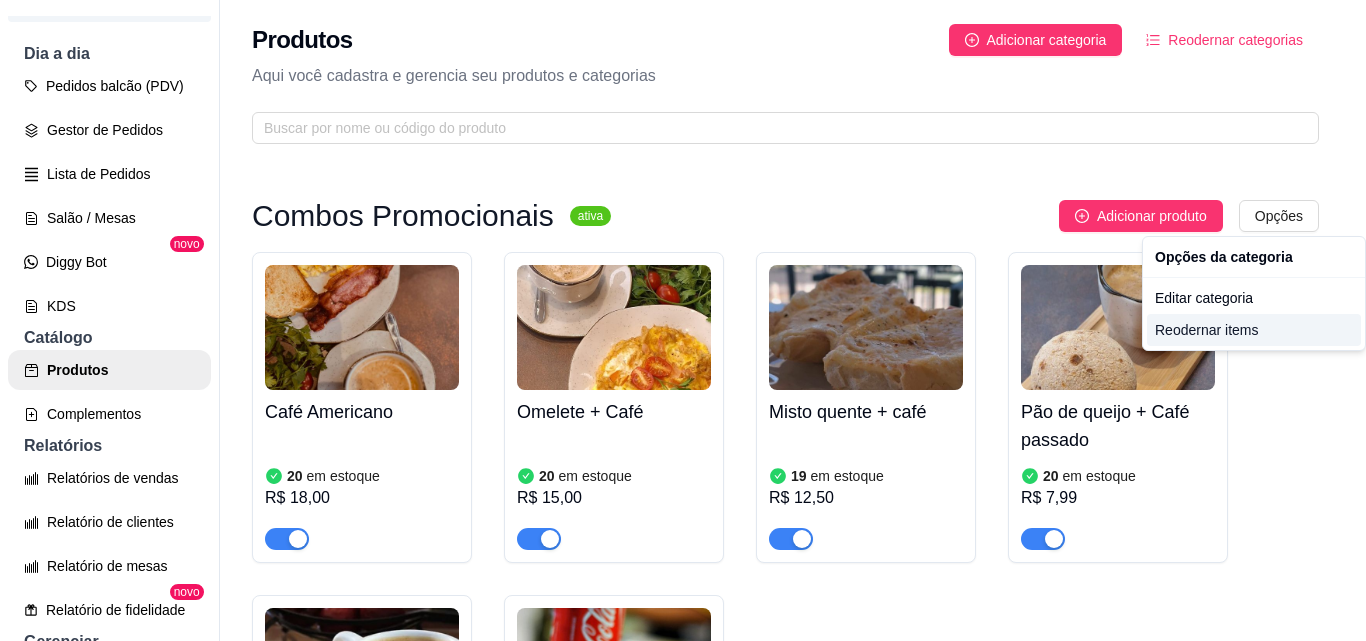 click on "Reodernar items" at bounding box center (1254, 330) 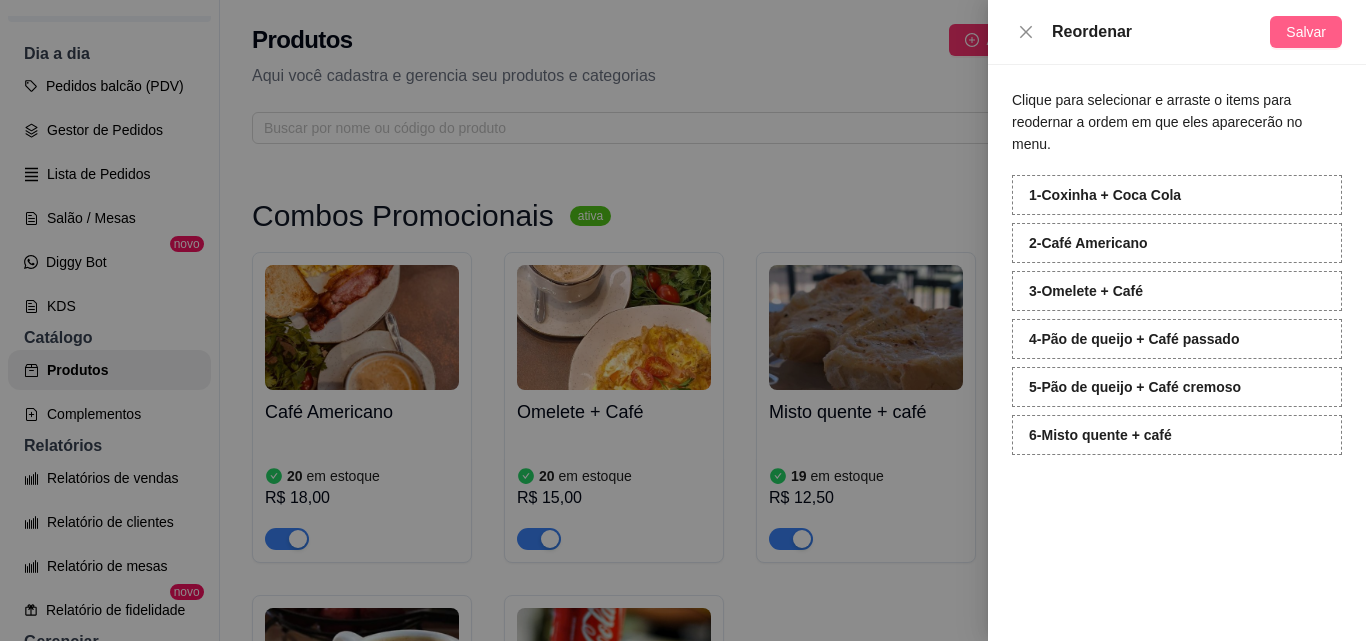 click on "Salvar" at bounding box center [1306, 32] 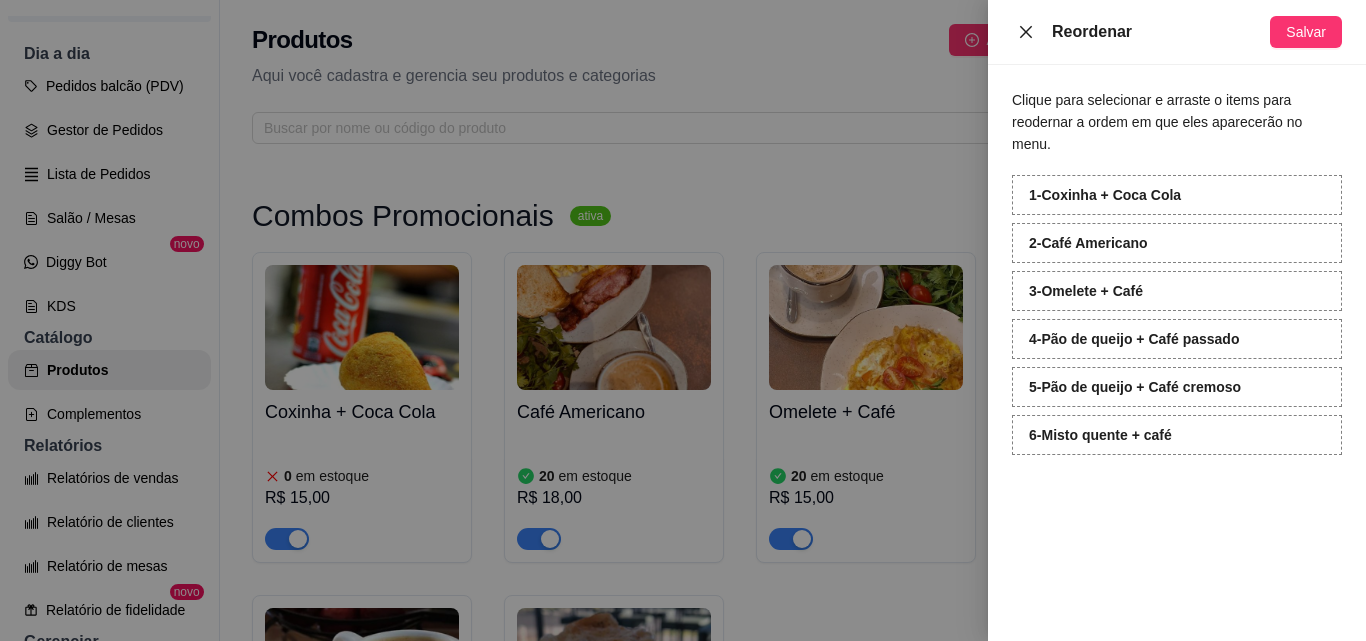 click 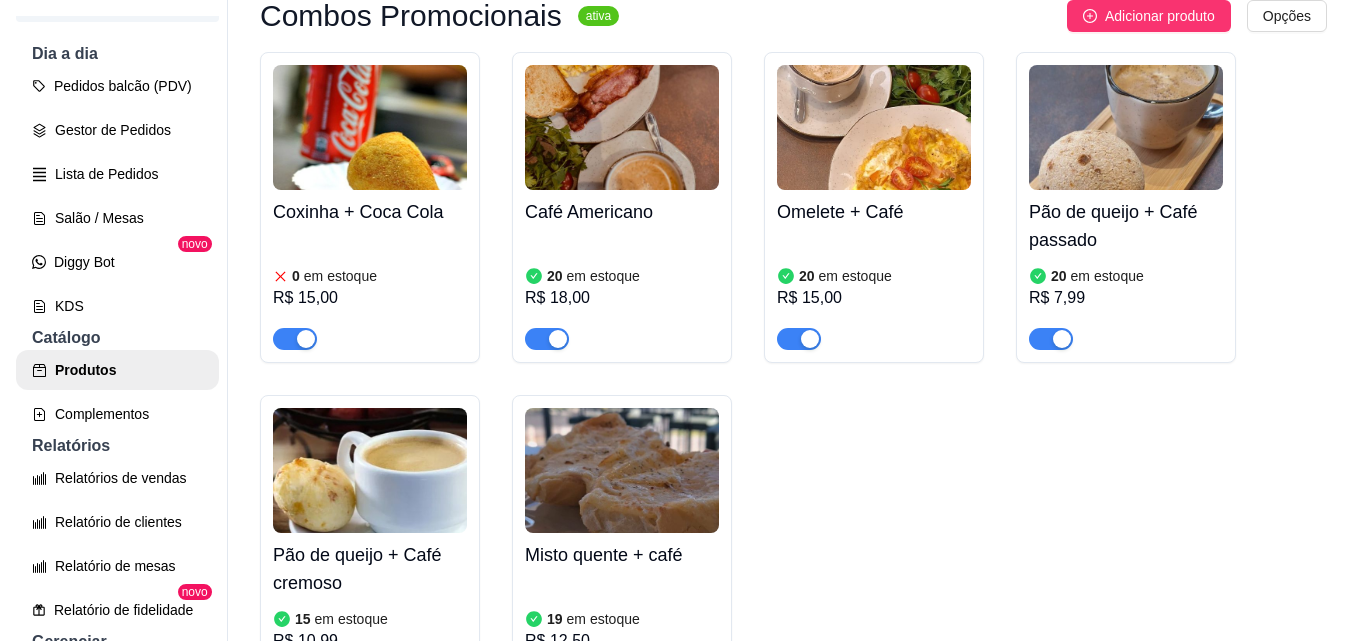 scroll, scrollTop: 100, scrollLeft: 0, axis: vertical 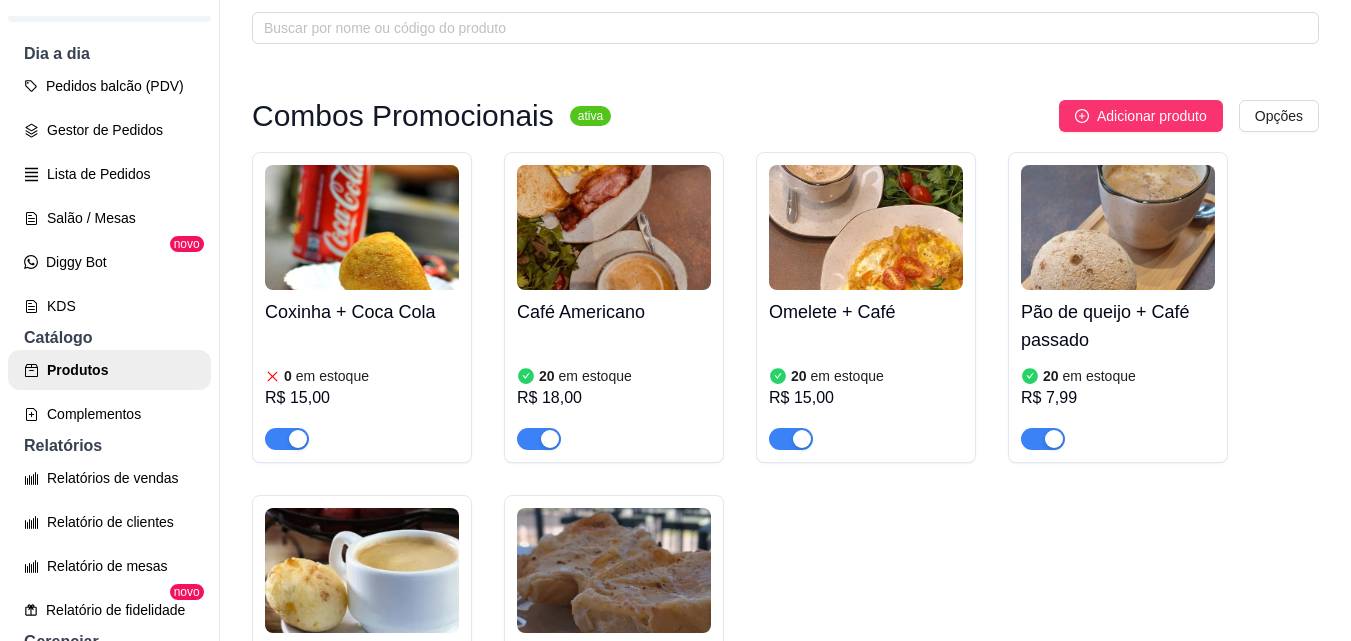 click at bounding box center (1118, 227) 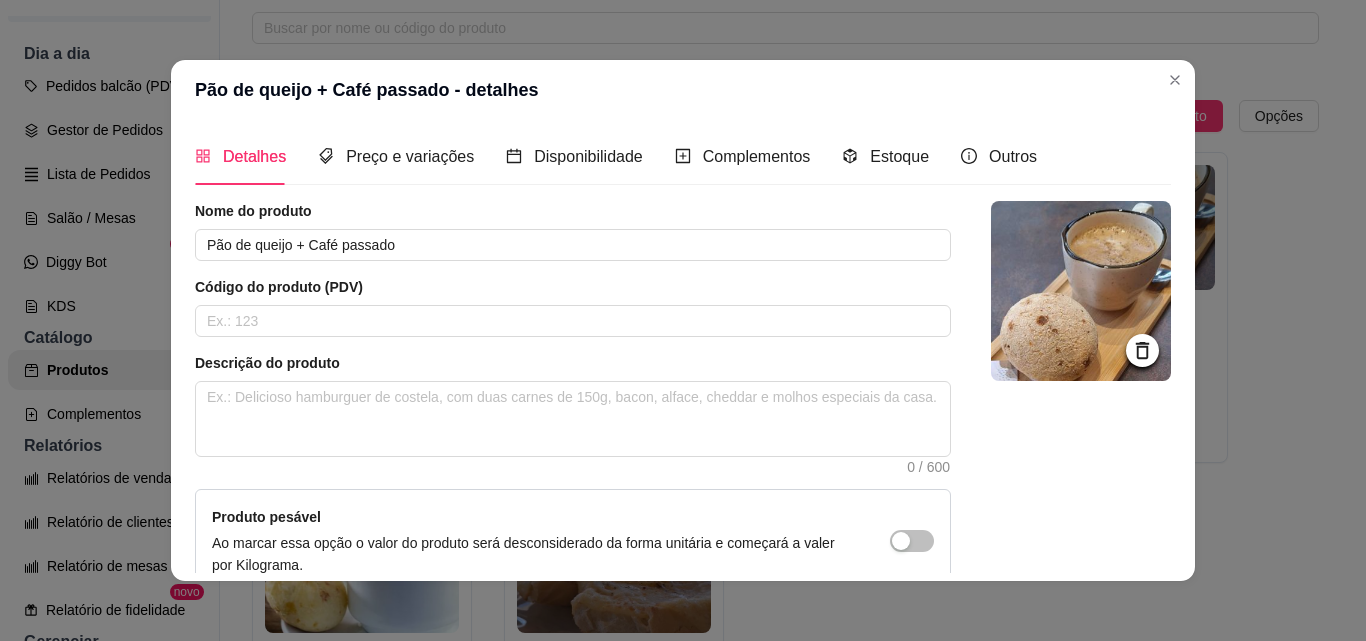 scroll, scrollTop: 207, scrollLeft: 0, axis: vertical 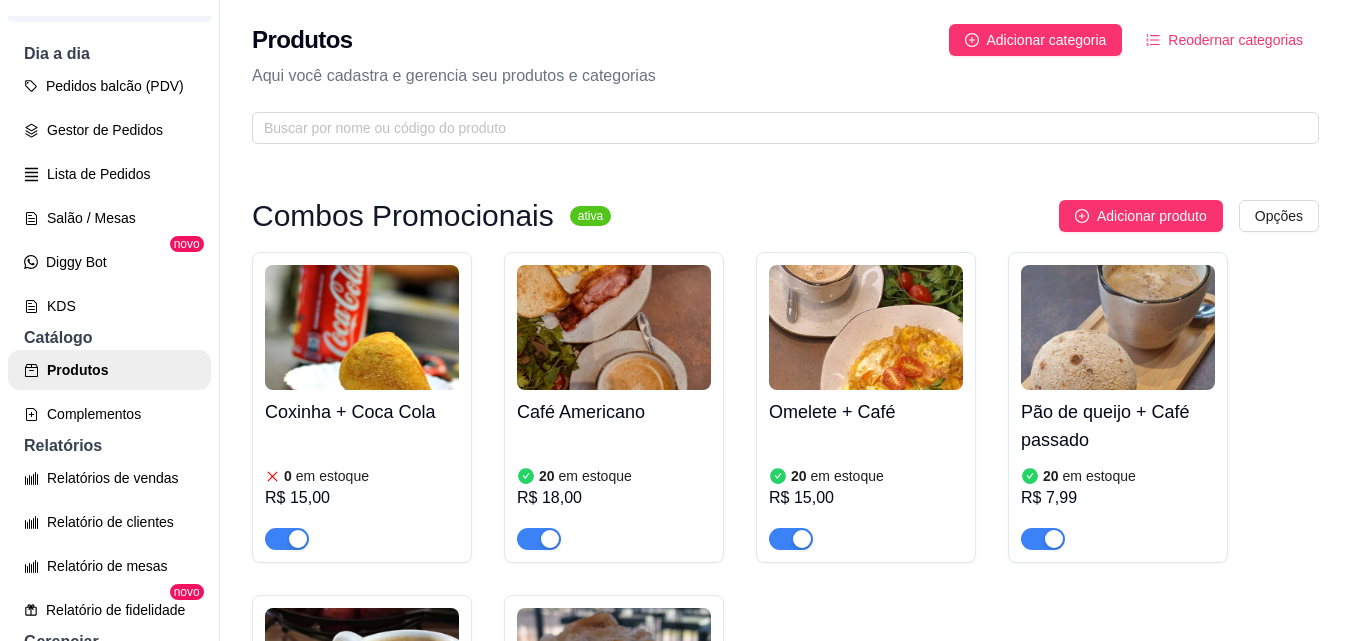 click at bounding box center [1118, 327] 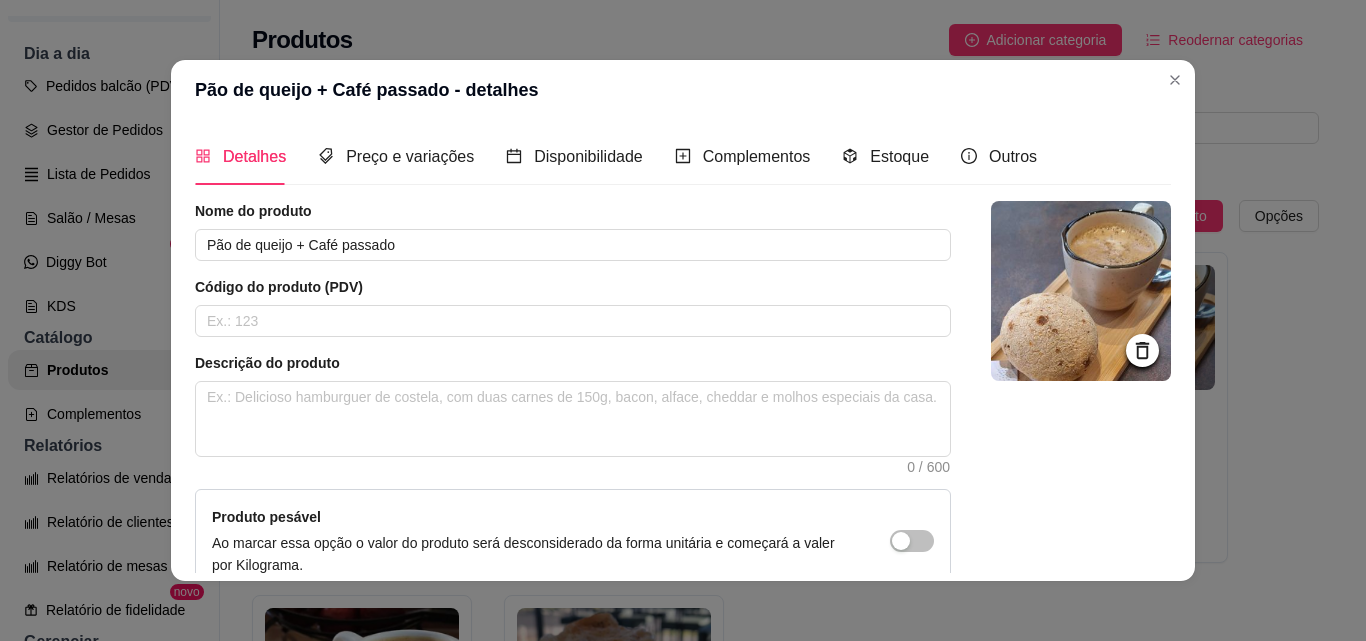 scroll, scrollTop: 207, scrollLeft: 0, axis: vertical 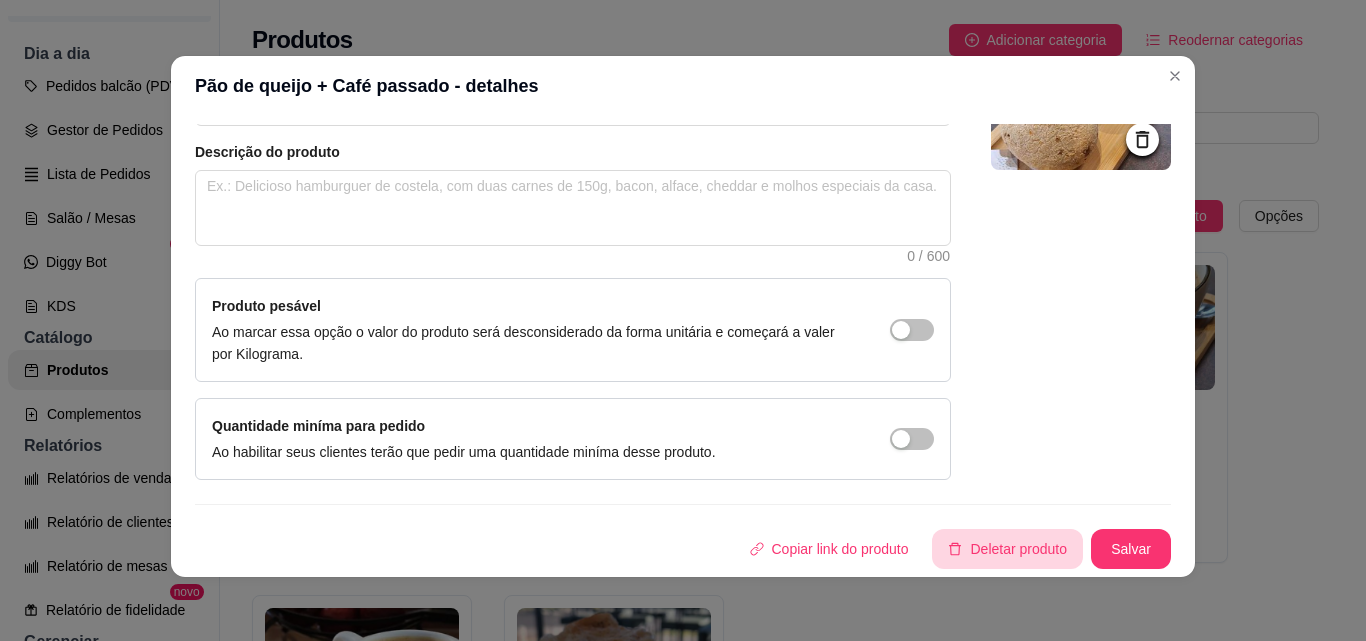 click on "Deletar produto" at bounding box center [1007, 549] 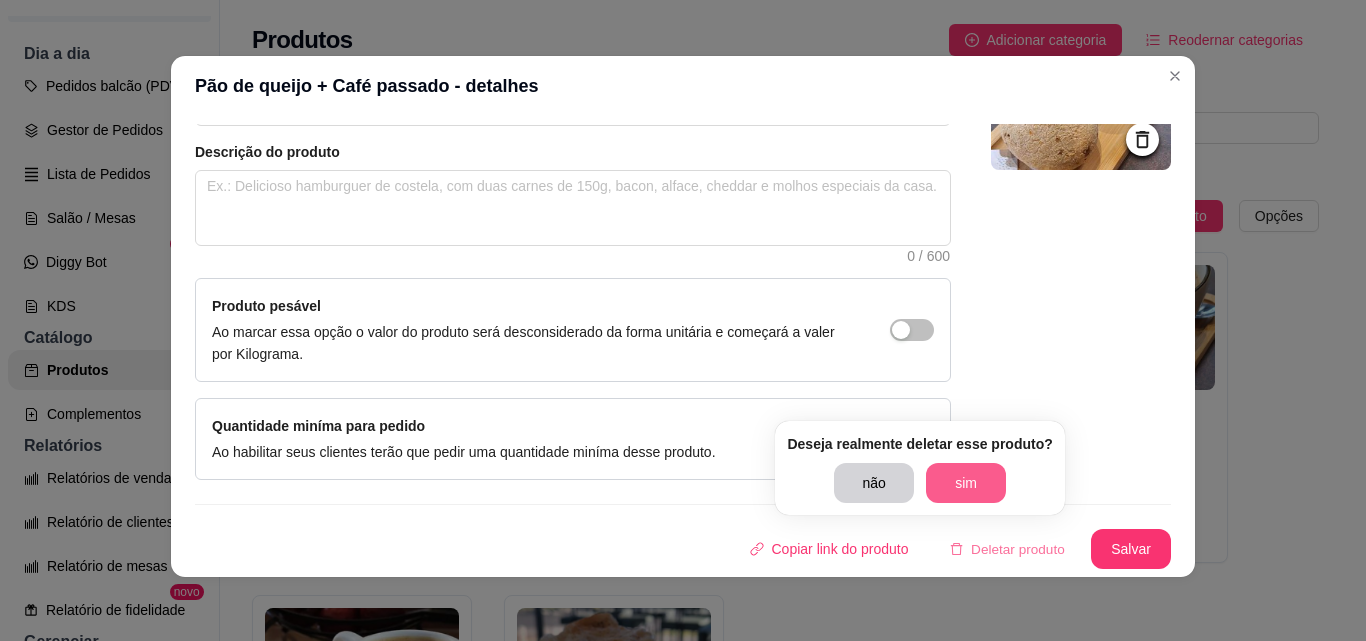 click on "sim" at bounding box center (966, 483) 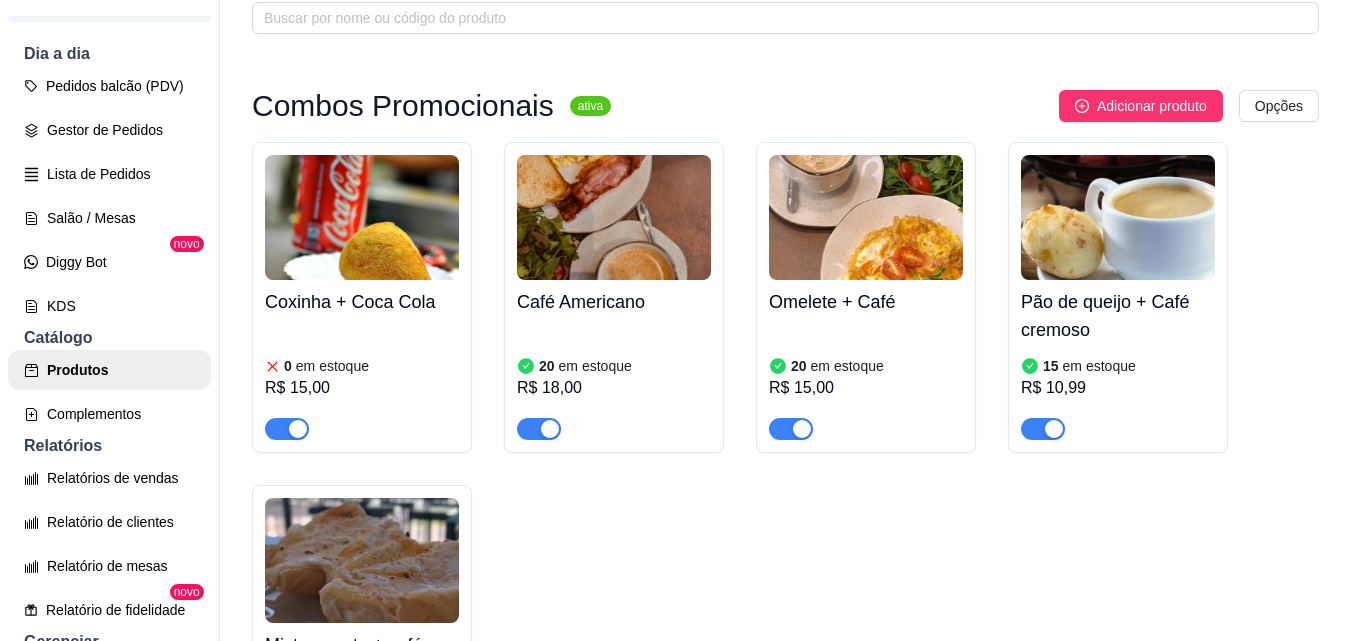 scroll, scrollTop: 200, scrollLeft: 0, axis: vertical 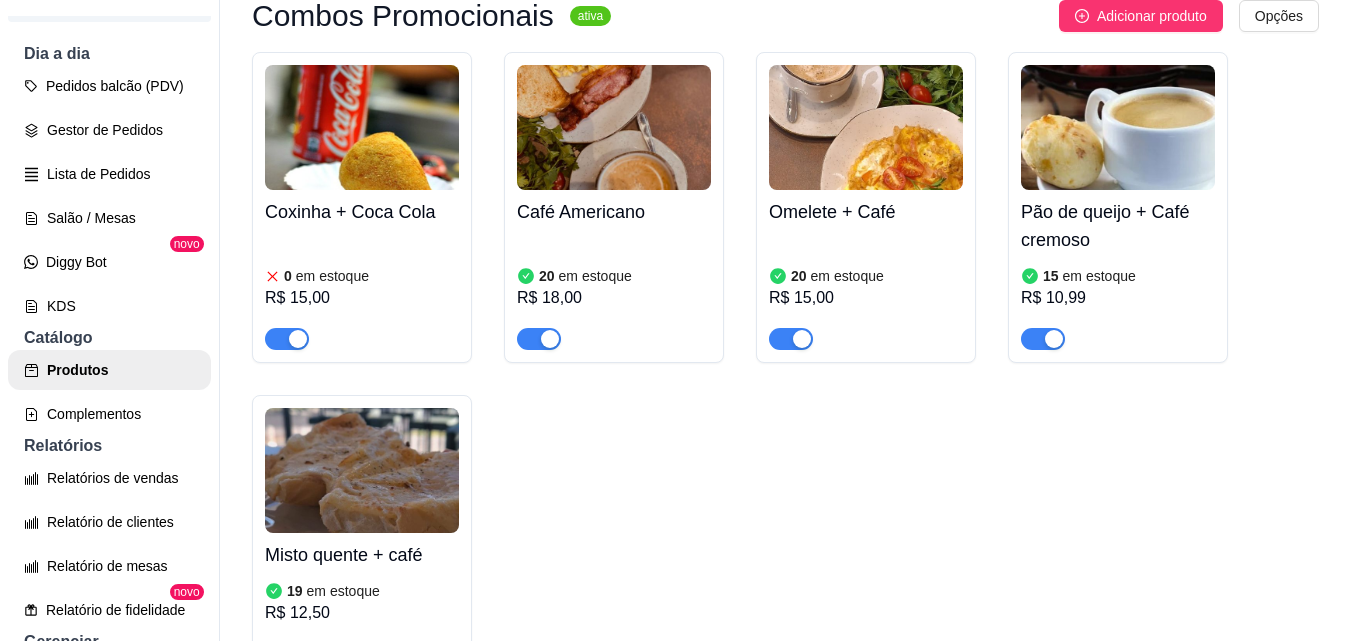 click at bounding box center (1118, 127) 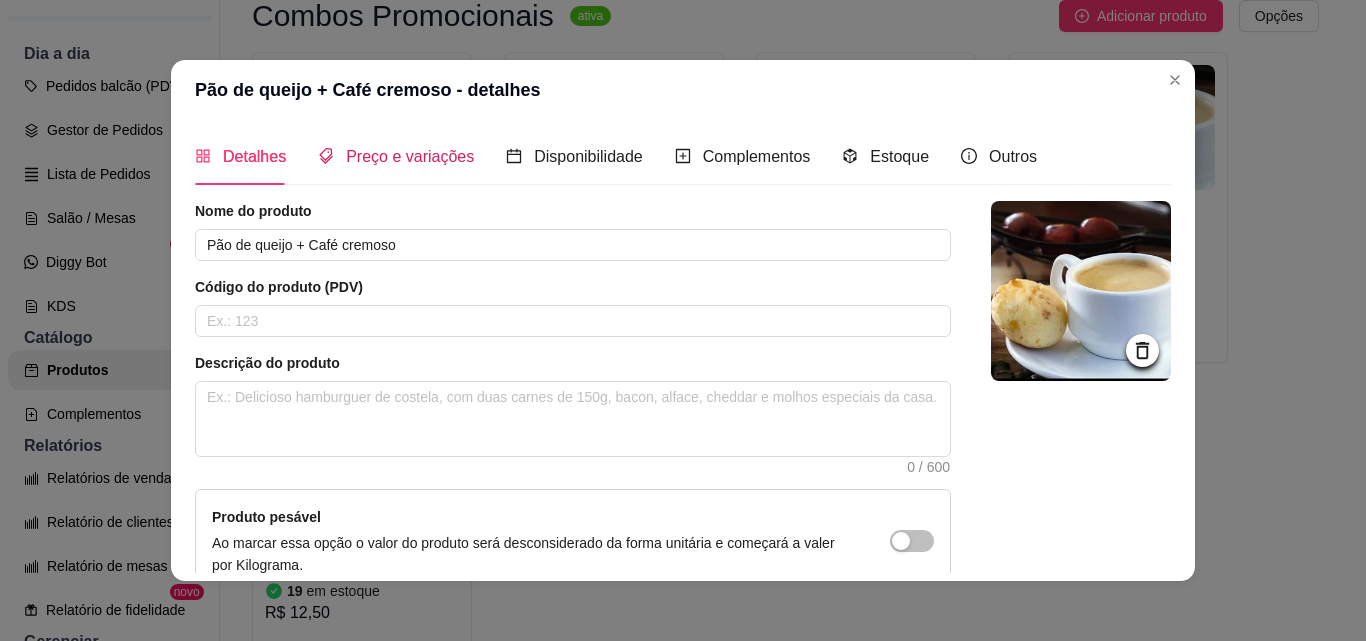 click on "Preço e variações" at bounding box center [410, 156] 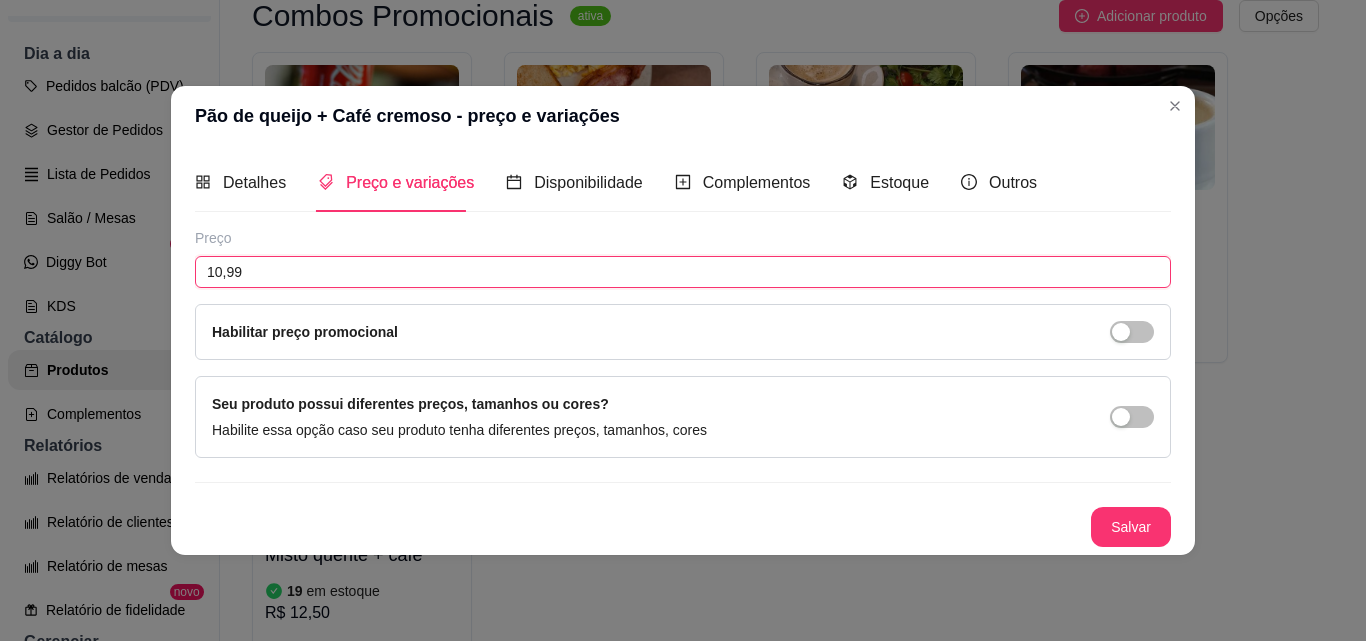 drag, startPoint x: 258, startPoint y: 275, endPoint x: 148, endPoint y: 271, distance: 110.0727 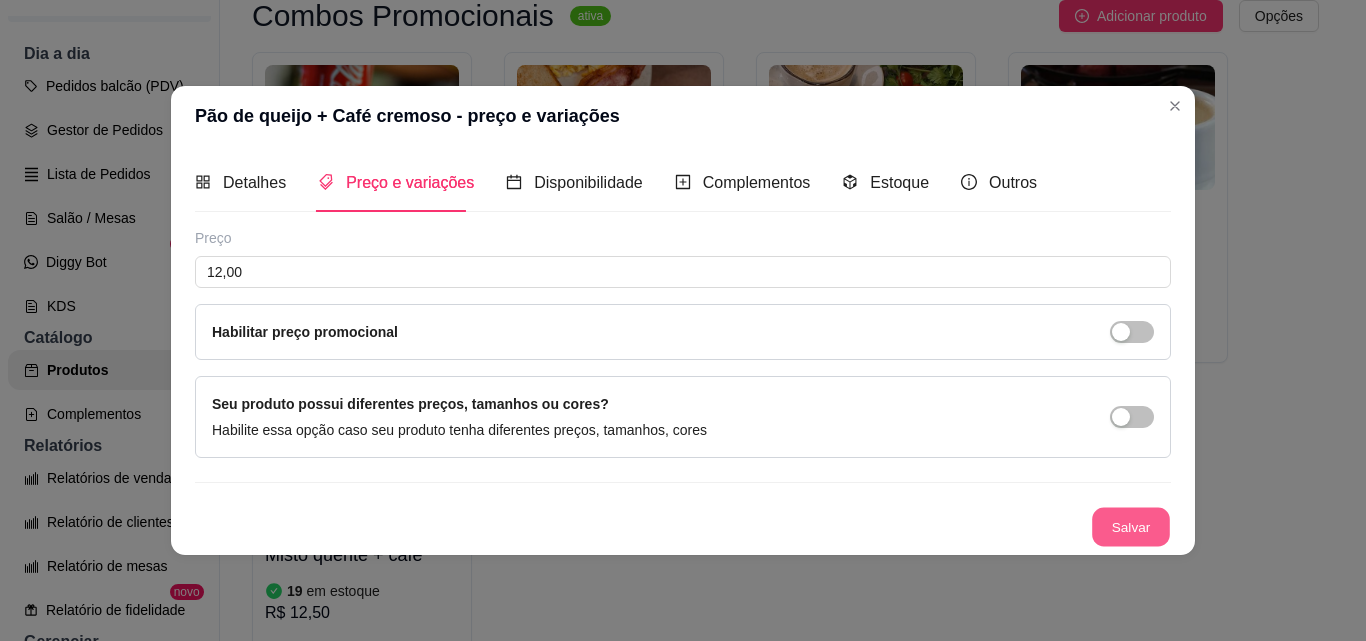 click on "Salvar" at bounding box center [1131, 526] 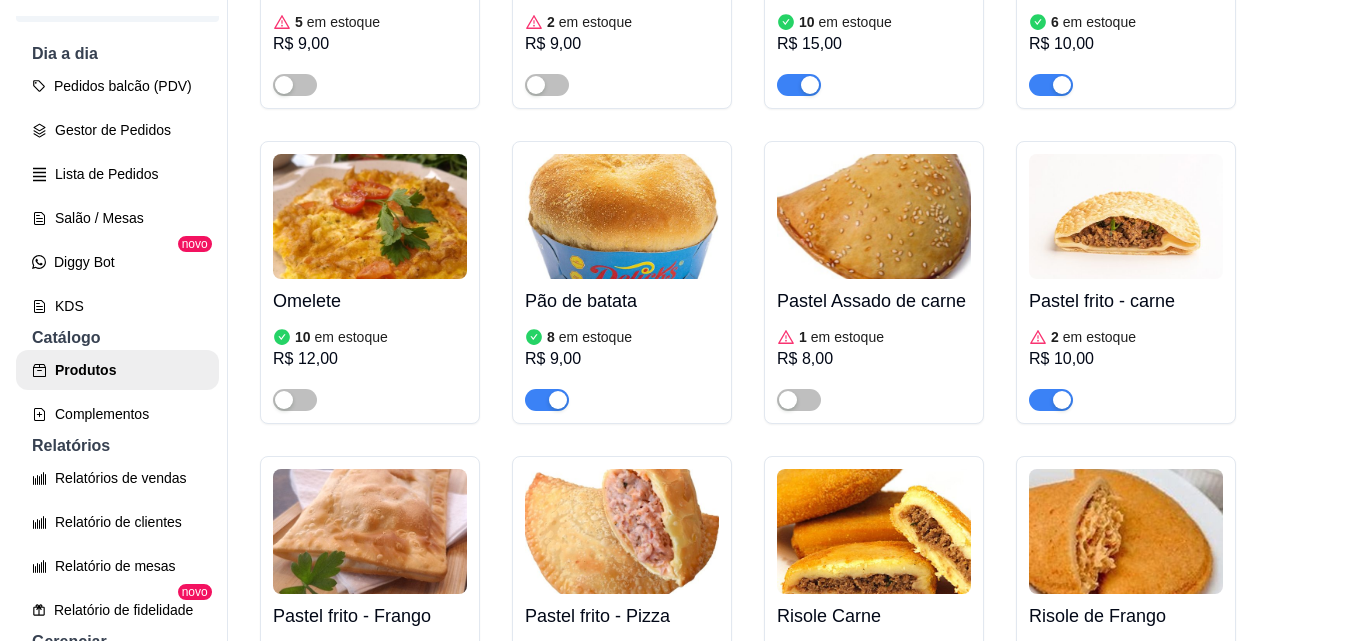 scroll, scrollTop: 1900, scrollLeft: 0, axis: vertical 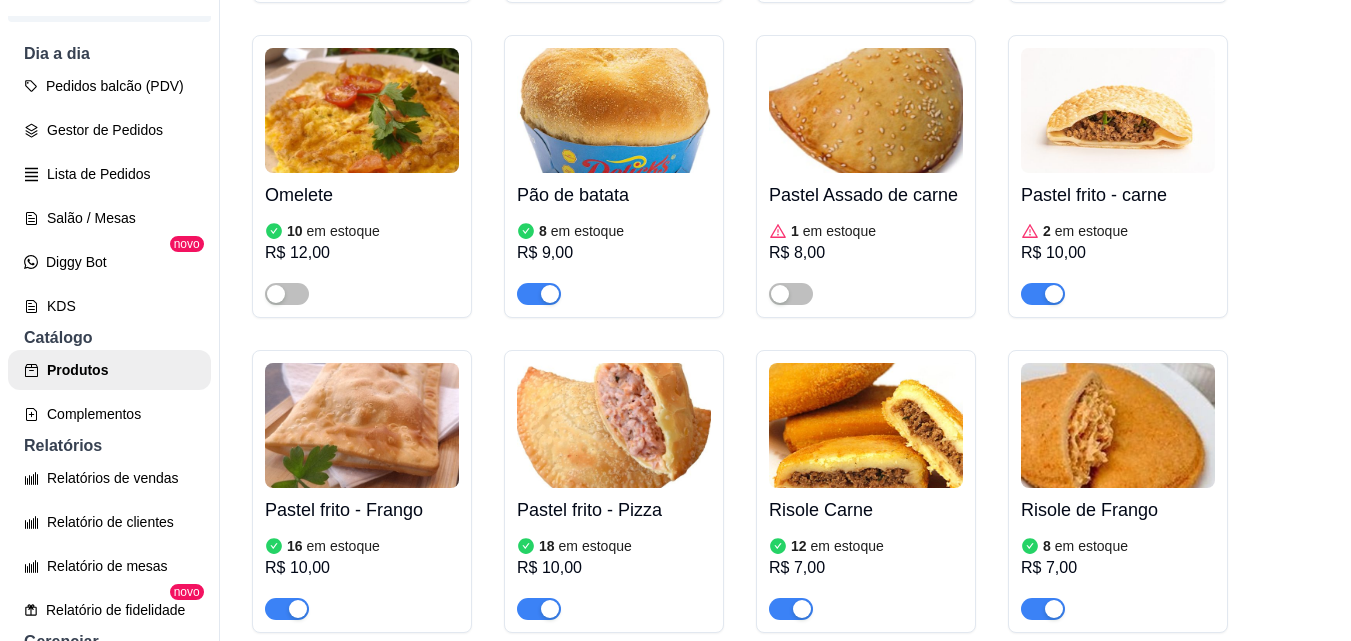 click at bounding box center [866, 110] 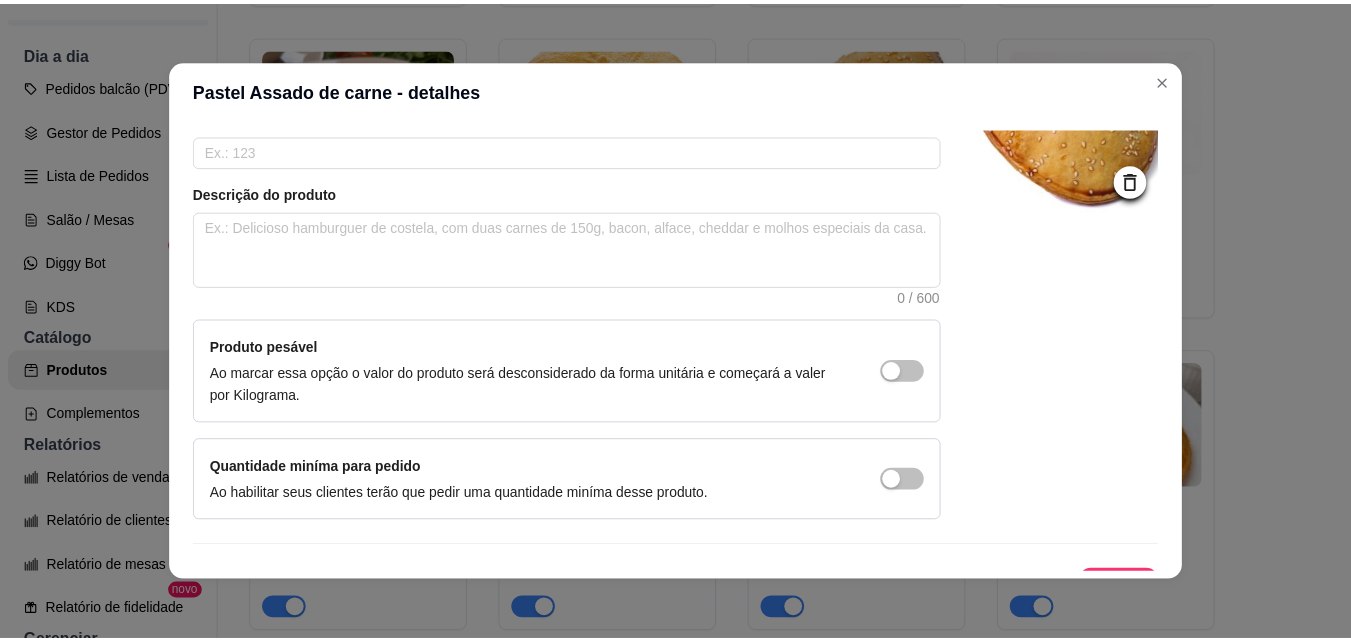 scroll, scrollTop: 207, scrollLeft: 0, axis: vertical 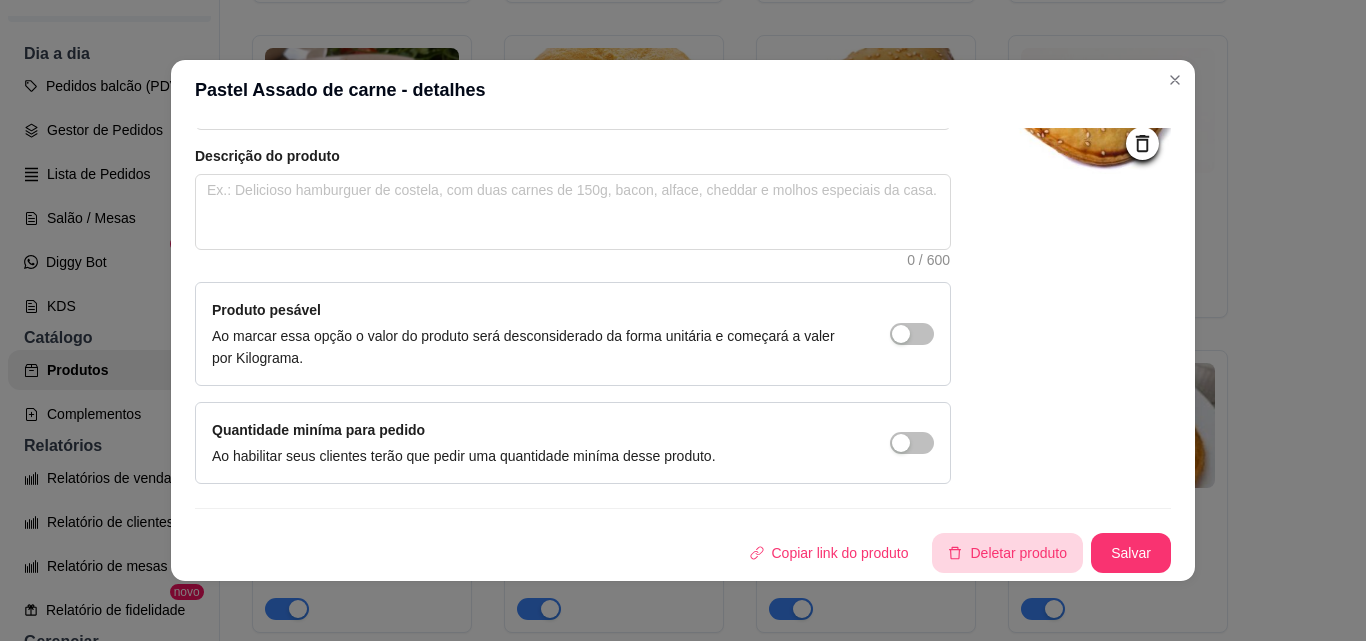 click on "Deletar produto" at bounding box center [1007, 553] 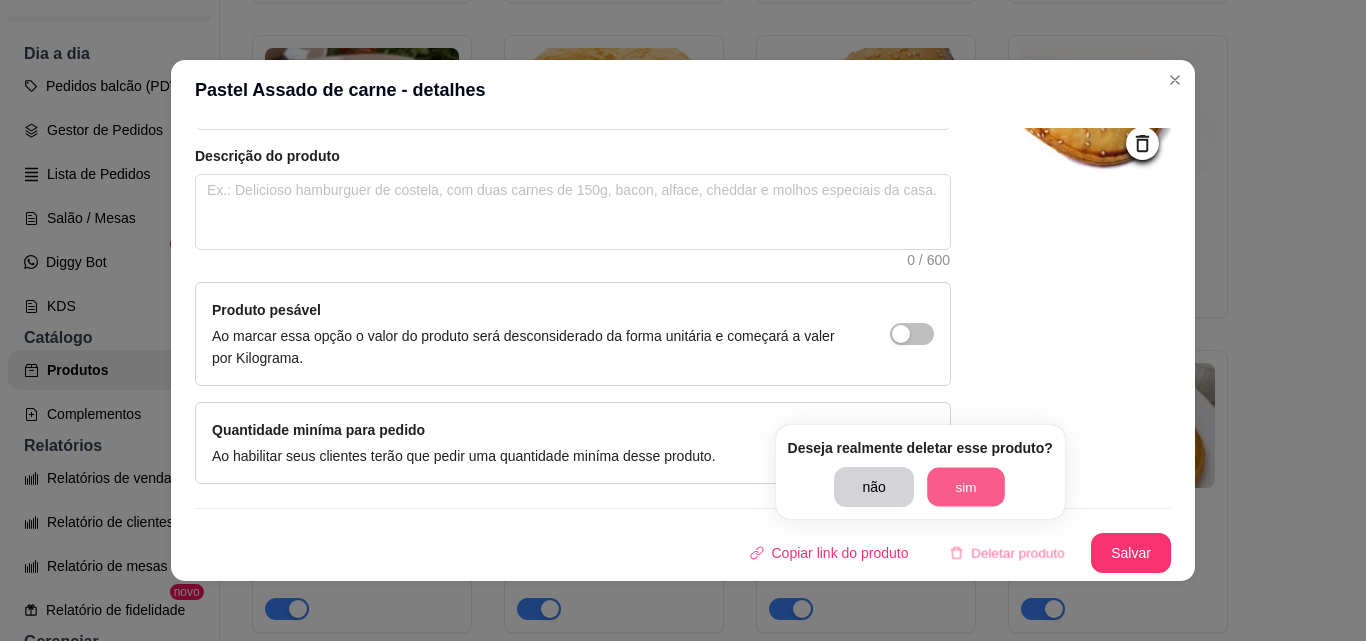 click on "sim" at bounding box center (966, 487) 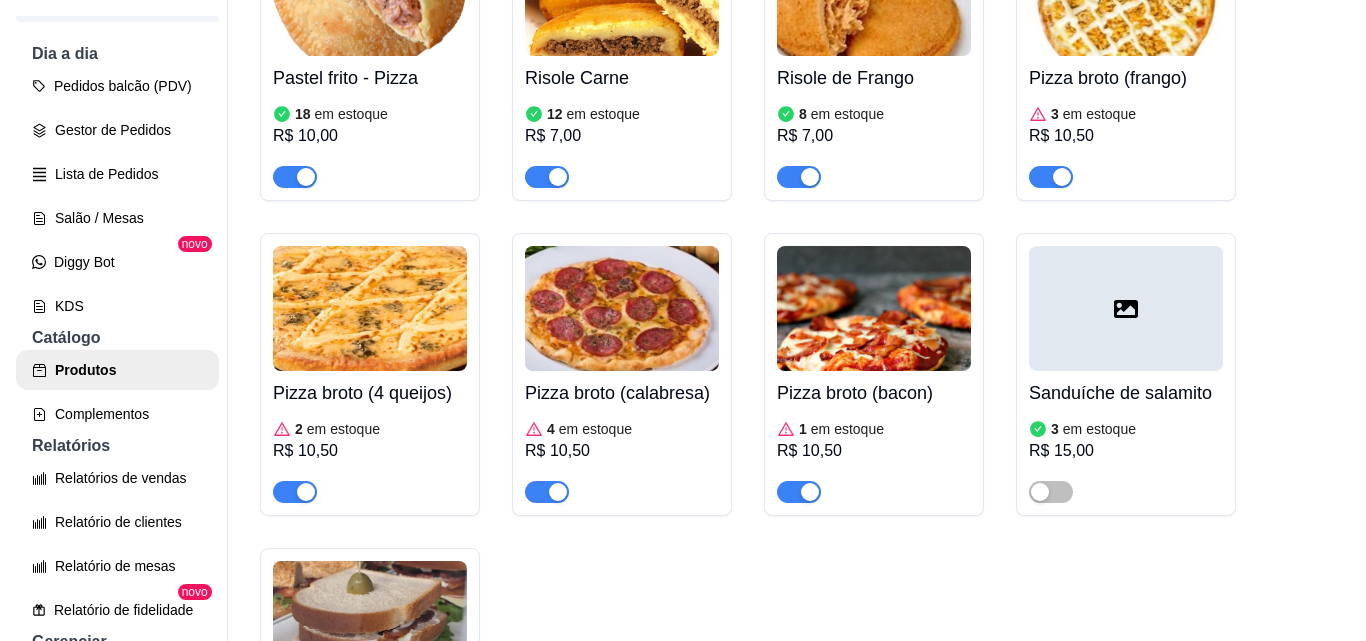 scroll, scrollTop: 2200, scrollLeft: 0, axis: vertical 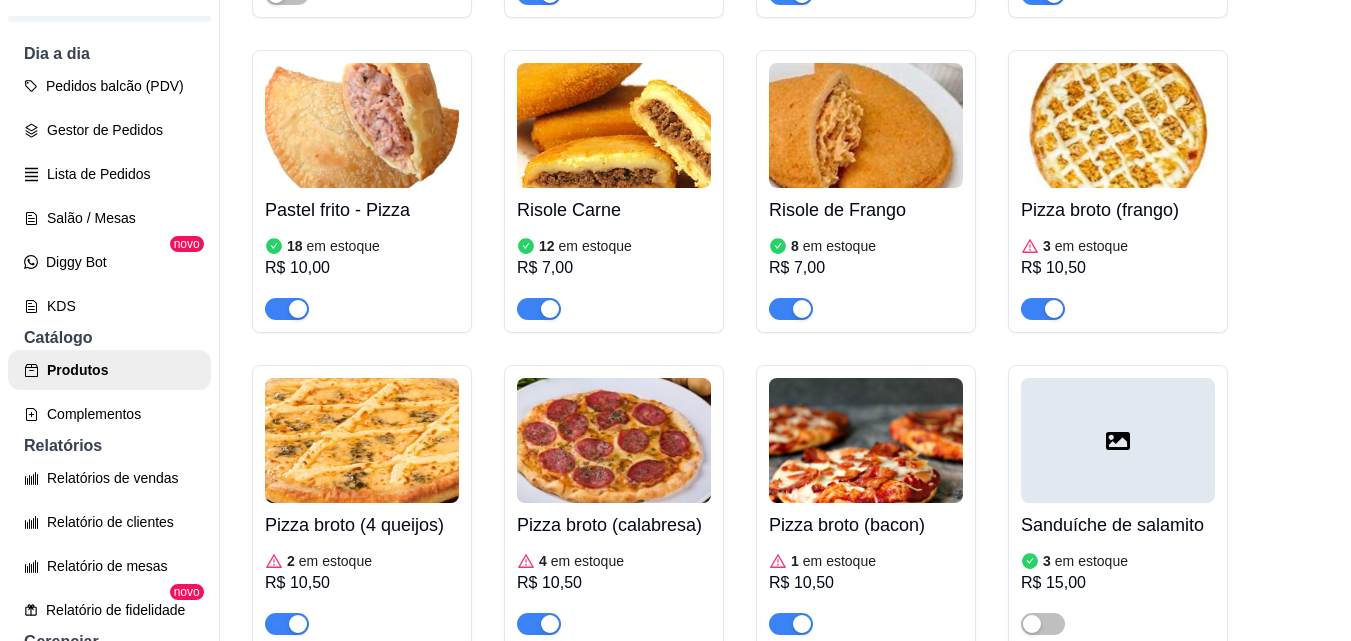 click at bounding box center (1118, 125) 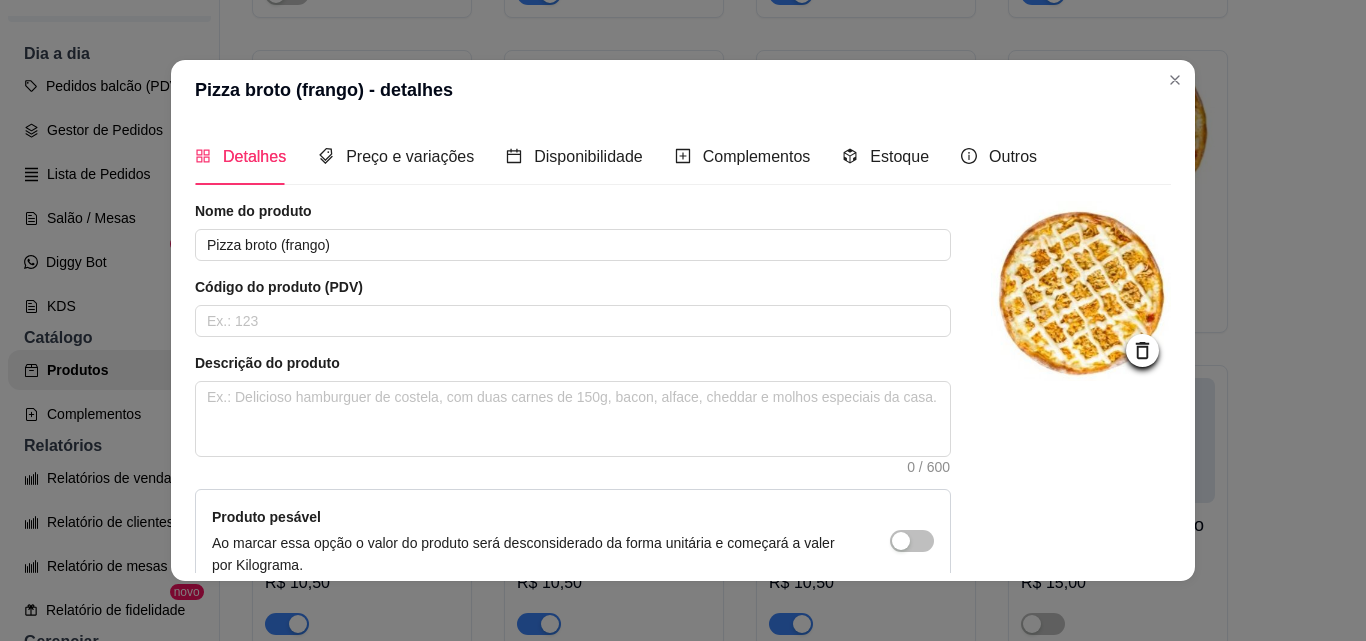 click 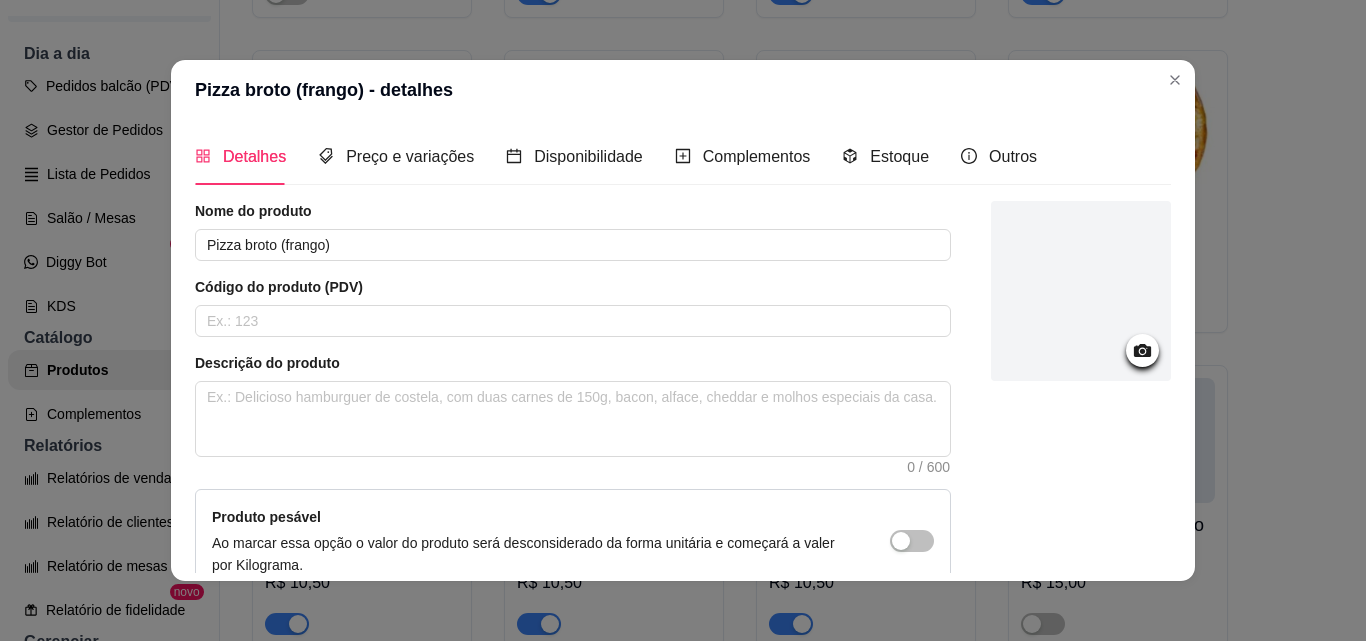 click 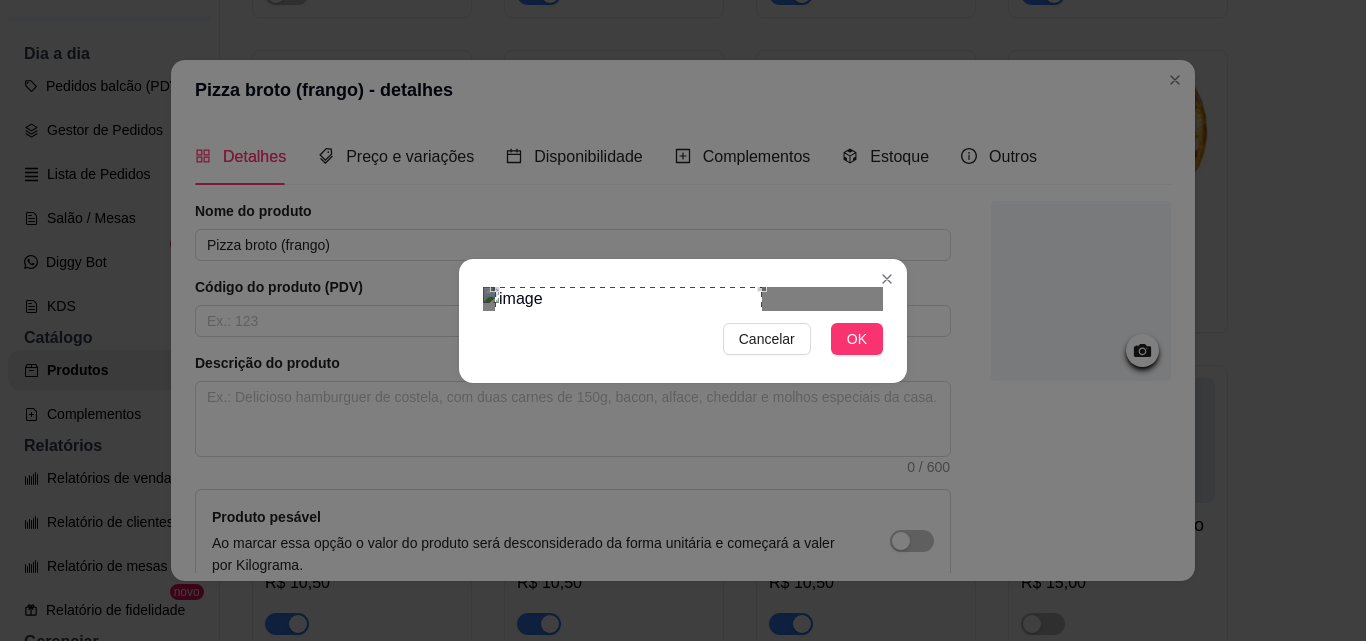click at bounding box center [628, 420] 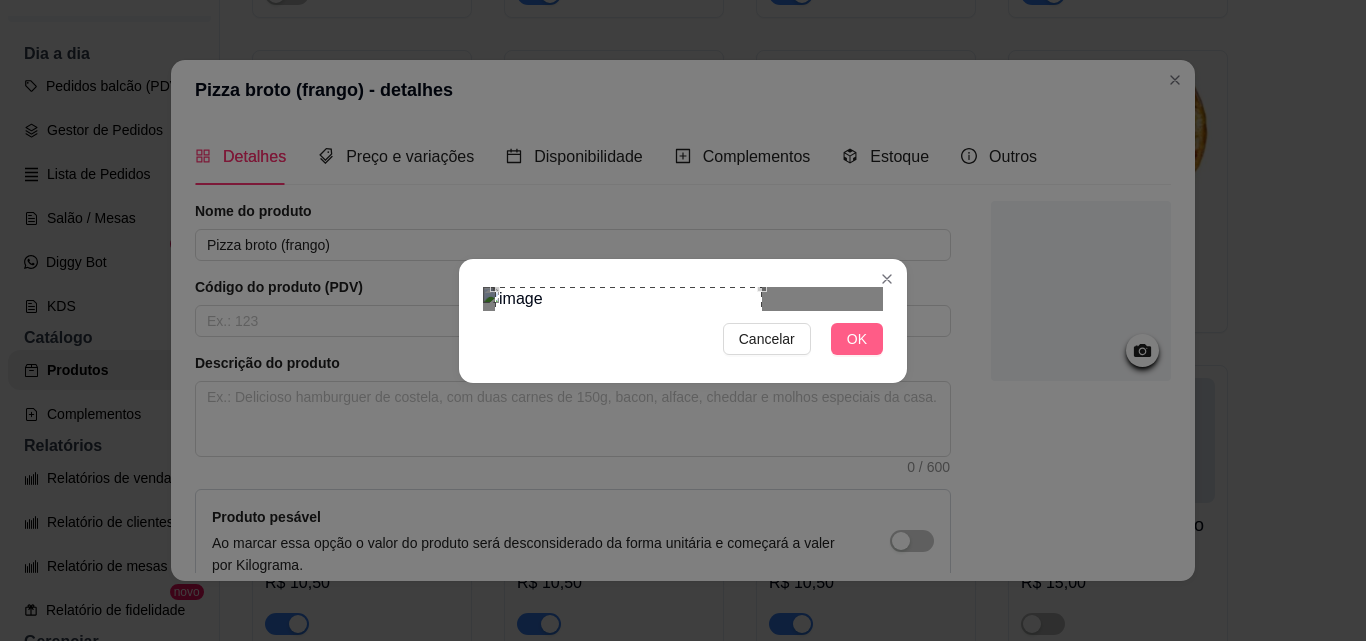 click on "OK" at bounding box center (857, 339) 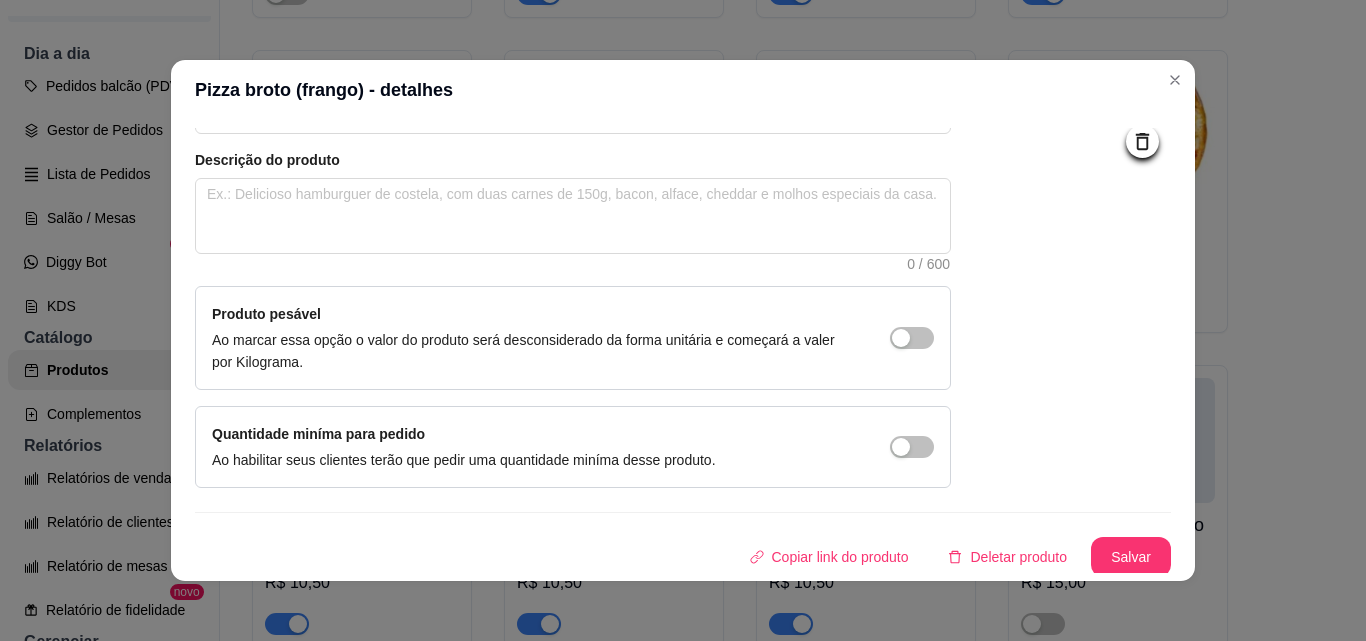 scroll, scrollTop: 207, scrollLeft: 0, axis: vertical 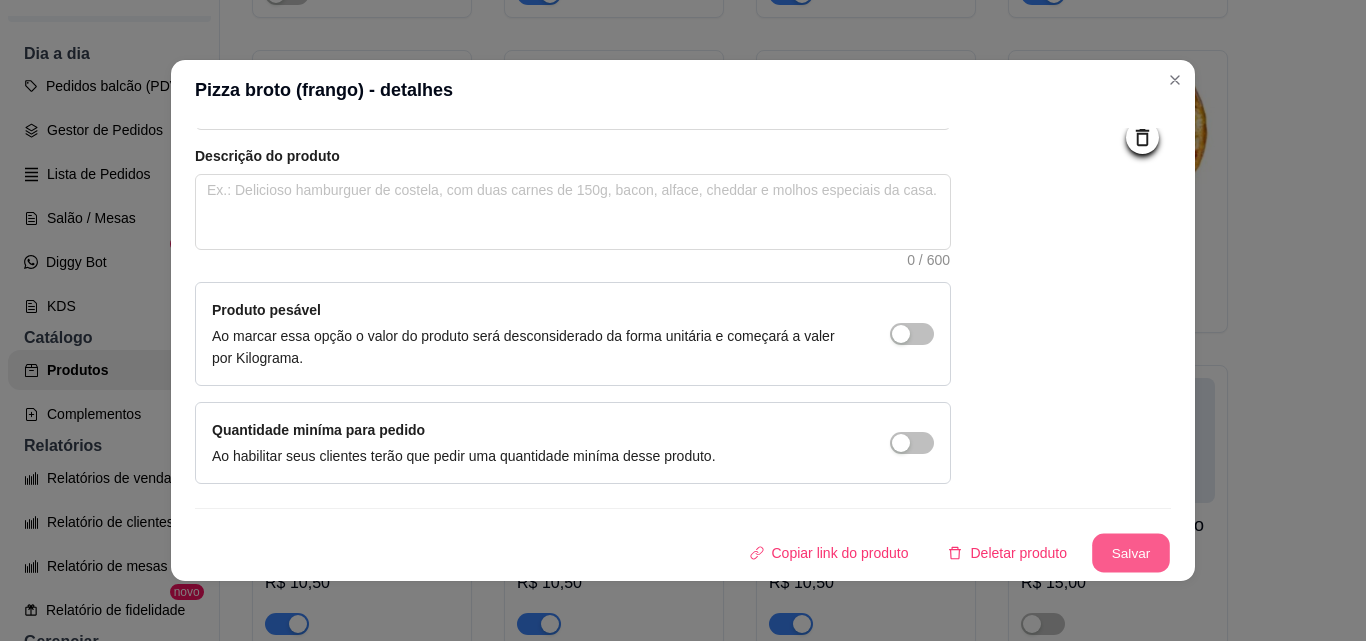 click on "Salvar" at bounding box center [1131, 553] 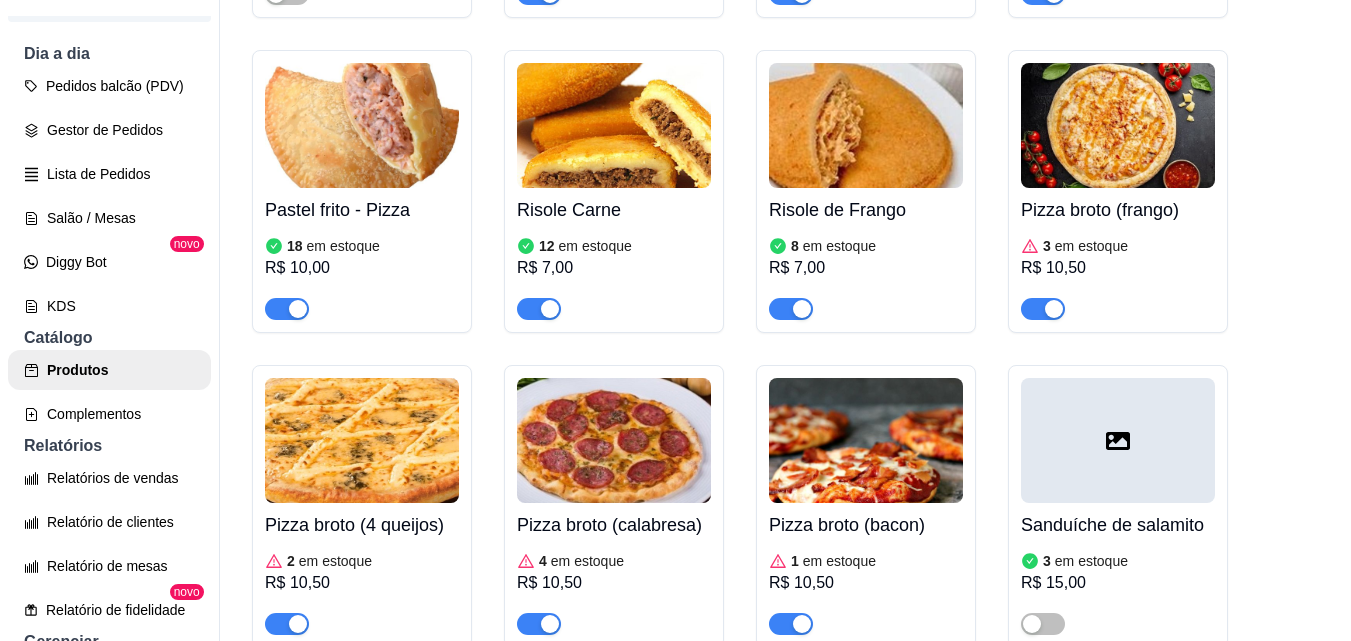 click at bounding box center [362, 440] 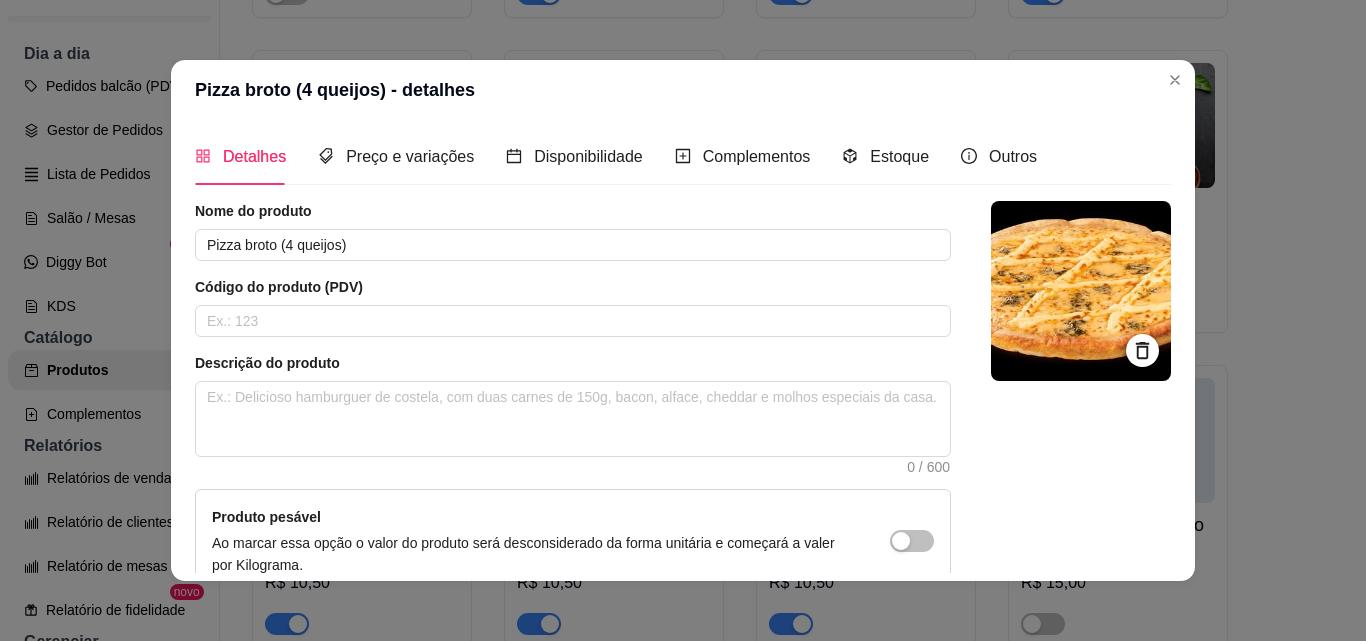 click 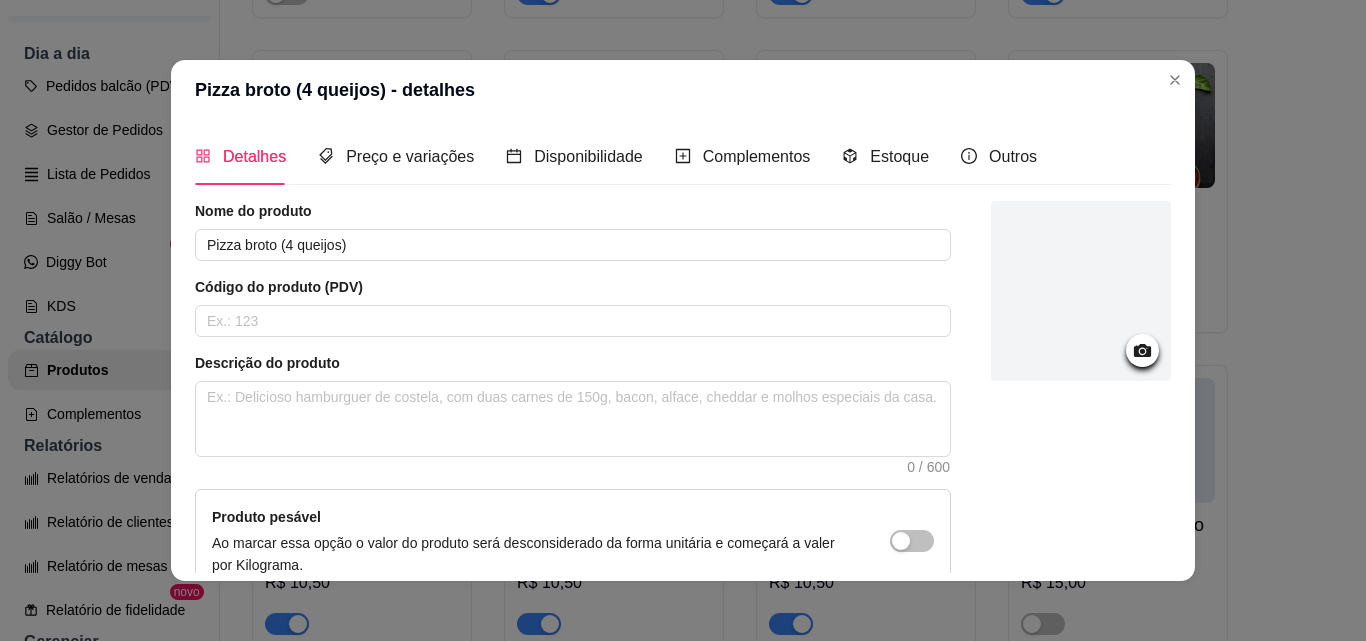 click 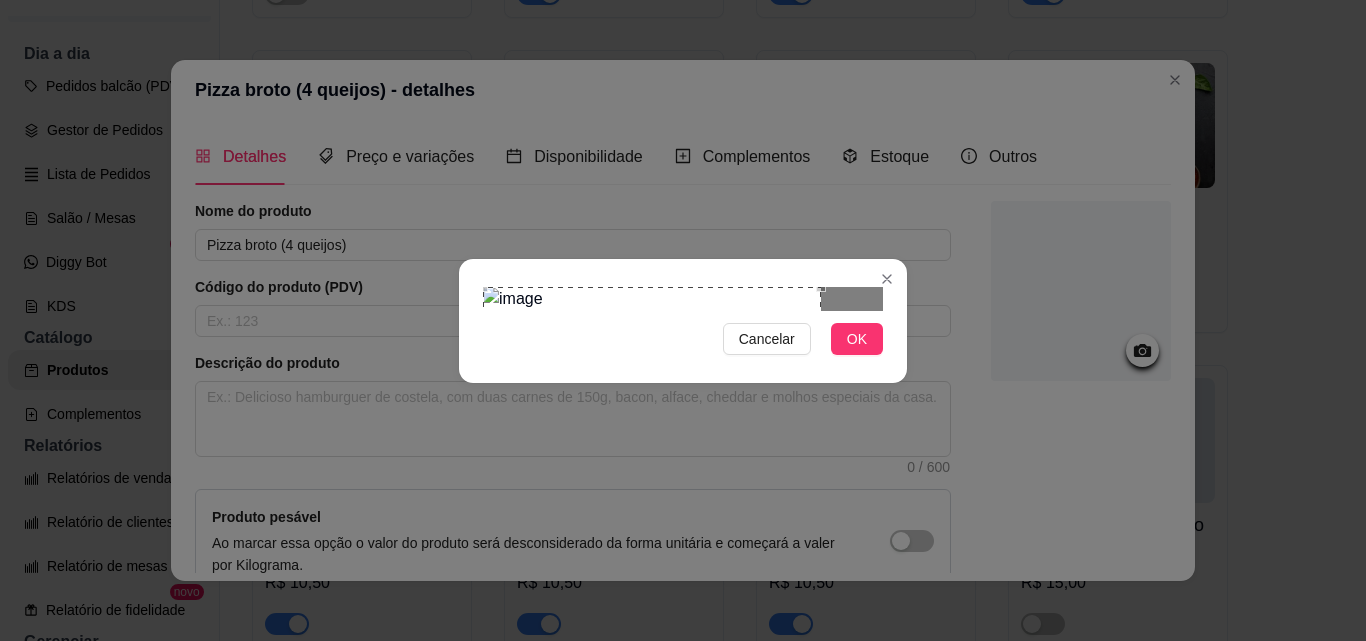 click at bounding box center (652, 390) 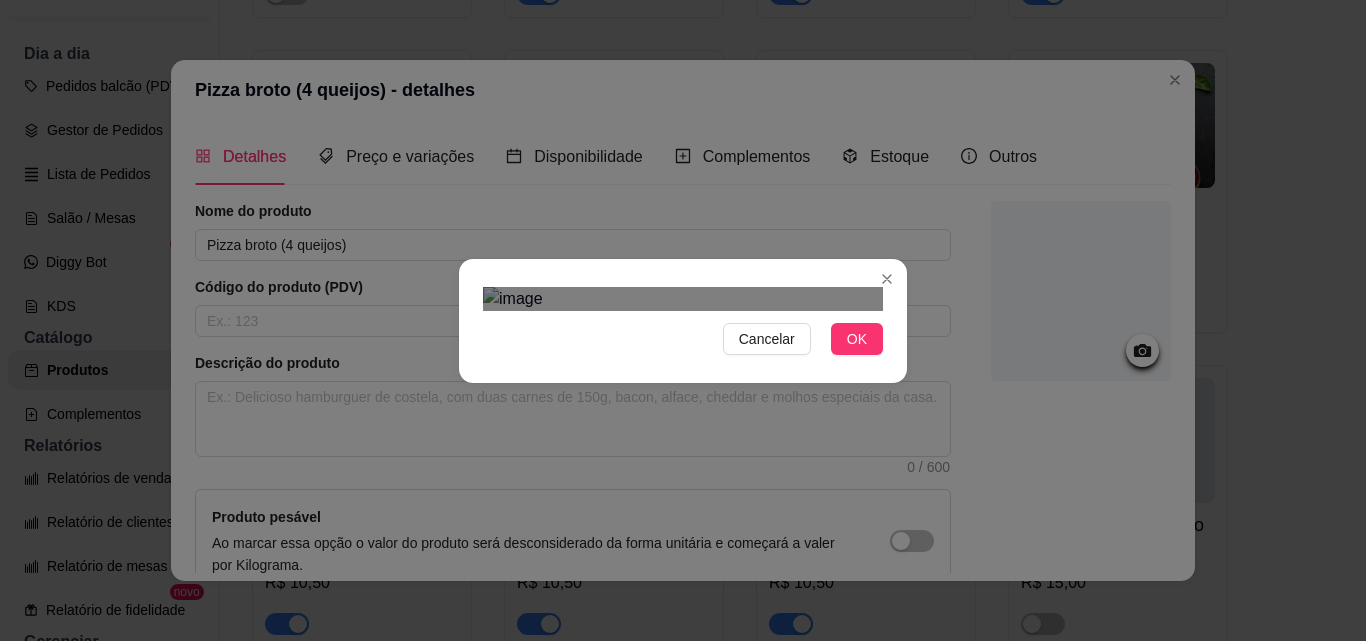 click at bounding box center [683, 299] 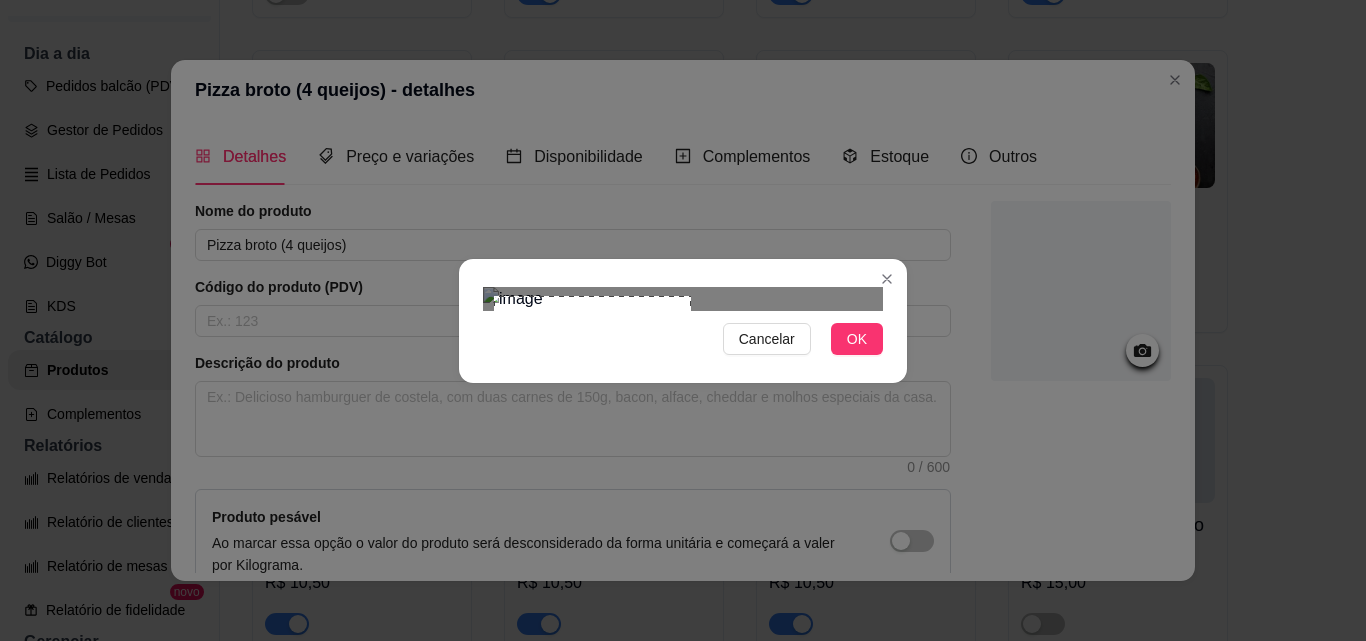 click at bounding box center [683, 299] 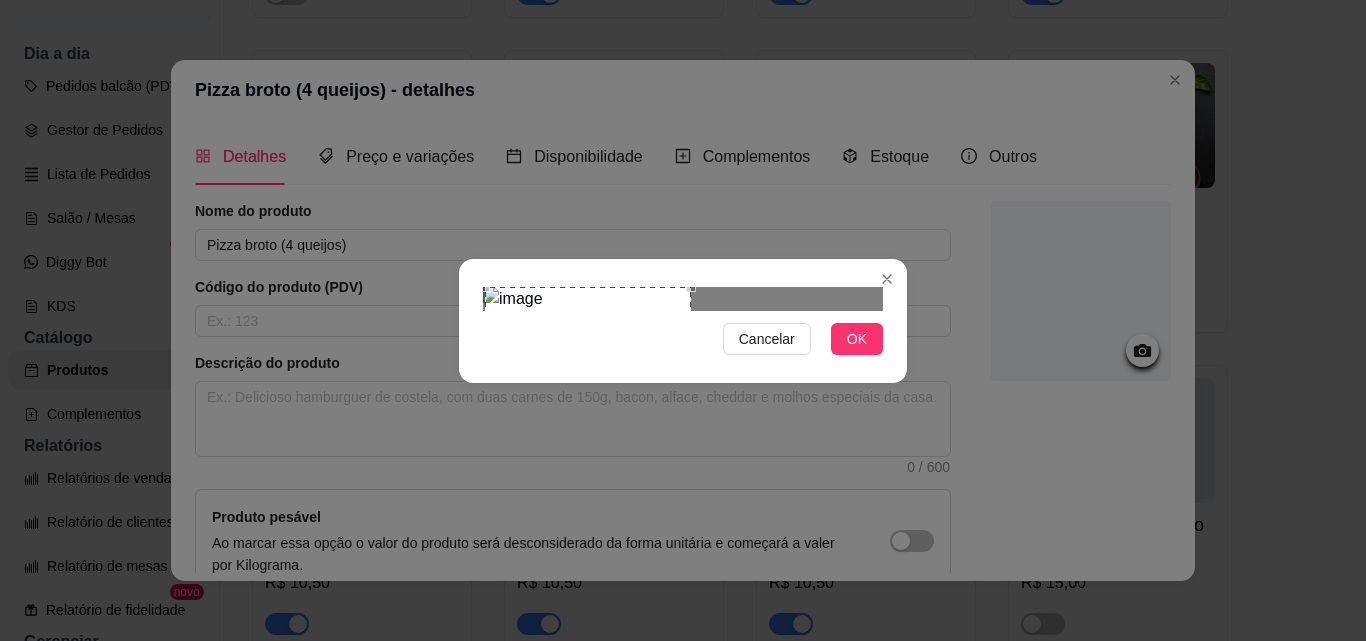 click on "Cancelar OK" at bounding box center (683, 320) 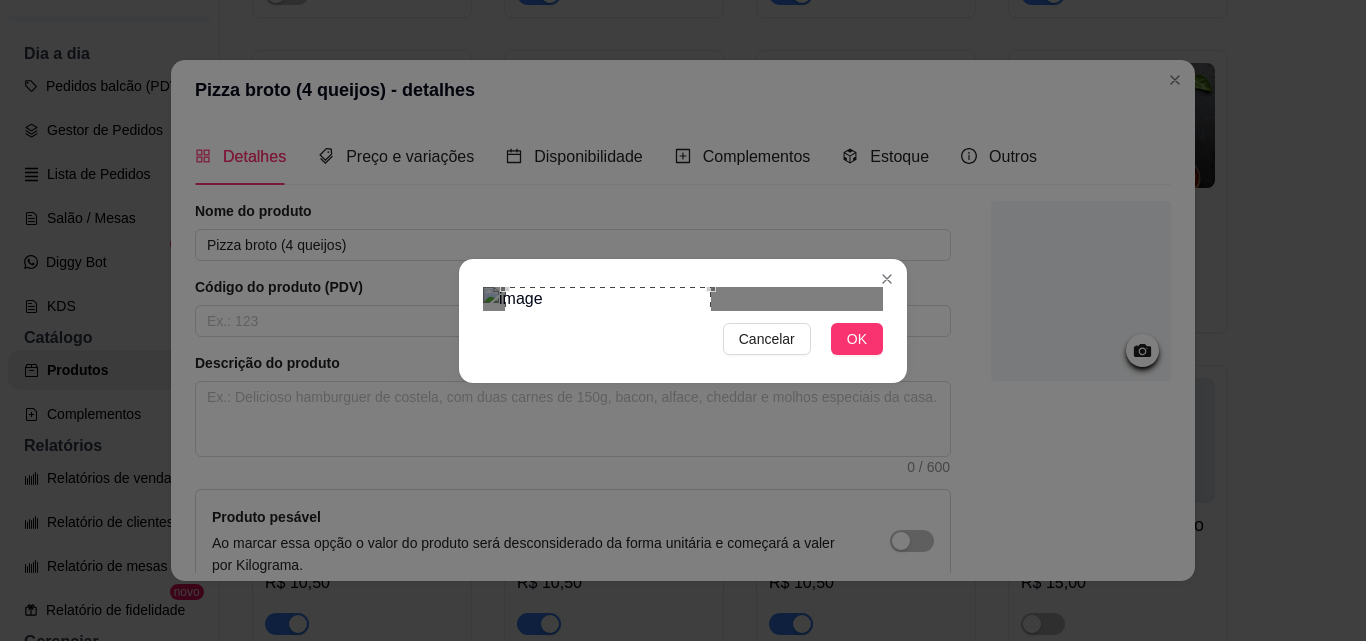 click at bounding box center (608, 390) 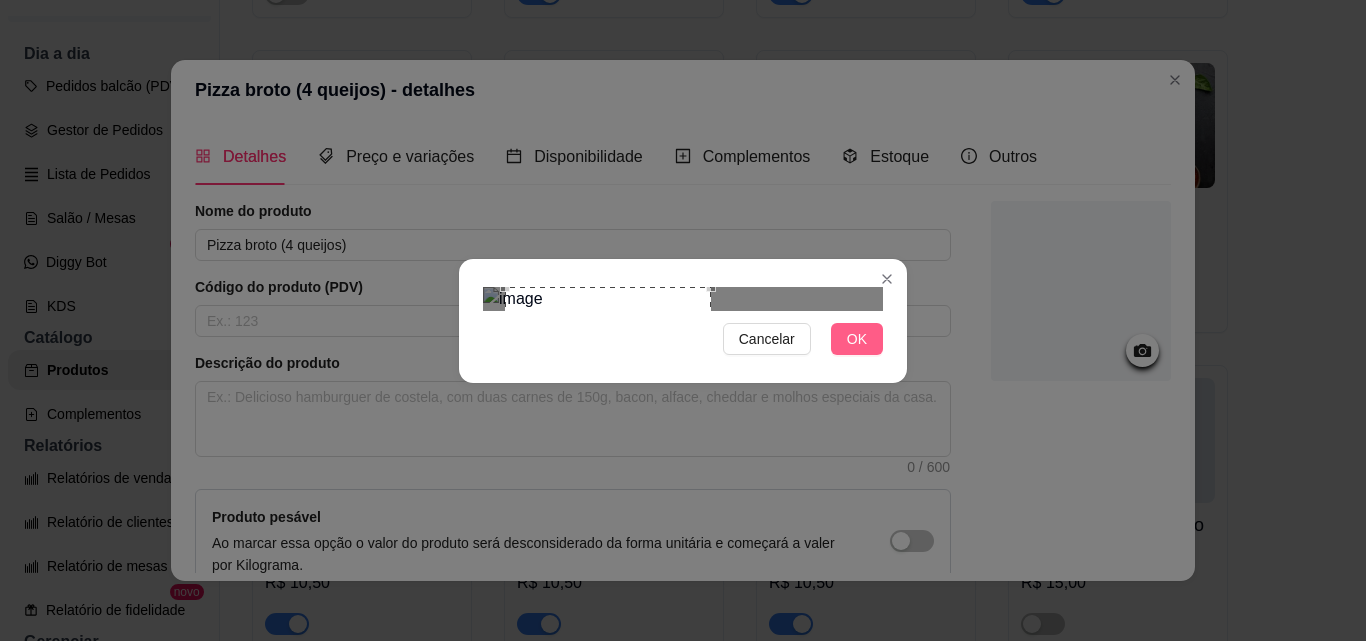 click on "OK" at bounding box center [857, 339] 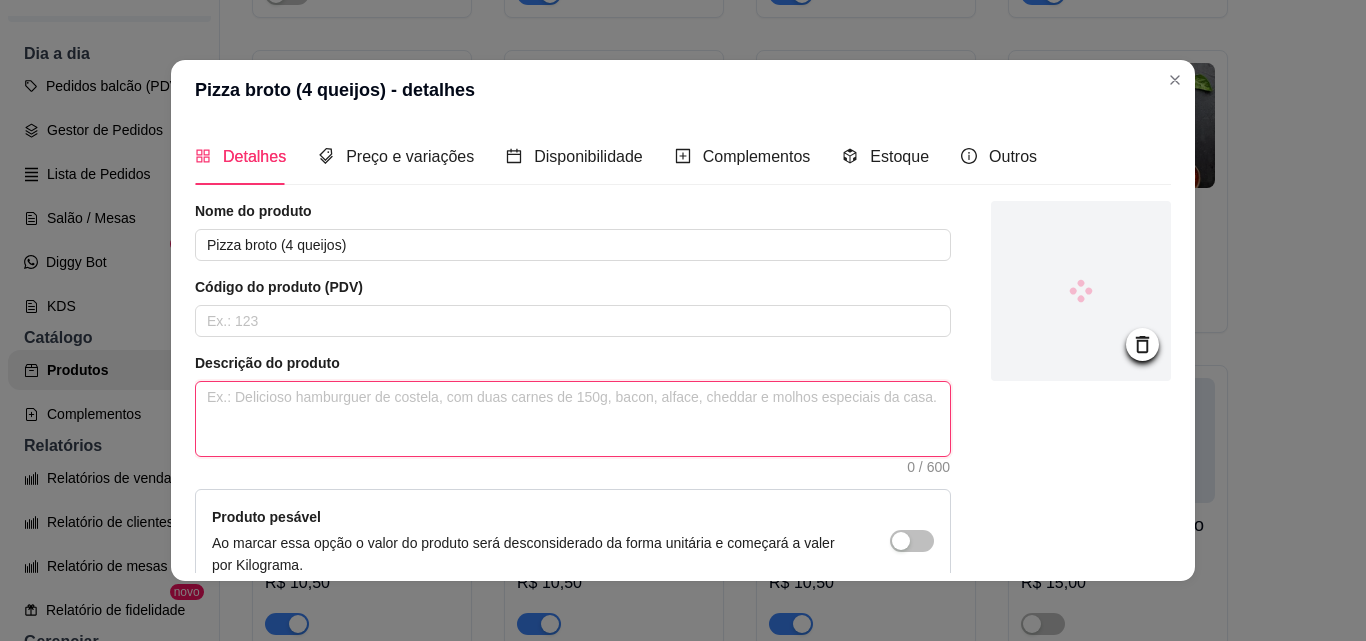 click at bounding box center (573, 419) 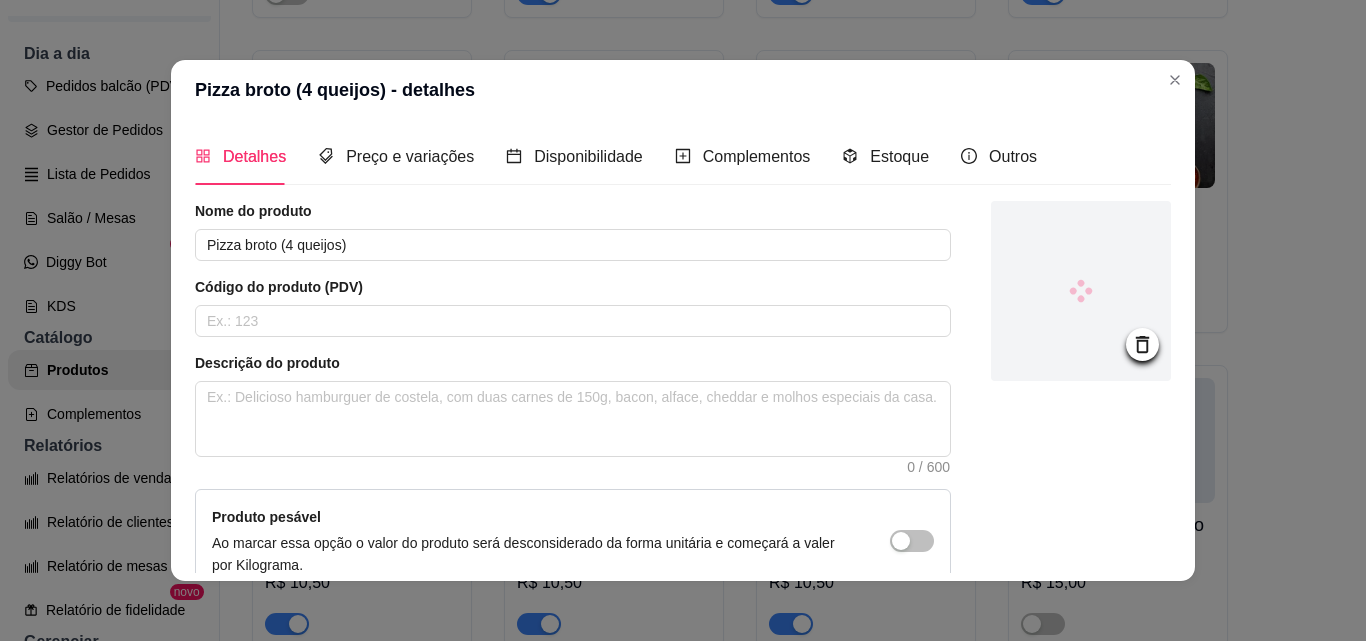click at bounding box center [1081, 446] 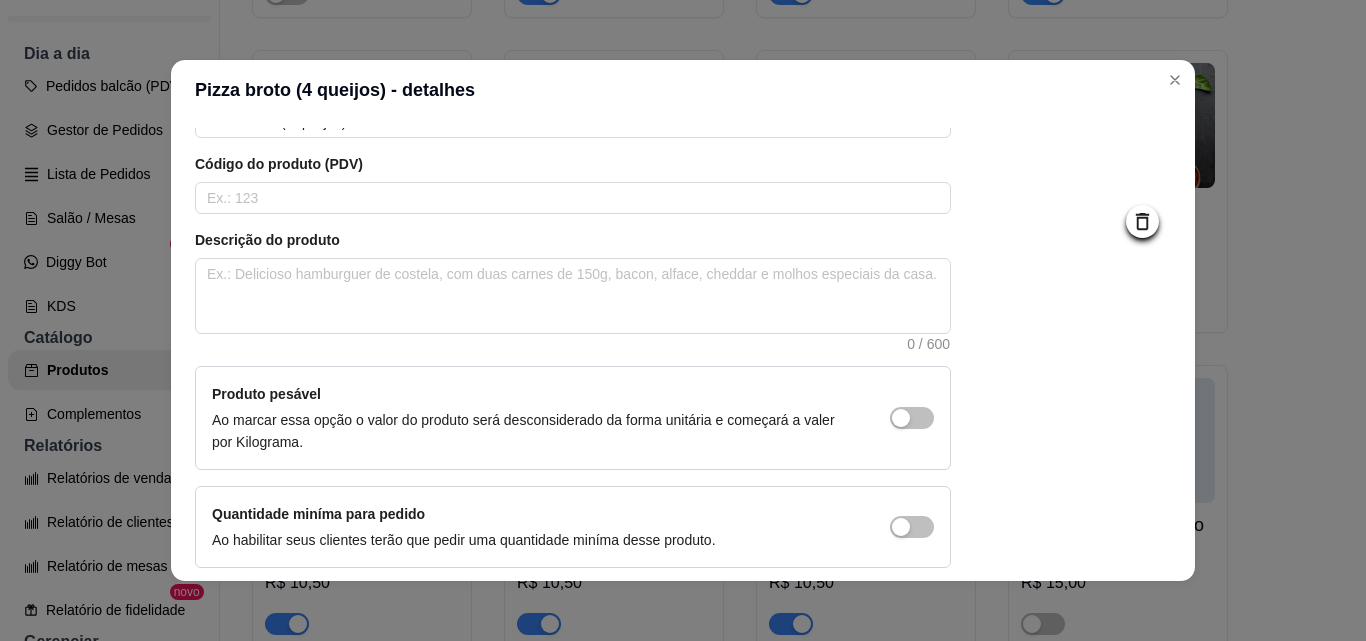 scroll, scrollTop: 207, scrollLeft: 0, axis: vertical 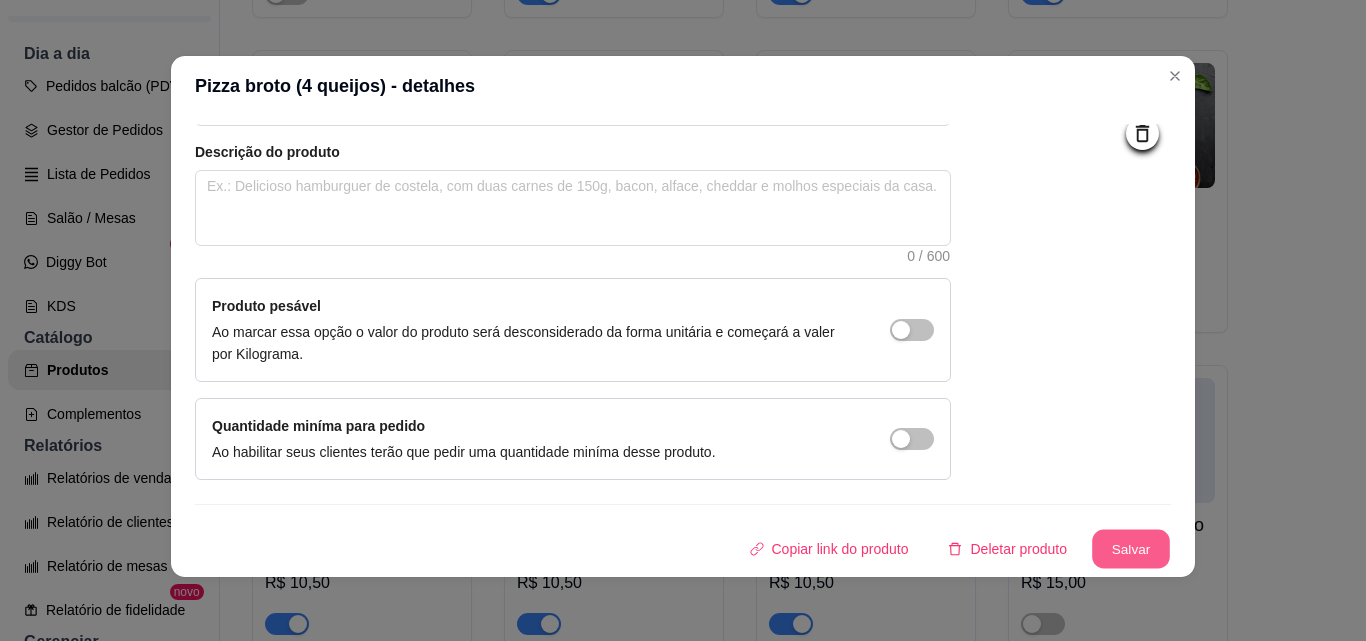 click on "Salvar" at bounding box center (1131, 549) 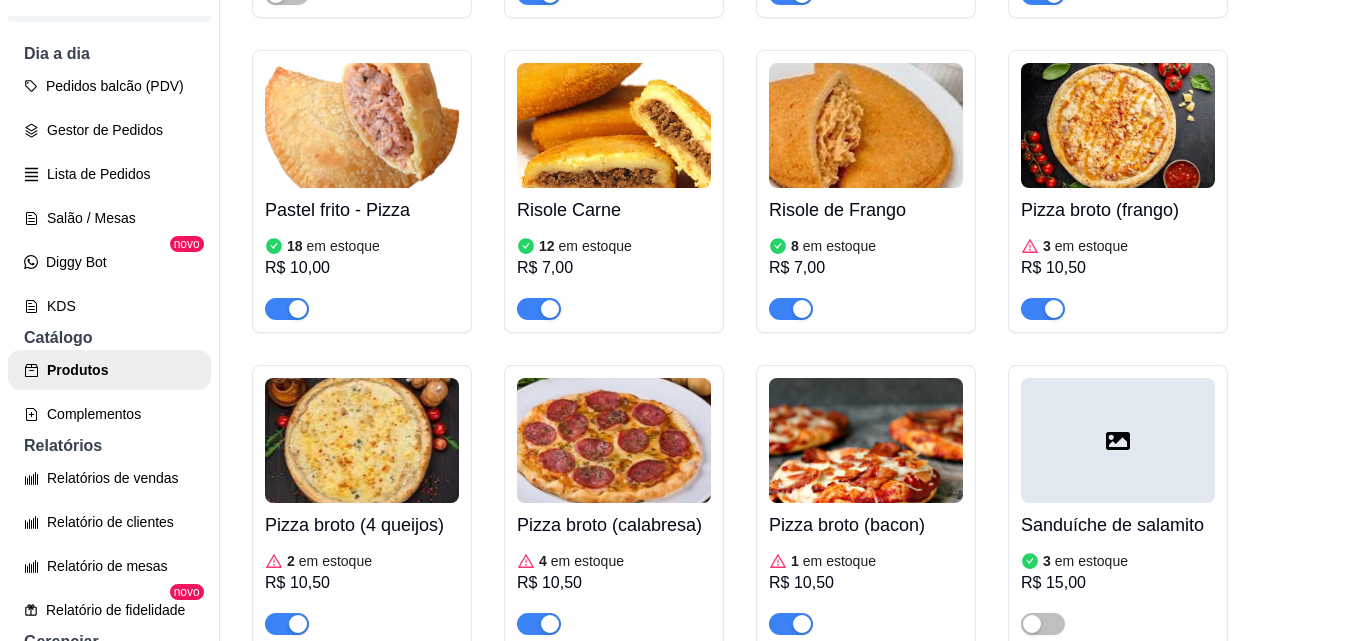 click at bounding box center (614, 440) 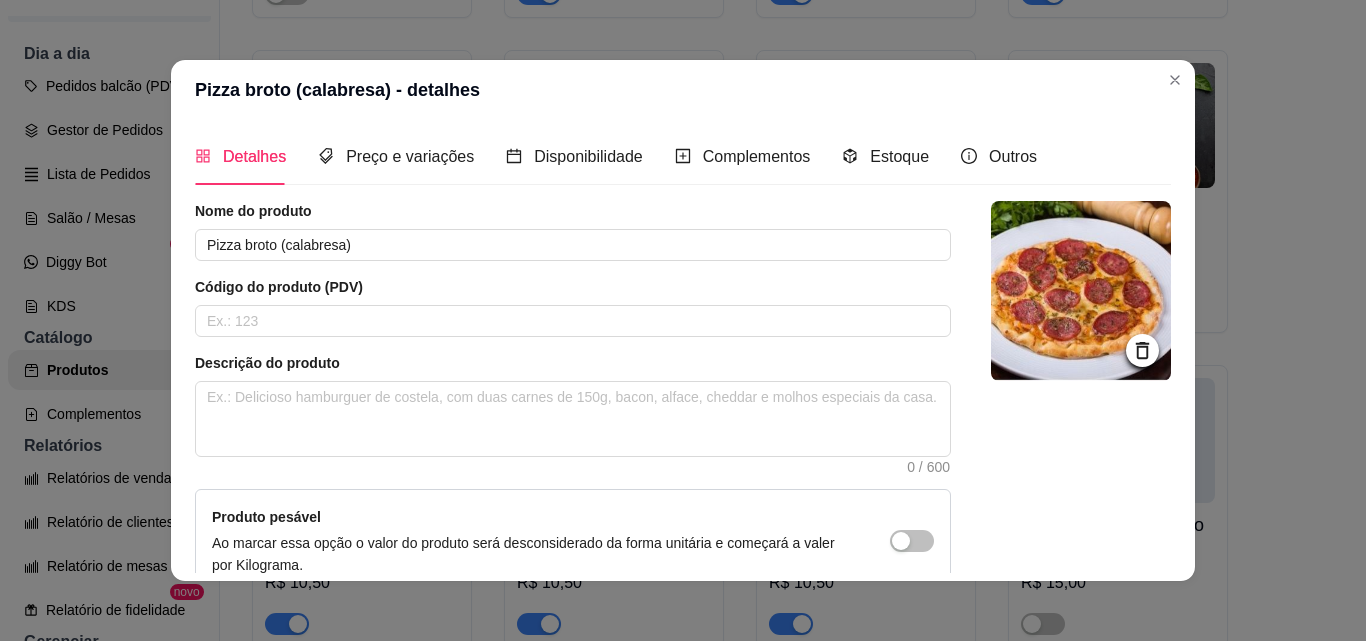 click 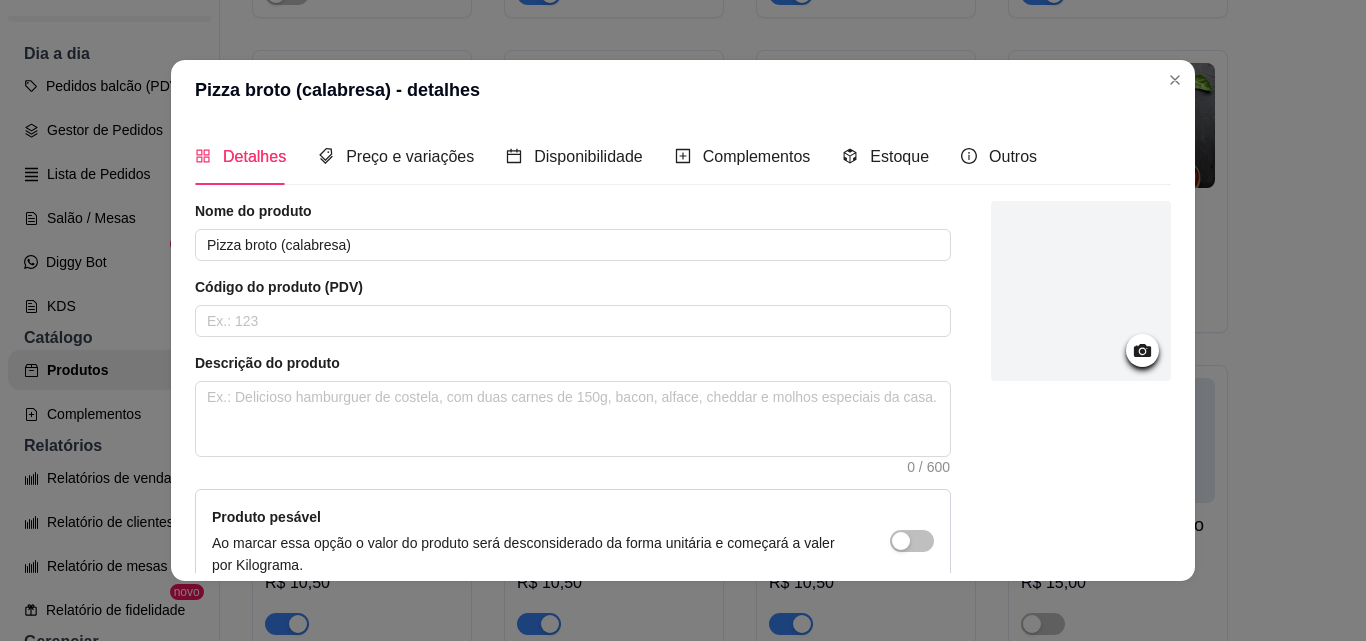 click 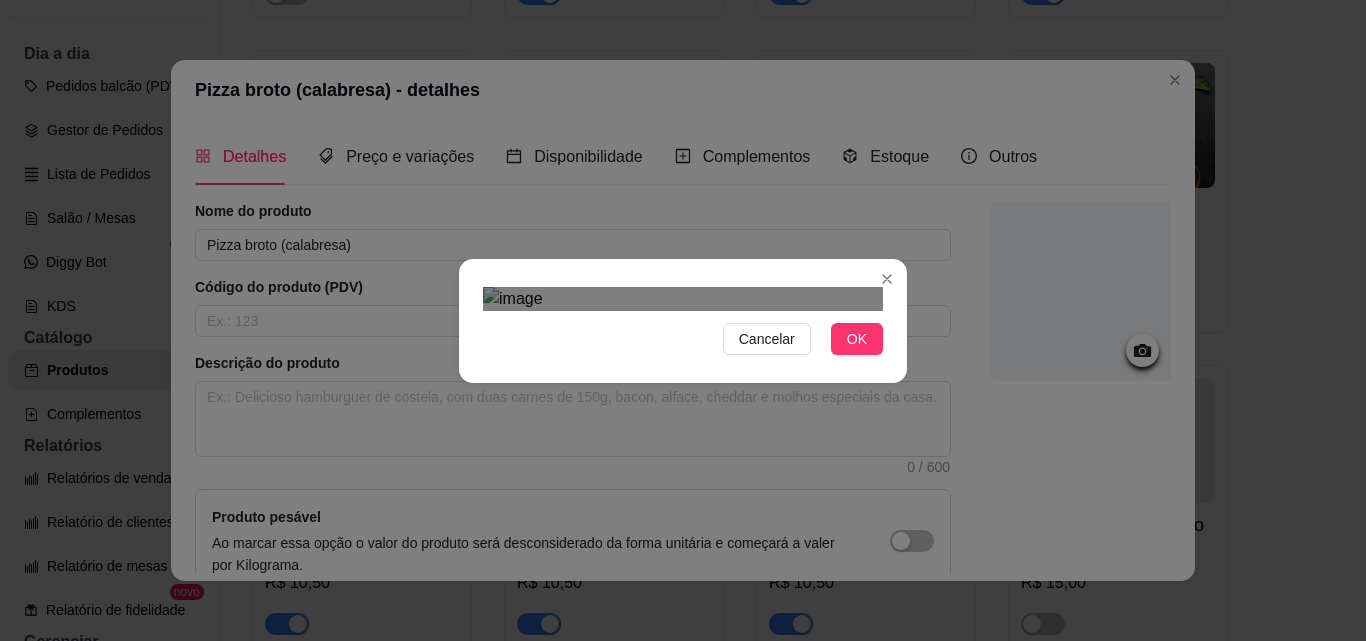 click at bounding box center [663, 603] 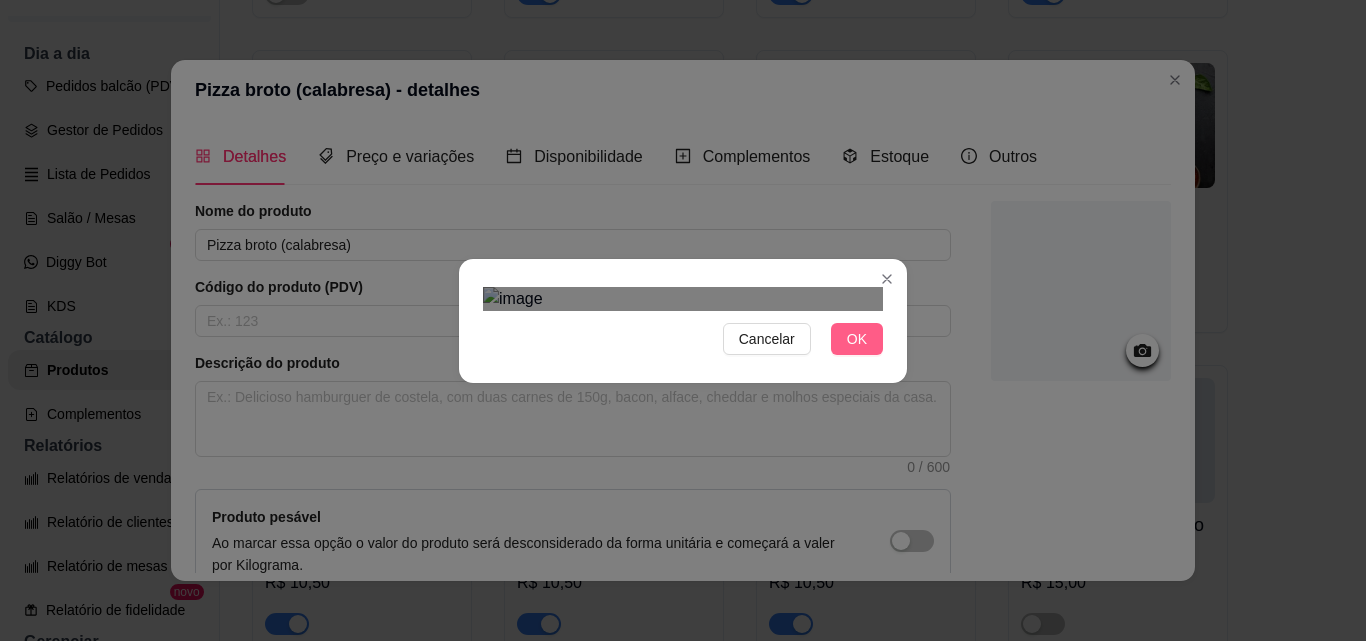 click on "OK" at bounding box center (857, 339) 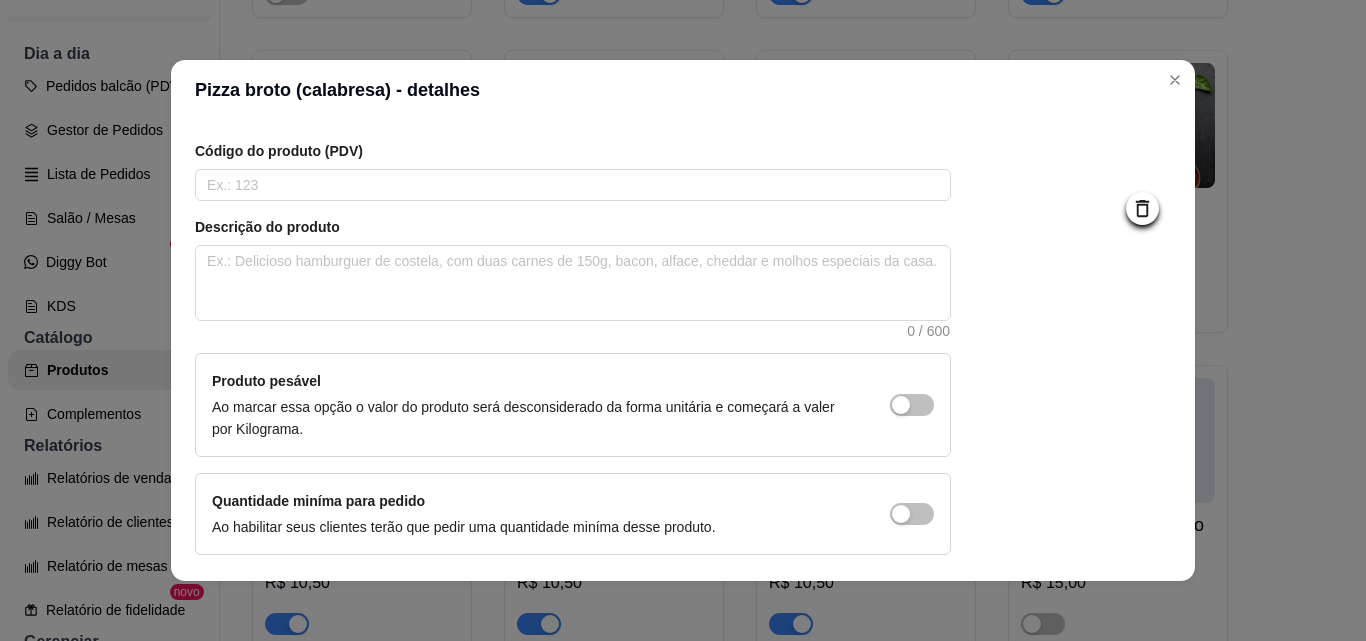 scroll, scrollTop: 207, scrollLeft: 0, axis: vertical 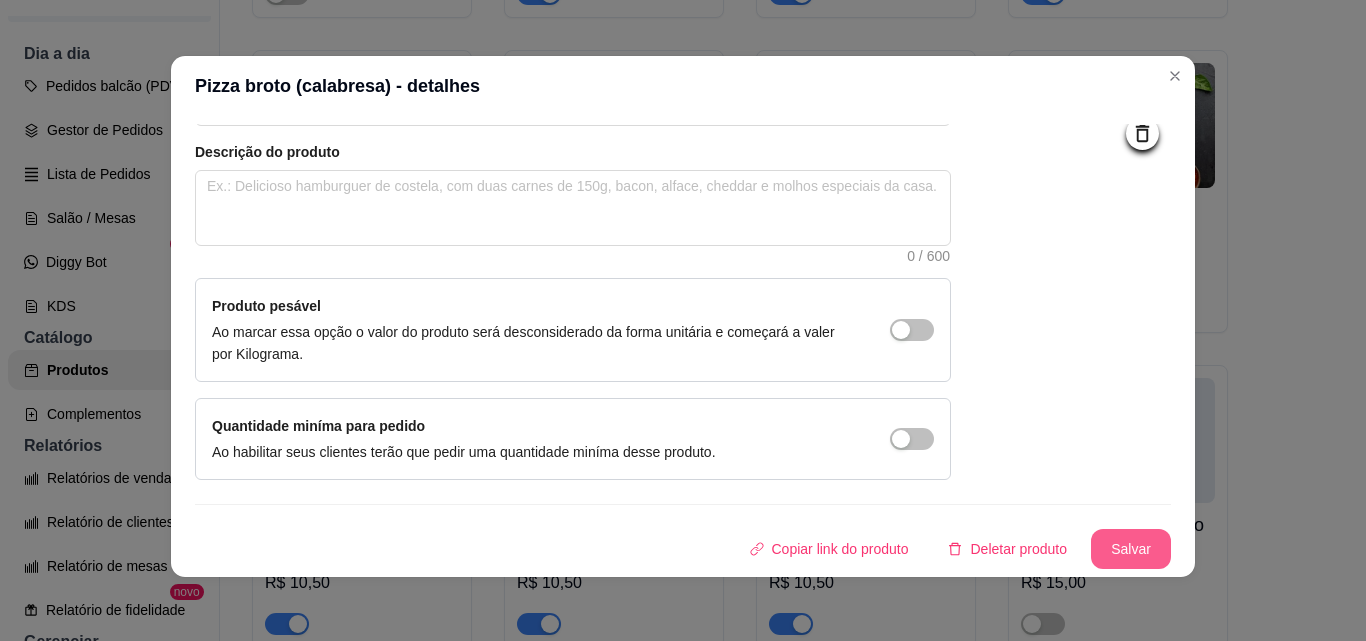 click on "Salvar" at bounding box center (1131, 549) 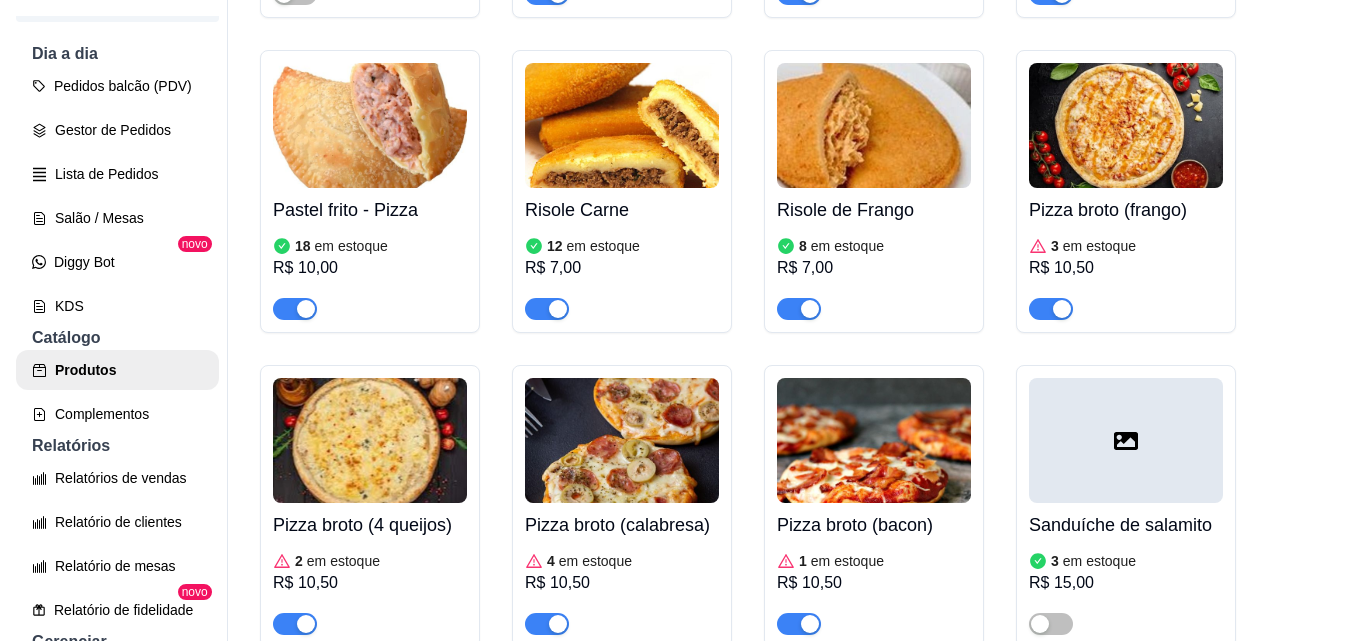 scroll, scrollTop: 2400, scrollLeft: 0, axis: vertical 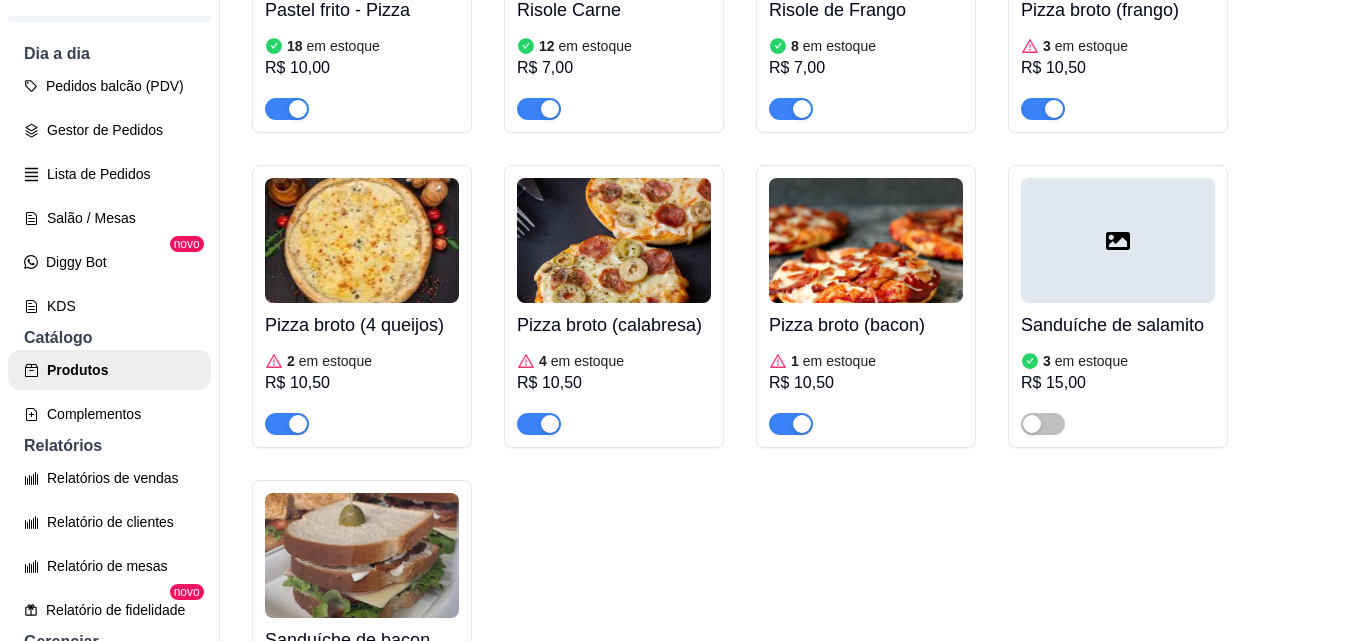 click 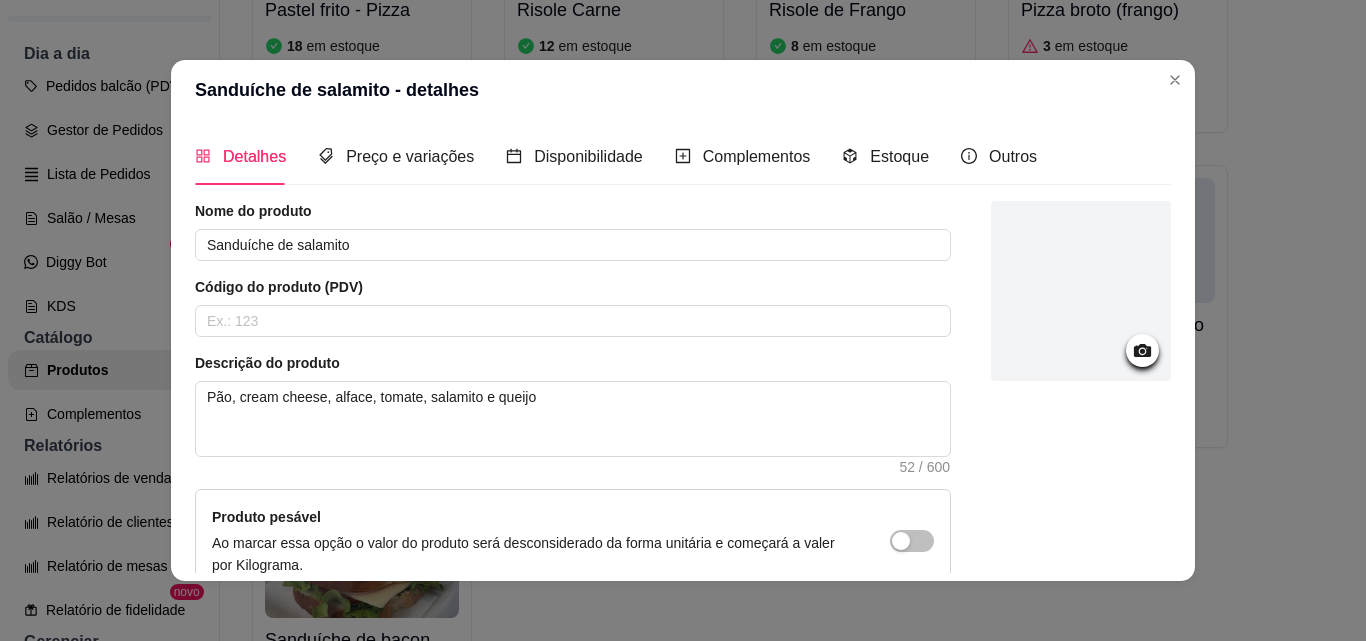 click 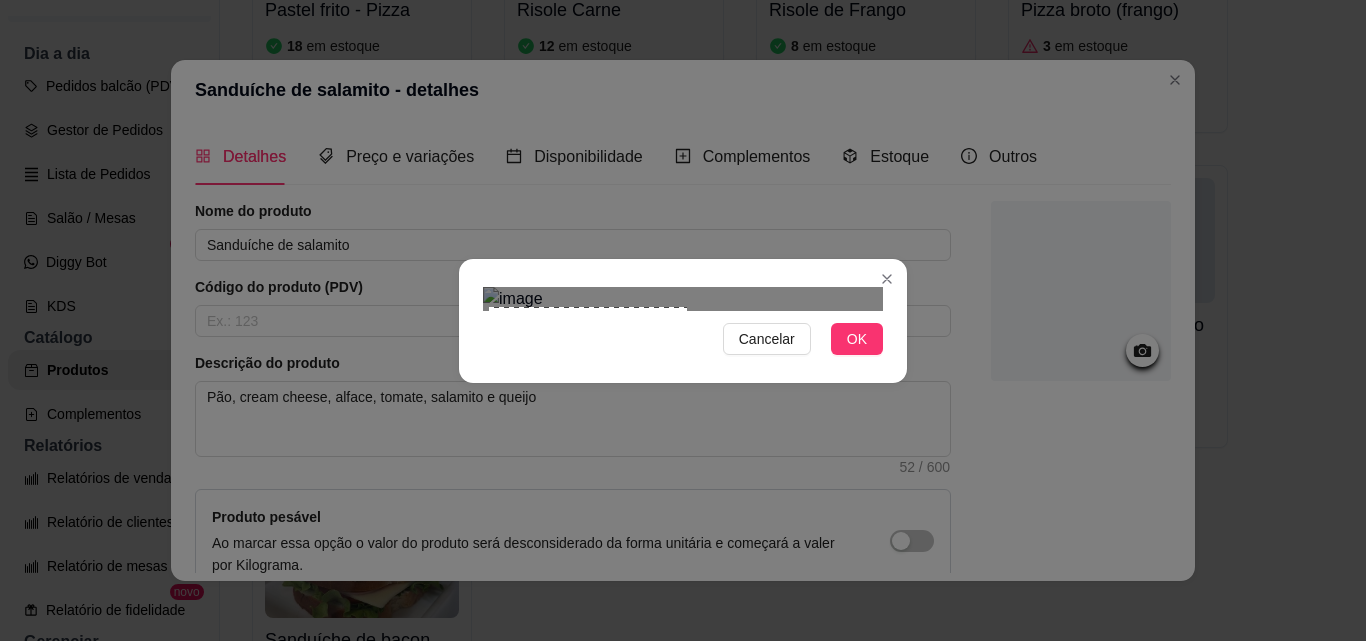 click at bounding box center (683, 299) 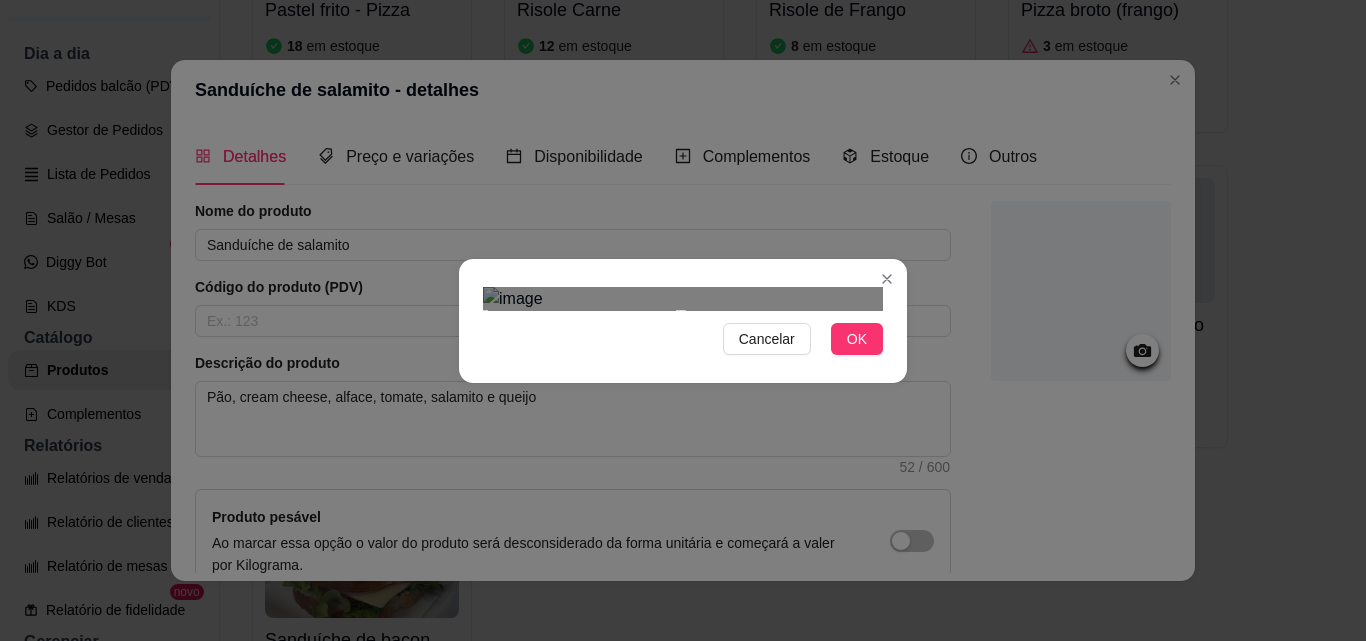click at bounding box center [582, 414] 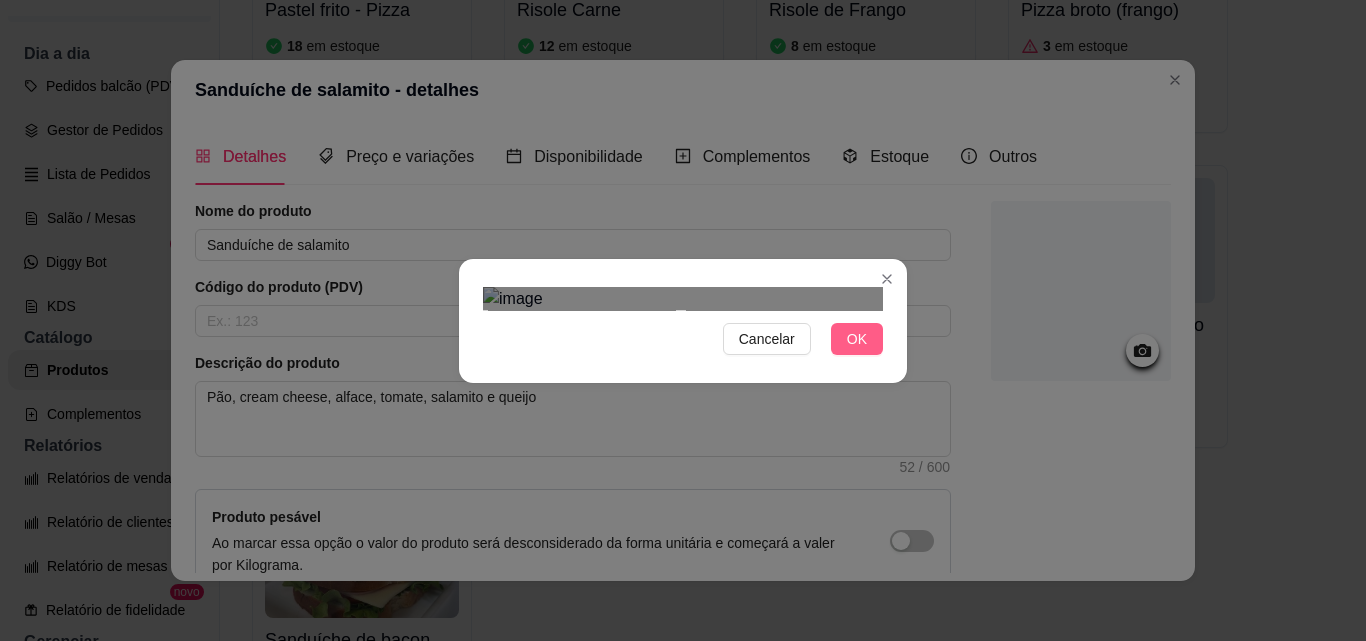 click on "OK" at bounding box center (857, 339) 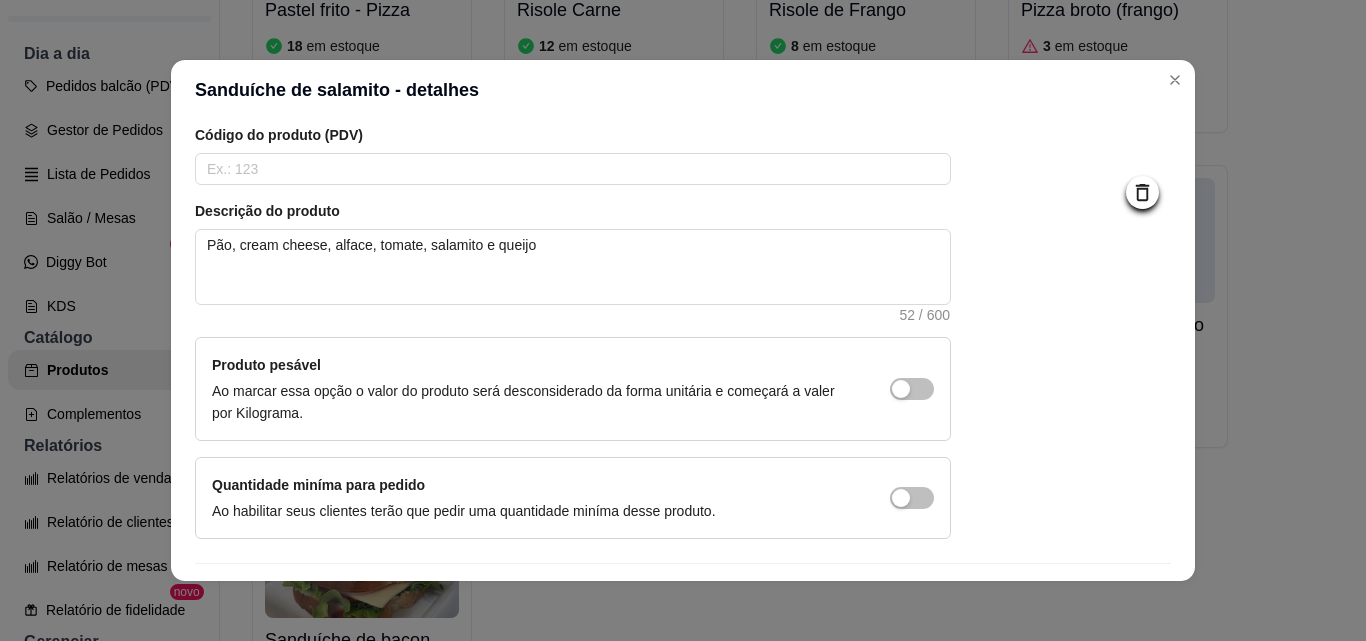 scroll, scrollTop: 207, scrollLeft: 0, axis: vertical 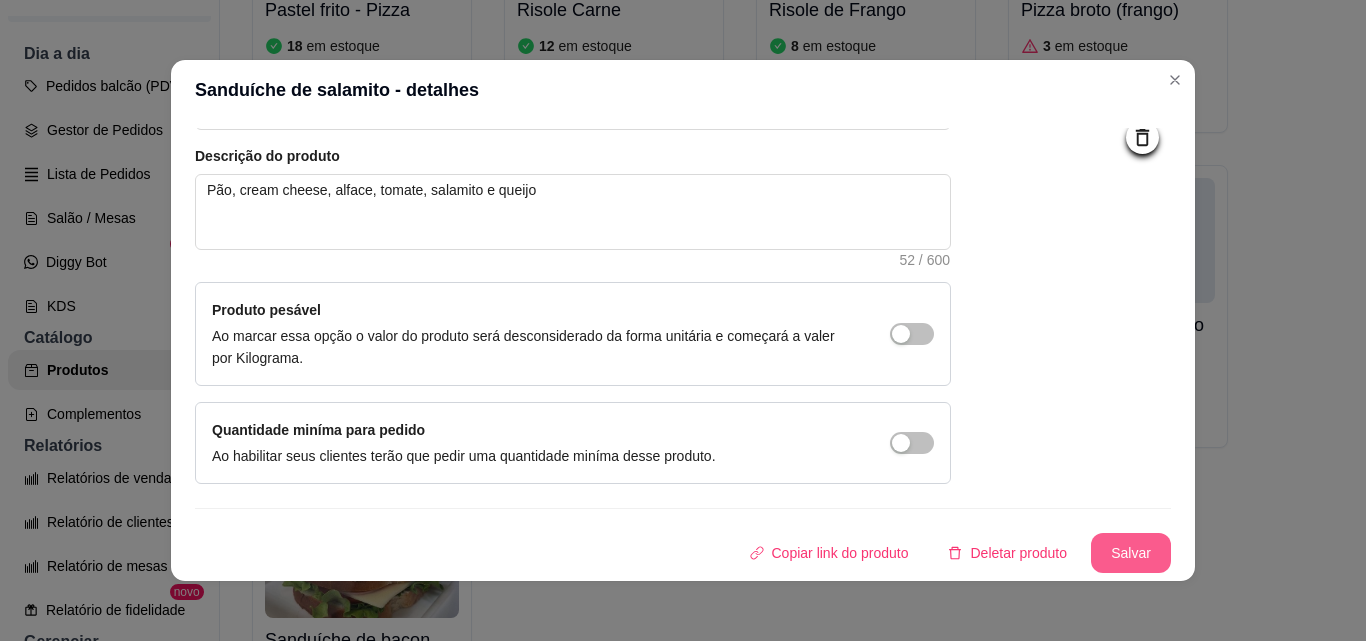 click on "Salvar" at bounding box center (1131, 553) 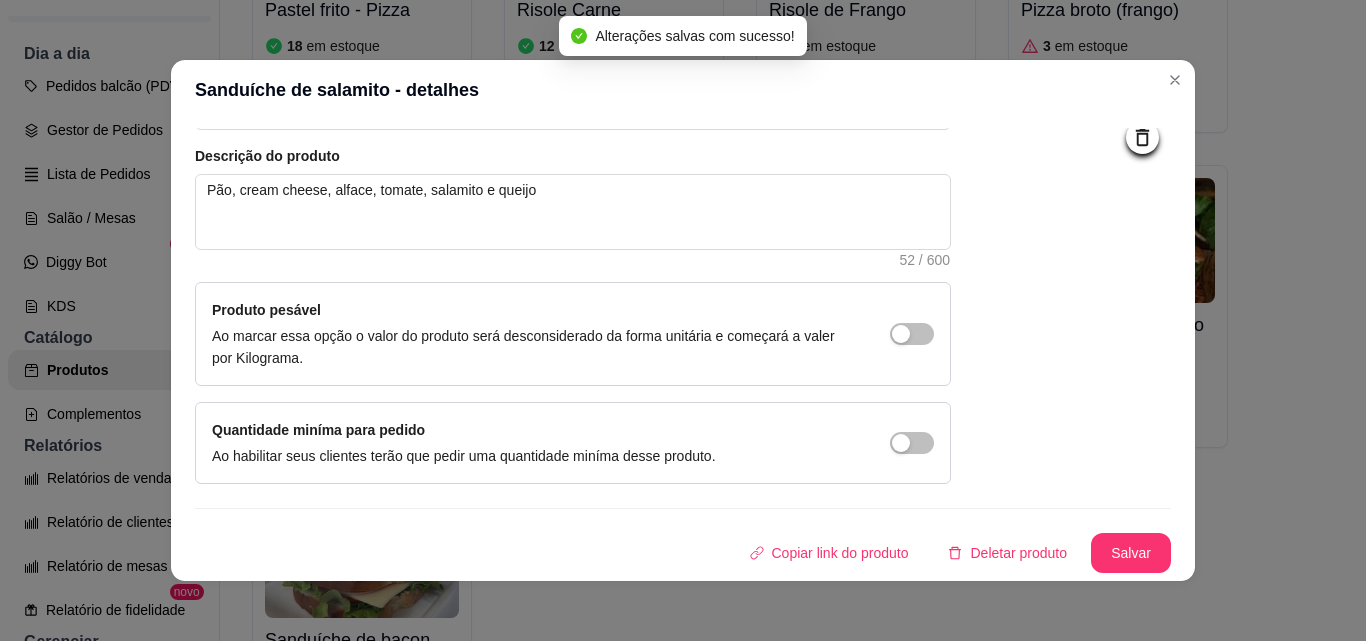 scroll, scrollTop: 7, scrollLeft: 0, axis: vertical 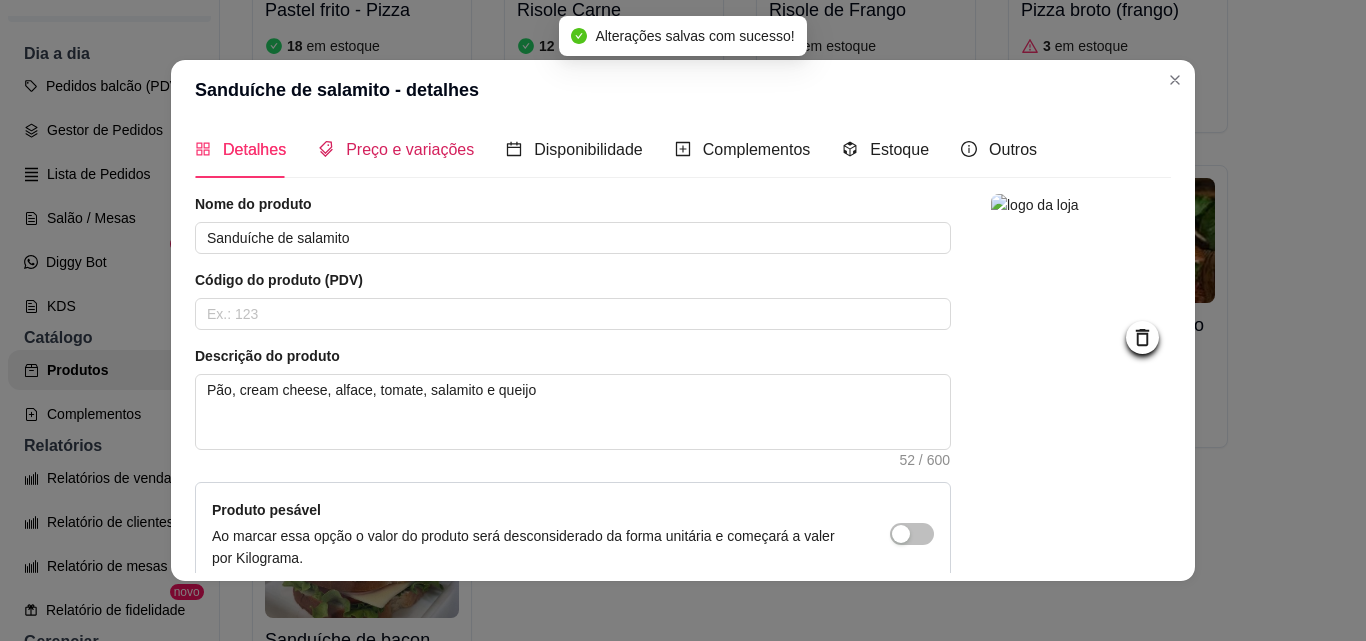 click on "Preço e variações" at bounding box center [396, 149] 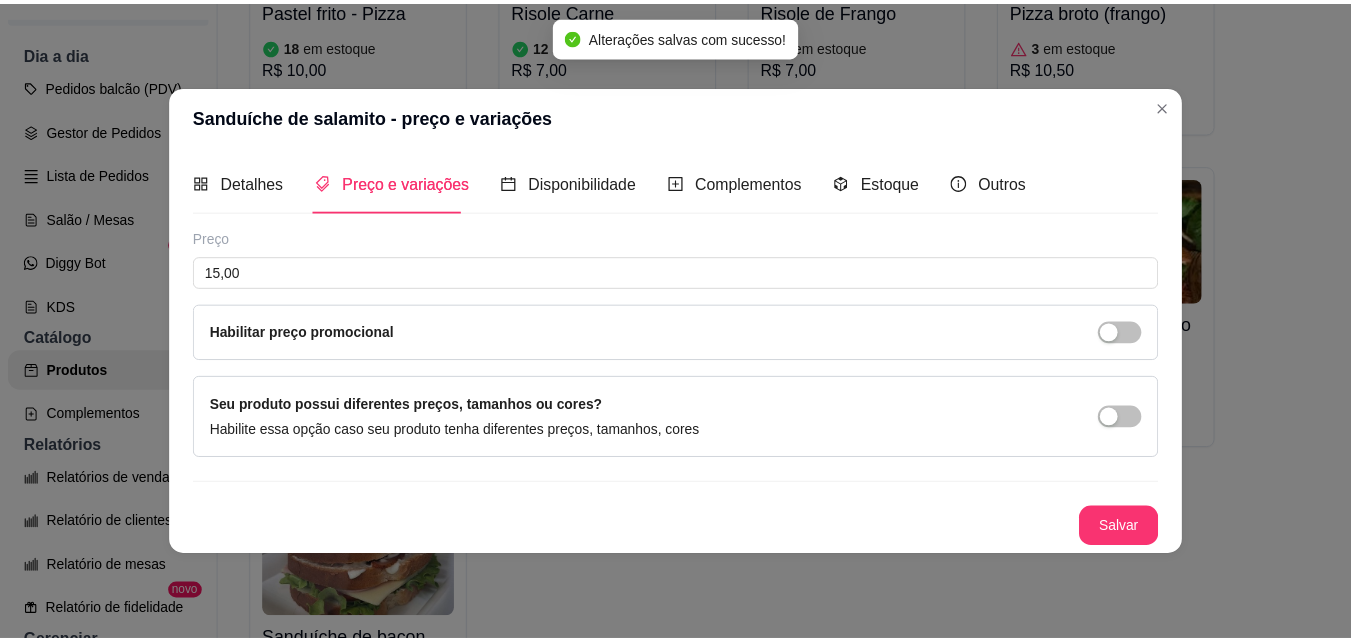 scroll, scrollTop: 0, scrollLeft: 0, axis: both 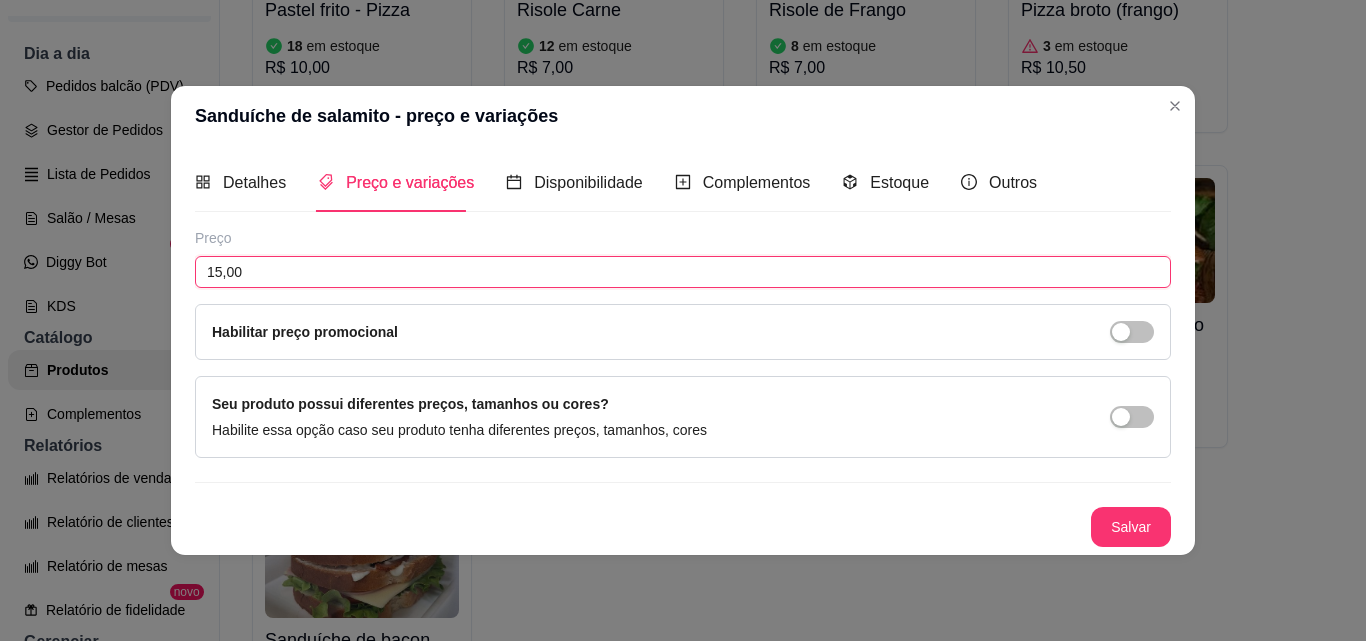 drag, startPoint x: 246, startPoint y: 267, endPoint x: 188, endPoint y: 264, distance: 58.077534 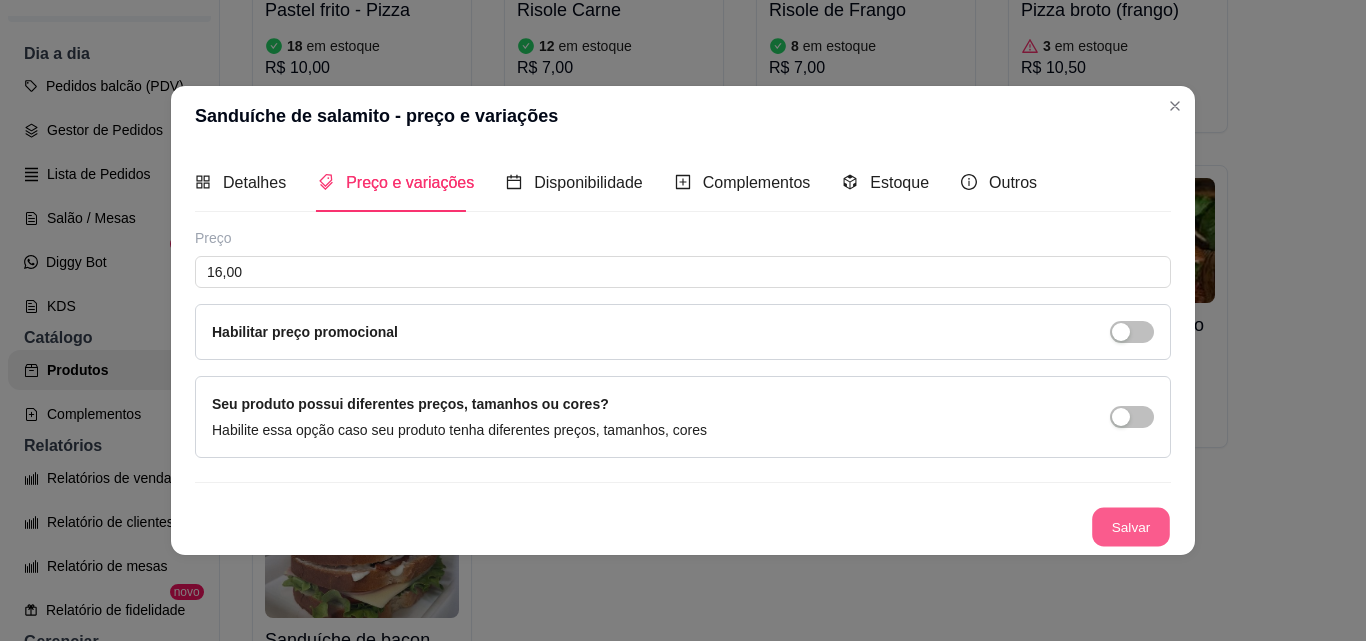 click on "Salvar" at bounding box center (1131, 526) 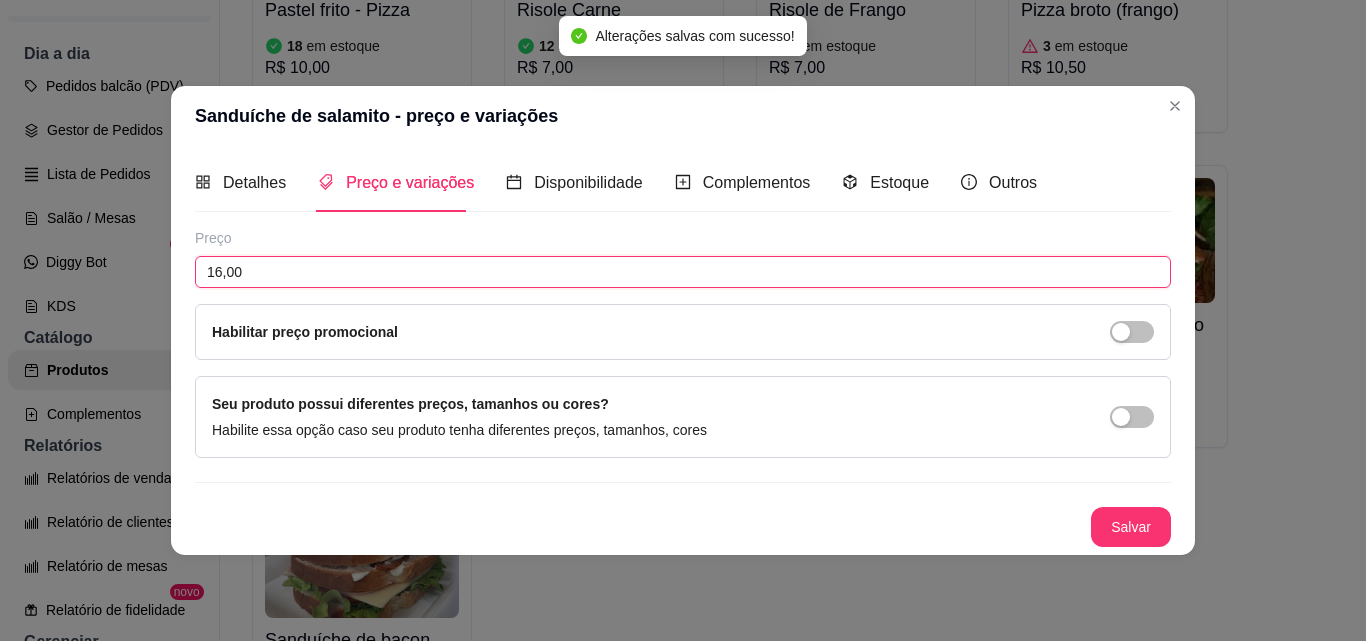 drag, startPoint x: 251, startPoint y: 275, endPoint x: 169, endPoint y: 274, distance: 82.006096 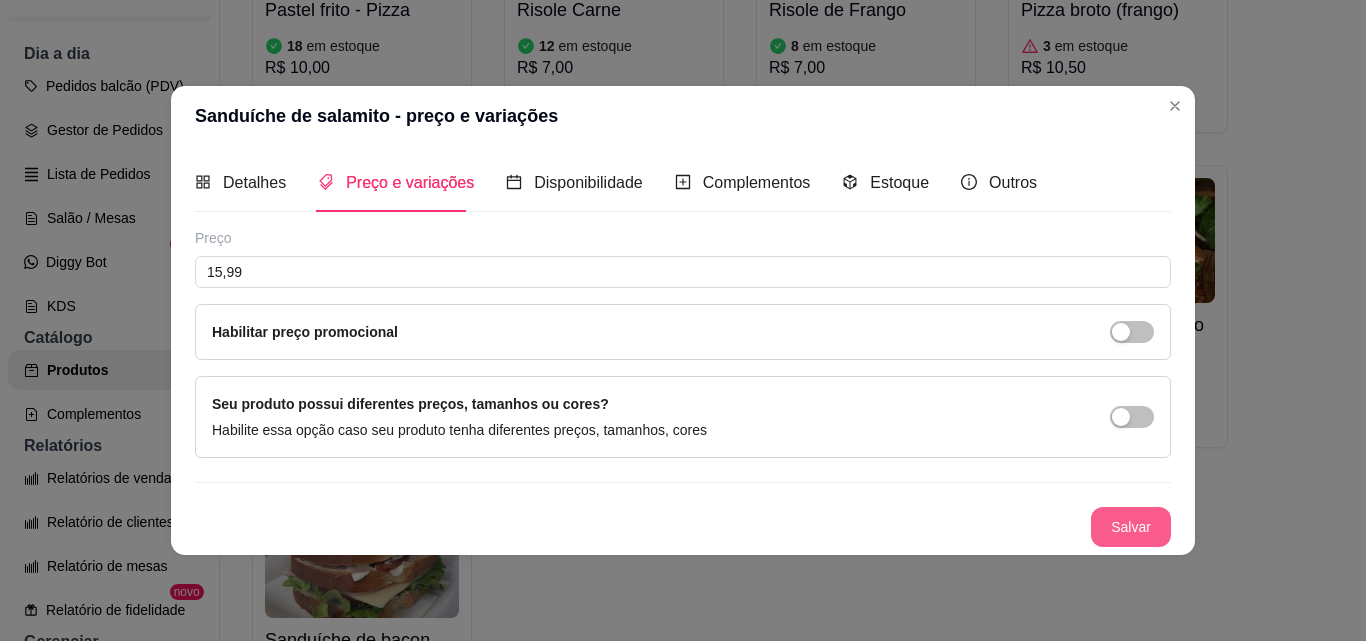 click on "Salvar" at bounding box center (1131, 527) 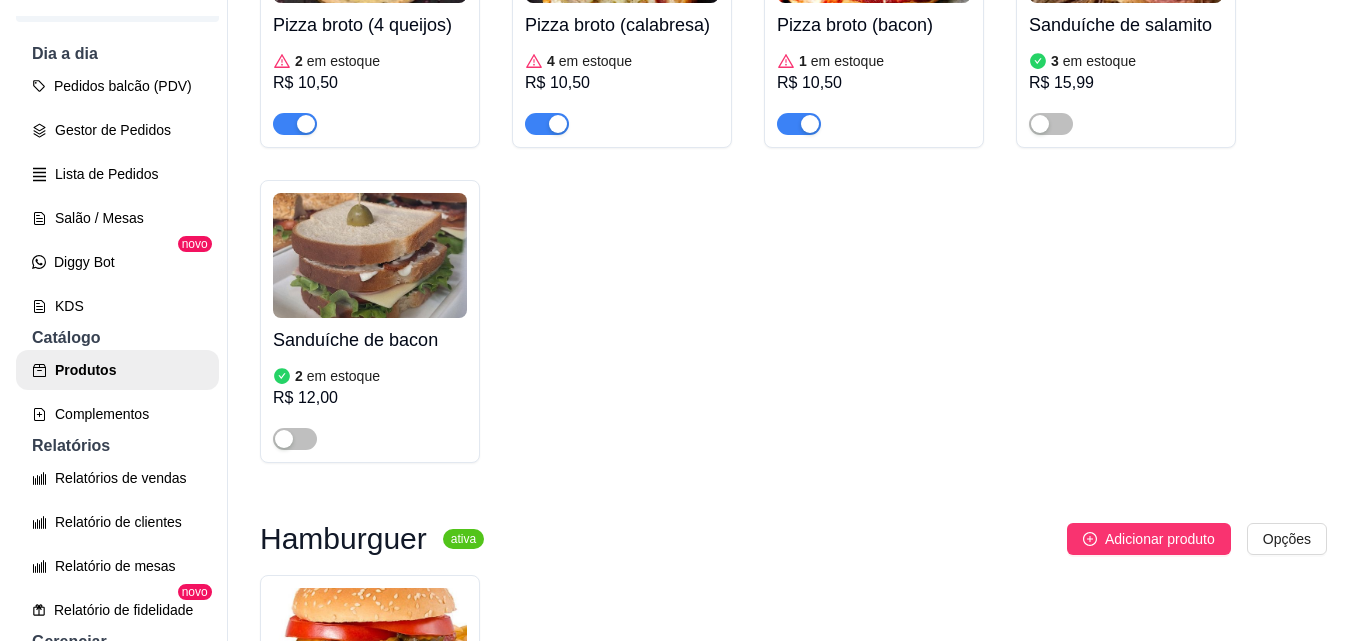 scroll, scrollTop: 2600, scrollLeft: 0, axis: vertical 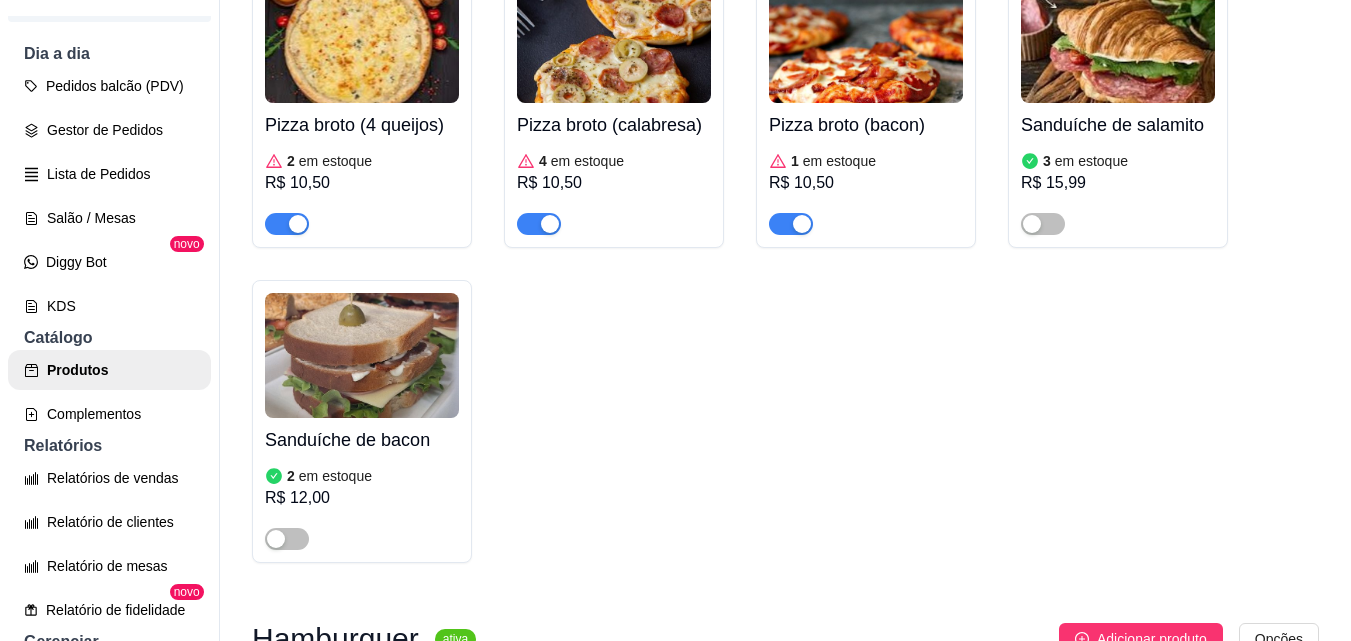 click at bounding box center (1118, 40) 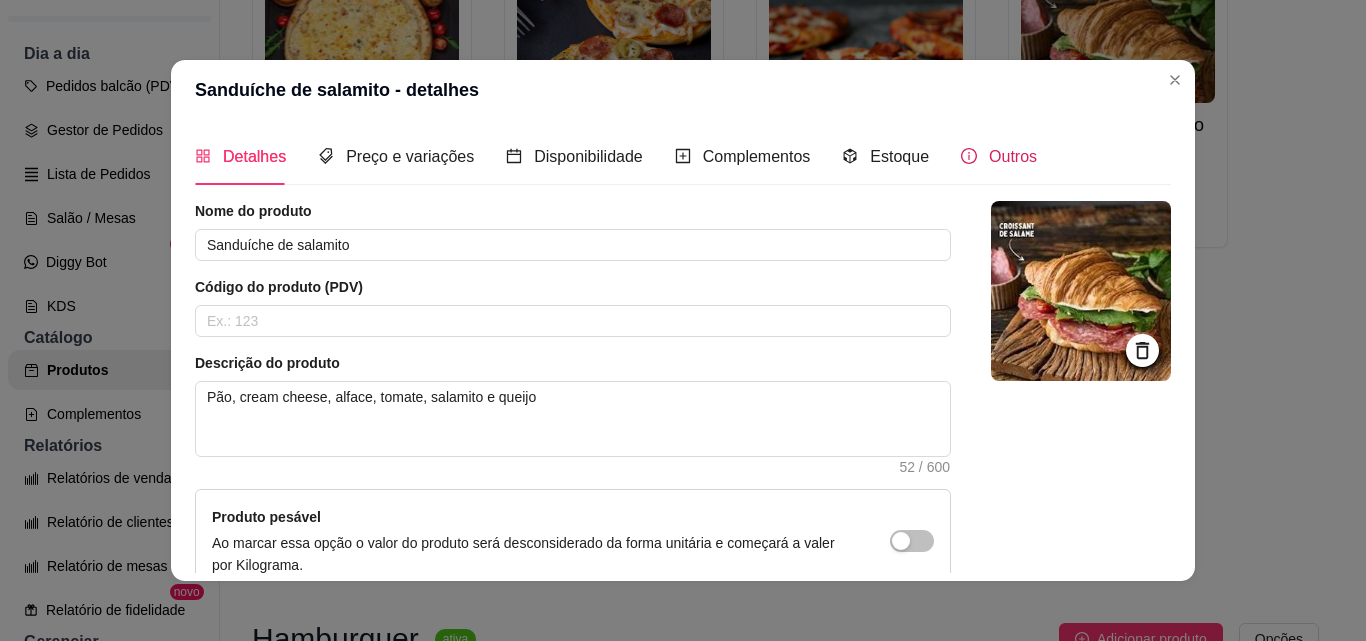 click on "Outros" at bounding box center (1013, 156) 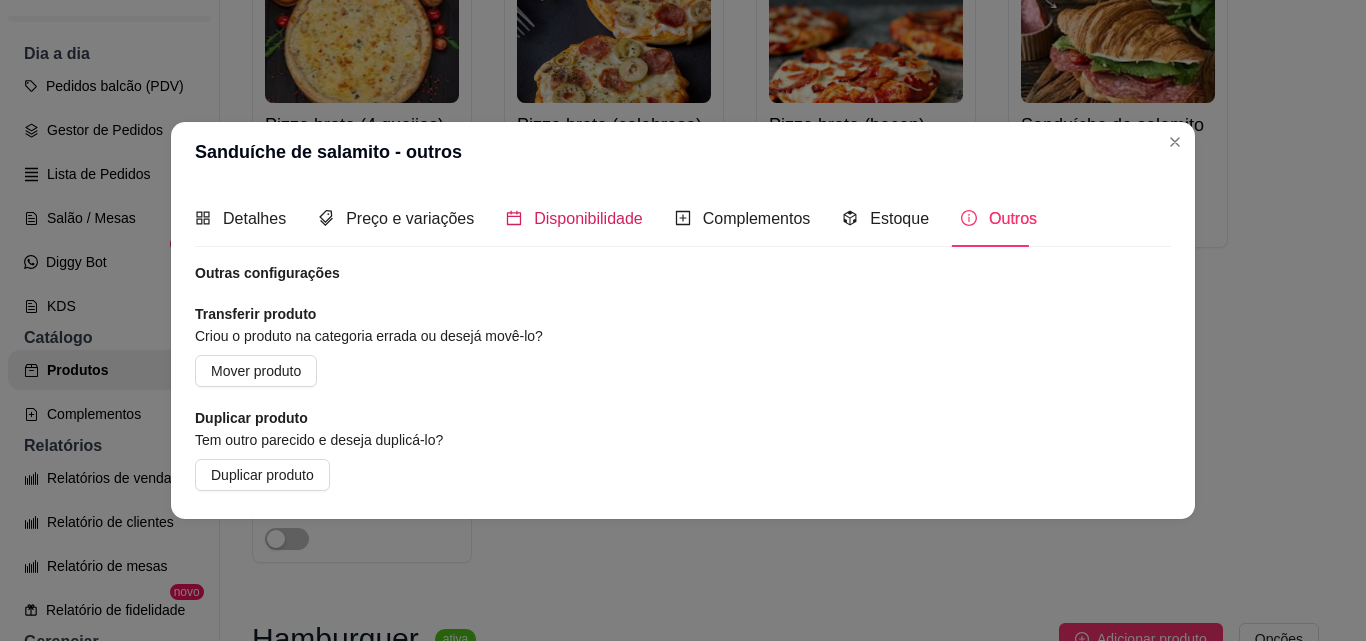 click on "Disponibilidade" at bounding box center (588, 218) 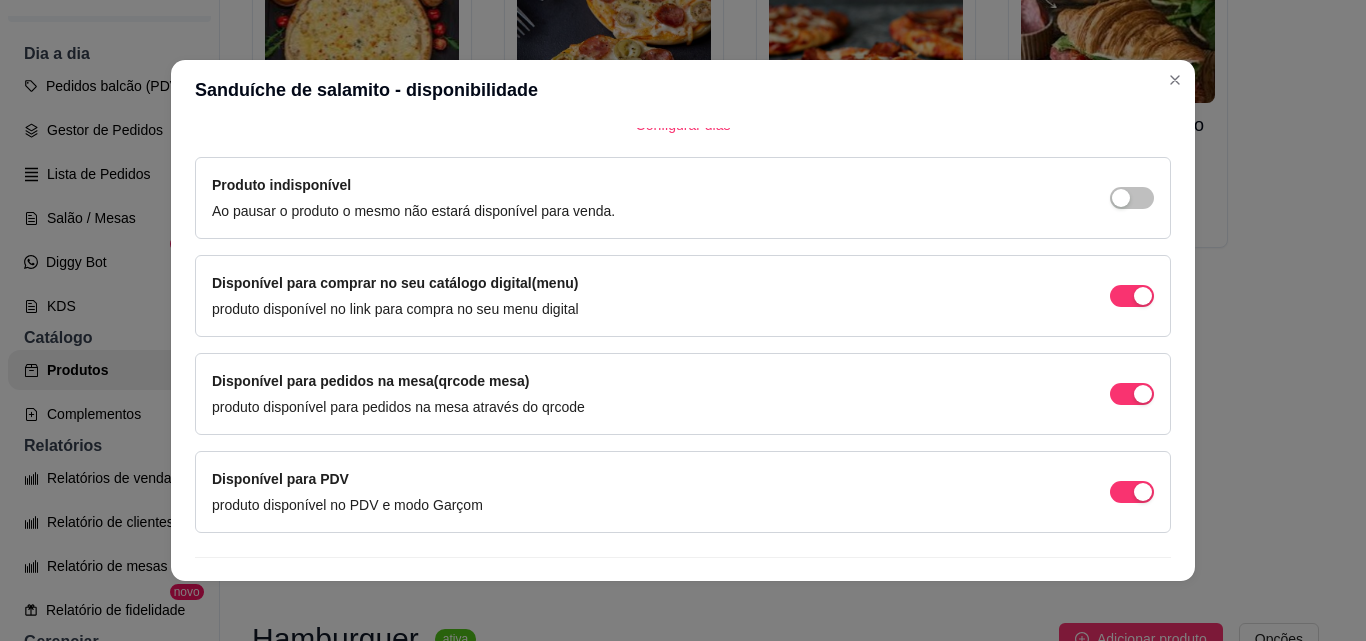 scroll, scrollTop: 205, scrollLeft: 0, axis: vertical 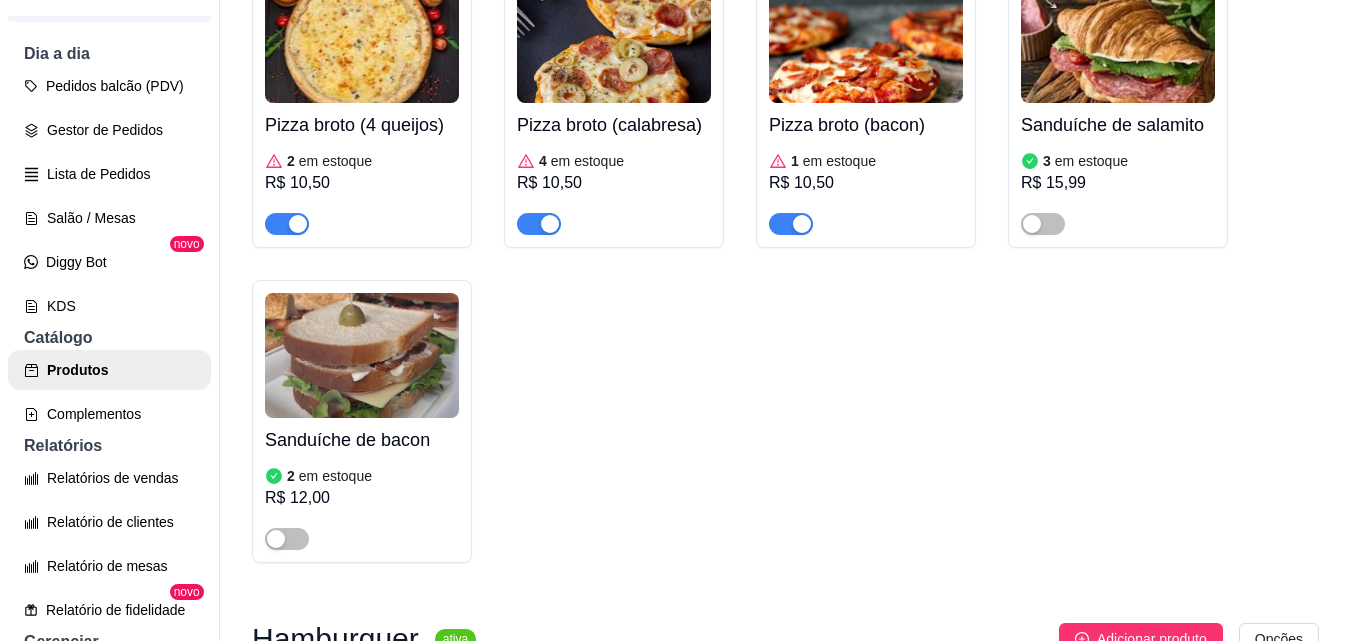 click at bounding box center (362, 355) 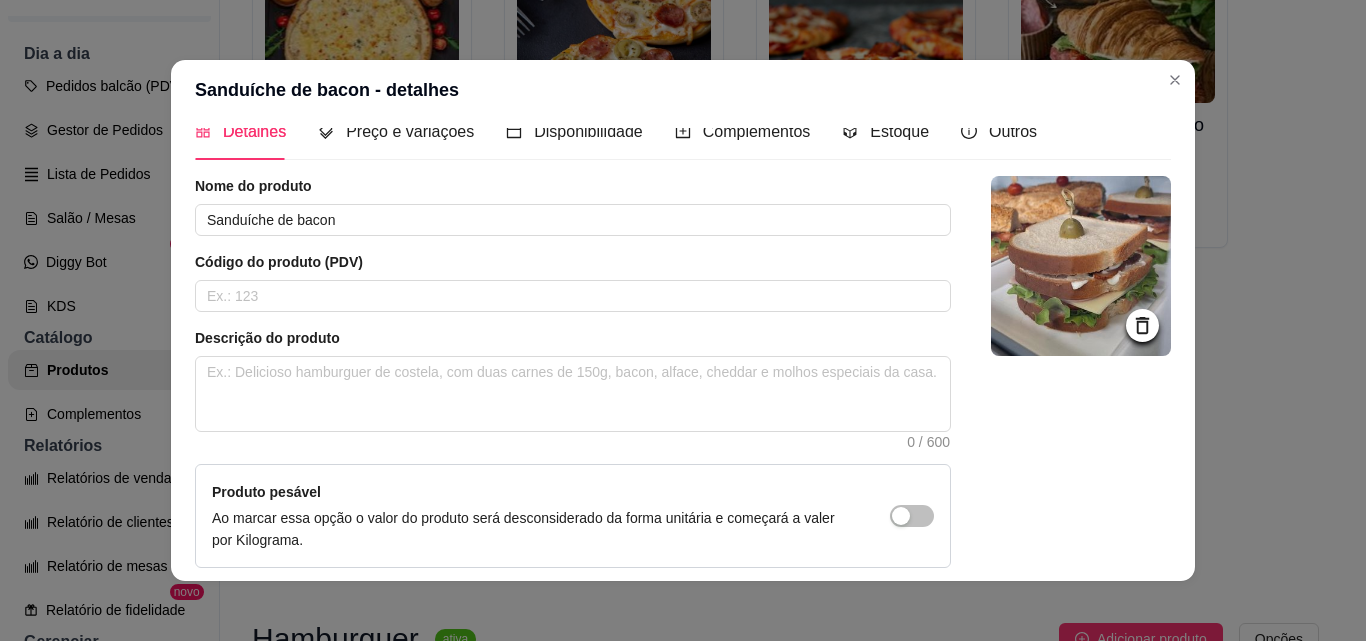 scroll, scrollTop: 0, scrollLeft: 0, axis: both 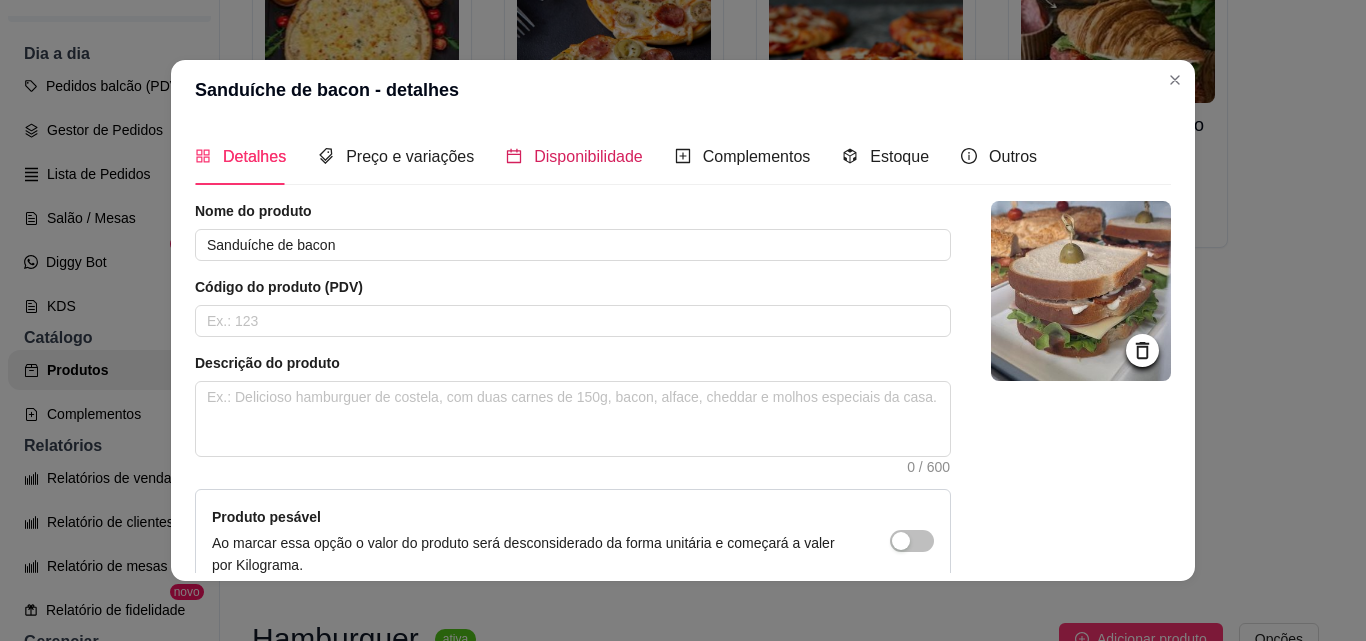 click on "Disponibilidade" at bounding box center (588, 156) 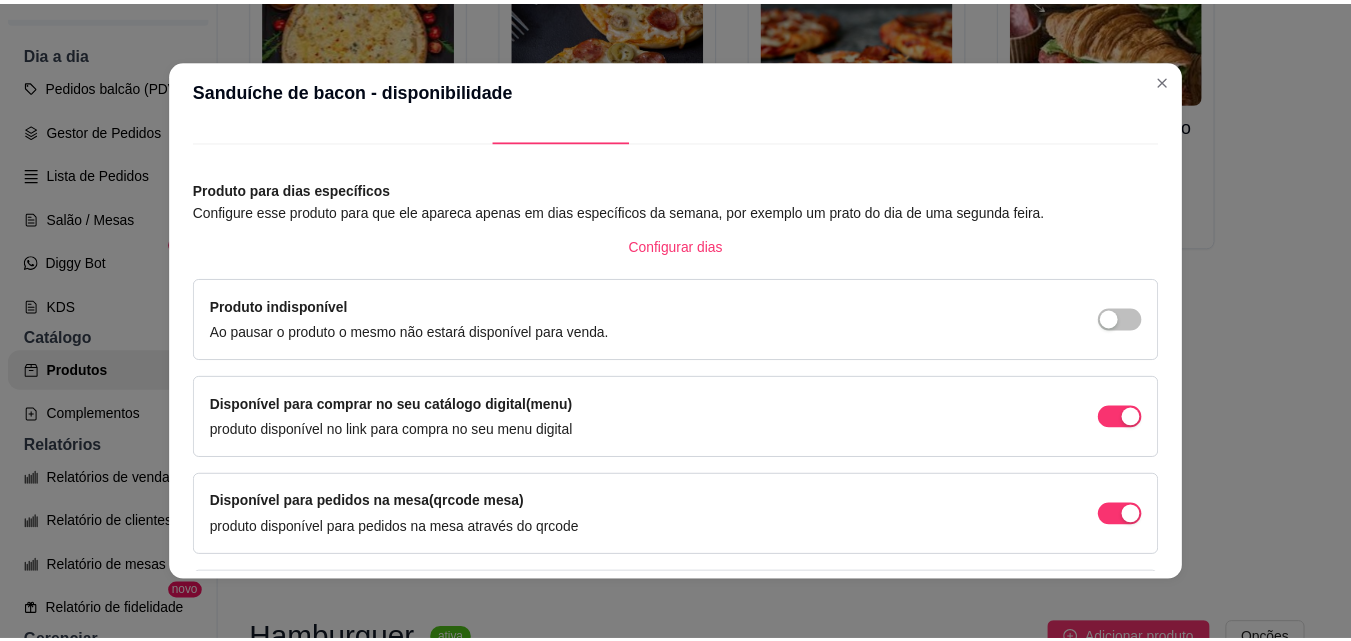 scroll, scrollTop: 0, scrollLeft: 0, axis: both 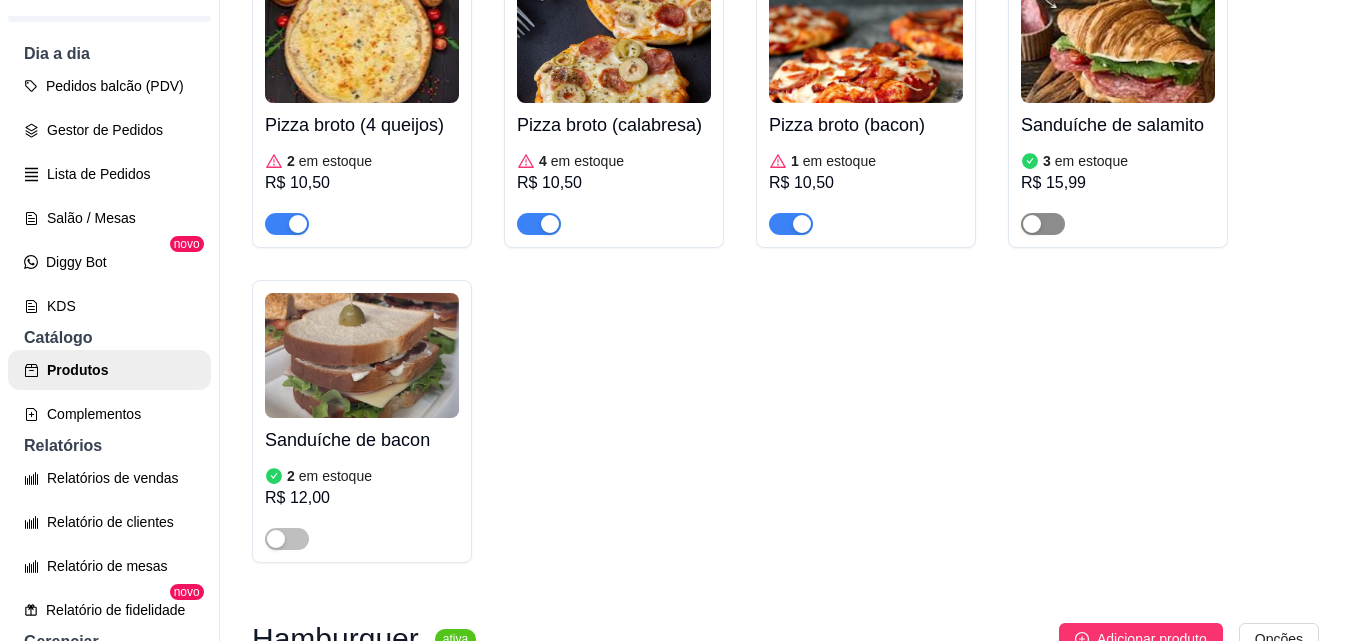 click at bounding box center [1043, 224] 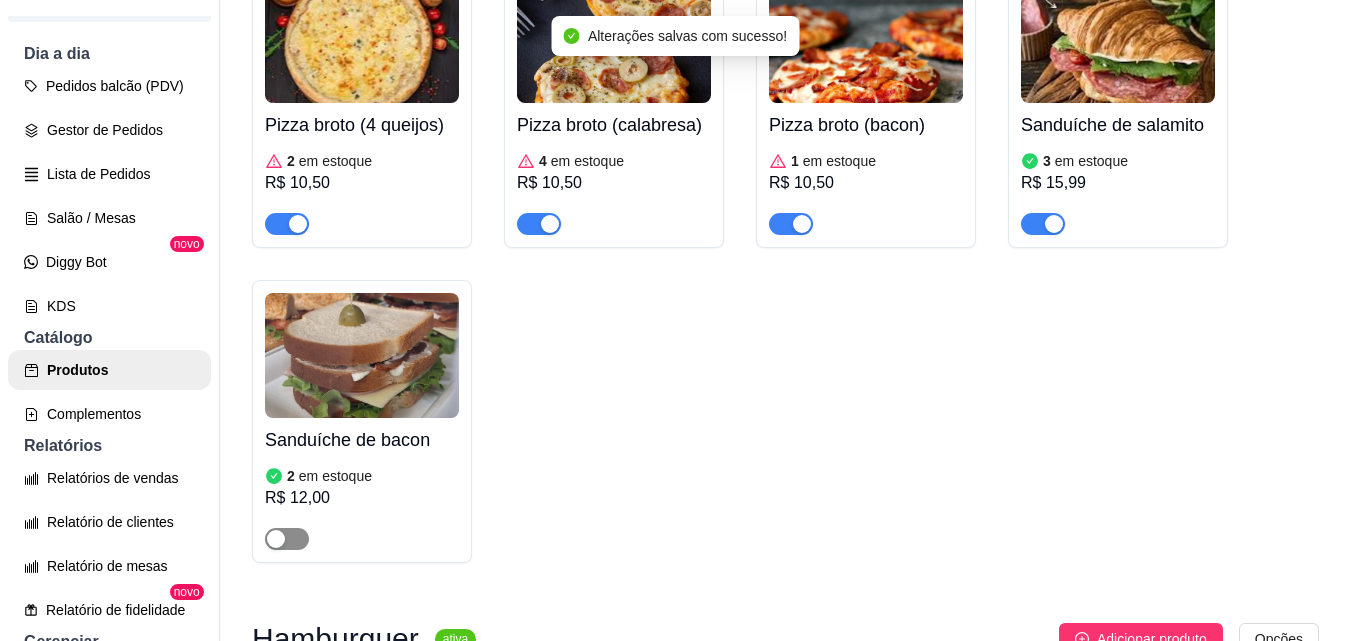 click at bounding box center [276, 539] 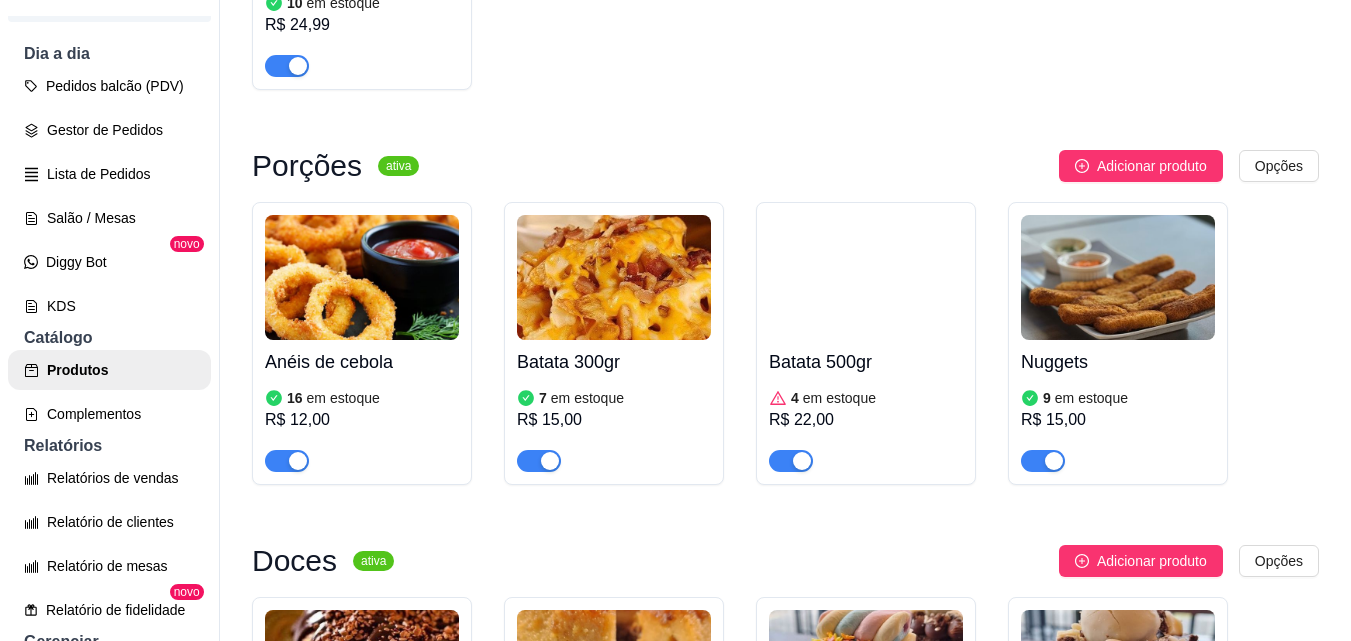 scroll, scrollTop: 3500, scrollLeft: 0, axis: vertical 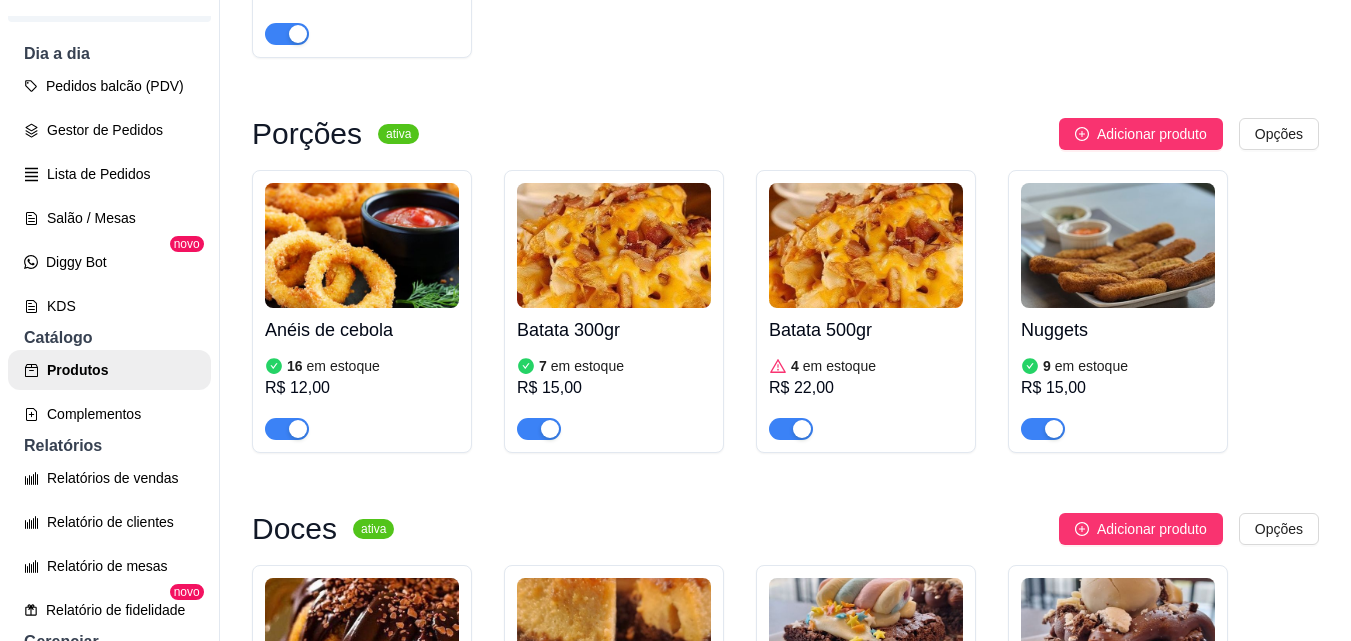 click at bounding box center [614, 245] 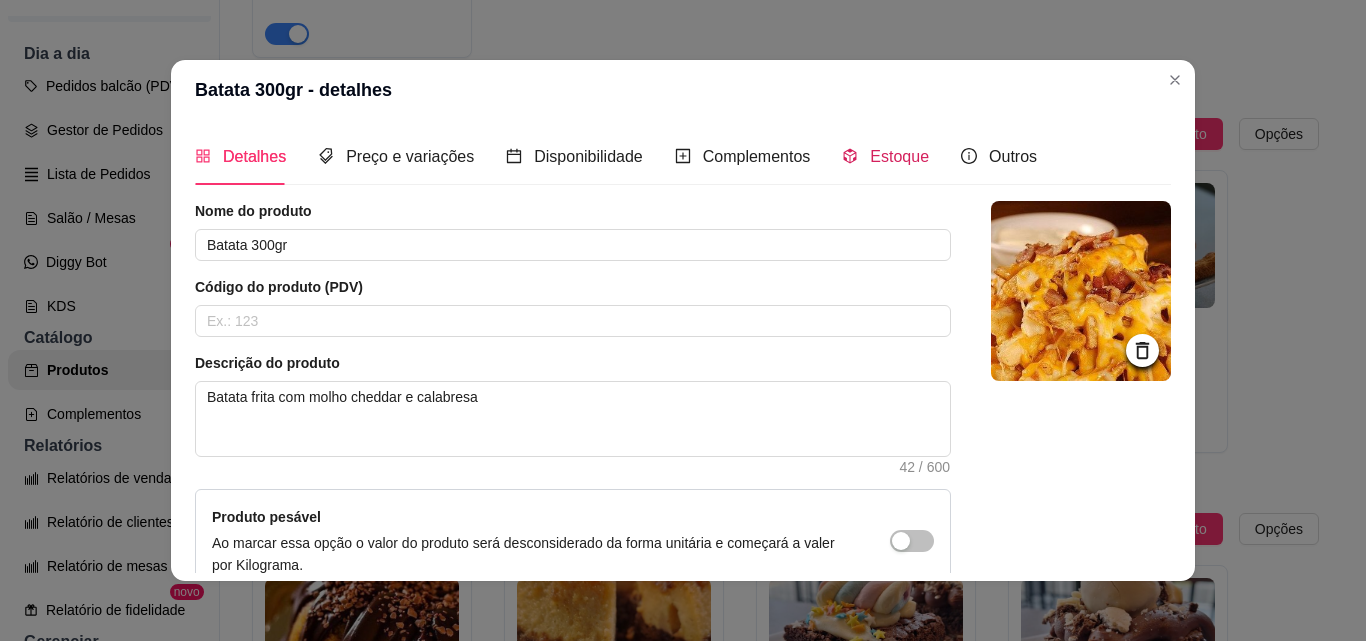click on "Estoque" at bounding box center (899, 156) 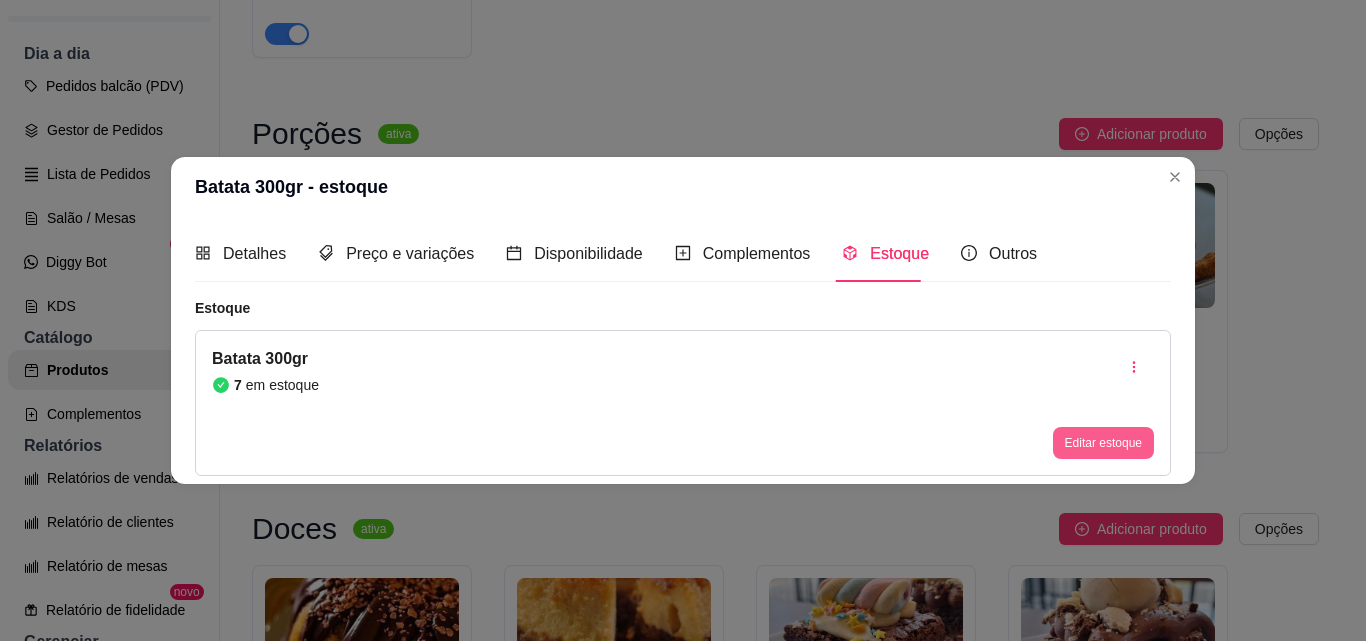 click on "Editar estoque" at bounding box center [1103, 443] 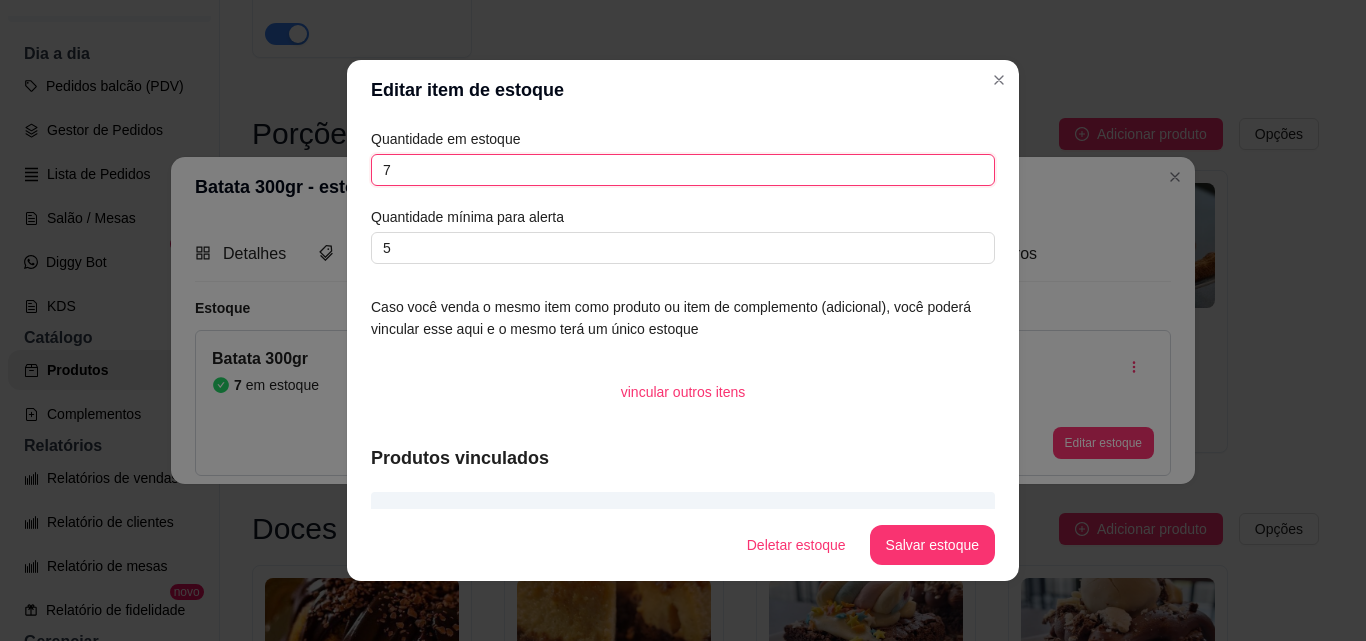 drag, startPoint x: 393, startPoint y: 173, endPoint x: 283, endPoint y: 171, distance: 110.01818 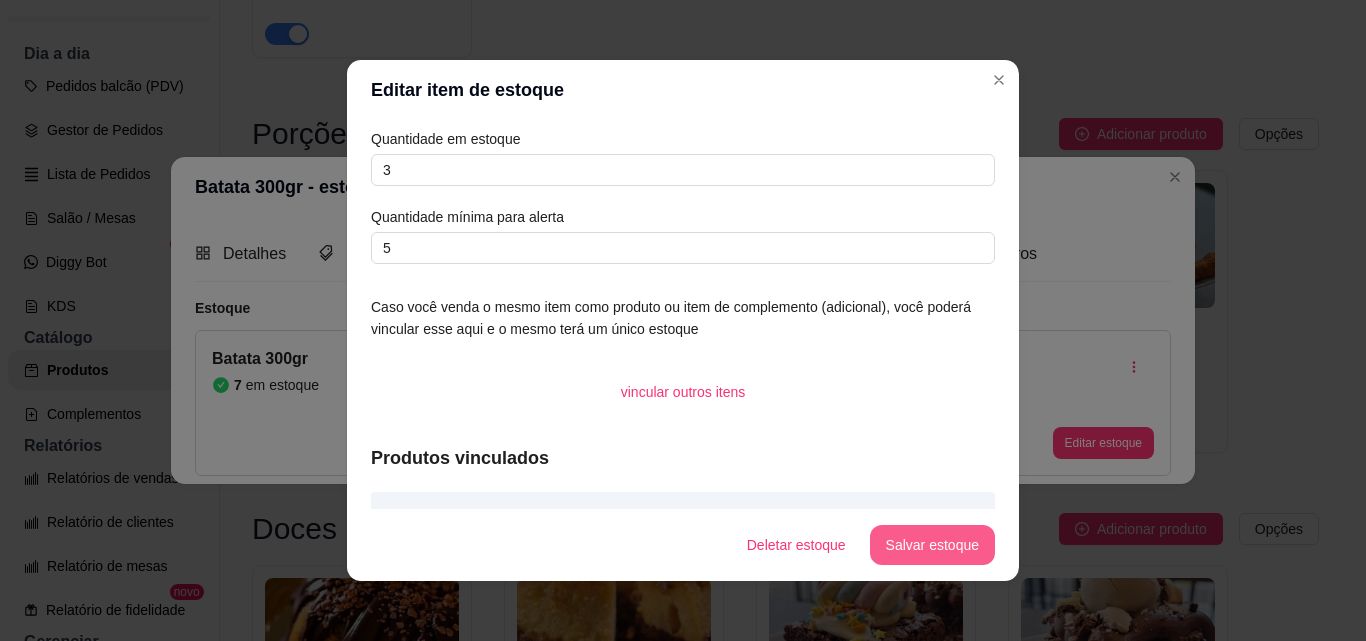 click on "Salvar estoque" at bounding box center [932, 545] 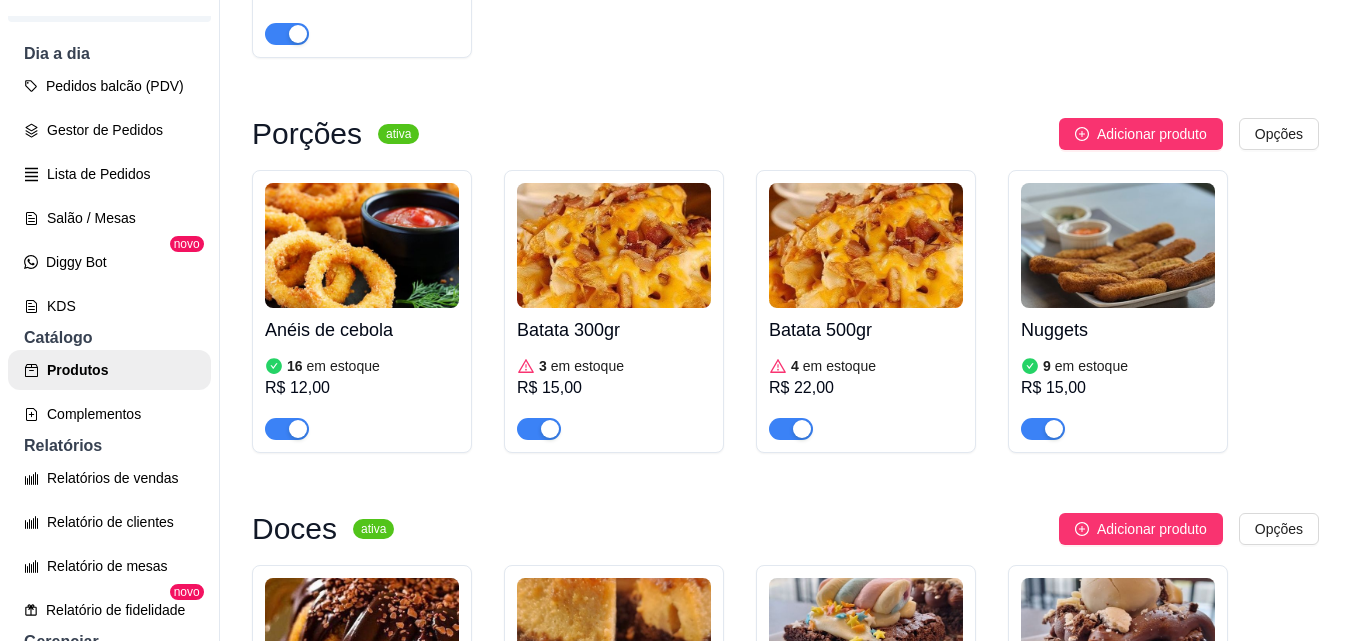 click at bounding box center [866, 245] 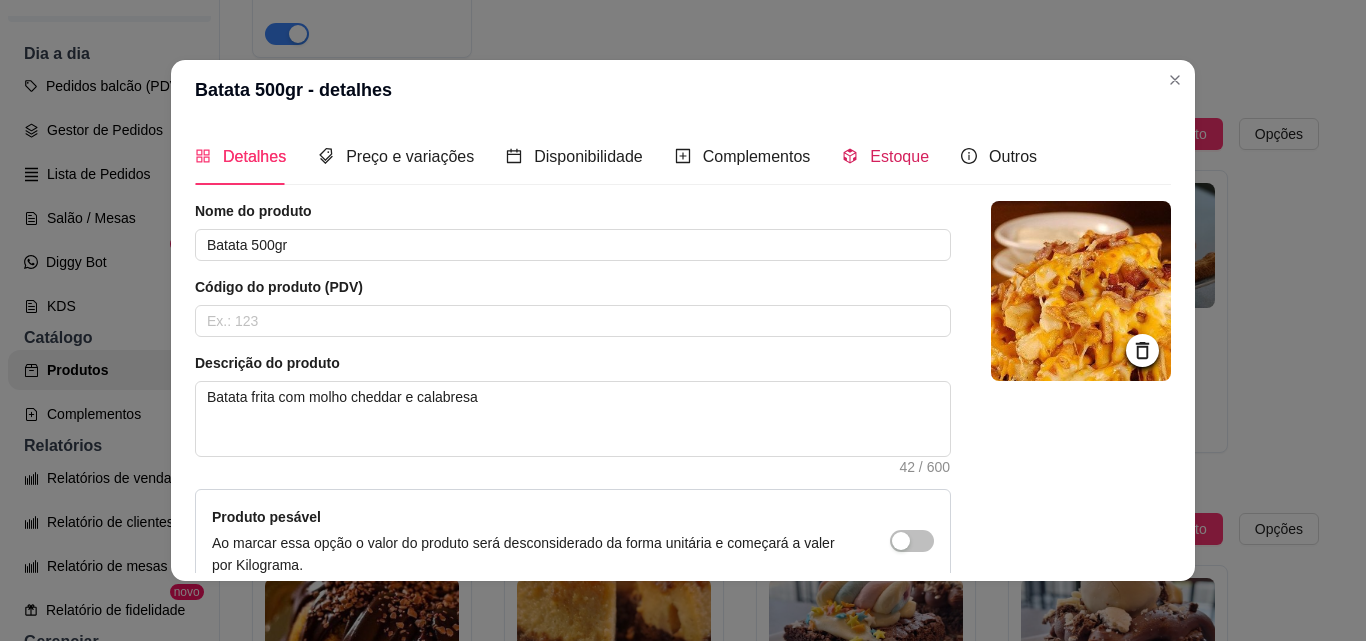 click on "Estoque" at bounding box center [899, 156] 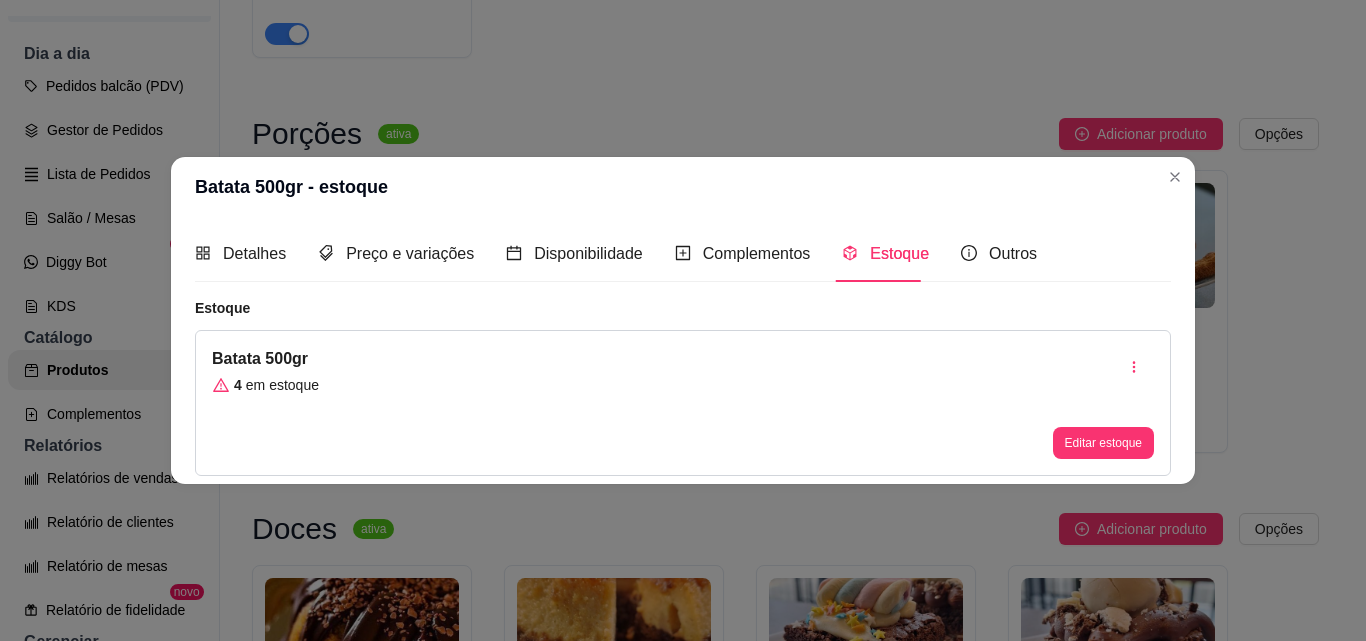 click on "Editar estoque" at bounding box center [1103, 443] 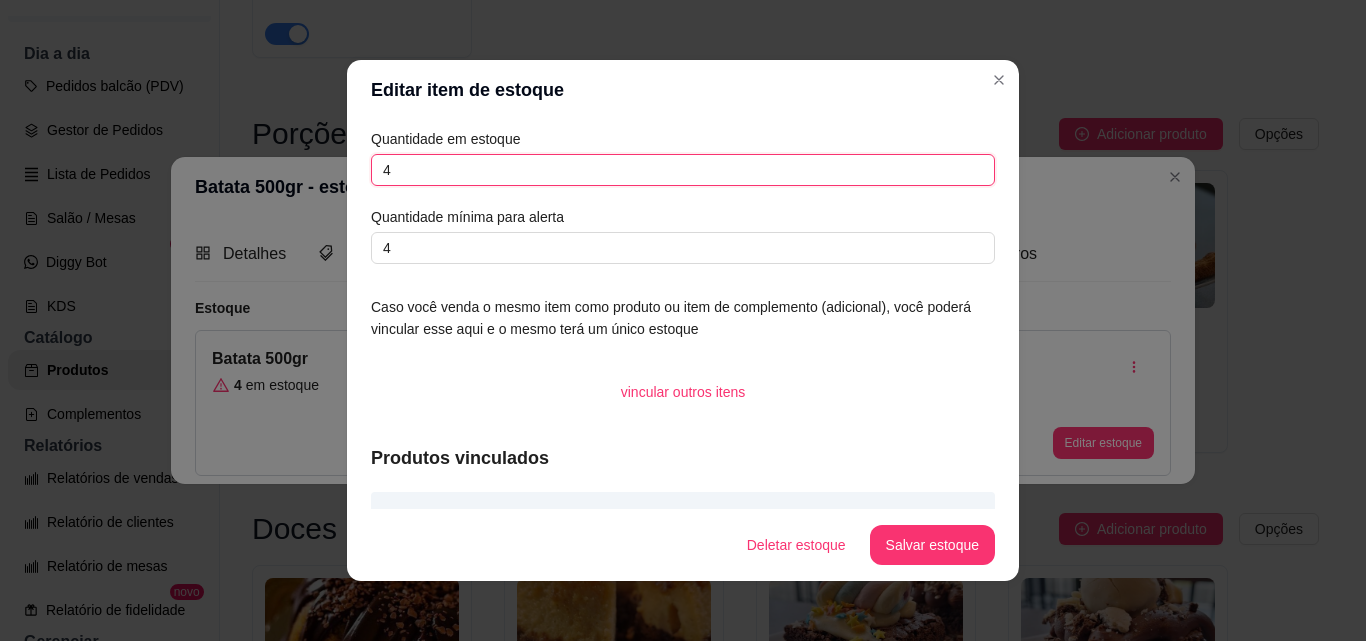 drag, startPoint x: 396, startPoint y: 171, endPoint x: 313, endPoint y: 169, distance: 83.02409 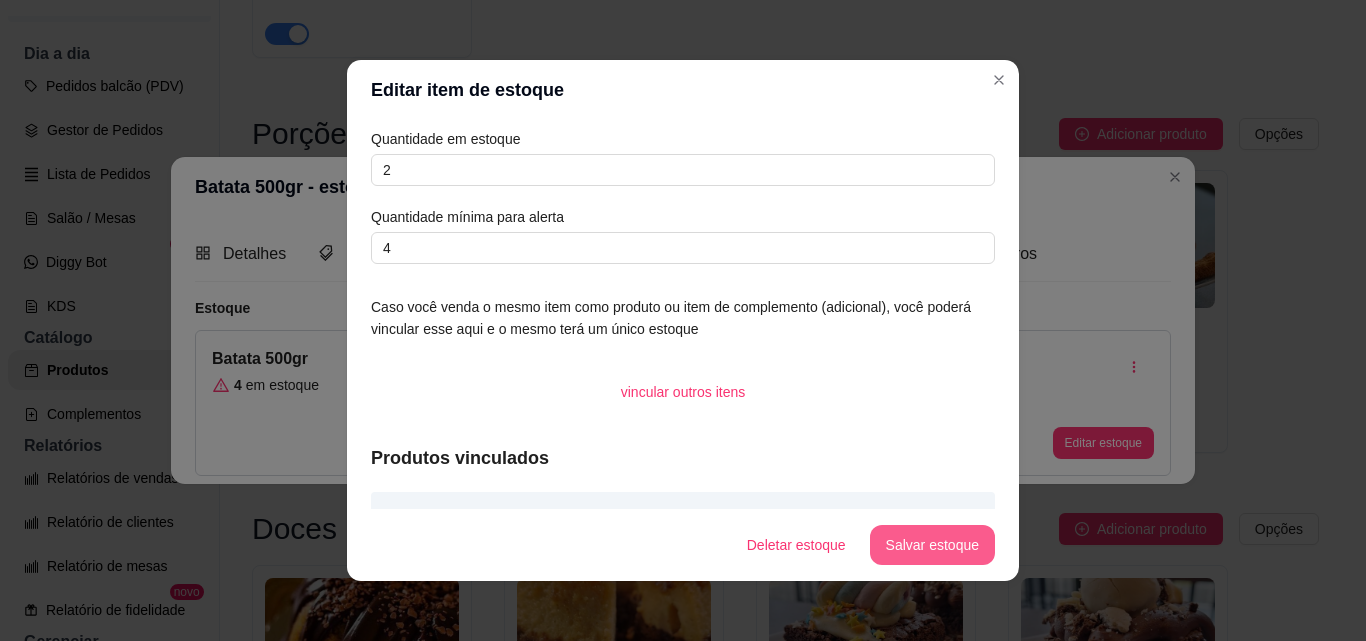 click on "Salvar estoque" at bounding box center [932, 545] 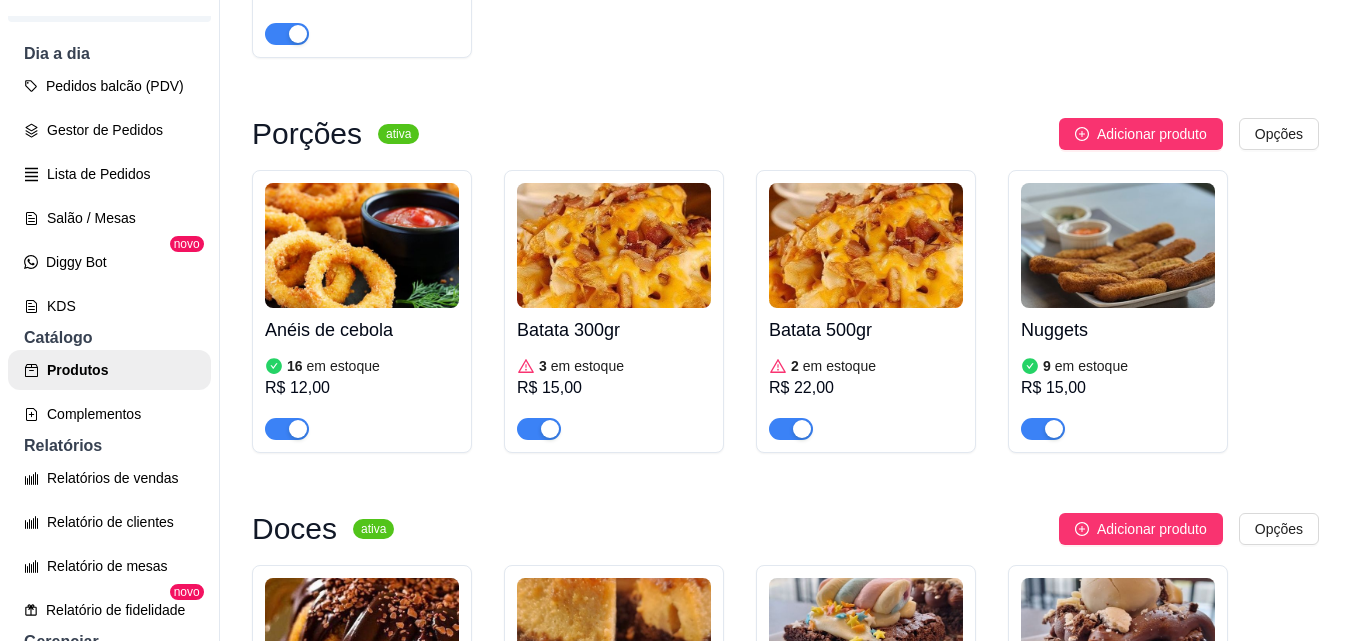 click at bounding box center (614, 245) 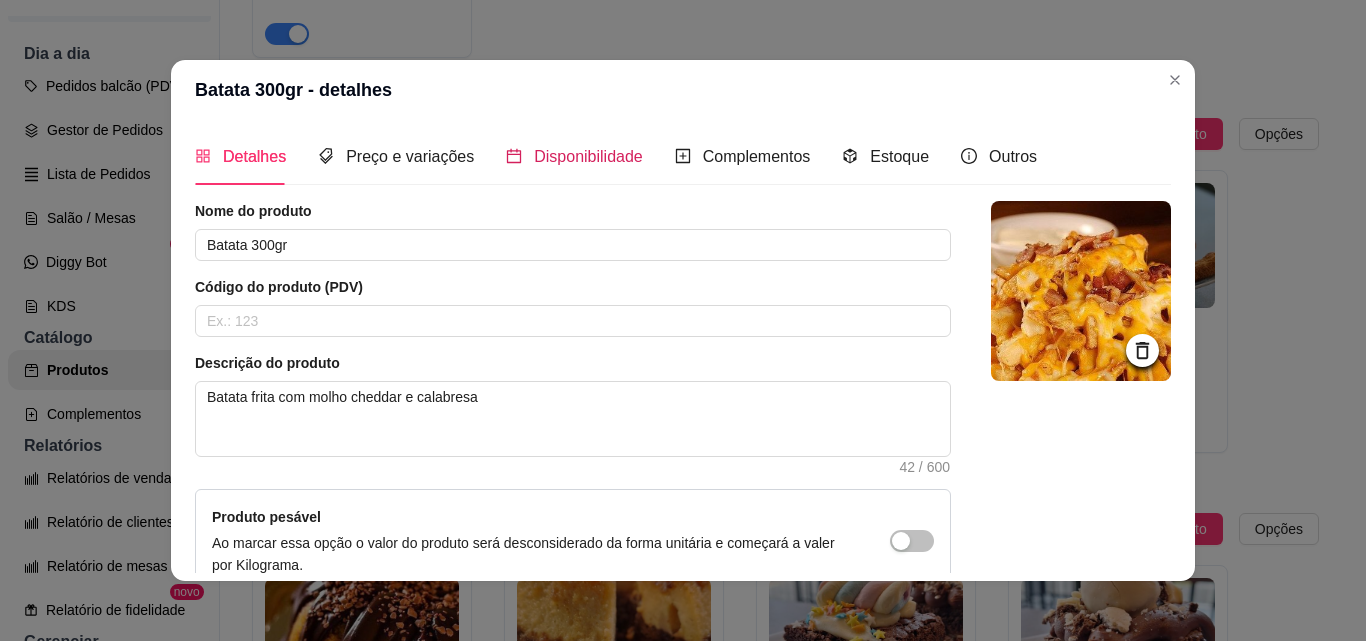 click on "Disponibilidade" at bounding box center (588, 156) 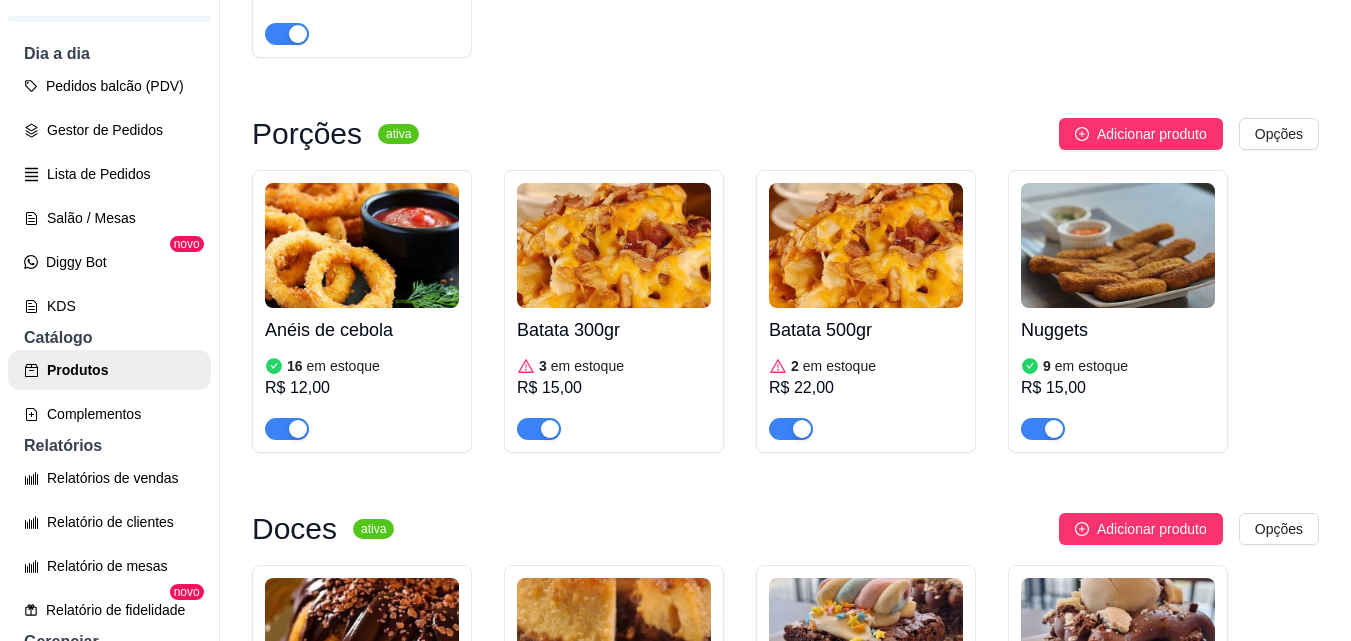 click at bounding box center (866, 245) 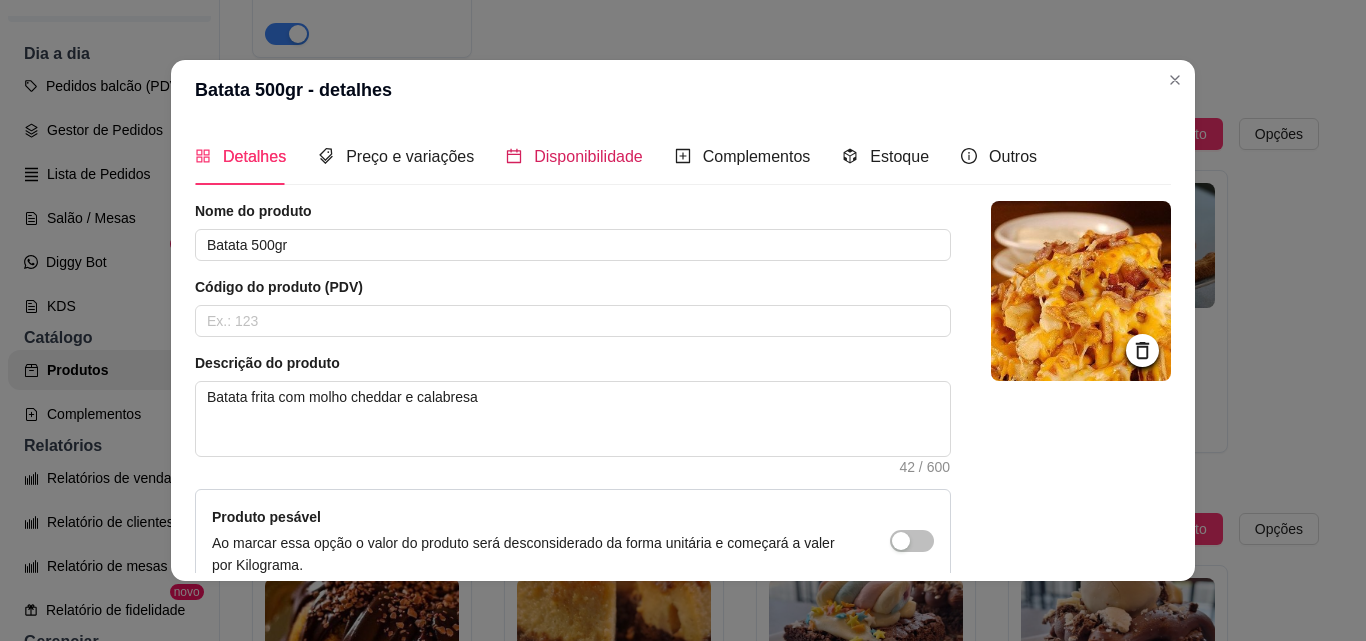 click on "Disponibilidade" at bounding box center [588, 156] 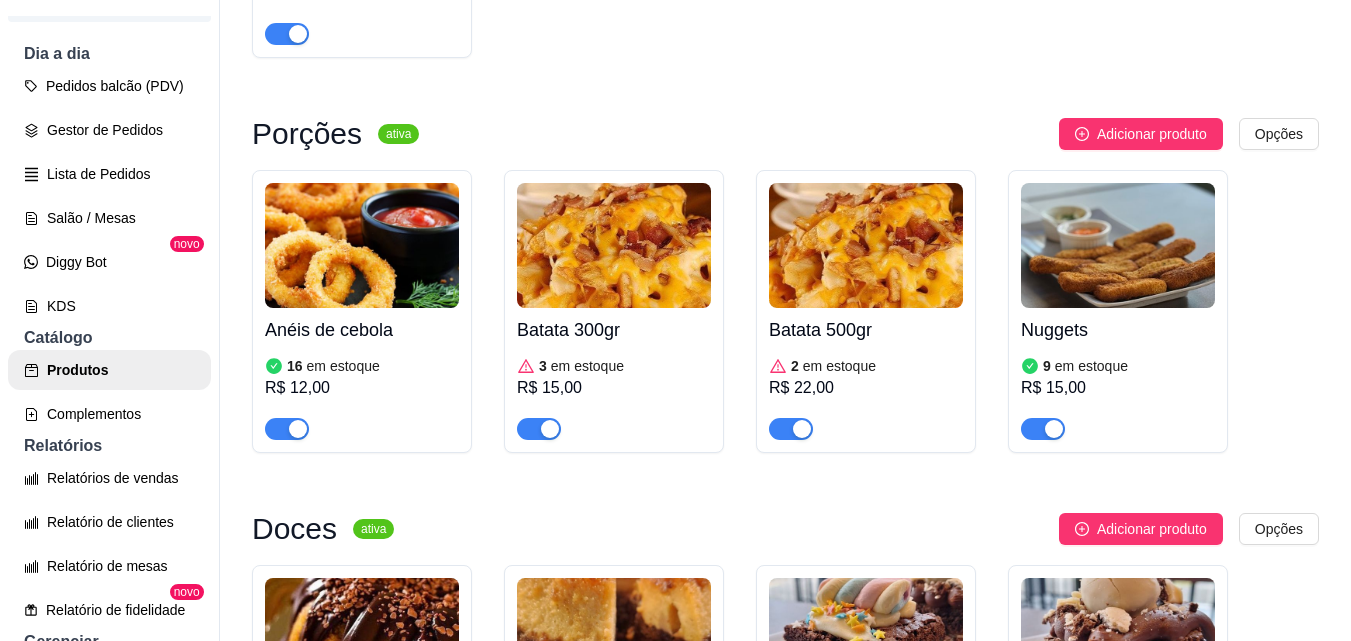 click at bounding box center (1118, 245) 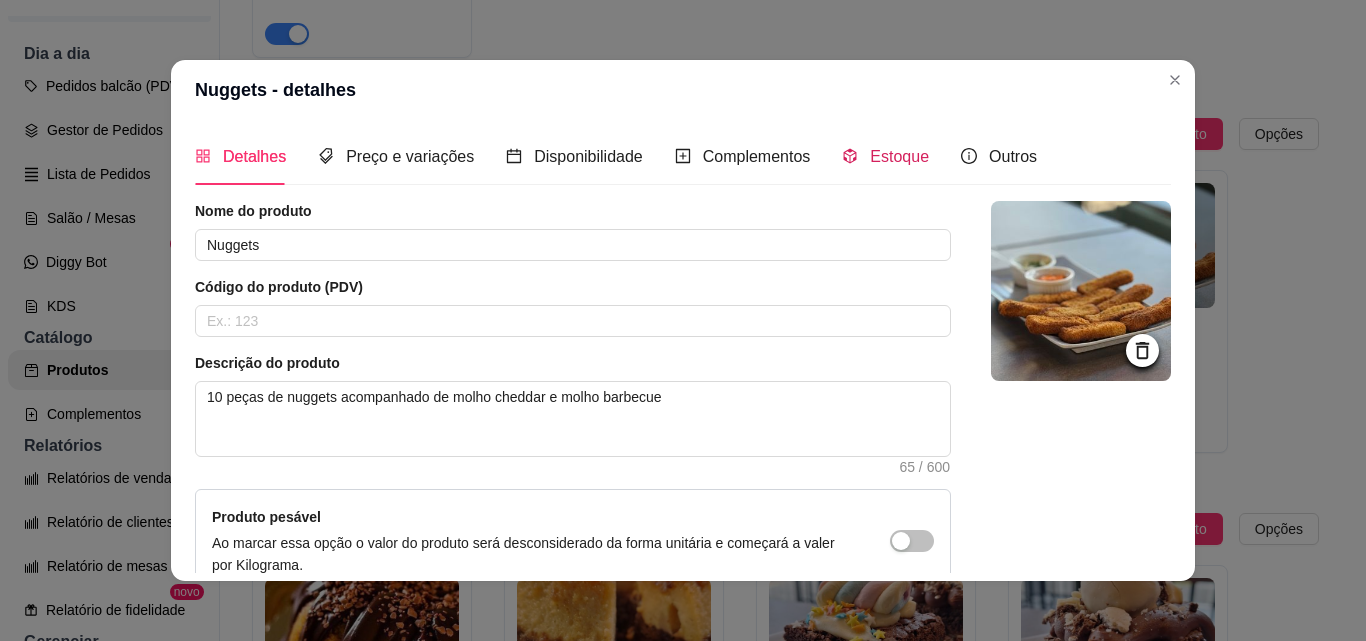 click on "Estoque" at bounding box center [899, 156] 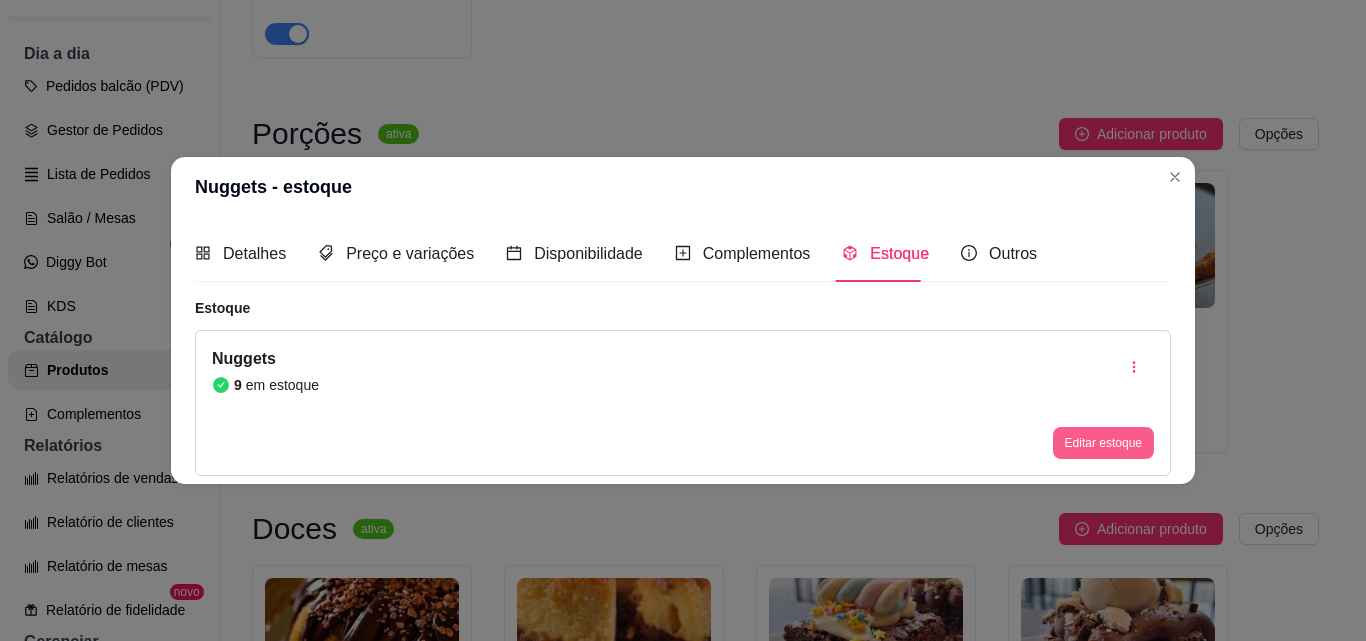 click on "Editar estoque" at bounding box center [1103, 443] 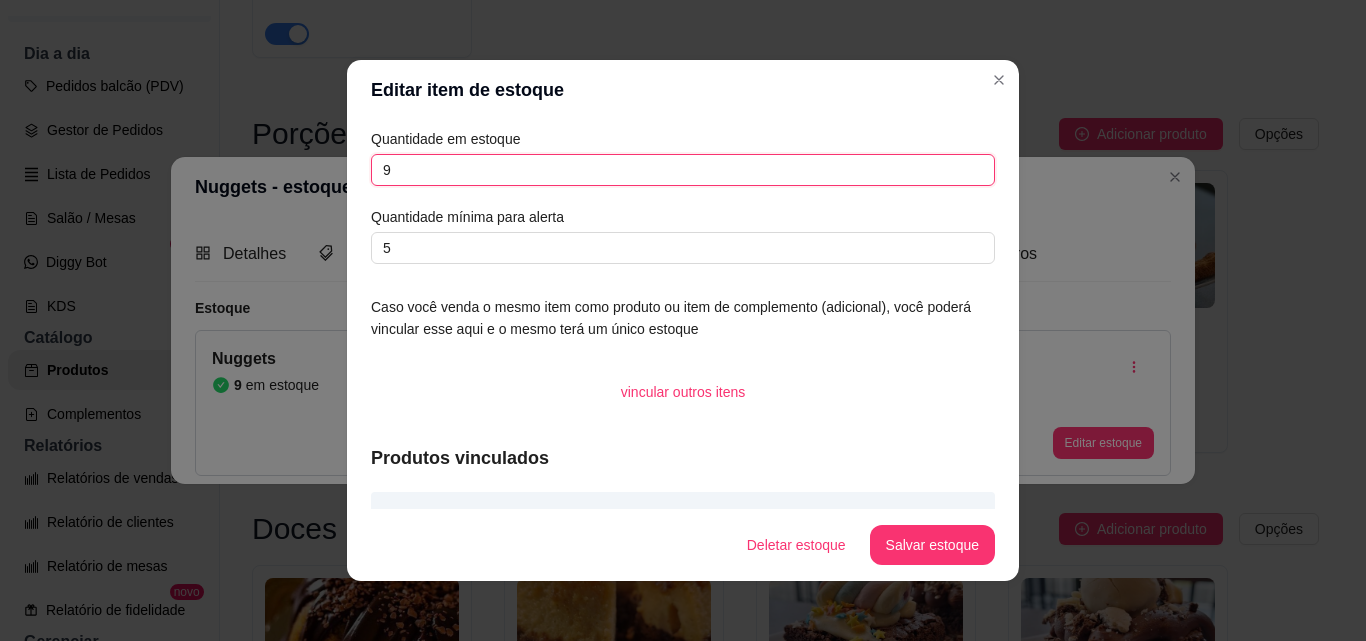 drag, startPoint x: 393, startPoint y: 169, endPoint x: 327, endPoint y: 169, distance: 66 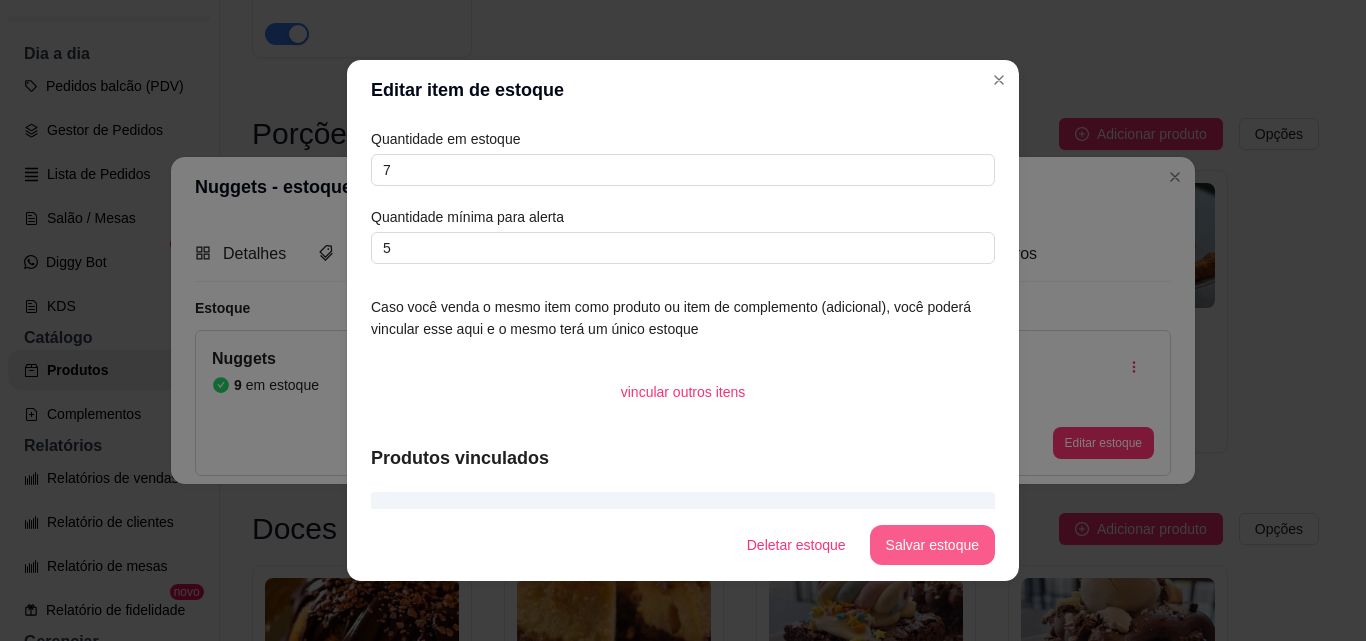 click on "Salvar estoque" at bounding box center [932, 545] 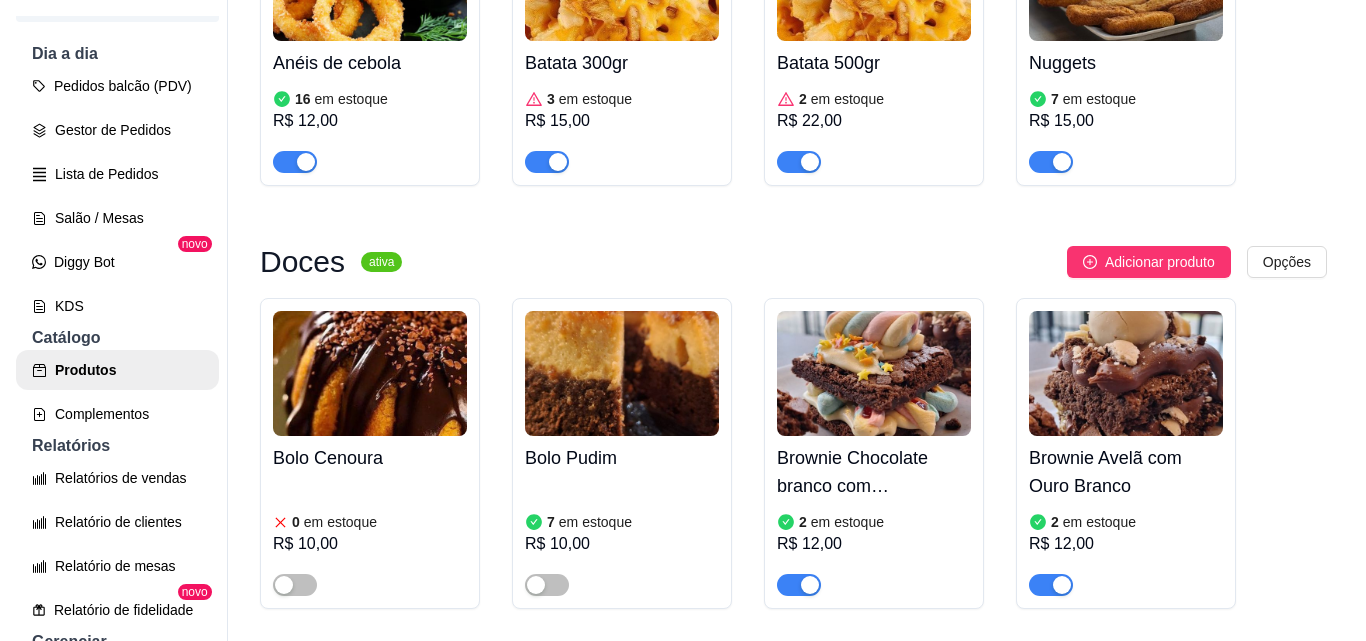 scroll, scrollTop: 3900, scrollLeft: 0, axis: vertical 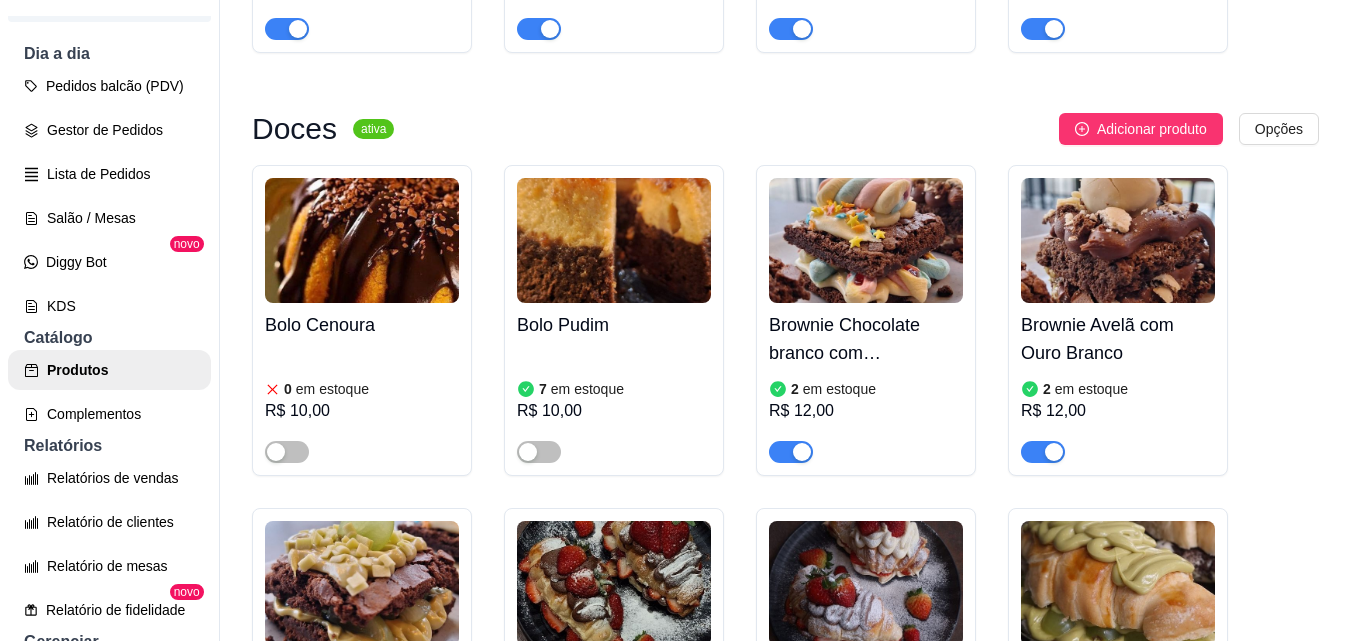 click at bounding box center (614, 240) 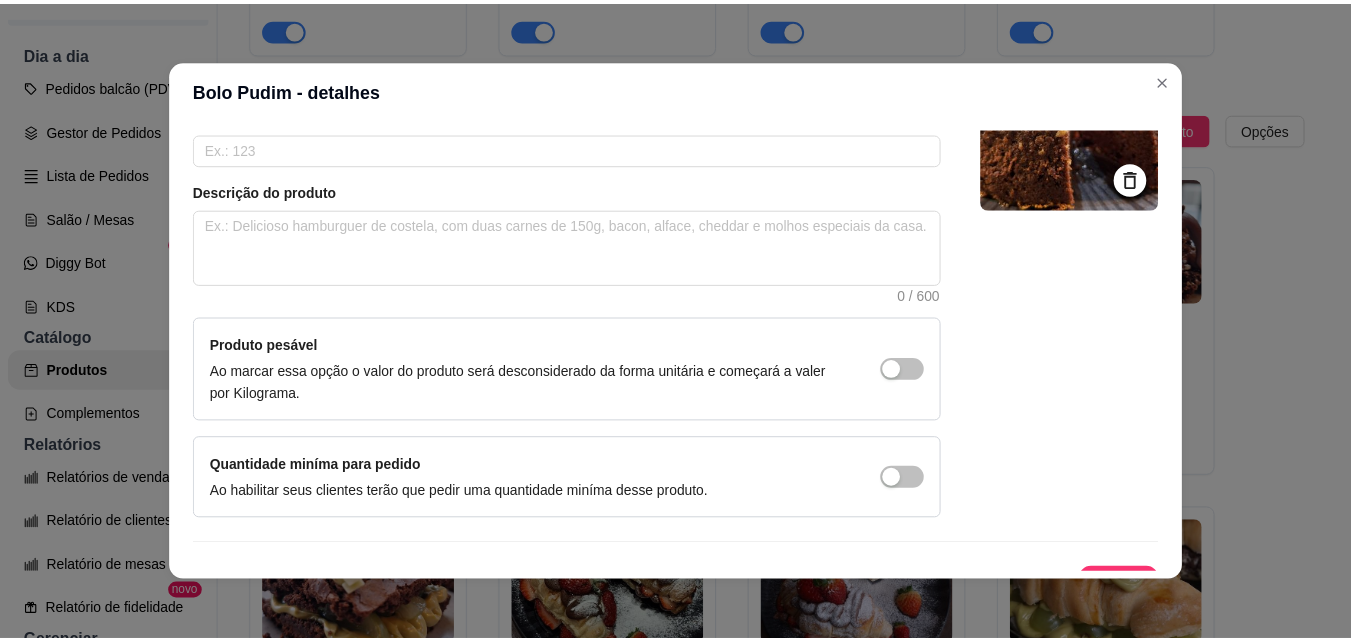 scroll, scrollTop: 207, scrollLeft: 0, axis: vertical 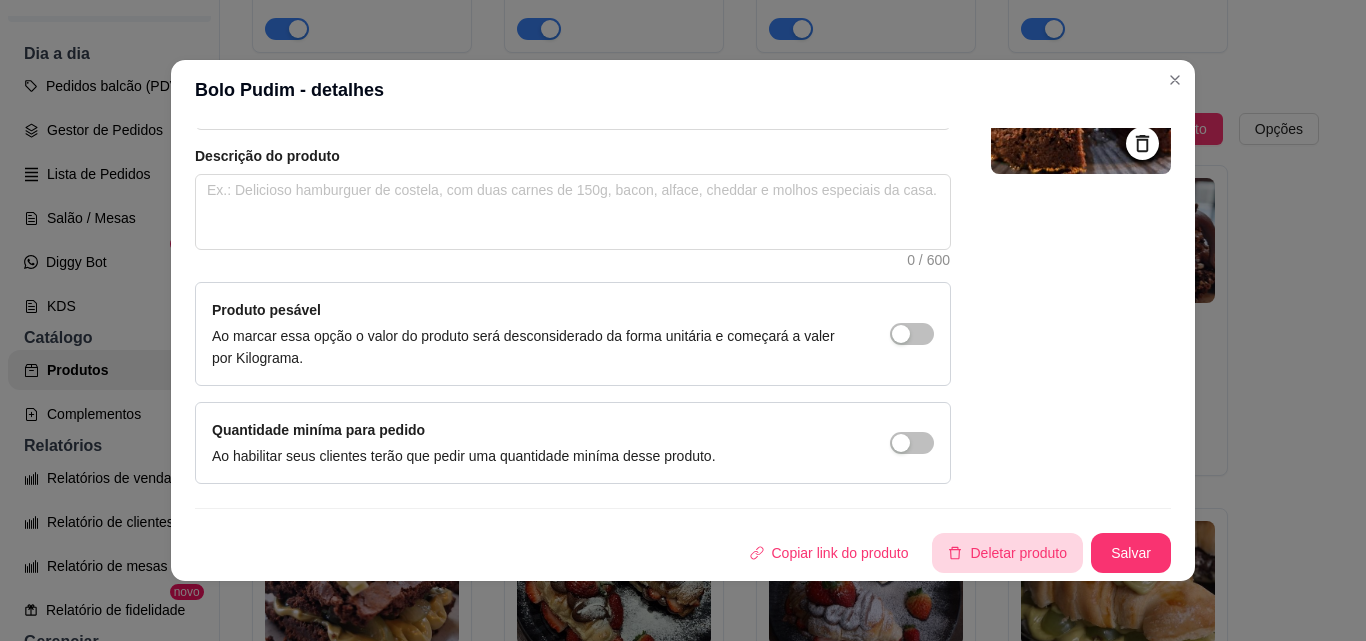 click on "Deletar produto" at bounding box center (1007, 553) 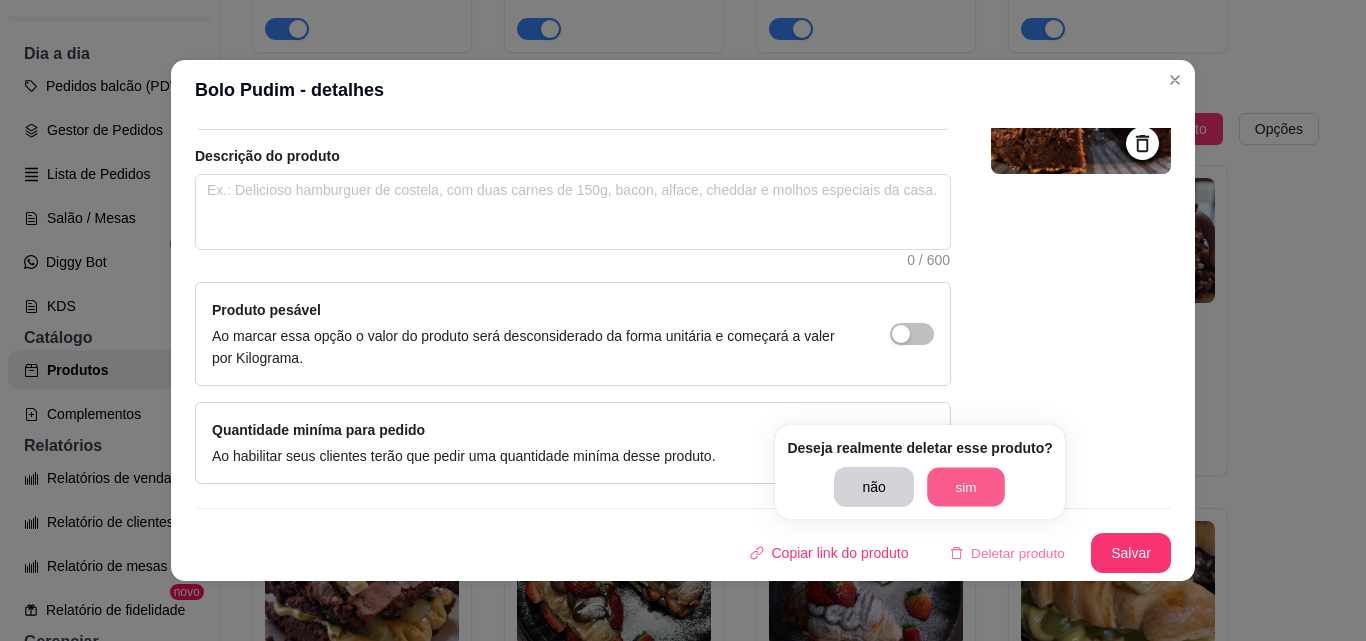 click on "sim" at bounding box center [966, 487] 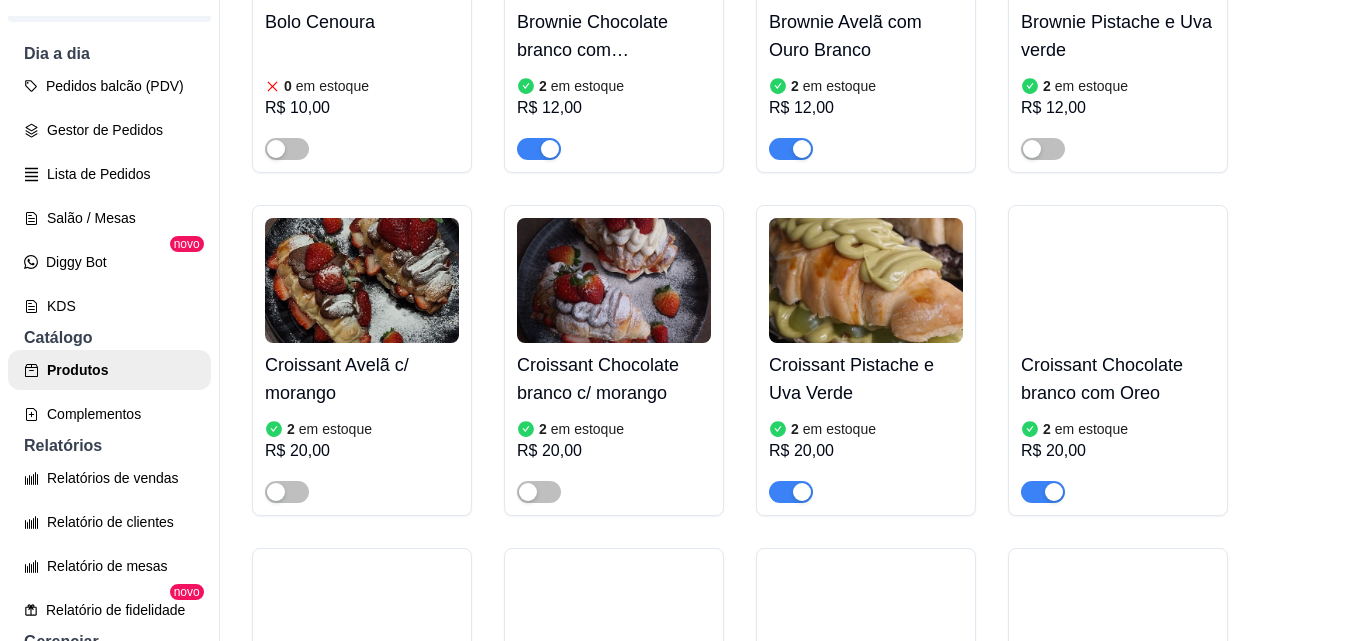 scroll, scrollTop: 4300, scrollLeft: 0, axis: vertical 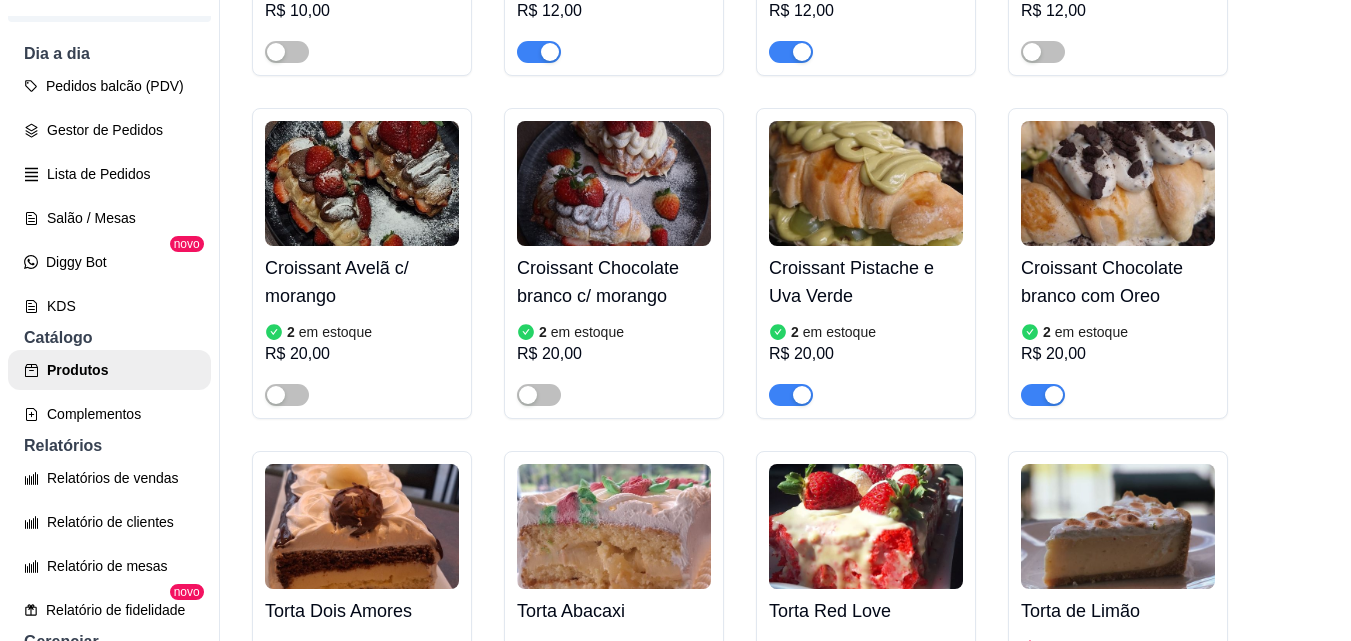 click at bounding box center [802, 395] 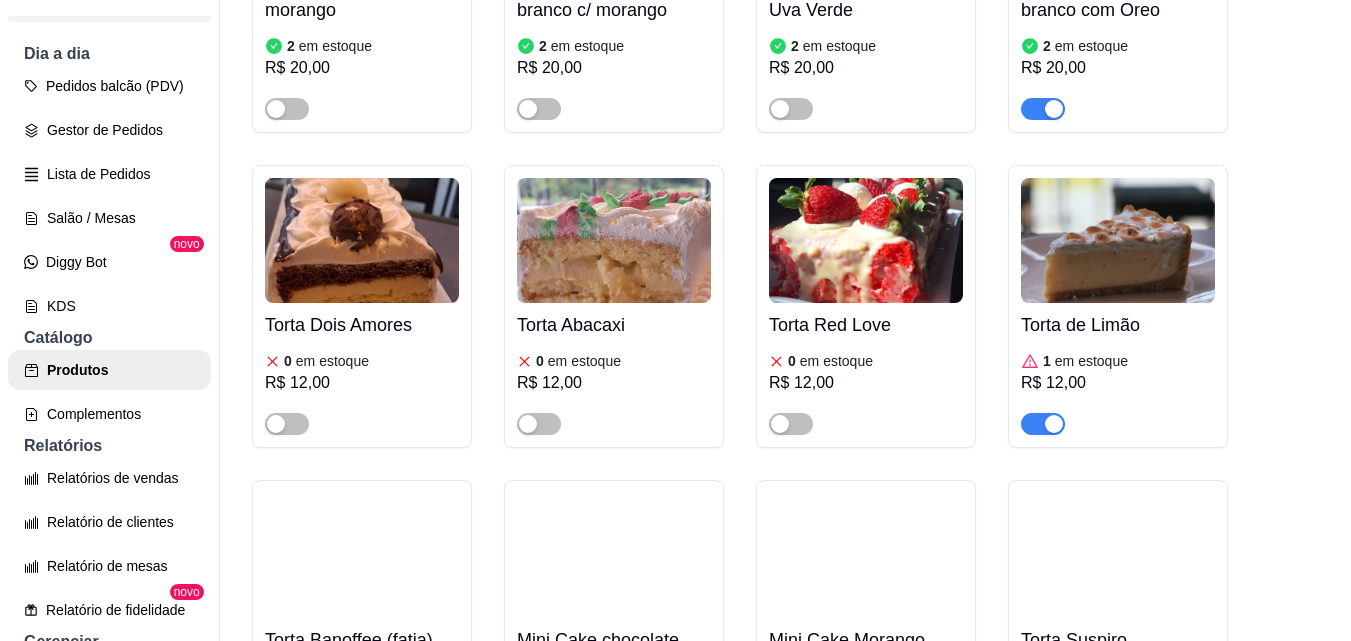 scroll, scrollTop: 4800, scrollLeft: 0, axis: vertical 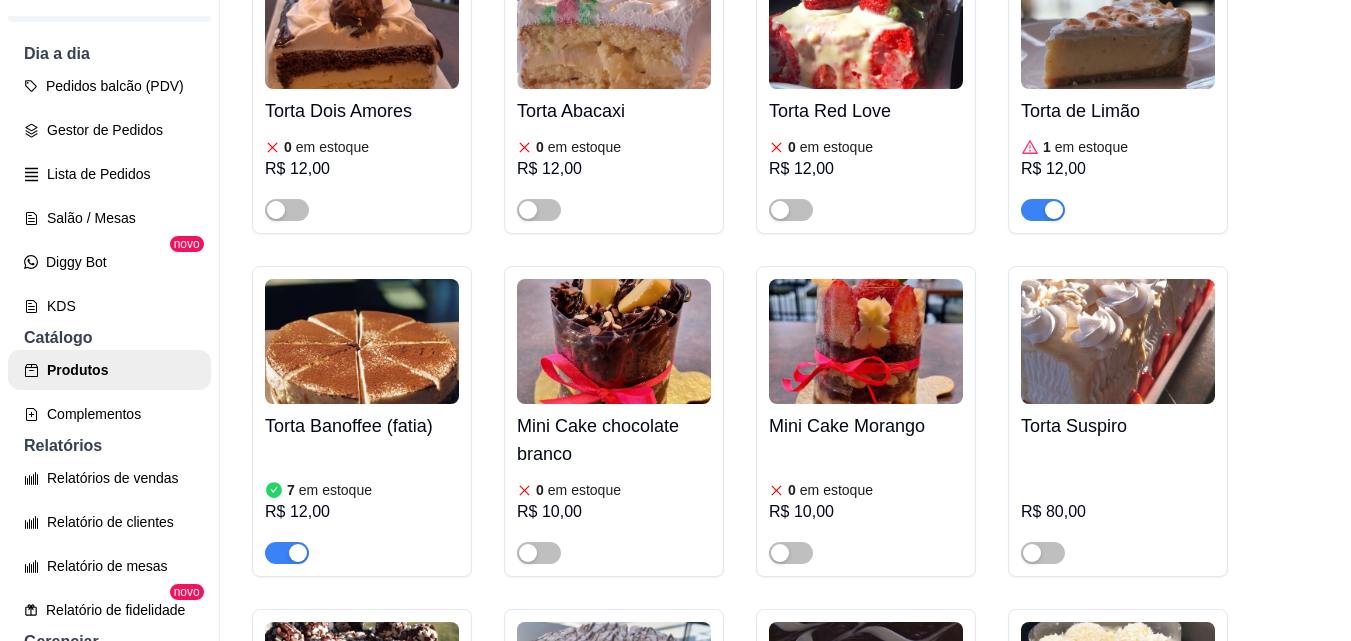 click at bounding box center [1118, 26] 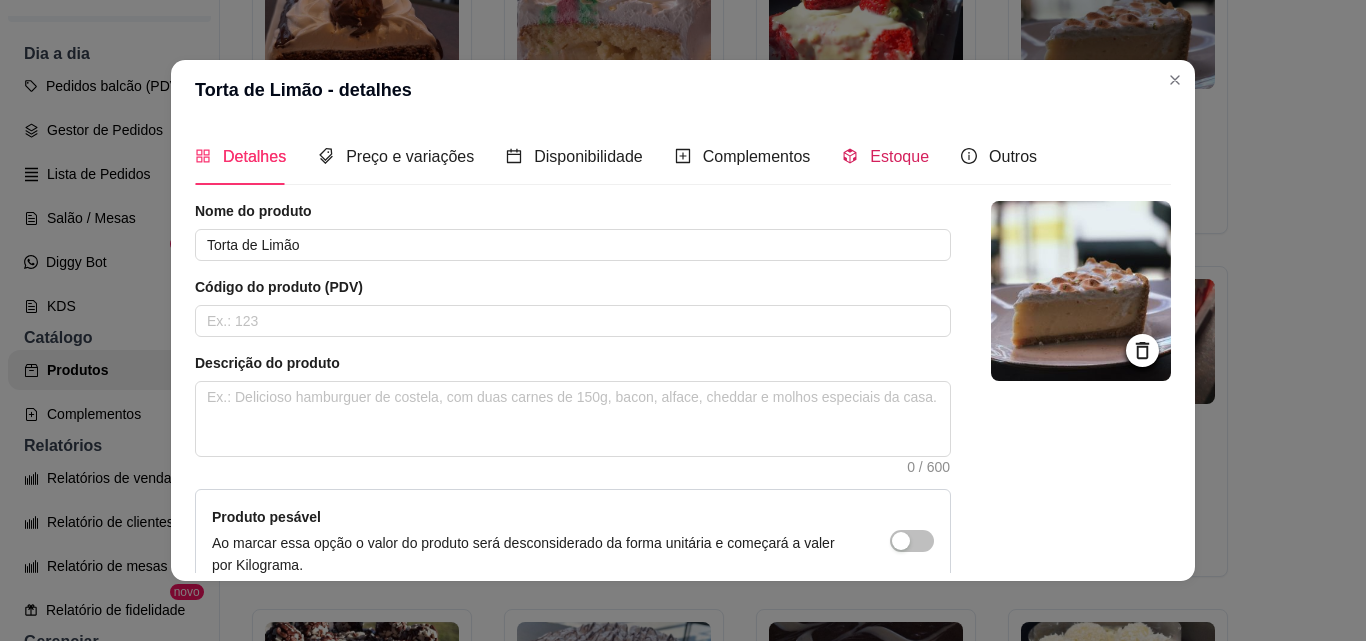 click on "Estoque" at bounding box center (899, 156) 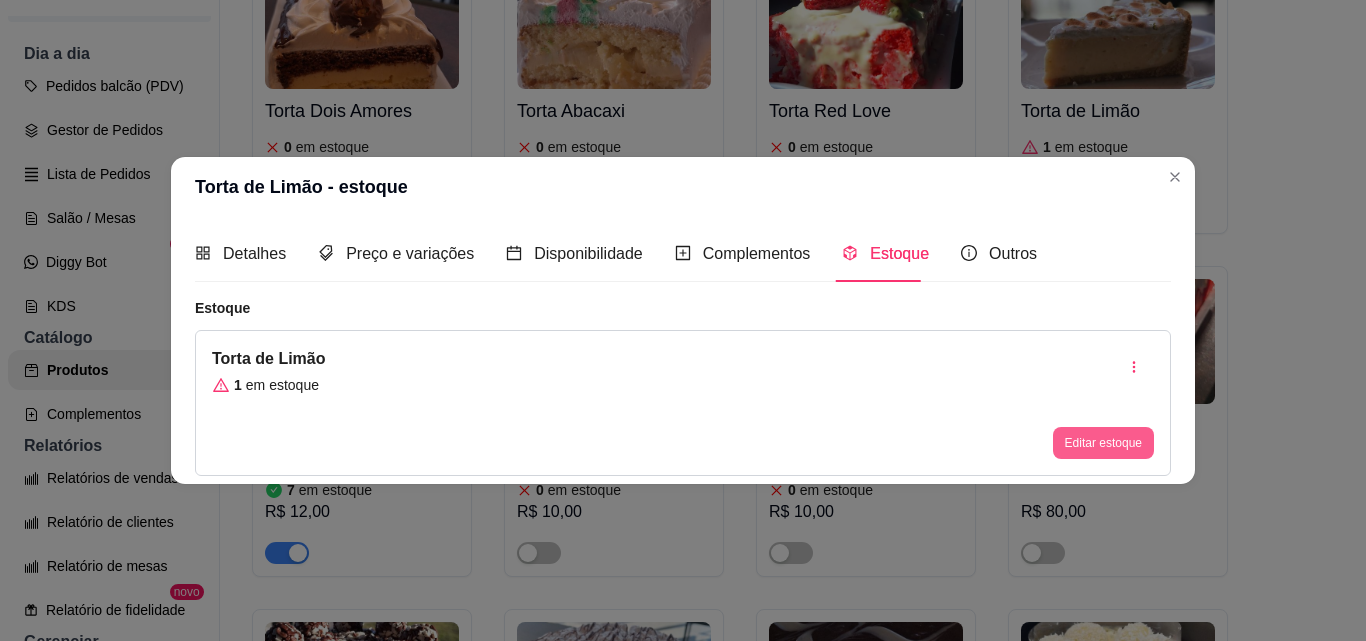 click on "Editar estoque" at bounding box center [1103, 443] 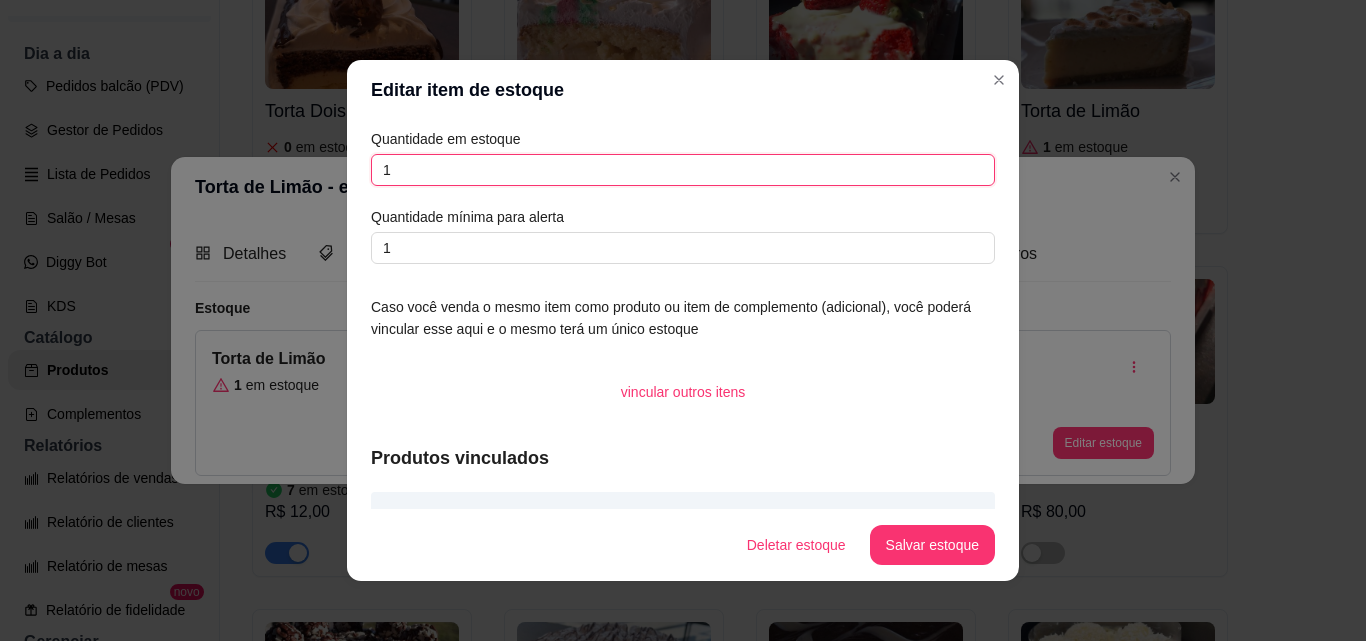 drag, startPoint x: 390, startPoint y: 171, endPoint x: 309, endPoint y: 166, distance: 81.154175 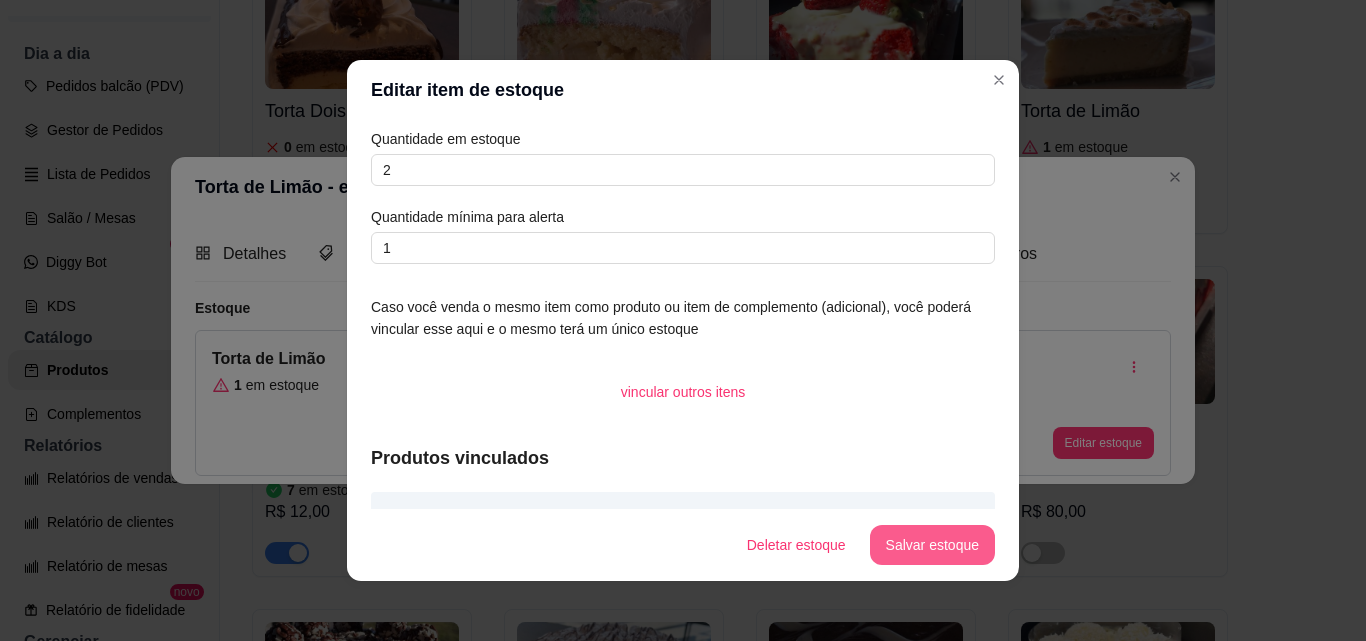 click on "Salvar estoque" at bounding box center [932, 545] 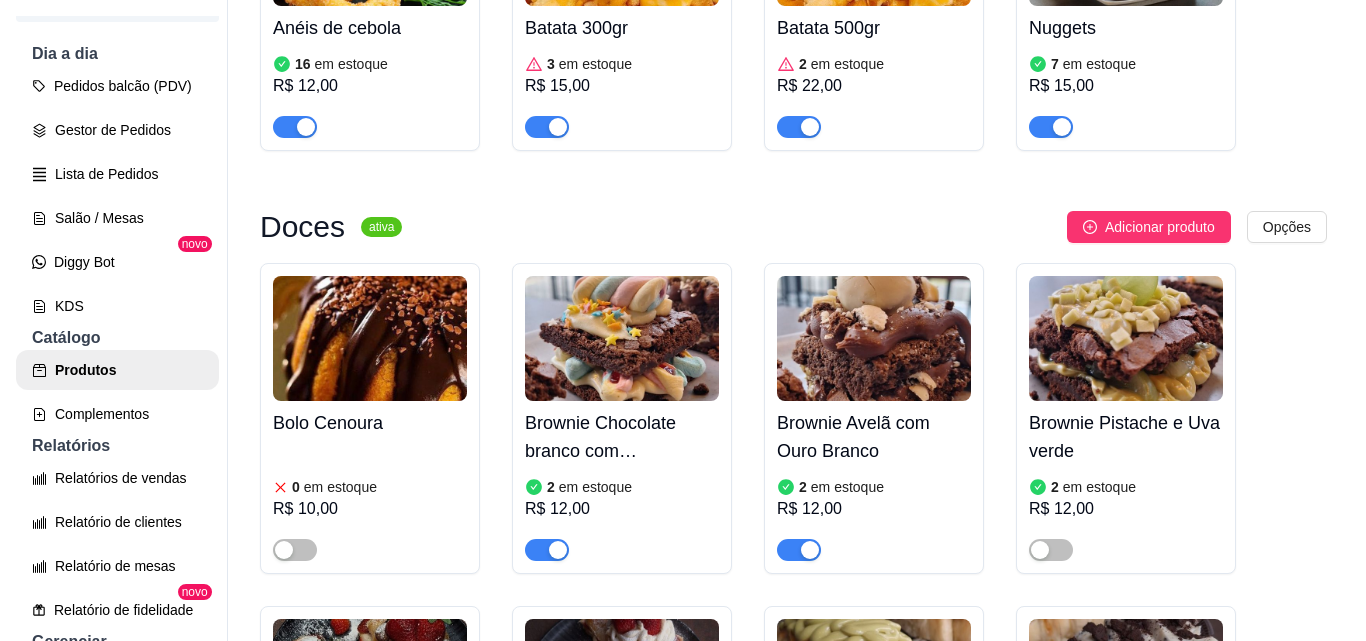 scroll, scrollTop: 3800, scrollLeft: 0, axis: vertical 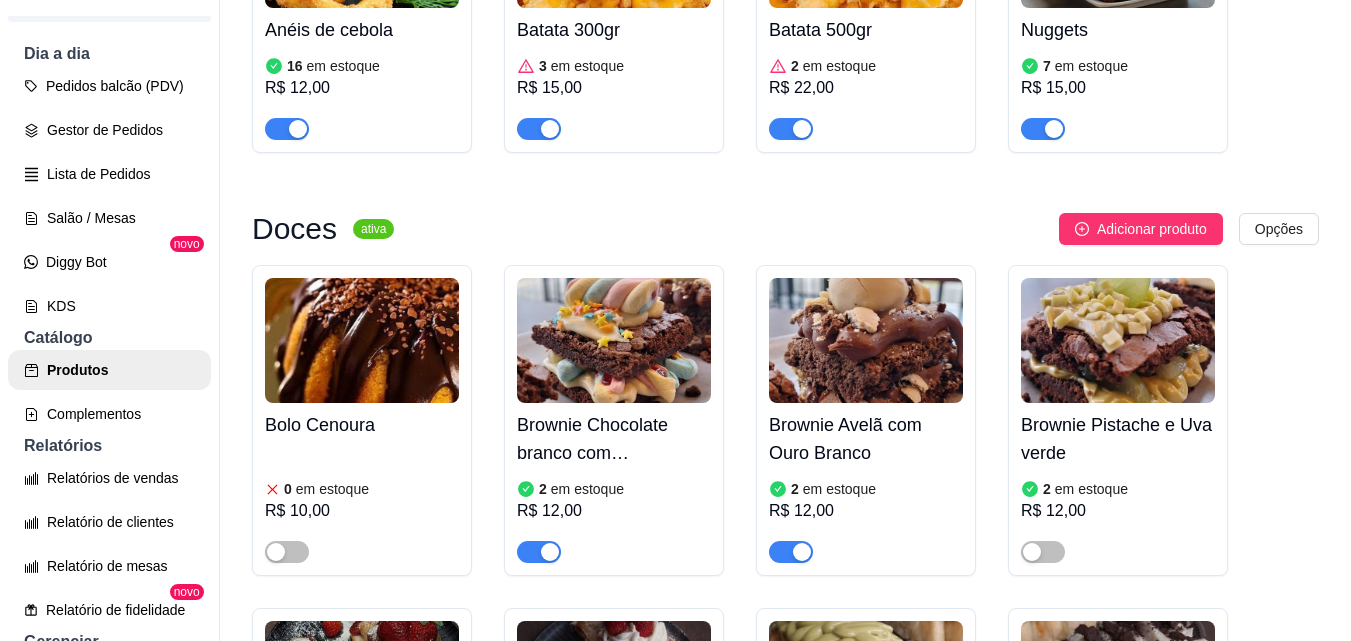 click on "C Connect Coffe ... Loja Aberta Loja Período gratuito até 17/08   Dia a dia Pedidos balcão (PDV) Gestor de Pedidos Lista de Pedidos Salão / Mesas Diggy Bot novo KDS Catálogo Produtos Complementos Relatórios Relatórios de vendas Relatório de clientes Relatório de mesas Relatório de fidelidade novo Gerenciar Entregadores novo Nota Fiscal (NFC-e) Controle de caixa Controle de fiado Cupons Clientes Estoque Configurações Diggy Planos Precisa de ajuda? Sair Produtos Adicionar categoria Reodernar categorias Aqui você cadastra e gerencia seu produtos e categorias Combos Promocionais ativa Adicionar produto Opções Coxinha + Coca Cola   0 em estoque R$ 15,00 Café Americano   20 em estoque R$ 18,00 Omelete + Café   20 em estoque R$ 15,00 Pão de queijo + Café cremoso   15 em estoque R$ 12,00 Misto quente + café   19 em estoque R$ 12,50 Salgados  ativa Adicionar produto Opções Pão de queijo   15 em estoque R$ 3,99 Coxinha   0 em estoque R$ 6,50 Bolinho de costela   12 em estoque R$ 12,00   2" at bounding box center (675, 320) 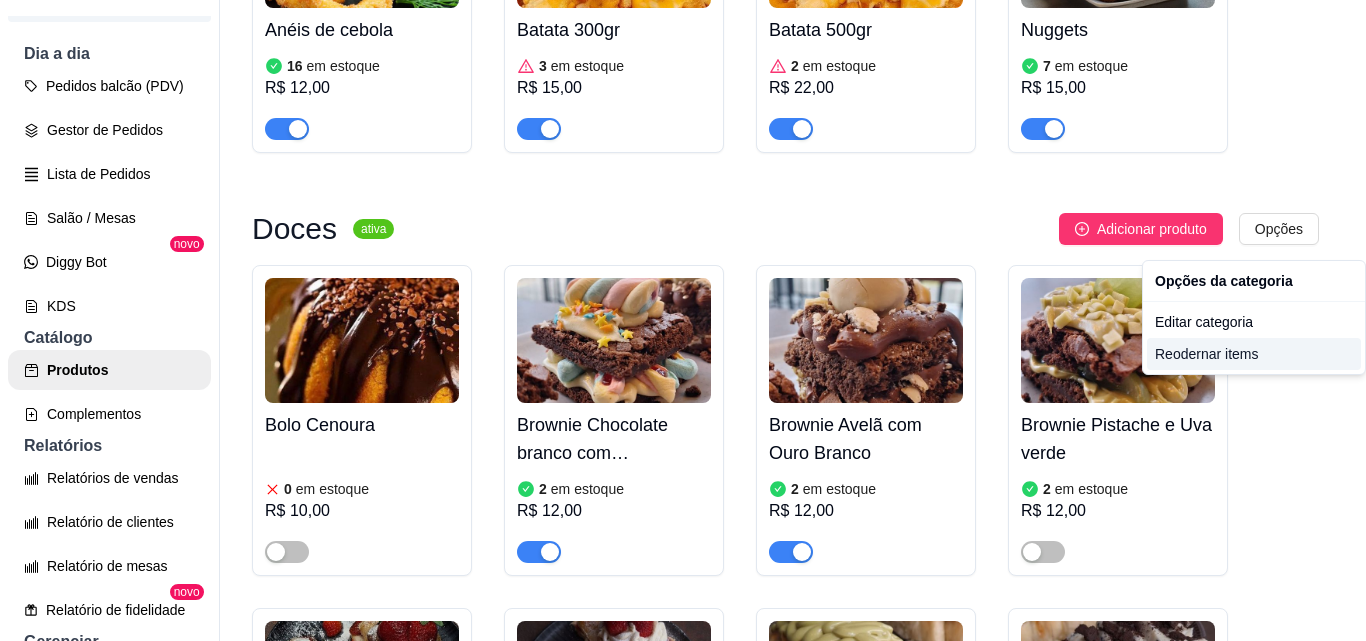 click on "Reodernar items" at bounding box center [1254, 354] 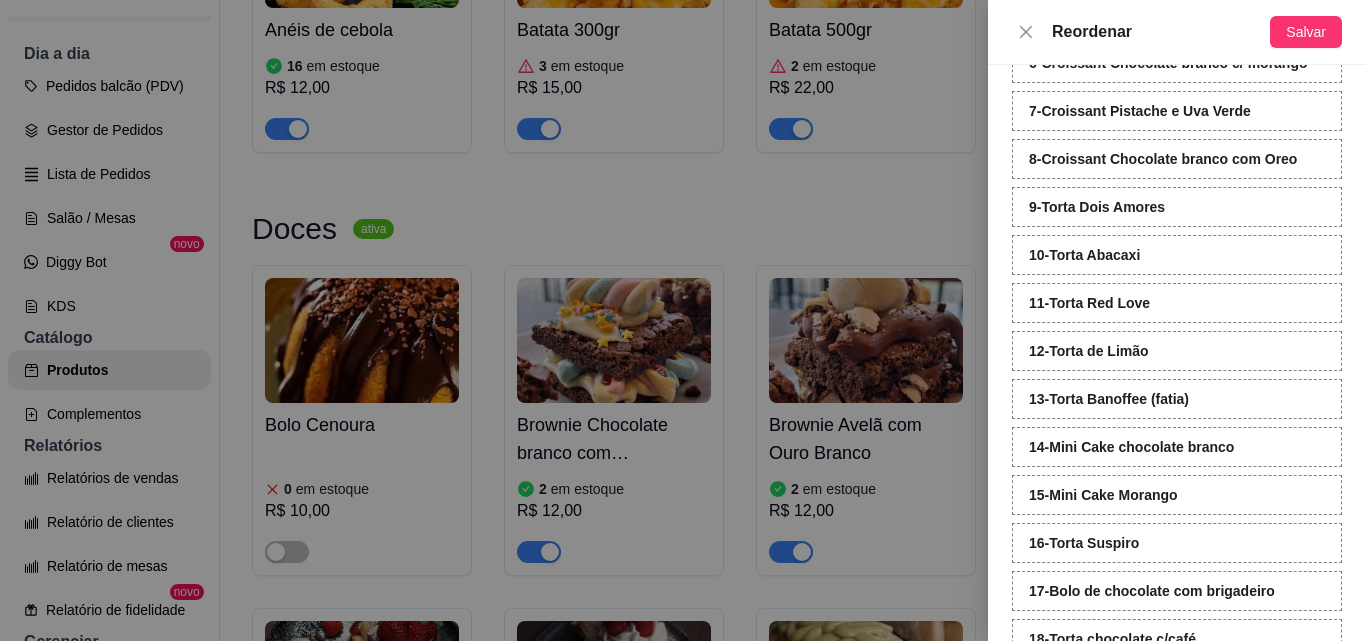 scroll, scrollTop: 400, scrollLeft: 0, axis: vertical 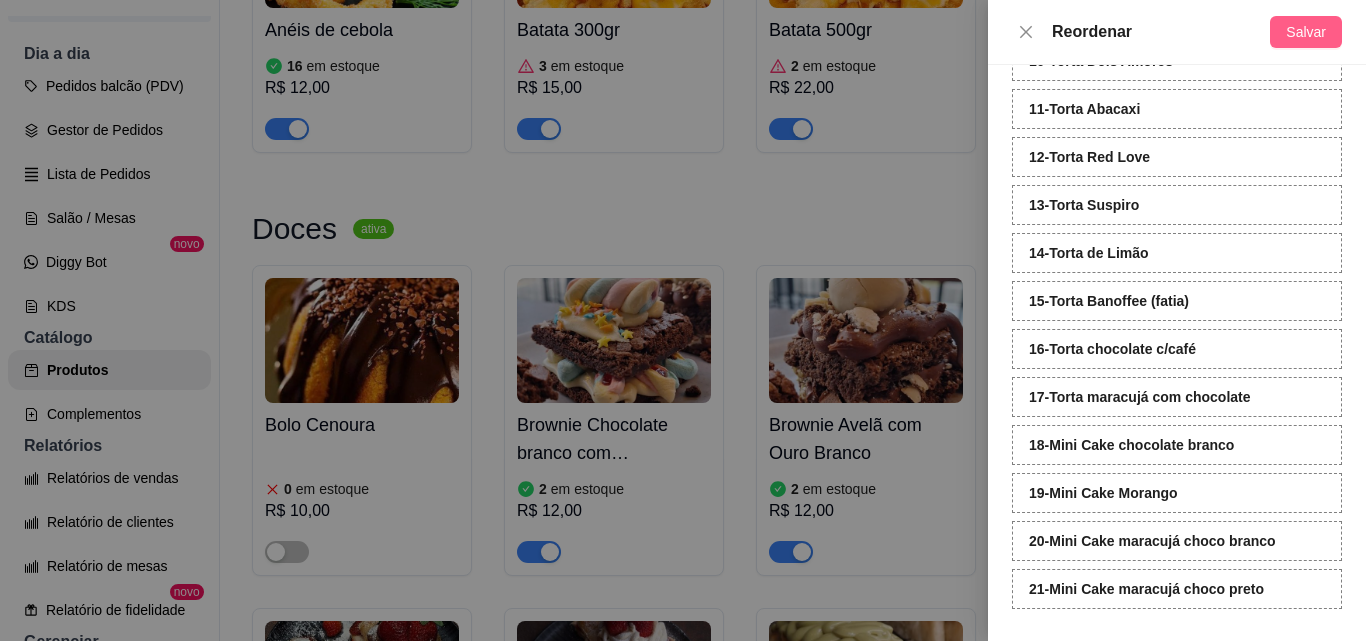 click on "Salvar" at bounding box center [1306, 32] 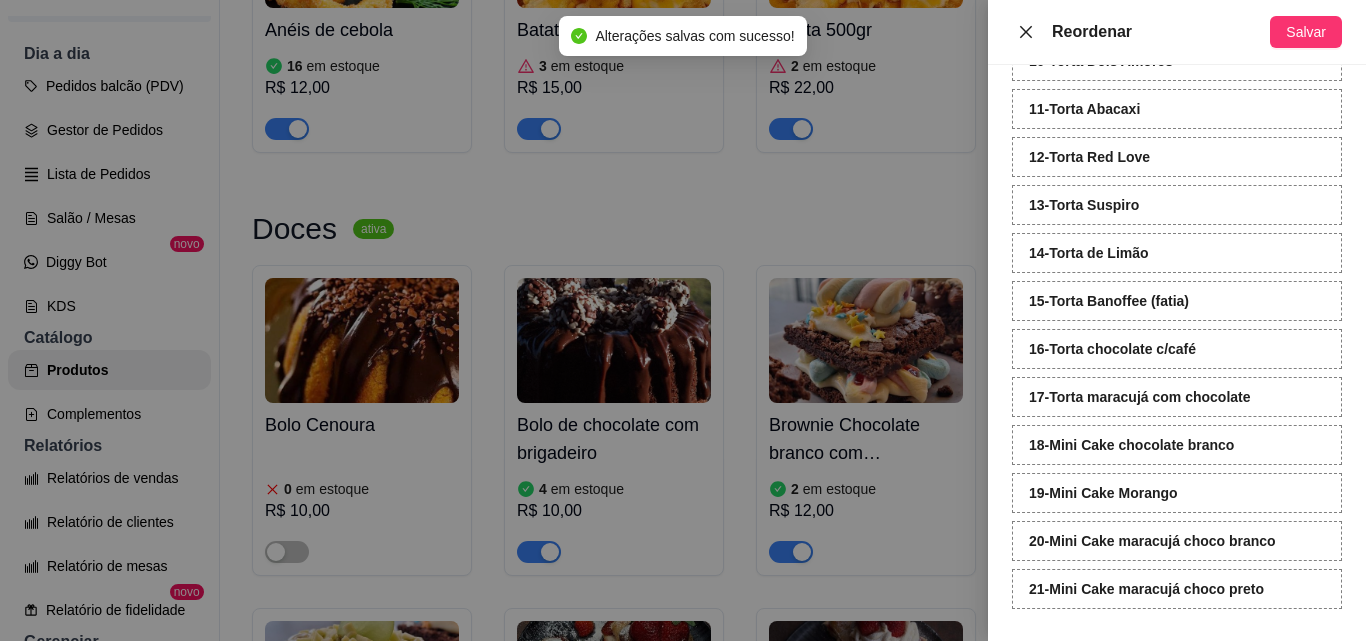 click 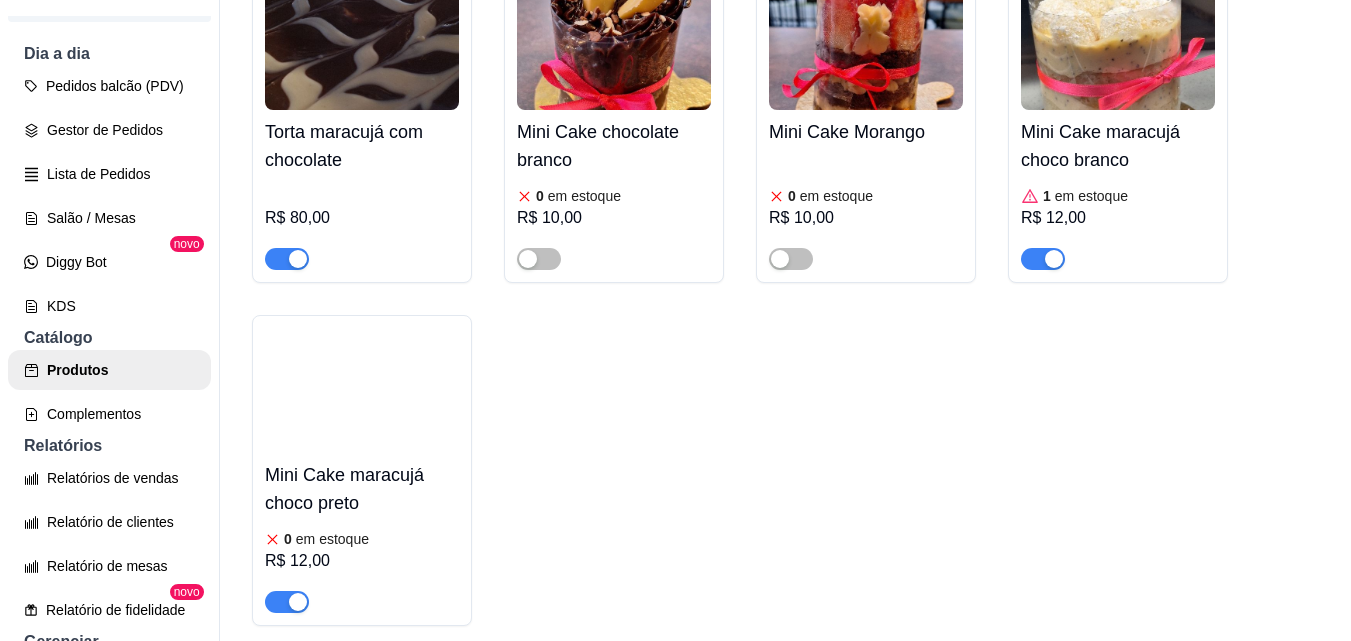 scroll, scrollTop: 5500, scrollLeft: 0, axis: vertical 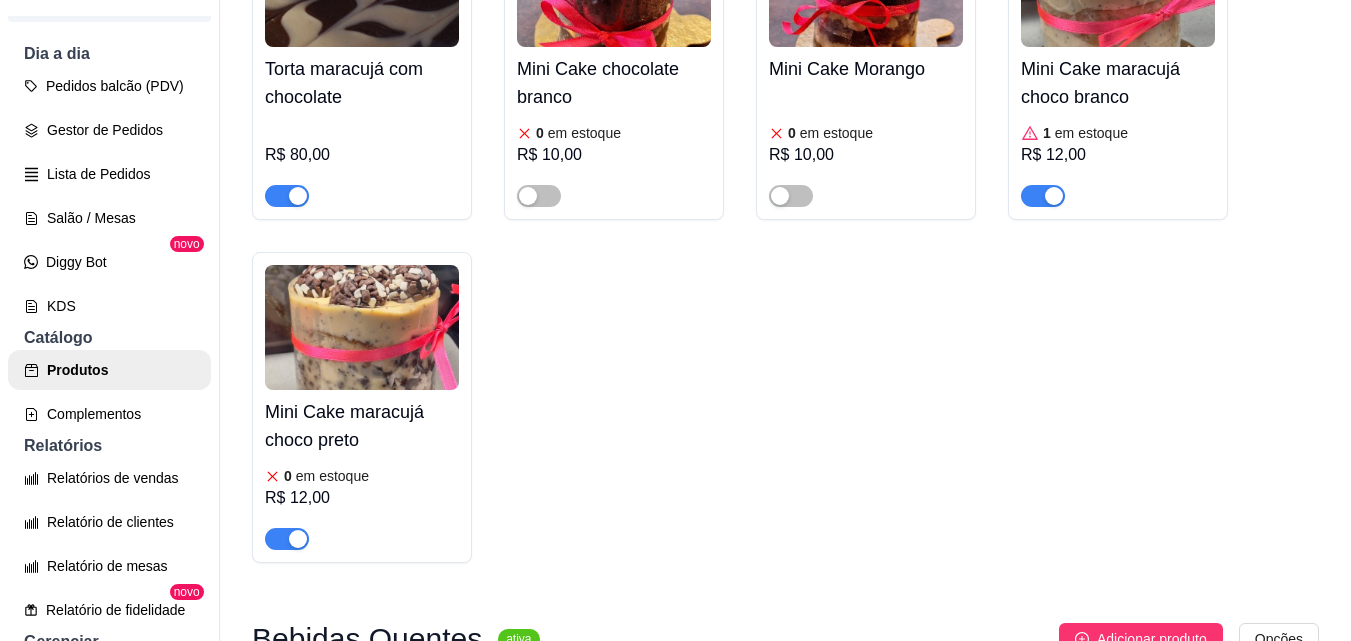 click at bounding box center [362, 327] 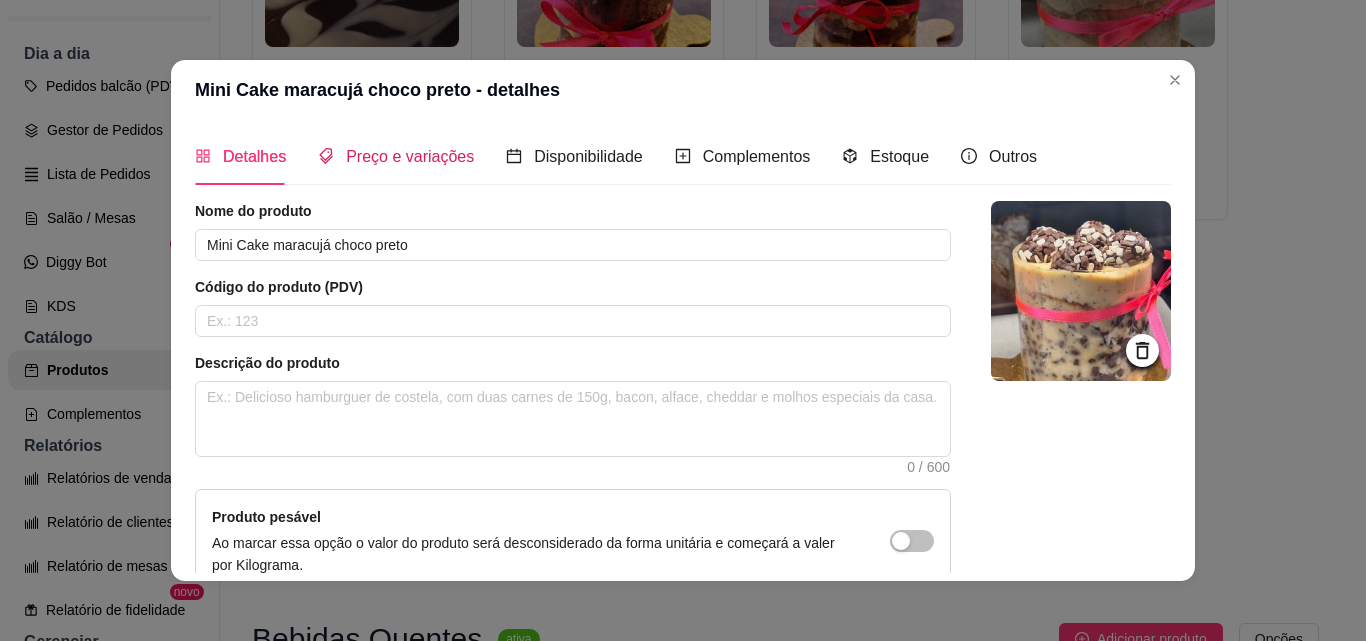 click on "Preço e variações" at bounding box center (410, 156) 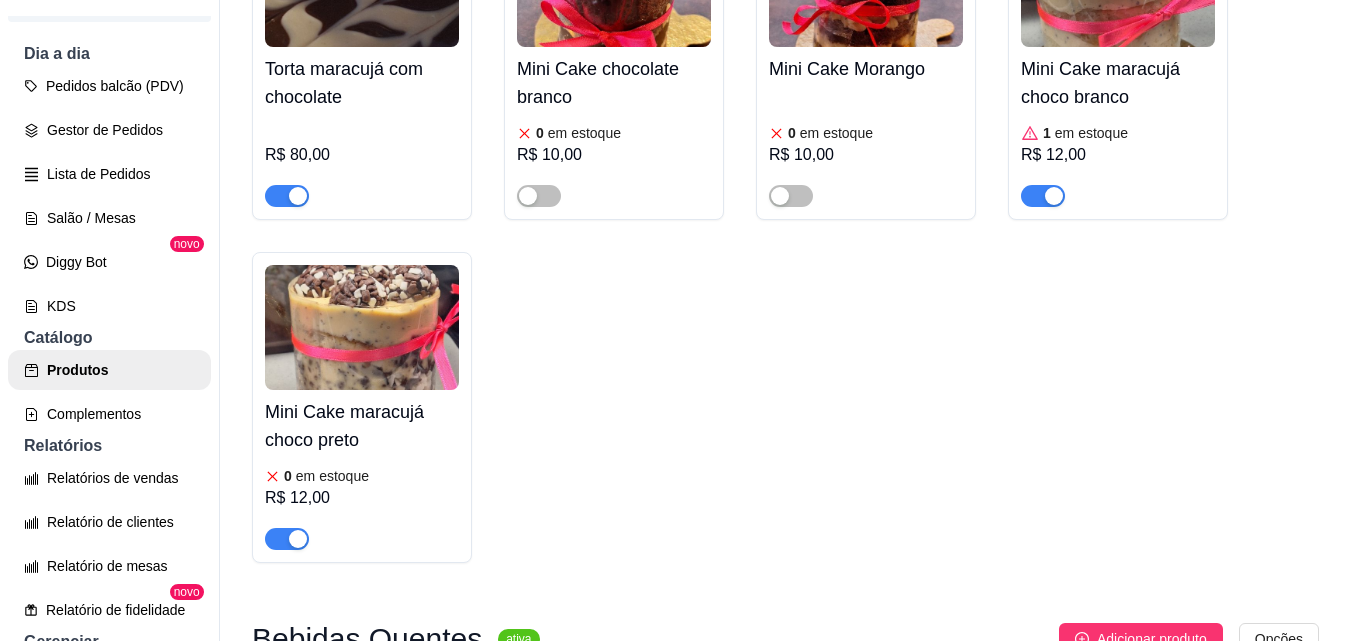 scroll, scrollTop: 5400, scrollLeft: 0, axis: vertical 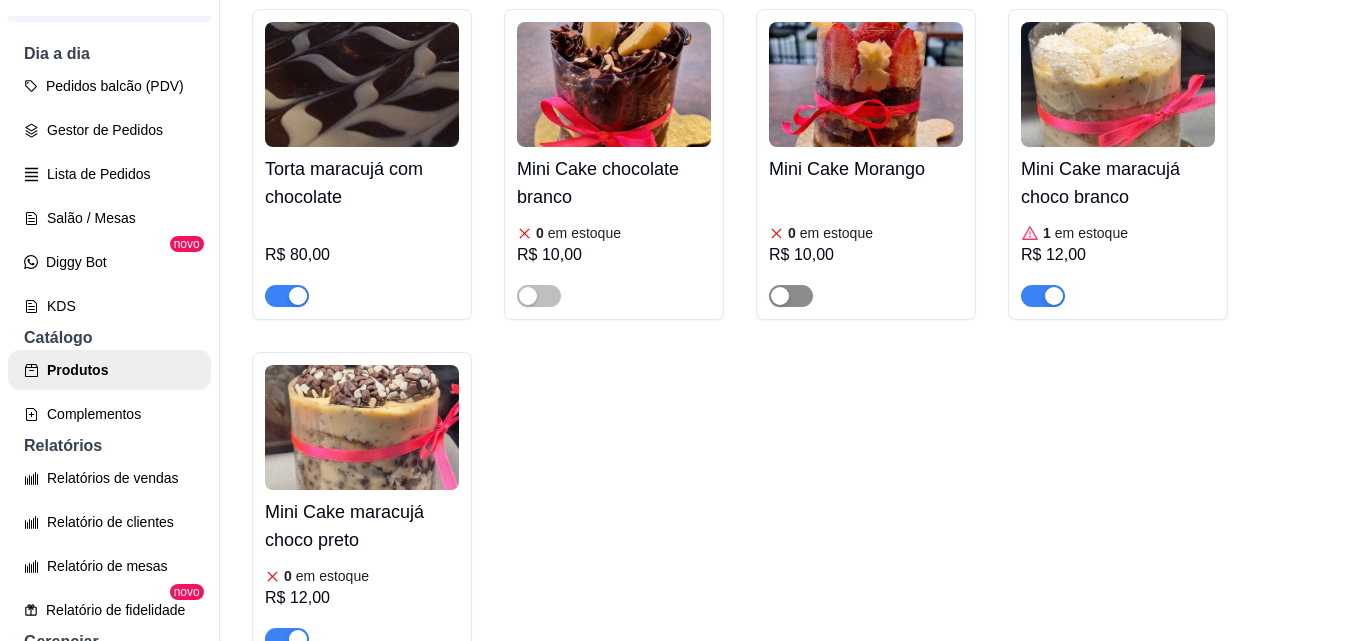 click at bounding box center [791, 296] 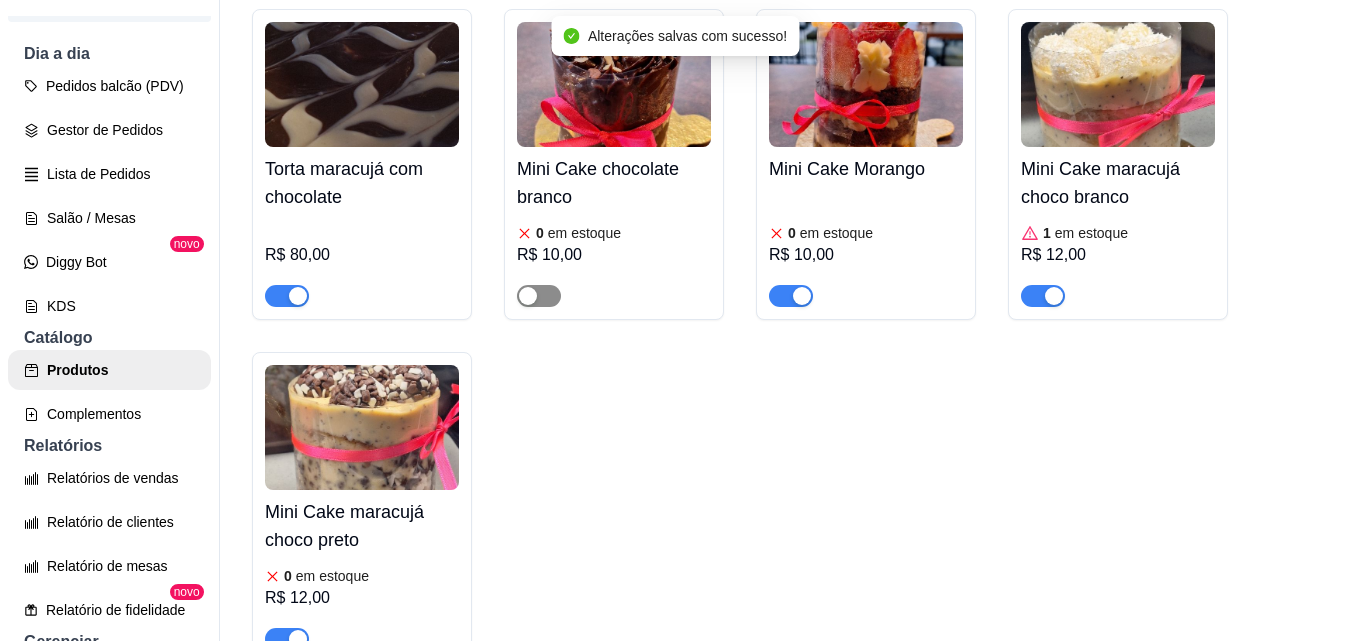 click at bounding box center [539, 296] 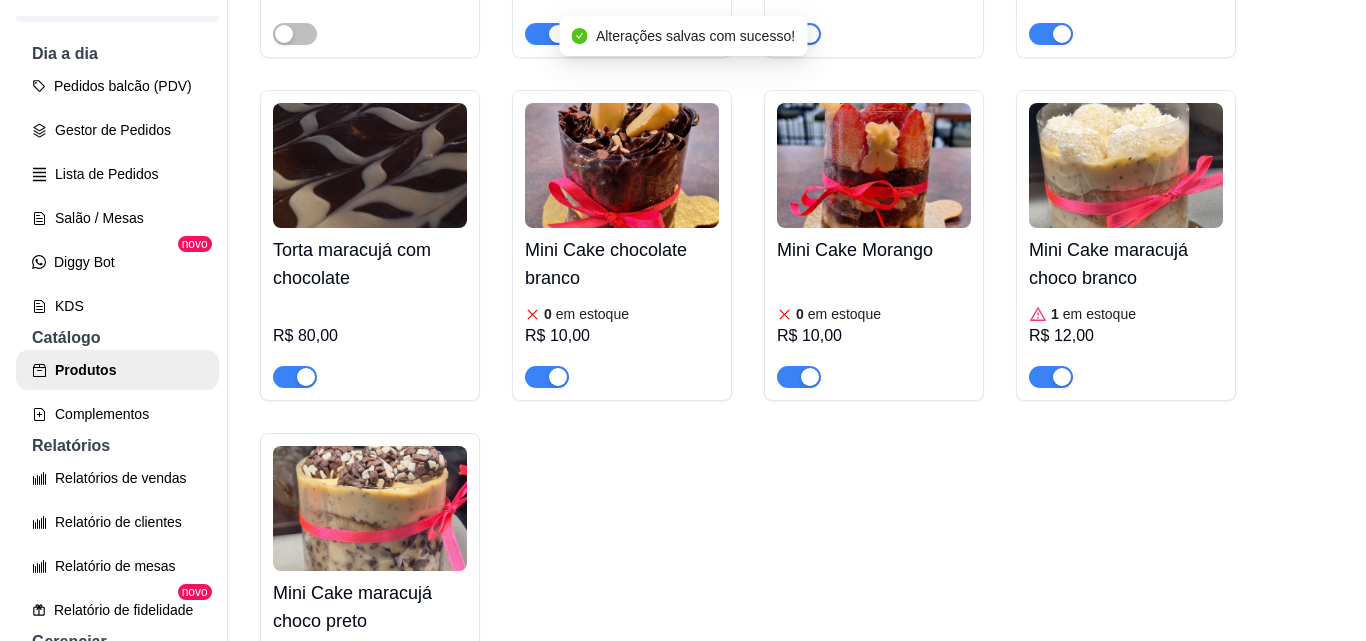 scroll, scrollTop: 5300, scrollLeft: 0, axis: vertical 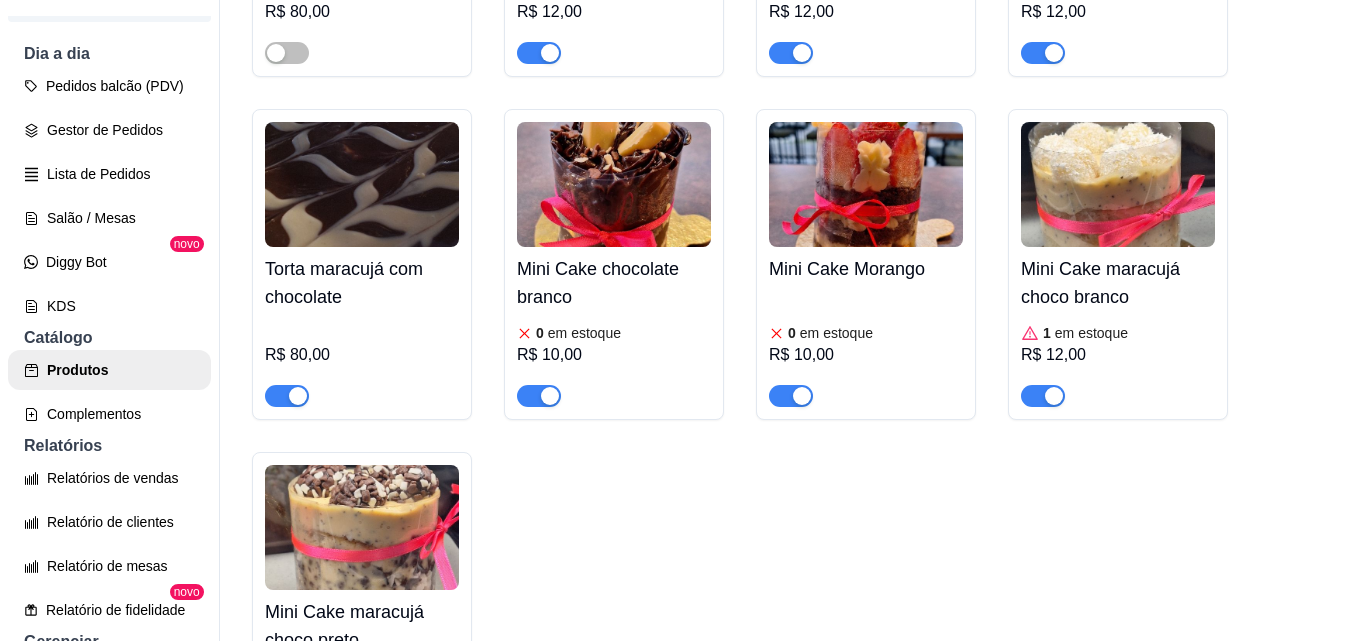 click at bounding box center (362, 184) 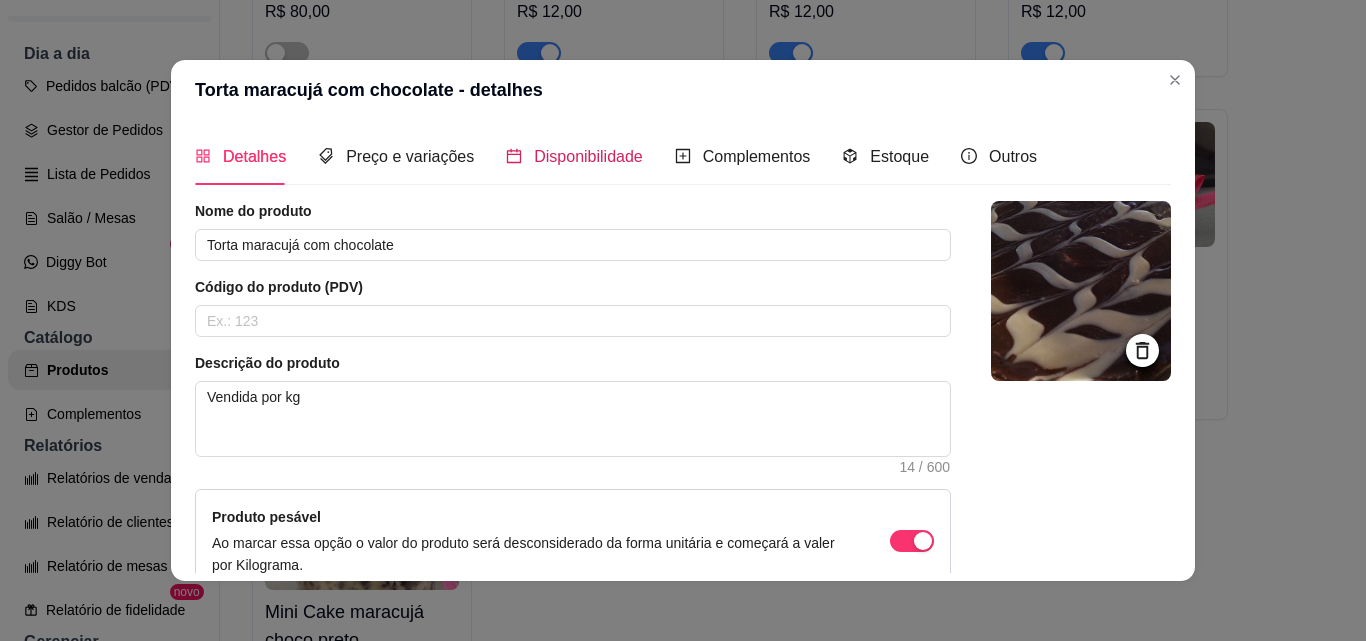 click on "Disponibilidade" at bounding box center [588, 156] 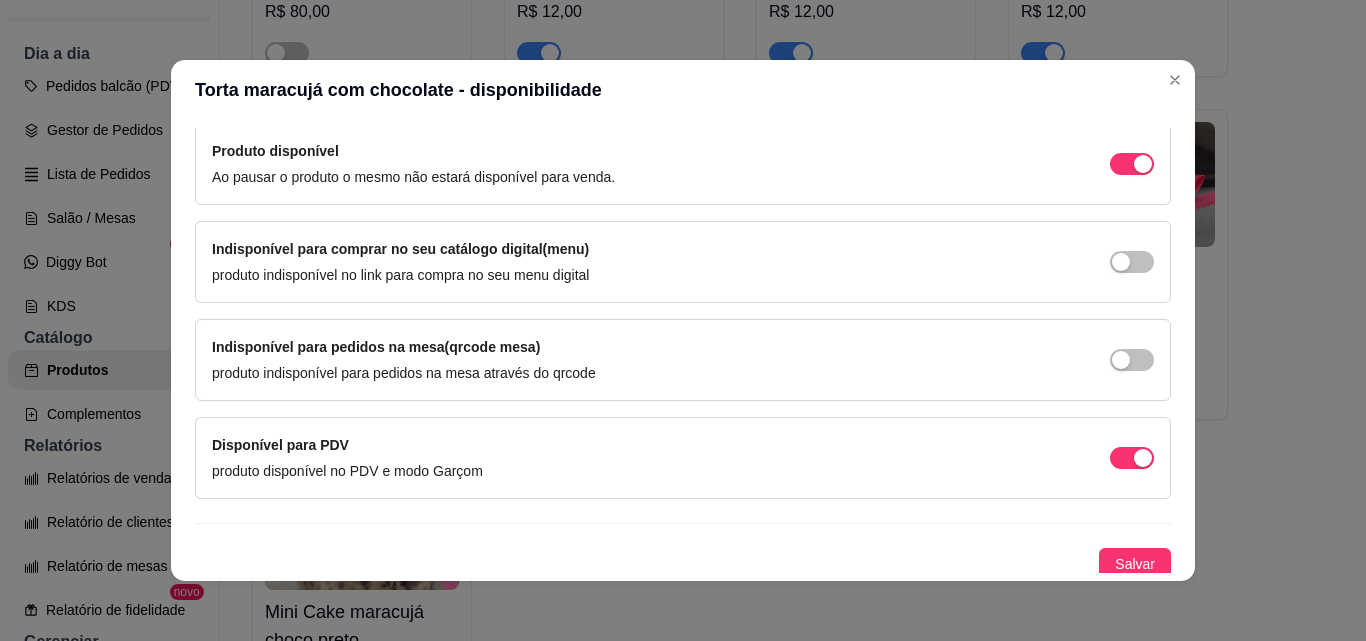 scroll, scrollTop: 200, scrollLeft: 0, axis: vertical 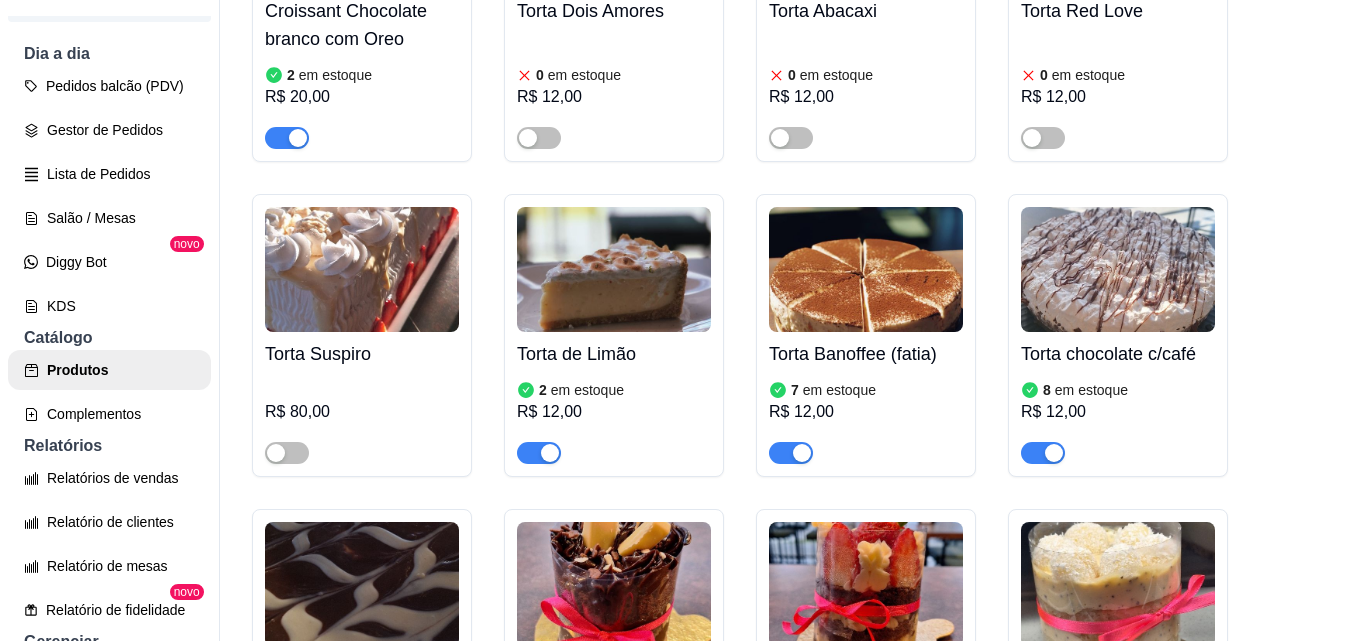 click at bounding box center [362, 269] 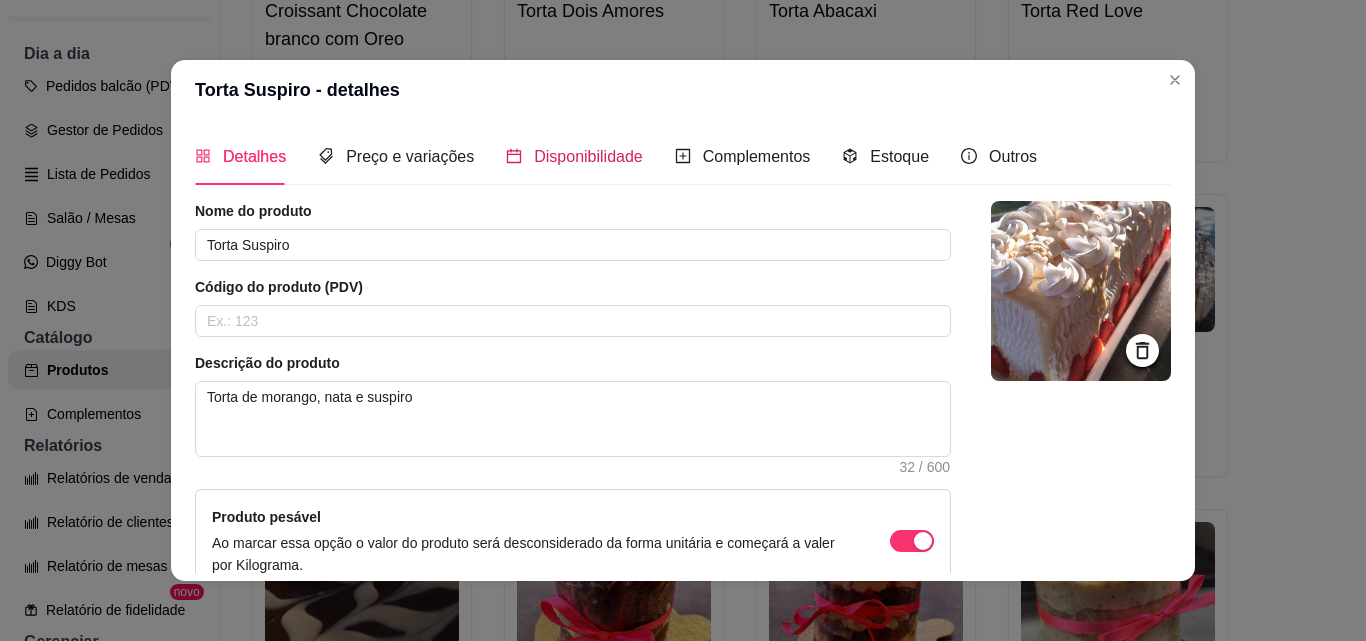 click on "Disponibilidade" at bounding box center (588, 156) 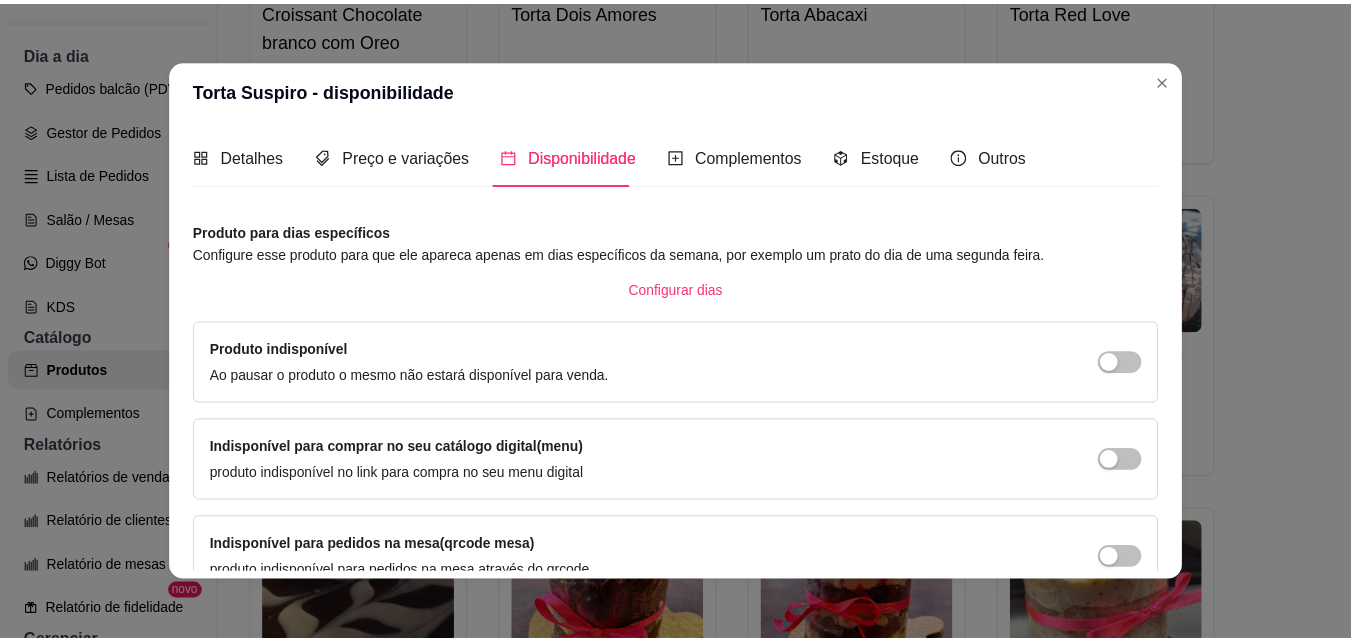 scroll, scrollTop: 205, scrollLeft: 0, axis: vertical 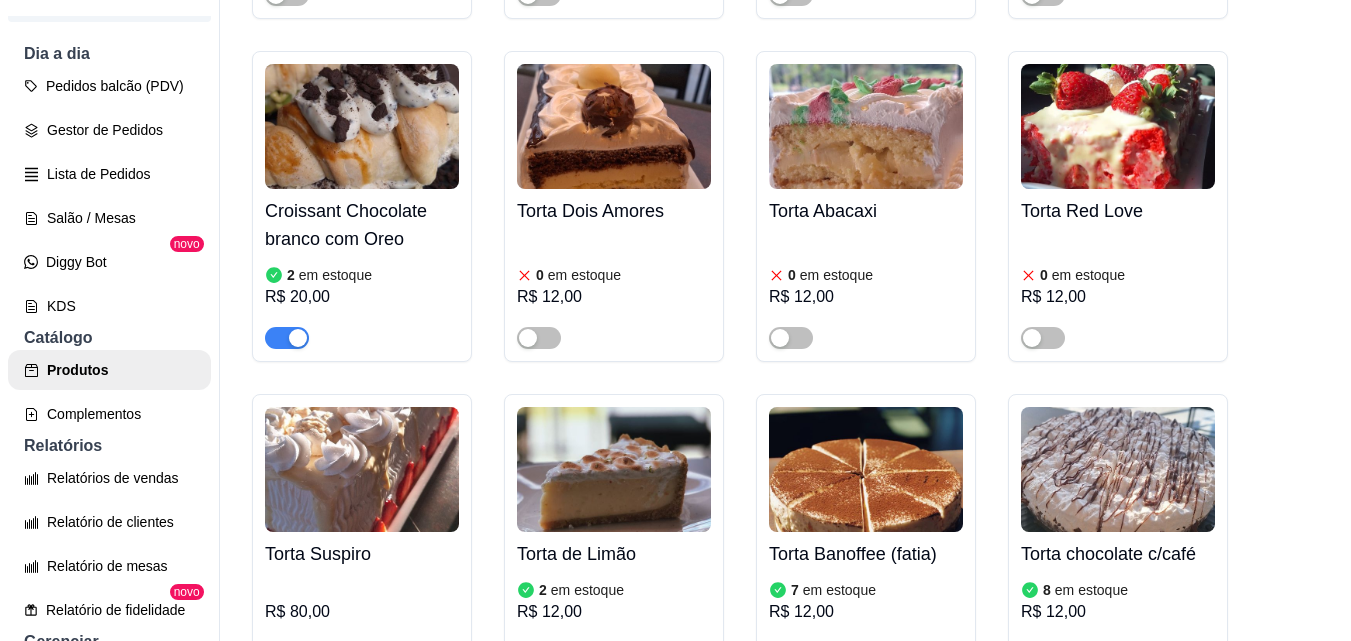 click at bounding box center (614, 126) 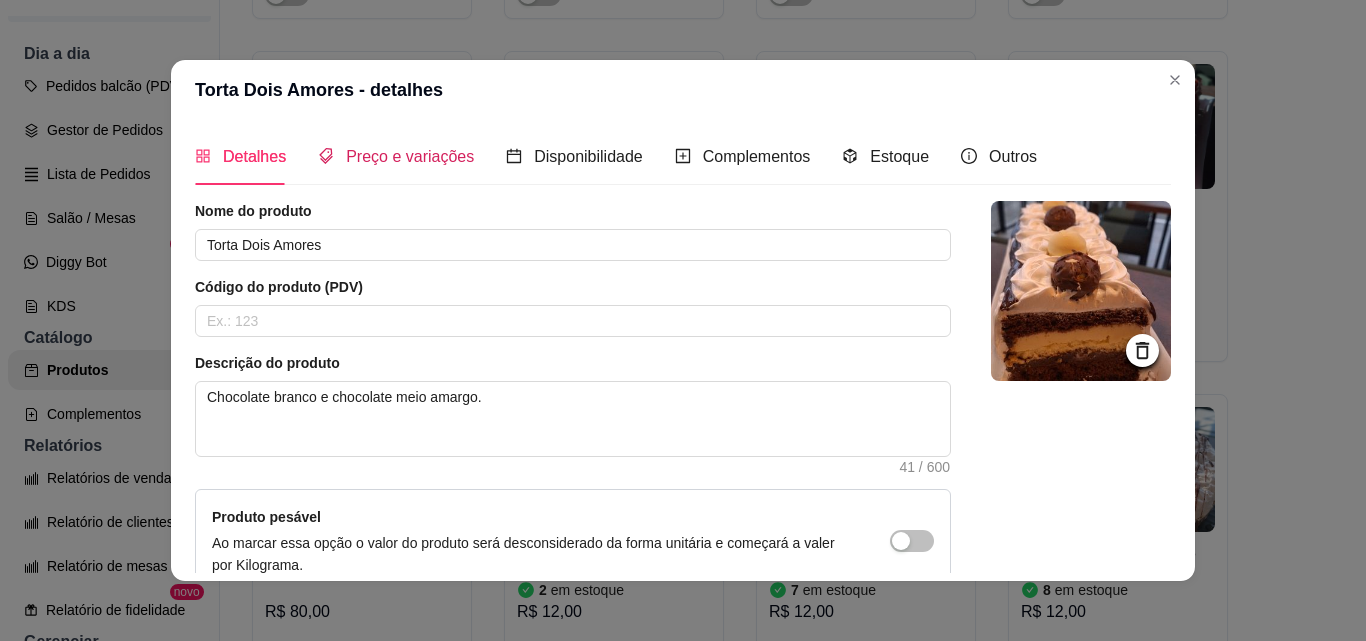 click on "Preço e variações" at bounding box center [410, 156] 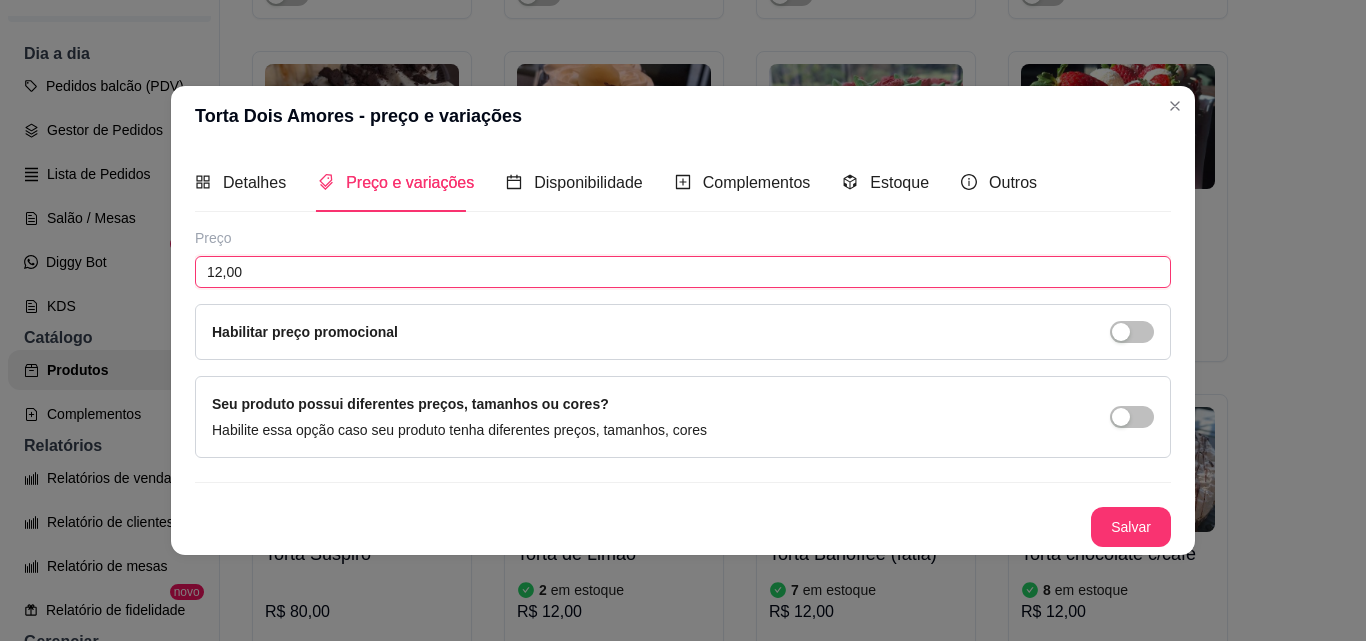 drag, startPoint x: 264, startPoint y: 268, endPoint x: 127, endPoint y: 266, distance: 137.0146 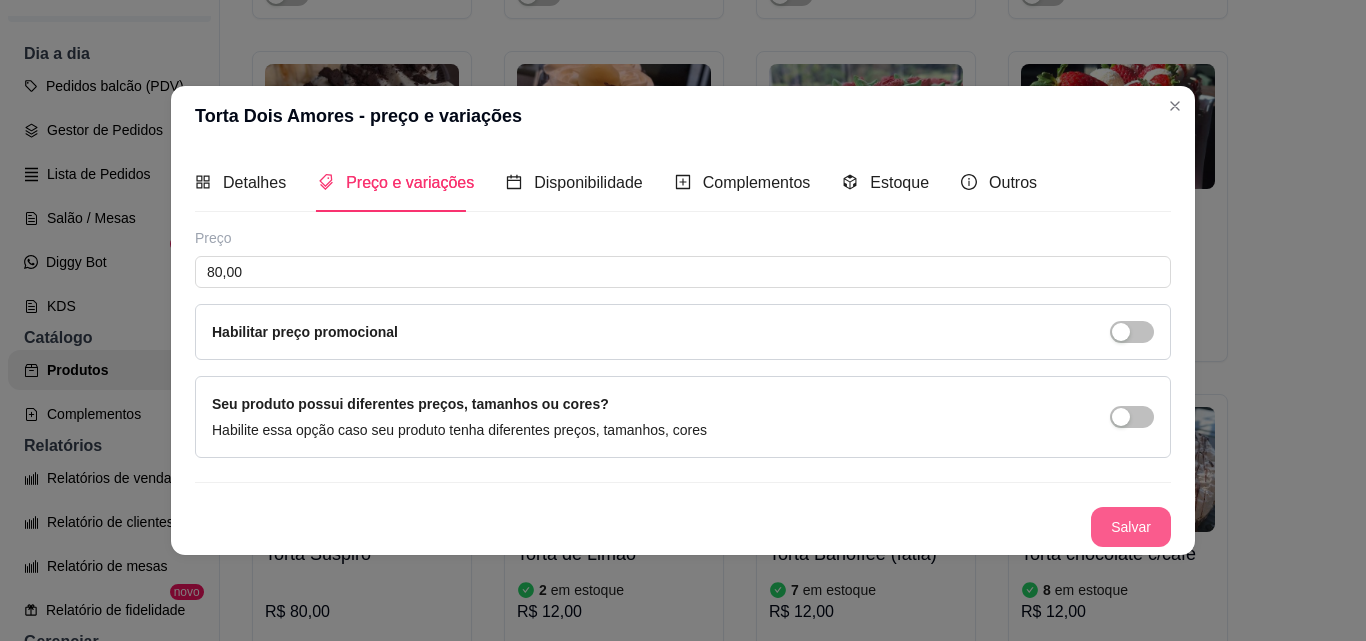 click on "Salvar" at bounding box center (1131, 527) 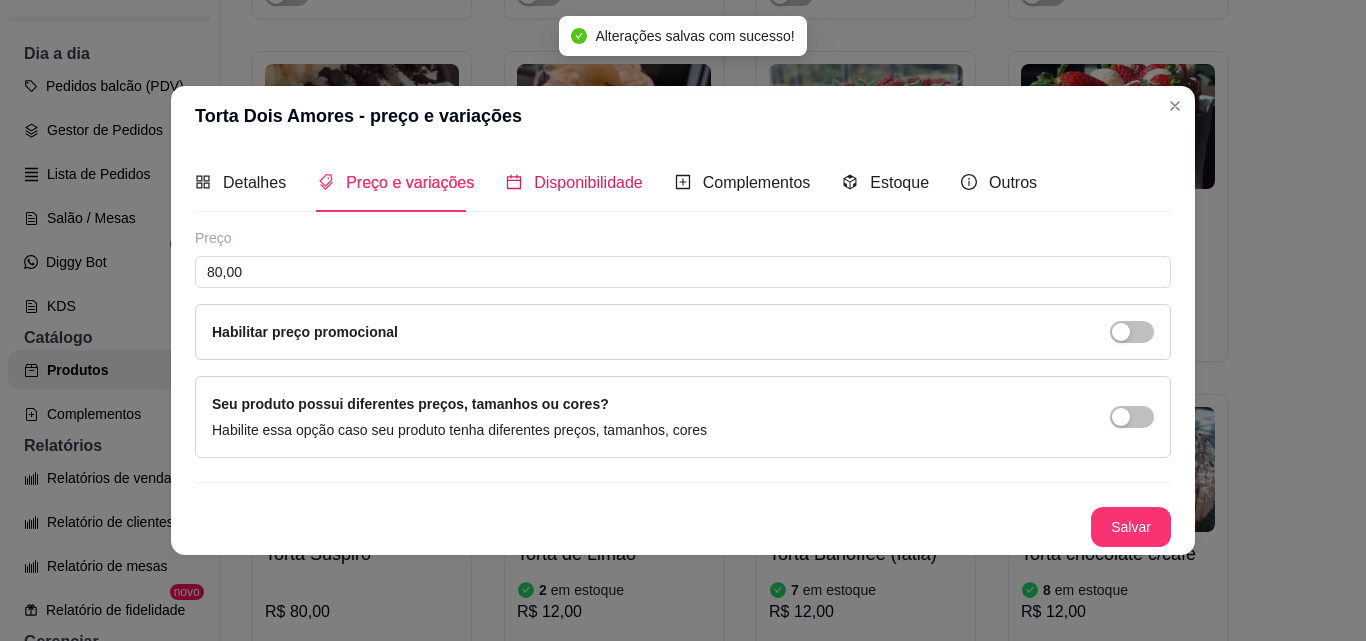 click on "Disponibilidade" at bounding box center (588, 182) 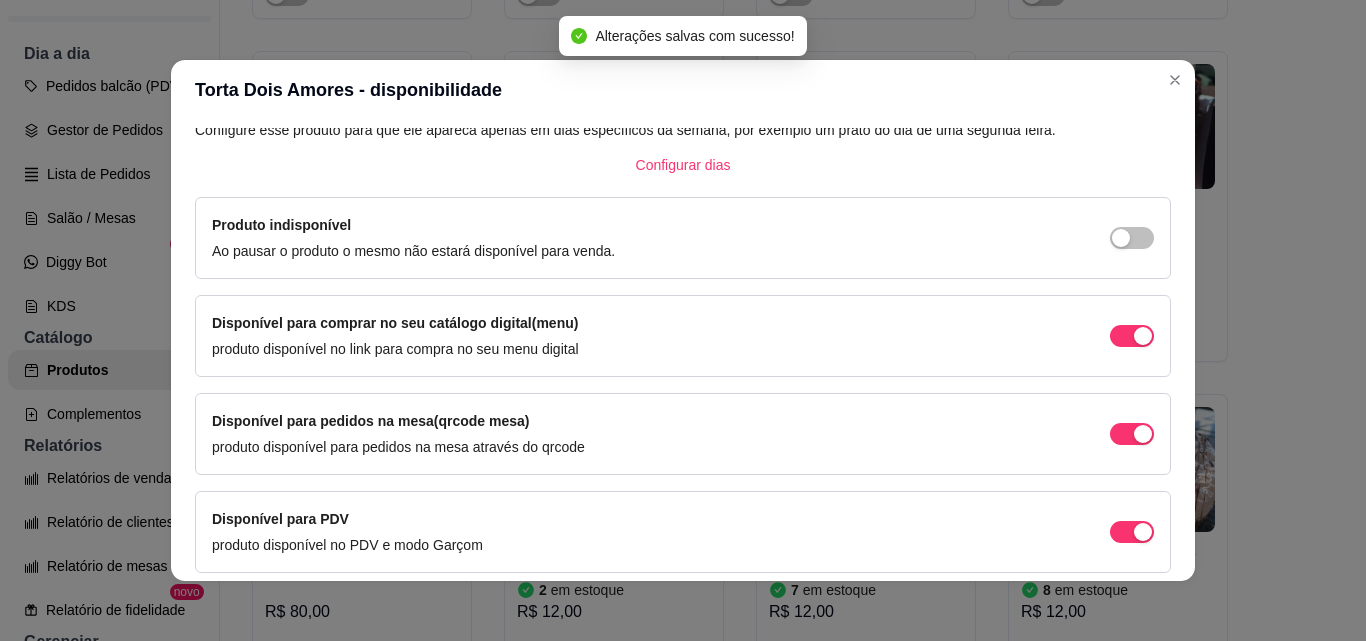 scroll, scrollTop: 200, scrollLeft: 0, axis: vertical 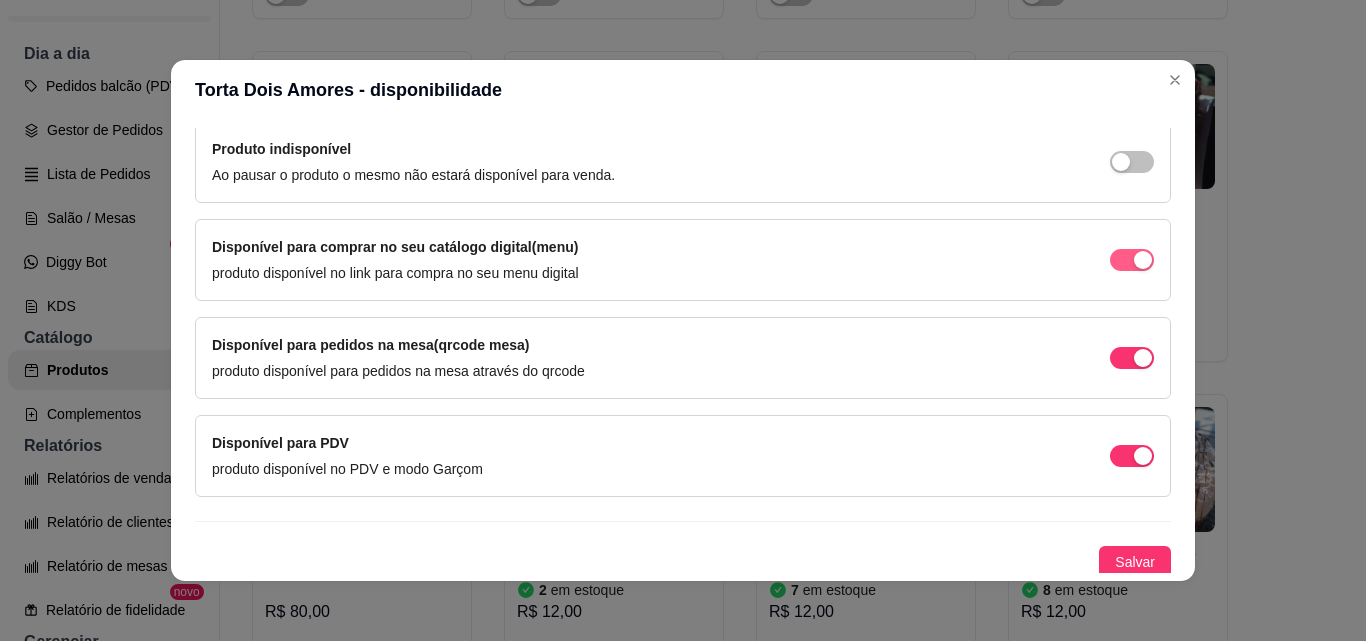 click at bounding box center (1132, 260) 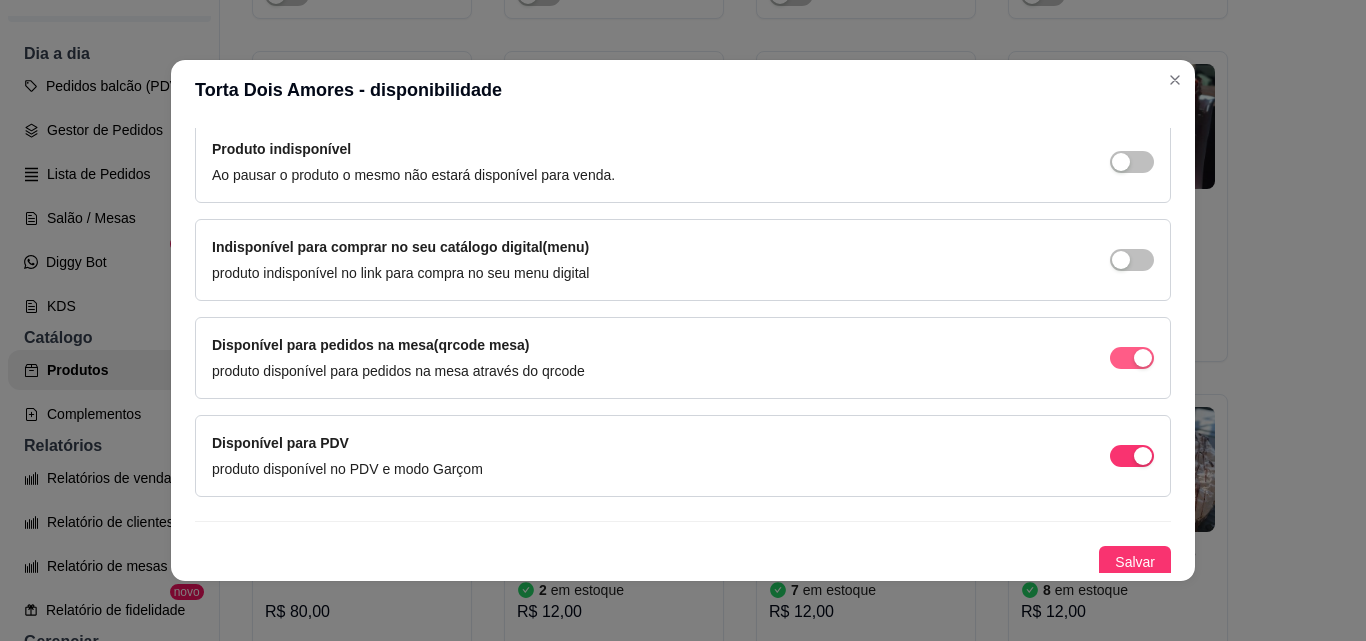 click at bounding box center [1132, 358] 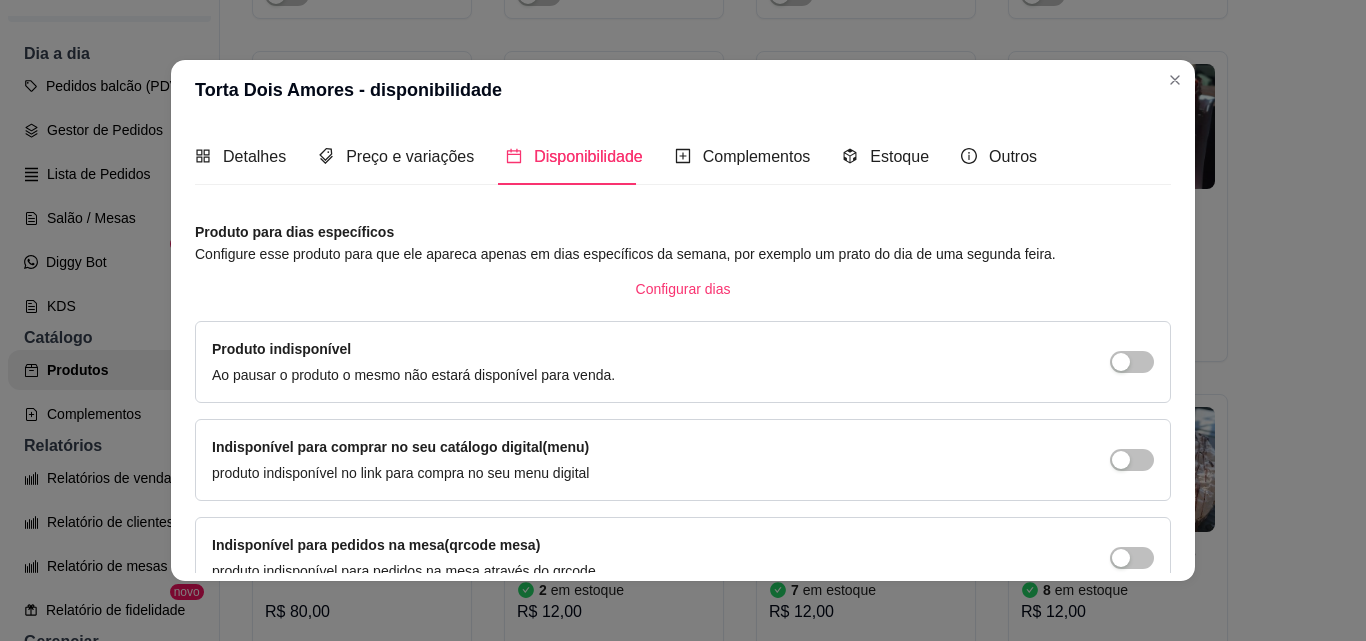scroll, scrollTop: 205, scrollLeft: 0, axis: vertical 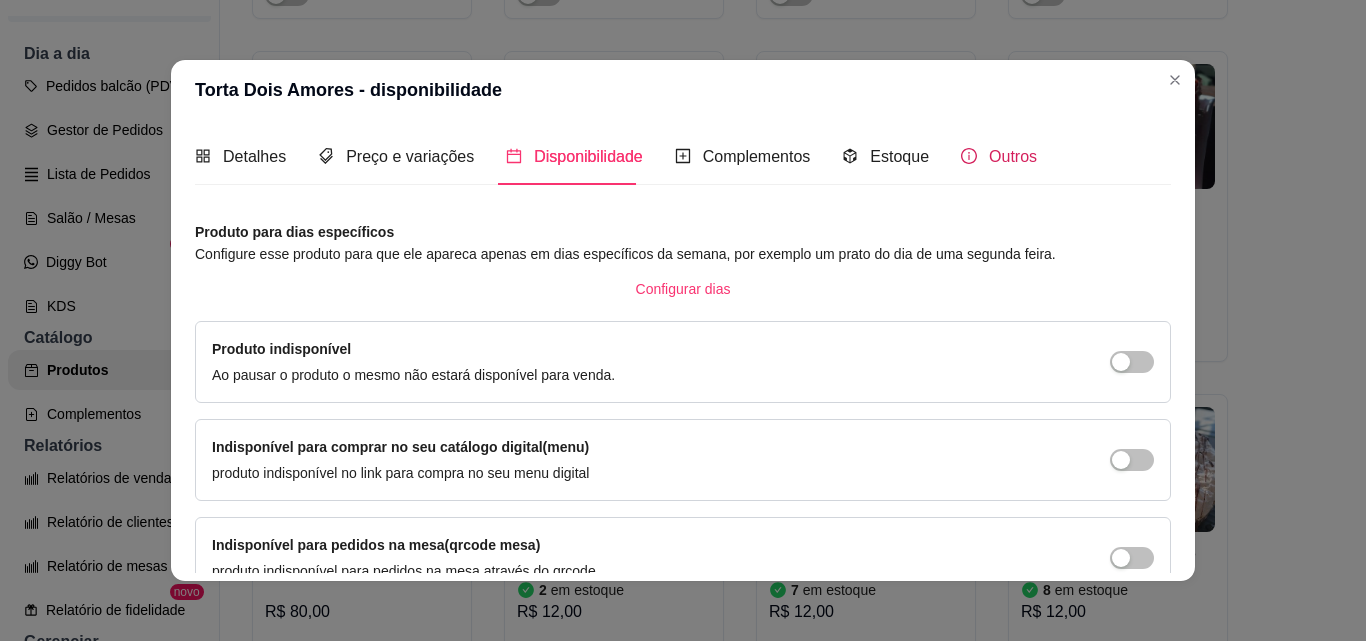 click on "Outros" at bounding box center (1013, 156) 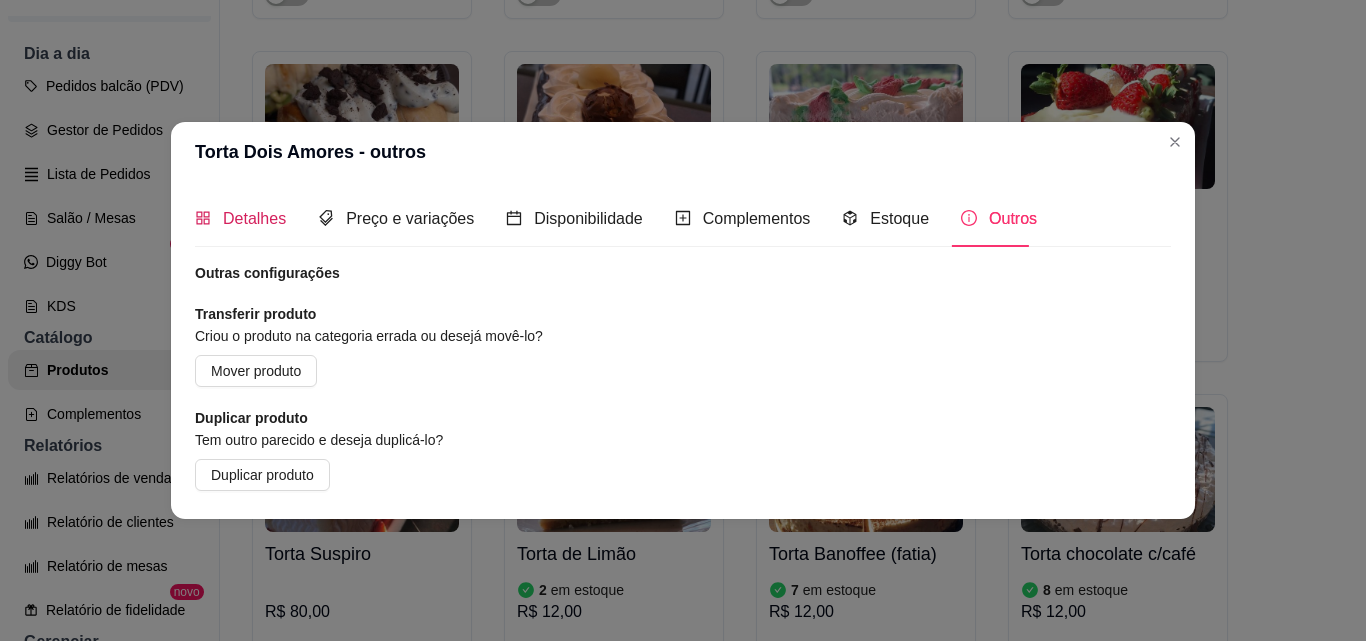 click on "Detalhes" at bounding box center [254, 218] 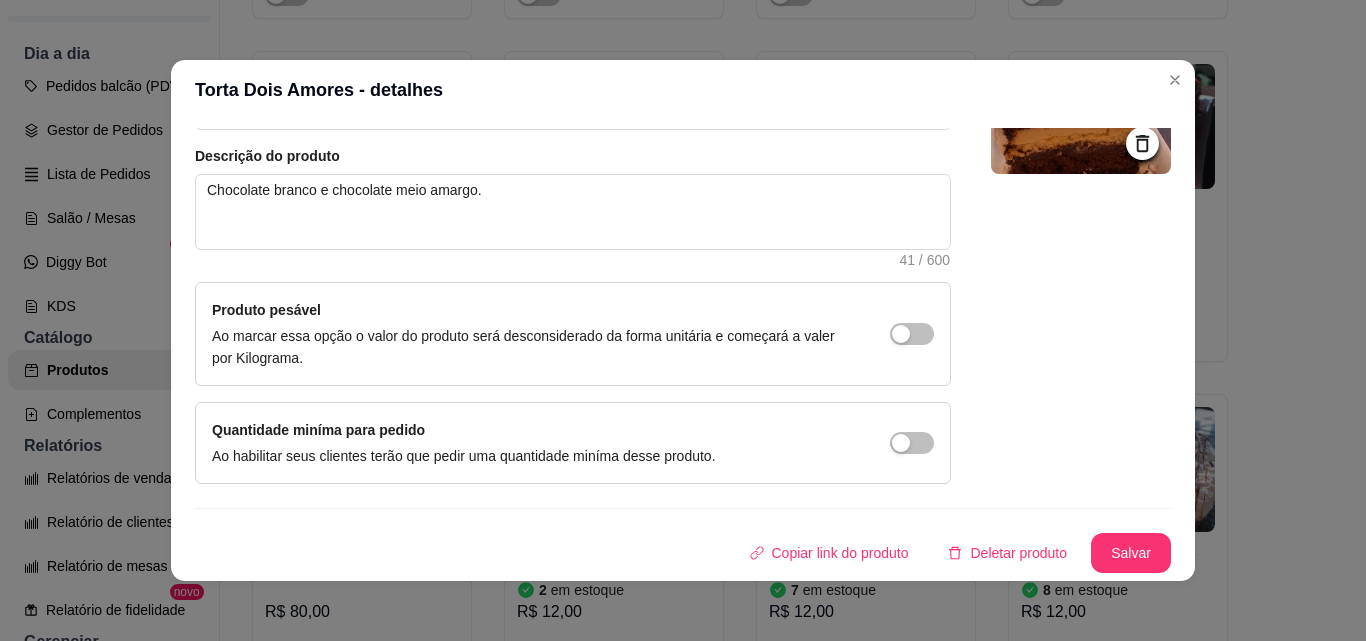 scroll, scrollTop: 0, scrollLeft: 0, axis: both 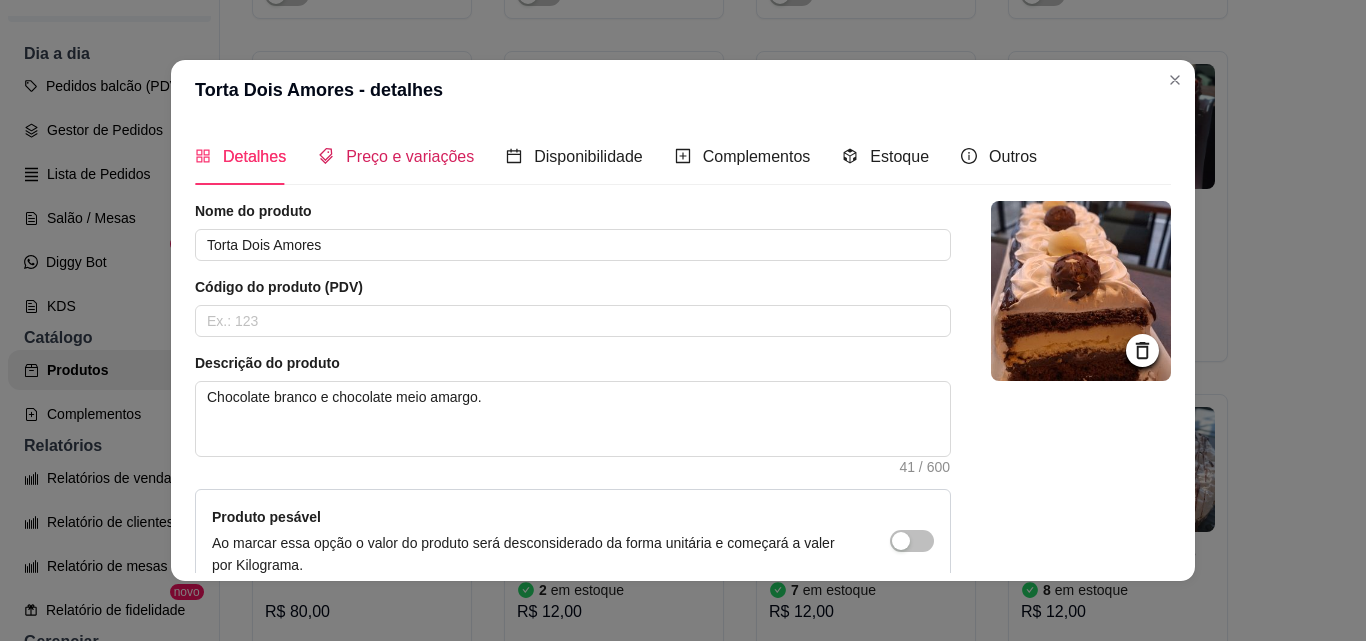 click on "Preço e variações" at bounding box center (410, 156) 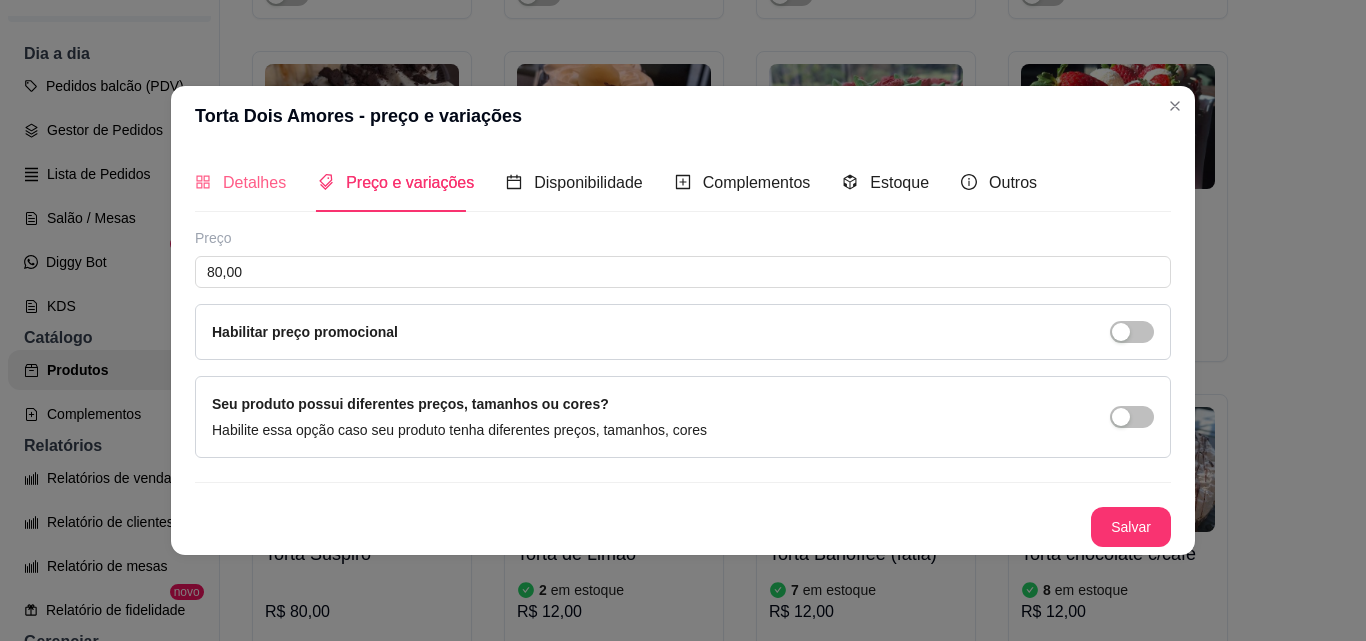 click on "Detalhes" at bounding box center [240, 182] 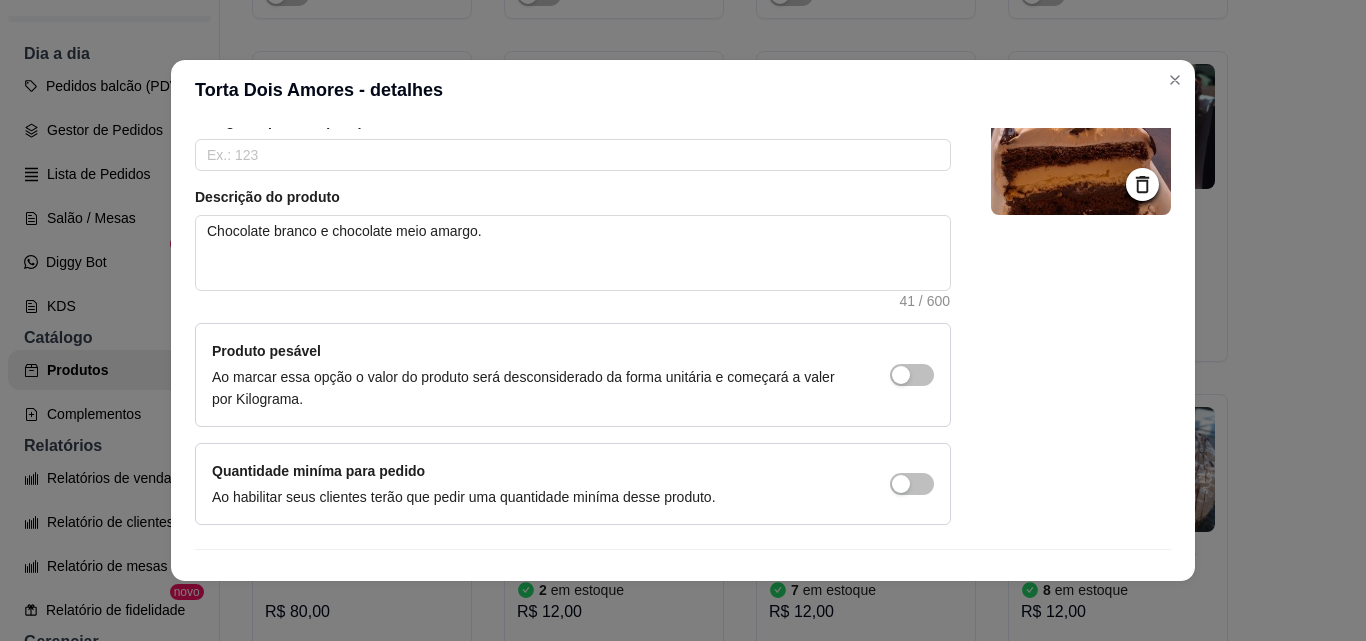 scroll, scrollTop: 207, scrollLeft: 0, axis: vertical 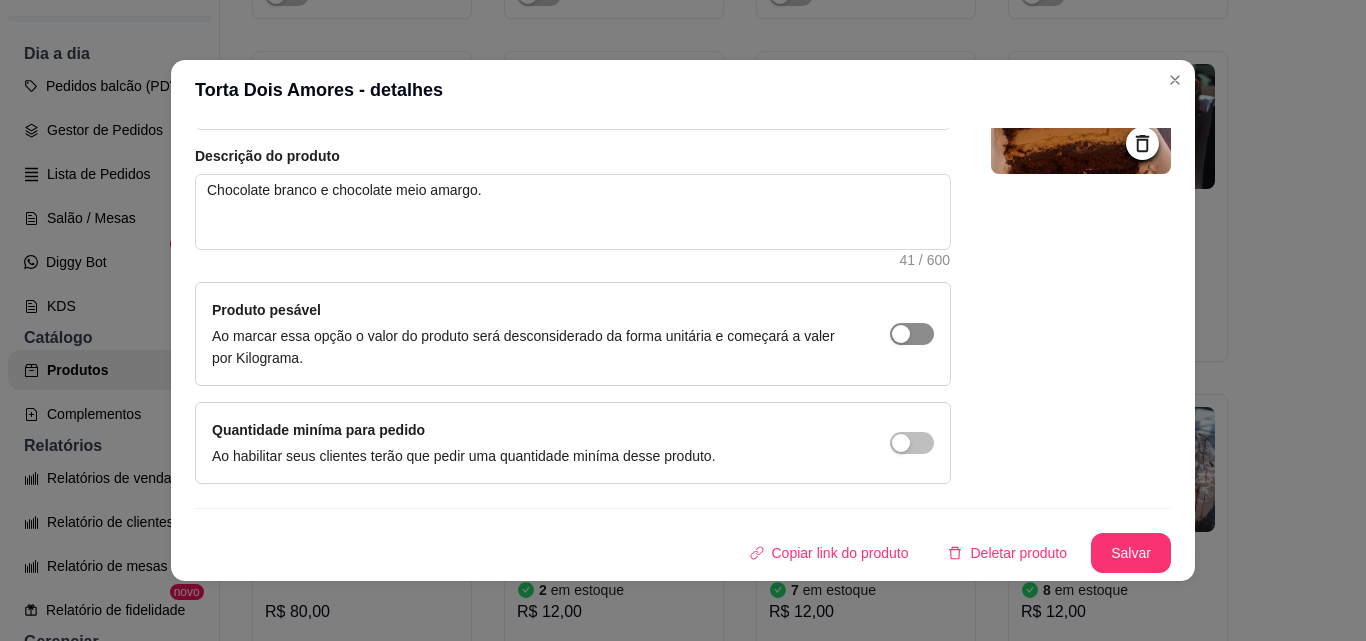 click at bounding box center (912, 334) 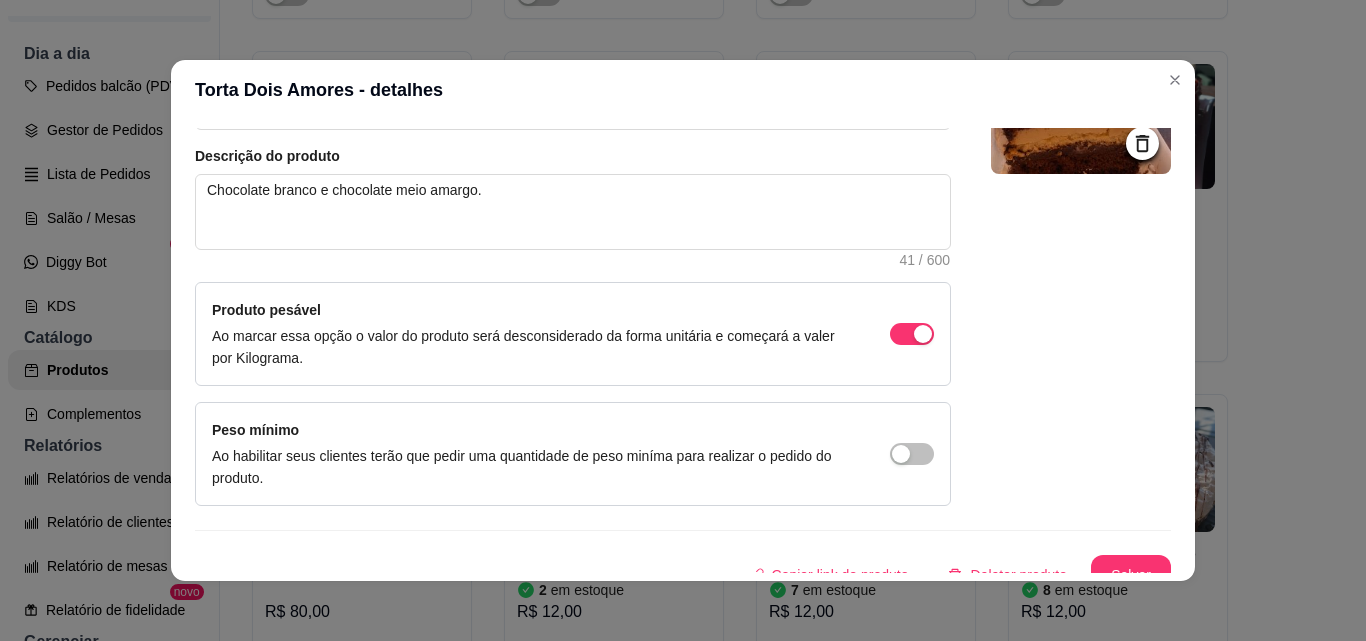scroll, scrollTop: 229, scrollLeft: 0, axis: vertical 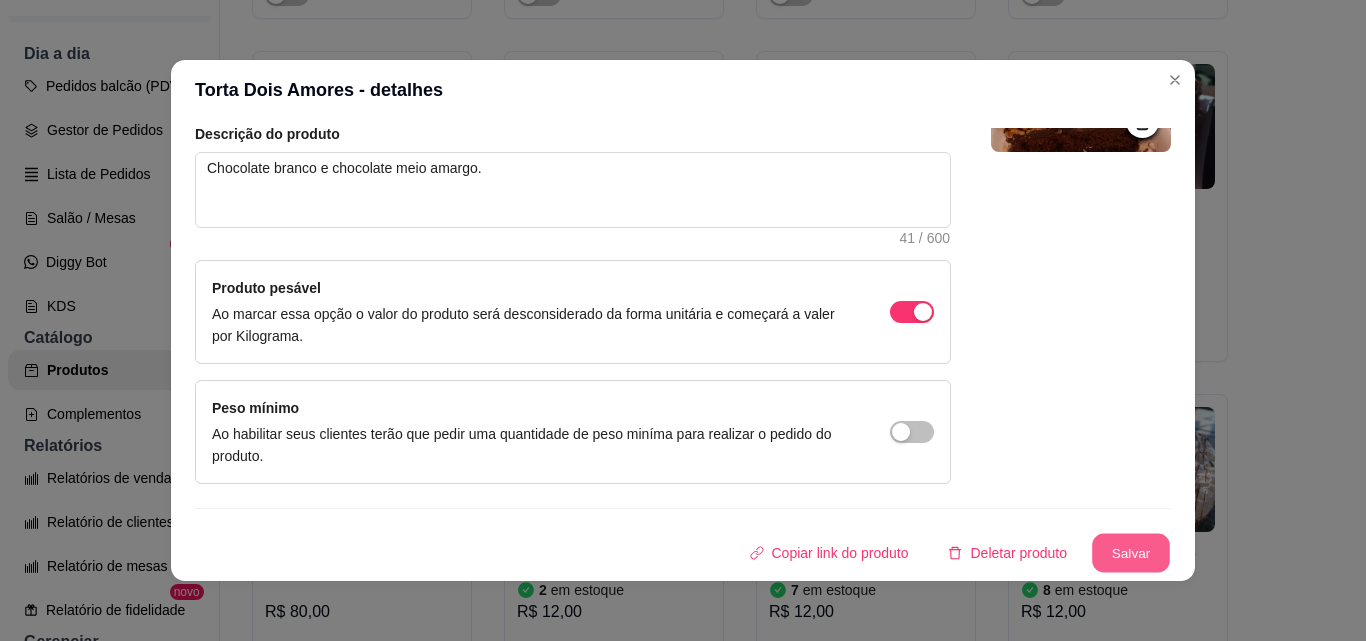 click on "Salvar" at bounding box center (1131, 553) 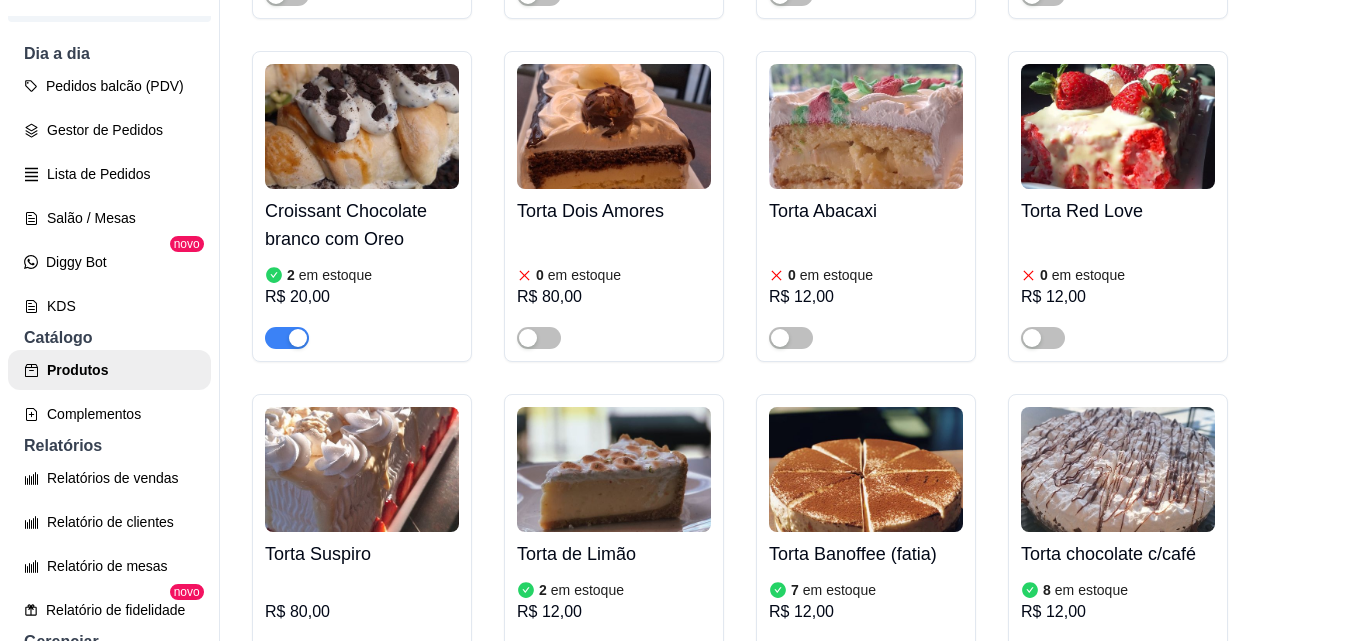 click at bounding box center (866, 126) 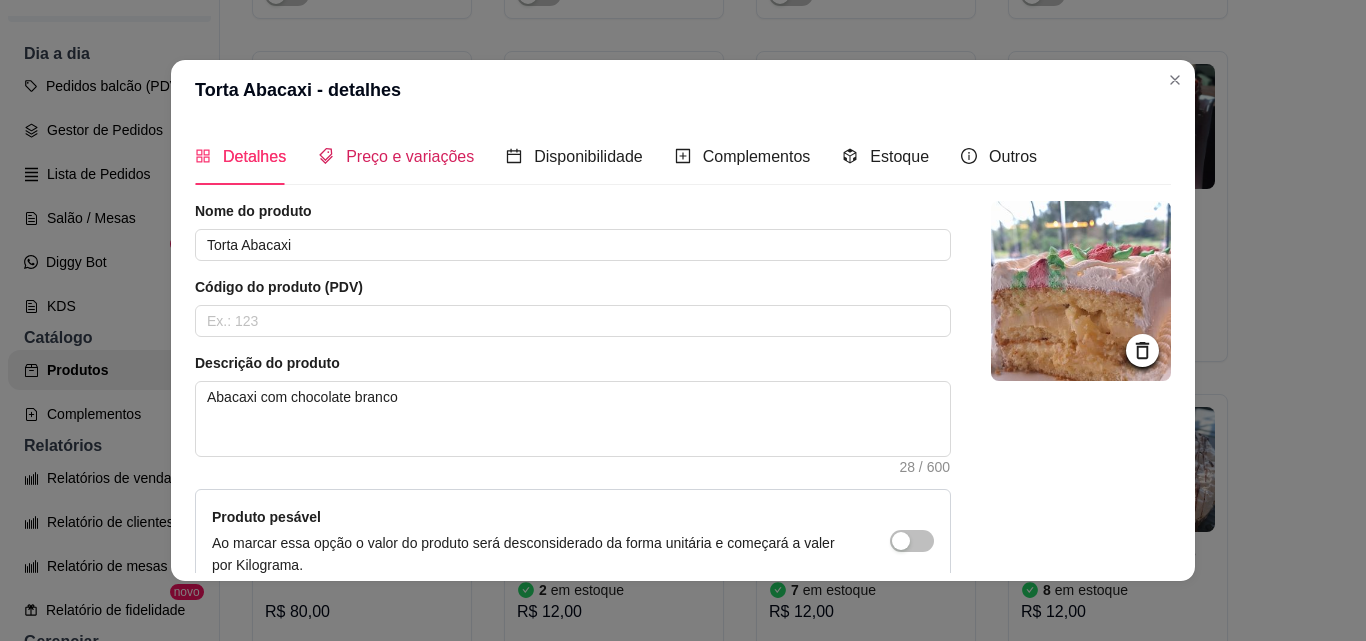 click on "Preço e variações" at bounding box center [410, 156] 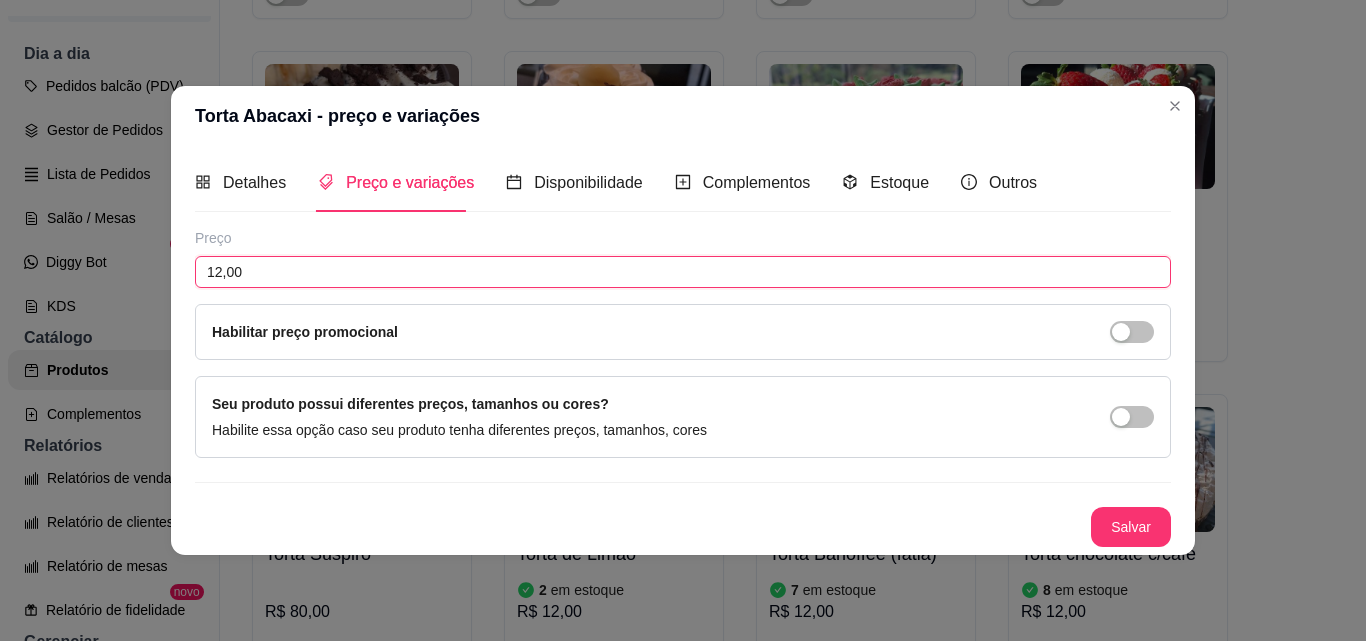 drag, startPoint x: 269, startPoint y: 268, endPoint x: 110, endPoint y: 261, distance: 159.154 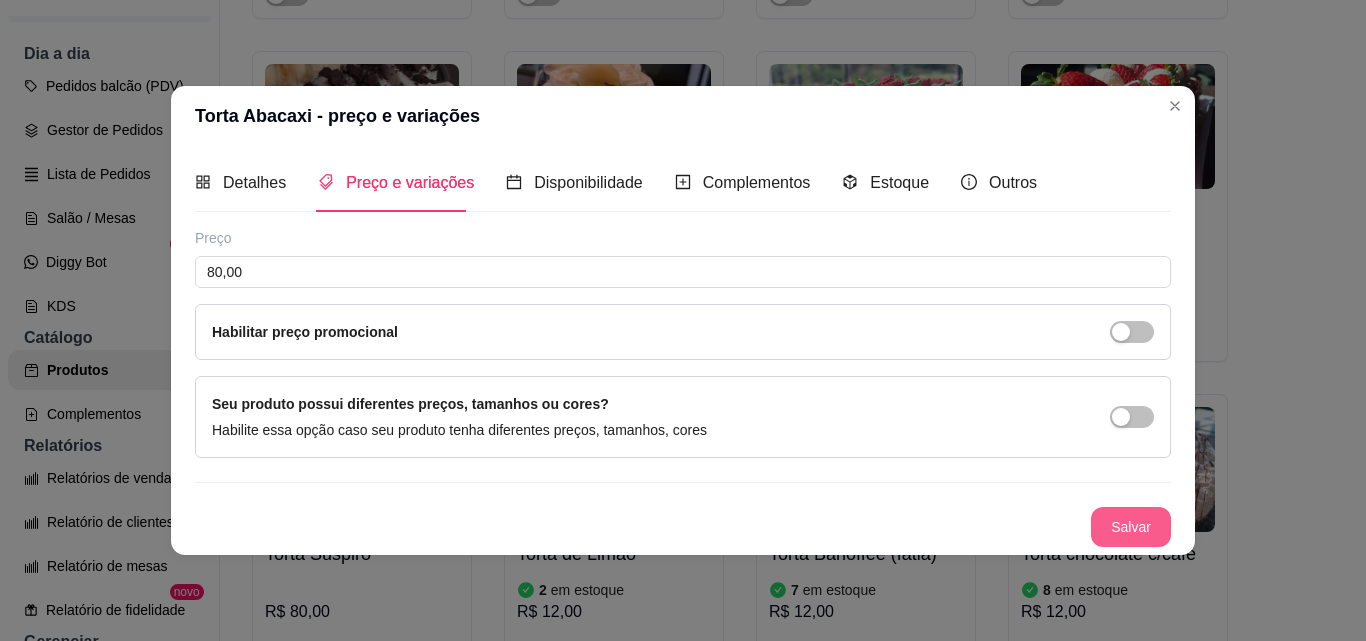 click on "Salvar" at bounding box center [1131, 527] 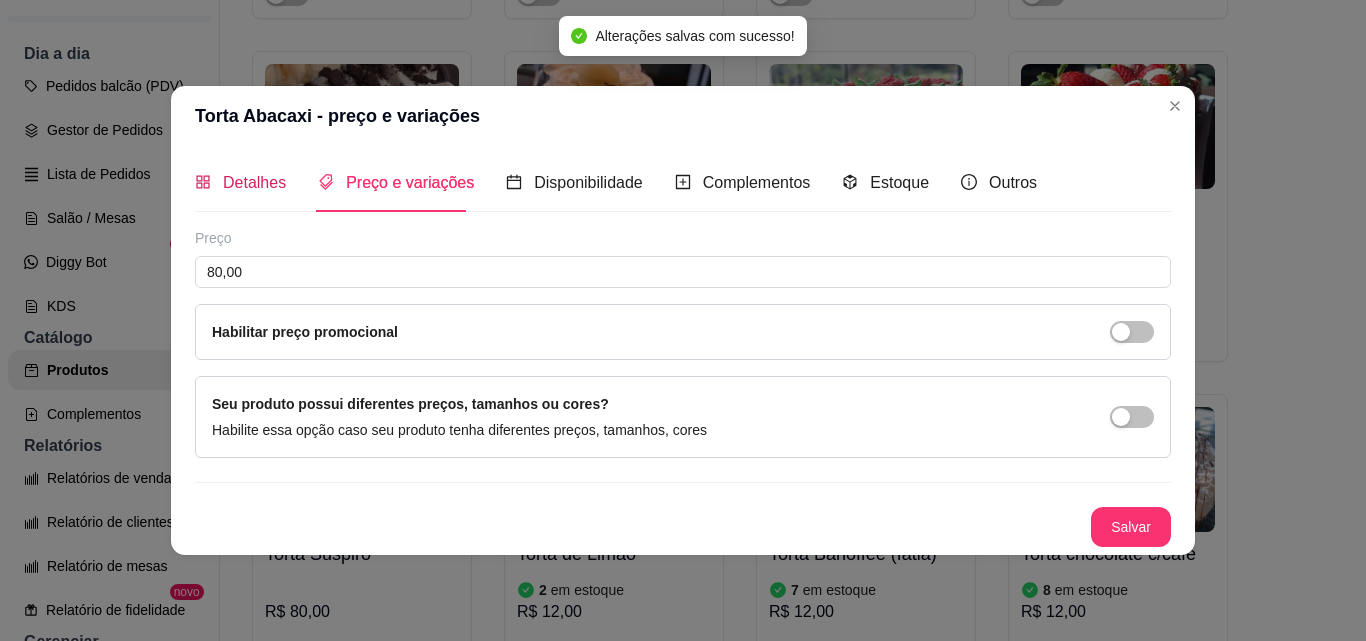 click on "Detalhes" at bounding box center (254, 182) 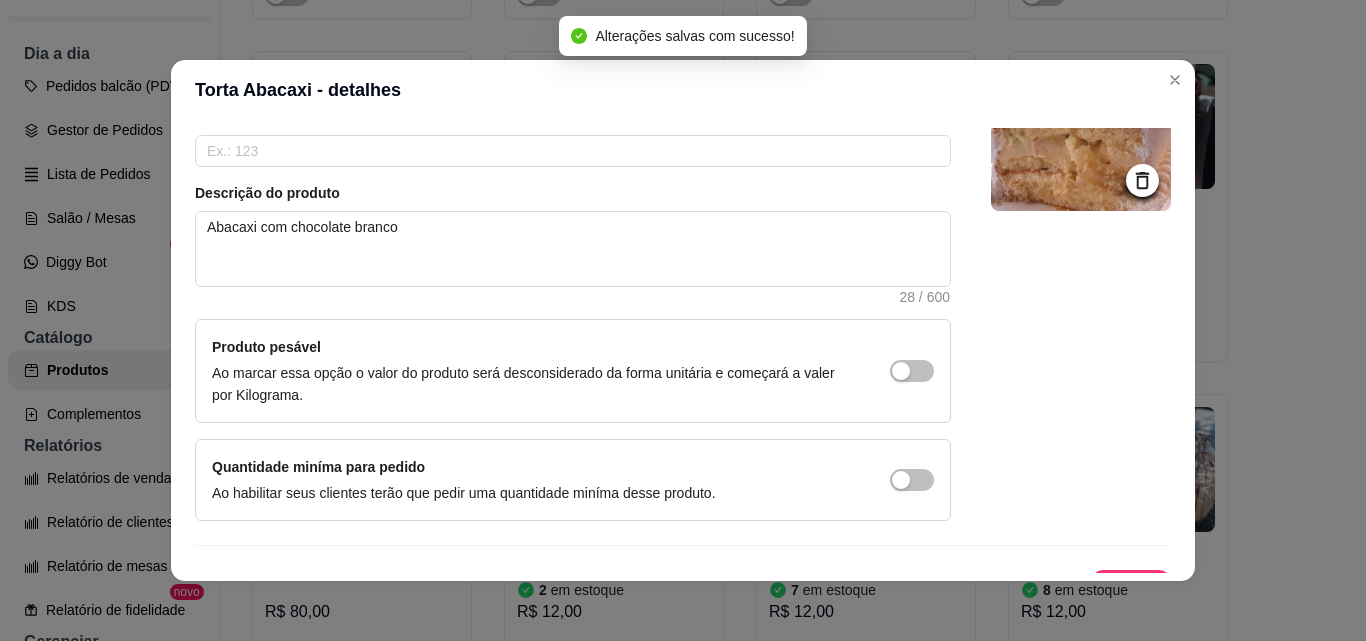 scroll, scrollTop: 200, scrollLeft: 0, axis: vertical 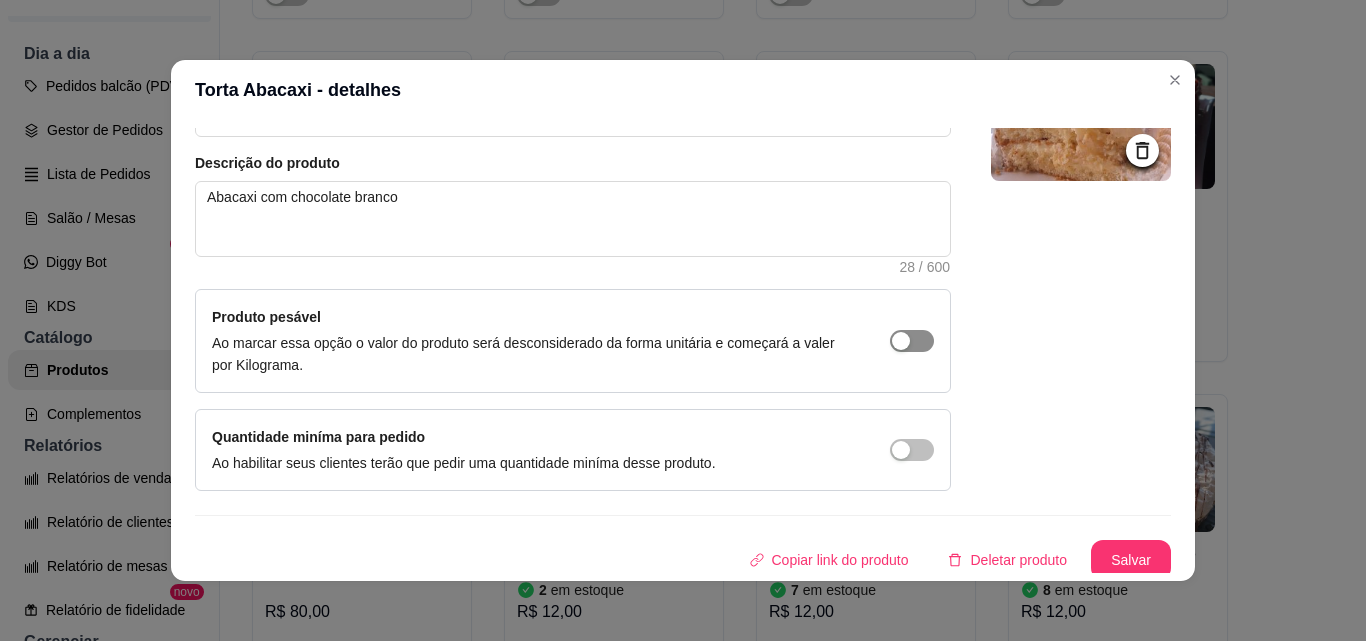 click at bounding box center [912, 341] 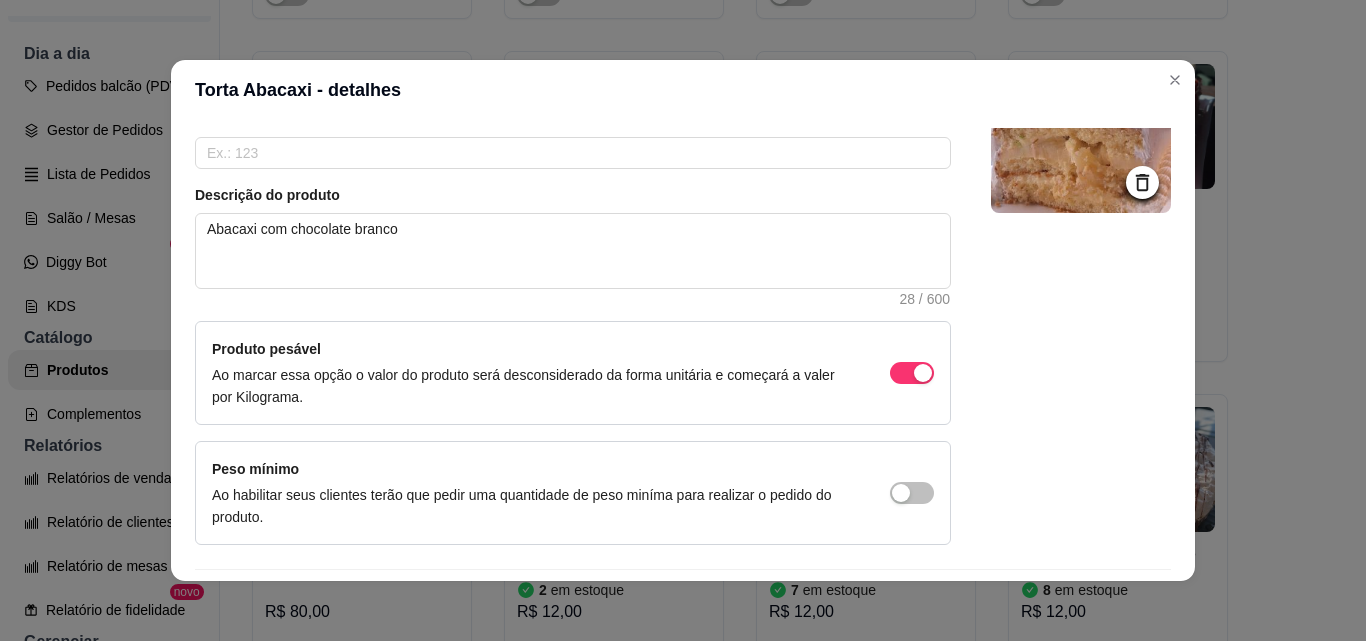 scroll, scrollTop: 229, scrollLeft: 0, axis: vertical 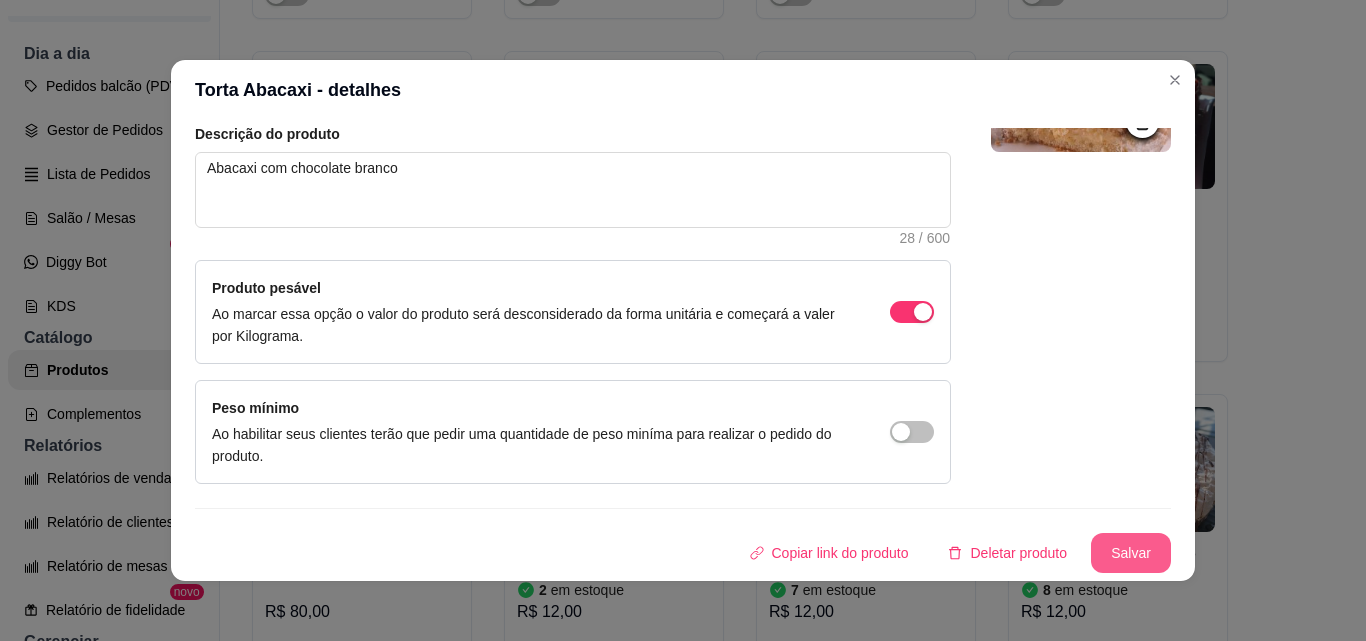 click on "Salvar" at bounding box center [1131, 553] 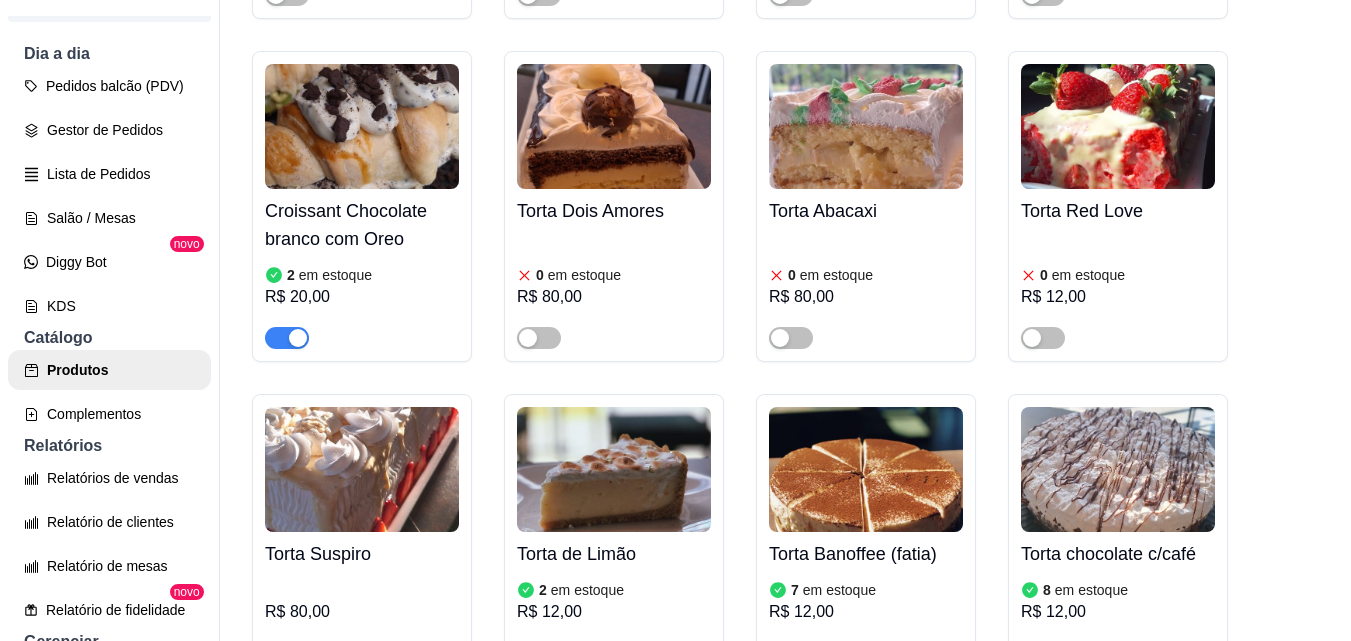 click at bounding box center [1118, 126] 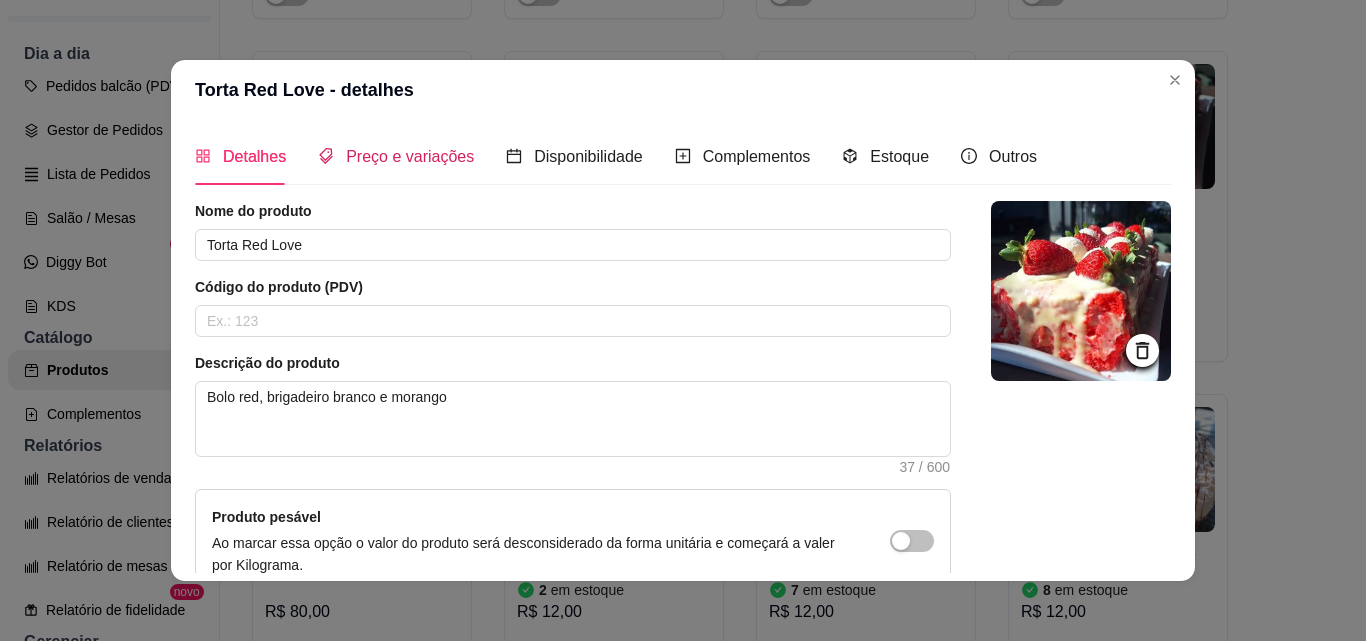 click on "Preço e variações" at bounding box center [410, 156] 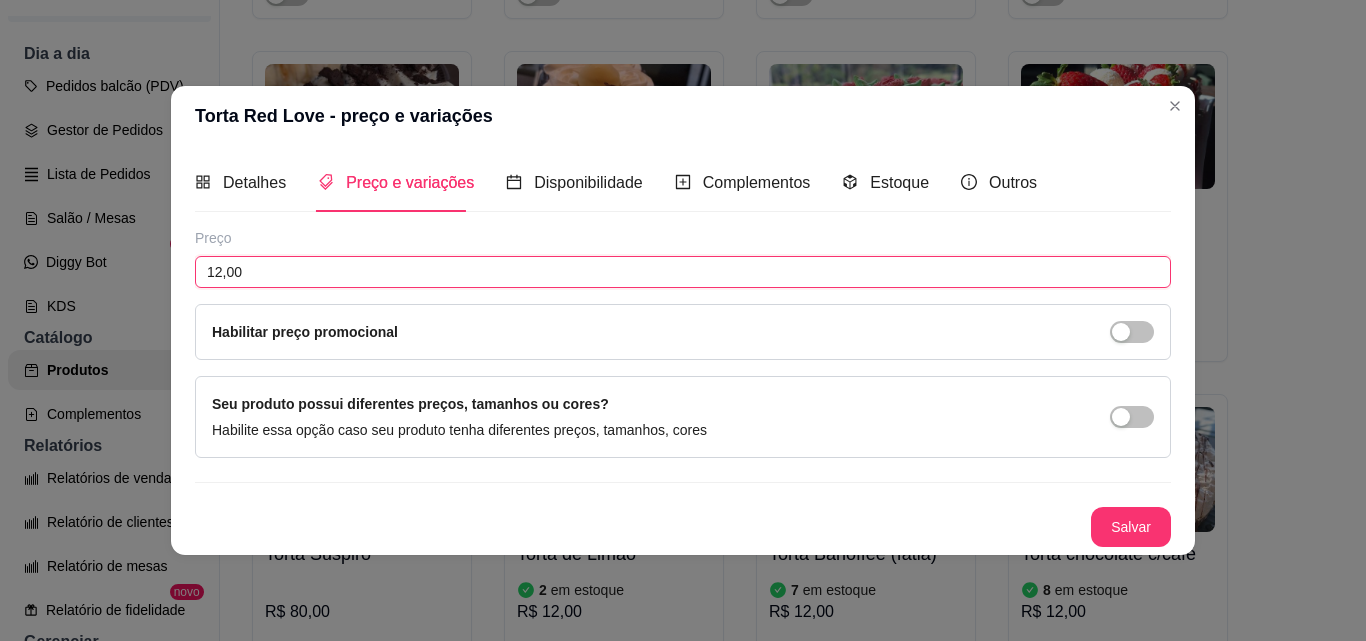drag, startPoint x: 248, startPoint y: 275, endPoint x: 148, endPoint y: 272, distance: 100.04499 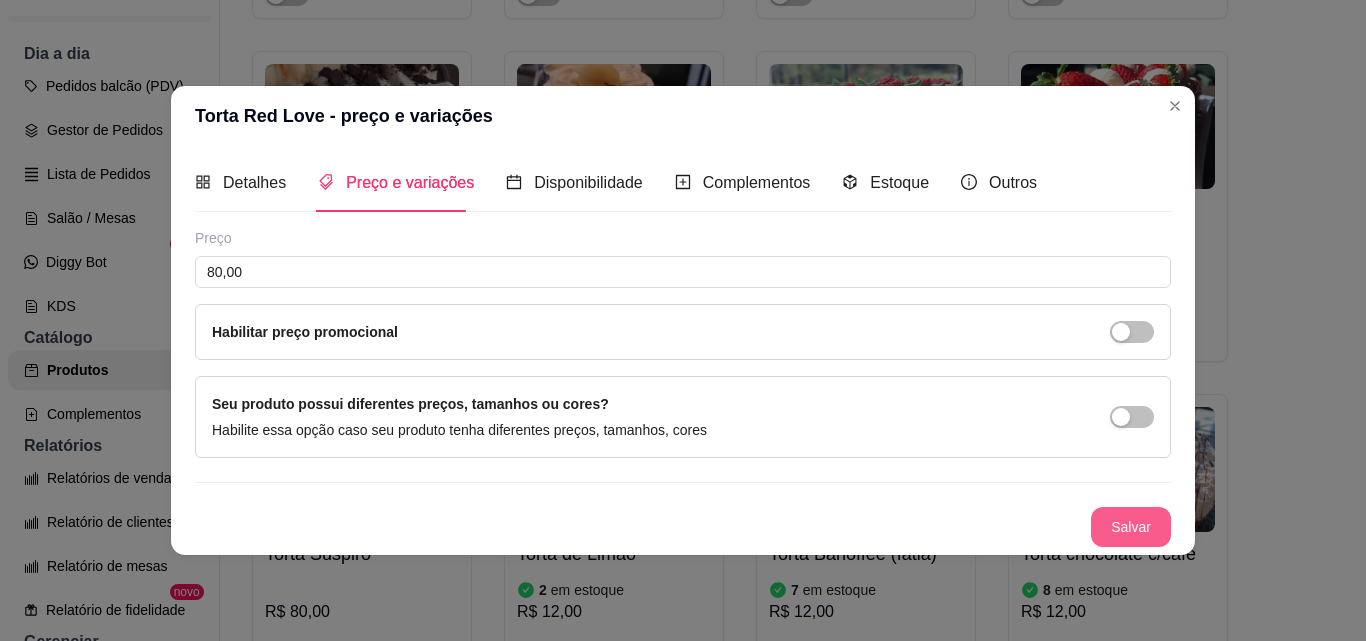 click on "Salvar" at bounding box center (1131, 527) 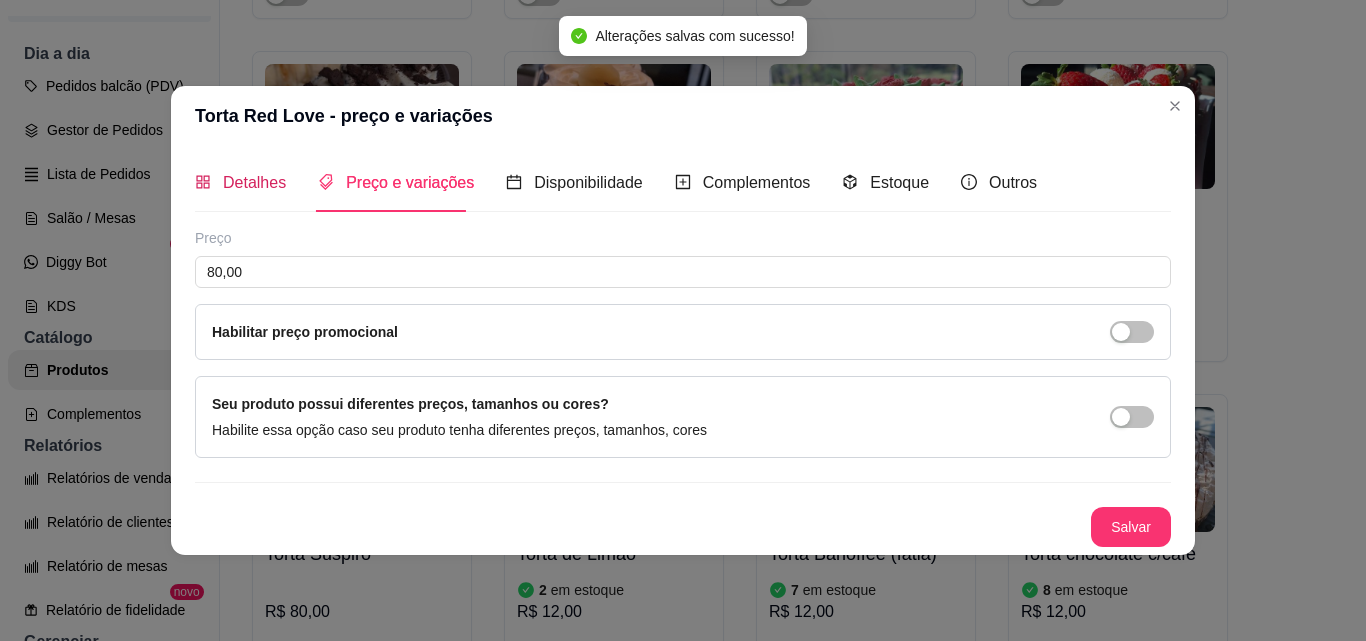 click on "Detalhes" at bounding box center (254, 182) 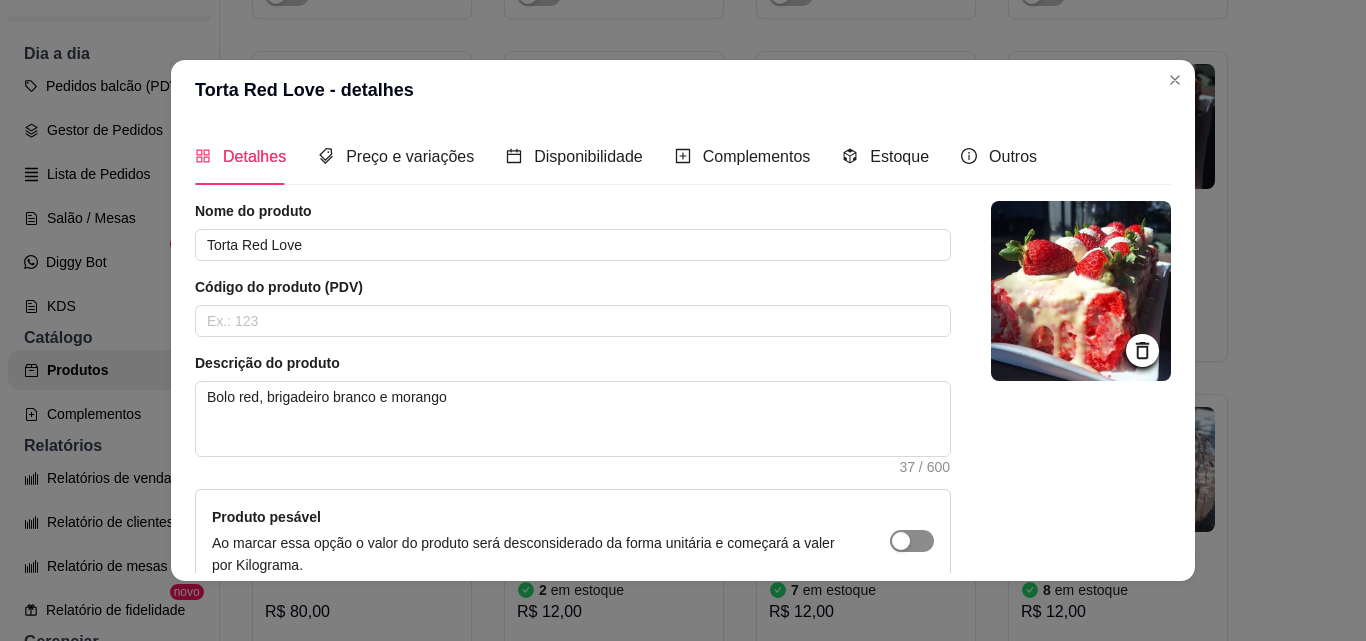 click at bounding box center [901, 541] 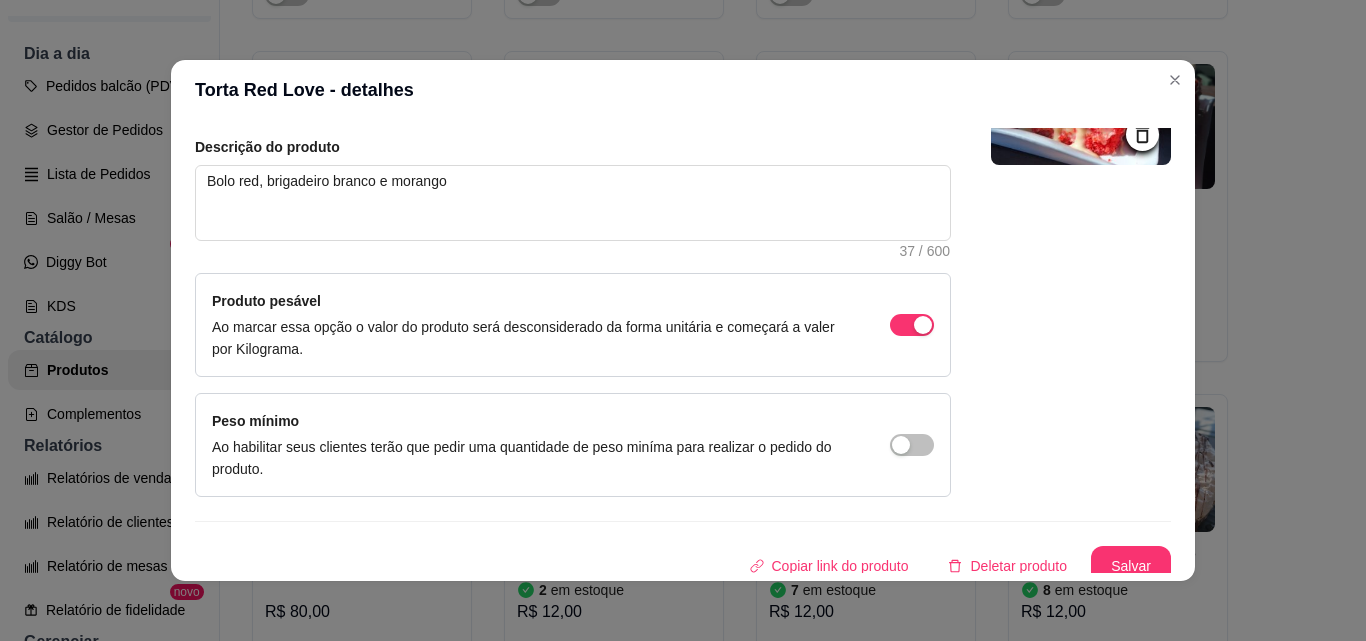 scroll, scrollTop: 229, scrollLeft: 0, axis: vertical 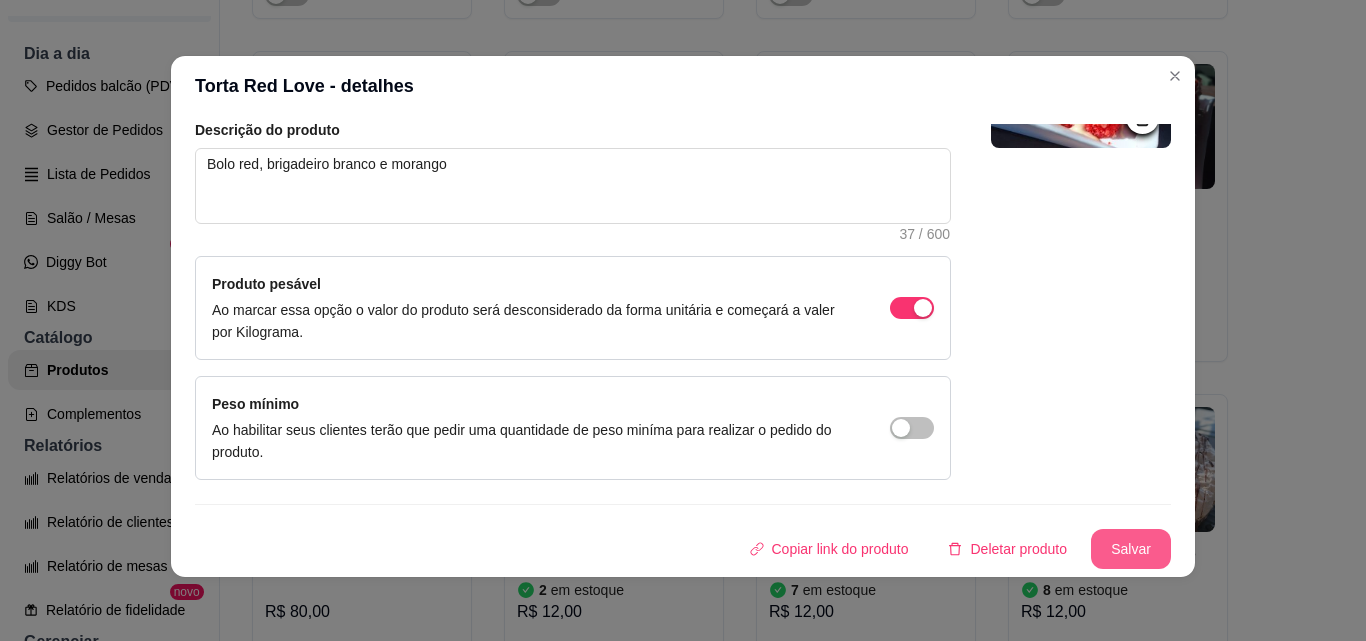 click on "Salvar" at bounding box center [1131, 549] 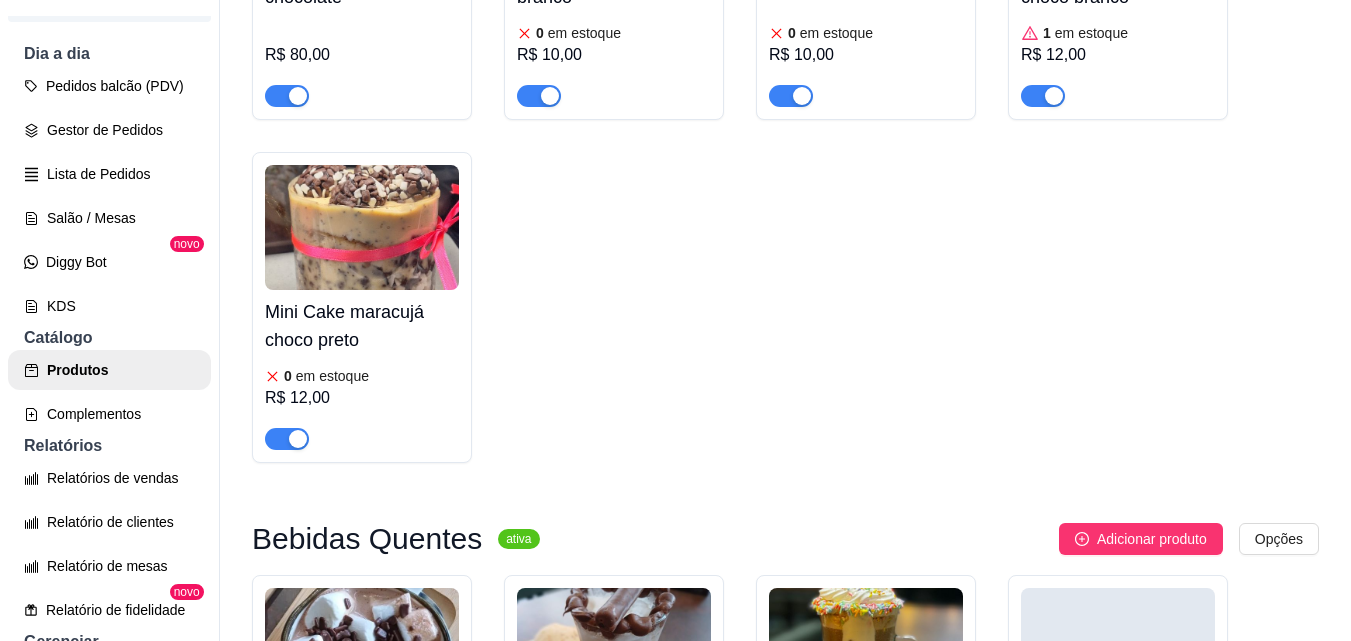 scroll, scrollTop: 5800, scrollLeft: 0, axis: vertical 